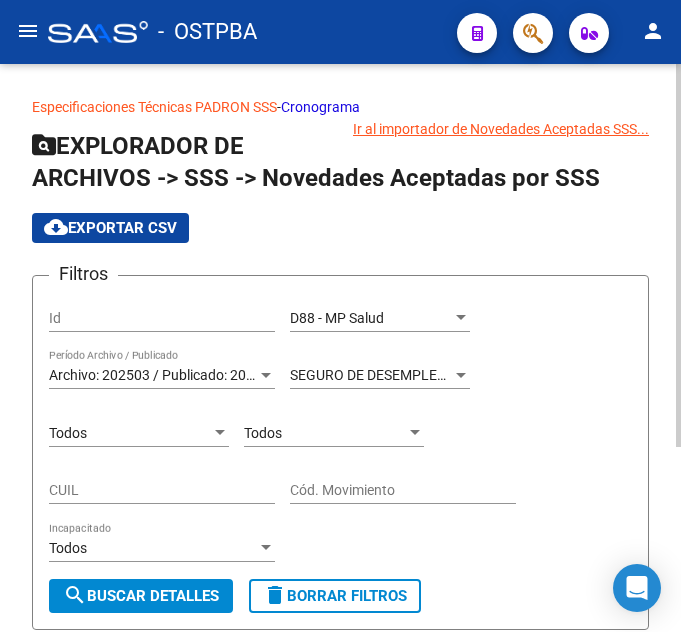 scroll, scrollTop: 0, scrollLeft: 0, axis: both 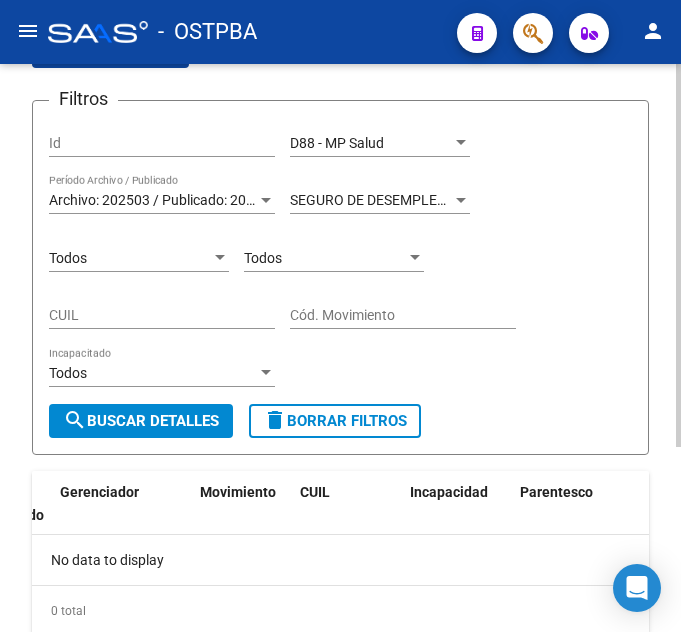 click on "[BENEFIT_TYPE]" 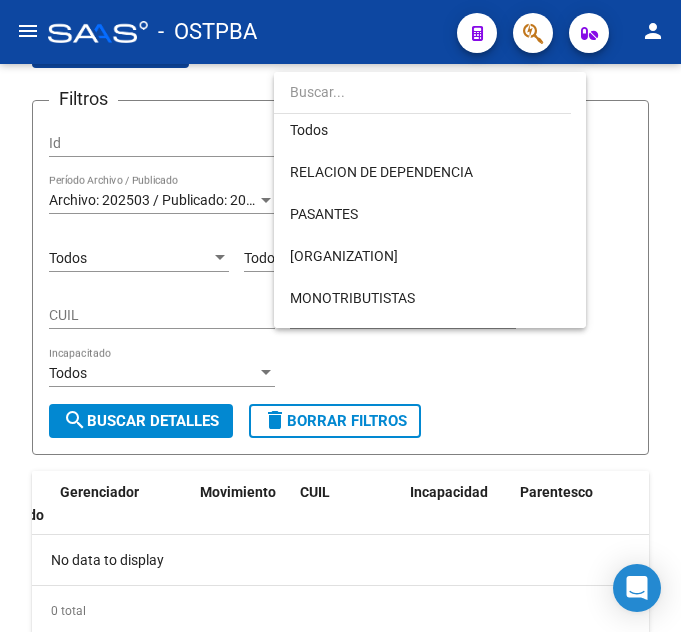 scroll, scrollTop: 0, scrollLeft: 0, axis: both 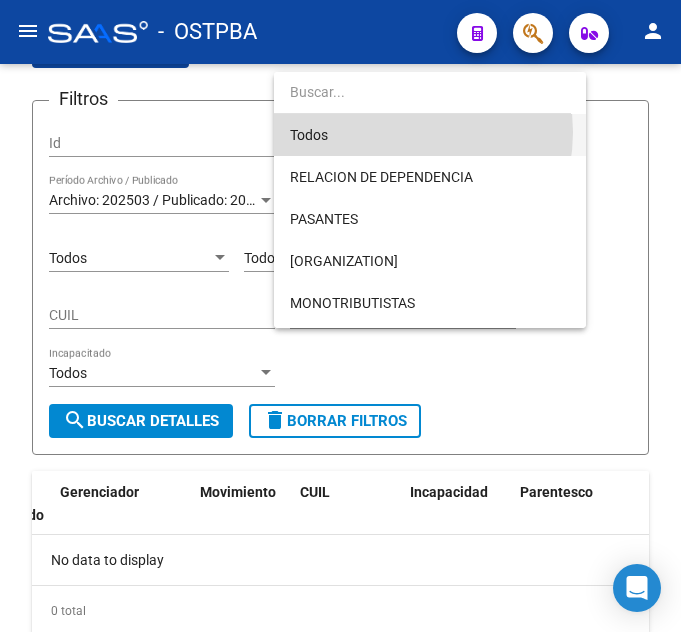 click on "Todos" at bounding box center [430, 135] 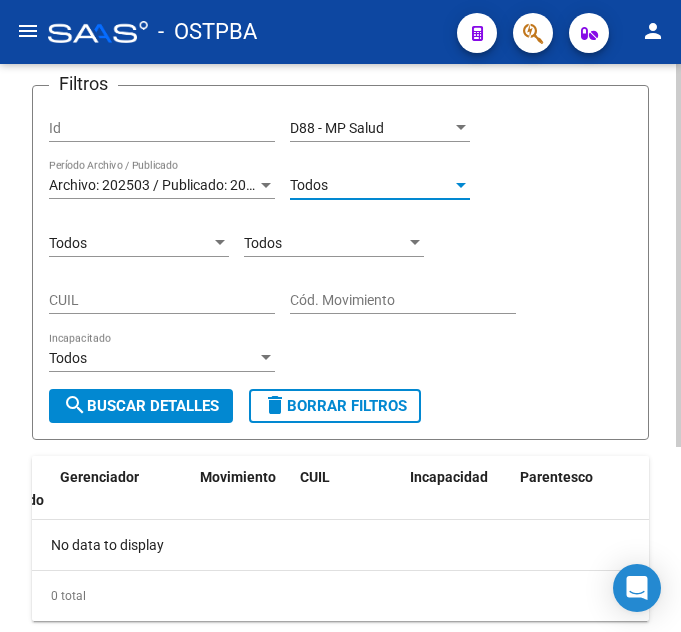 scroll, scrollTop: 200, scrollLeft: 0, axis: vertical 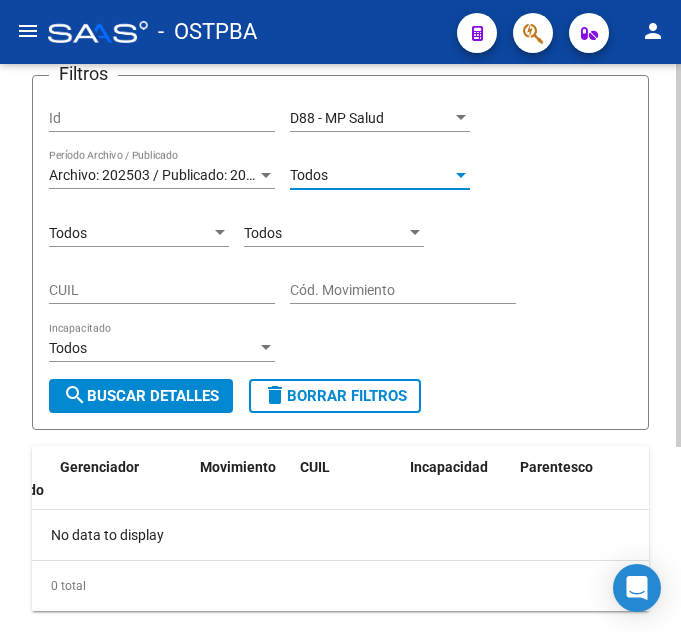 click on "search  Buscar Detalles" 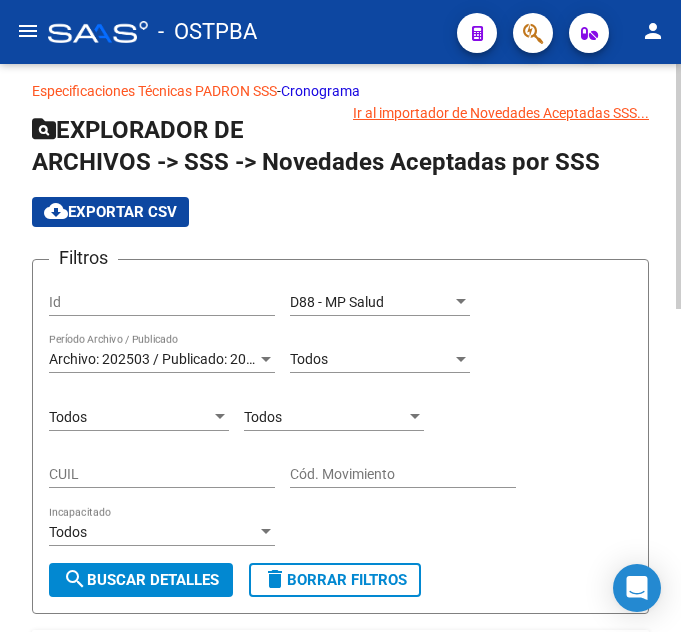scroll, scrollTop: 0, scrollLeft: 0, axis: both 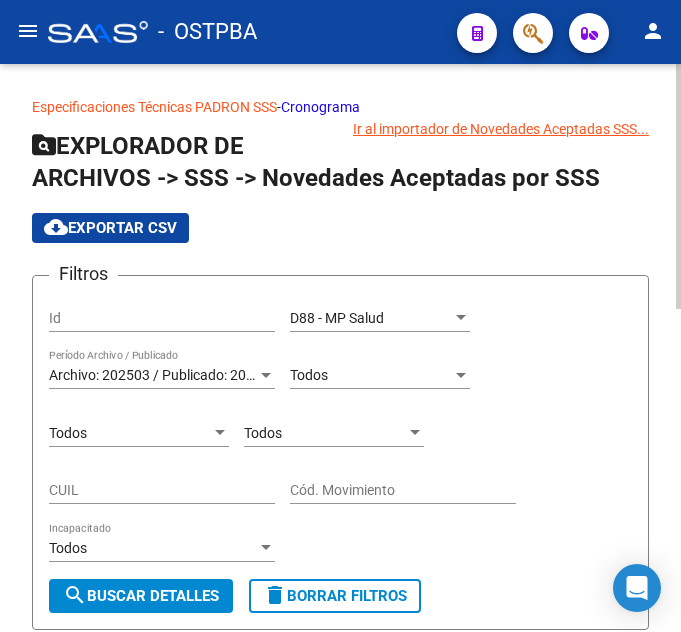 click on "D88 - MP Salud Seleccionar Gerenciador" 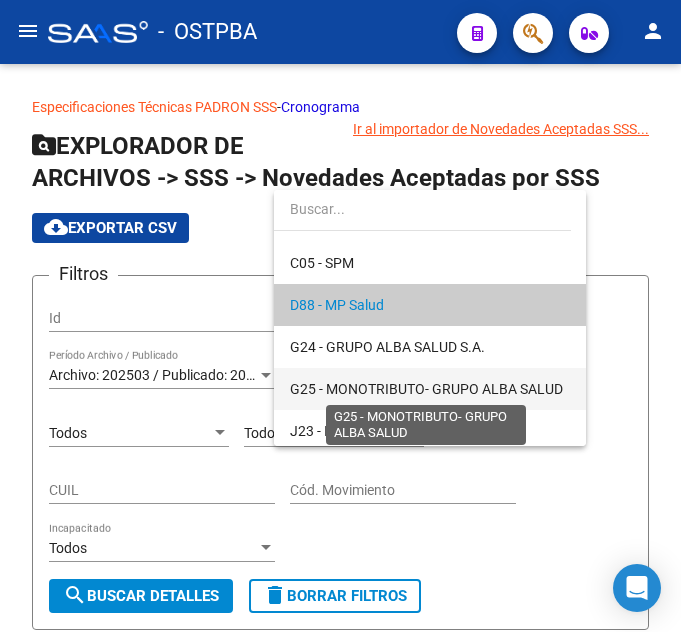 scroll, scrollTop: 300, scrollLeft: 0, axis: vertical 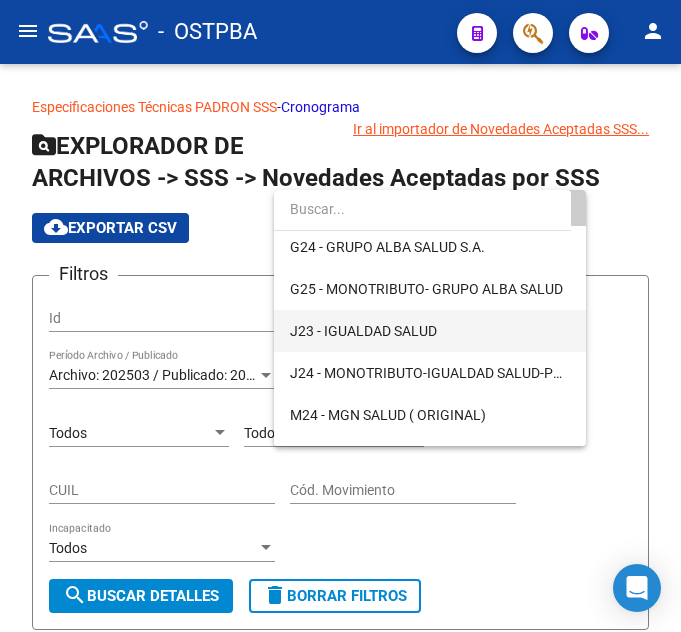 click on "J23 - IGUALDAD SALUD" at bounding box center (430, 331) 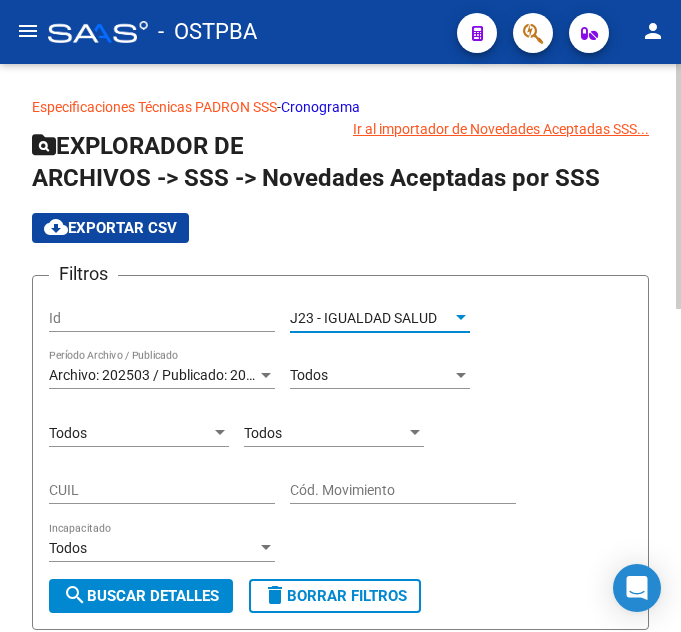 click on "Todos Incapacitado" 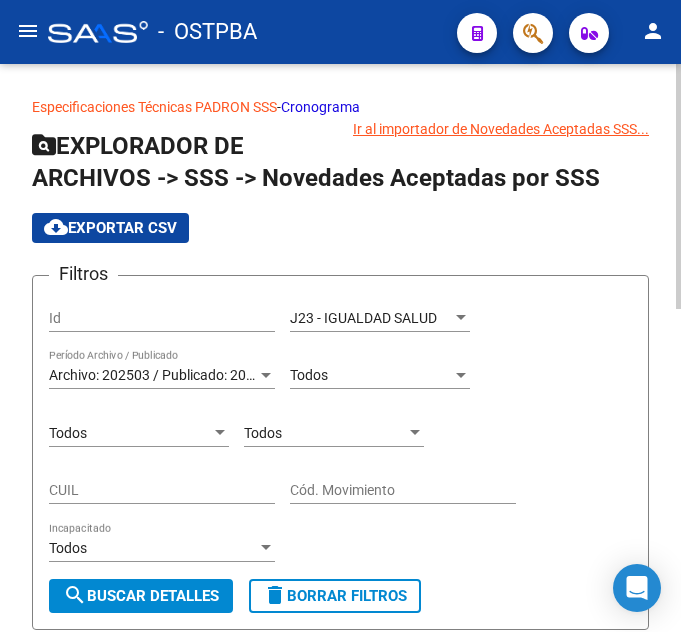 click on "search  Buscar Detalles" 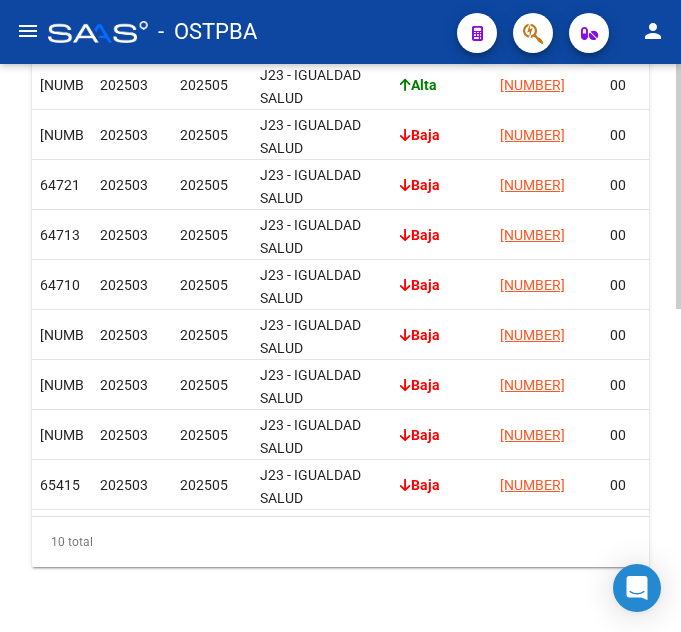 scroll, scrollTop: 695, scrollLeft: 0, axis: vertical 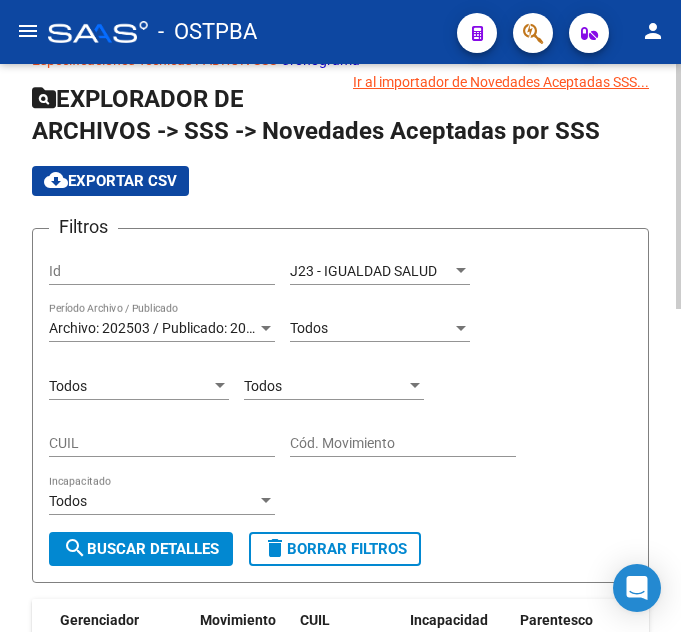 click on "Todos" at bounding box center (325, 386) 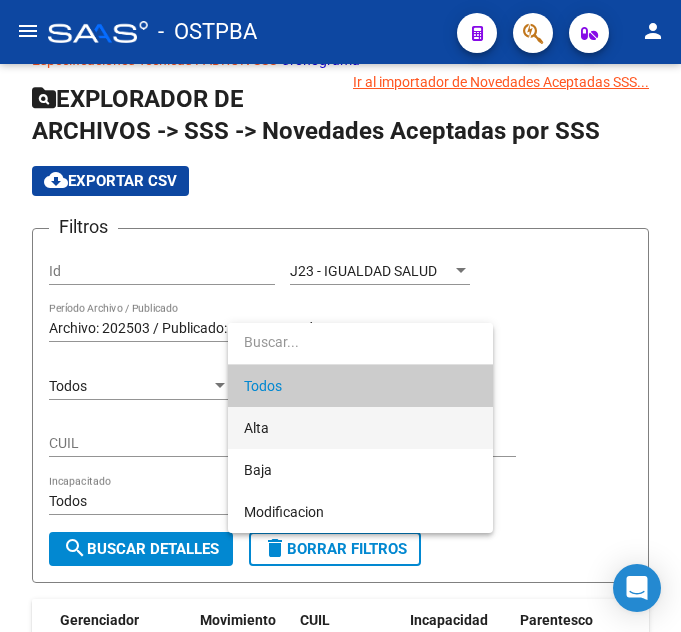 click on "Alta" at bounding box center [360, 428] 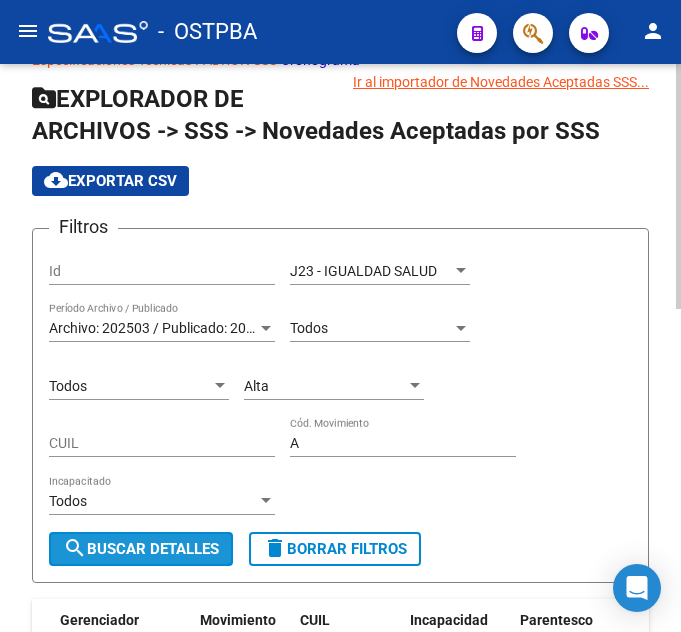 click on "search  Buscar Detalles" 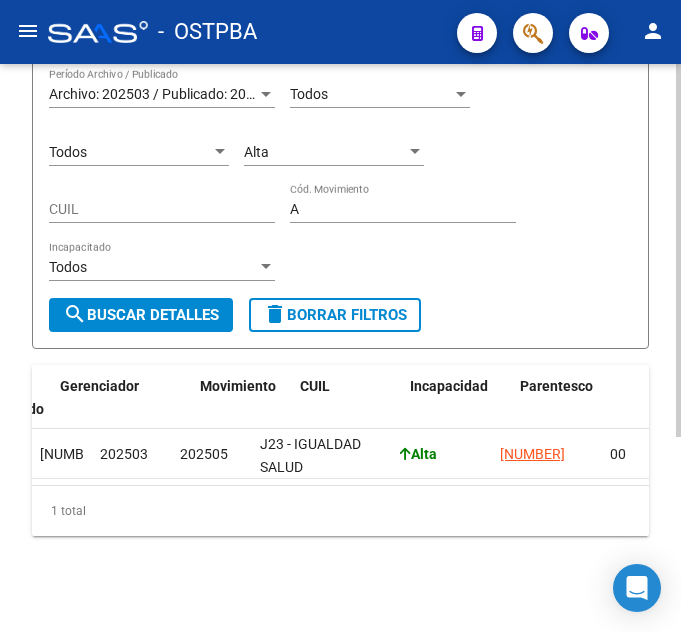 scroll, scrollTop: 297, scrollLeft: 0, axis: vertical 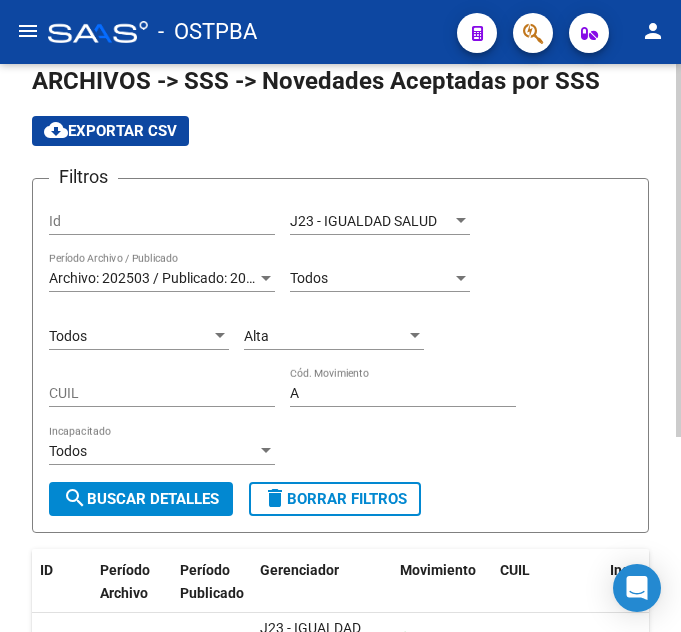 click on "Todos" at bounding box center [371, 278] 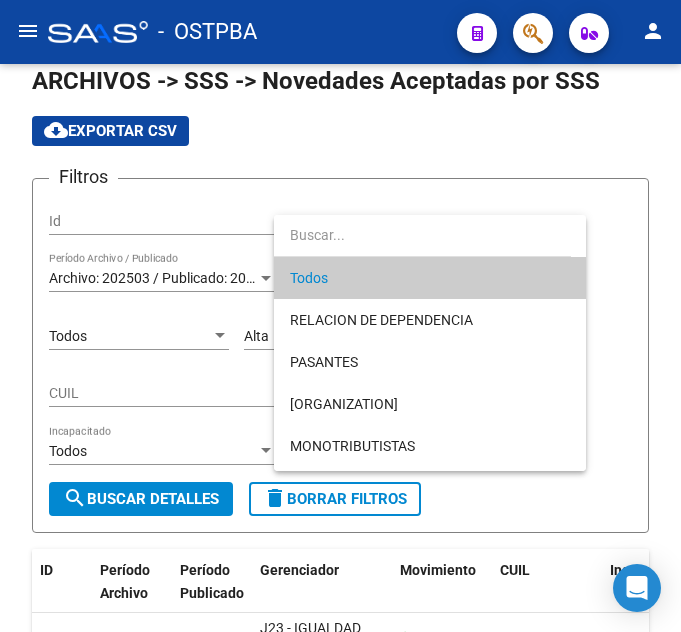 click at bounding box center (340, 316) 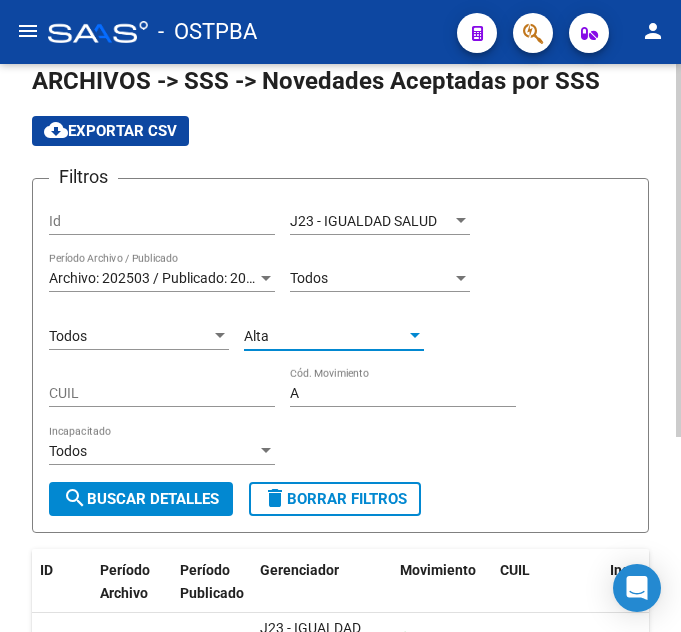 click on "Alta" at bounding box center (325, 336) 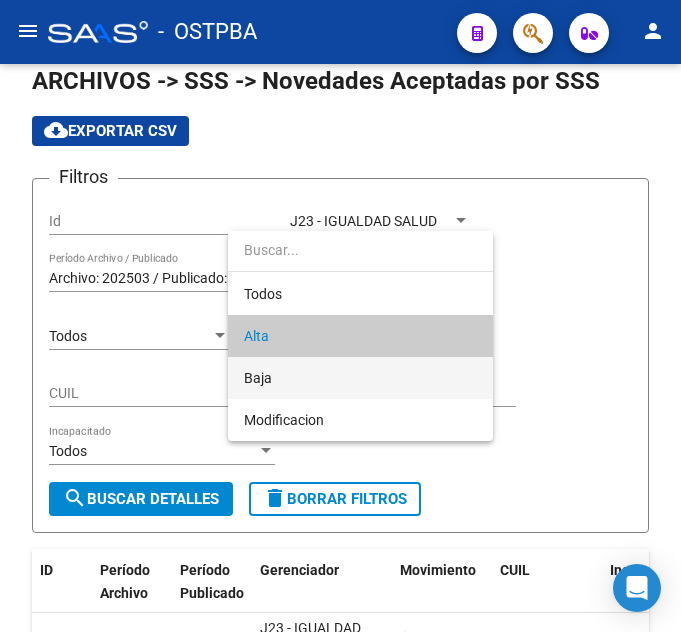 click on "Baja" at bounding box center [360, 378] 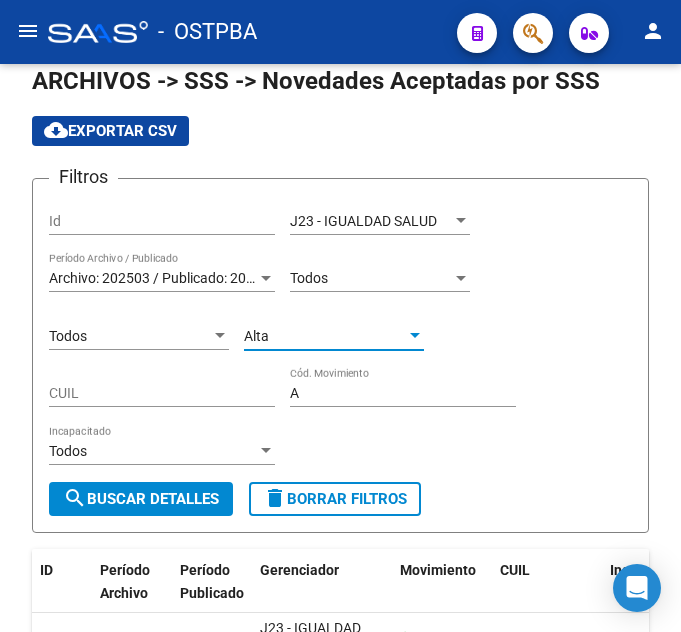 type on "B" 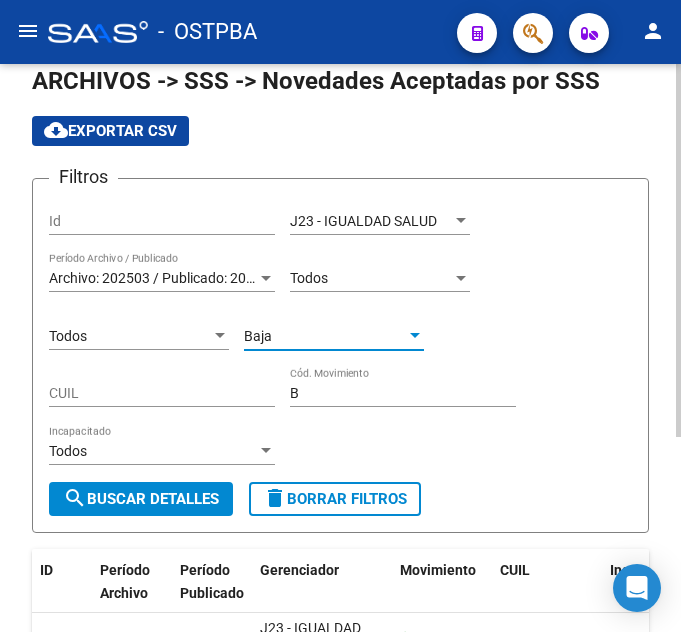 click on "search  Buscar Detalles" 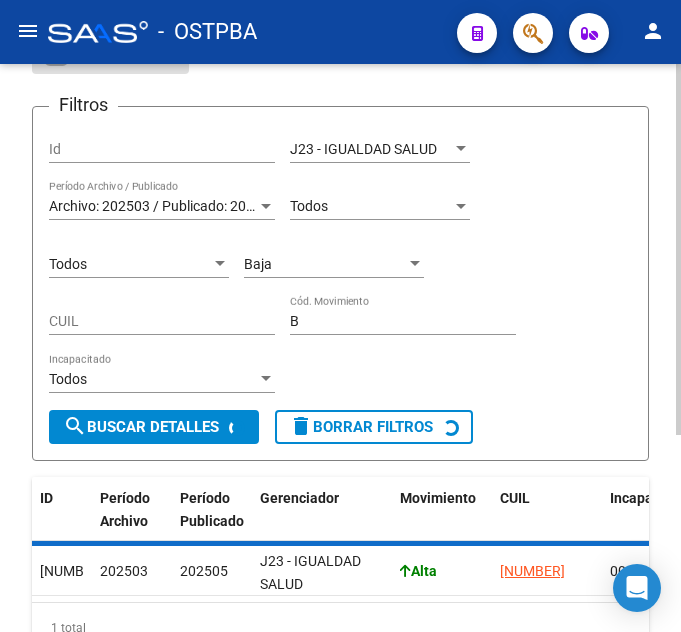 scroll, scrollTop: 302, scrollLeft: 0, axis: vertical 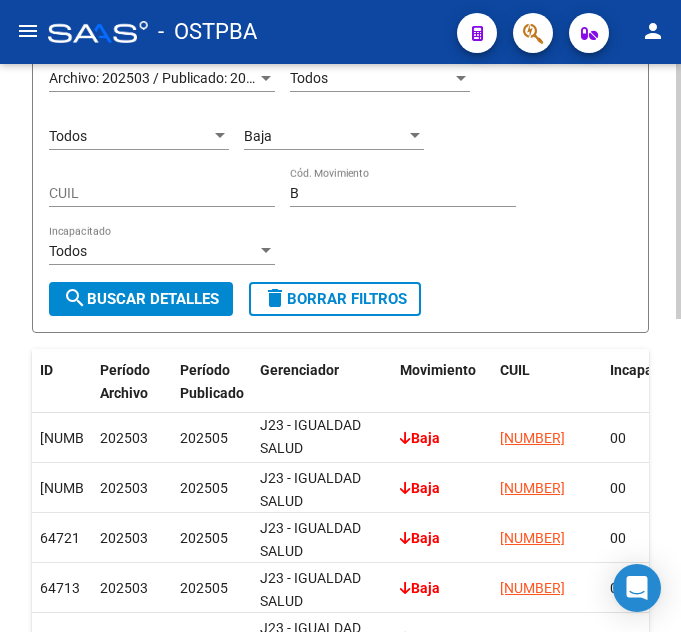 click on "Todos" at bounding box center [130, 136] 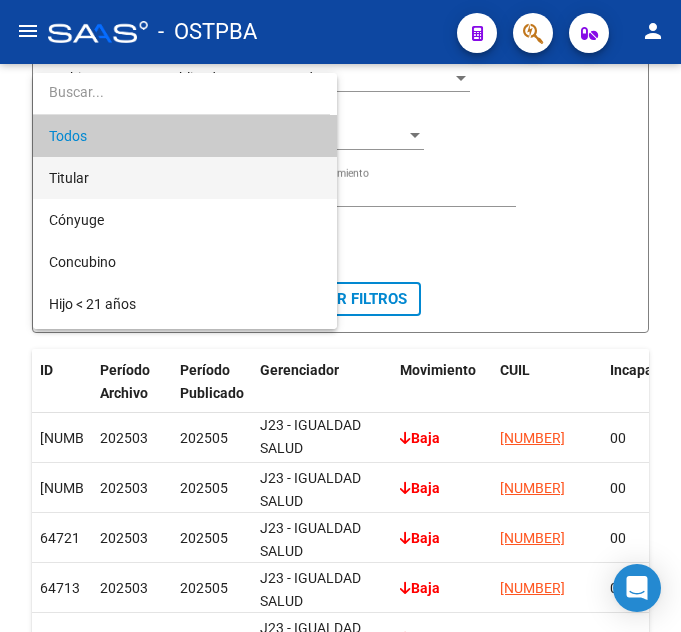 click on "Titular" at bounding box center (185, 178) 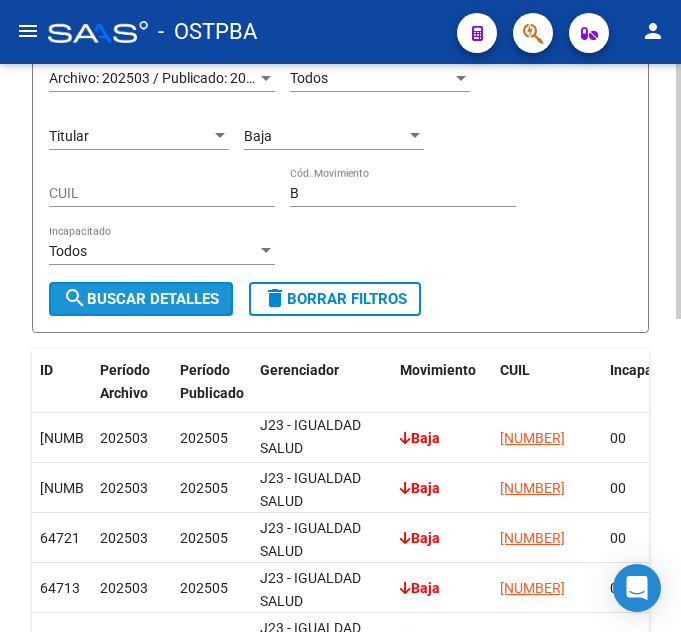 click on "search  Buscar Detalles" 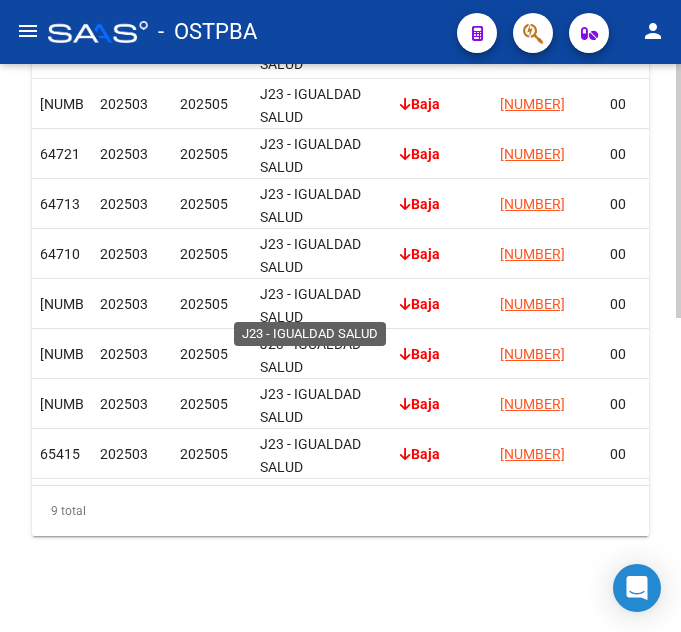 scroll, scrollTop: 647, scrollLeft: 0, axis: vertical 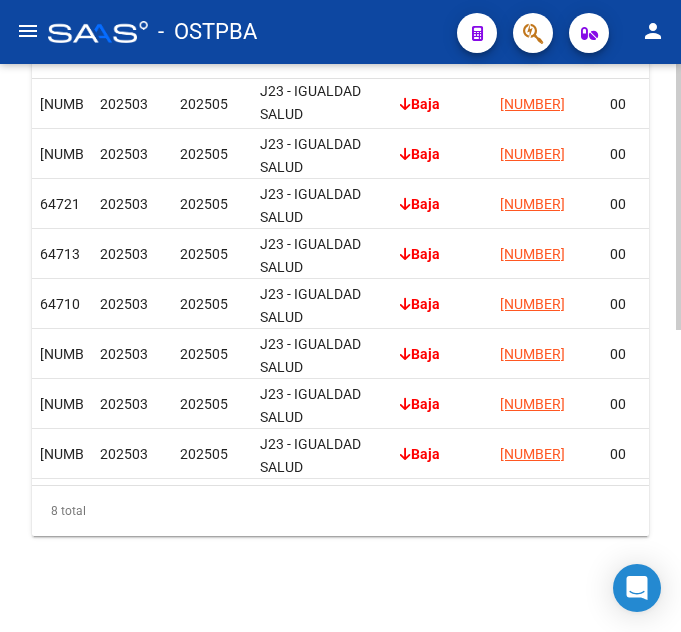 click on "Especificaciones Técnicas PADRON SSS  -  Cronograma Ir al importador de Novedades Aceptadas SSS...
EXPLORADOR DE ARCHIVOS -> SSS -> Novedades Aceptadas por SSS cloud_download  Exportar CSV  Filtros Id J23 - IGUALDAD SALUD Seleccionar Gerenciador Archivo: 202503 / Publicado: 202505 Período Archivo / Publicado Todos Tipo de Beneficiario Titular Parentesco Baja Cód. Movimiento CUIL B Cód. Movimiento Todos Incapacitado search  Buscar Detalles  delete  Borrar Filtros  ID Período Archivo Período Publicado Gerenciador Movimiento CUIL Incapacidad Parentesco Alta en OS Cierre de la presentación Sexo Nombre Fecha Nac. Documento Tipo Documento DomicilioTipo Provincia Departamento Localidad CP Calle Nro Puerta Piso Teléfono Estado Civil Nacionalidad CUIT Empleador CUIL Titular Sit. Revista Titular Tipo Beneficiario Titular 64705 202503 202505 J23 - IGUALDAD SALUD  Baja 20278469744  00   0 - Titular 01/11/2023 31/03/2025 M SALDA?O MATIAS ARIEL           25/02/1980  DU   27846974   1 - Domicilio Completo  64706" 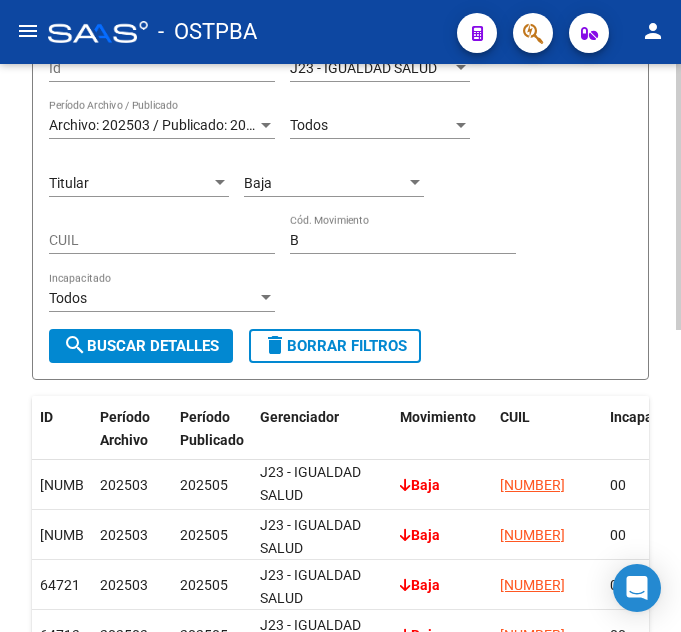 scroll, scrollTop: 147, scrollLeft: 0, axis: vertical 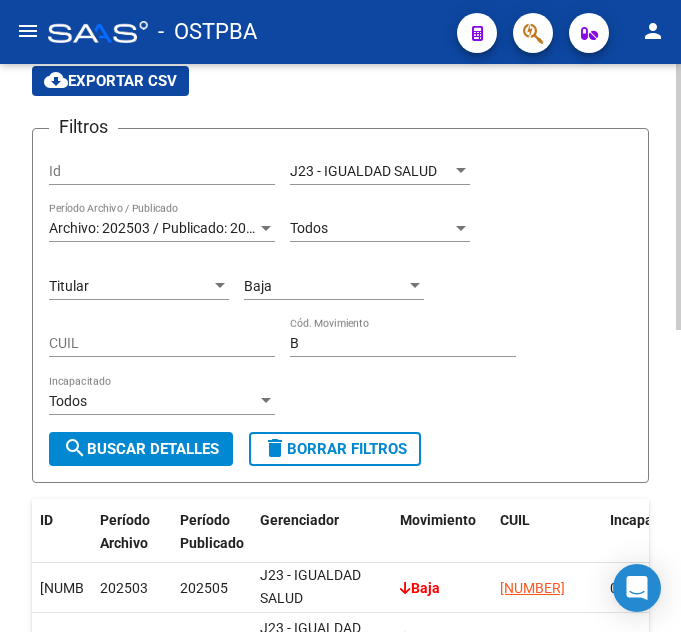 click on "Baja Cód. Movimiento" 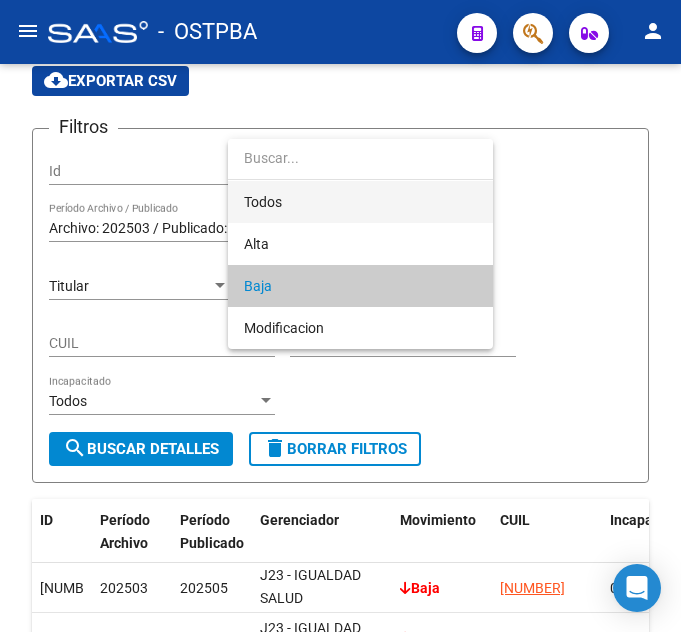 click on "Todos" at bounding box center (360, 202) 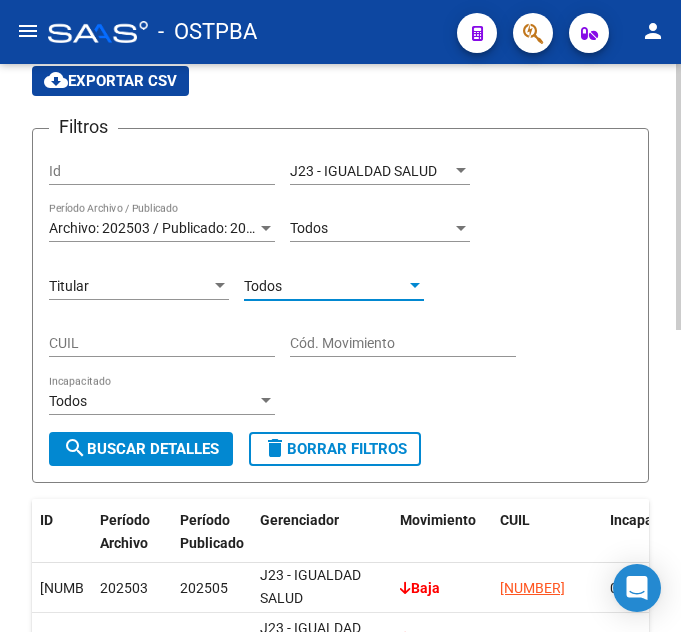 click on "search  Buscar Detalles" 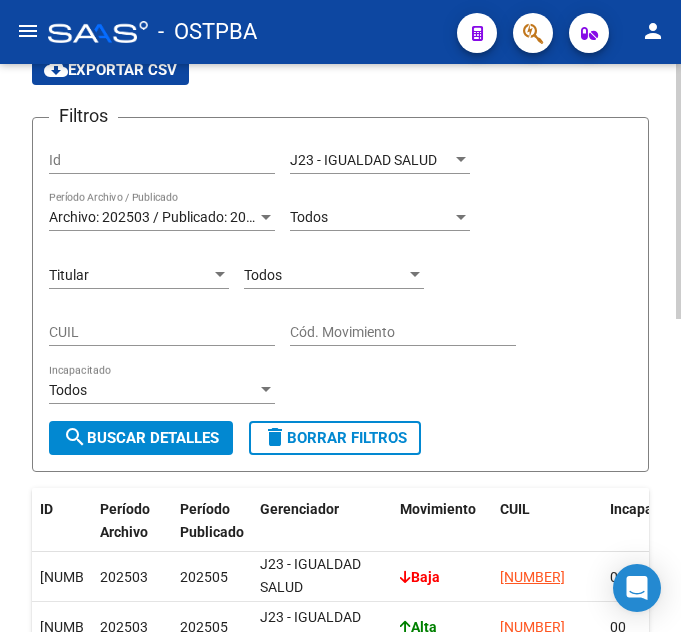scroll, scrollTop: 47, scrollLeft: 0, axis: vertical 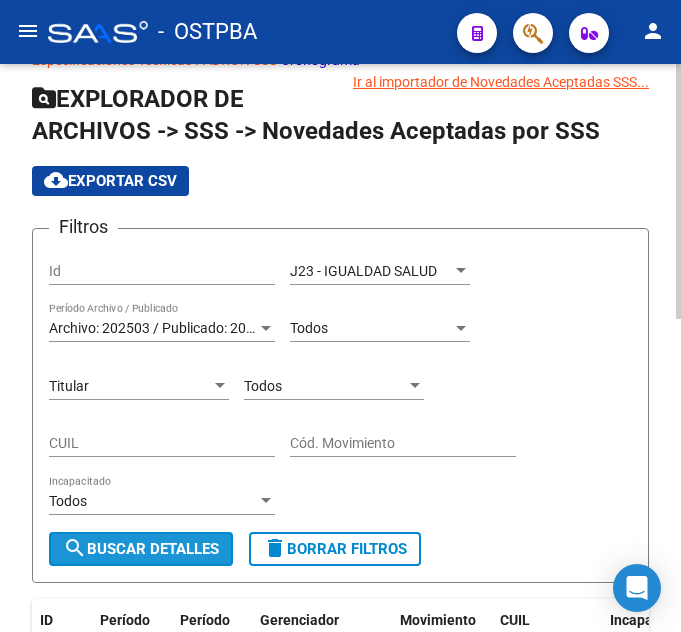 click on "search  Buscar Detalles" 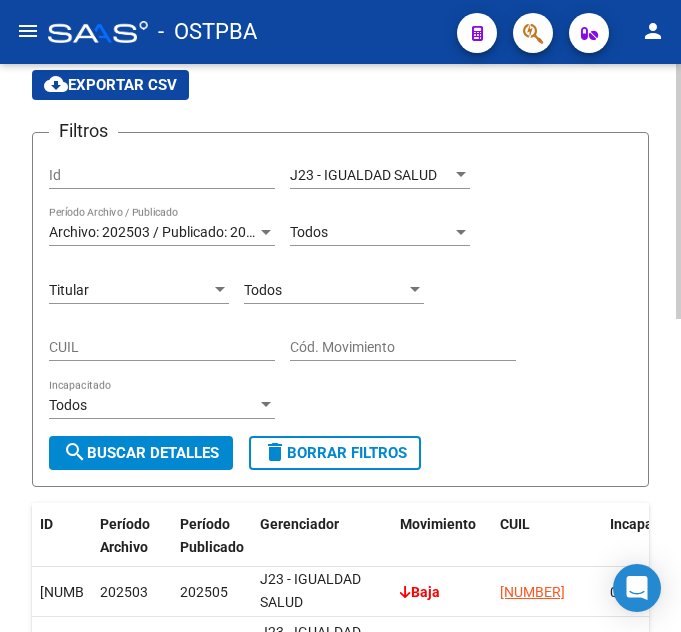 scroll, scrollTop: 47, scrollLeft: 0, axis: vertical 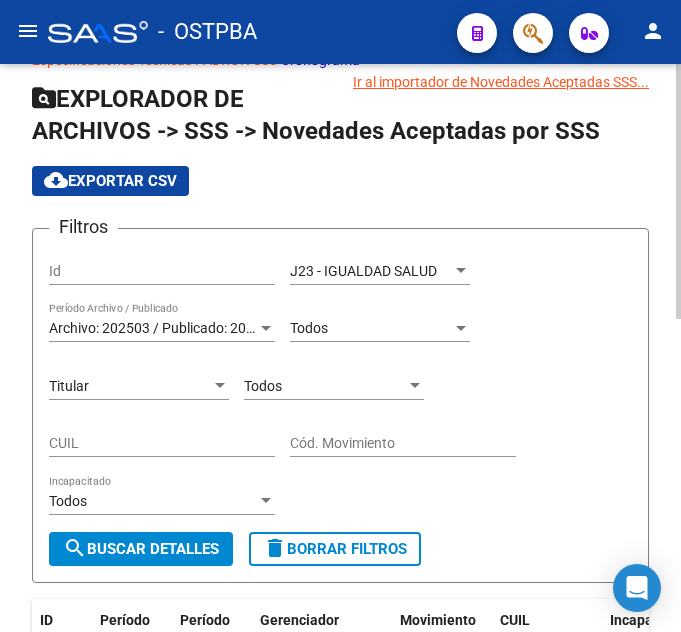 click on "Titular" at bounding box center (130, 386) 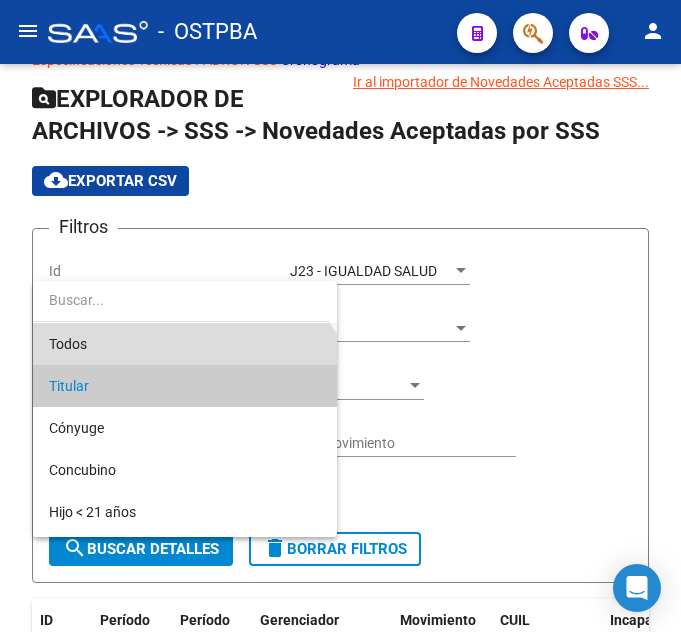 click on "Todos" at bounding box center (185, 344) 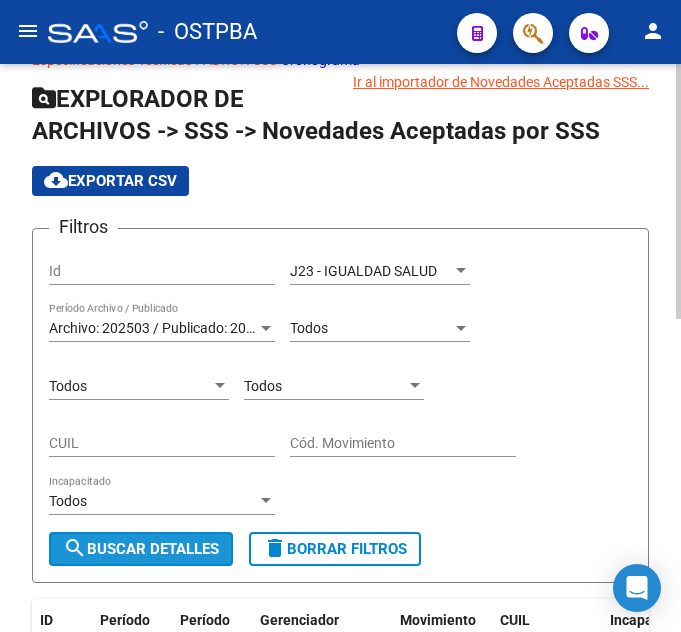 click on "search  Buscar Detalles" 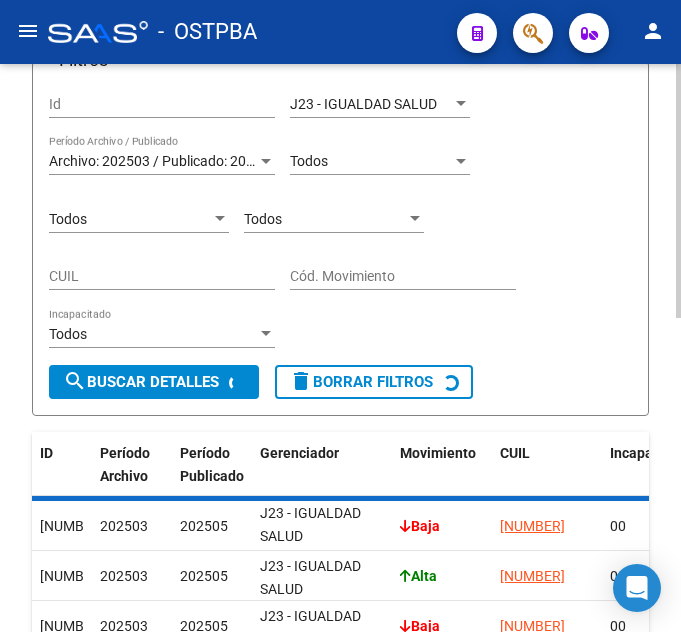 scroll, scrollTop: 547, scrollLeft: 0, axis: vertical 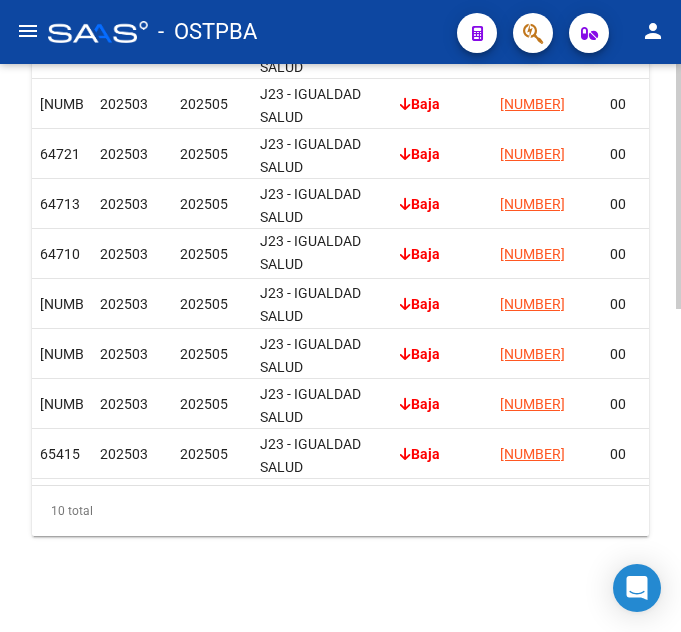 click on "10 total" 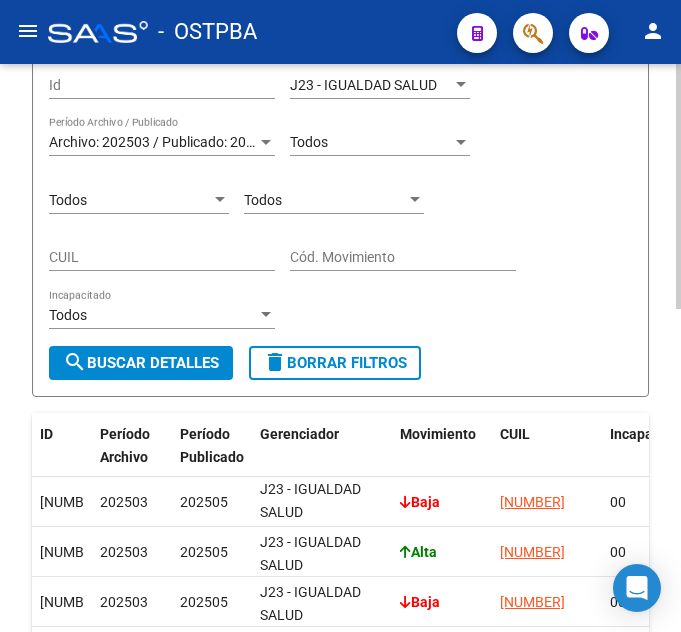 scroll, scrollTop: 147, scrollLeft: 0, axis: vertical 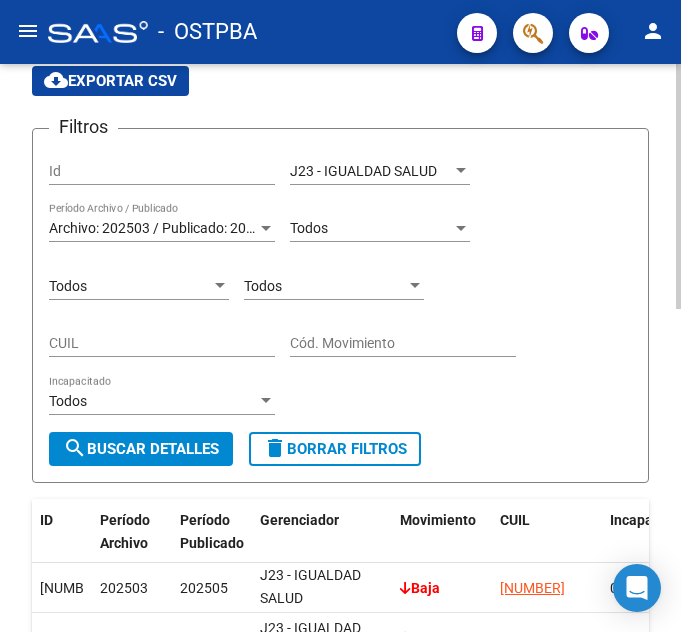 click on "Todos Cód. Movimiento" 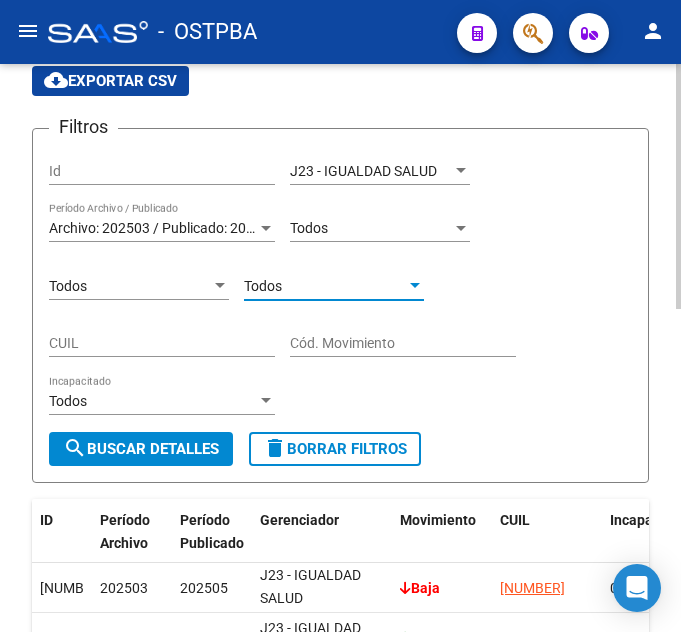 click on "Todos" at bounding box center (325, 286) 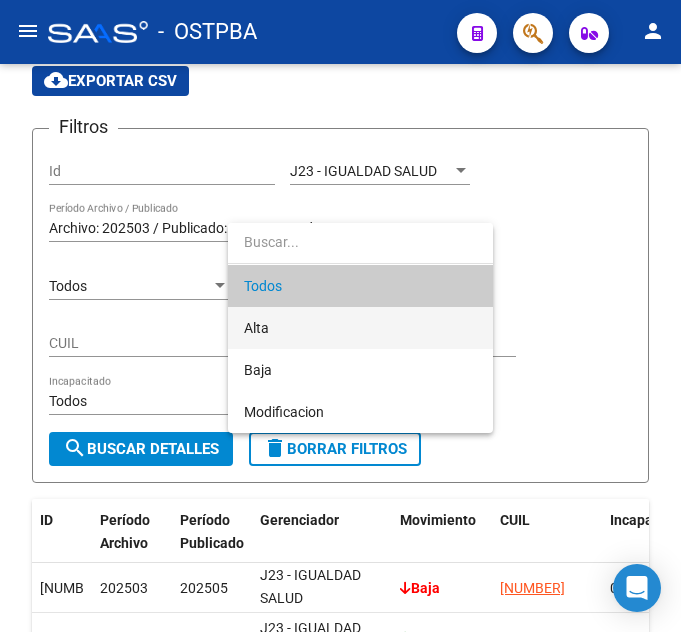 click on "Alta" at bounding box center (360, 328) 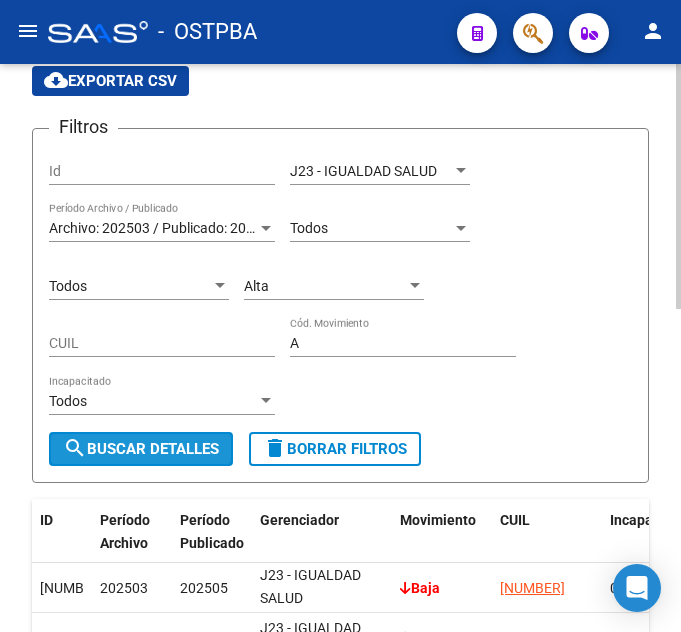 click on "search  Buscar Detalles" 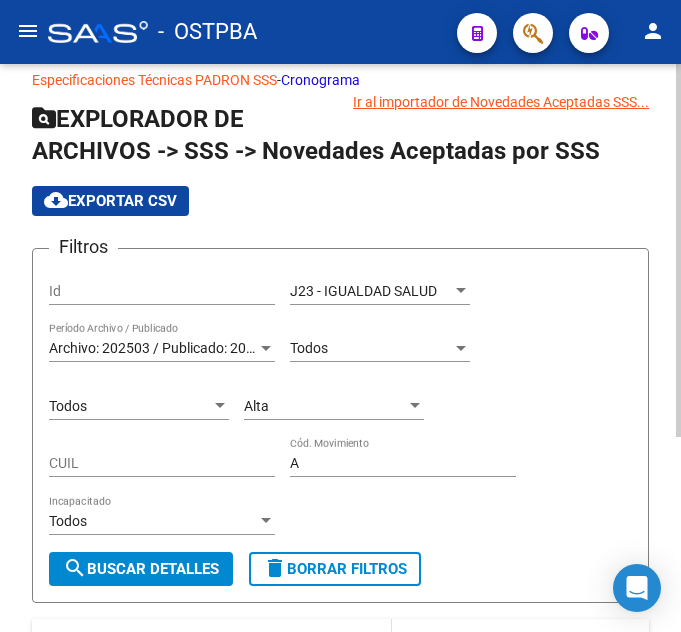 scroll, scrollTop: 0, scrollLeft: 0, axis: both 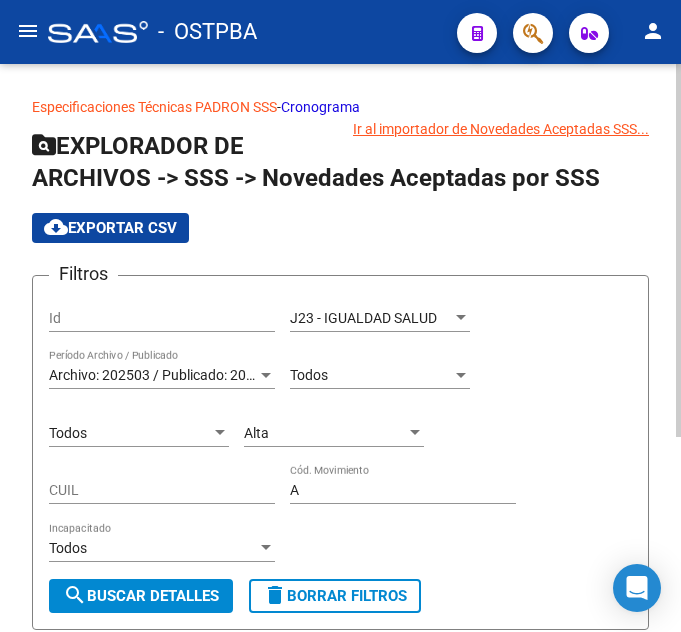 click on "Todos Tipo de Beneficiario" 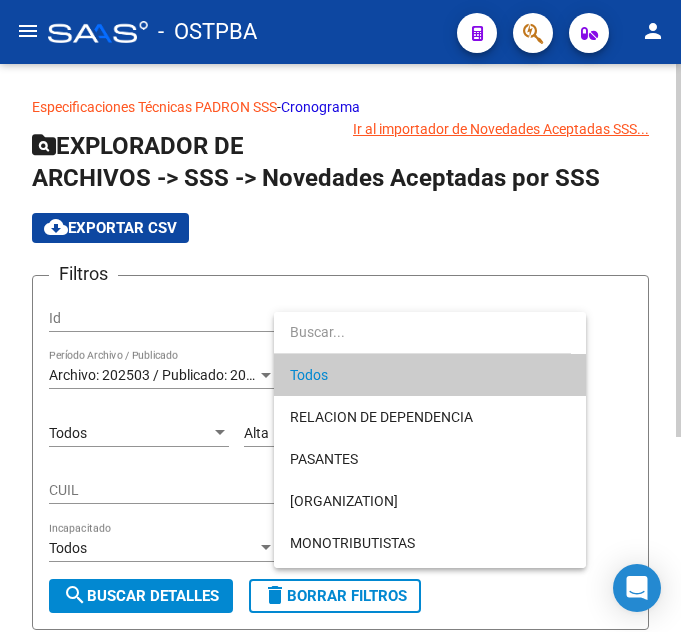 drag, startPoint x: 181, startPoint y: 449, endPoint x: 216, endPoint y: 478, distance: 45.453274 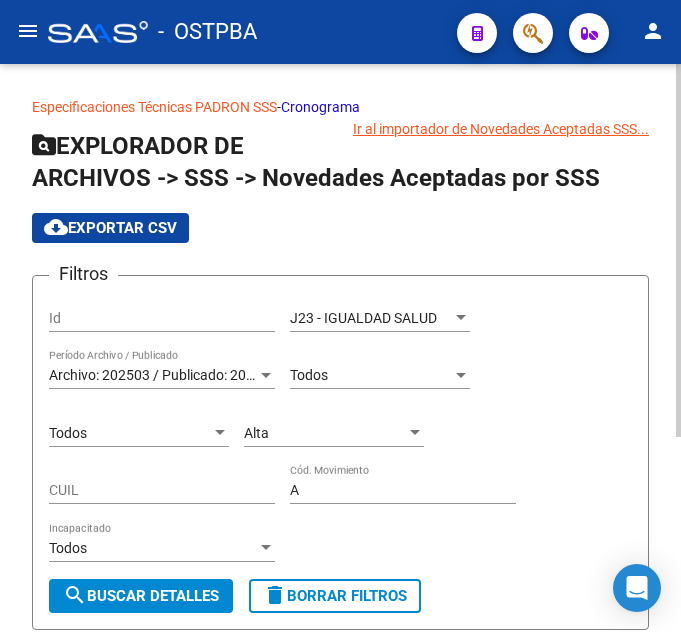 click on "Alta Cód. Movimiento" 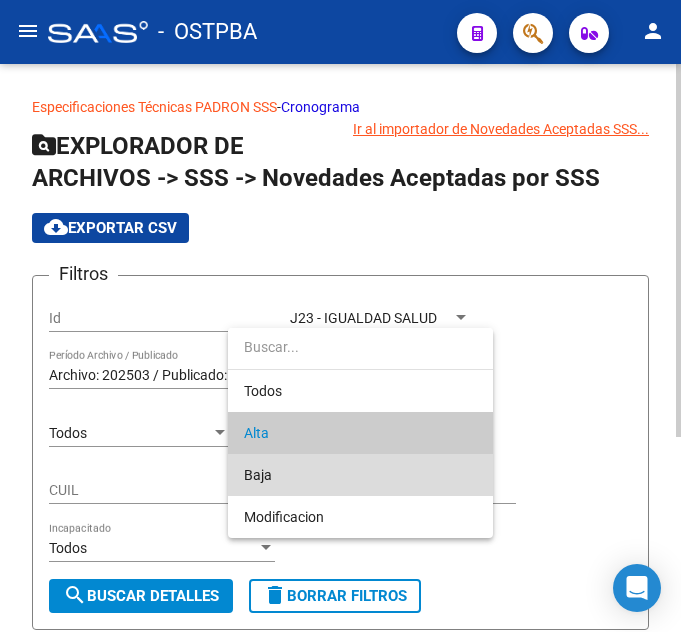 click on "Baja" at bounding box center (360, 475) 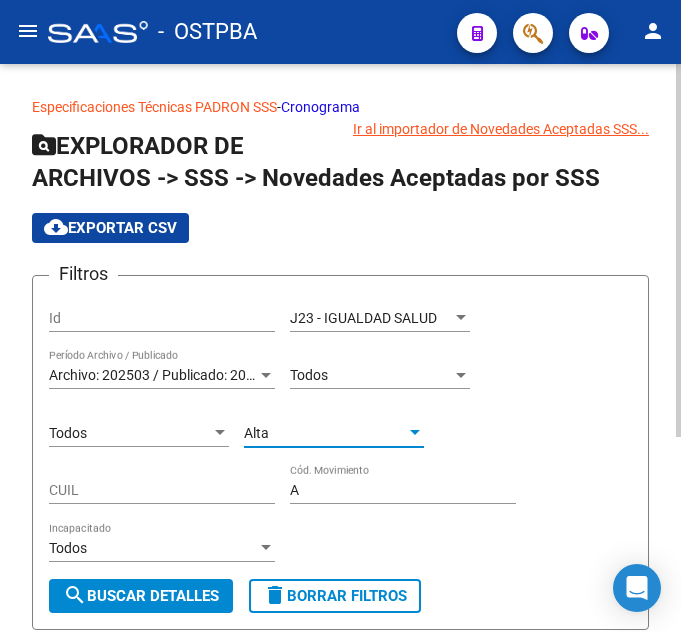 type on "B" 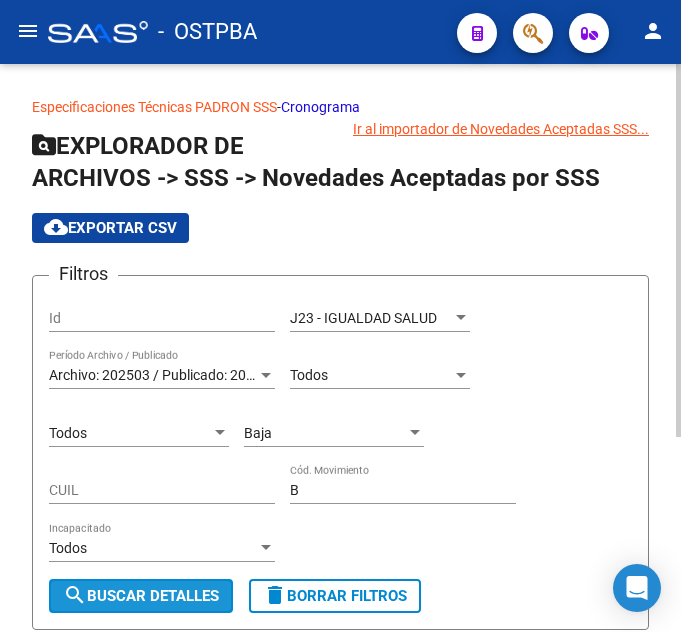 click on "search  Buscar Detalles" 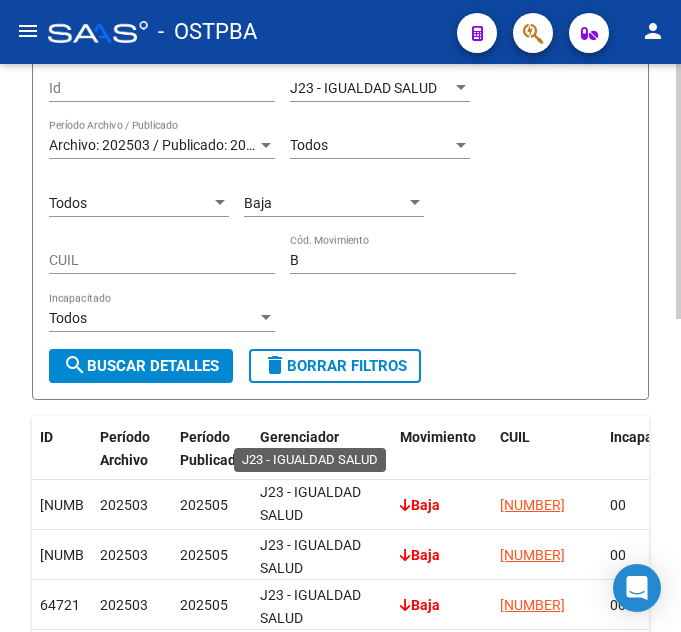 scroll, scrollTop: 97, scrollLeft: 0, axis: vertical 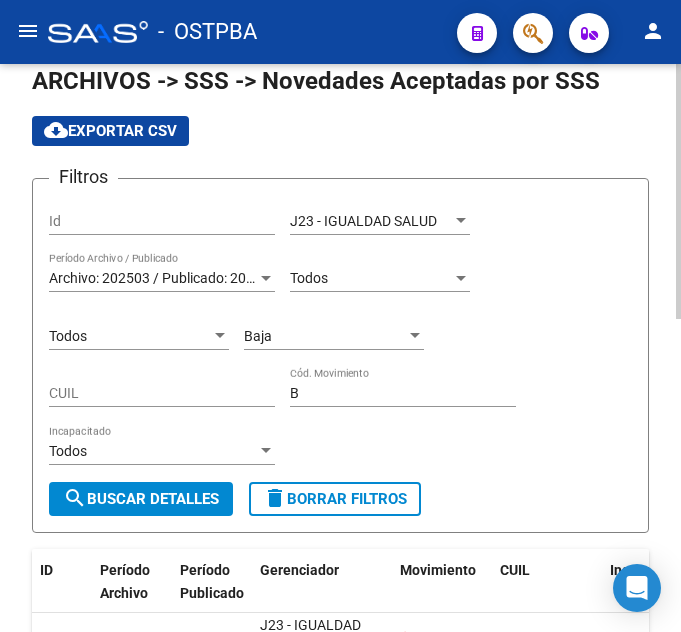 click on "Todos" at bounding box center (130, 336) 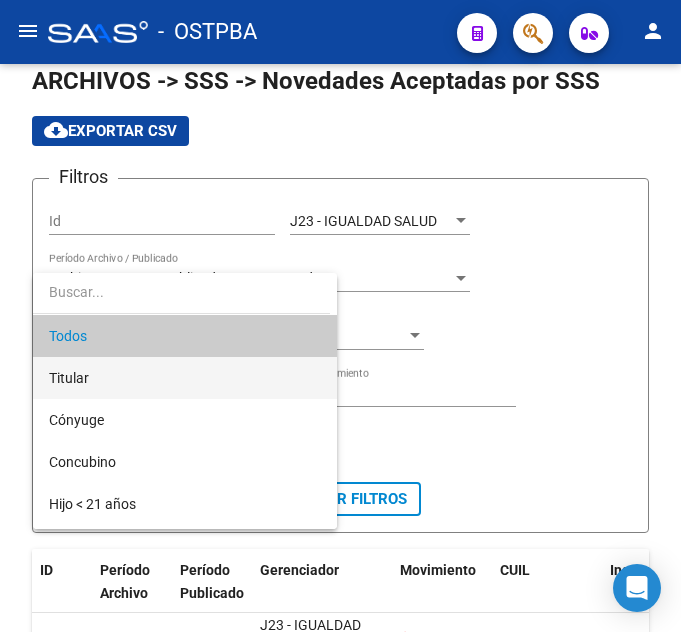 click on "Titular" at bounding box center (185, 378) 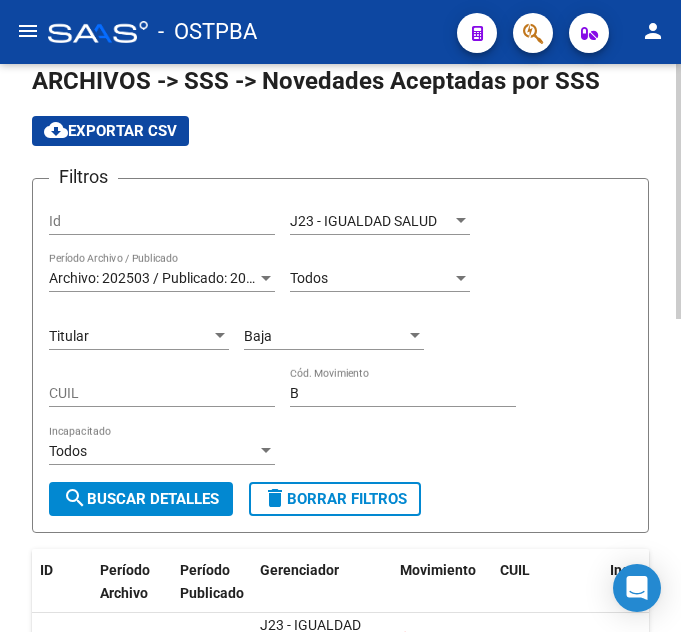 drag, startPoint x: 111, startPoint y: 522, endPoint x: 122, endPoint y: 500, distance: 24.596748 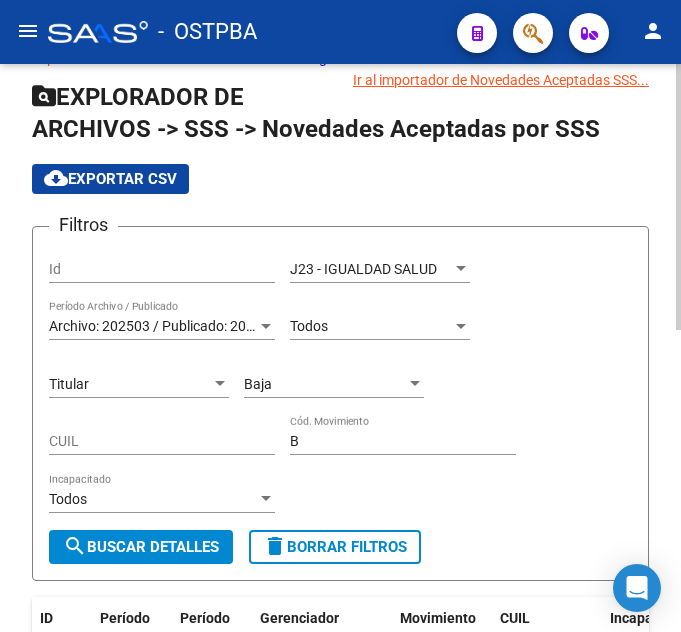 scroll, scrollTop: 47, scrollLeft: 0, axis: vertical 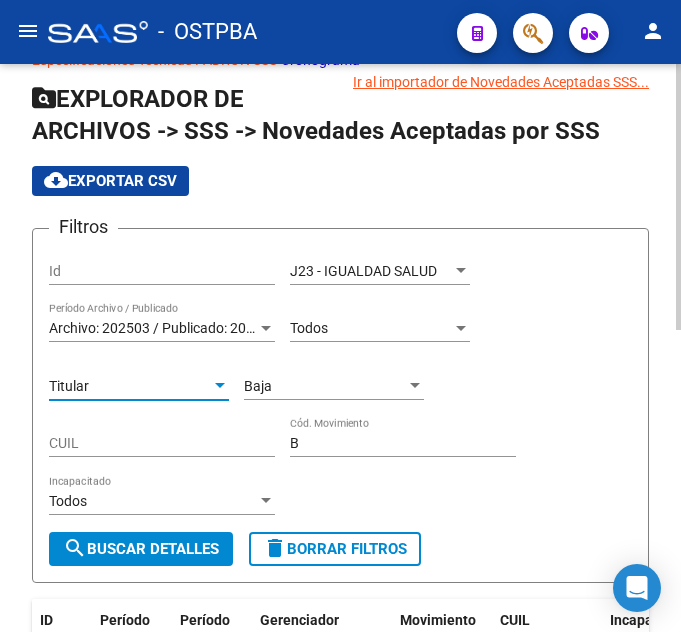 click on "Titular" at bounding box center [130, 386] 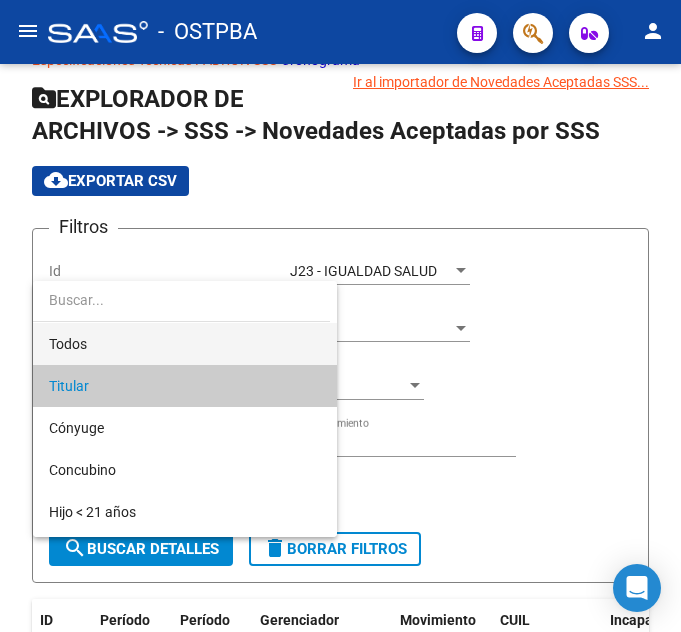 click on "Todos" at bounding box center (185, 344) 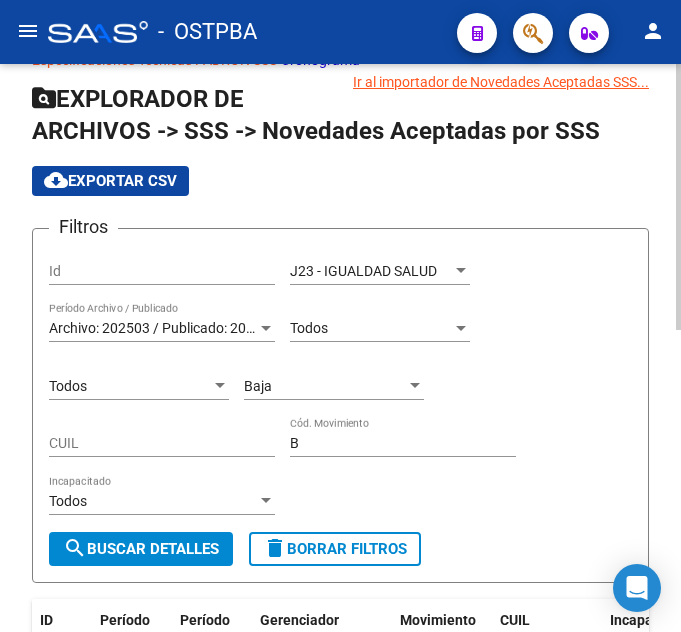 click on "Baja Cód. Movimiento" 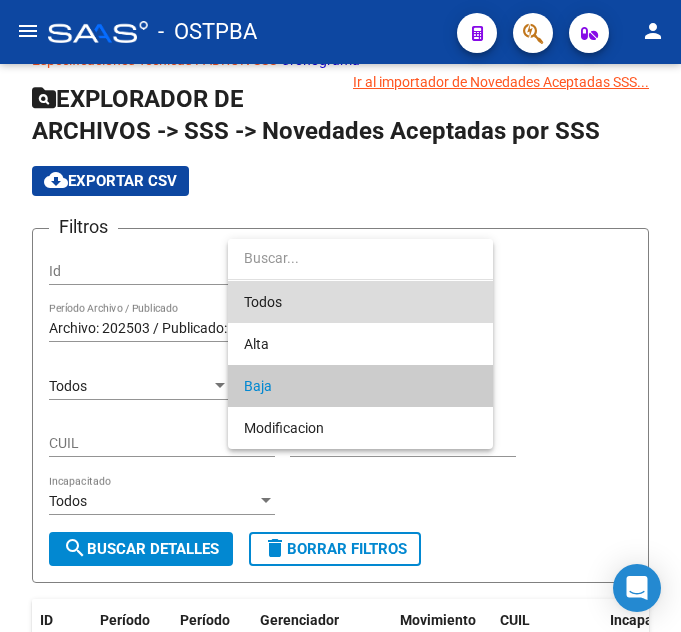 click on "Todos" at bounding box center (360, 302) 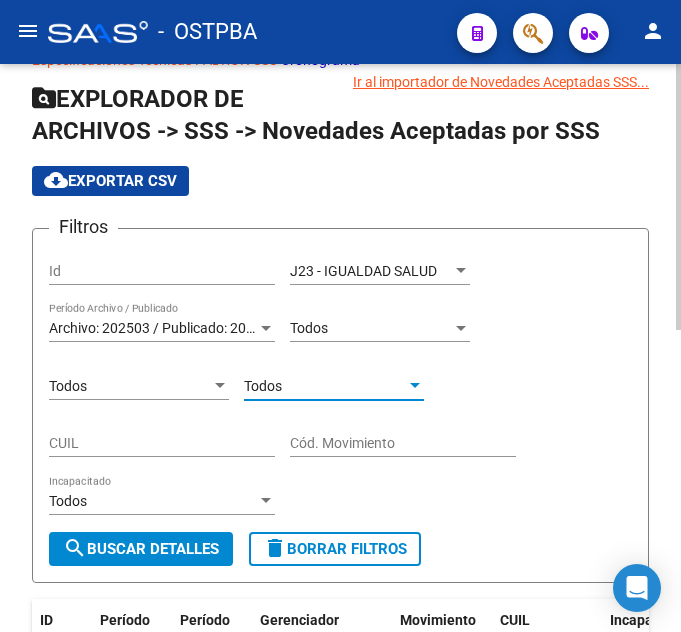 click on "search  Buscar Detalles" 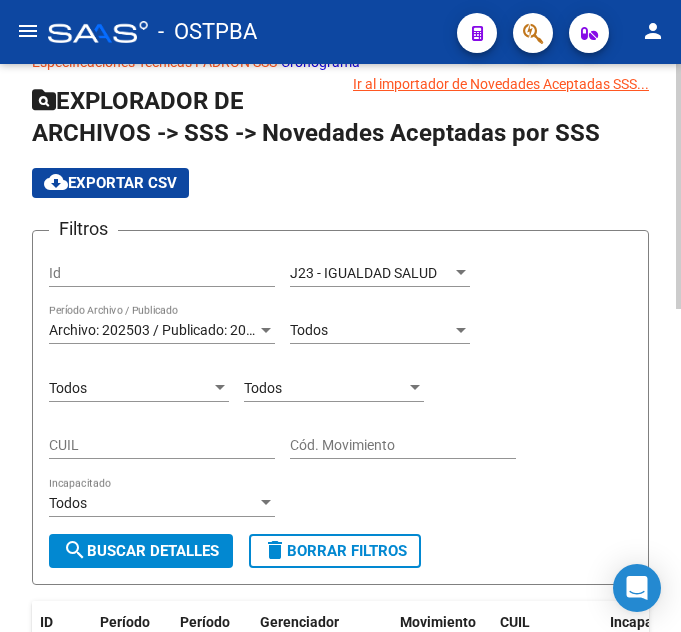 scroll, scrollTop: 0, scrollLeft: 0, axis: both 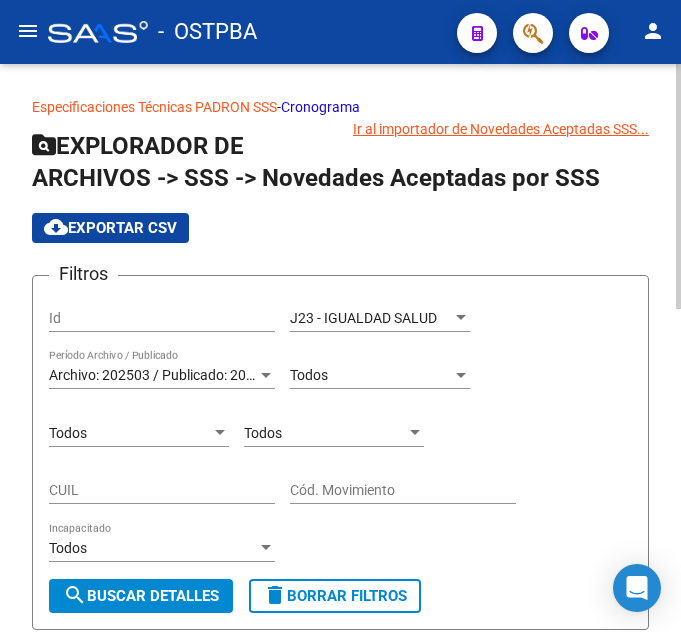 click on "J23 - IGUALDAD SALUD Seleccionar Gerenciador" 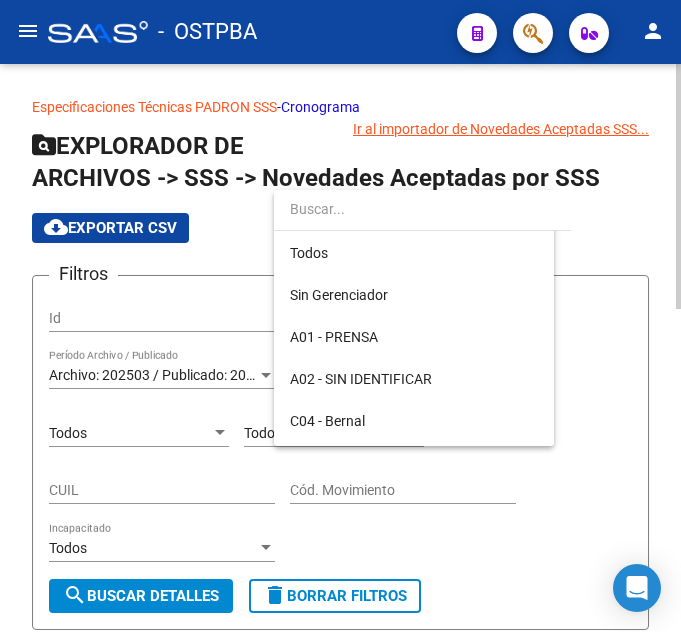 scroll, scrollTop: 313, scrollLeft: 0, axis: vertical 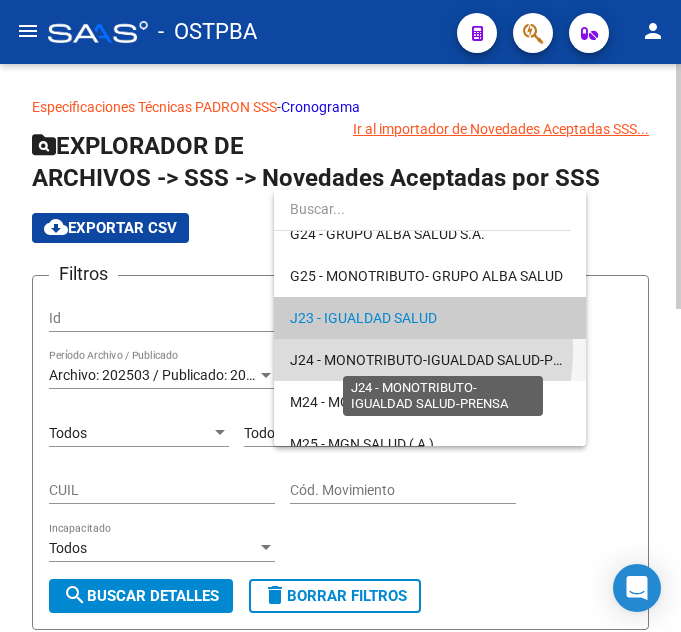 click on "J24 - MONOTRIBUTO-IGUALDAD SALUD-PRENSA" at bounding box center (443, 360) 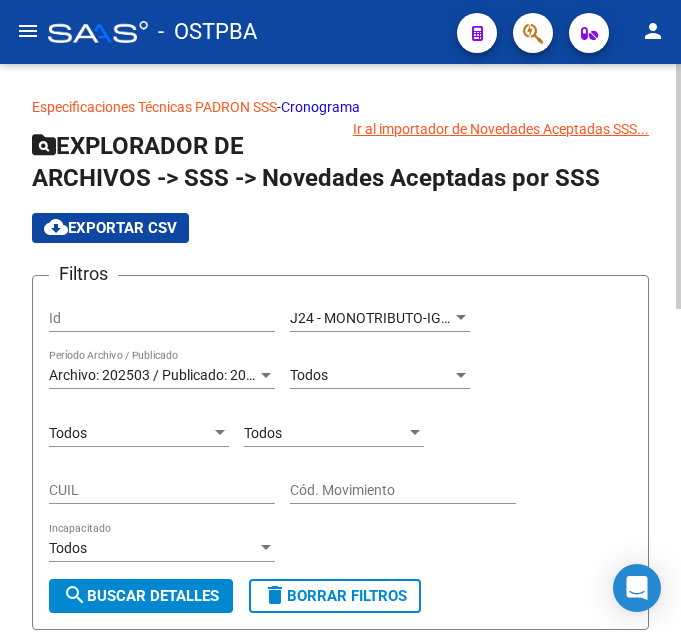 click on "Todos Tipo de Beneficiario" 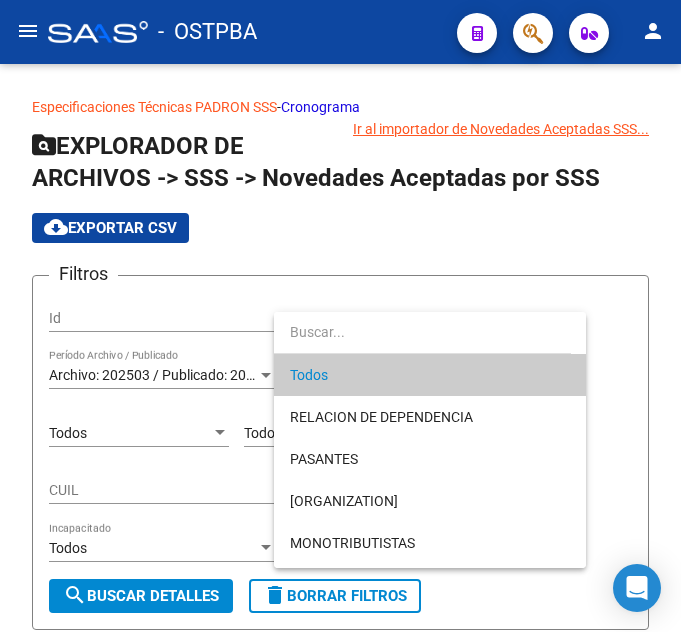 click on "Todos" at bounding box center [430, 375] 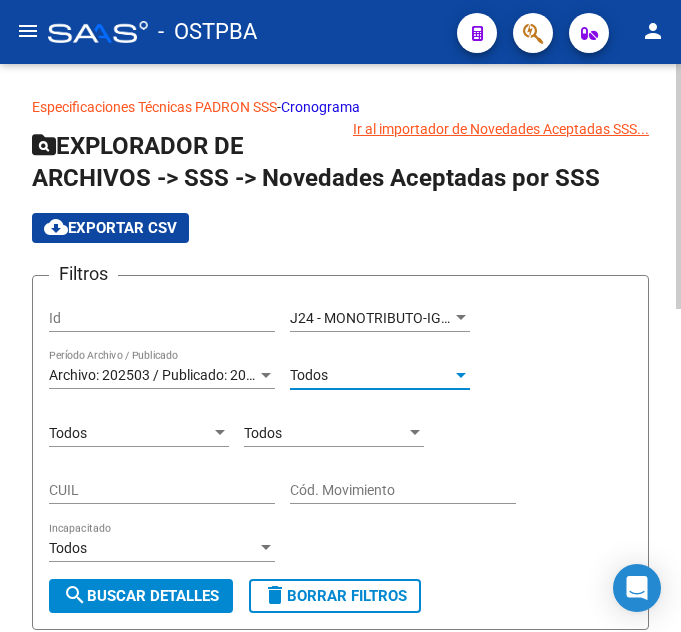 click on "search  Buscar Detalles" 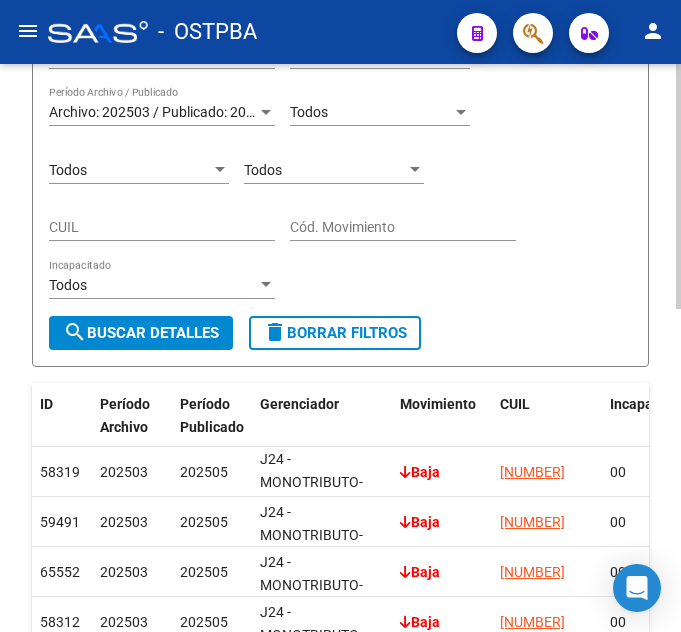 scroll, scrollTop: 147, scrollLeft: 0, axis: vertical 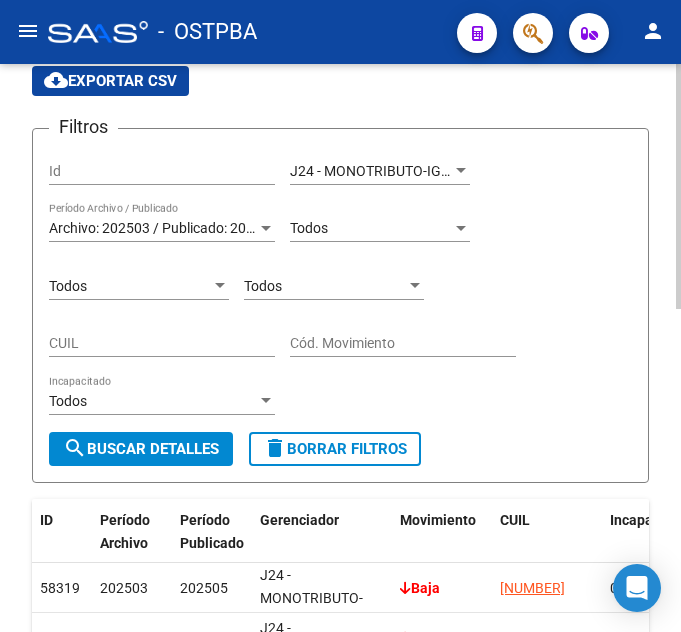 click on "Todos Cód. Movimiento" 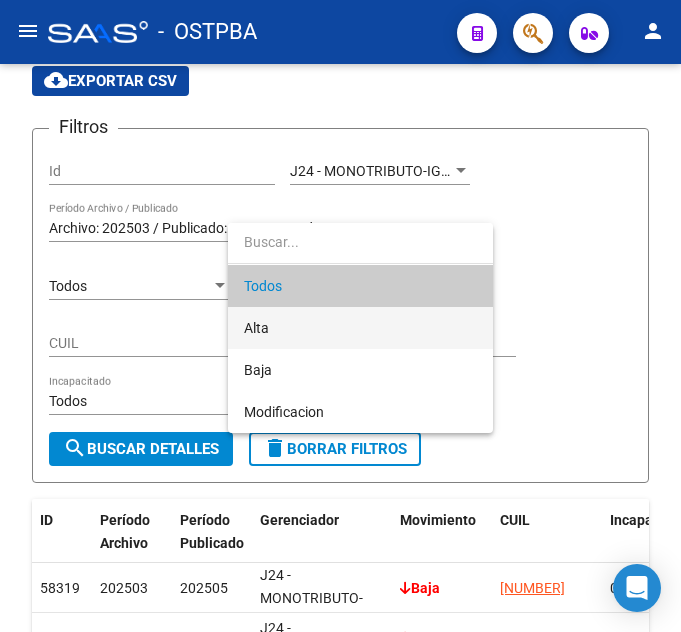 click on "Alta" at bounding box center (360, 328) 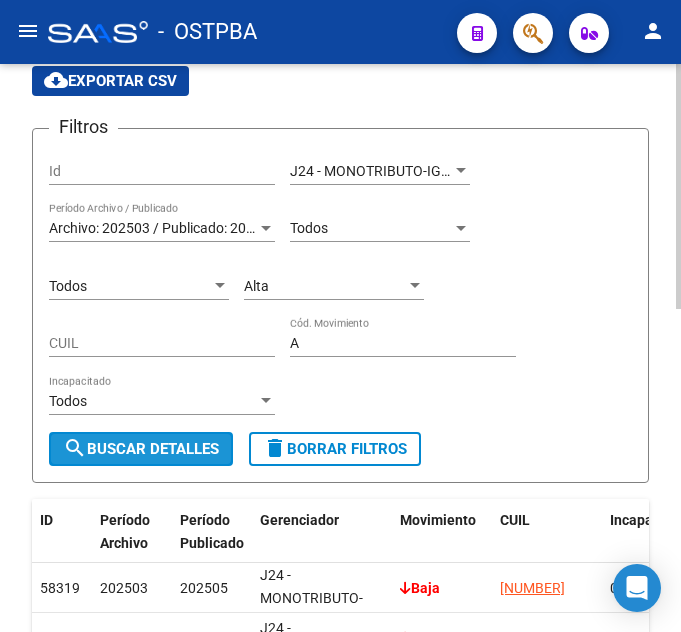 click on "search  Buscar Detalles" 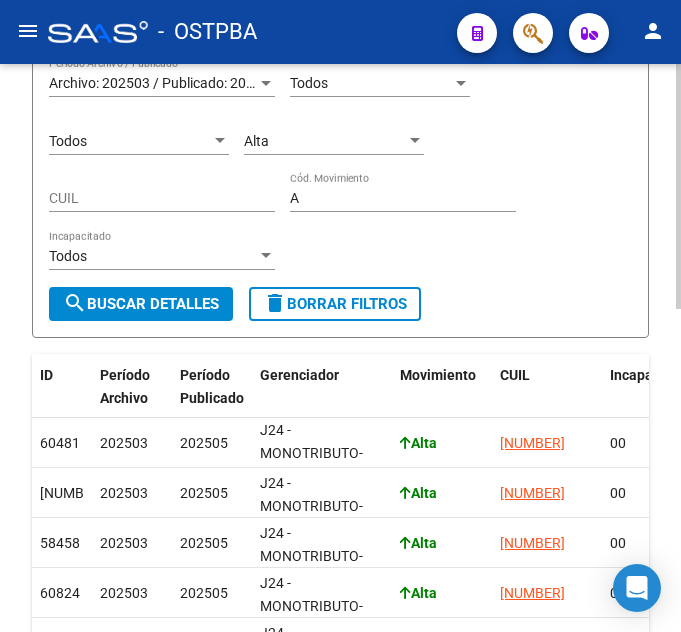 scroll, scrollTop: 247, scrollLeft: 0, axis: vertical 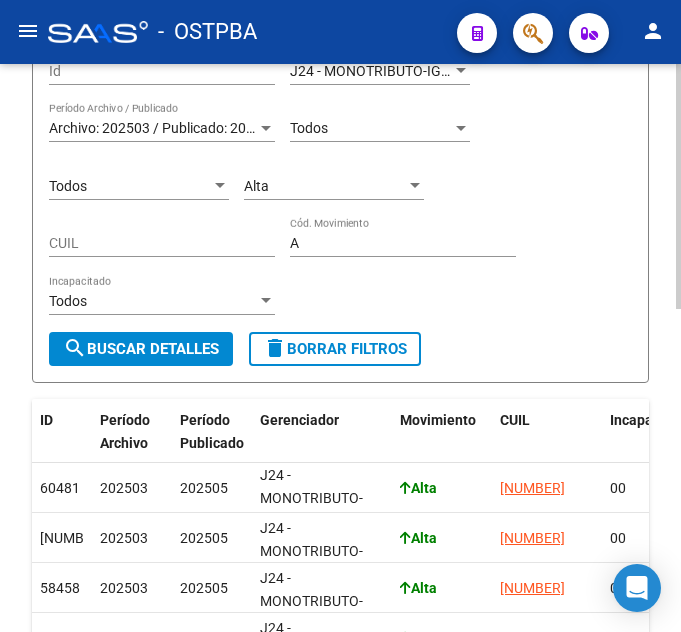 click on "Todos" at bounding box center [130, 186] 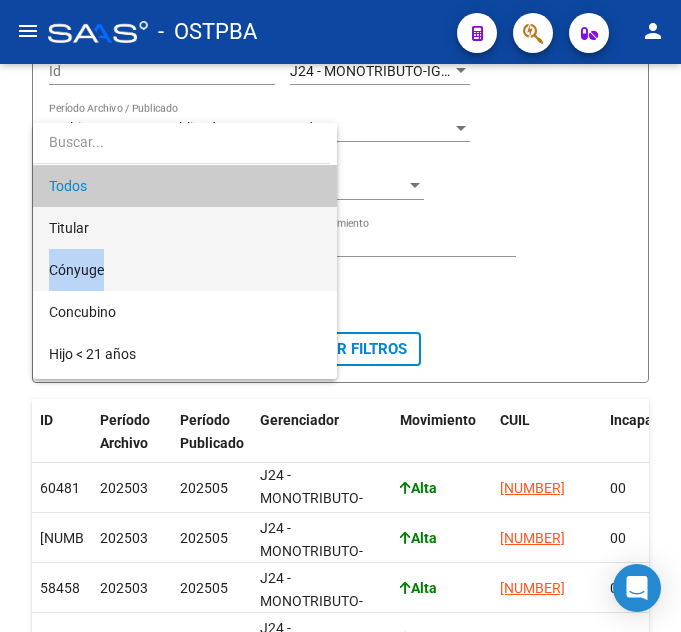 drag, startPoint x: 146, startPoint y: 250, endPoint x: 145, endPoint y: 227, distance: 23.021729 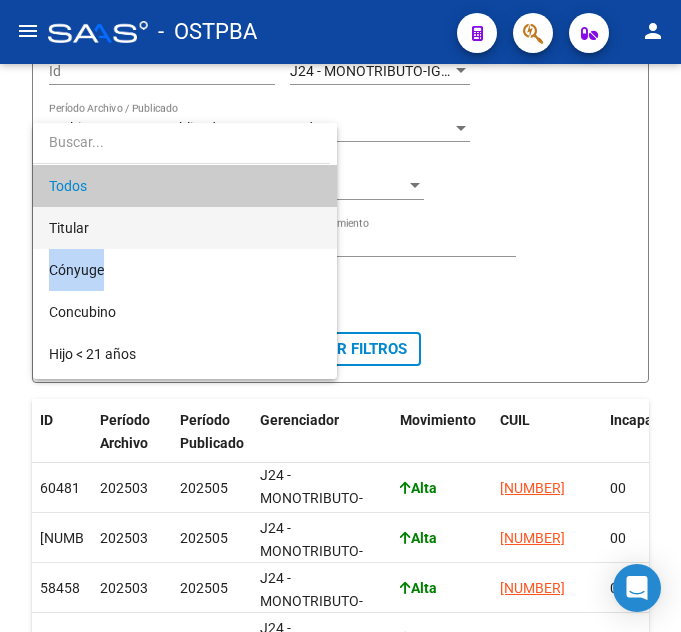 click on "Titular" at bounding box center [185, 228] 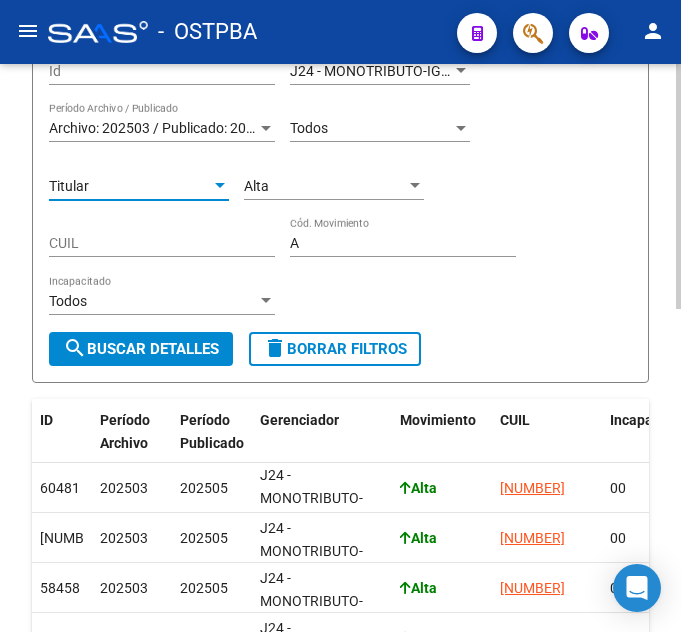 click on "search  Buscar Detalles" 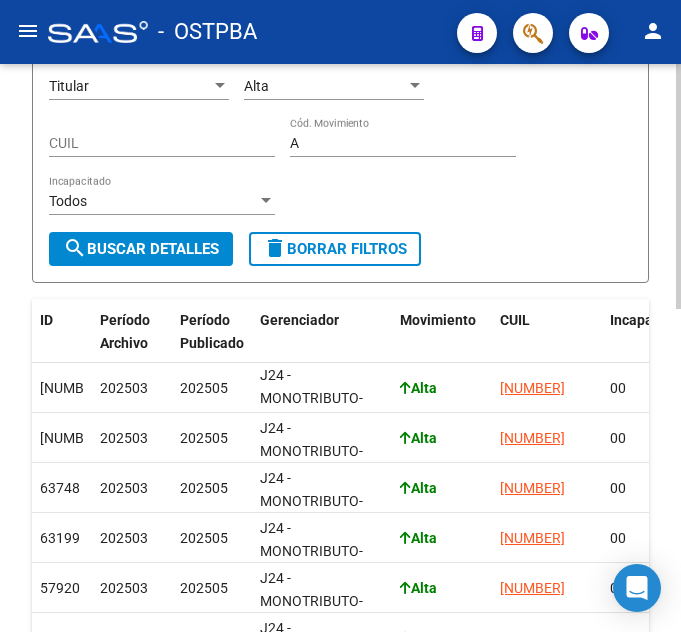 scroll, scrollTop: 47, scrollLeft: 0, axis: vertical 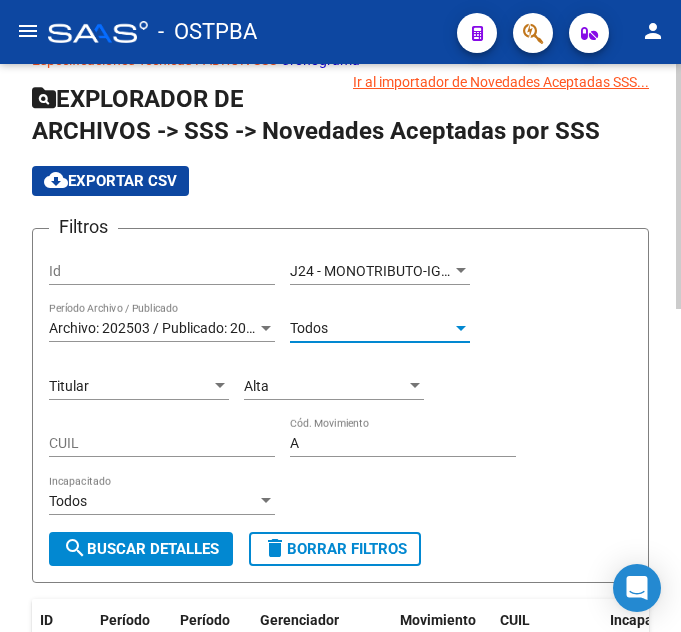 click on "Todos" at bounding box center (371, 328) 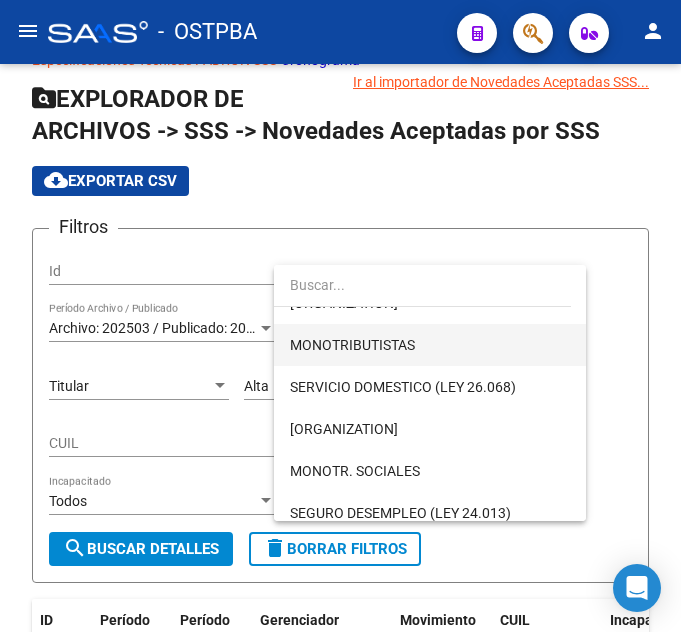 scroll, scrollTop: 200, scrollLeft: 0, axis: vertical 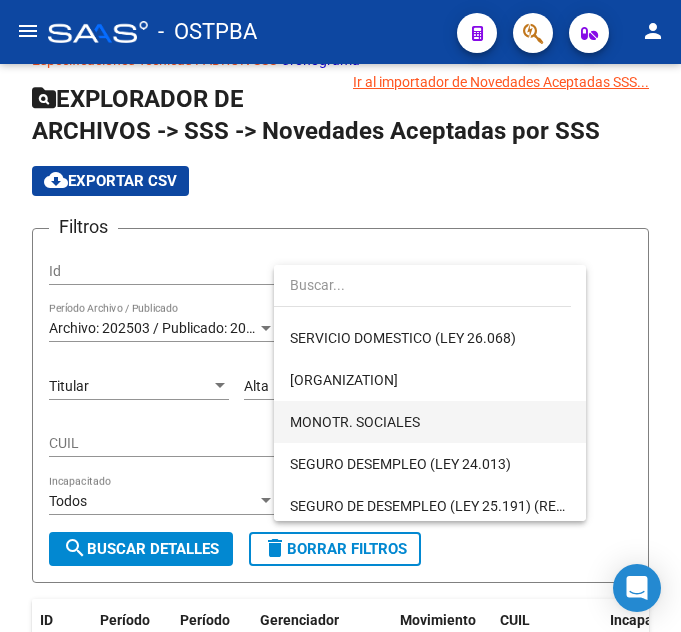 click on "MONOTR. SOCIALES" at bounding box center (355, 422) 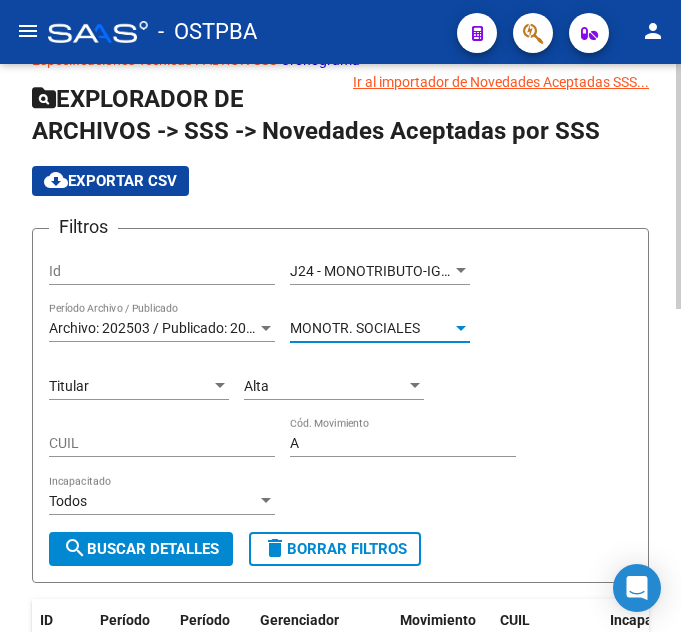 drag, startPoint x: 130, startPoint y: 544, endPoint x: 323, endPoint y: 441, distance: 218.76471 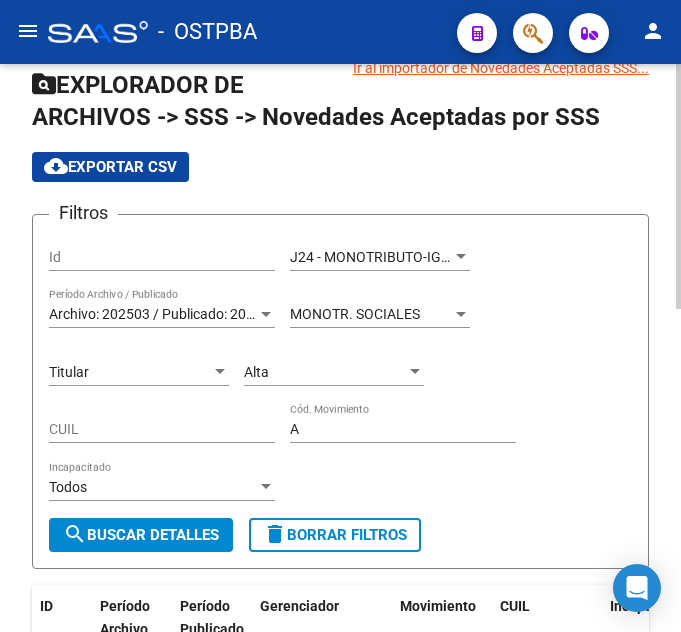 scroll, scrollTop: 47, scrollLeft: 0, axis: vertical 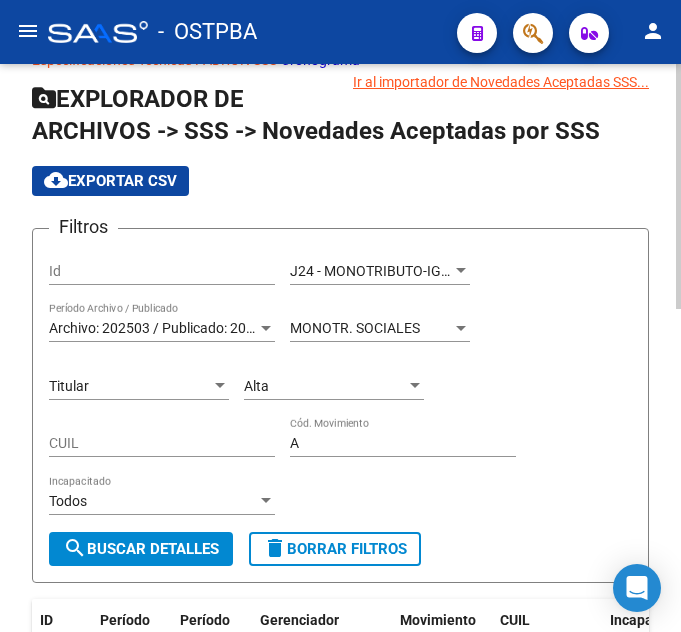 click on "Titular" at bounding box center (130, 386) 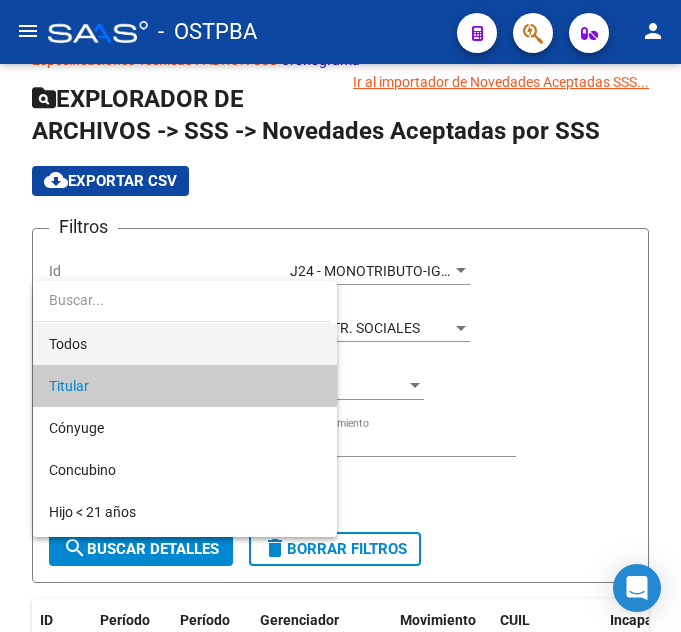 click on "Todos" at bounding box center (185, 344) 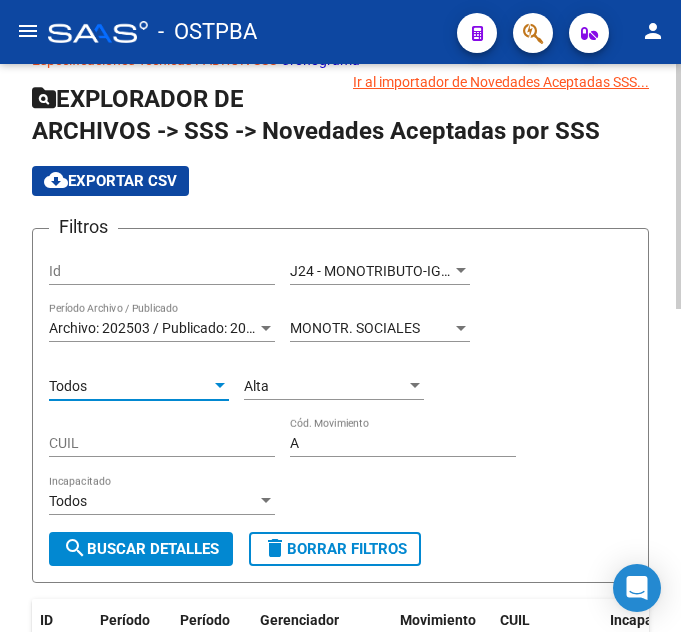 click on "search  Buscar Detalles" 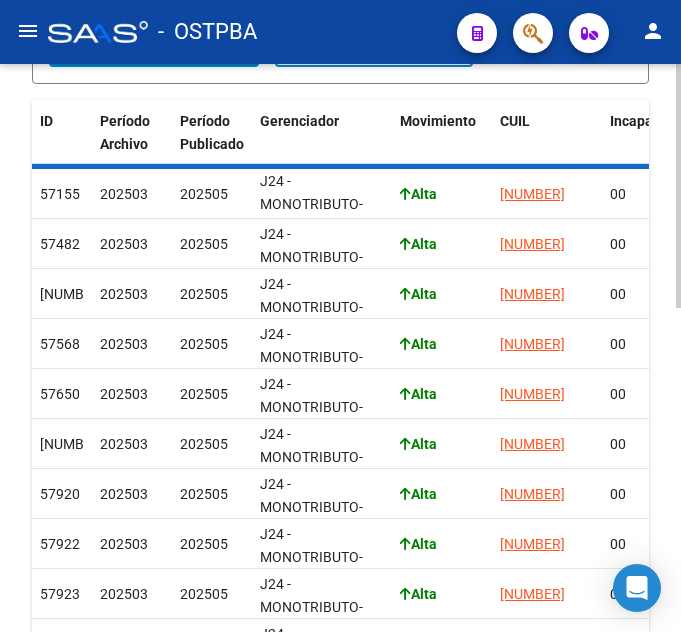 scroll, scrollTop: 547, scrollLeft: 0, axis: vertical 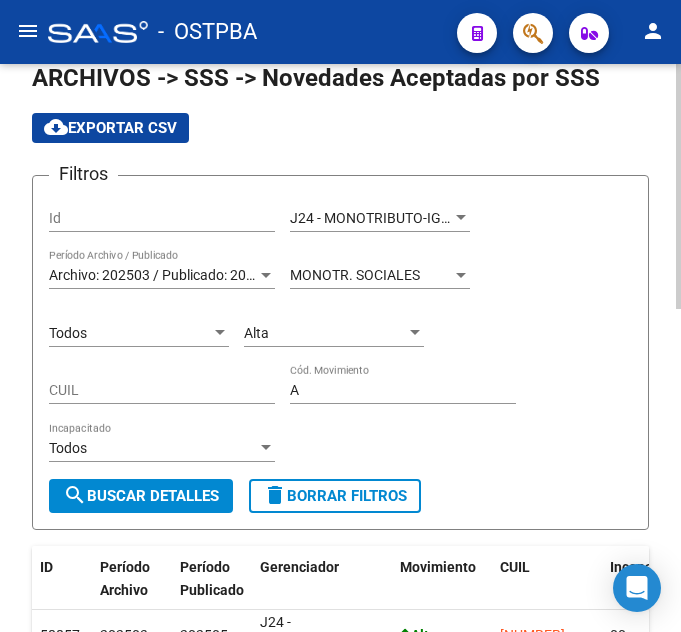 click on "Alta" at bounding box center (325, 333) 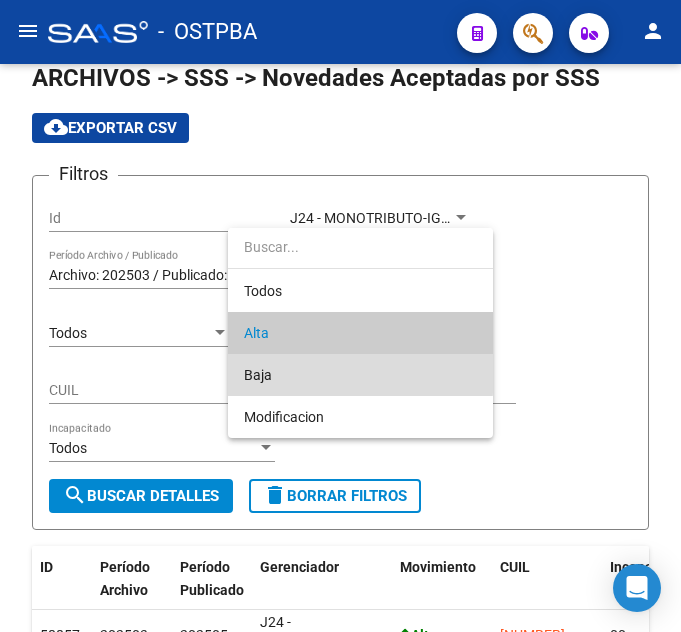 click on "Baja" at bounding box center [360, 375] 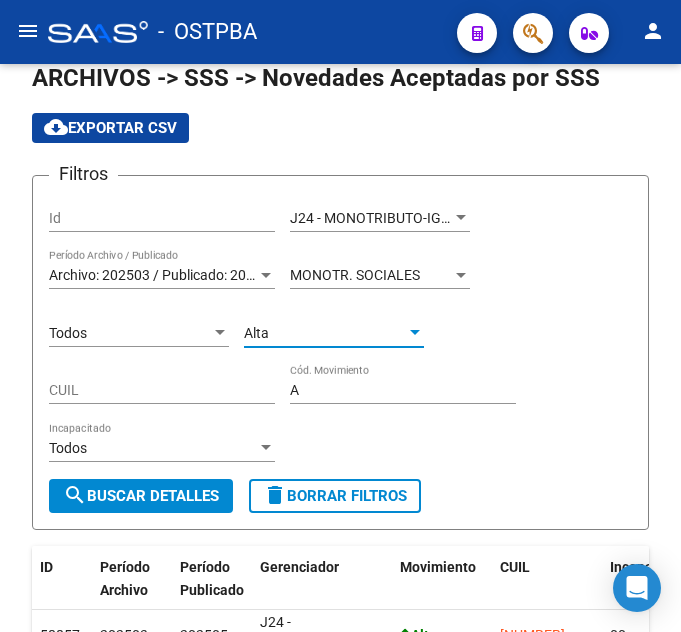 type on "B" 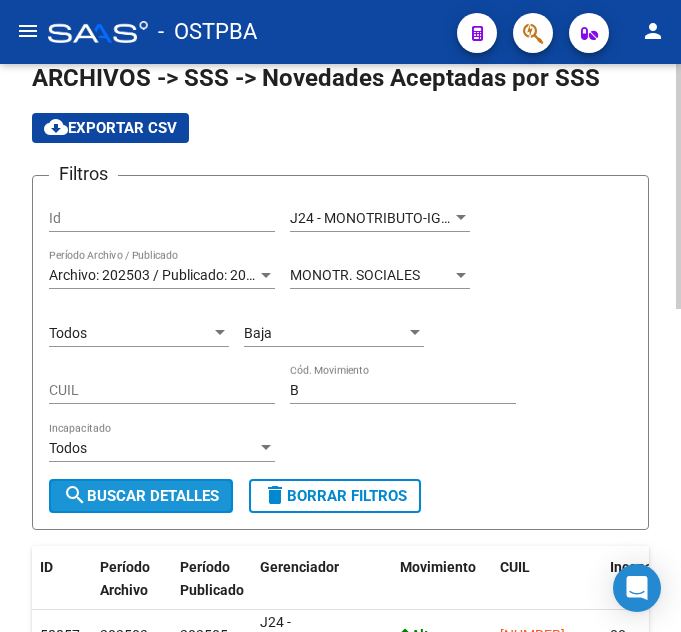 click on "search  Buscar Detalles" 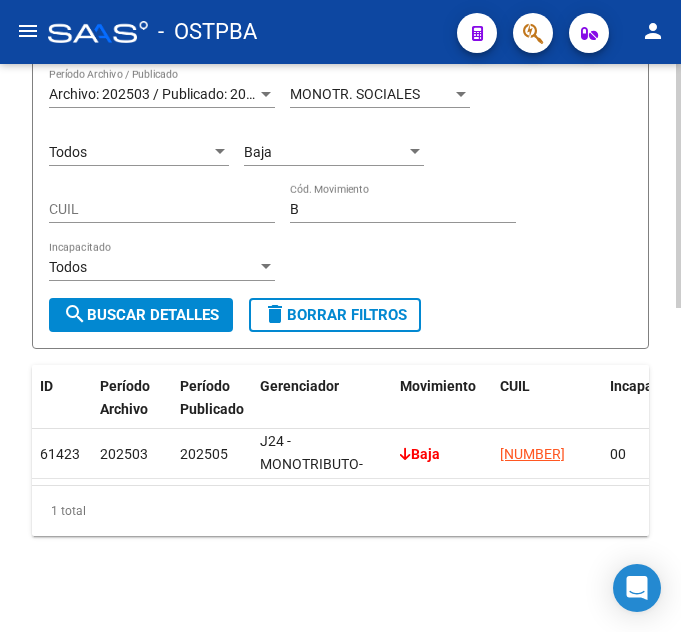 scroll, scrollTop: 297, scrollLeft: 0, axis: vertical 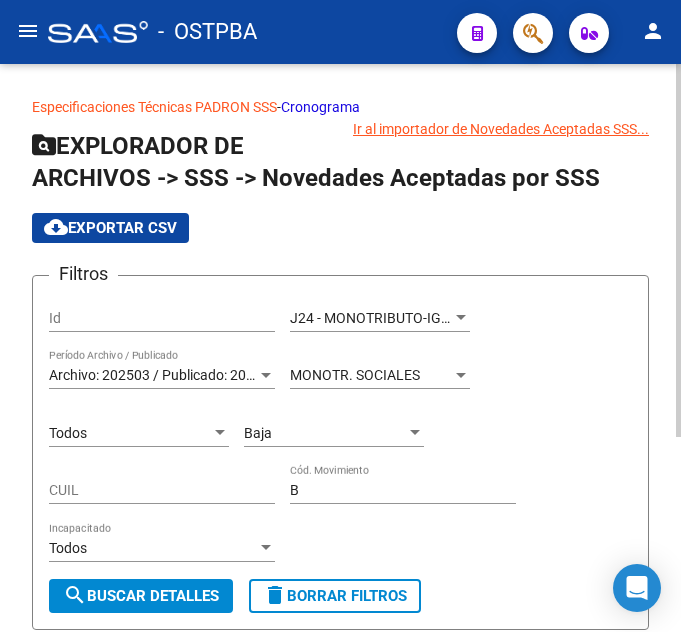 click on "MONOTR. SOCIALES" at bounding box center [355, 375] 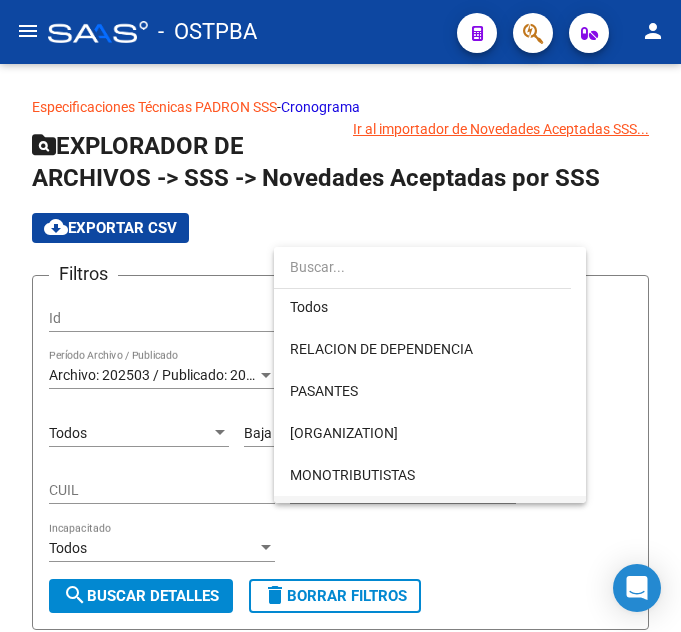 scroll, scrollTop: 0, scrollLeft: 0, axis: both 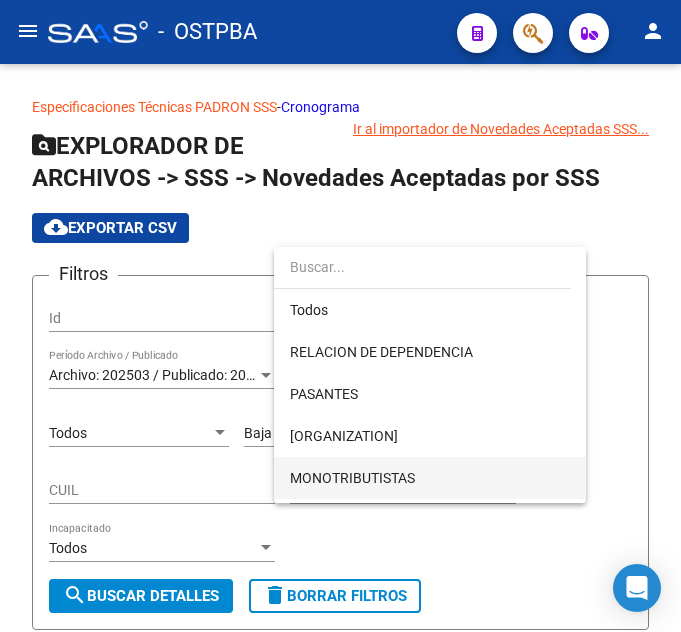 click on "MONOTRIBUTISTAS" at bounding box center (430, 478) 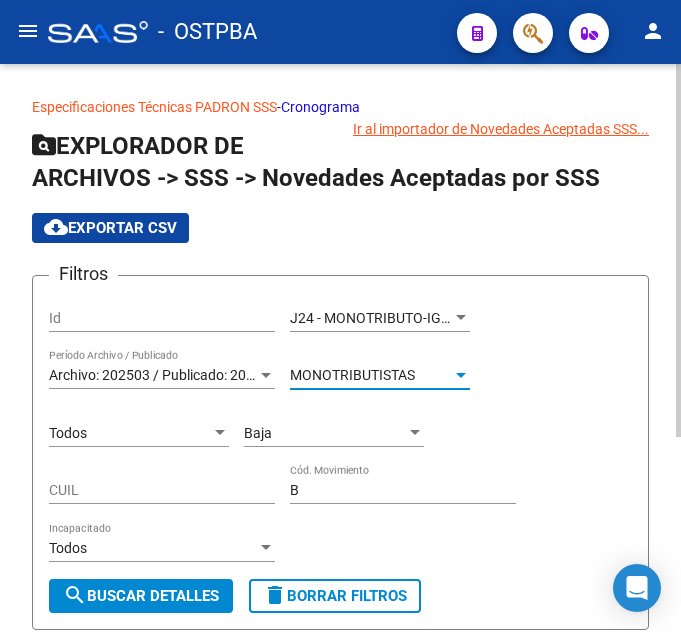 click on "Baja" at bounding box center (325, 433) 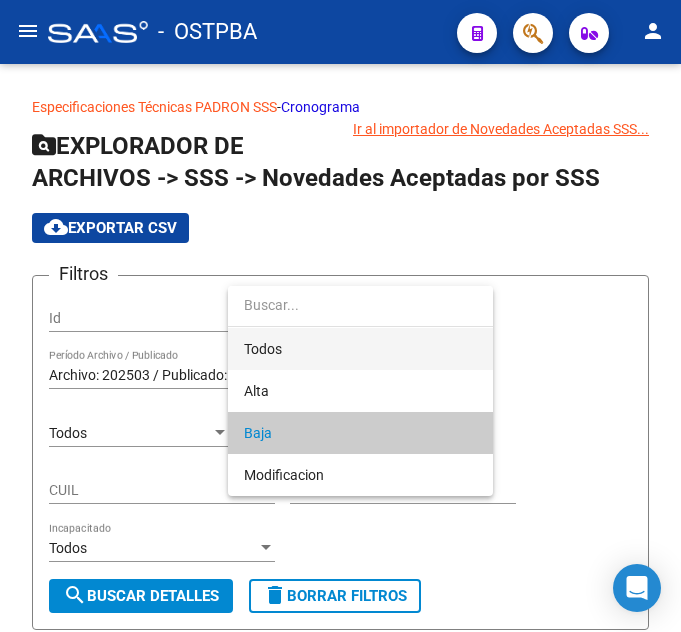 click on "Todos" at bounding box center (360, 349) 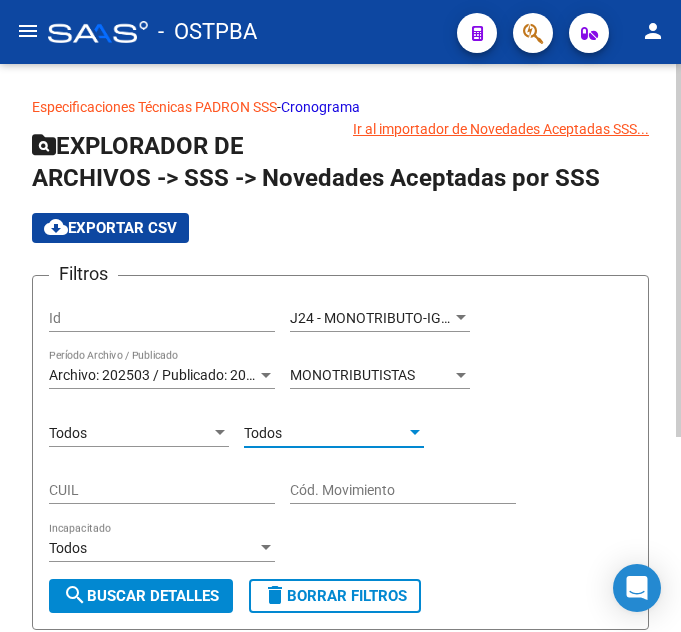drag, startPoint x: 171, startPoint y: 607, endPoint x: 172, endPoint y: 597, distance: 10.049875 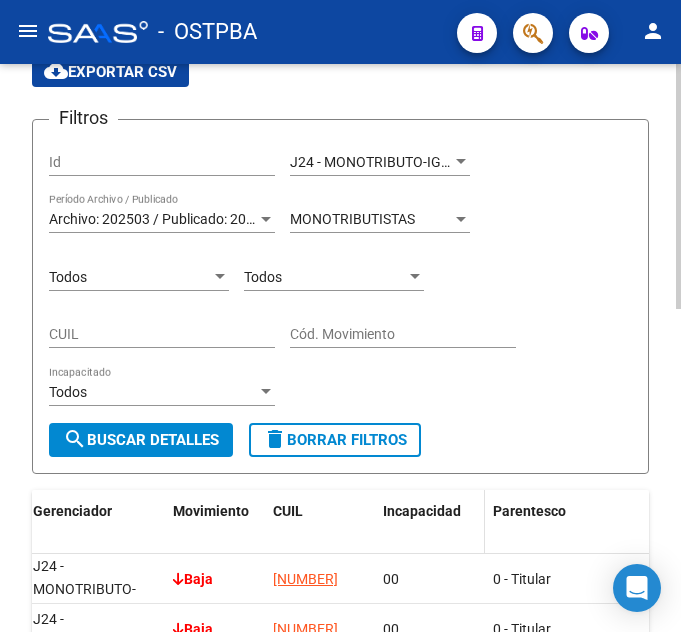 scroll, scrollTop: 147, scrollLeft: 0, axis: vertical 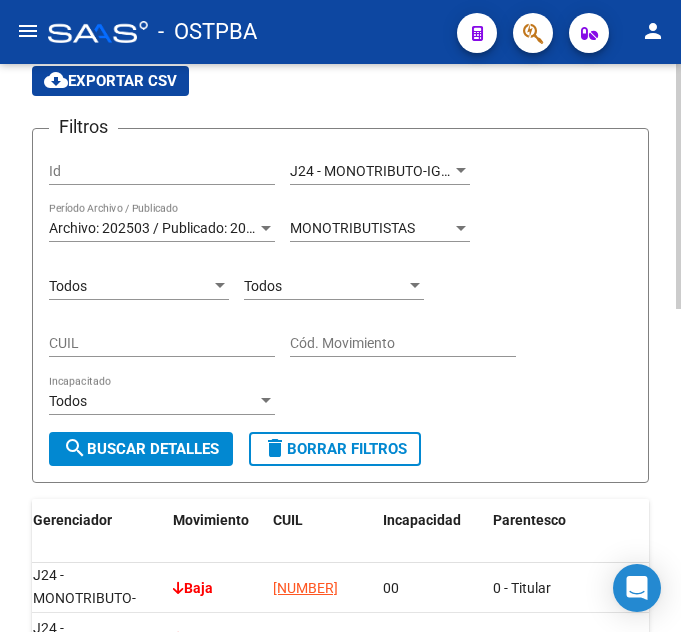 click on "Todos" at bounding box center [130, 286] 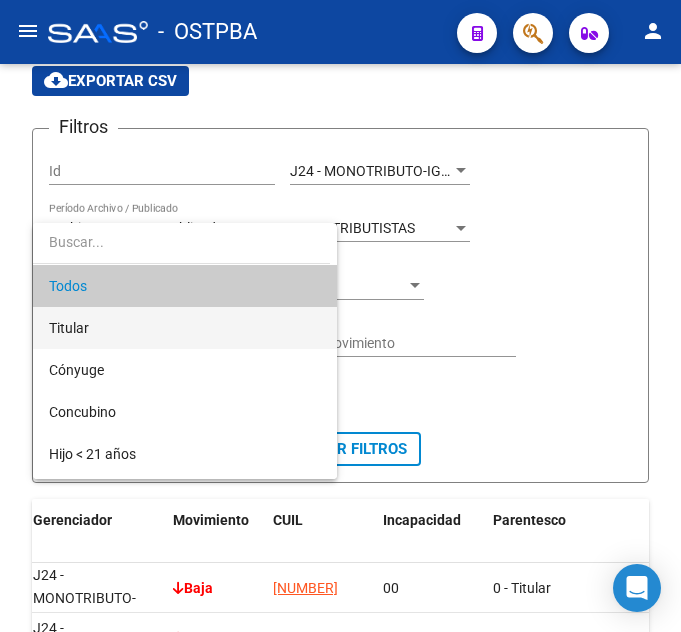 click on "Titular" at bounding box center (185, 328) 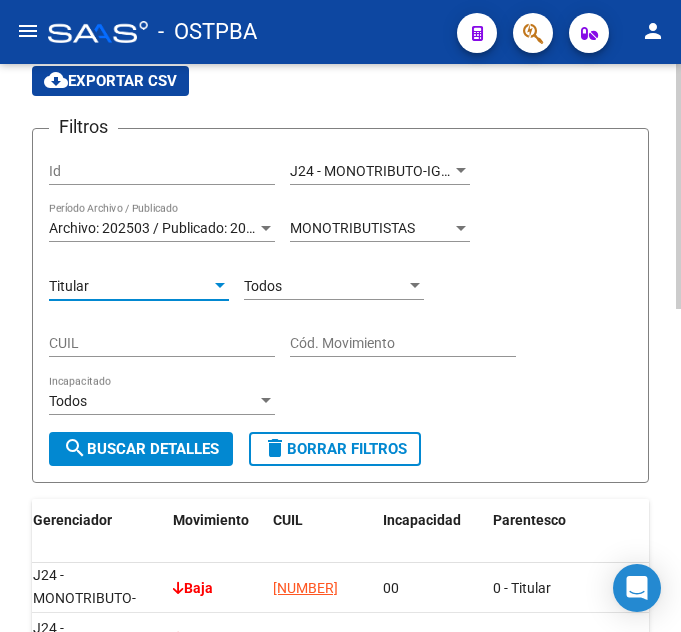 click on "search  Buscar Detalles" 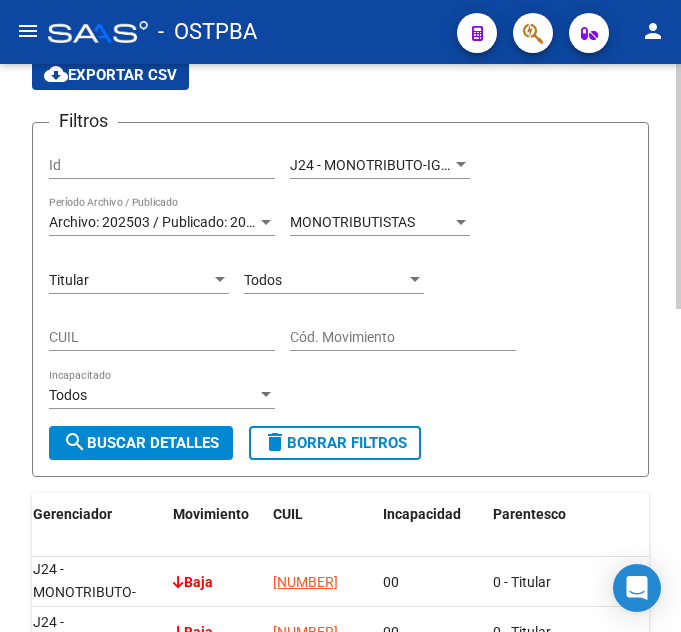 scroll, scrollTop: 147, scrollLeft: 0, axis: vertical 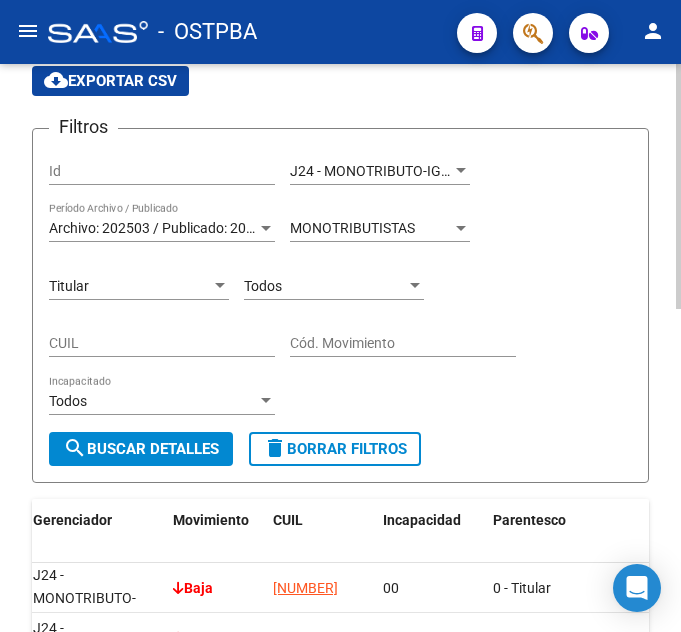 click on "Titular" at bounding box center (130, 286) 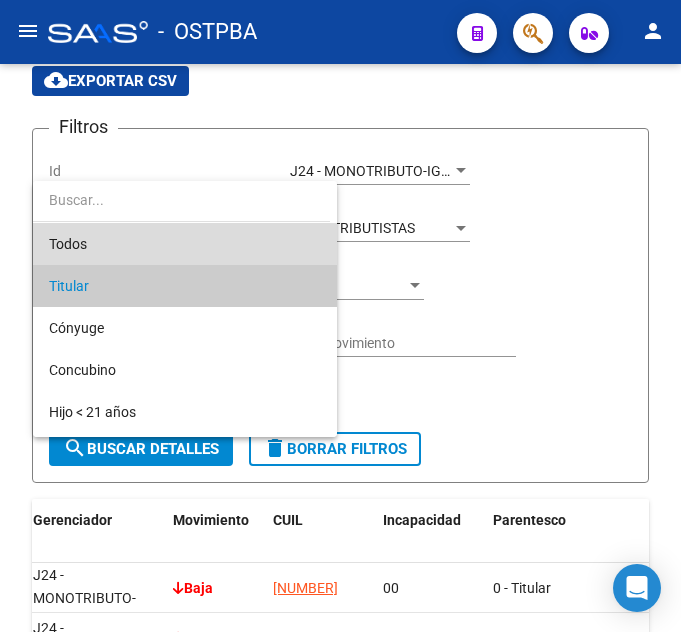 click on "Todos" at bounding box center (185, 244) 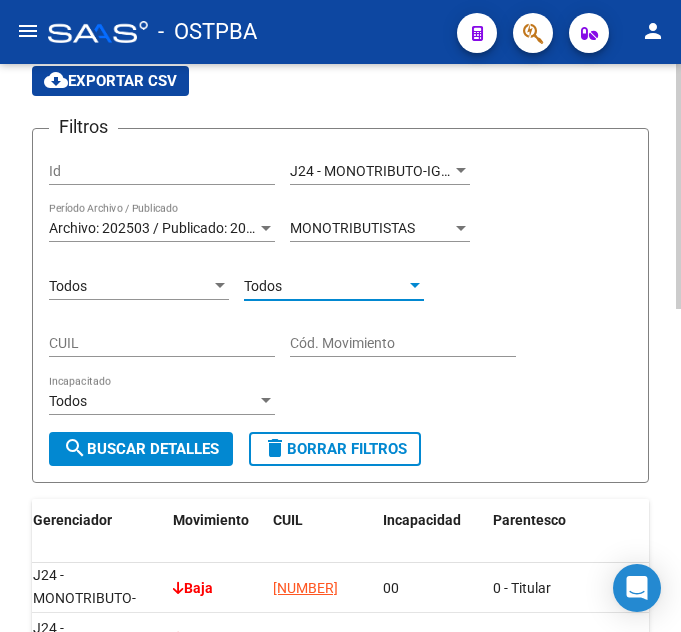 click on "Todos" at bounding box center (325, 286) 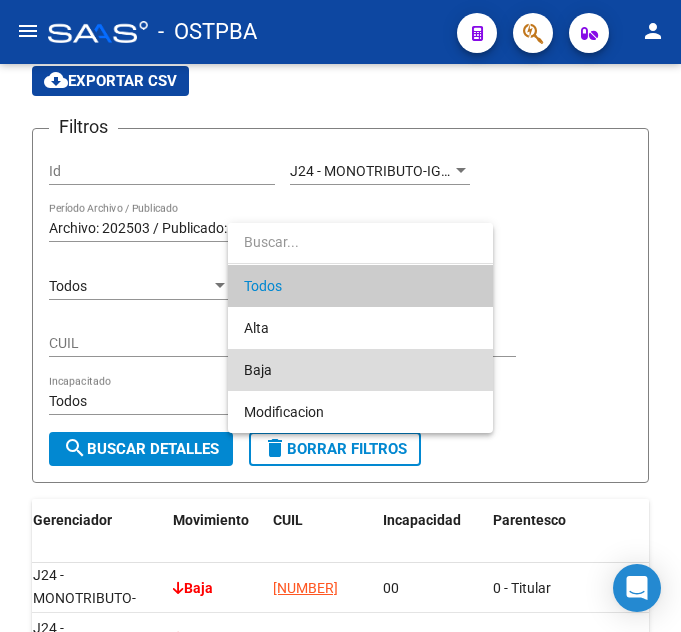 click on "Baja" at bounding box center [360, 370] 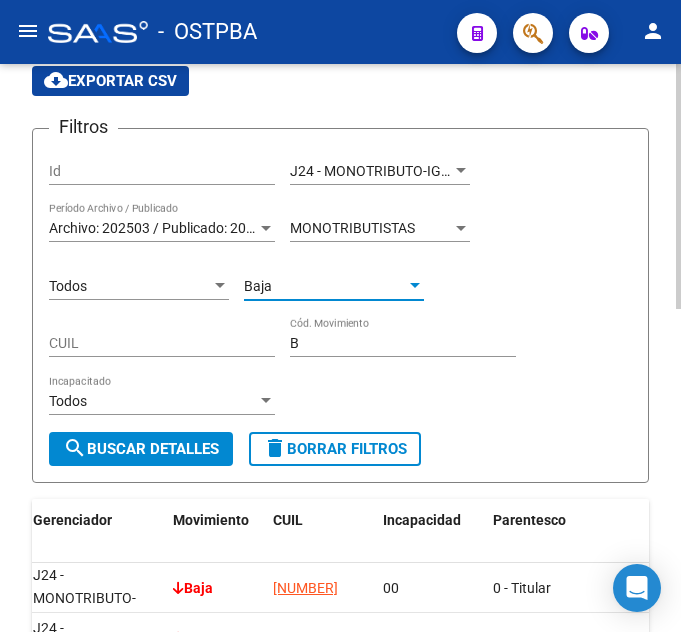 click on "Filtros Id J24 - MONOTRIBUTO-IGUALDAD SALUD-PRENSA Seleccionar Gerenciador Archivo: 202503 / Publicado: 202505 Período Archivo / Publicado MONOTRIBUTISTAS Tipo de Beneficiario Todos Parentesco Baja Cód. Movimiento CUIL B Cód. Movimiento Todos Incapacitado search  Buscar Detalles  delete  Borrar Filtros" 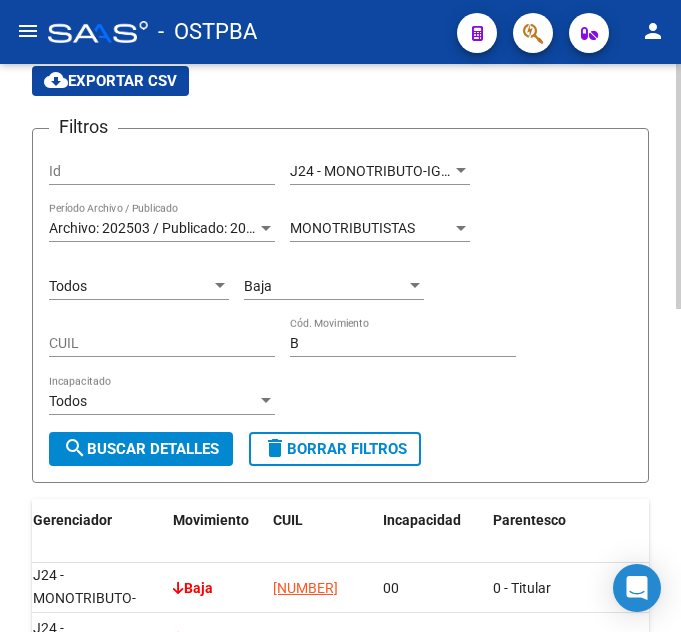 click on "search  Buscar Detalles" 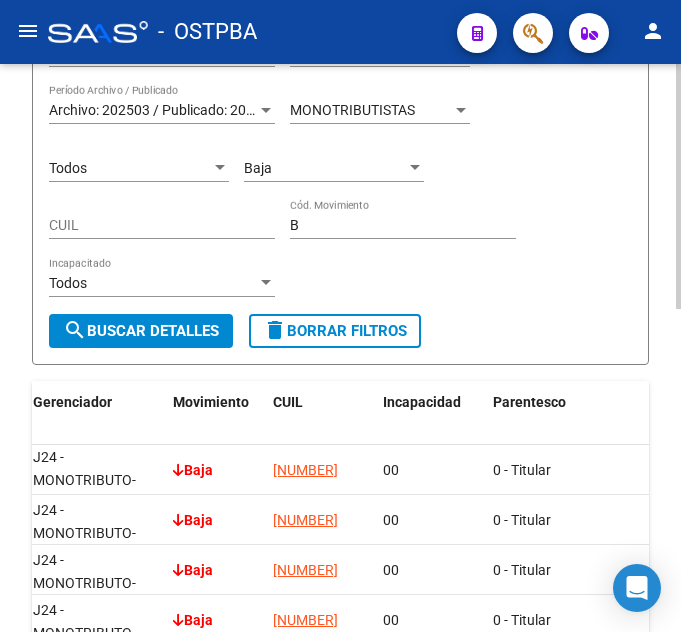scroll, scrollTop: 147, scrollLeft: 0, axis: vertical 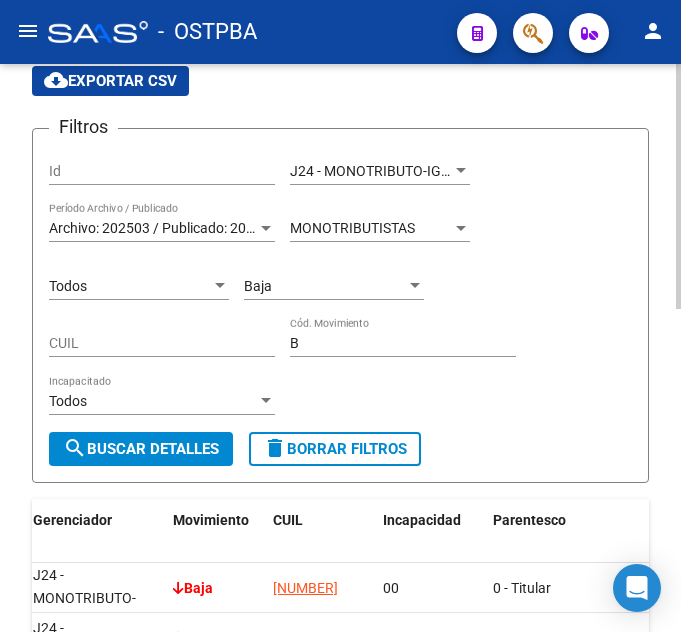 click on "Todos" at bounding box center (130, 286) 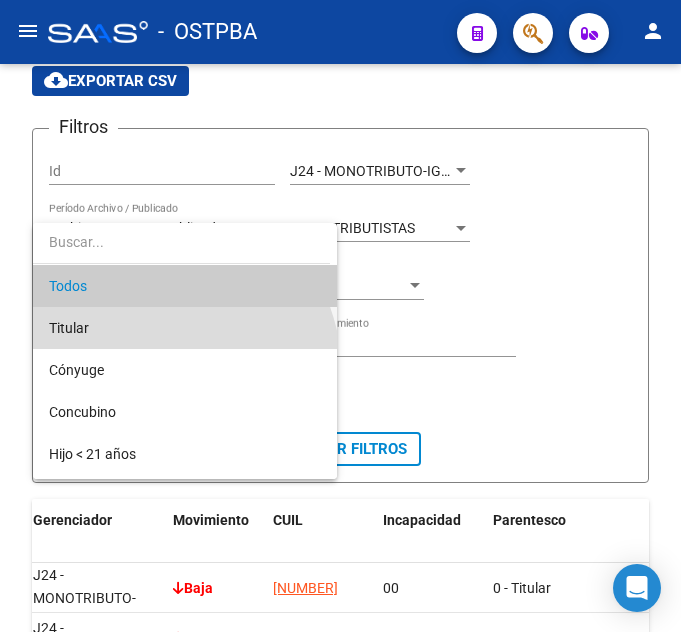 click on "Titular" at bounding box center [185, 328] 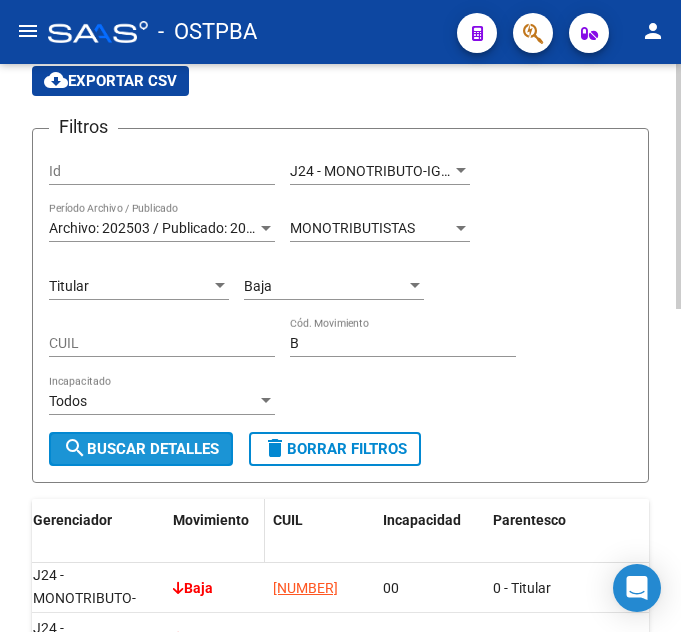 drag, startPoint x: 119, startPoint y: 459, endPoint x: 179, endPoint y: 560, distance: 117.47766 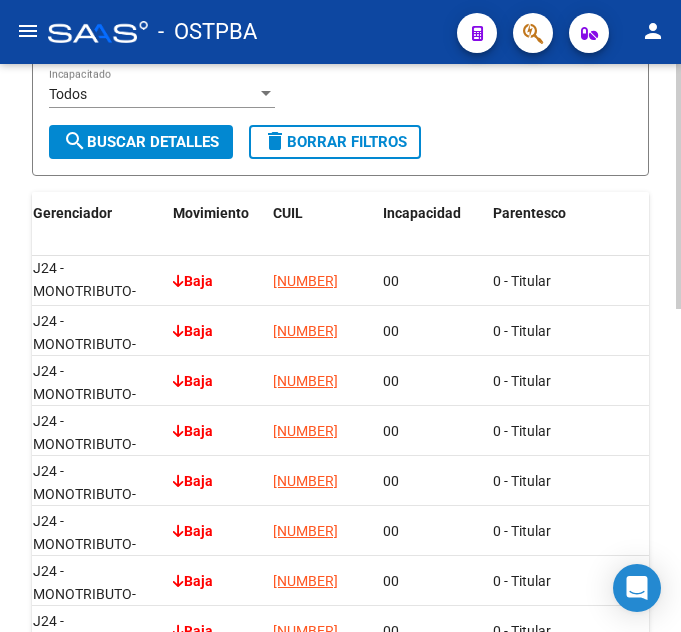 scroll, scrollTop: 447, scrollLeft: 0, axis: vertical 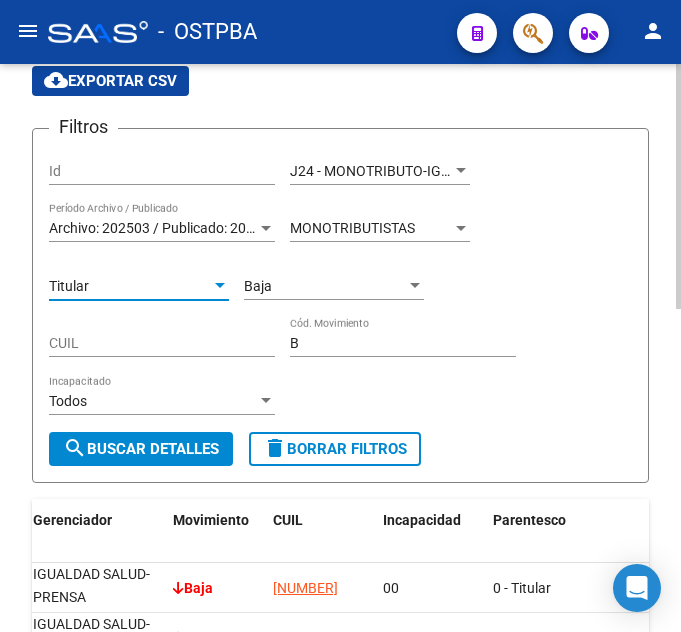 click on "Titular" at bounding box center (130, 286) 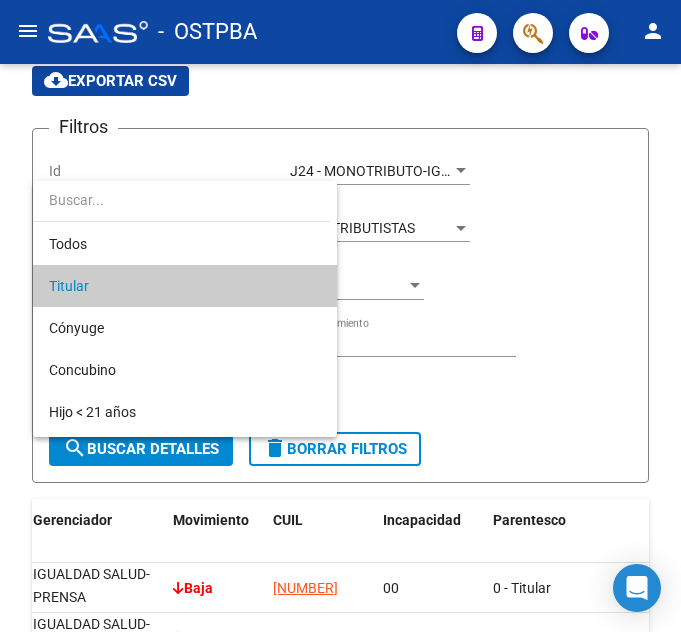 click at bounding box center [181, 200] 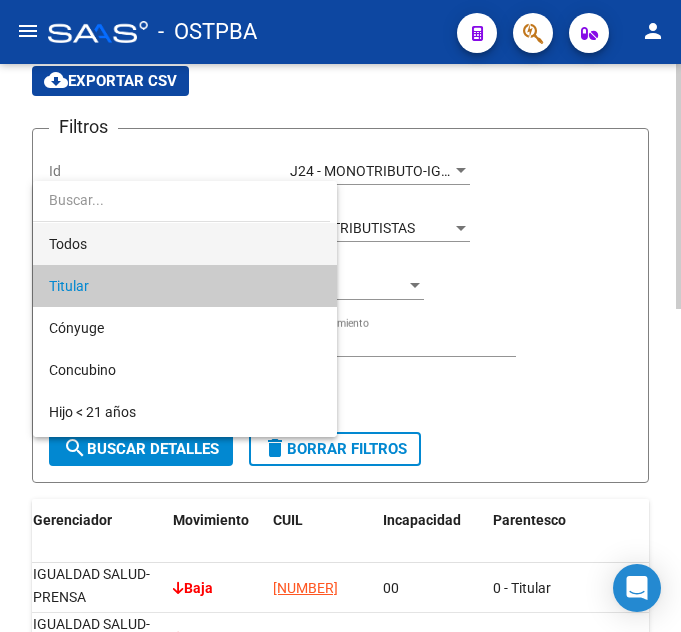 drag, startPoint x: 184, startPoint y: 240, endPoint x: 176, endPoint y: 263, distance: 24.351591 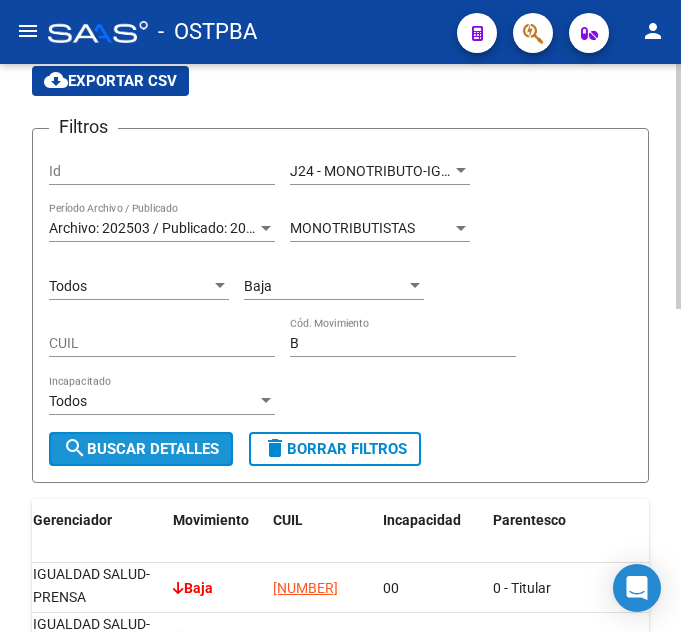 click on "search  Buscar Detalles" 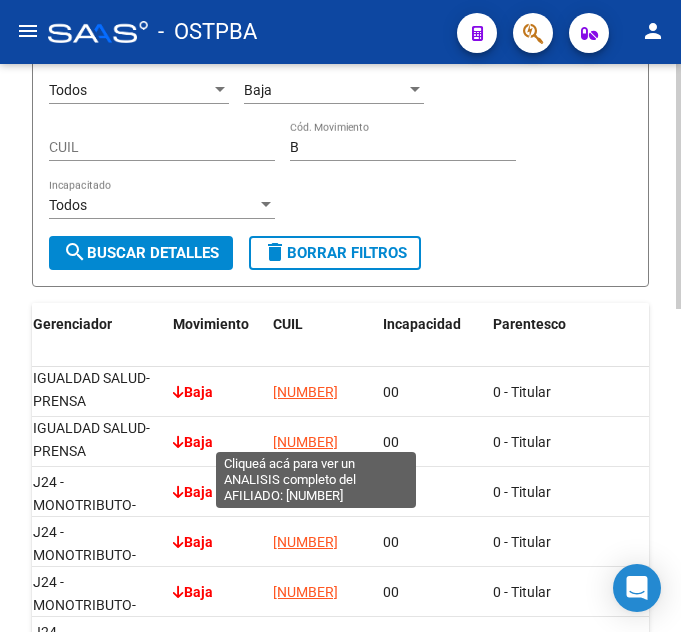 scroll, scrollTop: 247, scrollLeft: 0, axis: vertical 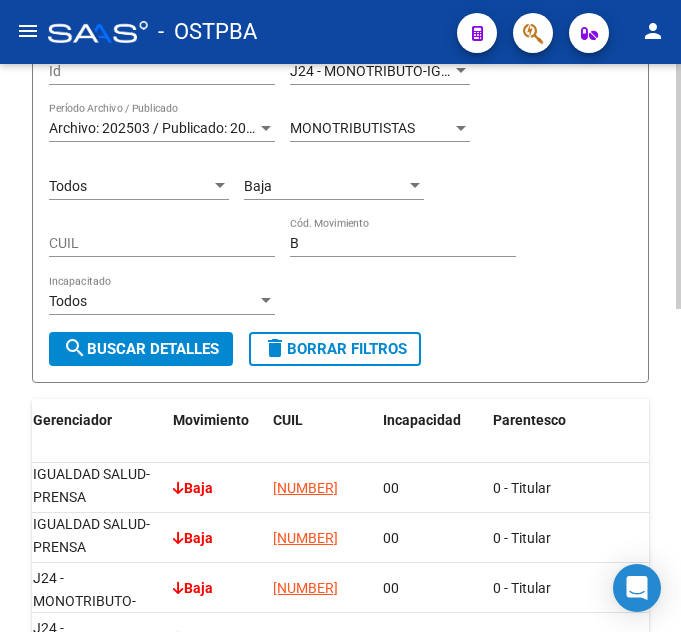 click on "MONOTRIBUTISTAS Tipo de Beneficiario" 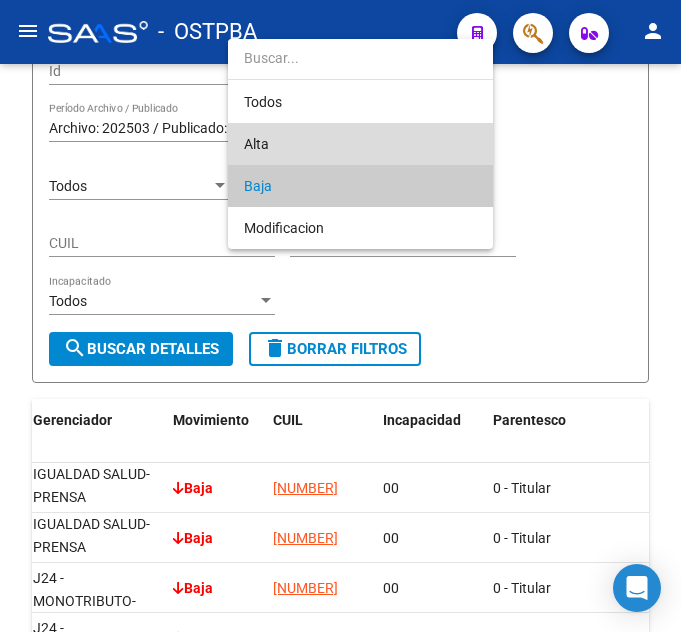 click on "Alta" at bounding box center (360, 144) 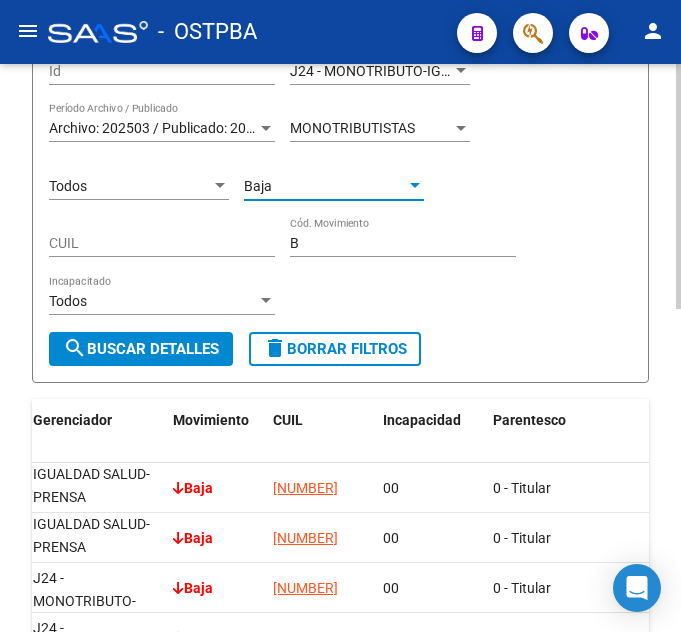 type on "A" 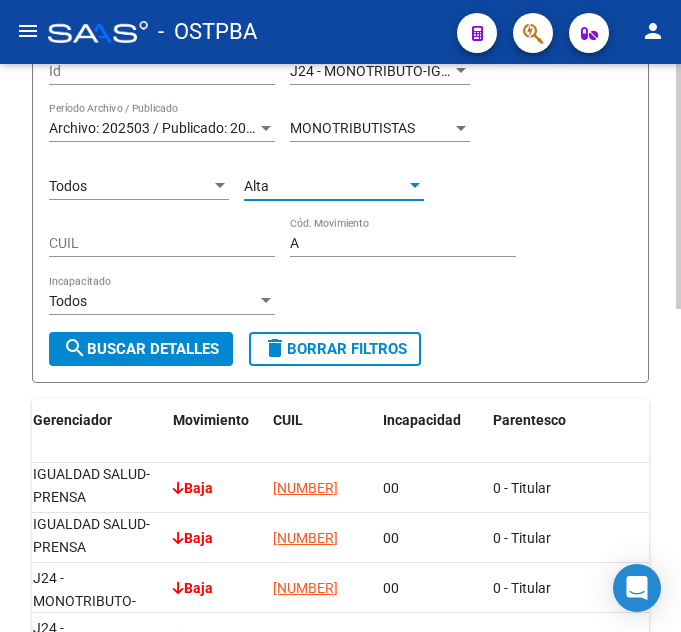 click on "Filtros Id J24 - MONOTRIBUTO-IGUALDAD SALUD-PRENSA Seleccionar Gerenciador Archivo: 202503 / Publicado: 202505 Período Archivo / Publicado MONOTRIBUTISTAS Tipo de Beneficiario Todos Parentesco Alta Cód. Movimiento CUIL A Cód. Movimiento Todos Incapacitado search  Buscar Detalles  delete  Borrar Filtros" 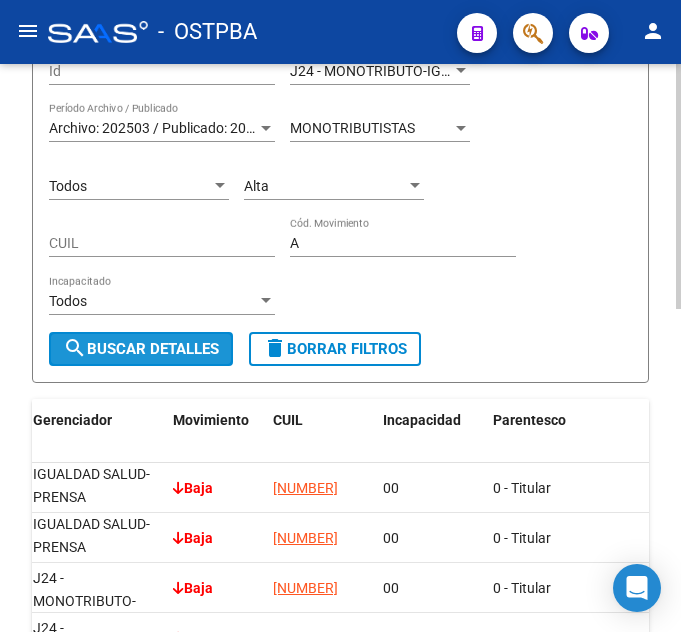 click on "search  Buscar Detalles" 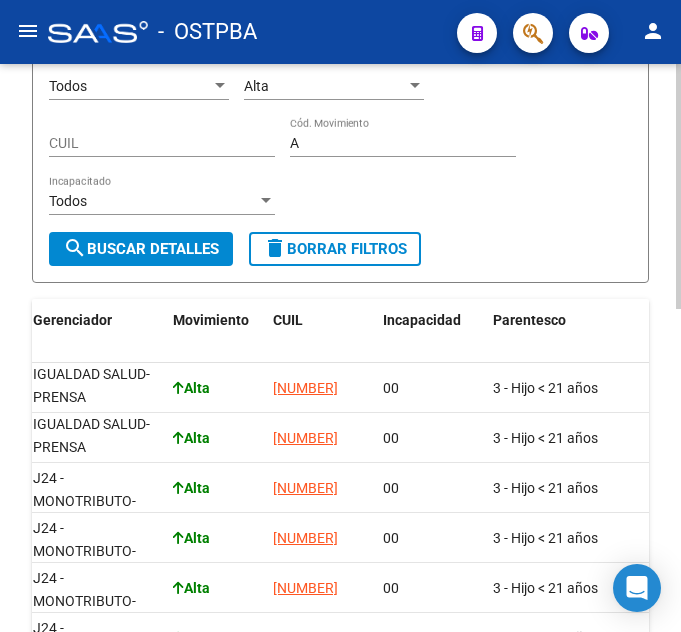 scroll, scrollTop: 147, scrollLeft: 0, axis: vertical 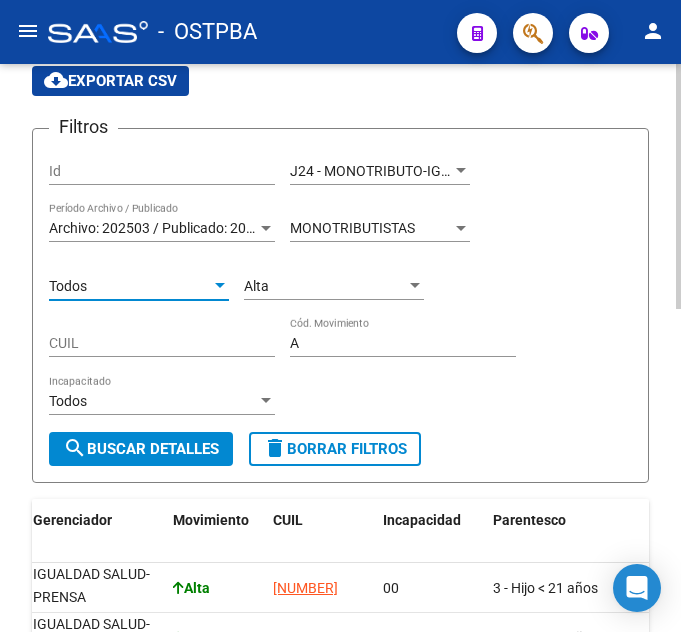 click on "Todos" at bounding box center (130, 286) 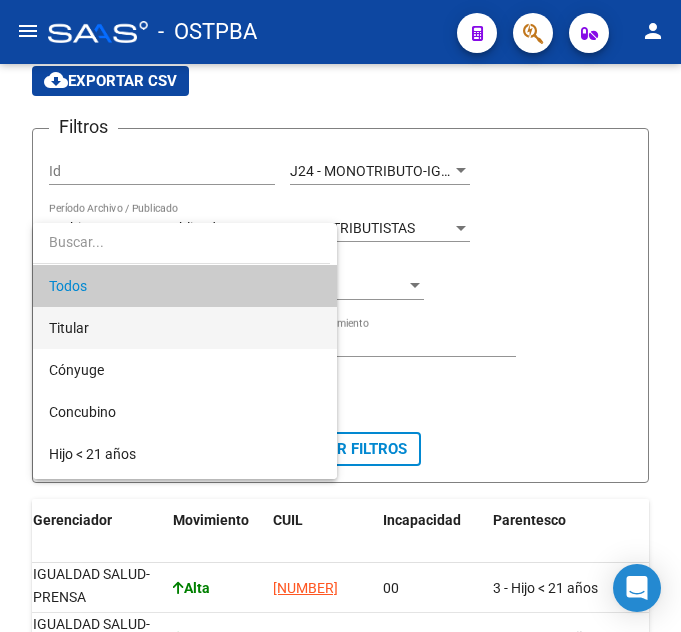 click on "Titular" at bounding box center (185, 328) 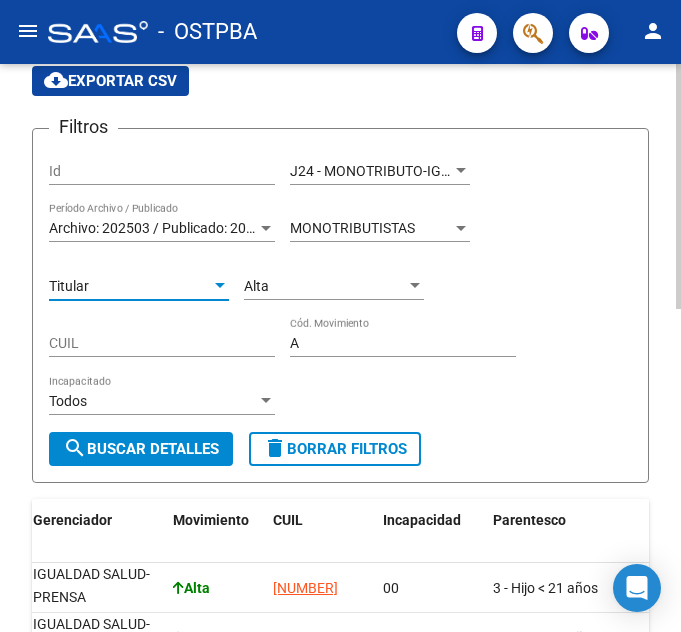 click on "search" 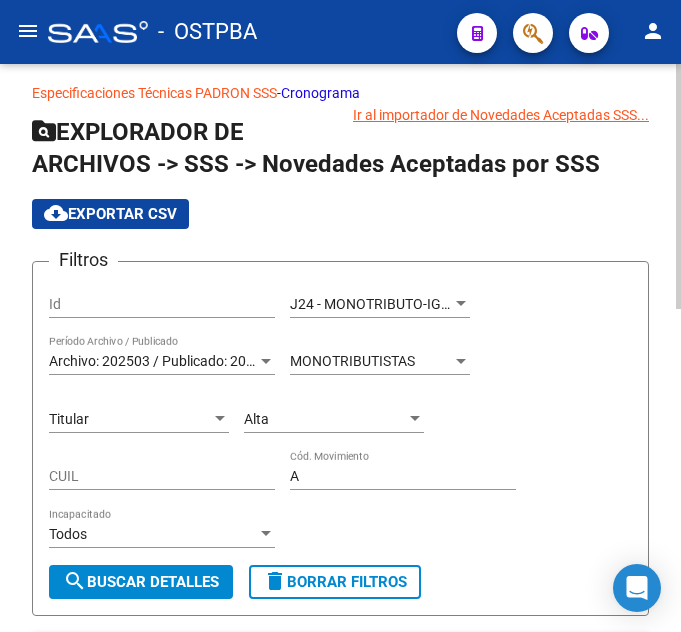 scroll, scrollTop: 0, scrollLeft: 0, axis: both 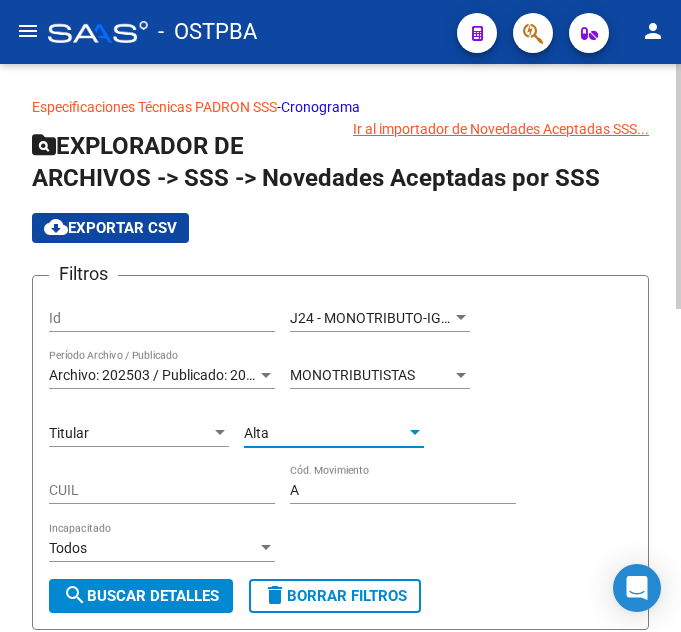 click on "Alta" at bounding box center [256, 433] 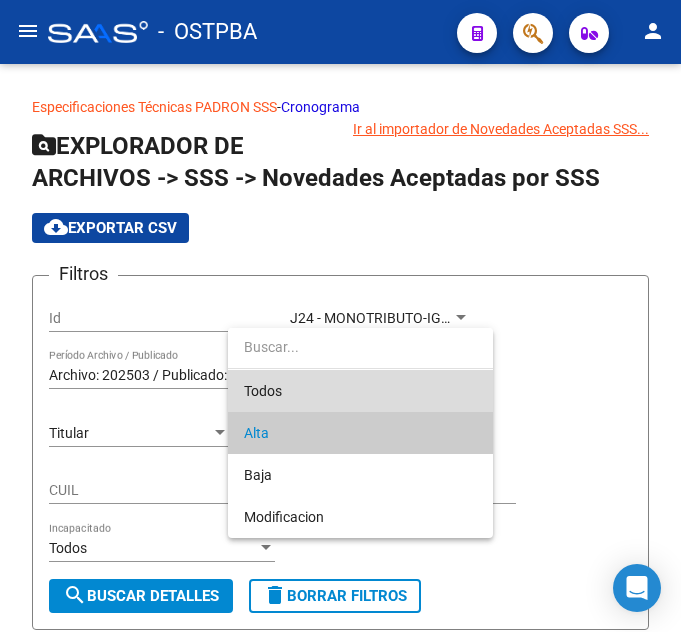 click on "Todos" at bounding box center [360, 391] 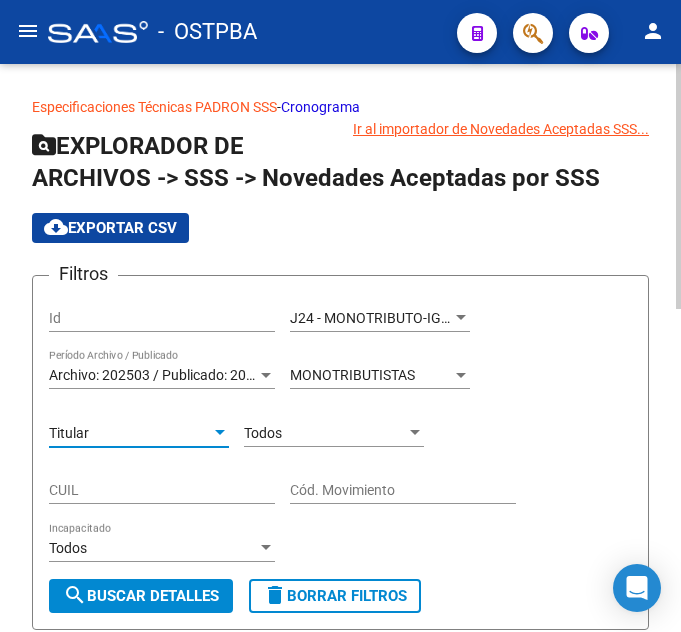 click on "Titular" at bounding box center [130, 433] 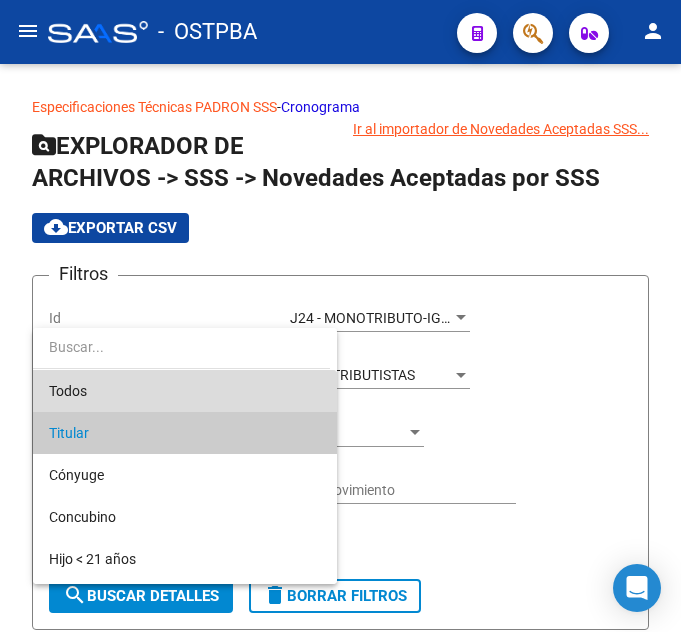 click on "Todos" at bounding box center (185, 391) 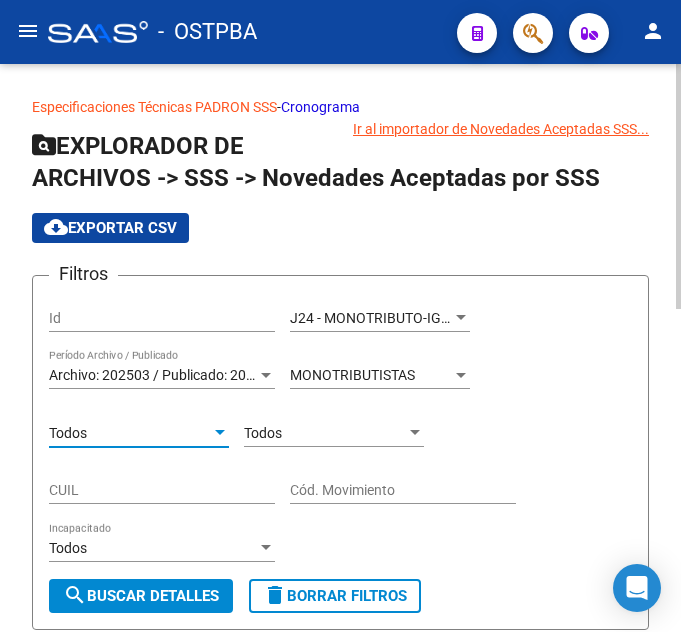 click on "MONOTRIBUTISTAS" at bounding box center (352, 375) 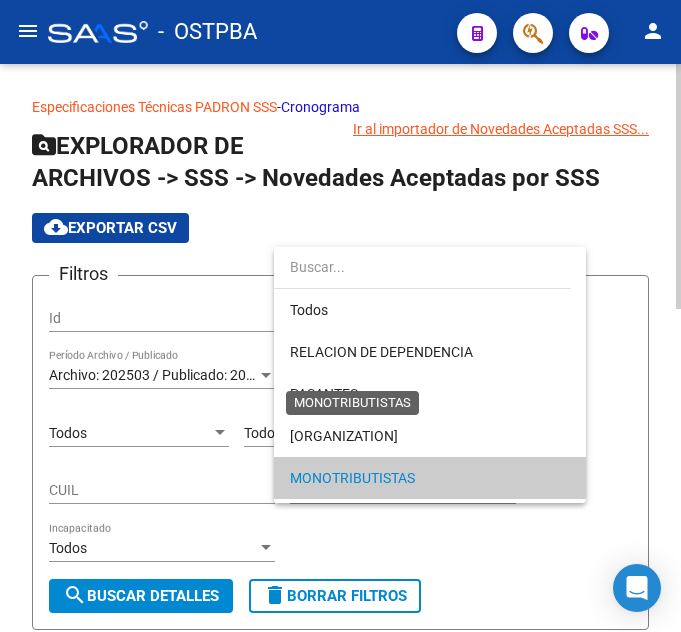 scroll, scrollTop: 103, scrollLeft: 0, axis: vertical 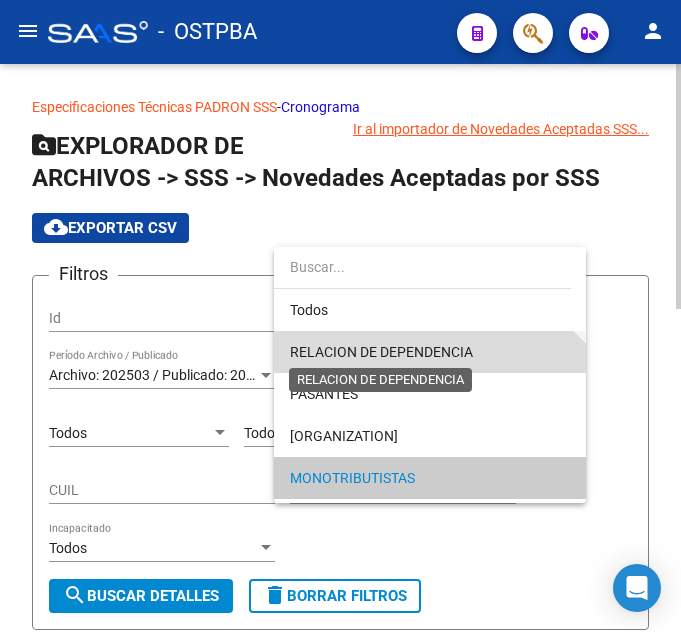 drag, startPoint x: 424, startPoint y: 347, endPoint x: 302, endPoint y: 467, distance: 171.12569 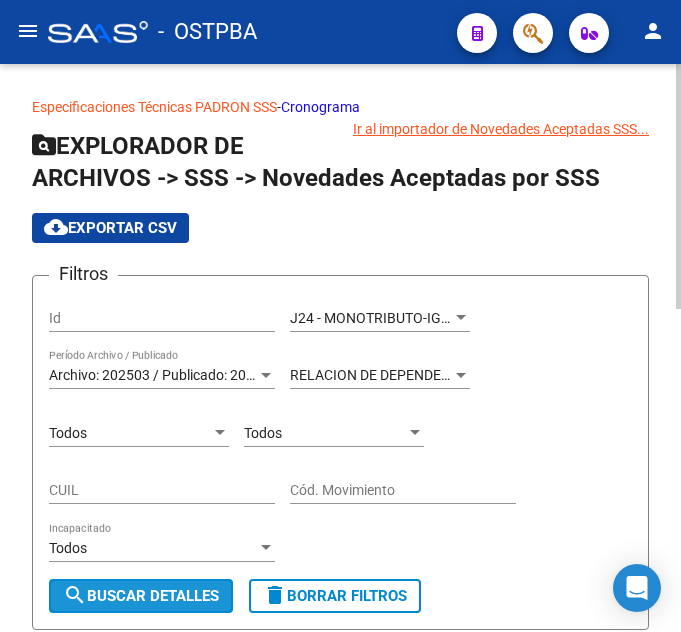 click on "search  Buscar Detalles" 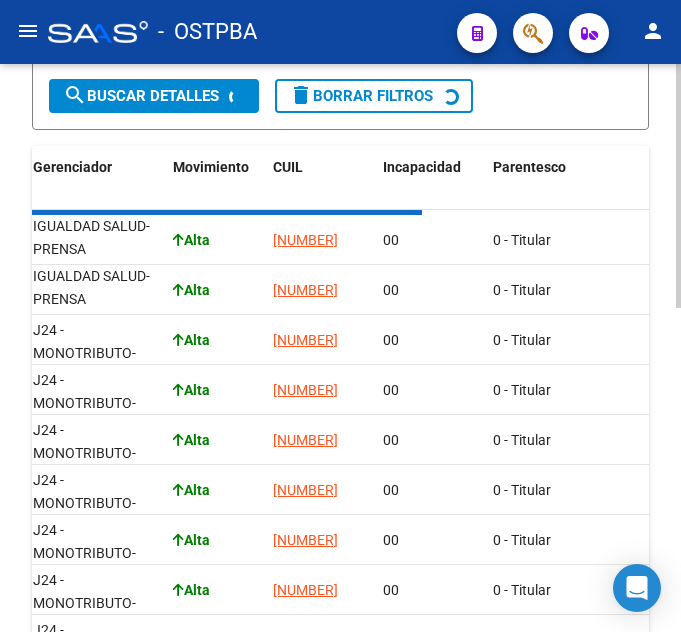 scroll, scrollTop: 275, scrollLeft: 0, axis: vertical 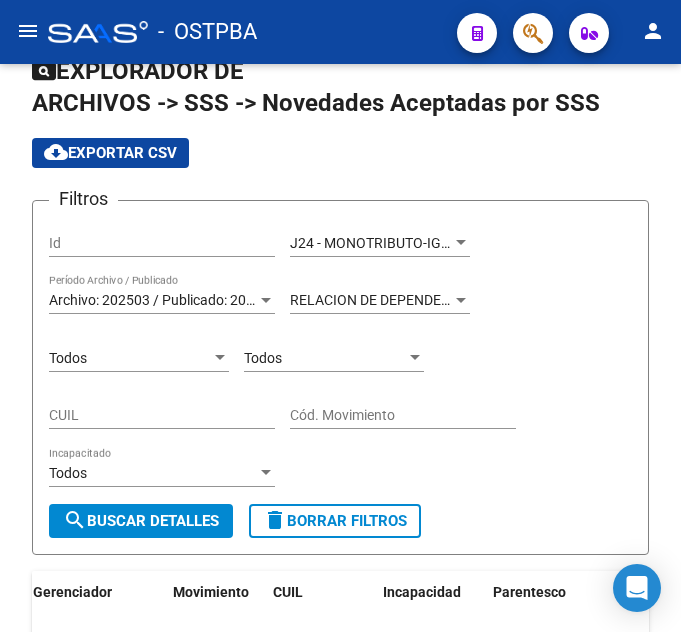 click on "RELACION DE DEPENDENCIA" at bounding box center (381, 300) 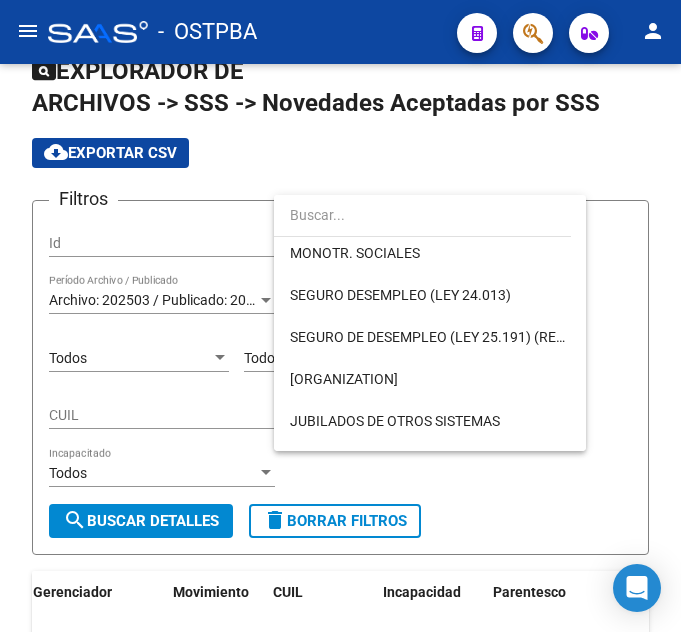 scroll, scrollTop: 300, scrollLeft: 0, axis: vertical 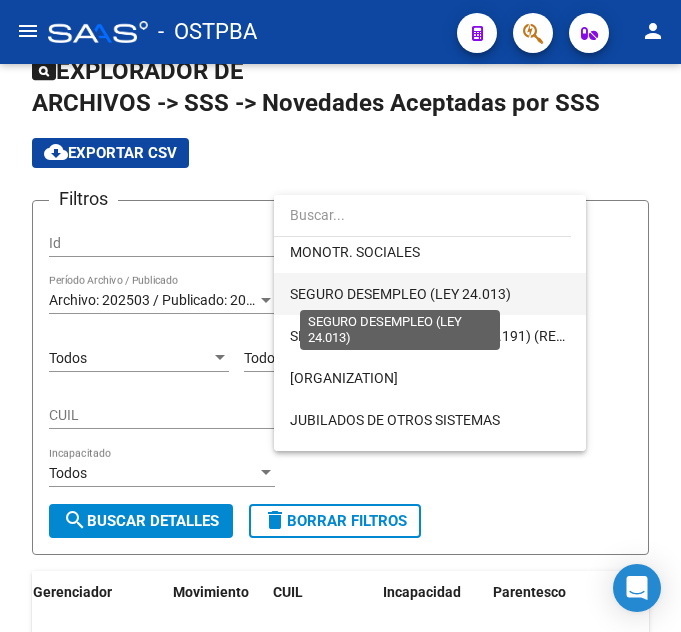 click on "SEGURO DESEMPLEO (LEY 24.013)" at bounding box center (400, 294) 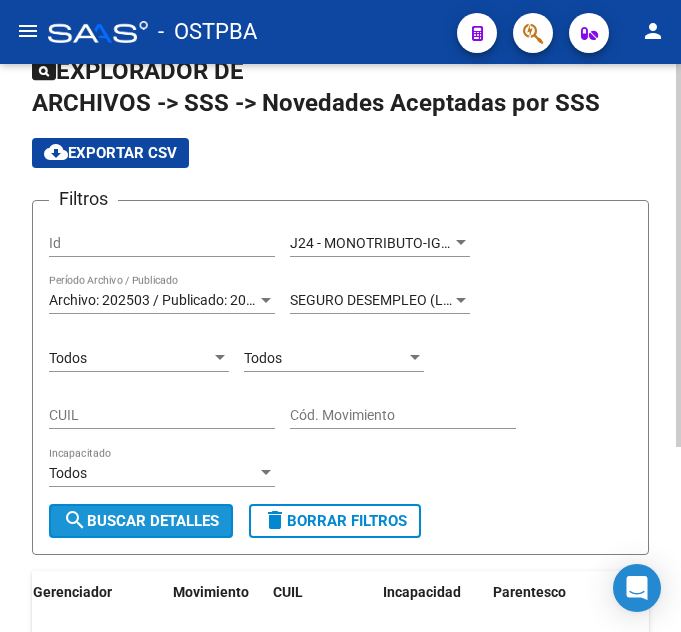 click on "search  Buscar Detalles" 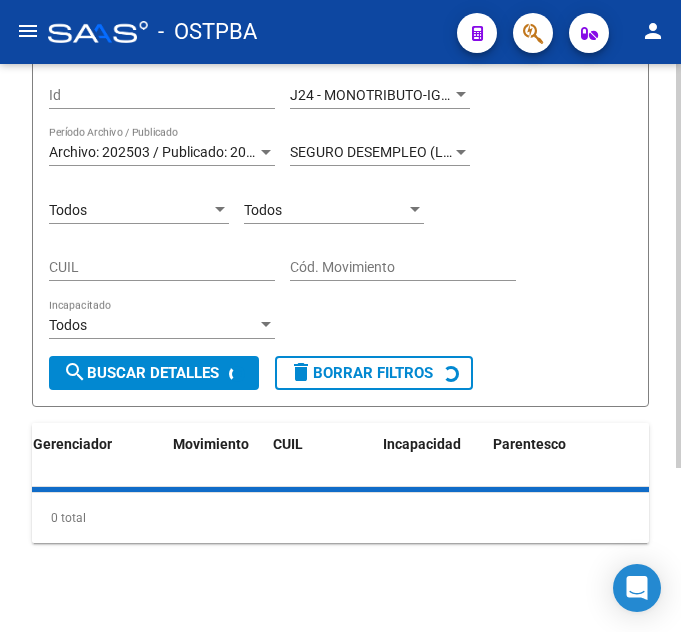 scroll, scrollTop: 230, scrollLeft: 0, axis: vertical 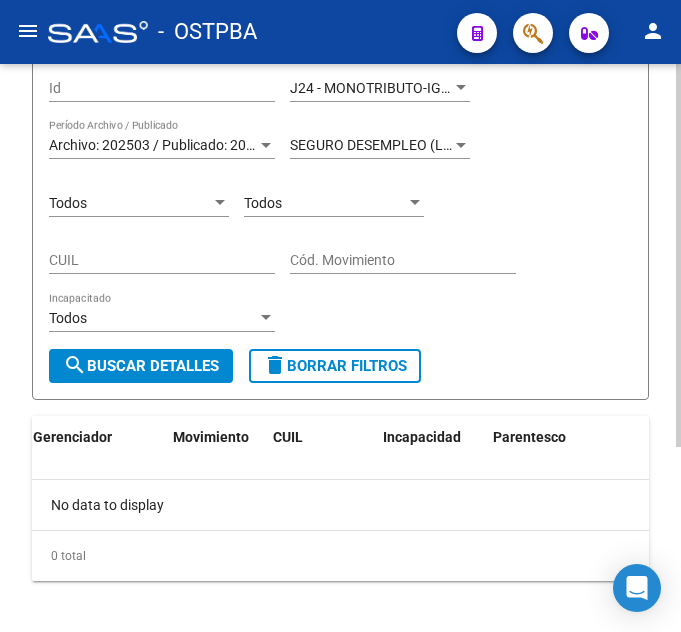 click on "SEGURO DESEMPLEO (LEY 24.013) Tipo de Beneficiario" 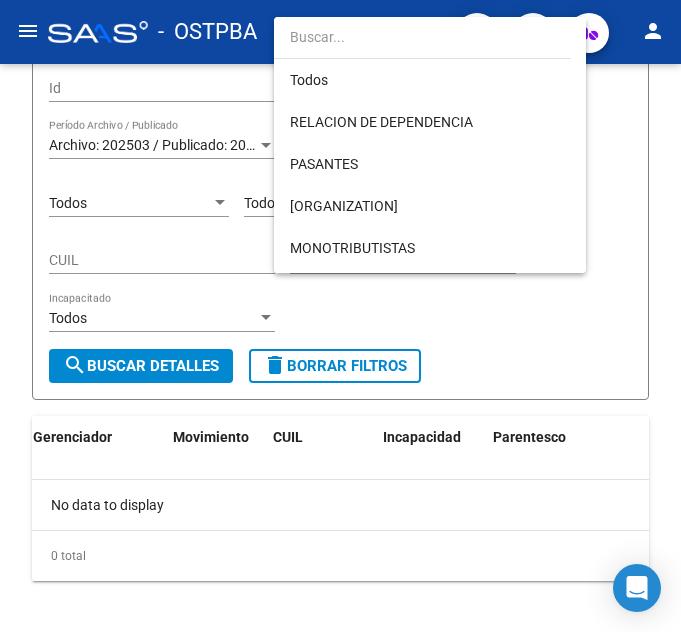 scroll, scrollTop: 271, scrollLeft: 0, axis: vertical 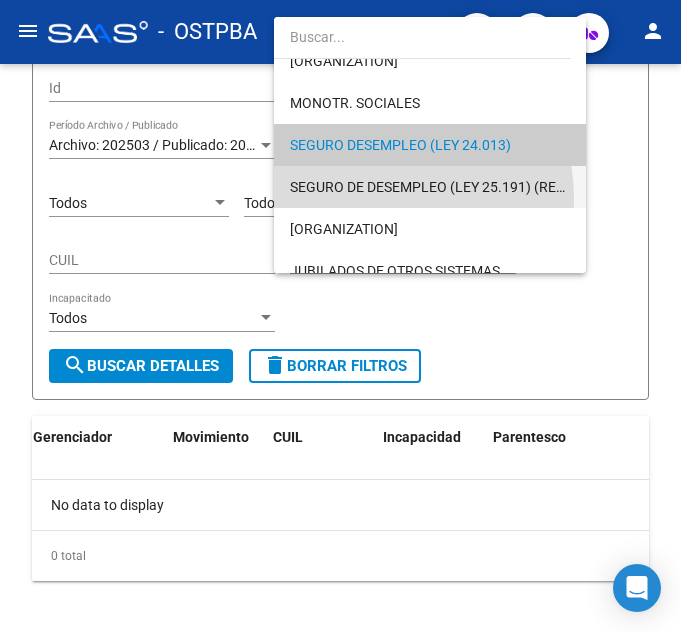 click on "SEGURO DE DESEMPLEO (LEY 25.191) (RENATRE)" at bounding box center [430, 187] 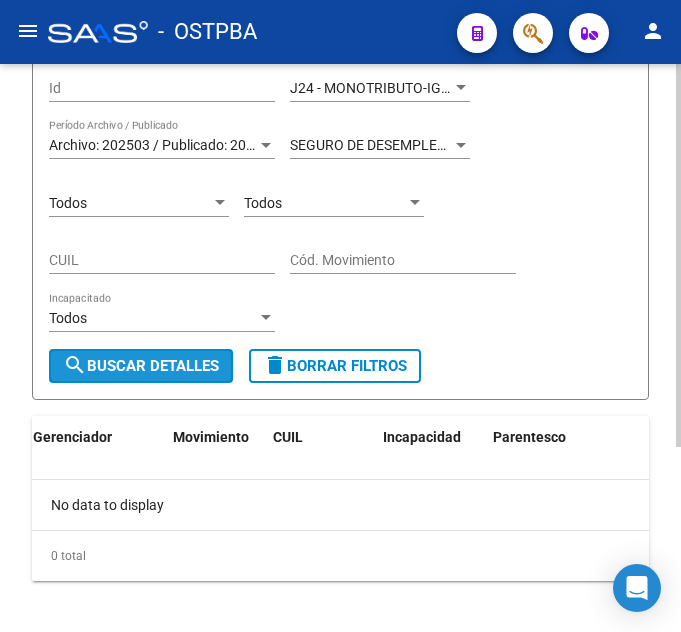 click on "search" 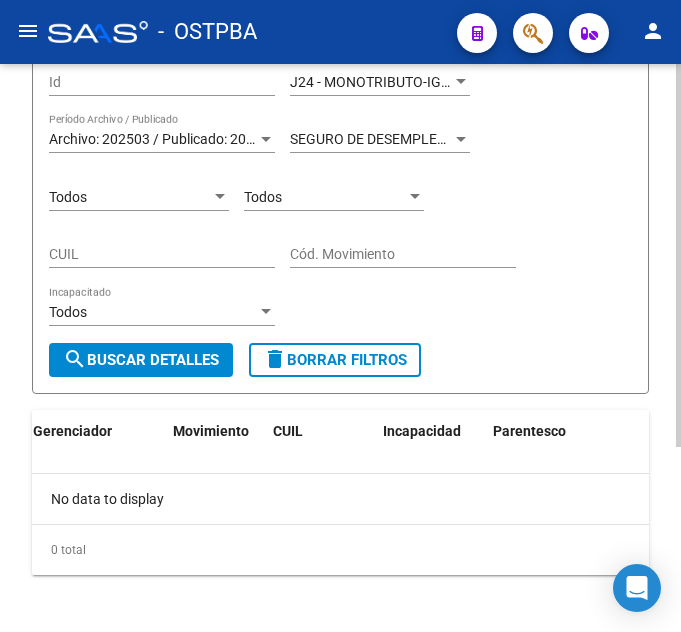 scroll, scrollTop: 275, scrollLeft: 0, axis: vertical 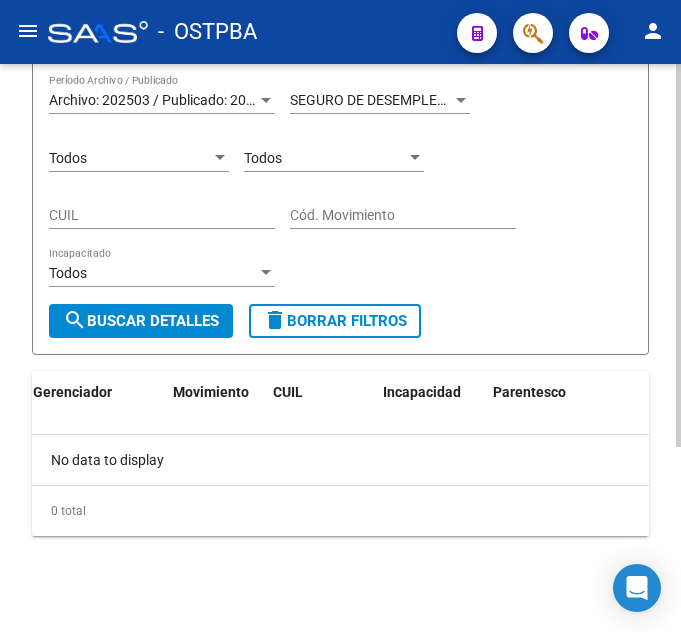 click on "Todos Parentesco" 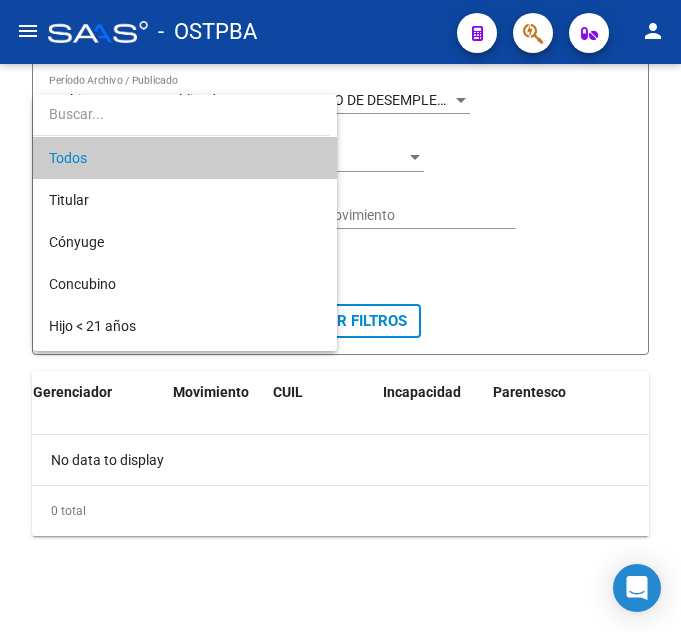 click at bounding box center (340, 316) 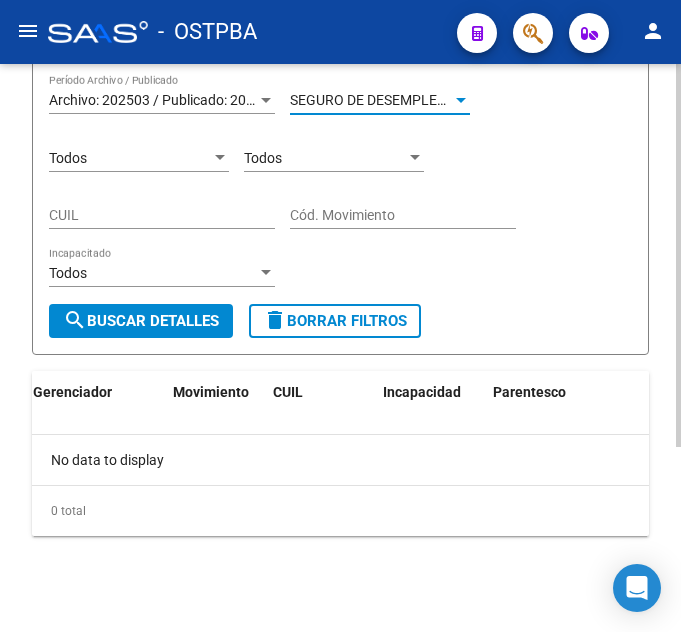 click on "SEGURO DE DESEMPLEO (LEY 25.191) (RENATRE)" at bounding box center [447, 100] 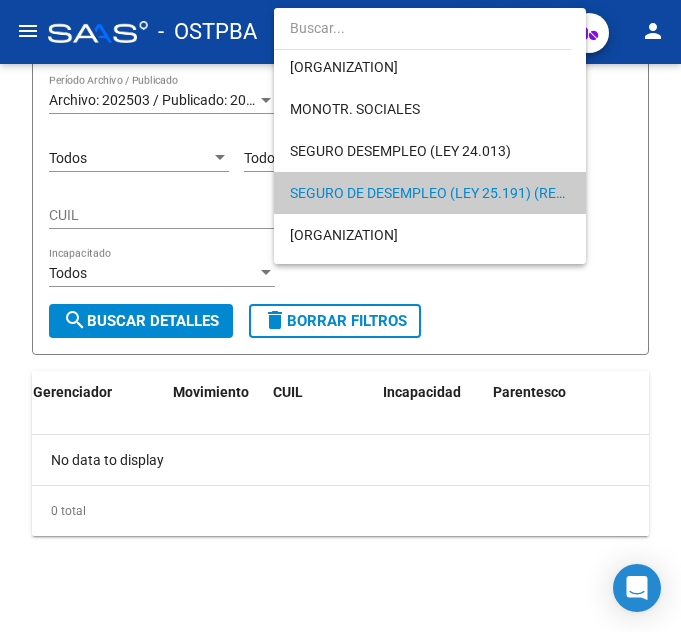 scroll, scrollTop: 174, scrollLeft: 0, axis: vertical 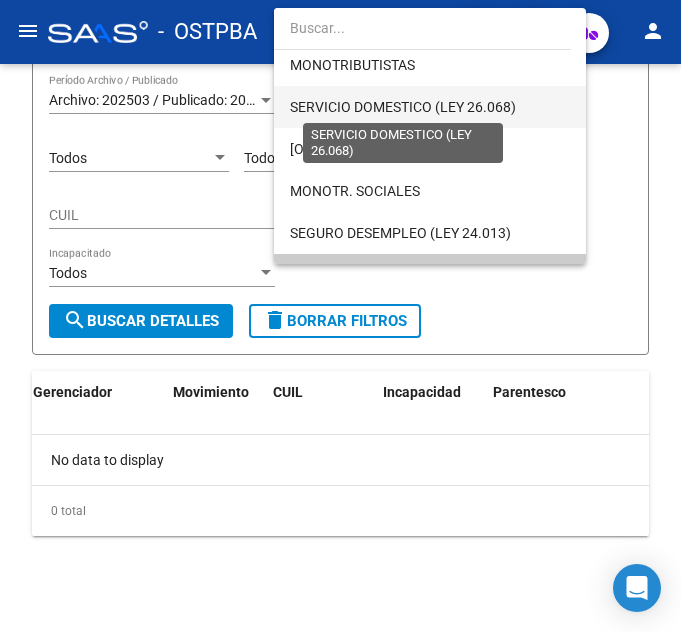 click on "SERVICIO DOMESTICO (LEY 26.068)" at bounding box center [403, 107] 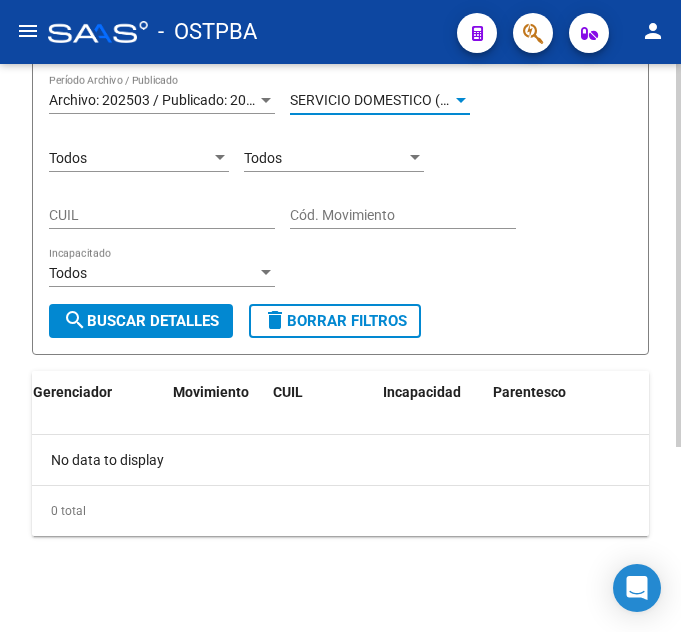 click on "search  Buscar Detalles" 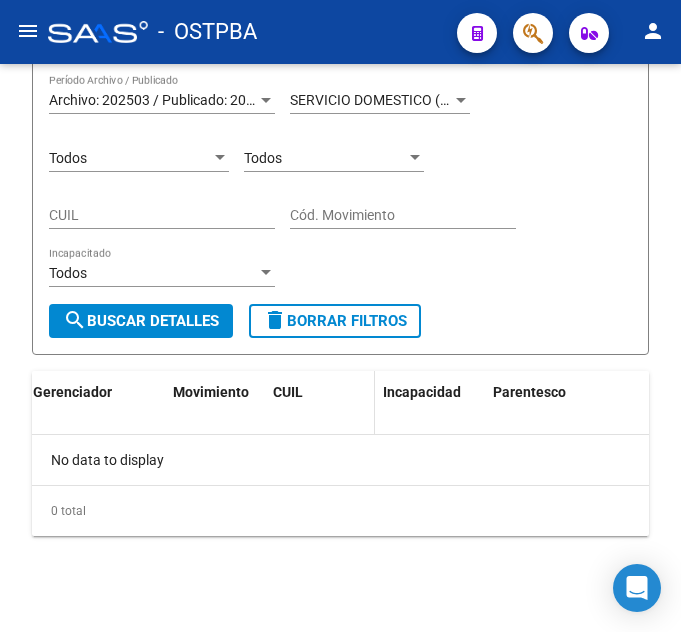 scroll, scrollTop: 0, scrollLeft: 0, axis: both 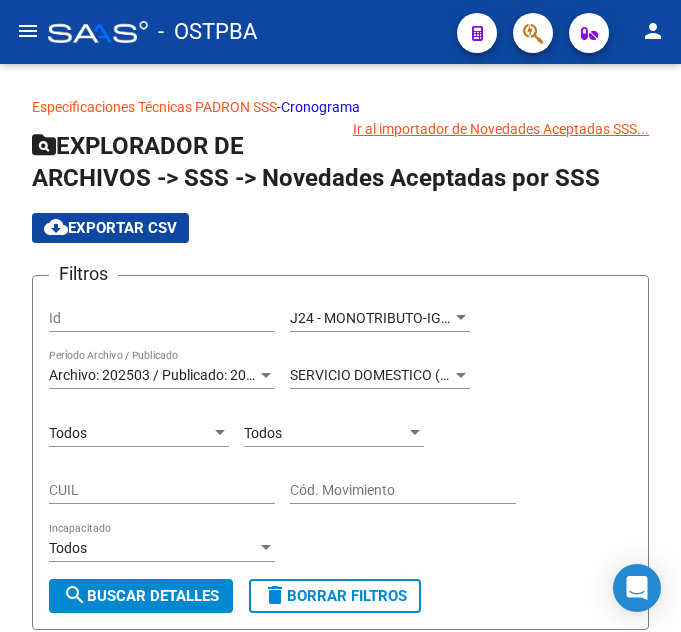 click on "SERVICIO DOMESTICO (LEY 26.068)" at bounding box center [403, 375] 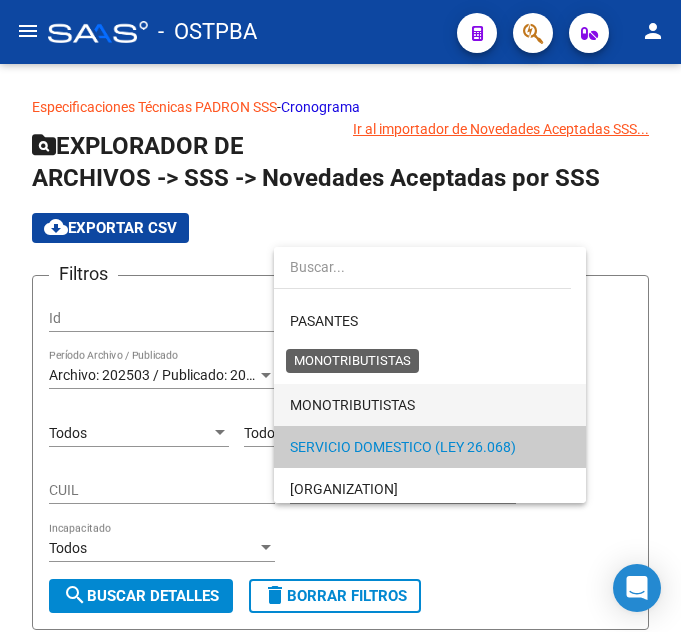 scroll, scrollTop: 0, scrollLeft: 0, axis: both 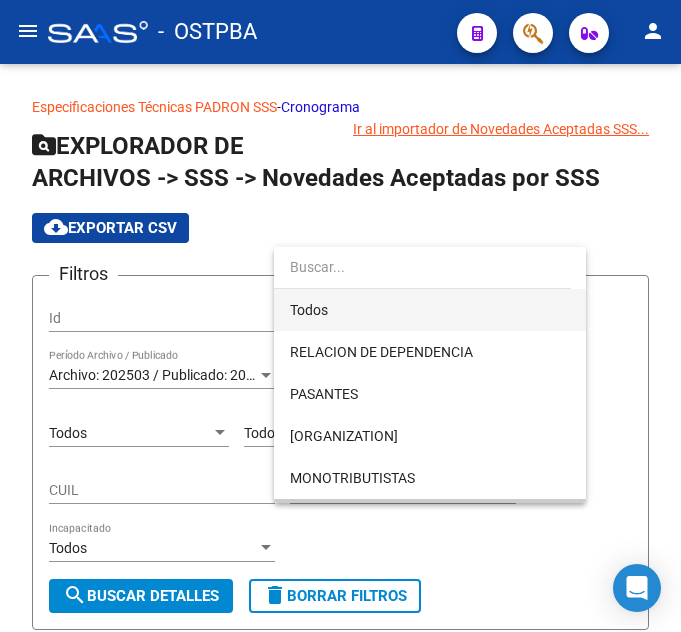 click on "Todos" at bounding box center [430, 310] 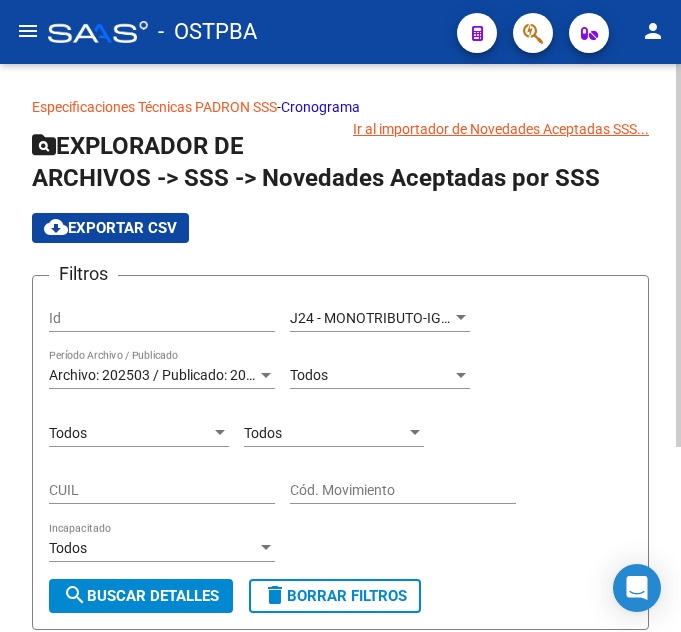 click on "Todos Cód. Movimiento" 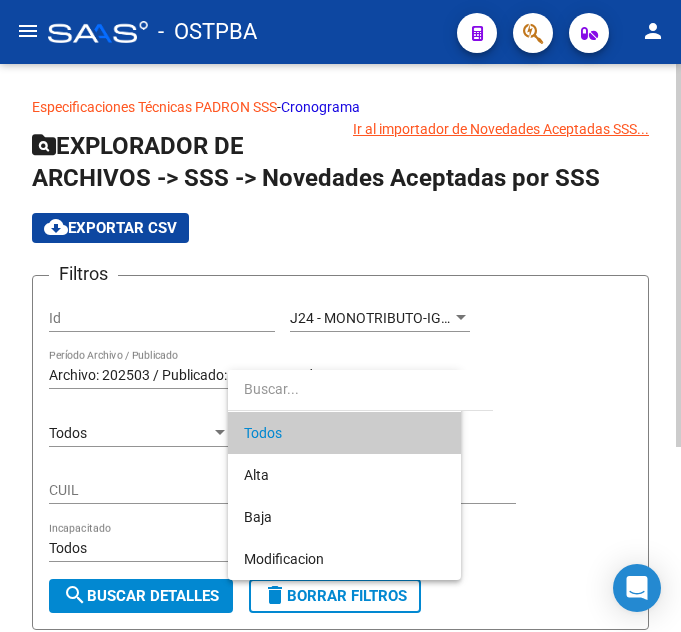 click on "Todos" at bounding box center [344, 433] 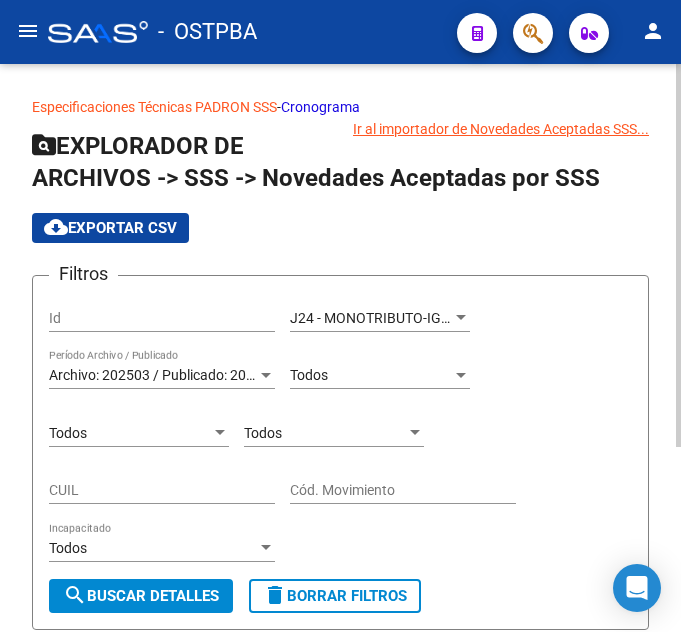 click on "Todos Cód. Movimiento" 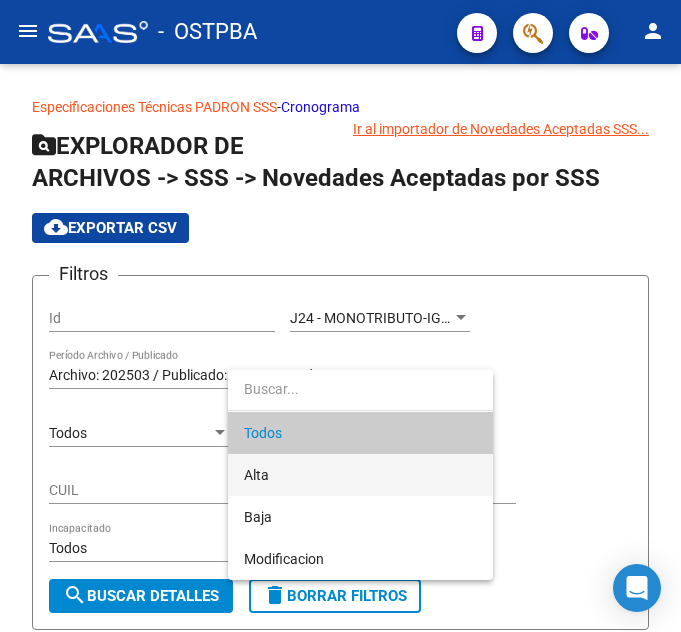 click on "Alta" at bounding box center [360, 475] 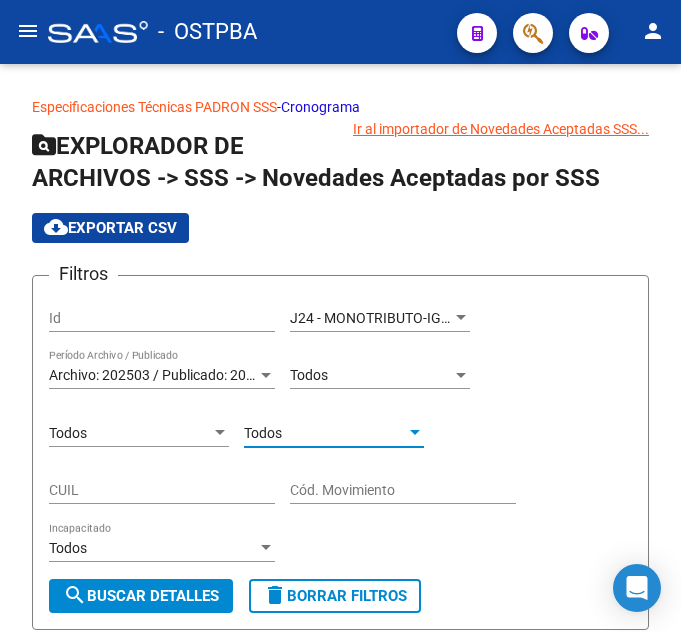 type on "A" 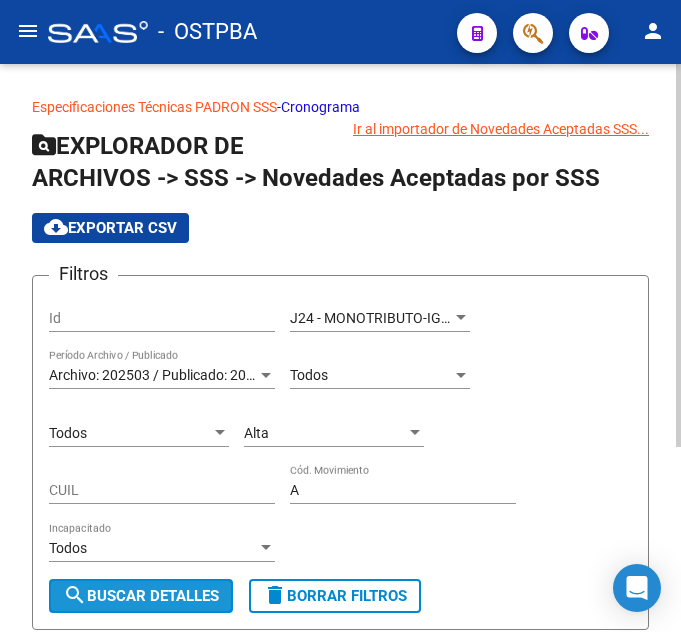 click on "search  Buscar Detalles" 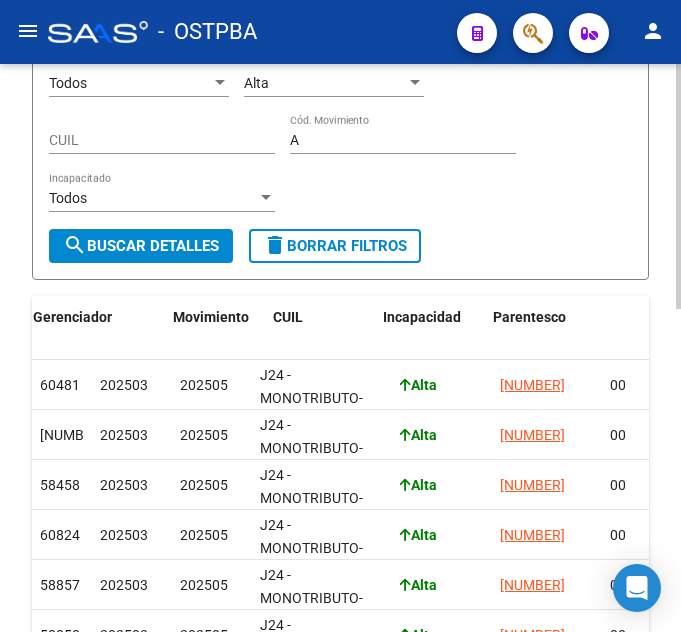 scroll, scrollTop: 630, scrollLeft: 0, axis: vertical 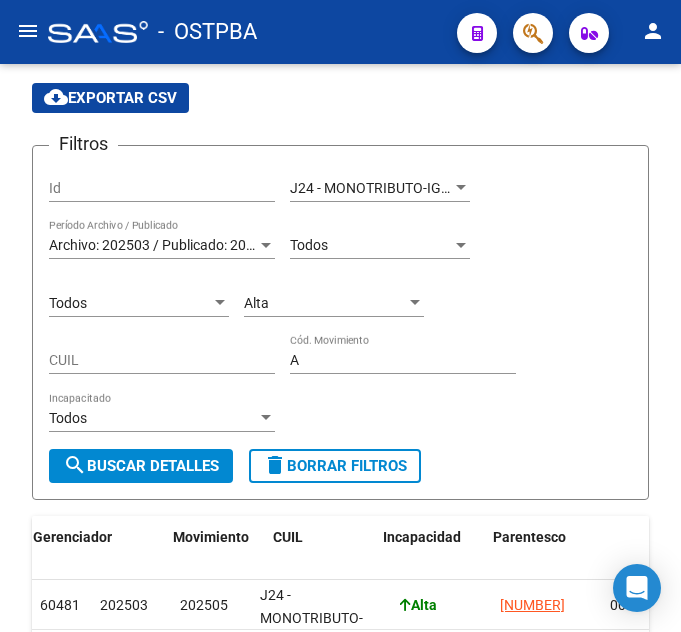 click on "Archivo: 202503 / Publicado: 202505 Período Archivo / Publicado" 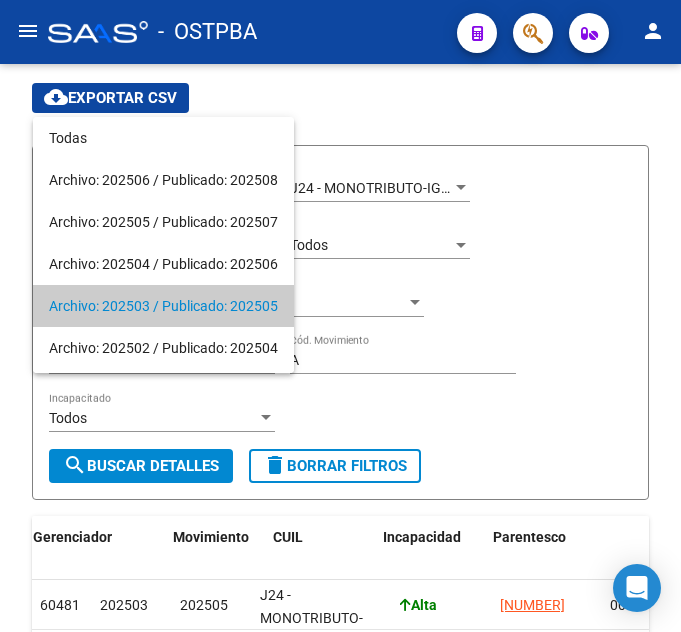 scroll, scrollTop: 61, scrollLeft: 0, axis: vertical 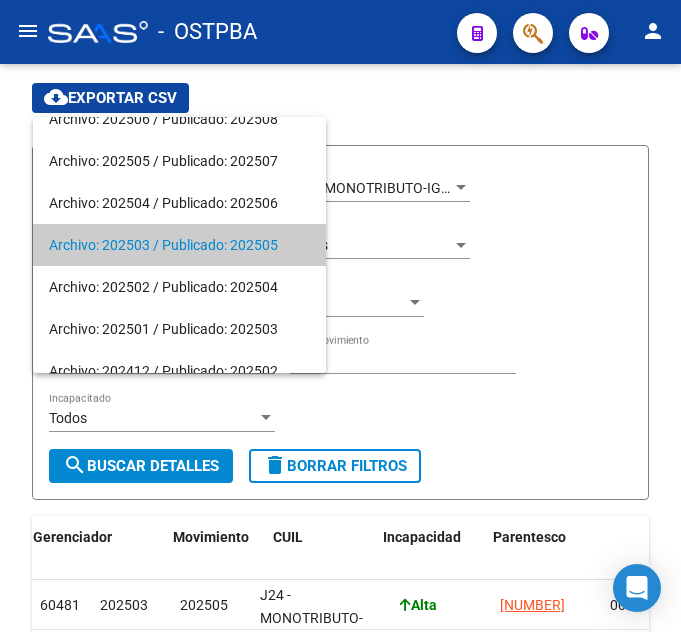 click on "Archivo: 202503 / Publicado: 202505" at bounding box center [179, 245] 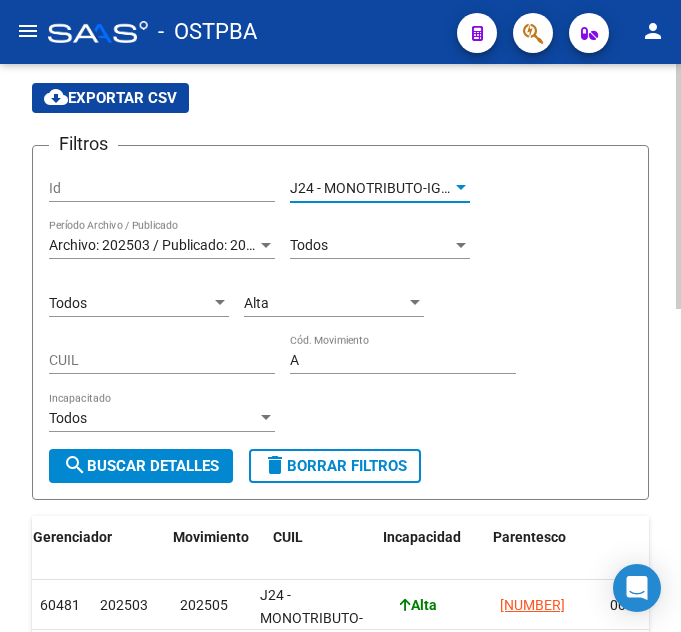 click on "J24 - MONOTRIBUTO-IGUALDAD SALUD-PRENSA" at bounding box center [371, 188] 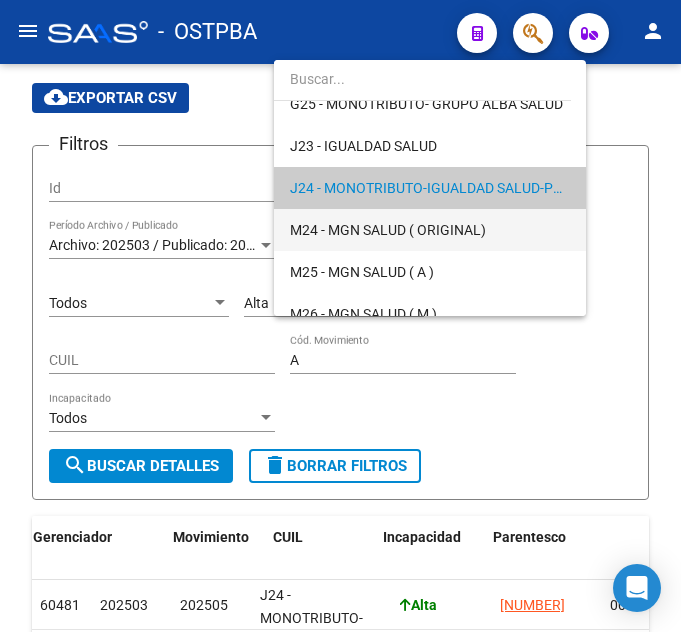 scroll, scrollTop: 155, scrollLeft: 0, axis: vertical 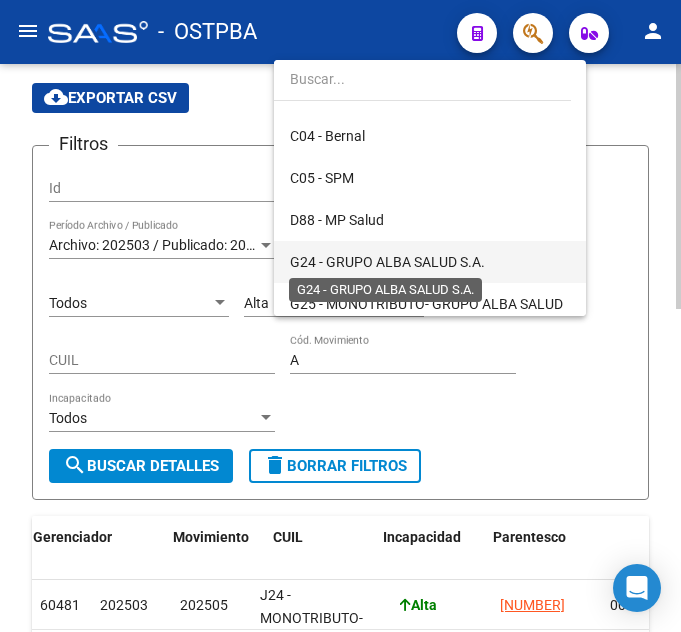 drag, startPoint x: 424, startPoint y: 260, endPoint x: 391, endPoint y: 278, distance: 37.589893 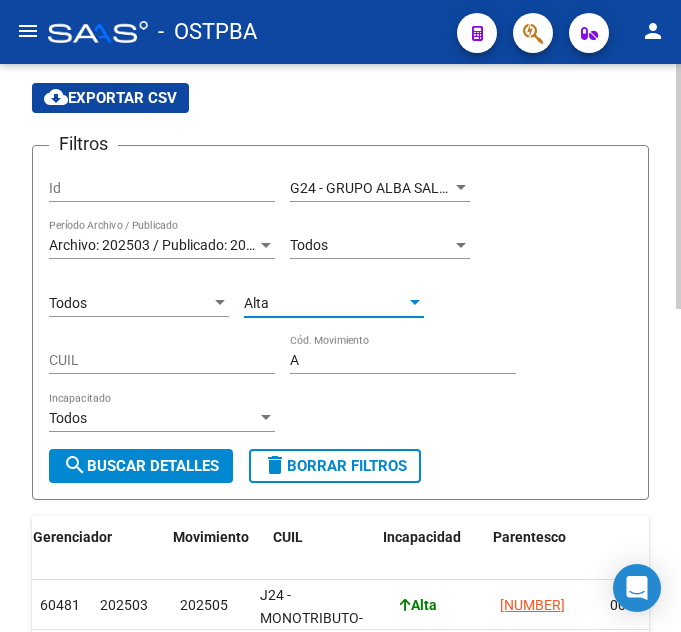 click on "Alta" at bounding box center (325, 303) 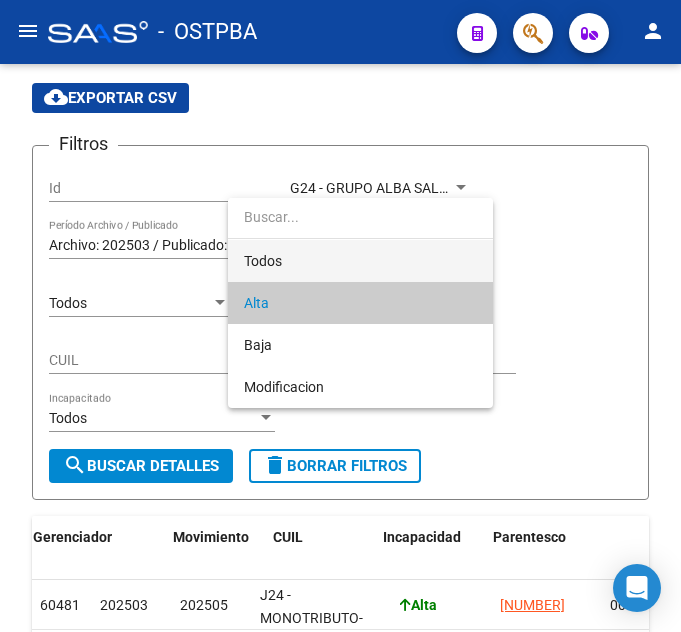 click on "Todos" at bounding box center (360, 261) 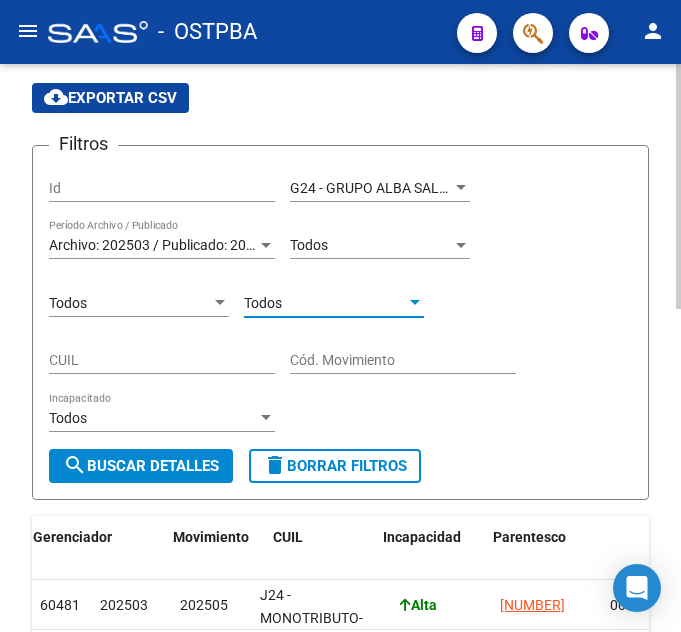 click on "search  Buscar Detalles" 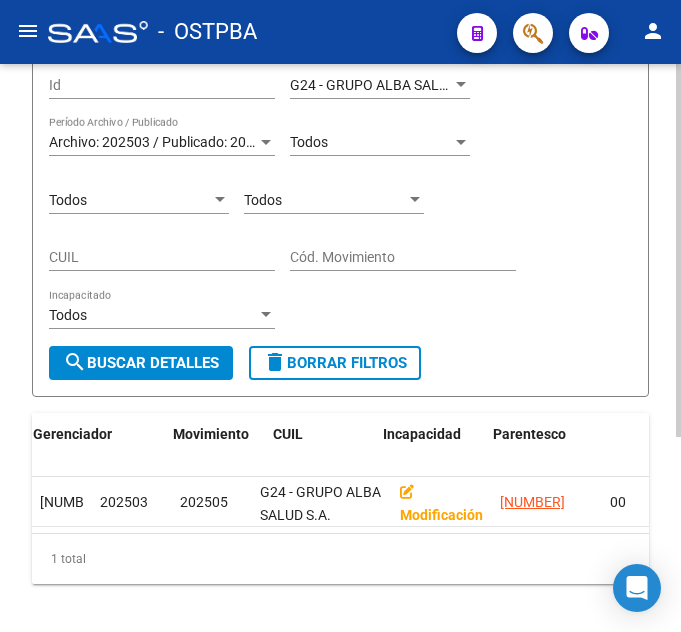 scroll, scrollTop: 197, scrollLeft: 0, axis: vertical 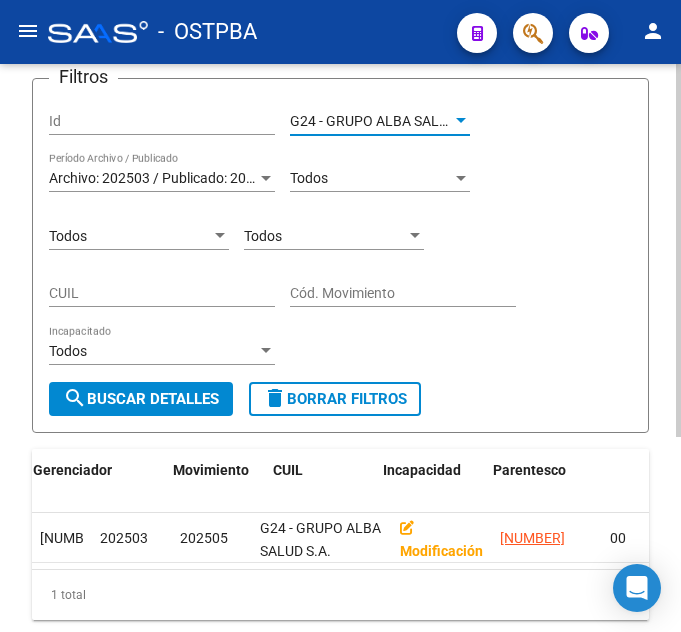 click on "G24 - GRUPO ALBA SALUD S.A." at bounding box center [387, 121] 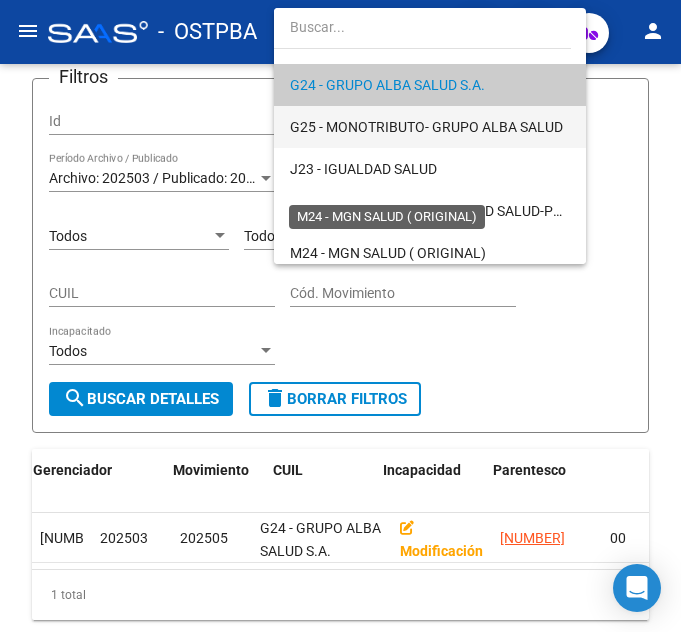 scroll, scrollTop: 244, scrollLeft: 0, axis: vertical 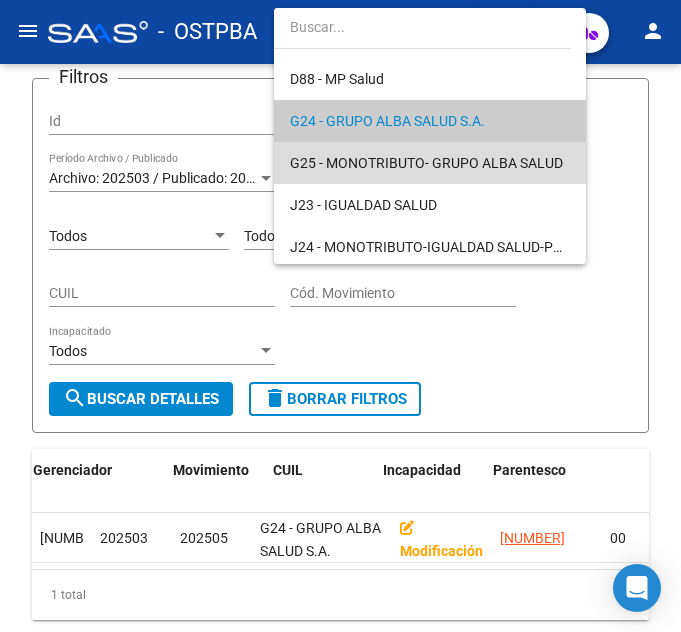 click on "G25 - MONOTRIBUTO- GRUPO ALBA SALUD" at bounding box center (430, 163) 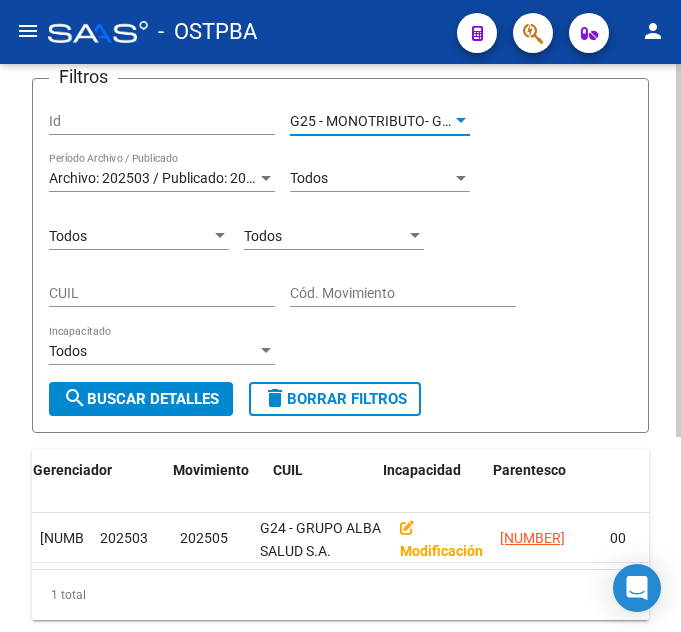 click on "search  Buscar Detalles" 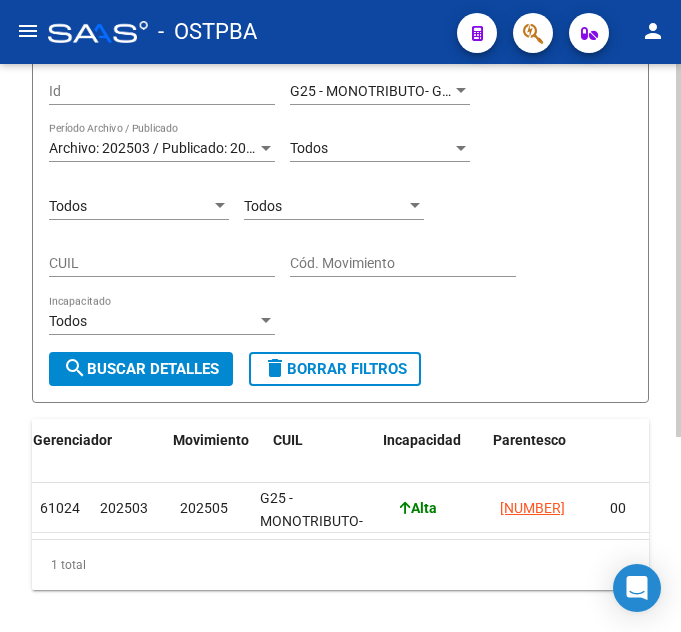 scroll, scrollTop: 197, scrollLeft: 0, axis: vertical 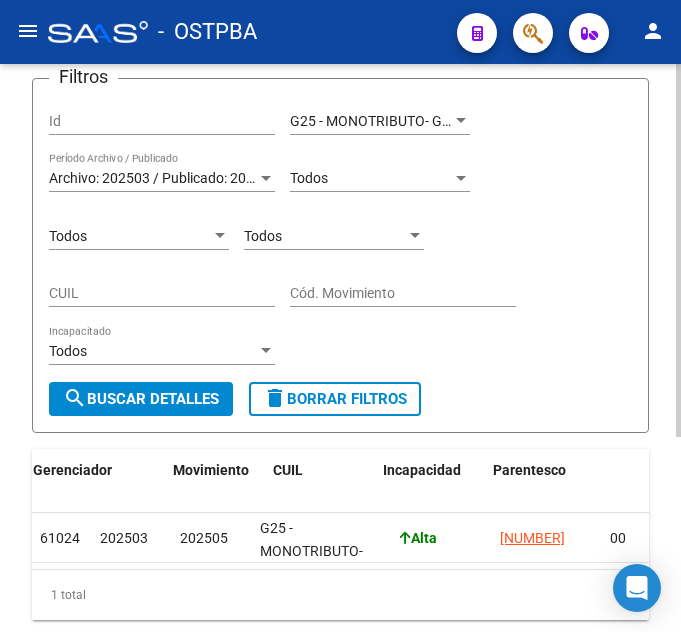 click on "Todos" at bounding box center (130, 236) 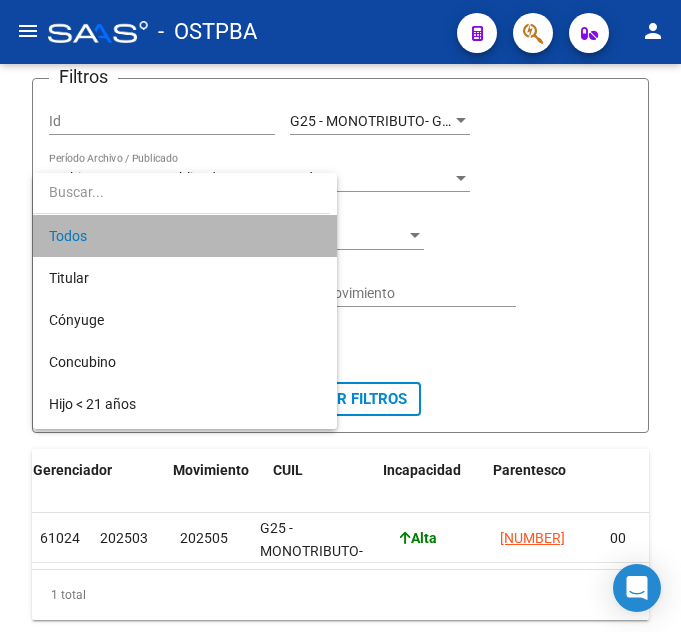 click on "Todos" at bounding box center (185, 236) 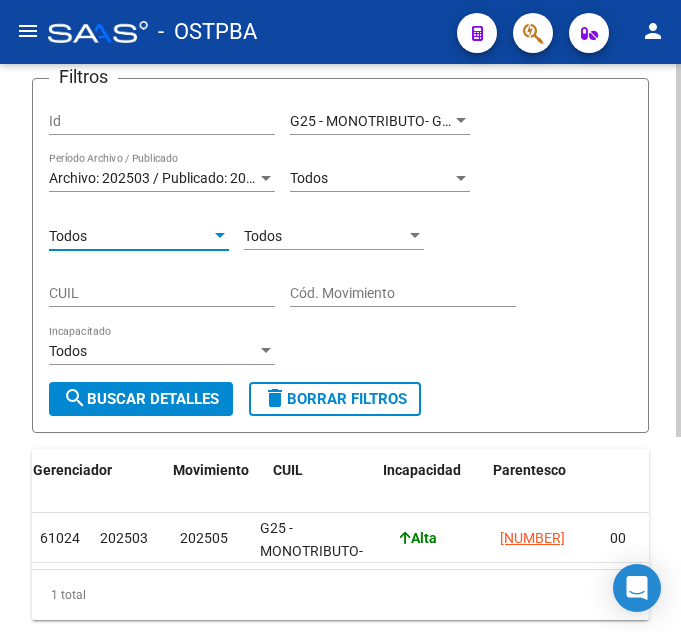 click on "Todos" at bounding box center [263, 236] 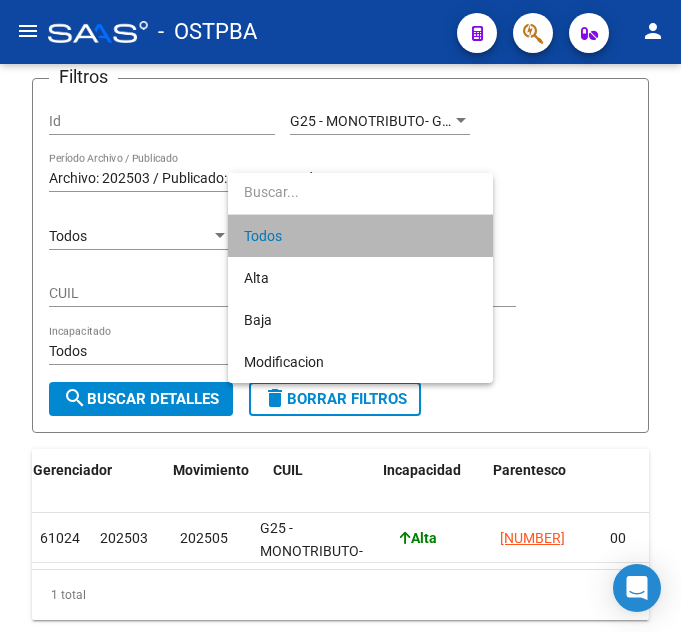 click on "Todos" at bounding box center (360, 236) 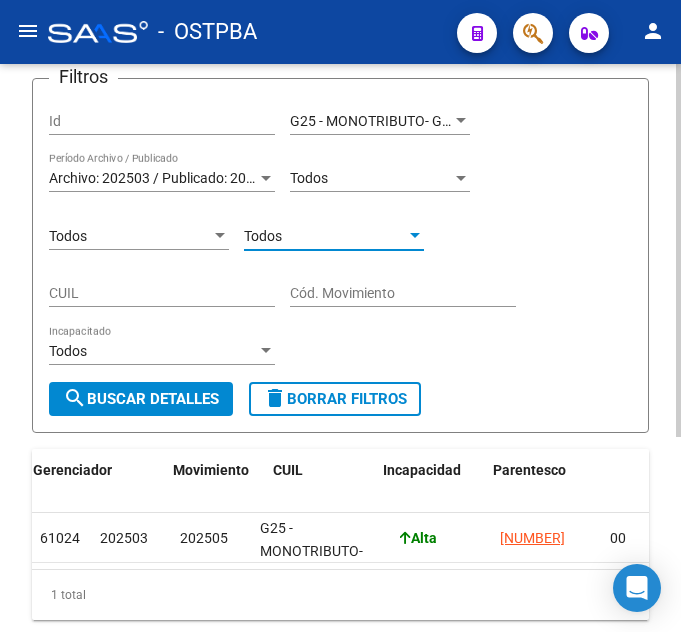 click on "search  Buscar Detalles" 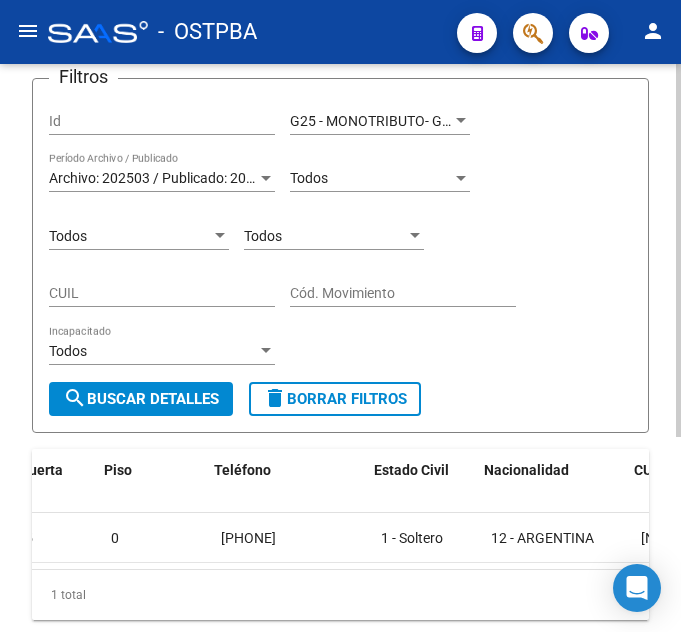 scroll, scrollTop: 0, scrollLeft: 2596, axis: horizontal 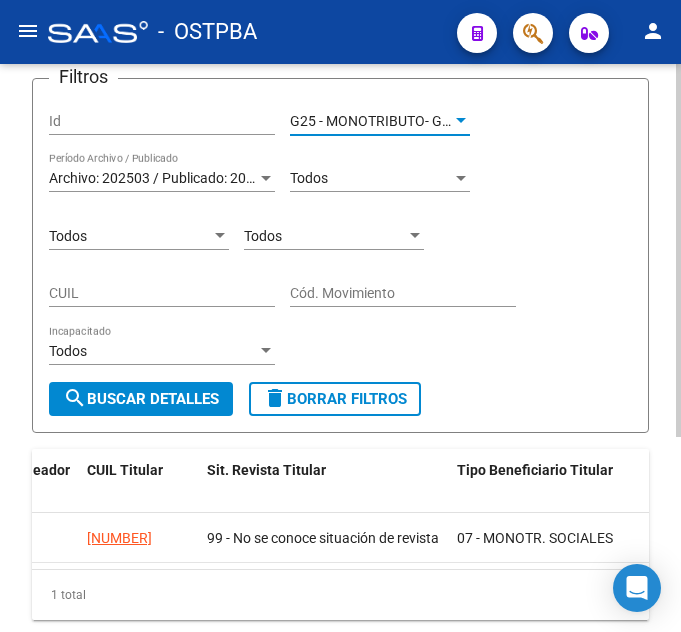 click on "G25 - MONOTRIBUTO- GRUPO ALBA SALUD" at bounding box center (426, 121) 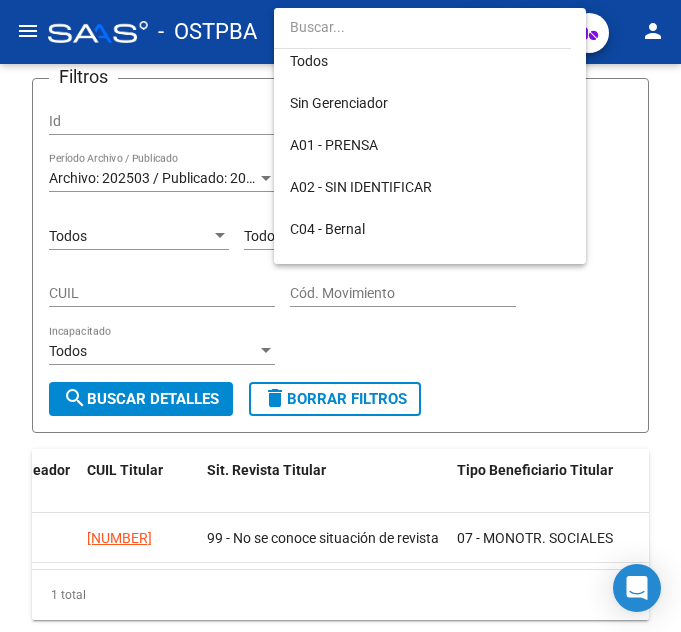 scroll, scrollTop: 0, scrollLeft: 0, axis: both 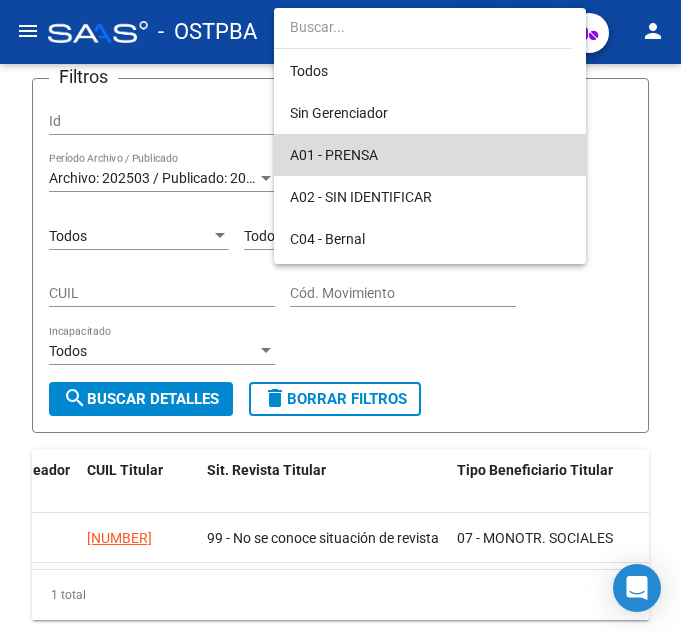 click on "A01 - PRENSA" at bounding box center [430, 155] 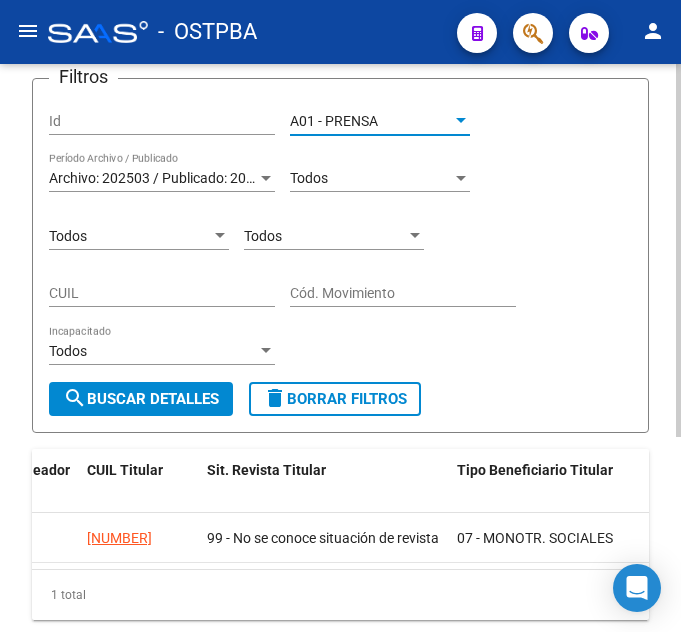 click on "search  Buscar Detalles" 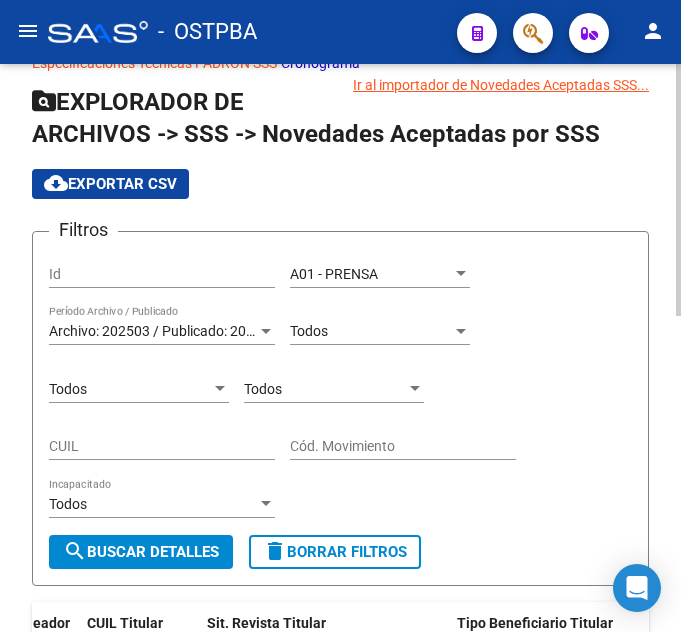 scroll, scrollTop: 11, scrollLeft: 0, axis: vertical 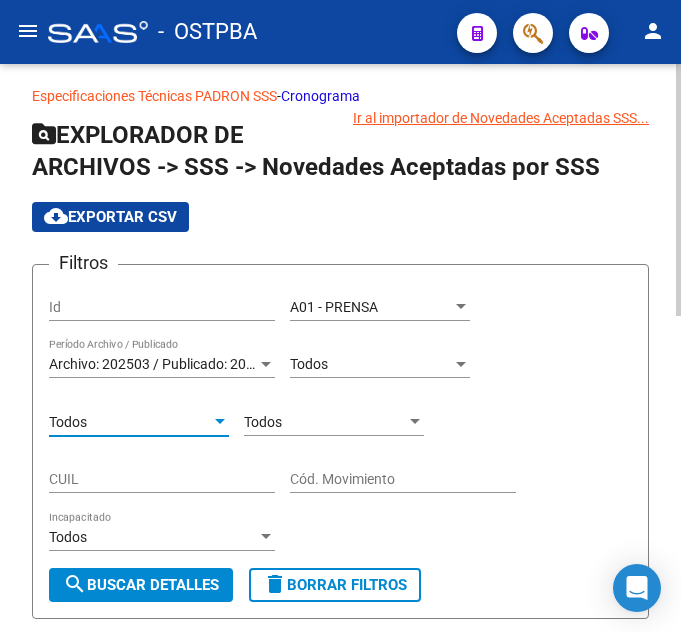 click on "Todos" at bounding box center (130, 422) 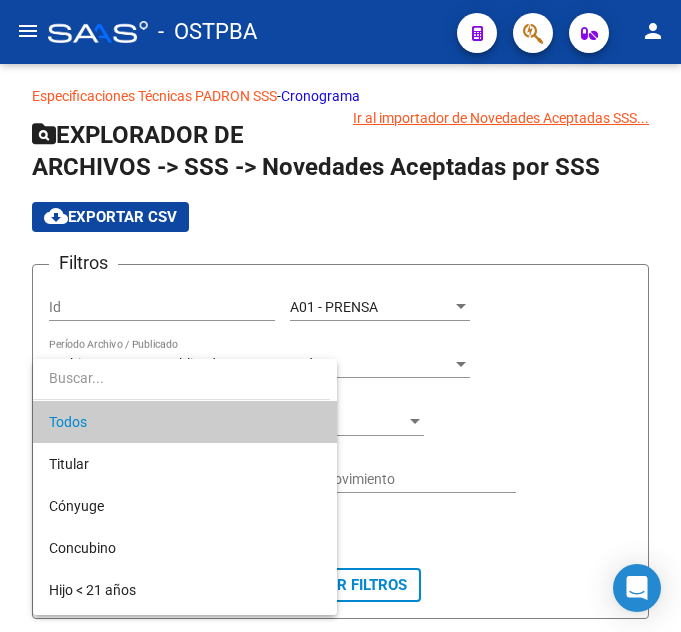 click at bounding box center [340, 316] 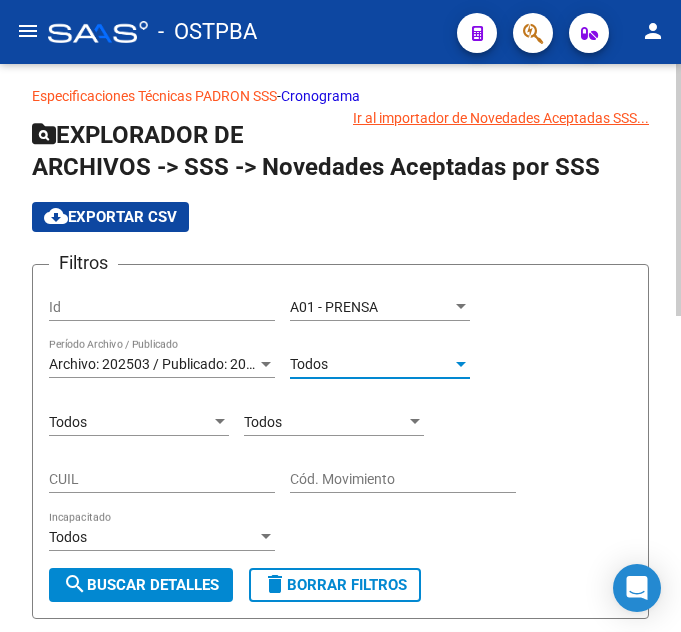 click on "Todos" at bounding box center (371, 364) 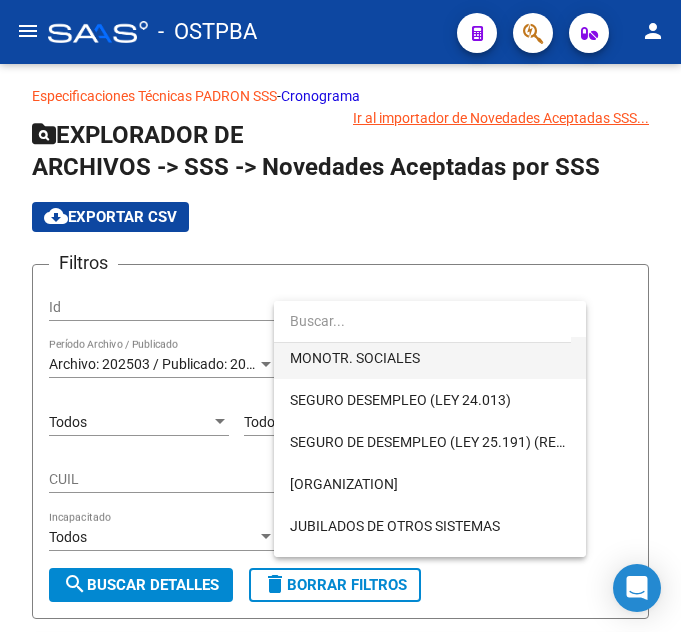 click on "MONOTR. SOCIALES" at bounding box center [430, 358] 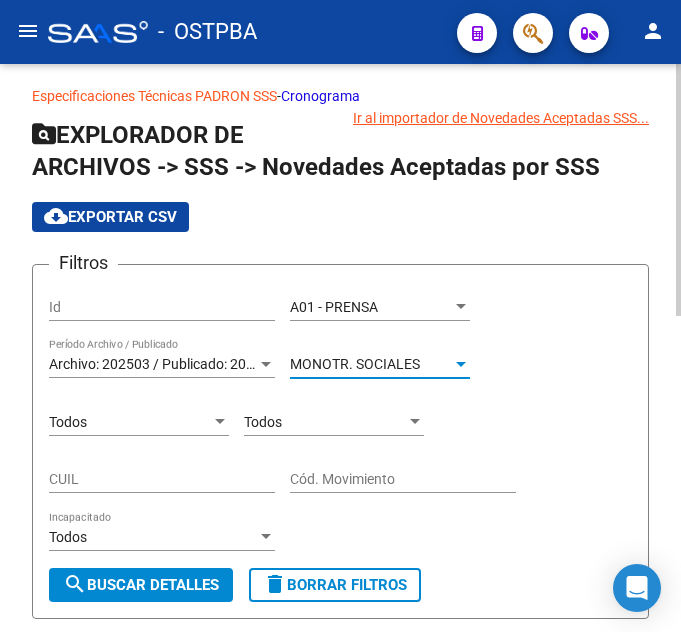 scroll, scrollTop: 294, scrollLeft: 0, axis: vertical 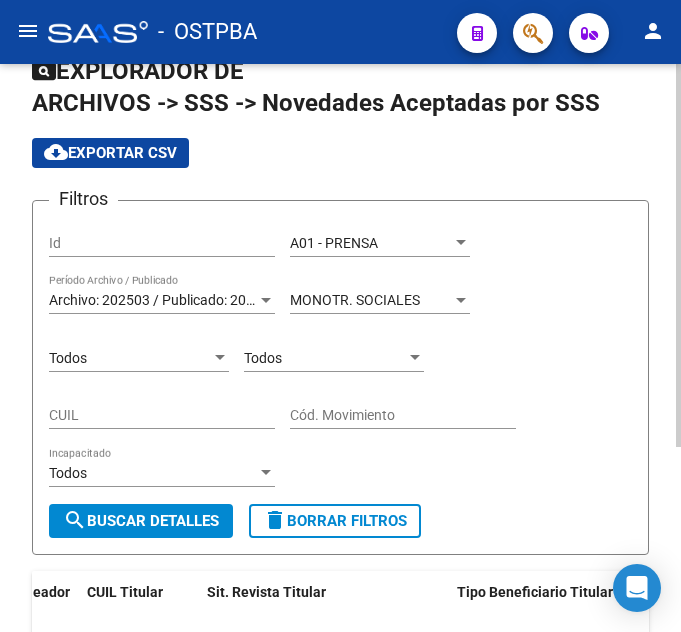 click on "MONOTR. SOCIALES Tipo de Beneficiario" 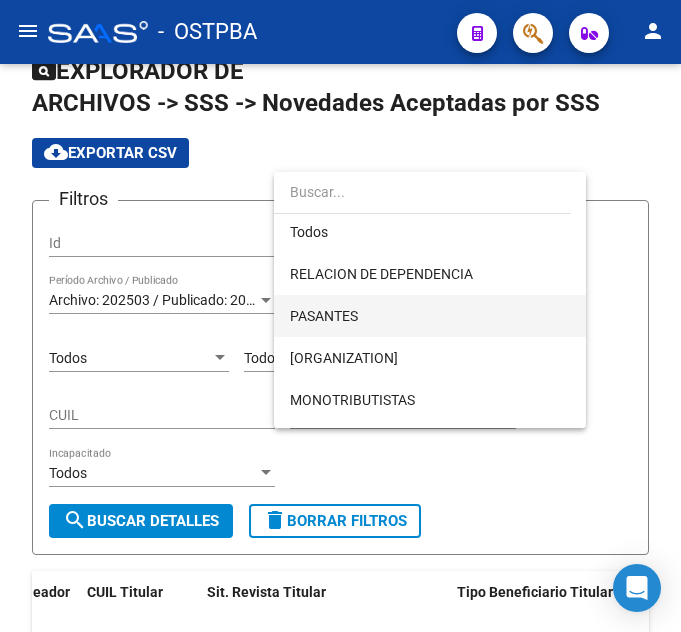 scroll, scrollTop: 0, scrollLeft: 0, axis: both 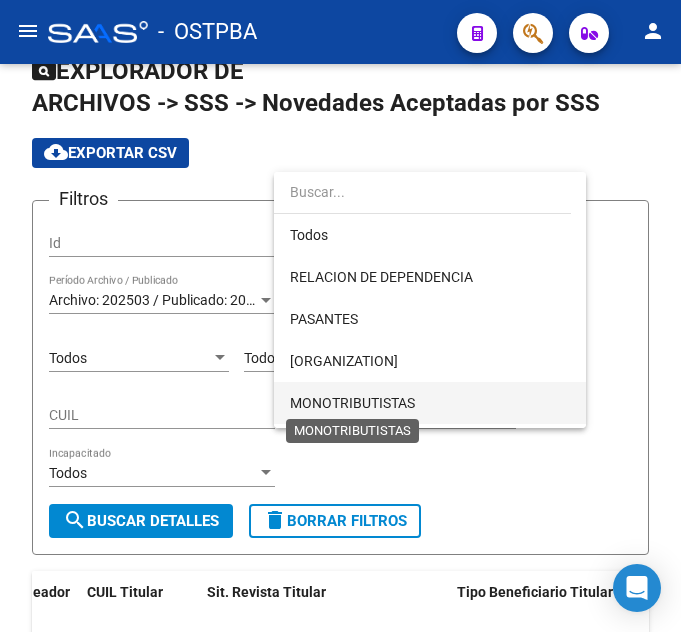 click on "MONOTRIBUTISTAS" at bounding box center (352, 403) 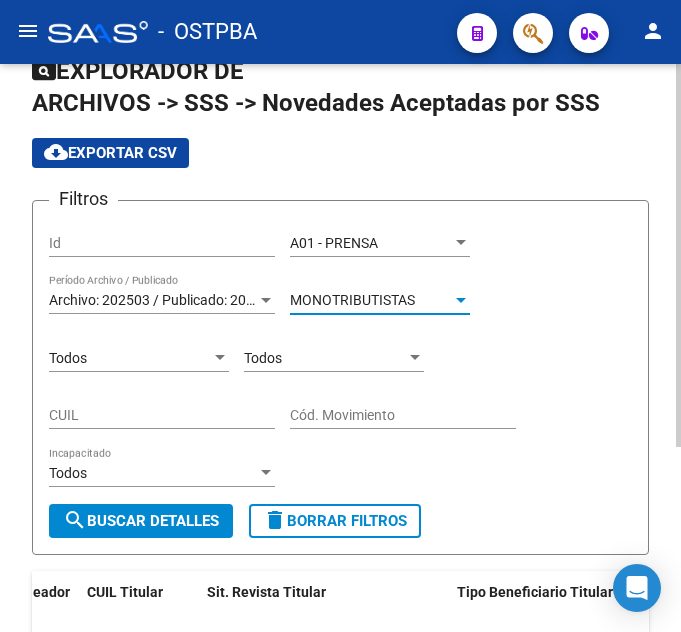 click on "search  Buscar Detalles" 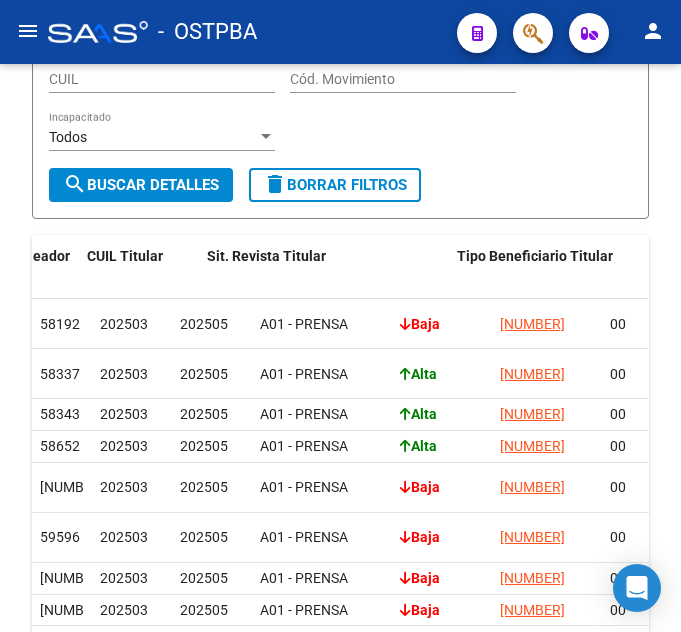 scroll, scrollTop: 311, scrollLeft: 0, axis: vertical 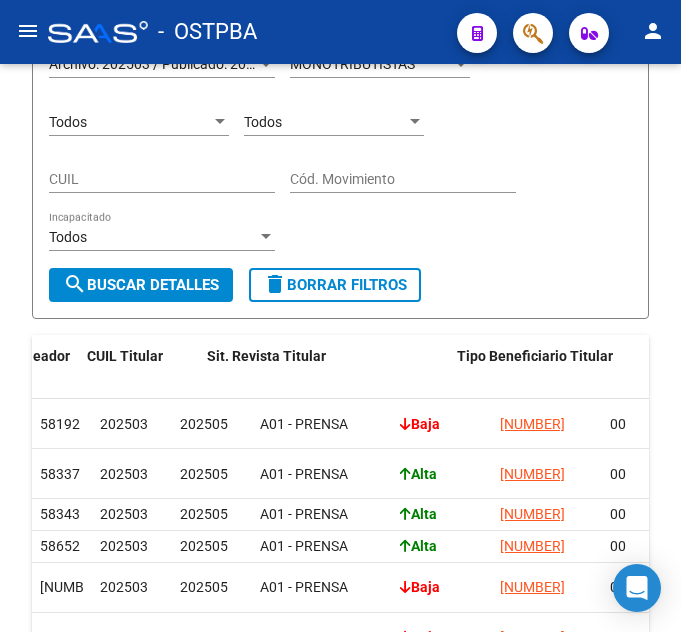 click on "Todos" at bounding box center [325, 122] 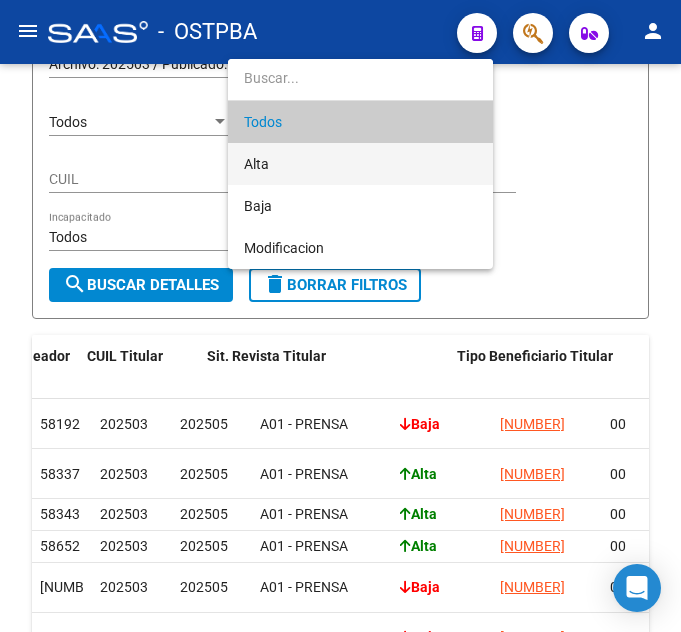 click on "Alta" at bounding box center (360, 164) 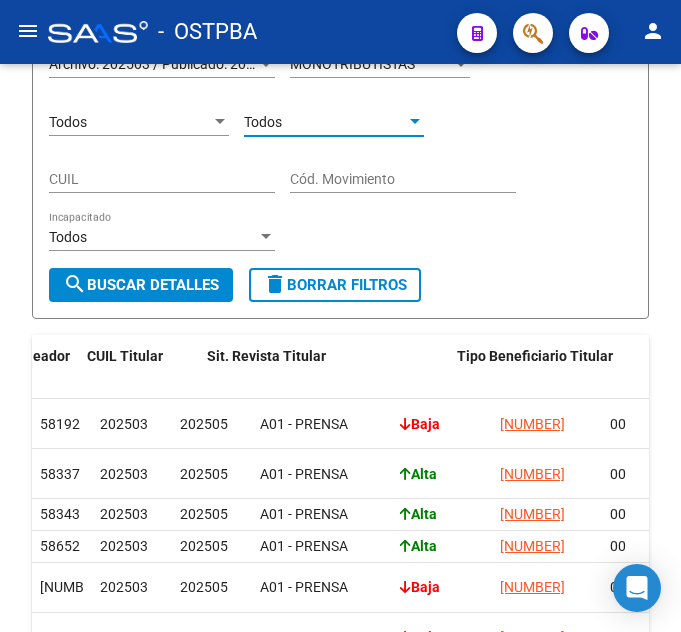 type on "A" 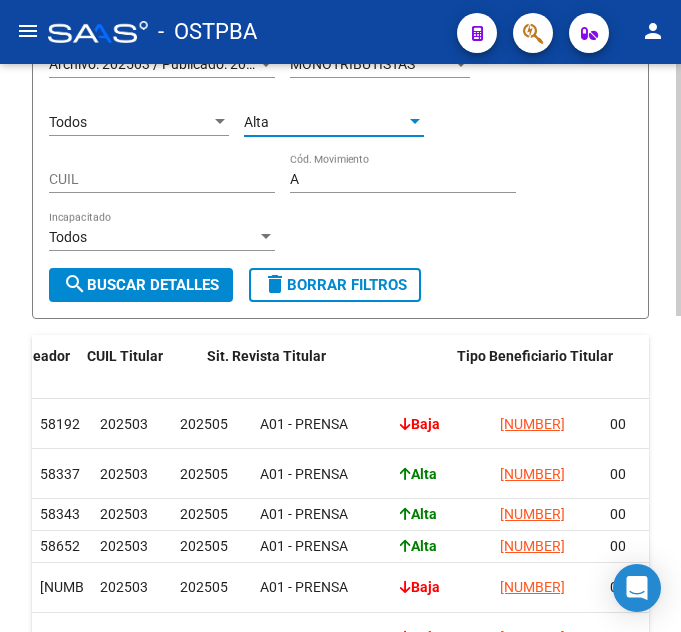 click on "search  Buscar Detalles" 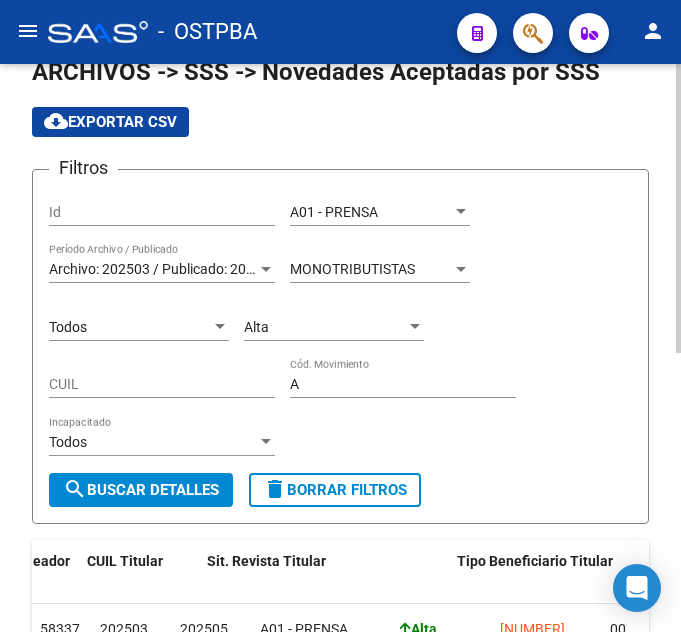 scroll, scrollTop: 47, scrollLeft: 0, axis: vertical 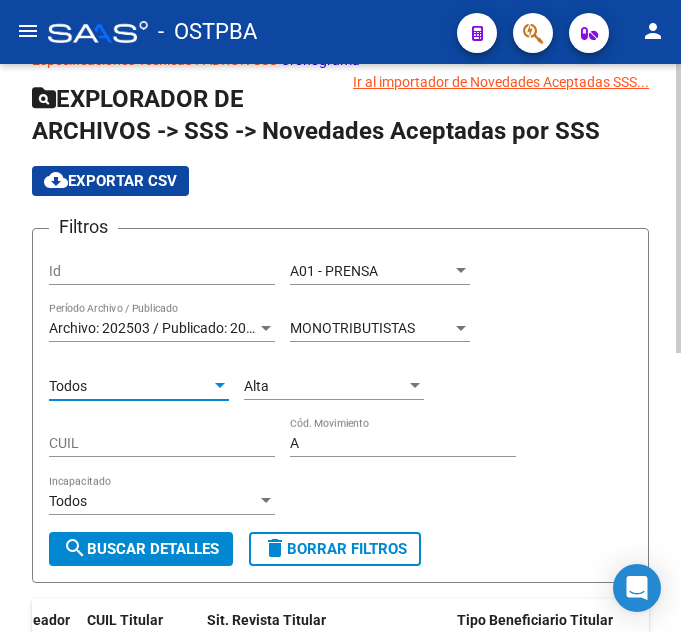 click on "Todos" at bounding box center [68, 386] 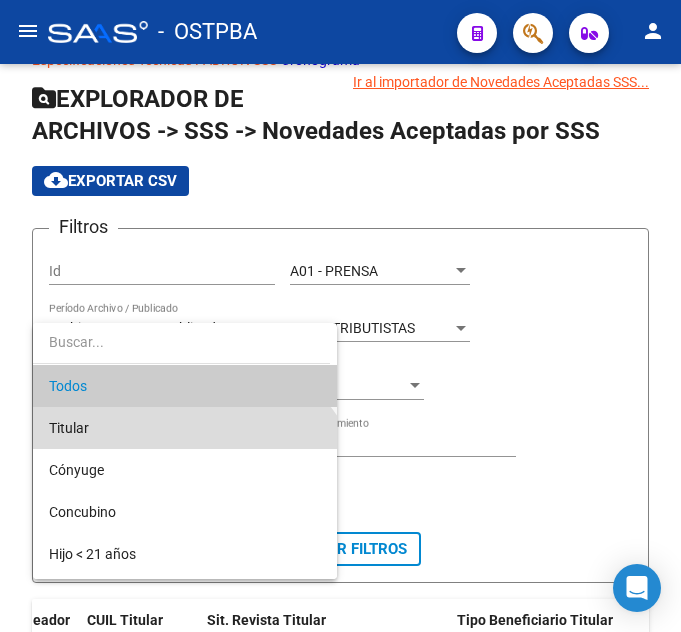 click on "Titular" at bounding box center (185, 428) 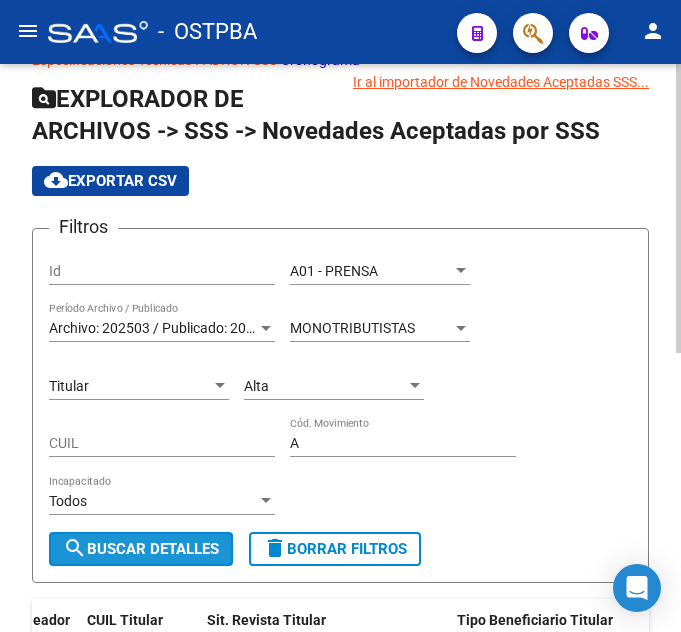 click on "search  Buscar Detalles" 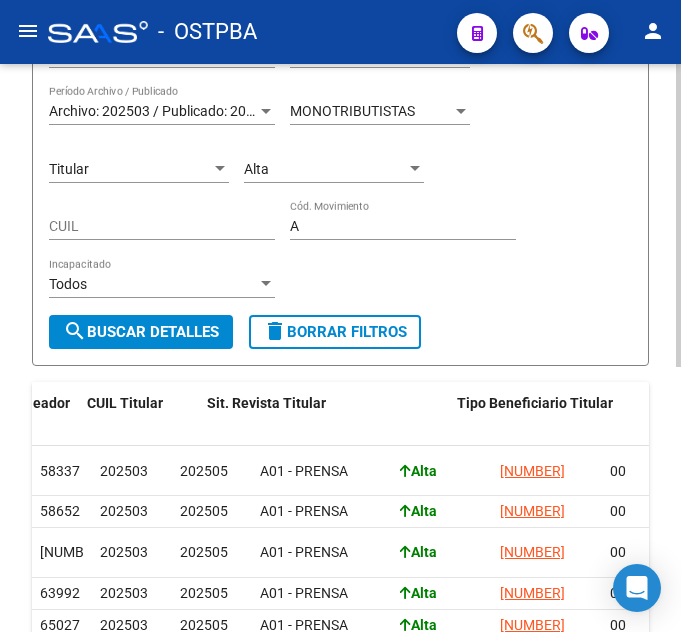 scroll, scrollTop: 297, scrollLeft: 0, axis: vertical 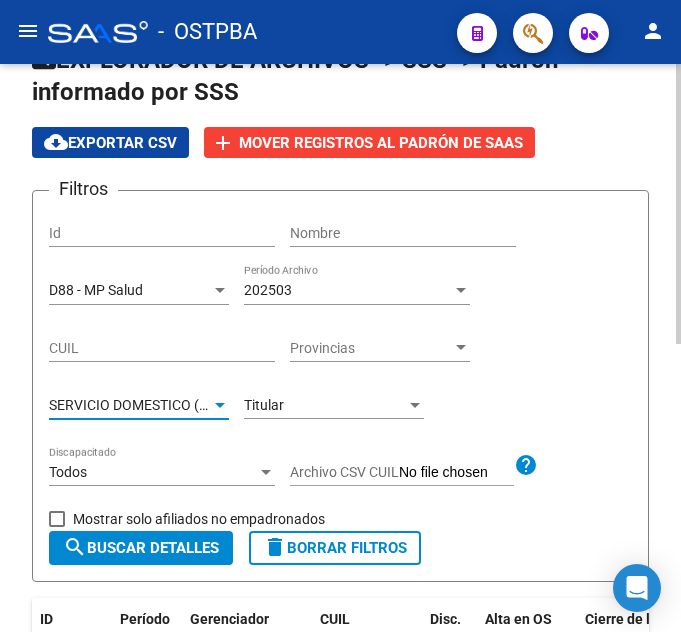 click on "SERVICIO DOMESTICO (LEY 26.068)" at bounding box center [162, 405] 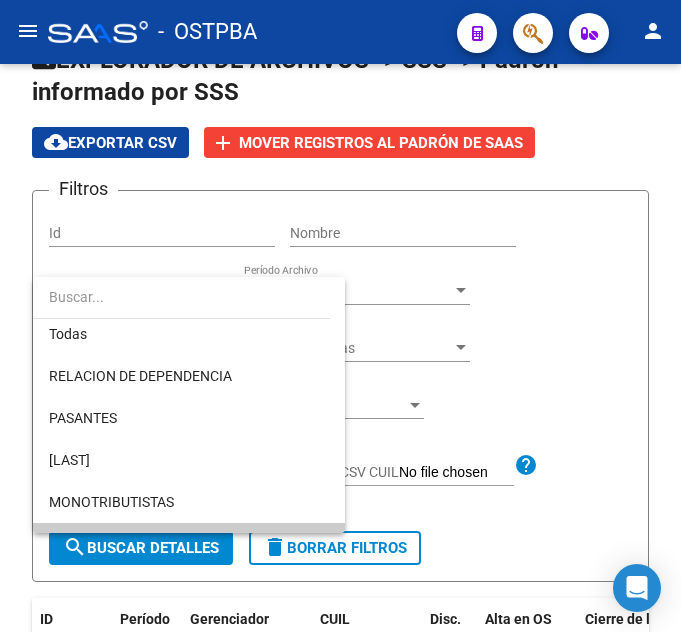scroll, scrollTop: 0, scrollLeft: 0, axis: both 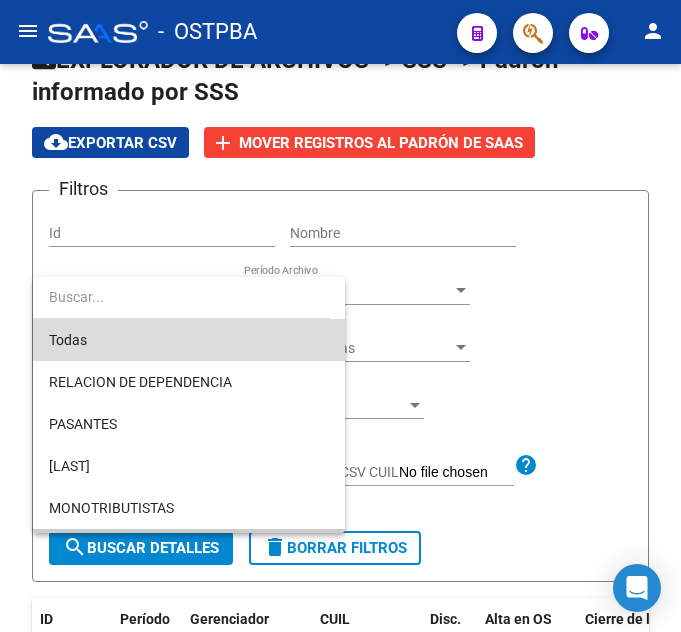 click on "Todas" at bounding box center [189, 340] 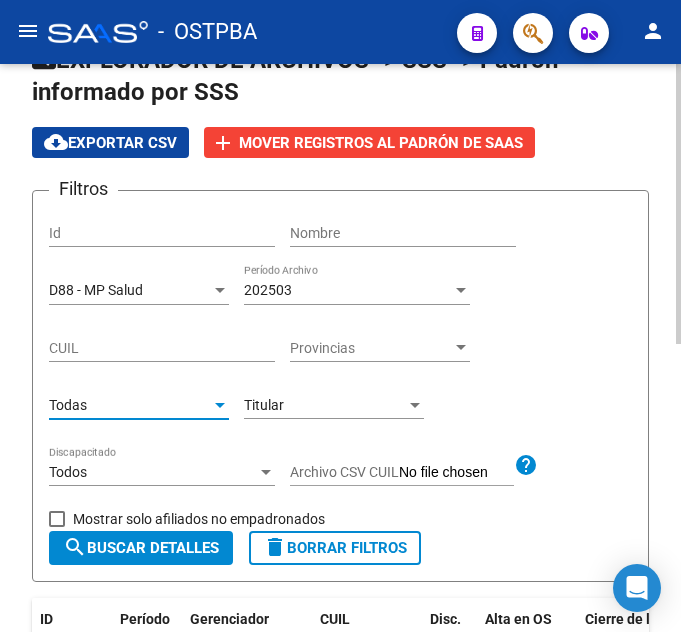 click on "search  Buscar Detalles" 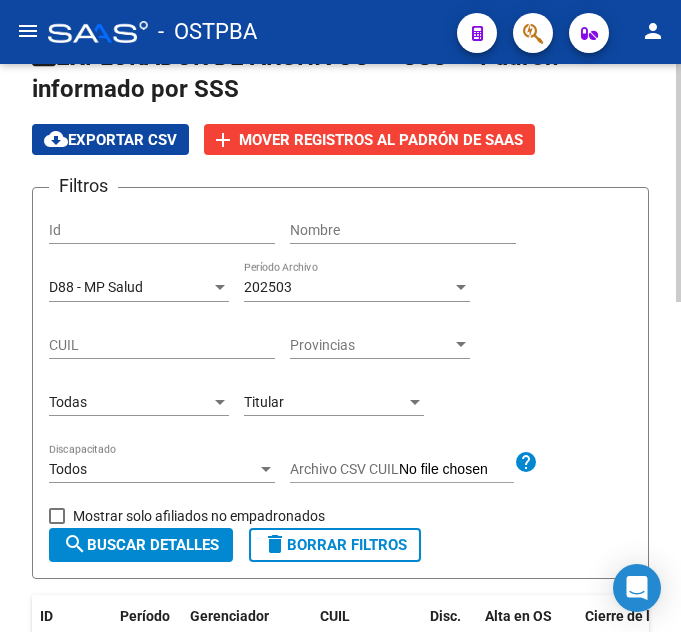 scroll, scrollTop: 86, scrollLeft: 0, axis: vertical 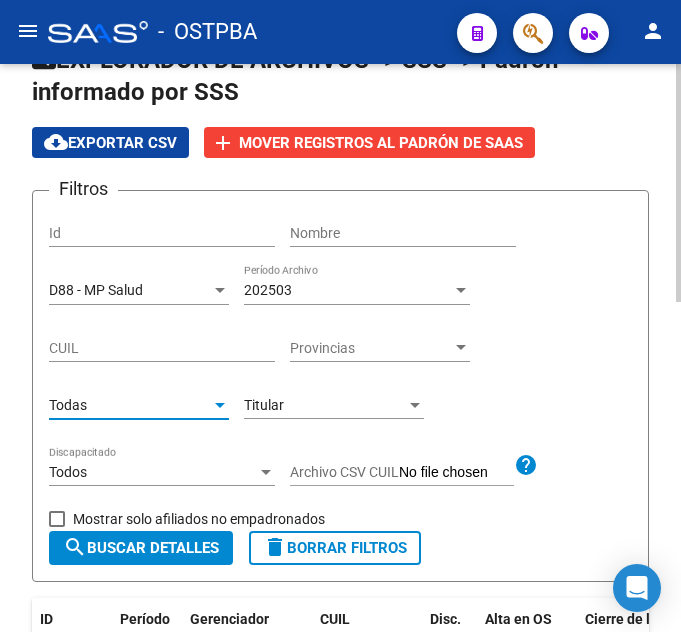 click at bounding box center [220, 405] 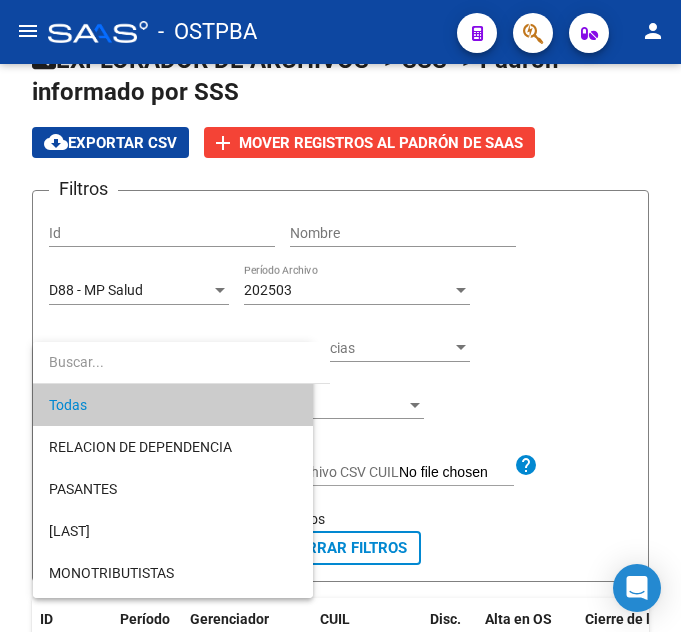 click on "Todas" at bounding box center (173, 405) 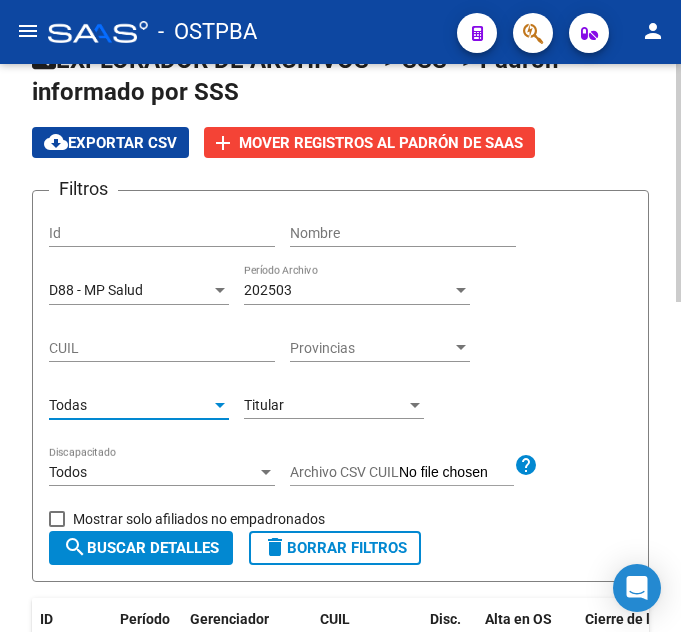click on "Titular" at bounding box center (325, 405) 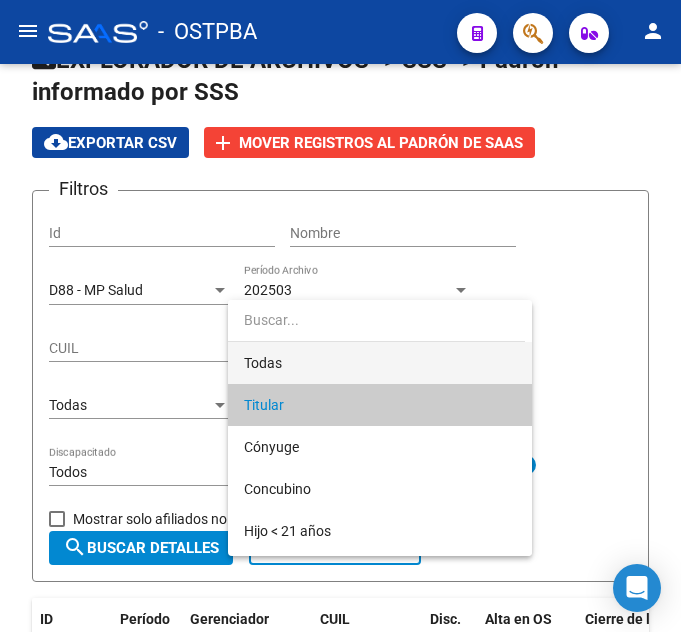 click on "Todas" at bounding box center (380, 363) 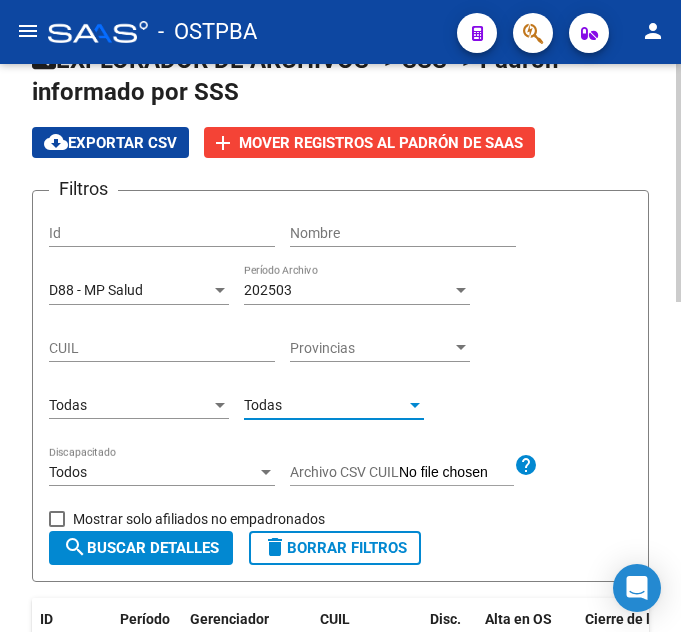 click on "search  Buscar Detalles" 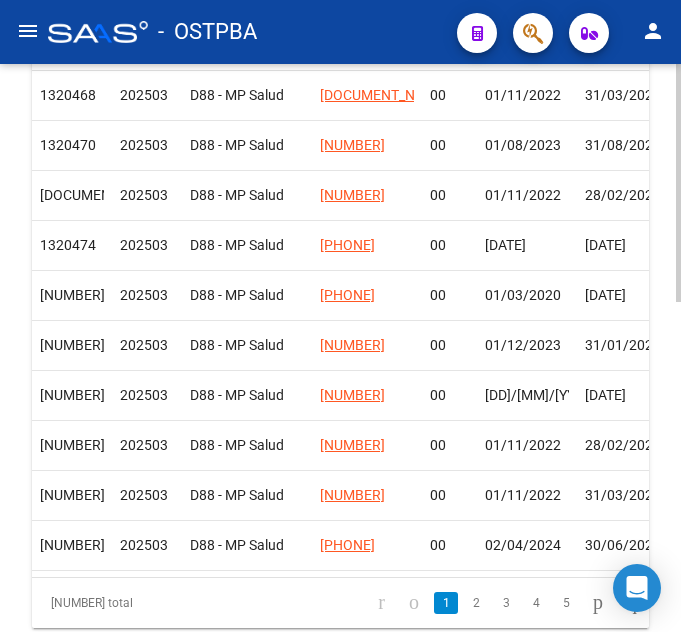 scroll, scrollTop: 786, scrollLeft: 0, axis: vertical 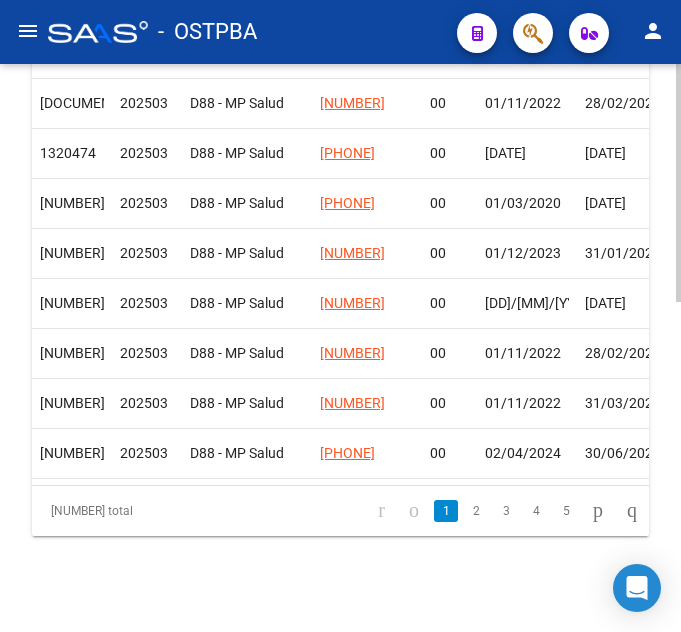 click on "Especificaciones Técnicas PADRON SSS  -  Cronograma Ir al importador de Padrón SSS...
EXPLORADOR DE ARCHIVOS -> SSS -> Padrón informado por SSS cloud_download  Exportar CSV  add Mover registros al PADRÓN de SAAS Filtros Id Nombre D88 - MP Salud Seleccionar Gerenciador 202503 Período Archivo CUIL Provincias Provincias Todas Tipo de Beneficiario Todas Parentesco Todos Discapacitado Archivo CSV CUIL help   Mostrar solo afiliados no empadronados search  Buscar Detalles  delete  Borrar Filtros  ID Período Archivo Gerenciador CUIL Disc. Alta en OS Cierre de la presentación Sexo Nombre Fecha Nac. Documento Parentesco DomicilioTipo Provincia Departamento Localidad CP Calle Nro Puerta Piso Teléfono Estado Civil Nacionalidad CUIT Empleador CUIL Titular Situacion Revista Tit. Tipo Beneficiario Tit. 1320468 202503  D88 - MP Salud  27561133730  00  01/11/2022 31/03/2023 F MONTENEGRO PIA JESABEL         30/01/2017 DU : 56113373  3 - Hijo < 21 años  1 - Domicilio Completo  2 - Buenos Aires             1862  F M" 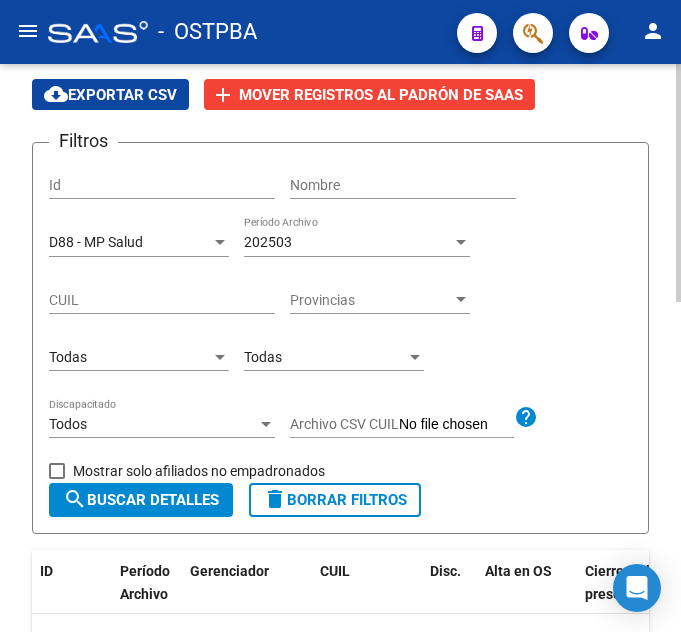 scroll, scrollTop: 86, scrollLeft: 0, axis: vertical 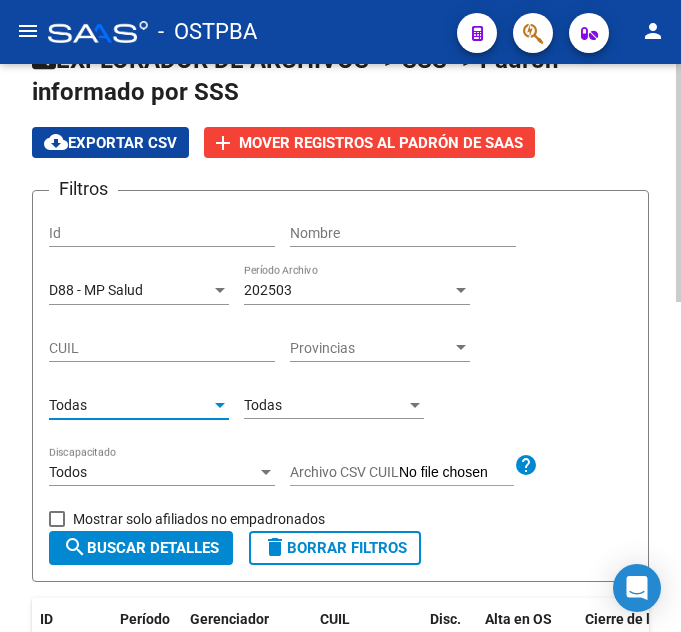 click on "Todas" at bounding box center [130, 405] 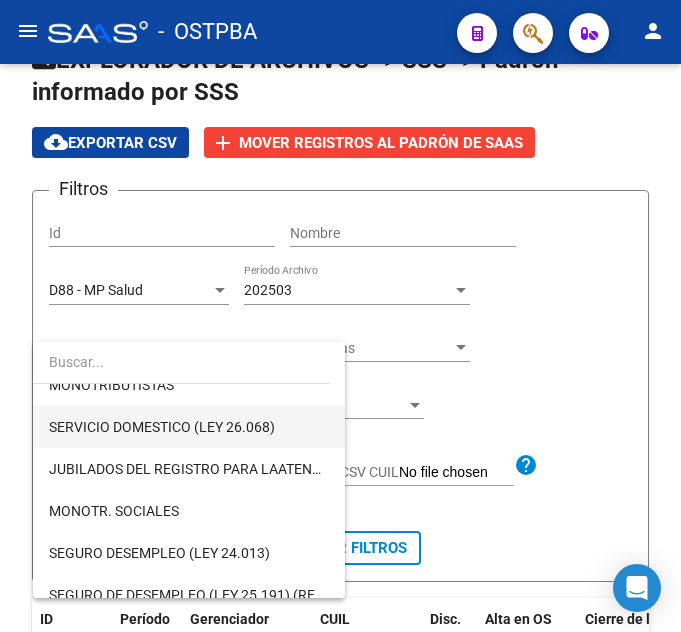 scroll, scrollTop: 200, scrollLeft: 0, axis: vertical 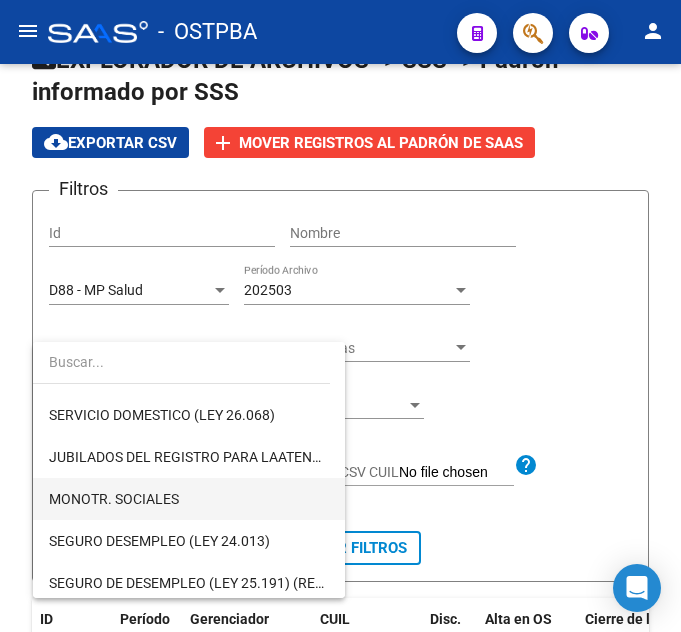 click on "MONOTR. SOCIALES" at bounding box center [189, 499] 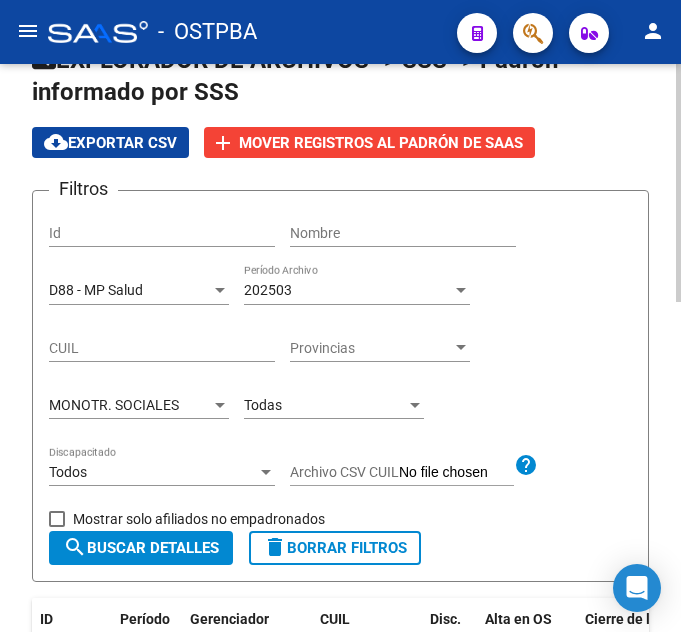 click on "Filtros Id Nombre D88 - MP Salud Seleccionar Gerenciador 202503 Período Archivo CUIL Provincias Provincias MONOTR. SOCIALES Tipo de Beneficiario Todas Parentesco Todos Discapacitado Archivo CSV CUIL help   Mostrar solo afiliados no empadronados search  Buscar Detalles  delete  Borrar Filtros" 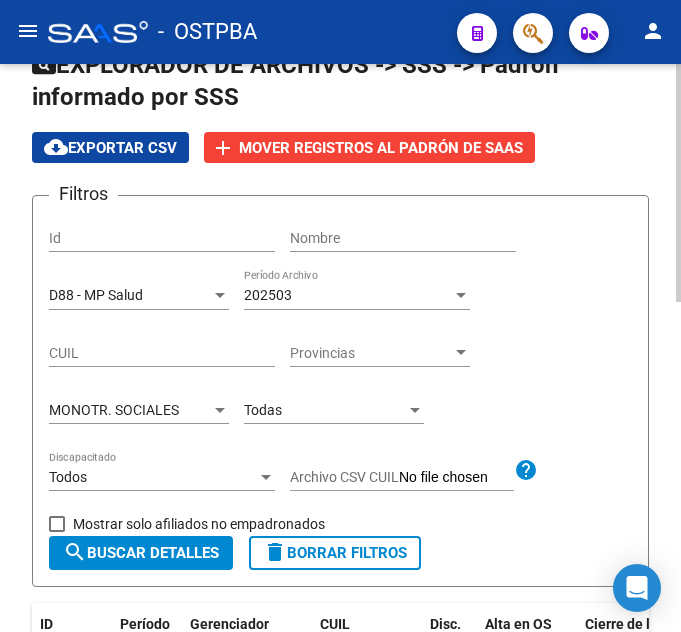 scroll, scrollTop: 0, scrollLeft: 0, axis: both 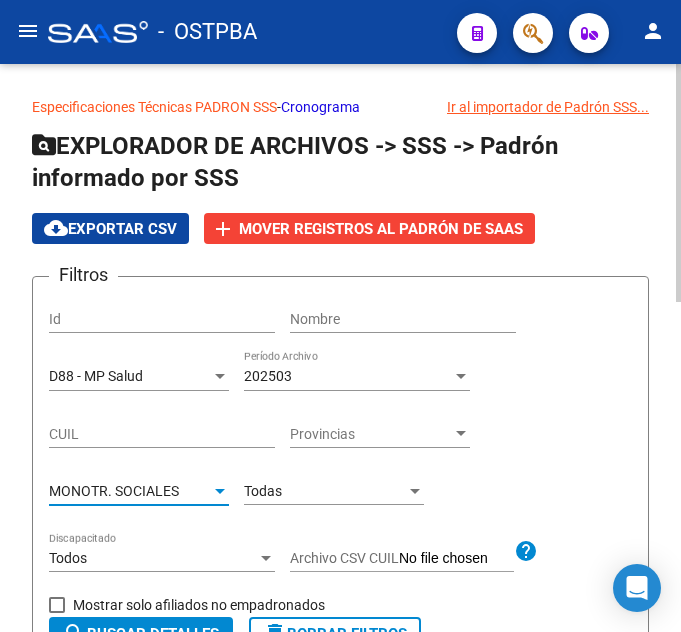 click on "MONOTR. SOCIALES" at bounding box center [114, 491] 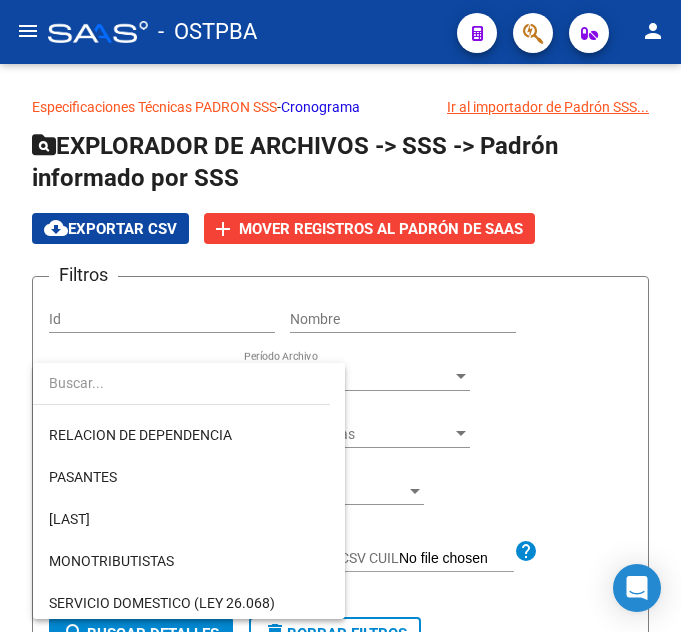 scroll, scrollTop: 29, scrollLeft: 0, axis: vertical 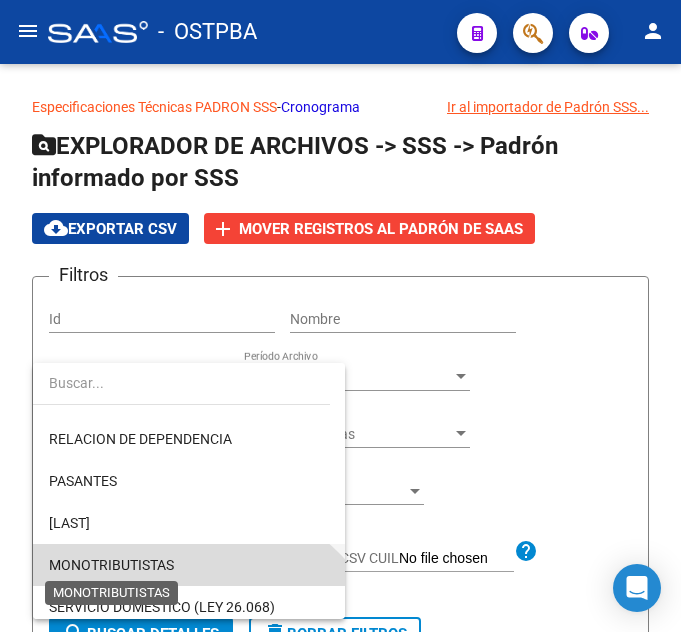 click on "MONOTRIBUTISTAS" at bounding box center [111, 565] 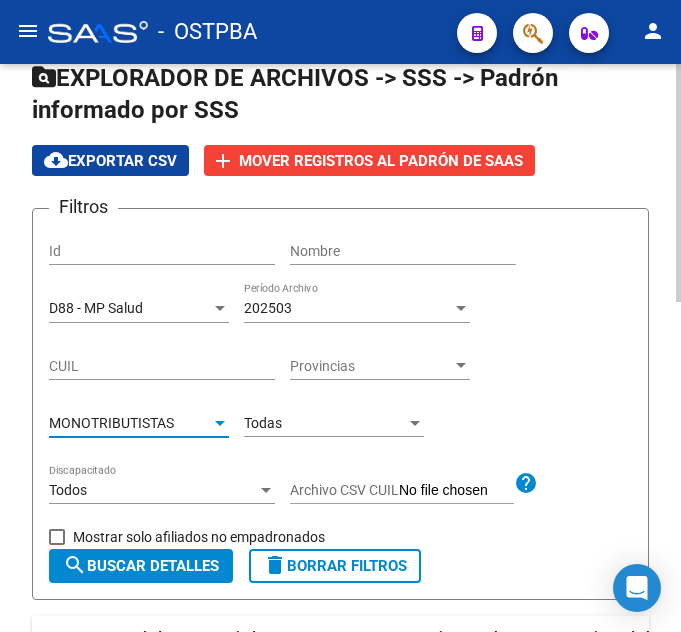 scroll, scrollTop: 100, scrollLeft: 0, axis: vertical 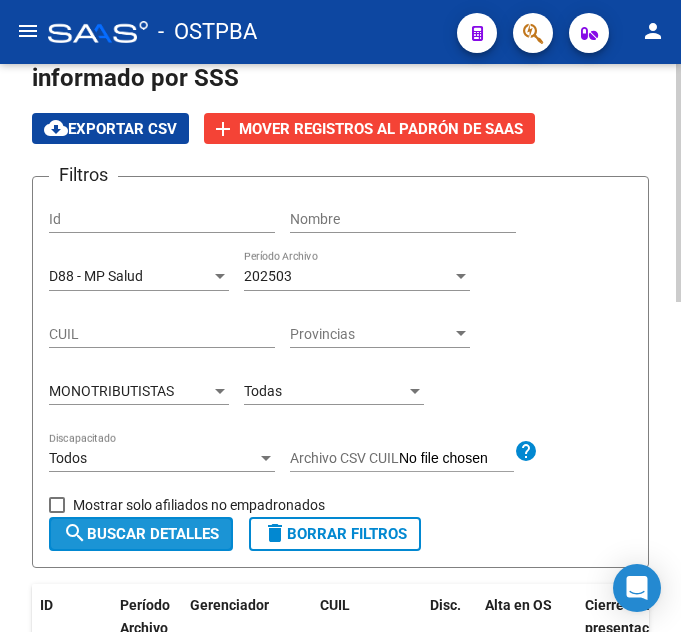 click on "search  Buscar Detalles" 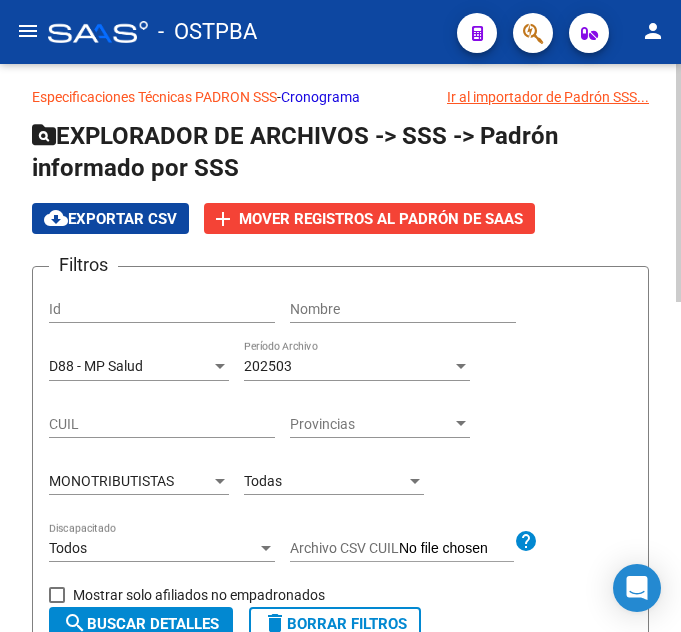 scroll, scrollTop: 0, scrollLeft: 0, axis: both 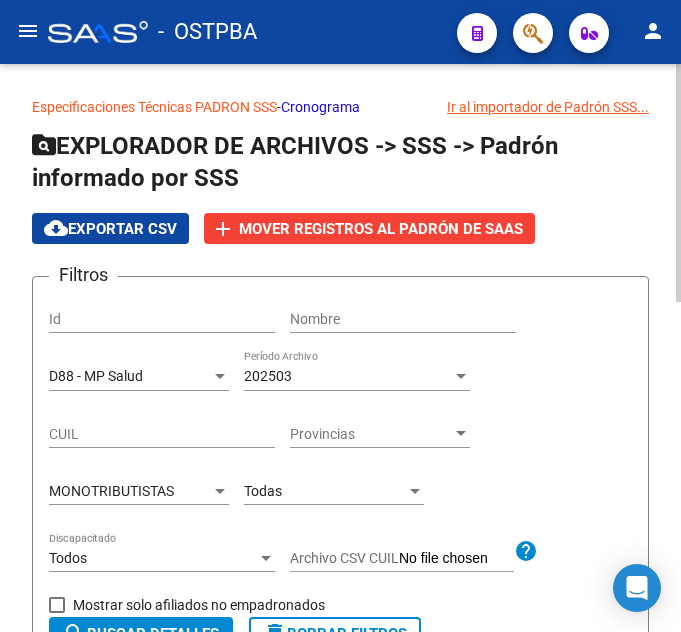 click on "MONOTRIBUTISTAS Tipo de Beneficiario" 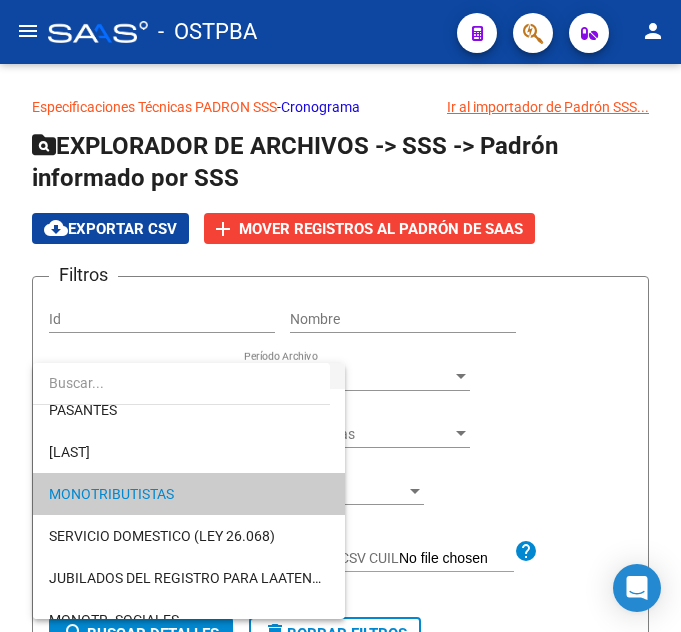 scroll, scrollTop: 0, scrollLeft: 0, axis: both 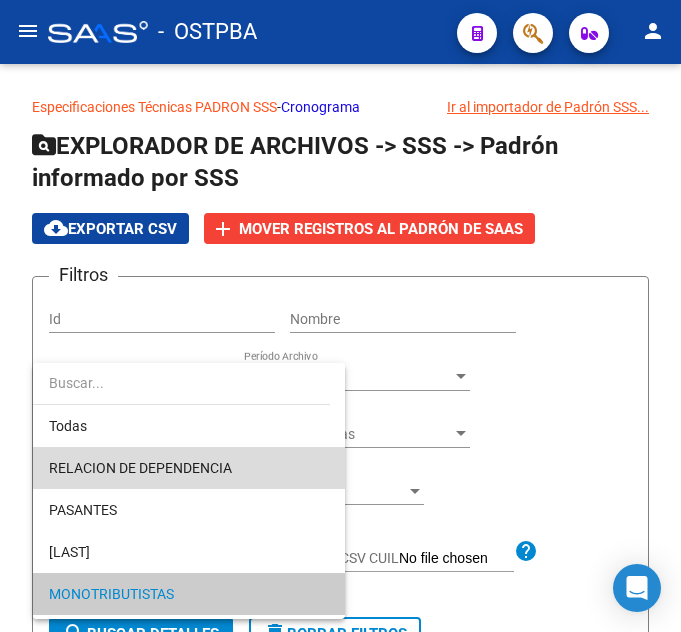 click on "RELACION DE DEPENDENCIA" at bounding box center [189, 468] 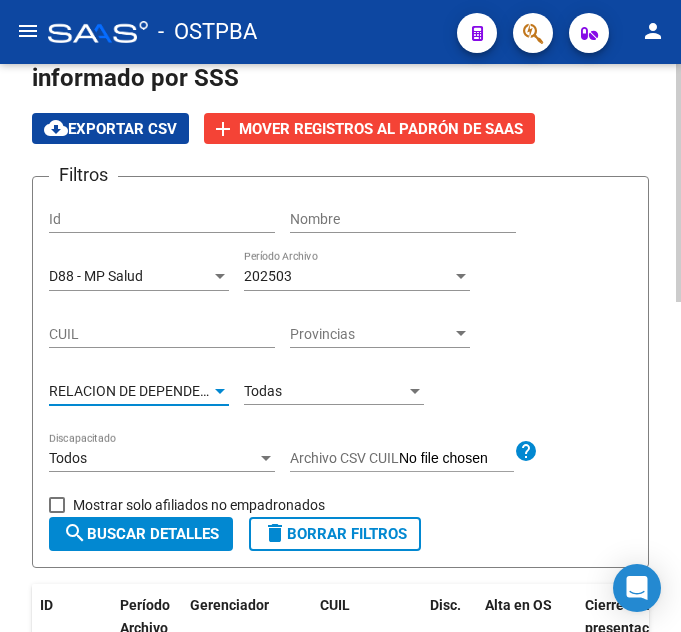 click on "search  Buscar Detalles" 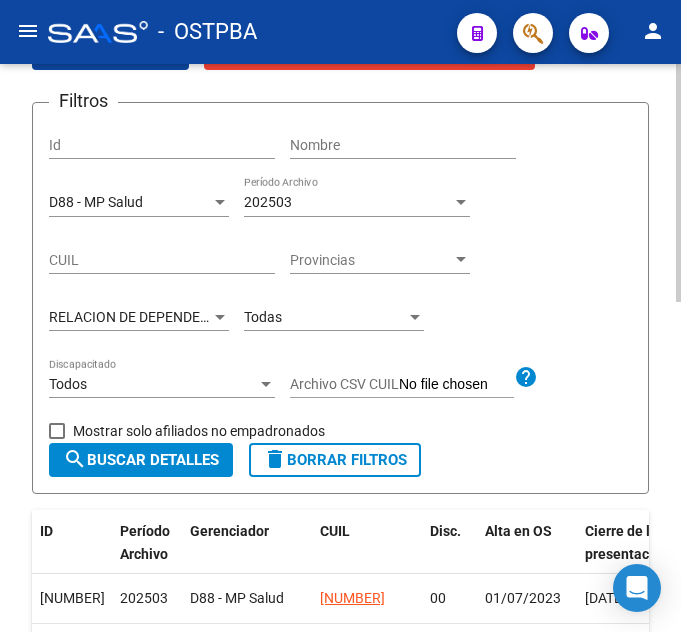scroll, scrollTop: 86, scrollLeft: 0, axis: vertical 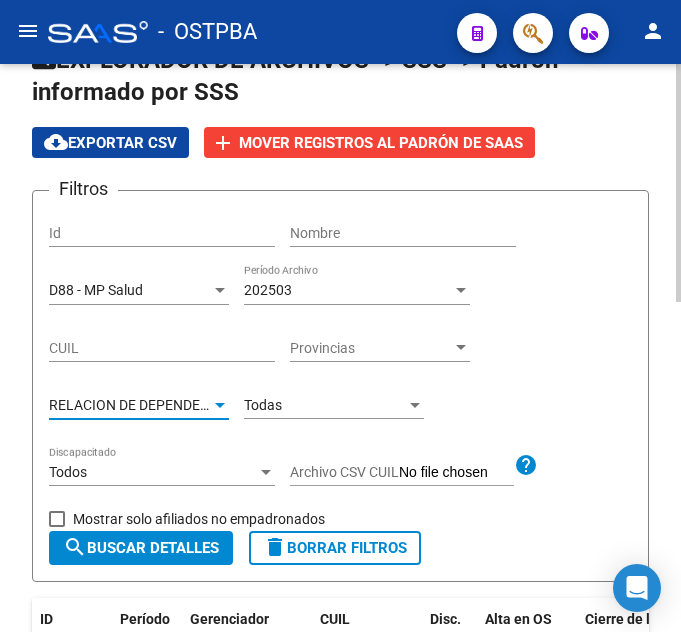 click on "RELACION DE DEPENDENCIA" at bounding box center [140, 405] 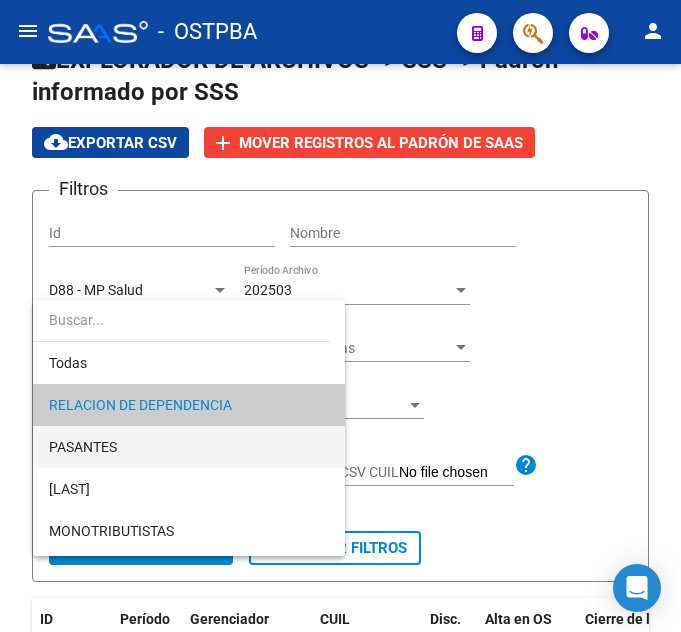 click on "PASANTES" at bounding box center (189, 447) 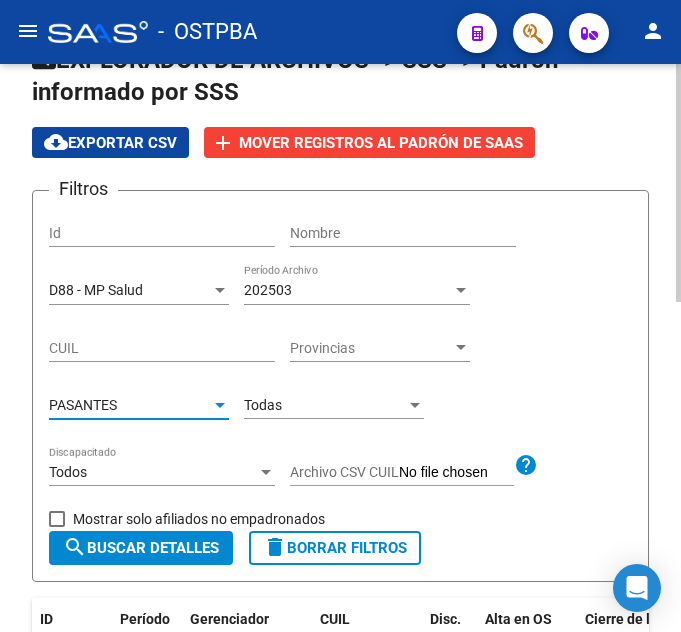 click on "search  Buscar Detalles" 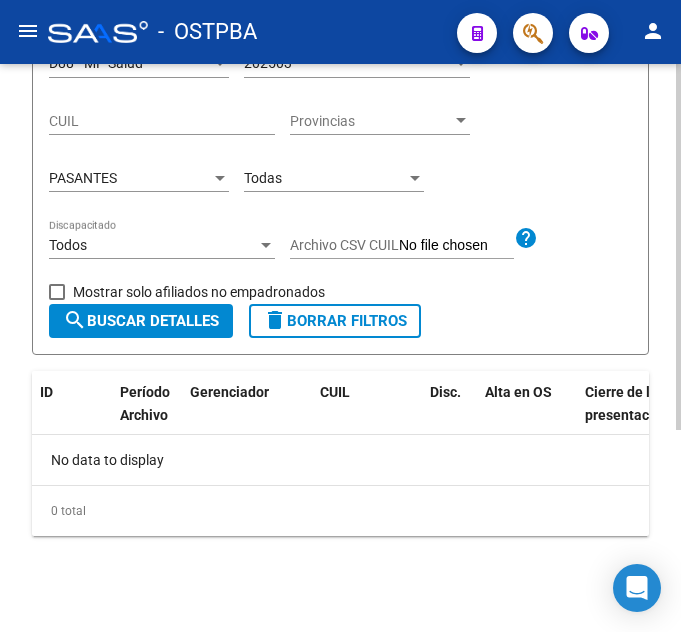 scroll, scrollTop: 214, scrollLeft: 0, axis: vertical 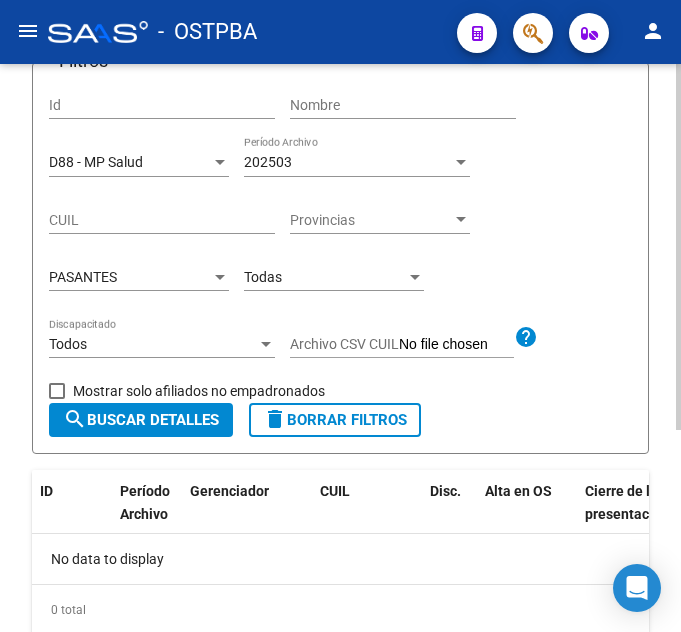 click on "PASANTES Tipo de Beneficiario" 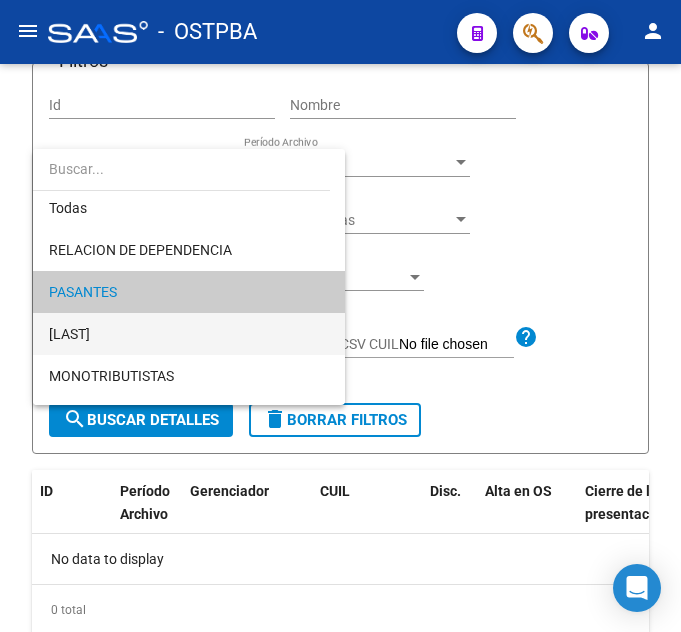 scroll, scrollTop: 0, scrollLeft: 0, axis: both 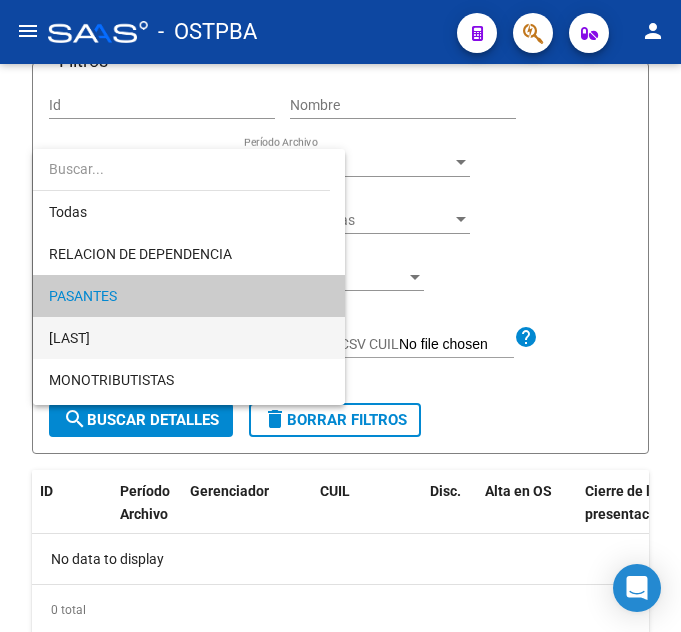 click on "JUBILADOS DEL SISTEMA NACIONAL DELSEGURO DE SALUD" at bounding box center [189, 338] 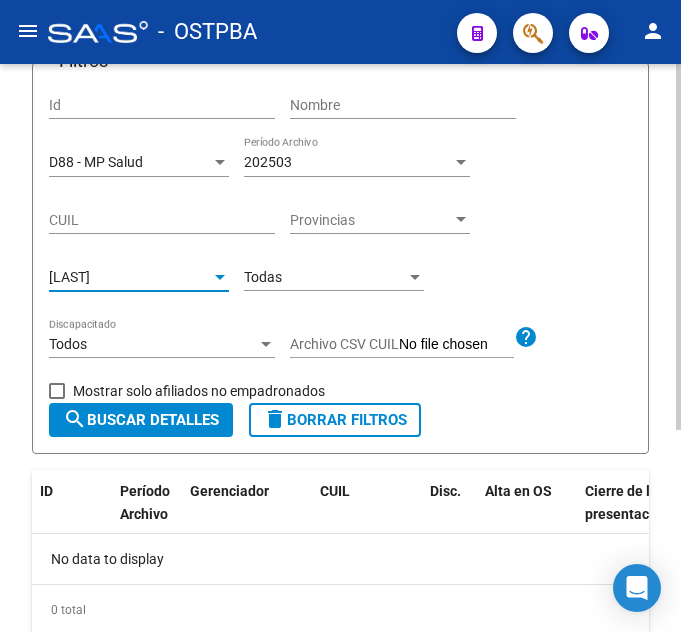 click on "search  Buscar Detalles" 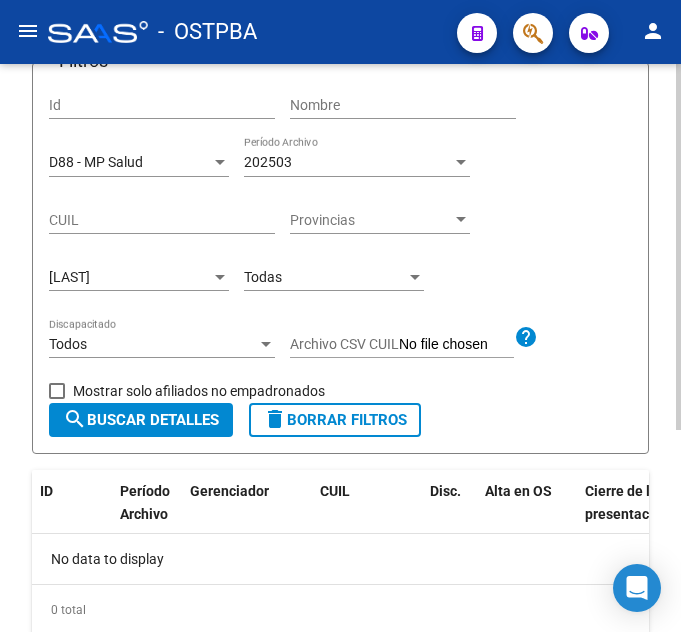 click on "JUBILADOS DEL SISTEMA NACIONAL DELSEGURO DE SALUD Tipo de Beneficiario" 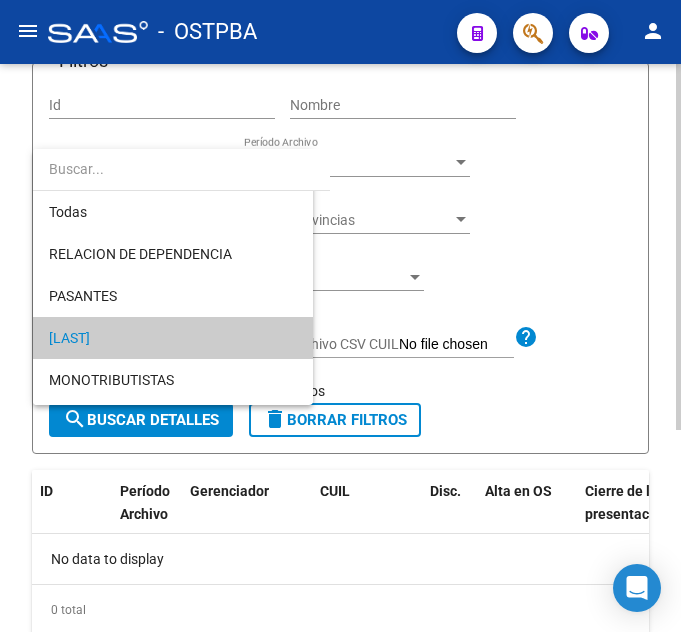 scroll, scrollTop: 61, scrollLeft: 0, axis: vertical 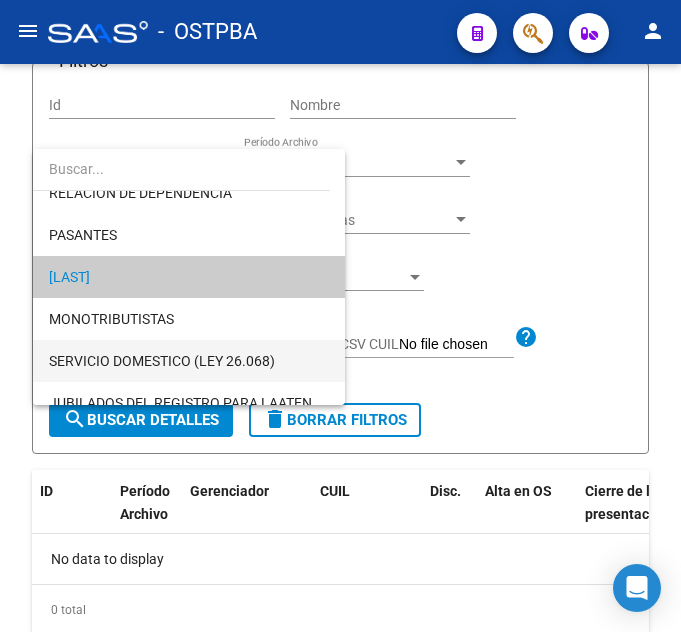 click on "SERVICIO DOMESTICO (LEY 26.068)" at bounding box center (189, 361) 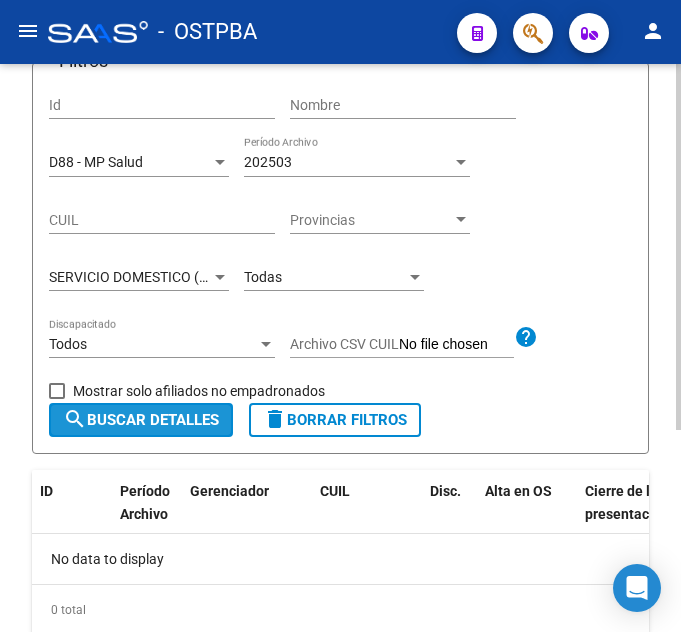 click on "search  Buscar Detalles" 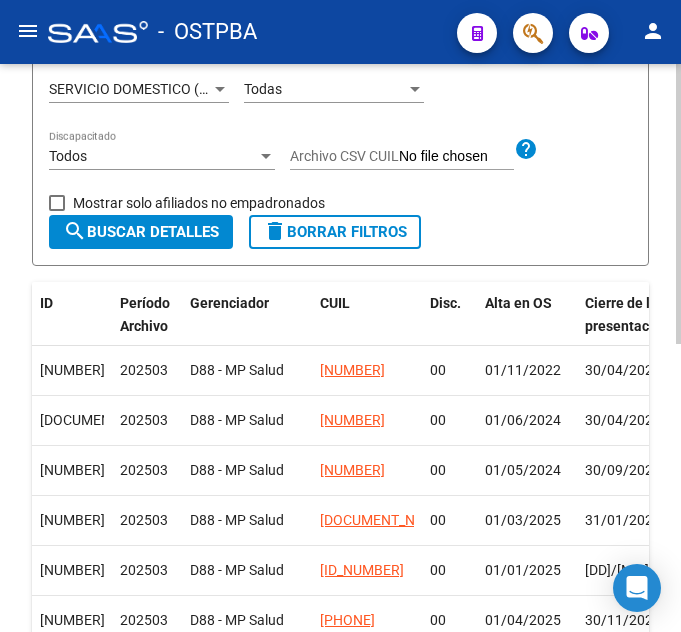 scroll, scrollTop: 286, scrollLeft: 0, axis: vertical 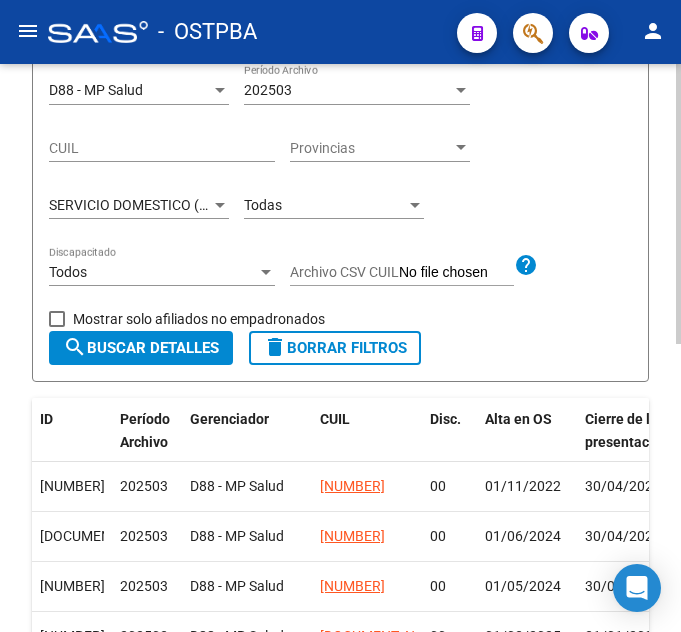 click on "SERVICIO DOMESTICO (LEY 26.068)" at bounding box center [162, 205] 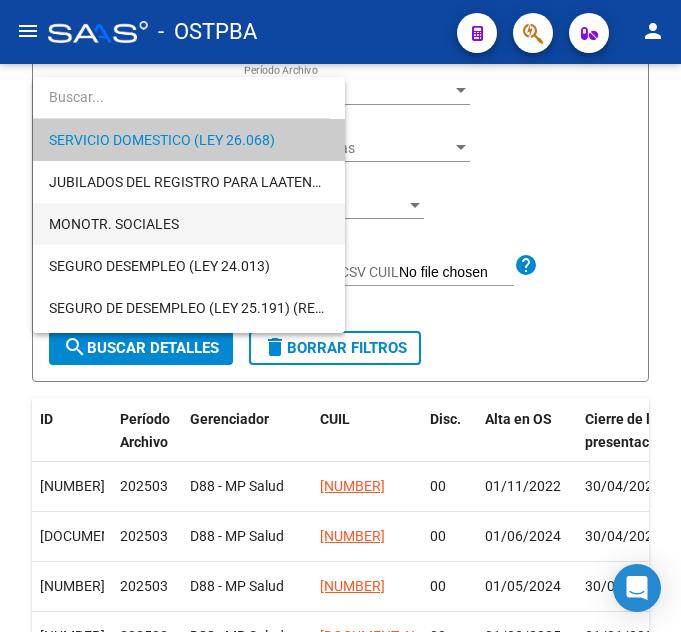 scroll, scrollTop: 245, scrollLeft: 0, axis: vertical 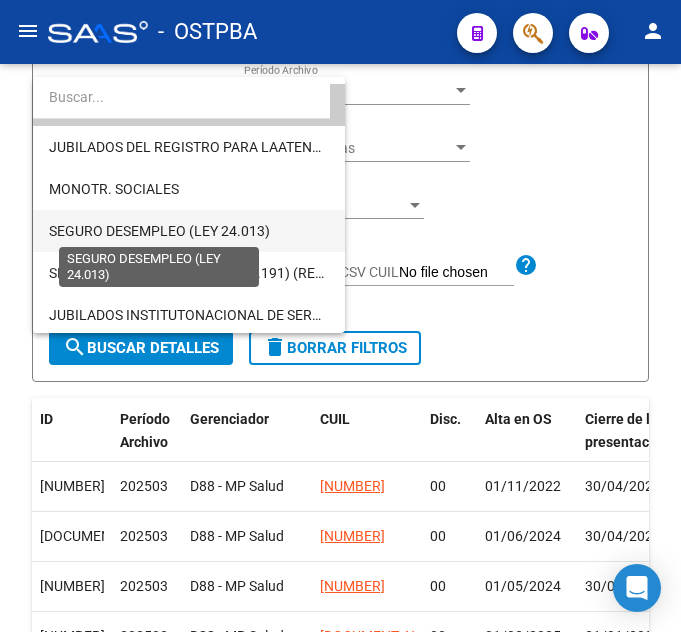 click on "SEGURO DESEMPLEO (LEY 24.013)" at bounding box center [159, 231] 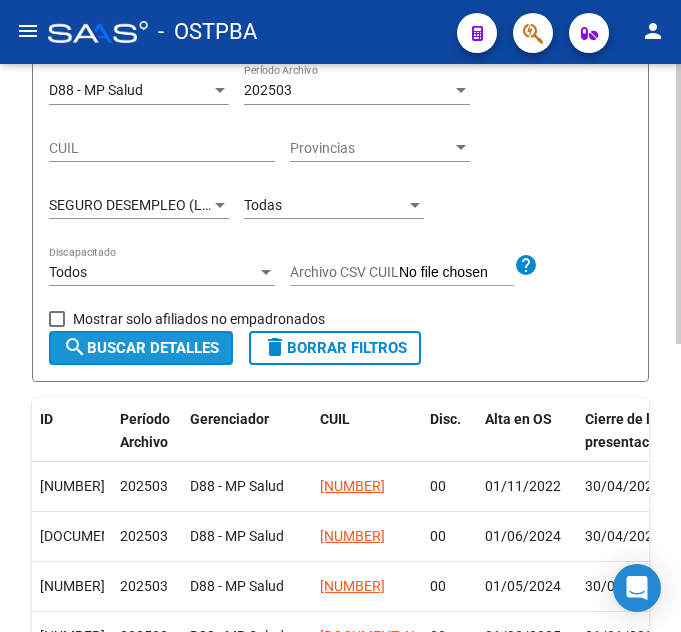click on "search  Buscar Detalles" 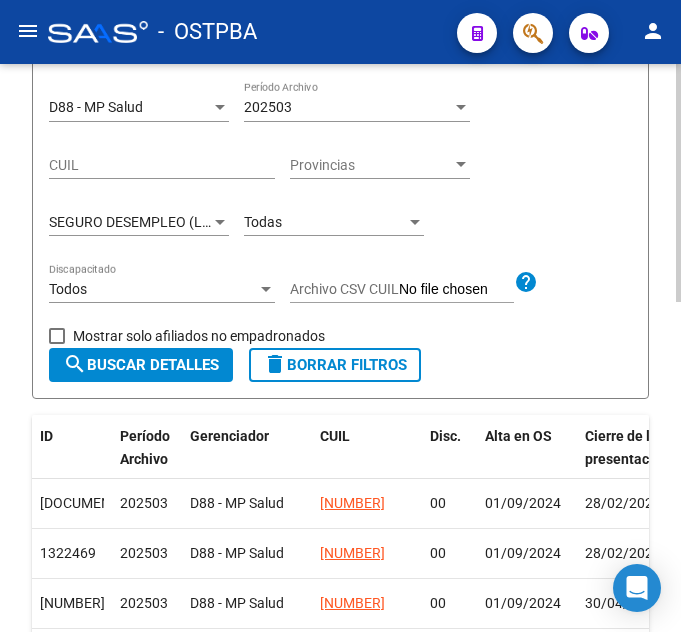 scroll, scrollTop: 186, scrollLeft: 0, axis: vertical 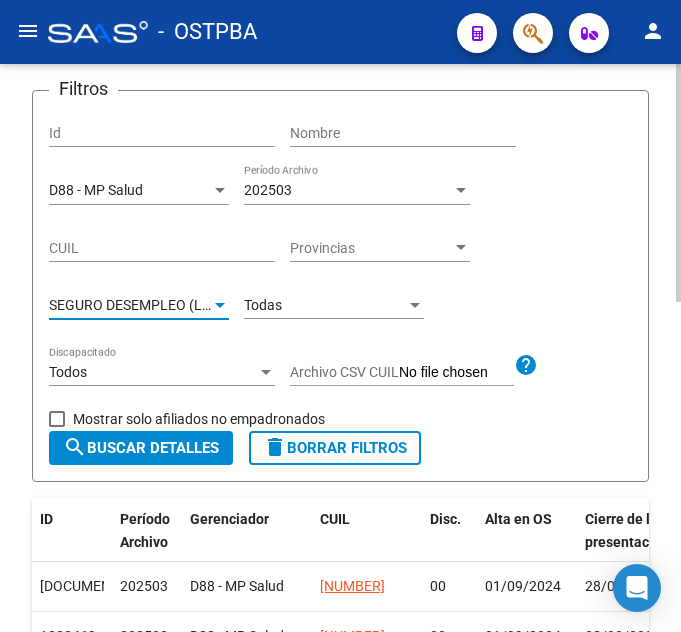 click on "SEGURO DESEMPLEO (LEY 24.013)" at bounding box center [159, 305] 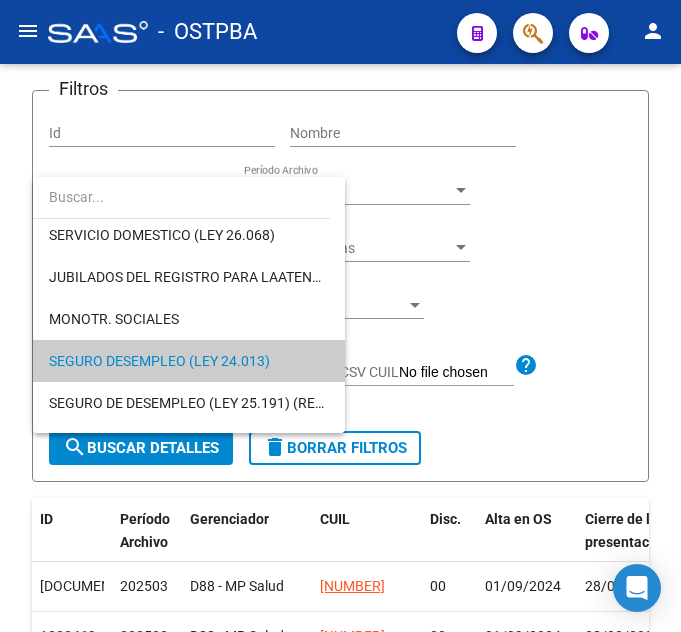 scroll, scrollTop: 0, scrollLeft: 0, axis: both 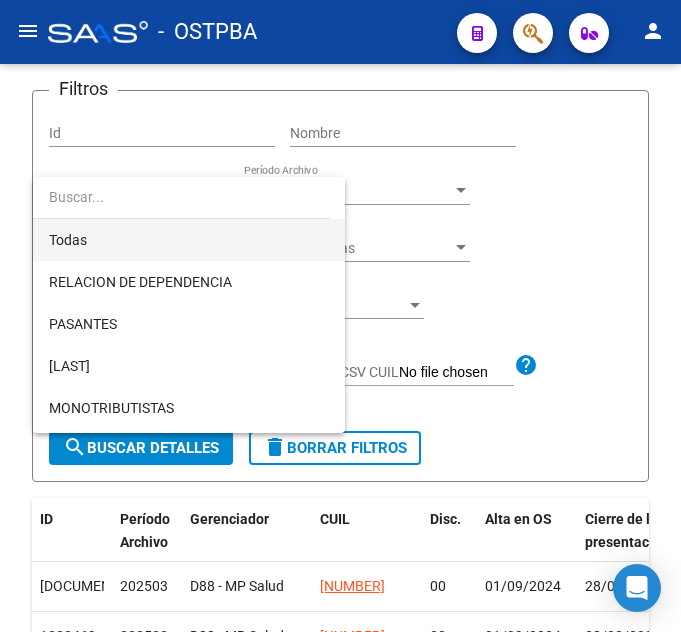 click on "Todas" at bounding box center [189, 240] 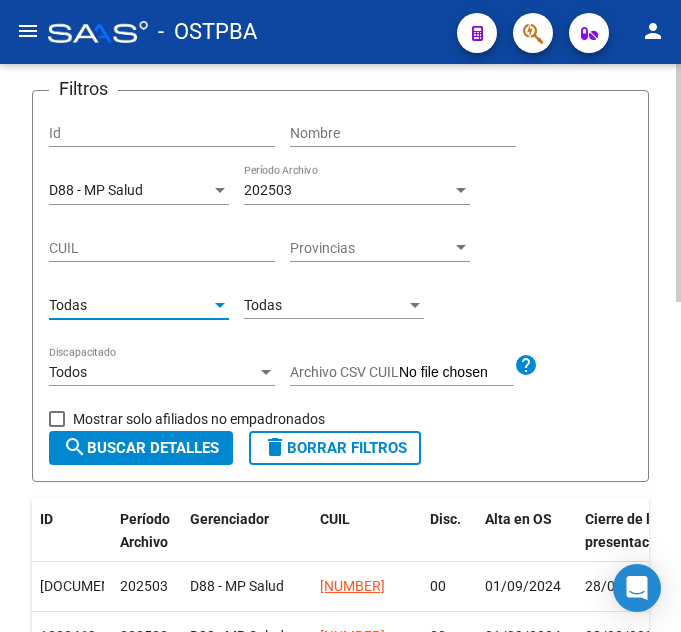 click on "search  Buscar Detalles" 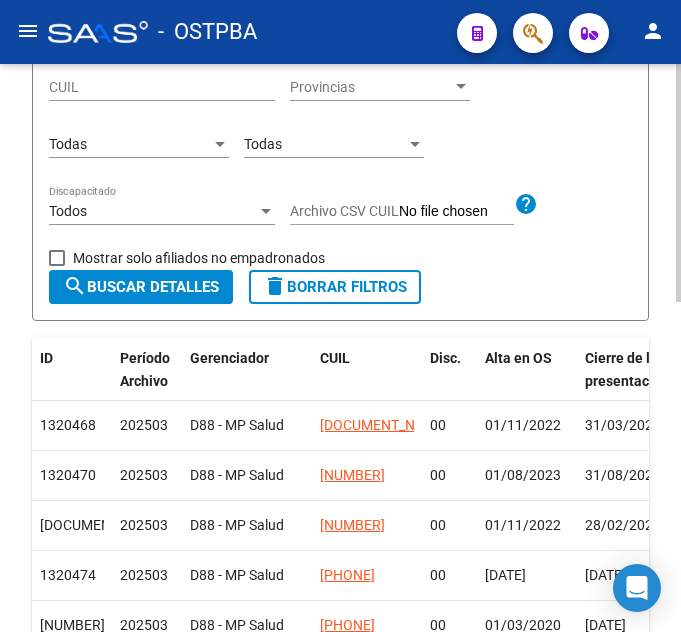 scroll, scrollTop: 286, scrollLeft: 0, axis: vertical 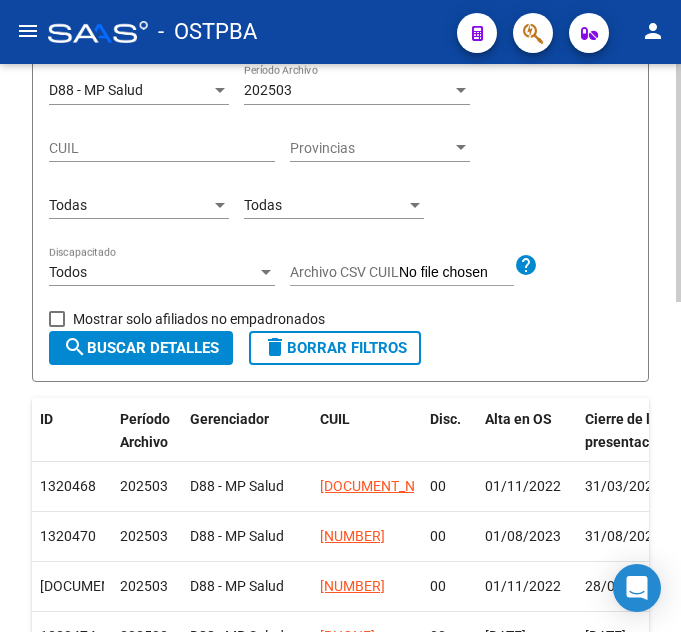 click on "Todas Tipo de Beneficiario" 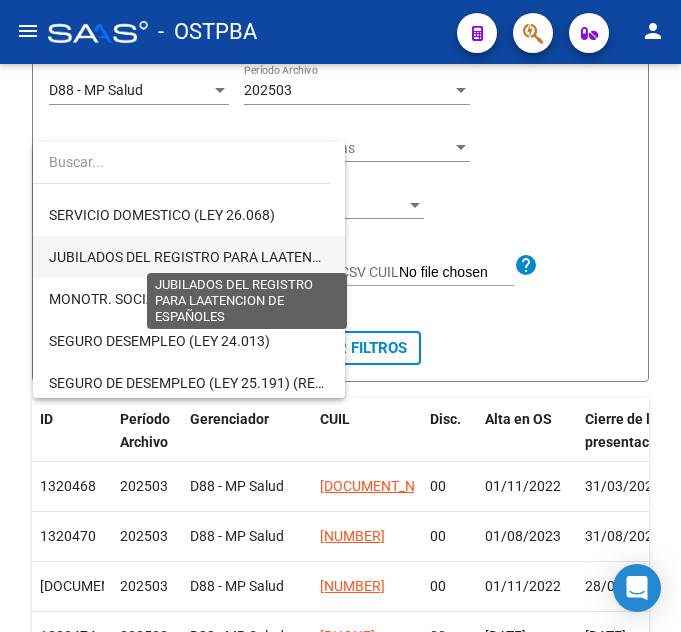 scroll, scrollTop: 300, scrollLeft: 0, axis: vertical 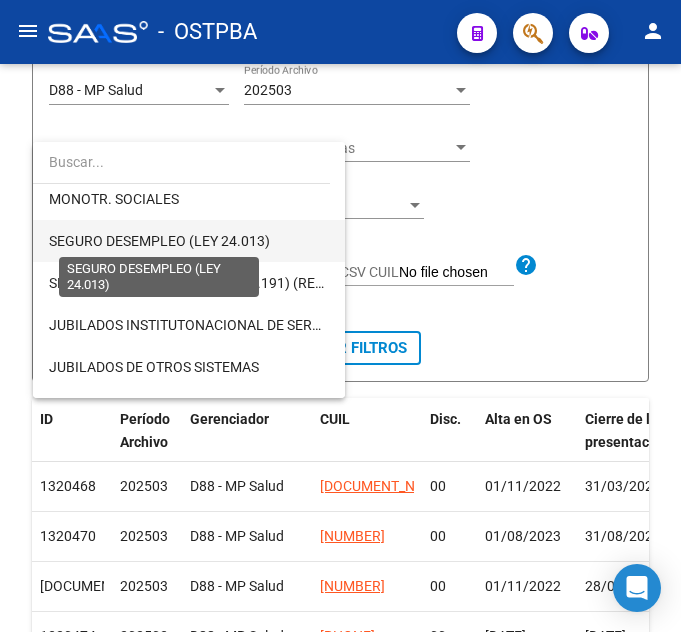click on "SEGURO DESEMPLEO (LEY 24.013)" at bounding box center [159, 241] 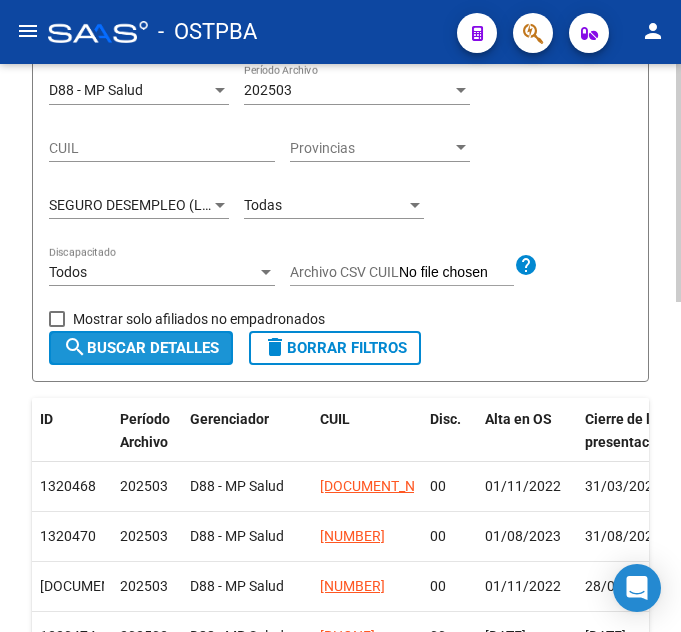 click on "search  Buscar Detalles" 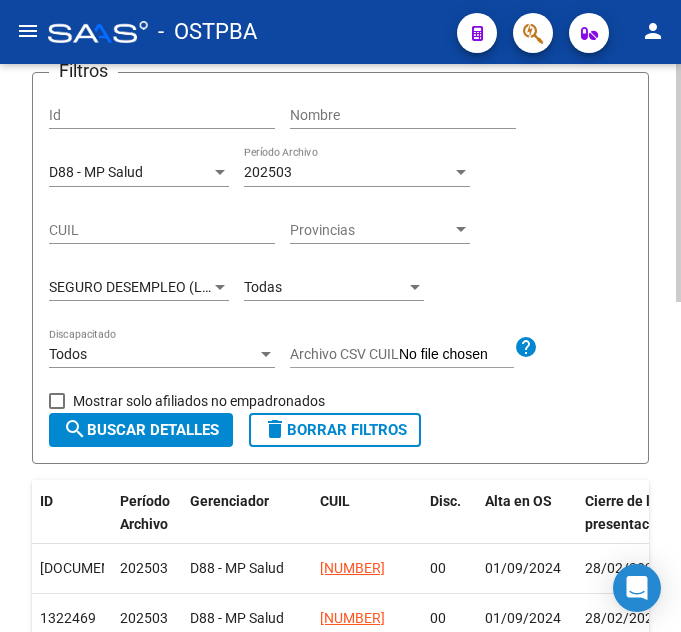 scroll, scrollTop: 186, scrollLeft: 0, axis: vertical 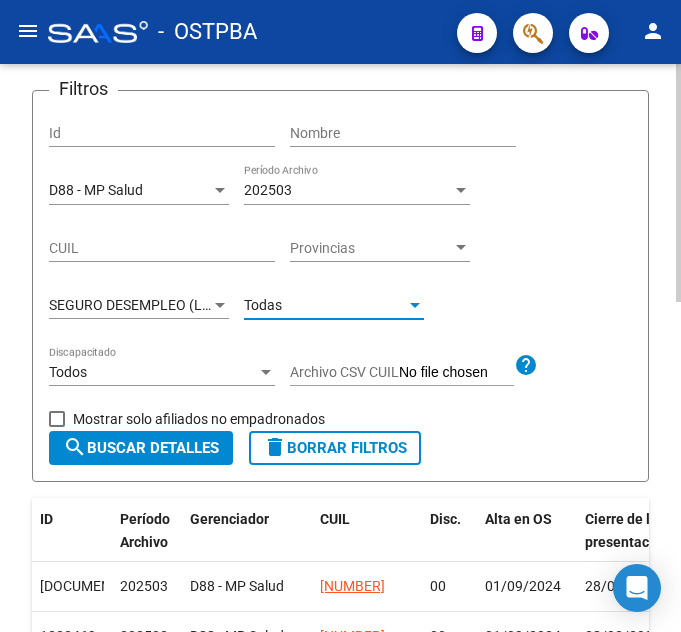 click on "Todas" at bounding box center (325, 305) 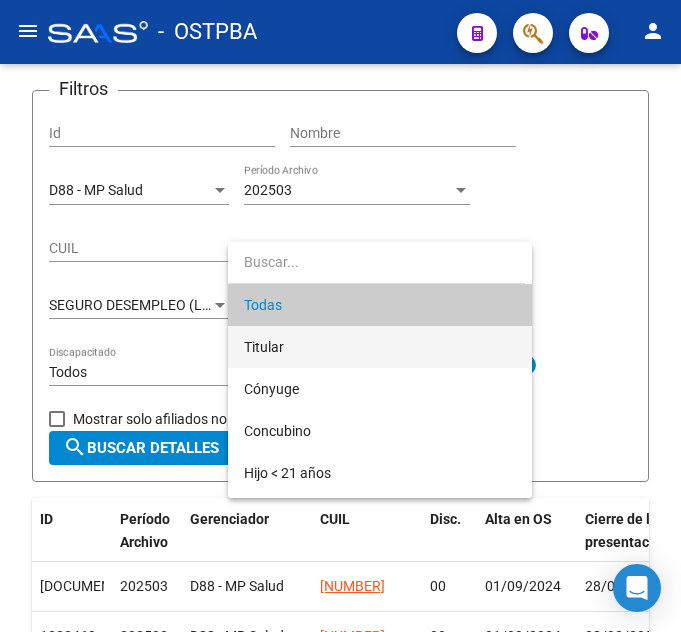 click on "Titular" at bounding box center (380, 347) 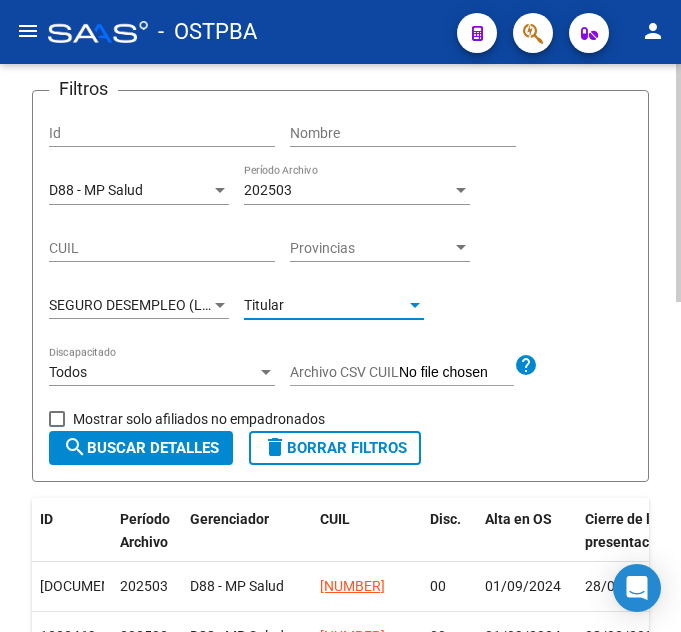click on "search  Buscar Detalles" 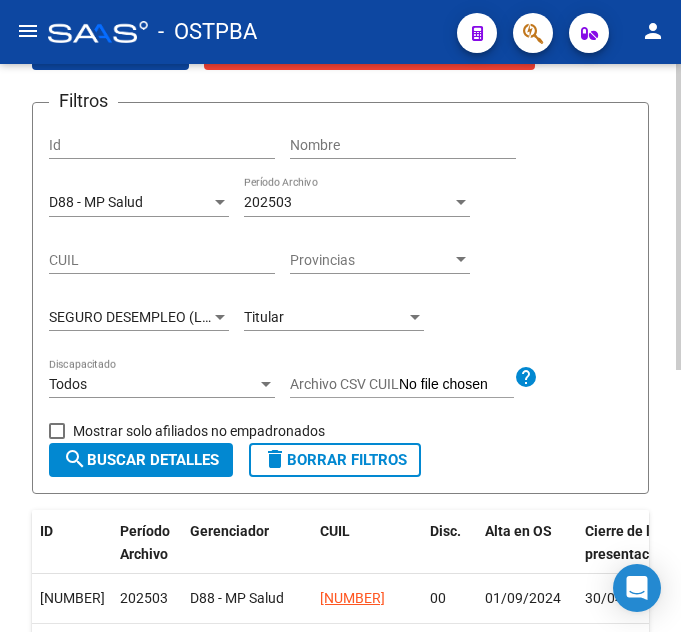scroll, scrollTop: 86, scrollLeft: 0, axis: vertical 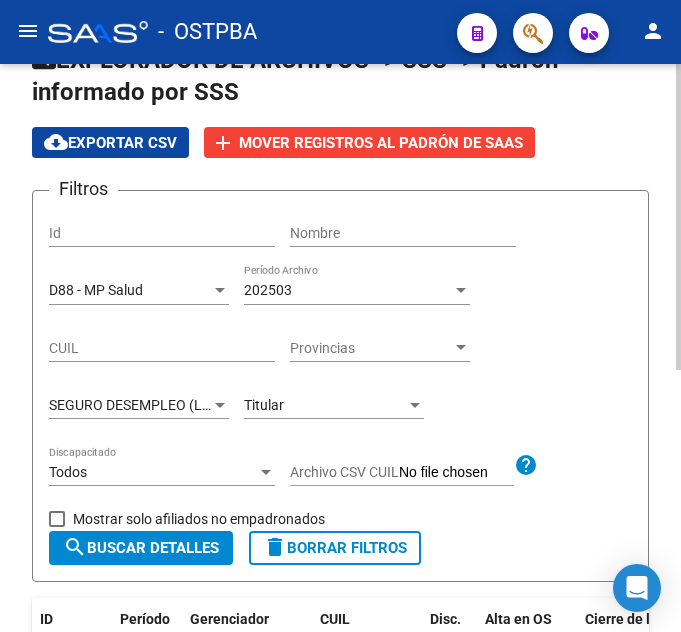click on "SEGURO DESEMPLEO (LEY 24.013)" at bounding box center (159, 405) 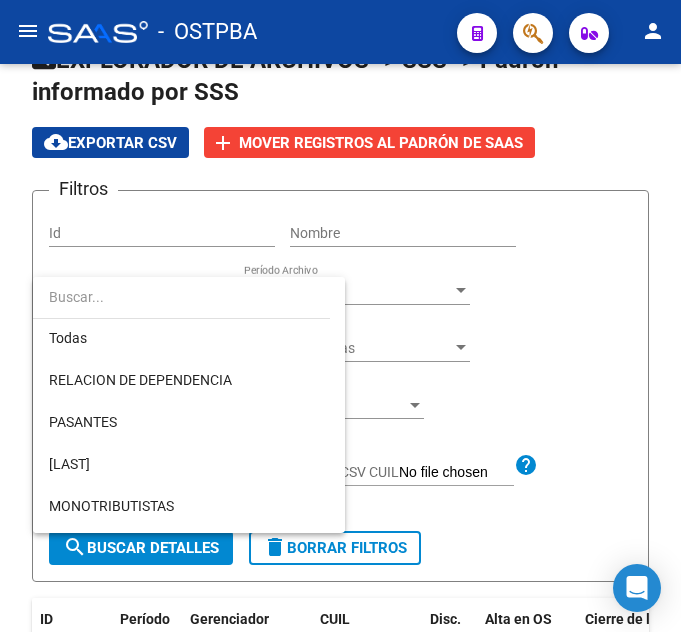 scroll, scrollTop: 0, scrollLeft: 0, axis: both 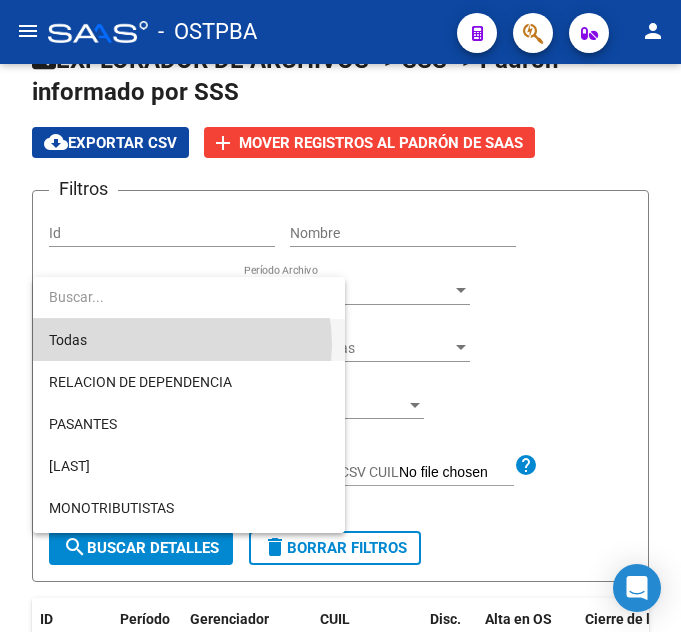 click on "Todas" at bounding box center (189, 340) 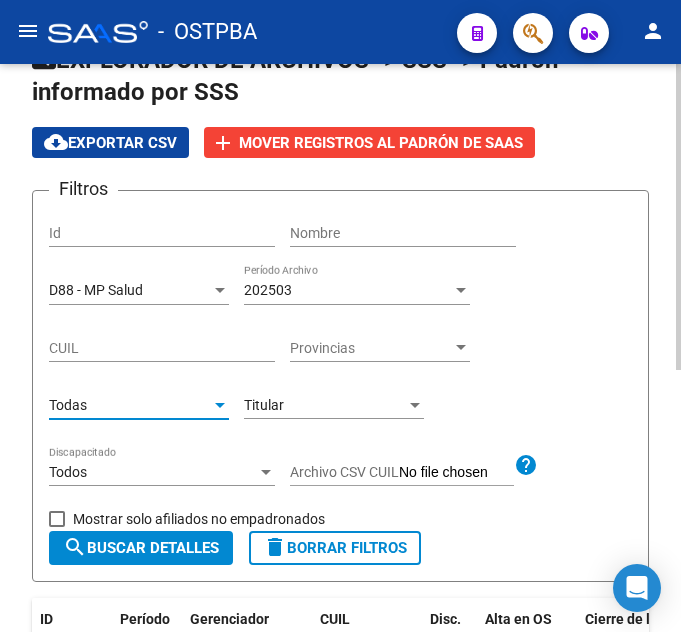 click on "D88 - MP Salud" at bounding box center (130, 290) 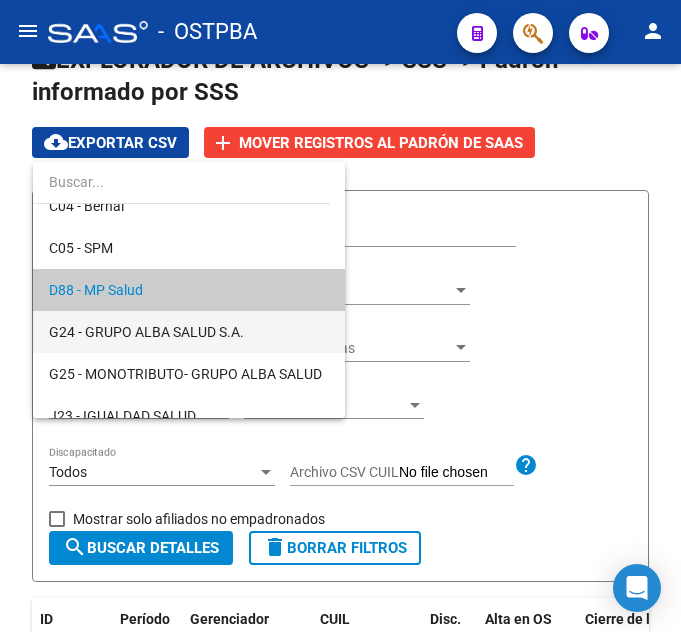 scroll, scrollTop: 287, scrollLeft: 0, axis: vertical 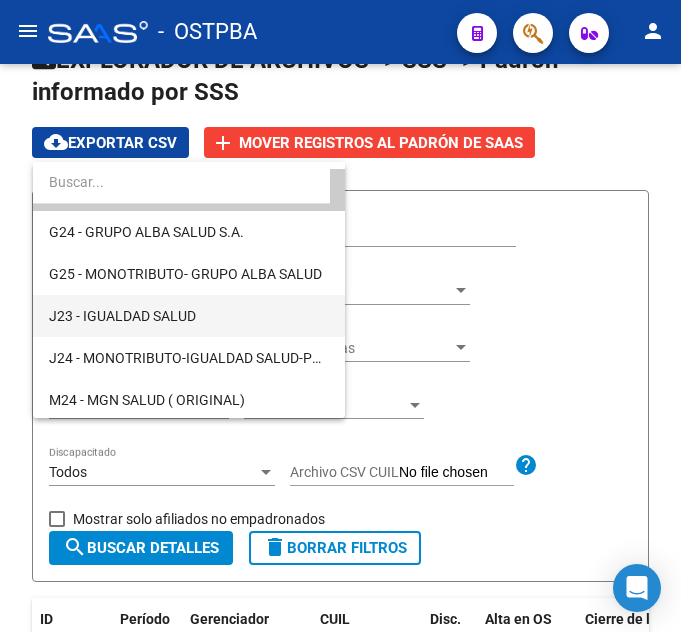 click on "J23 - IGUALDAD SALUD" at bounding box center [189, 316] 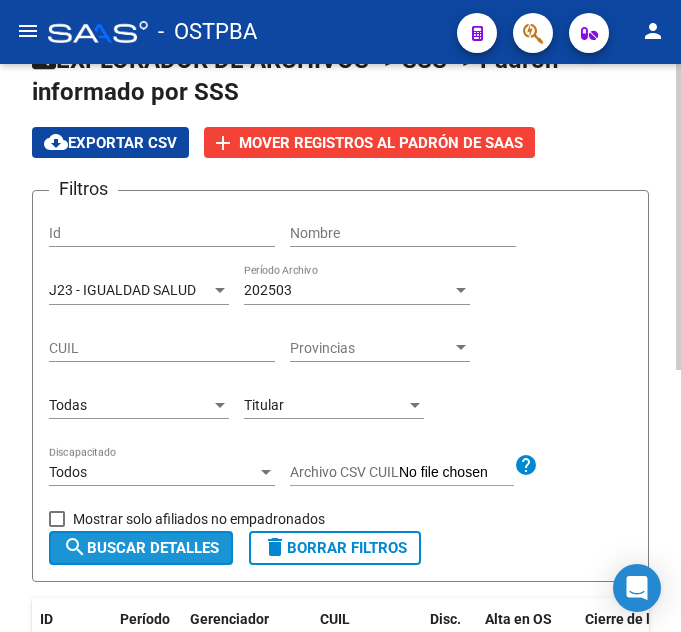 click on "search  Buscar Detalles" 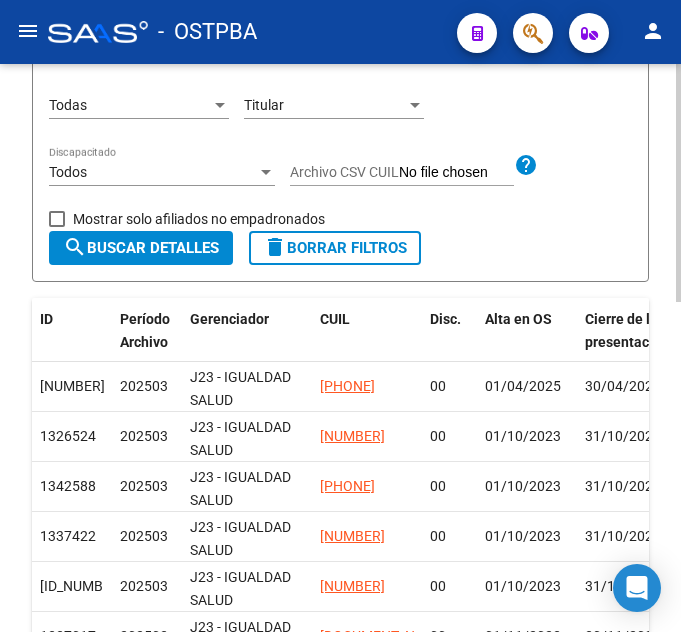 scroll, scrollTop: 286, scrollLeft: 0, axis: vertical 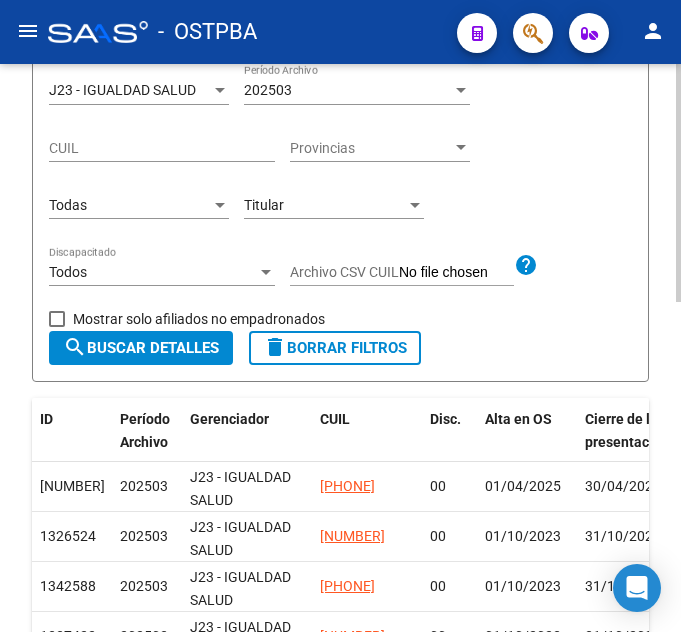 click on "Titular" at bounding box center [325, 205] 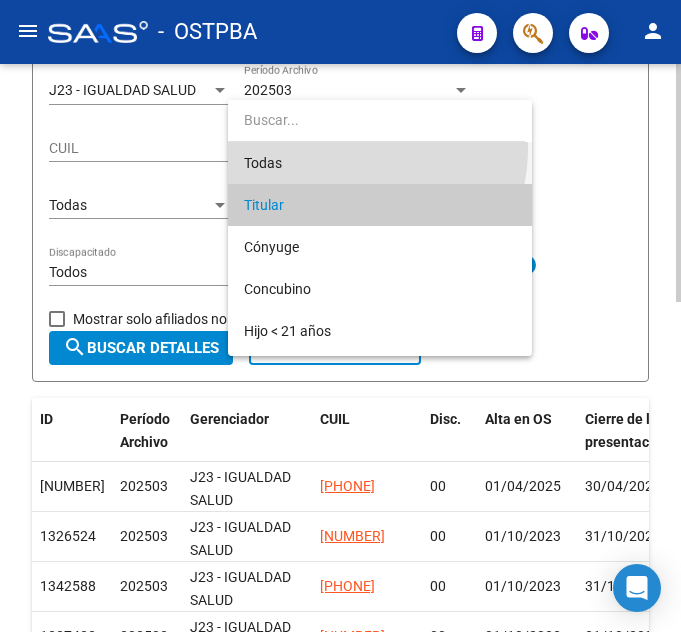 drag, startPoint x: 339, startPoint y: 148, endPoint x: 278, endPoint y: 218, distance: 92.84934 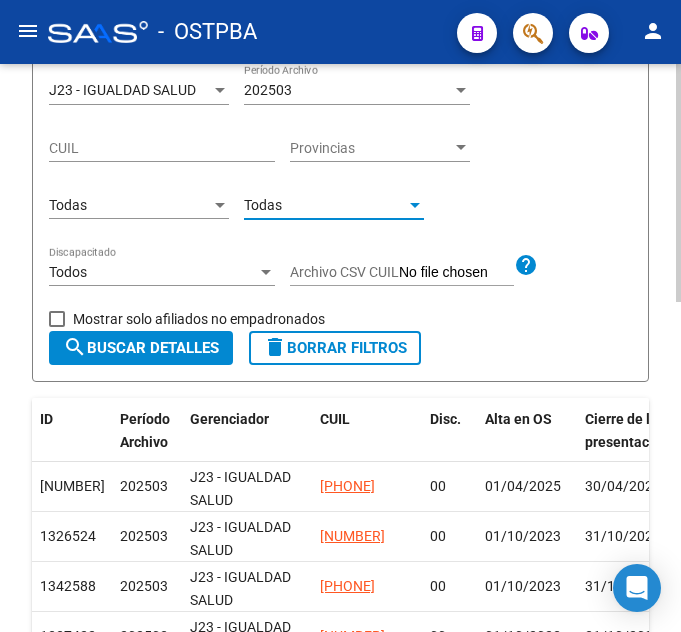 click on "search  Buscar Detalles" 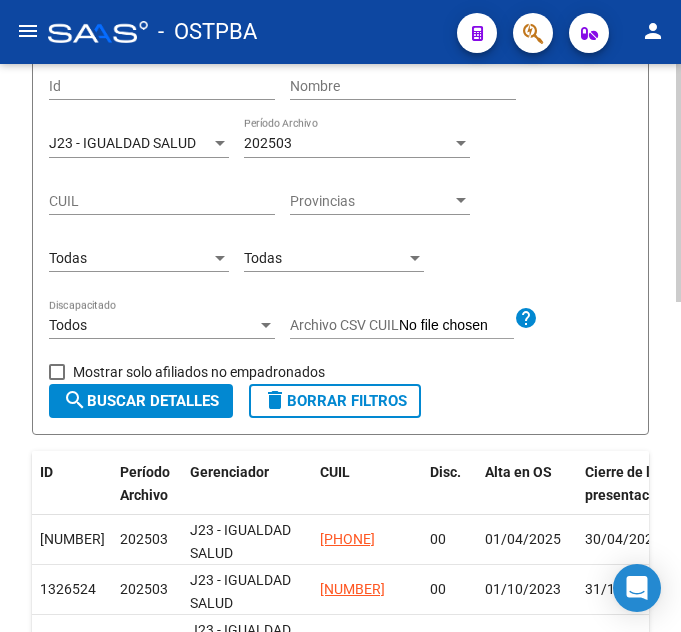 scroll, scrollTop: 186, scrollLeft: 0, axis: vertical 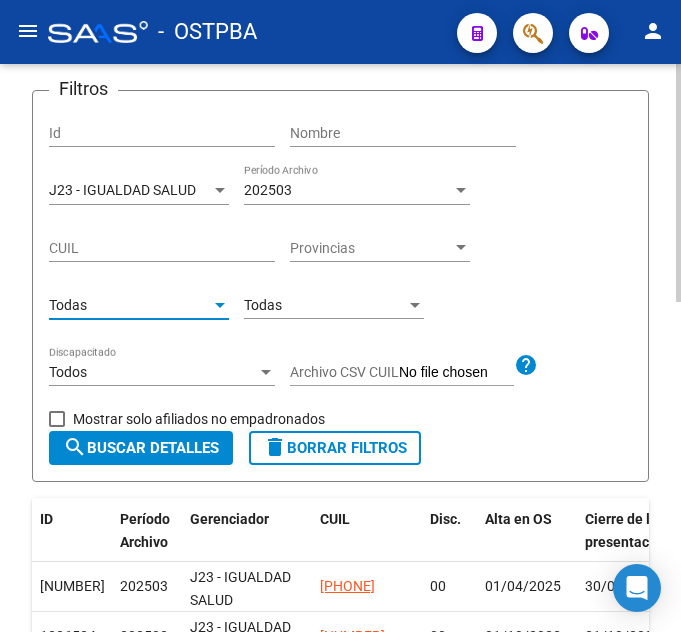 click on "Todas" at bounding box center (130, 305) 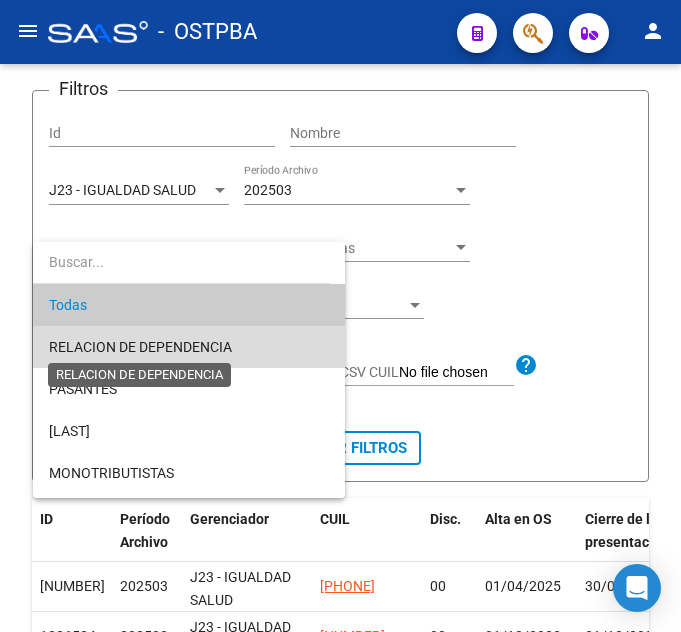 click on "RELACION DE DEPENDENCIA" at bounding box center [140, 347] 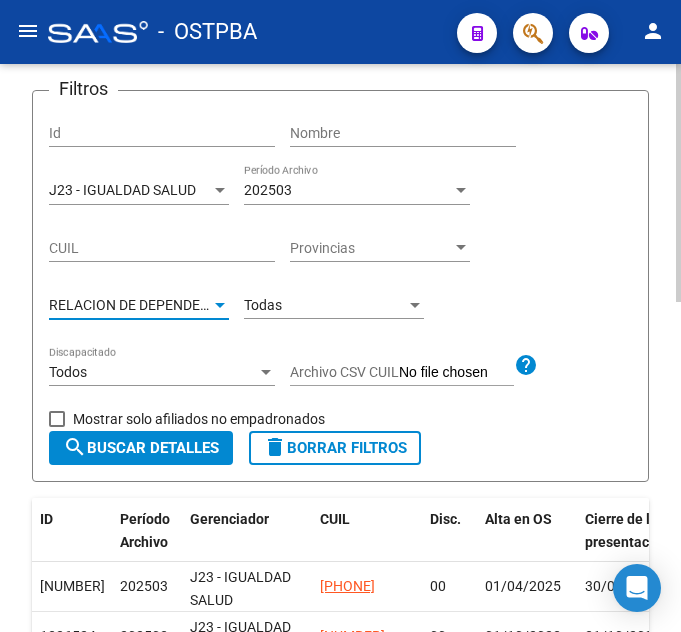 click on "RELACION DE DEPENDENCIA" at bounding box center [140, 305] 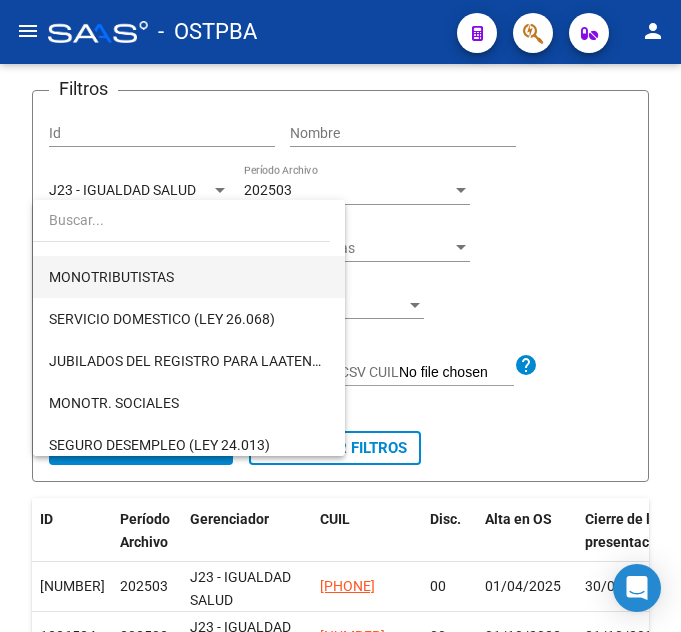 scroll, scrollTop: 200, scrollLeft: 0, axis: vertical 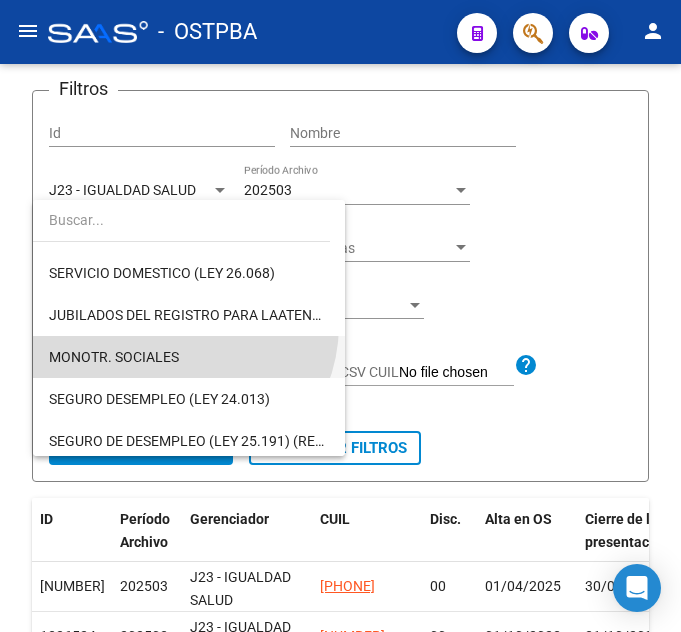 click on "MONOTR. SOCIALES" at bounding box center (189, 357) 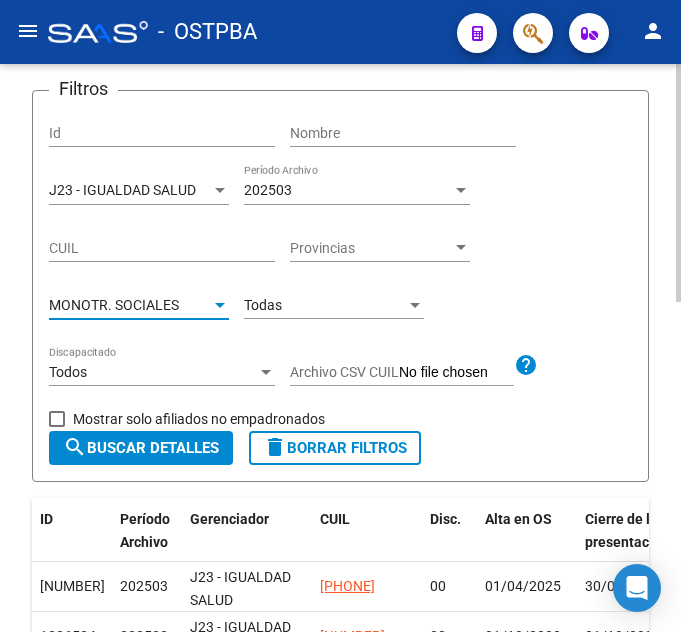click on "search  Buscar Detalles" 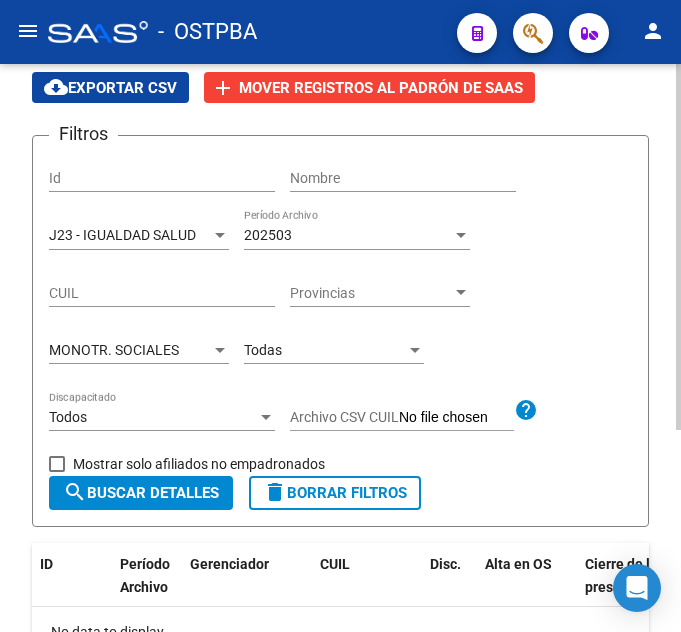scroll, scrollTop: 114, scrollLeft: 0, axis: vertical 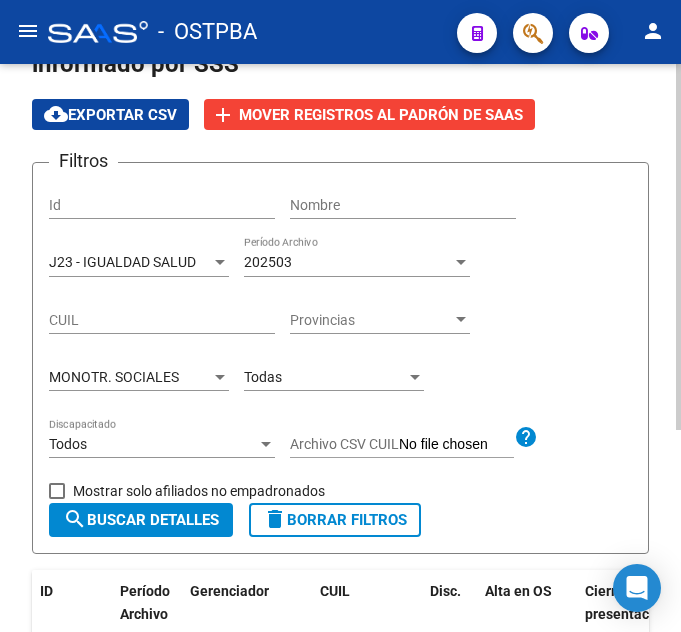 click on "MONOTR. SOCIALES" at bounding box center (114, 377) 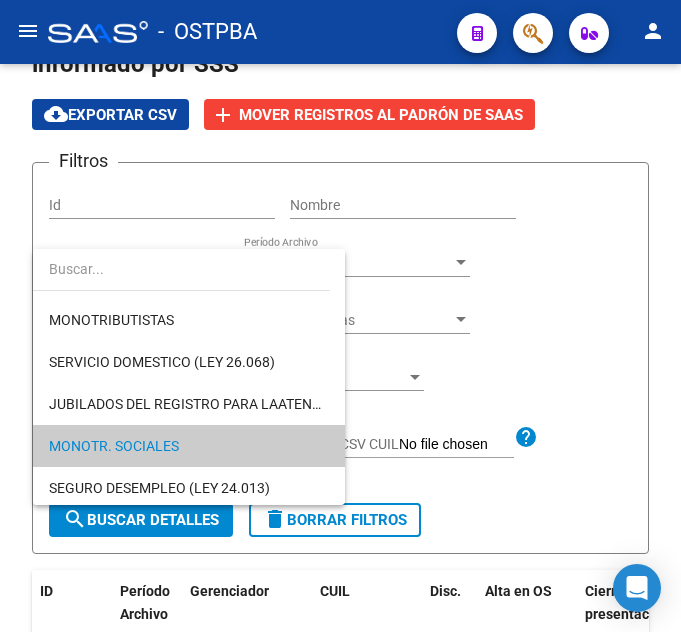 scroll, scrollTop: 129, scrollLeft: 0, axis: vertical 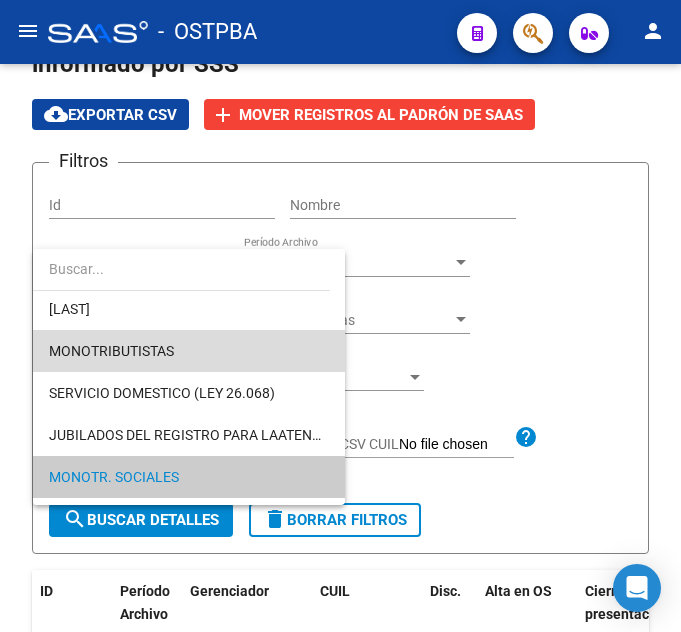 click on "MONOTRIBUTISTAS" at bounding box center [189, 351] 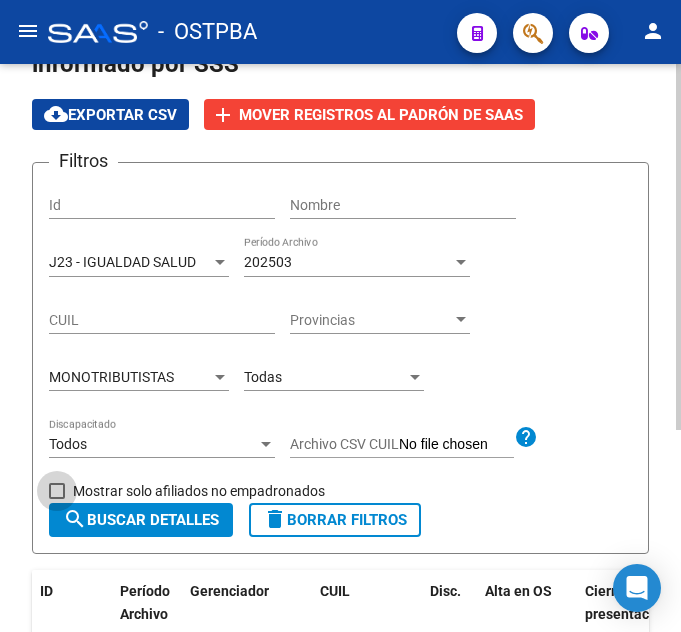 click on "Mostrar solo afiliados no empadronados" at bounding box center (199, 491) 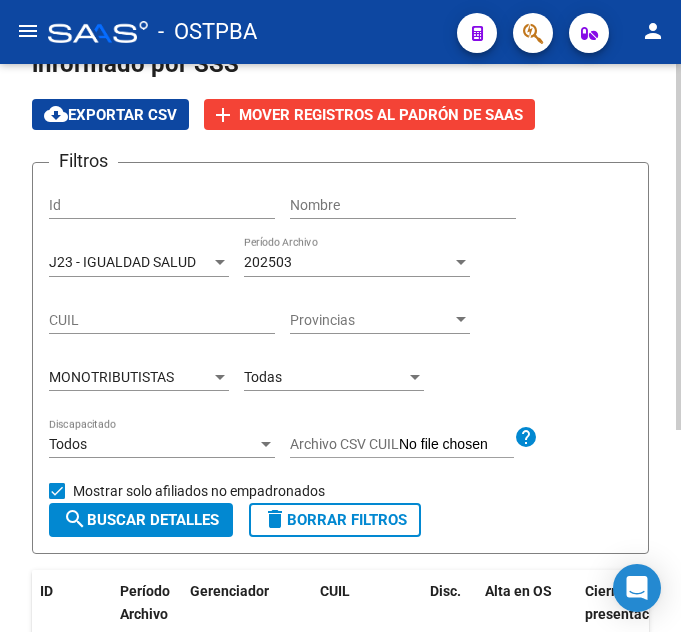 scroll, scrollTop: 214, scrollLeft: 0, axis: vertical 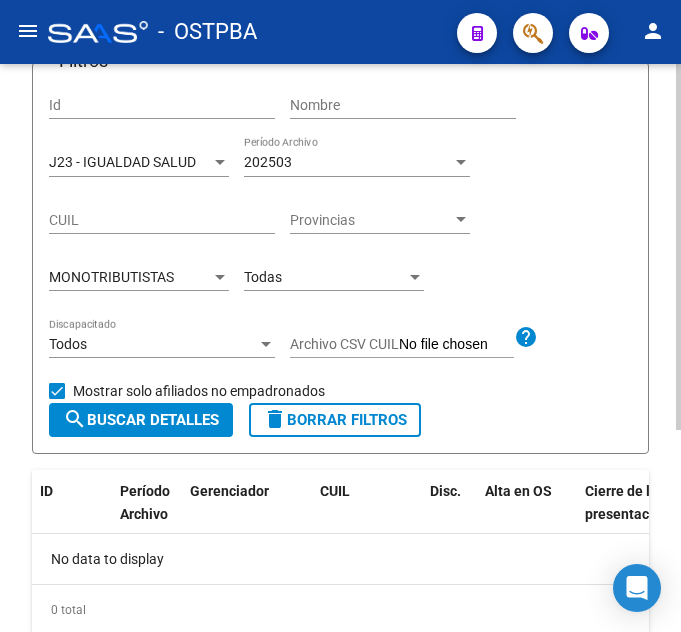 click on "Mostrar solo afiliados no empadronados" at bounding box center [199, 391] 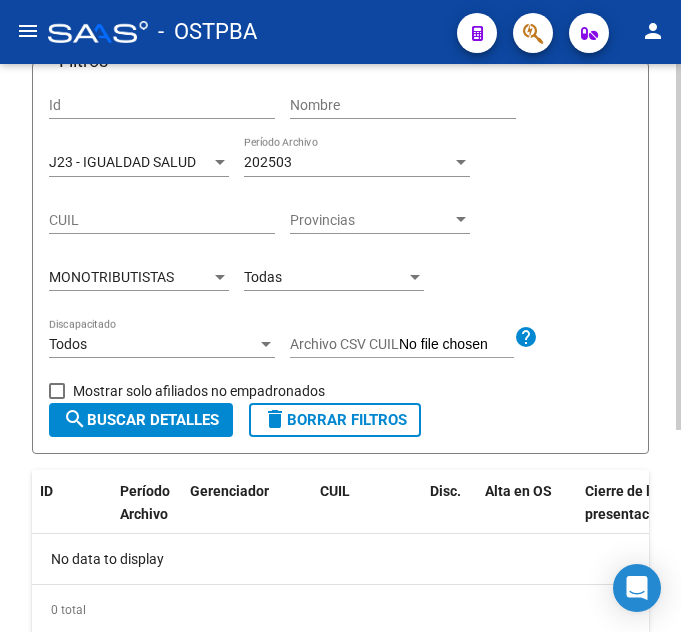 click on "search  Buscar Detalles" 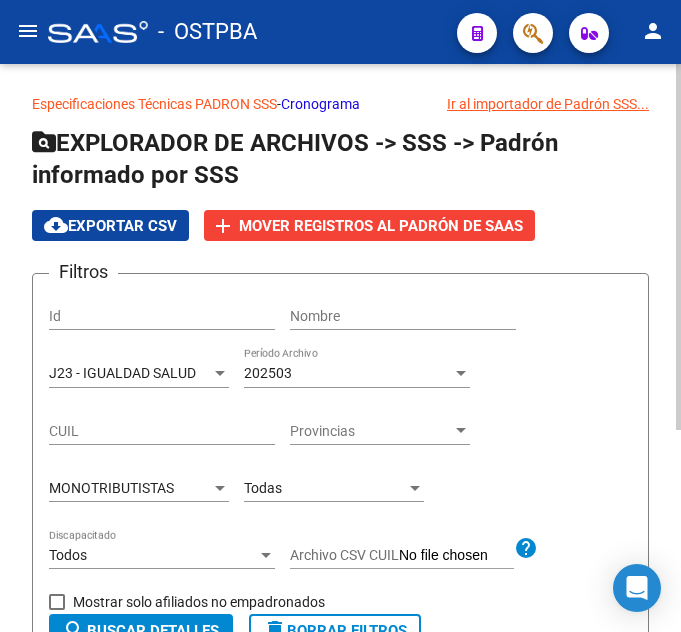 scroll, scrollTop: 0, scrollLeft: 0, axis: both 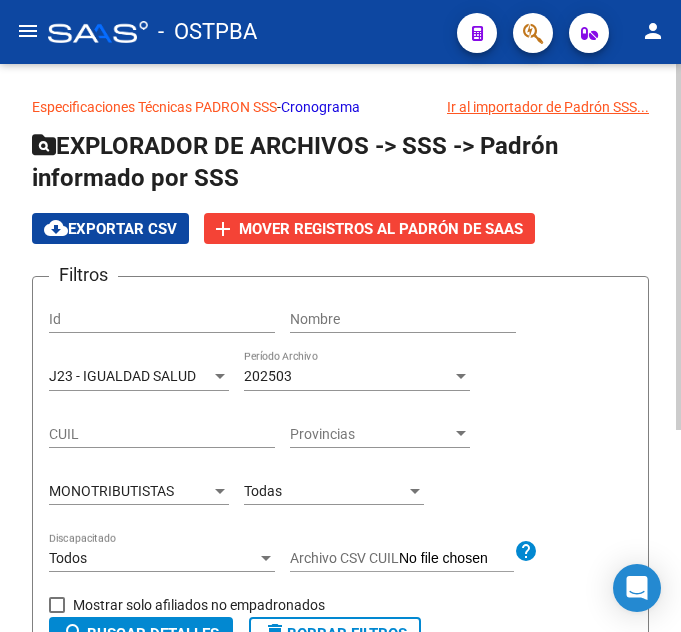 click on "J23 - IGUALDAD SALUD" at bounding box center (122, 376) 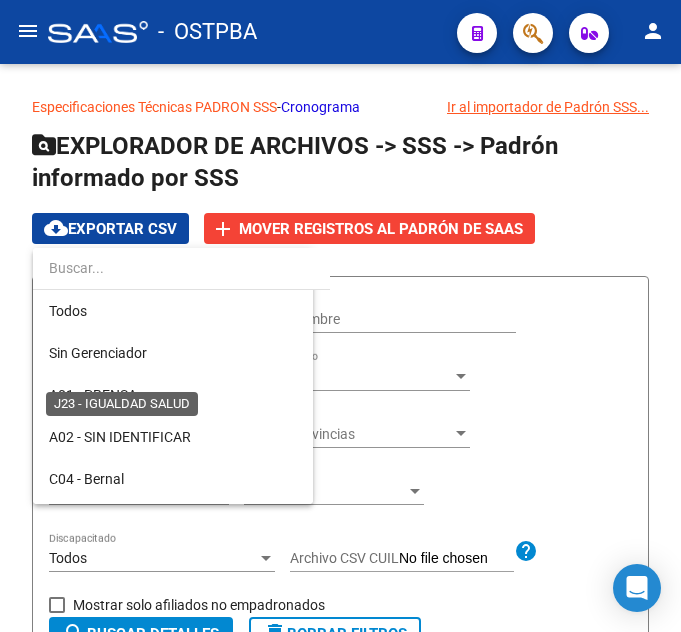 scroll, scrollTop: 313, scrollLeft: 0, axis: vertical 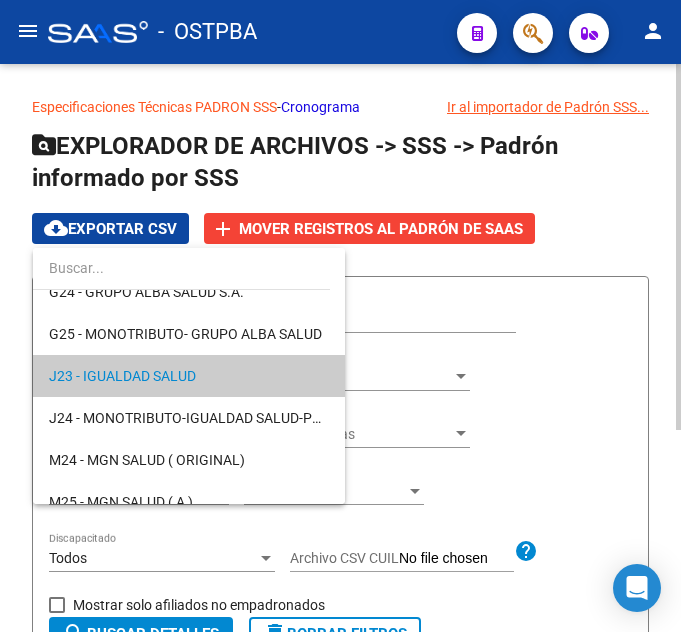 click at bounding box center [340, 316] 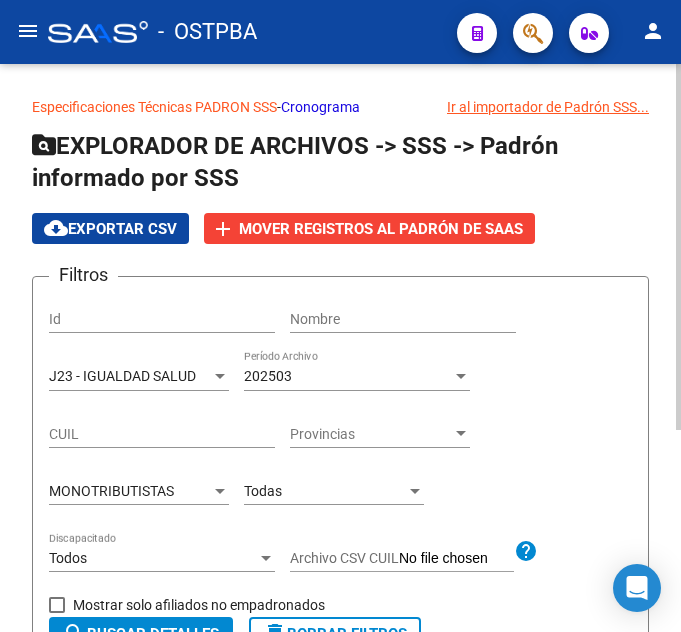click on "CUIL" at bounding box center [162, 434] 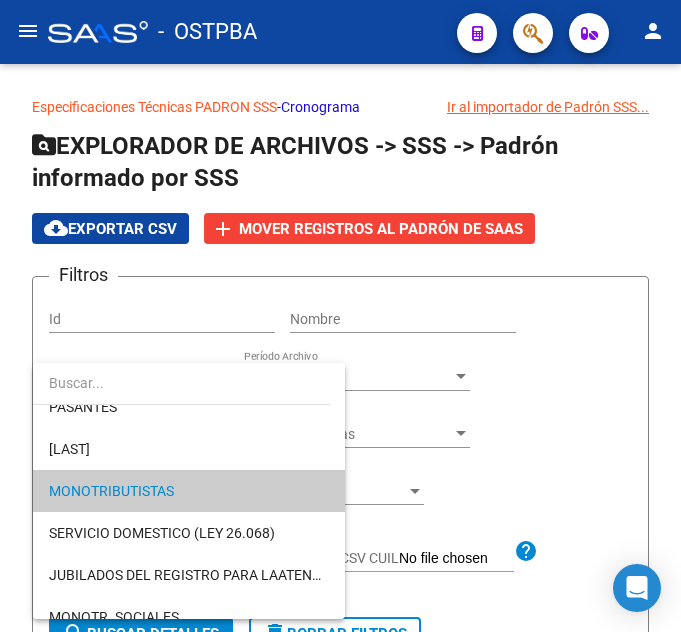 scroll, scrollTop: 3, scrollLeft: 0, axis: vertical 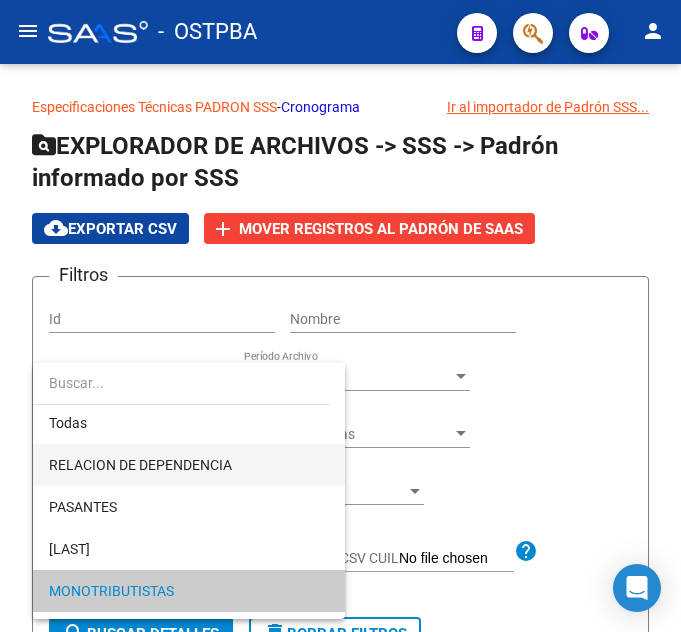 click on "RELACION DE DEPENDENCIA" at bounding box center (140, 465) 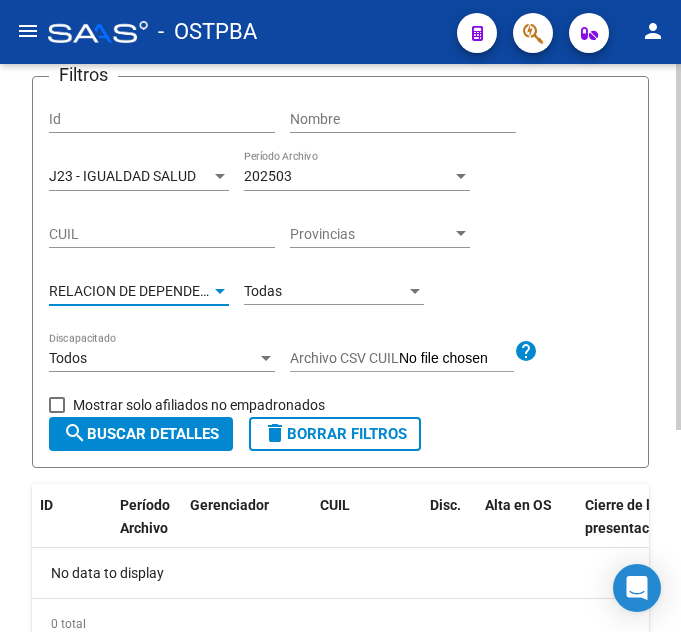click on "search  Buscar Detalles" 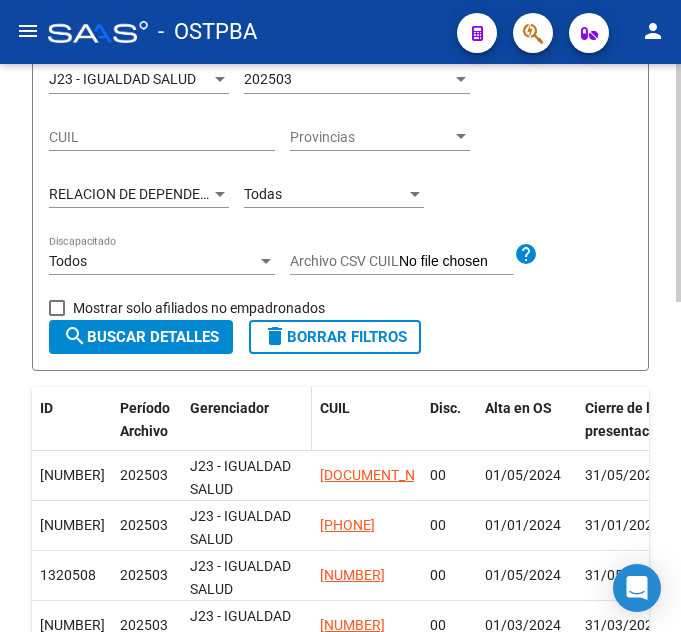 scroll, scrollTop: 286, scrollLeft: 0, axis: vertical 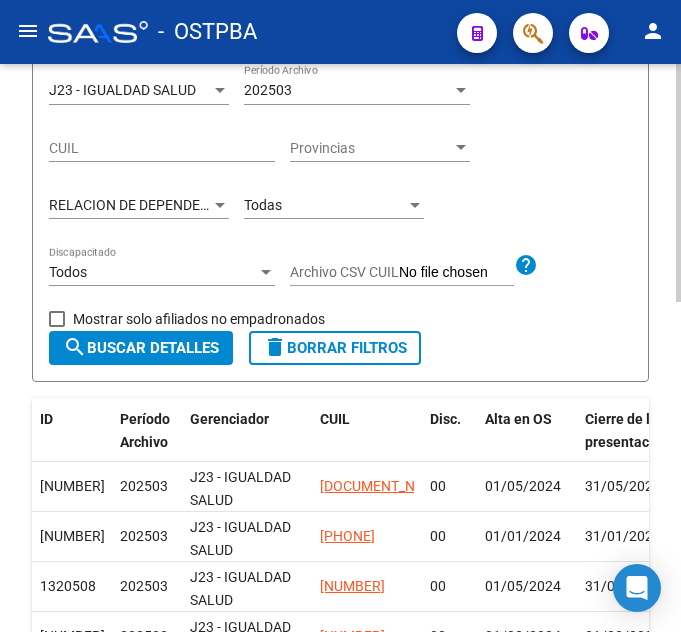 click on "Todas Parentesco" 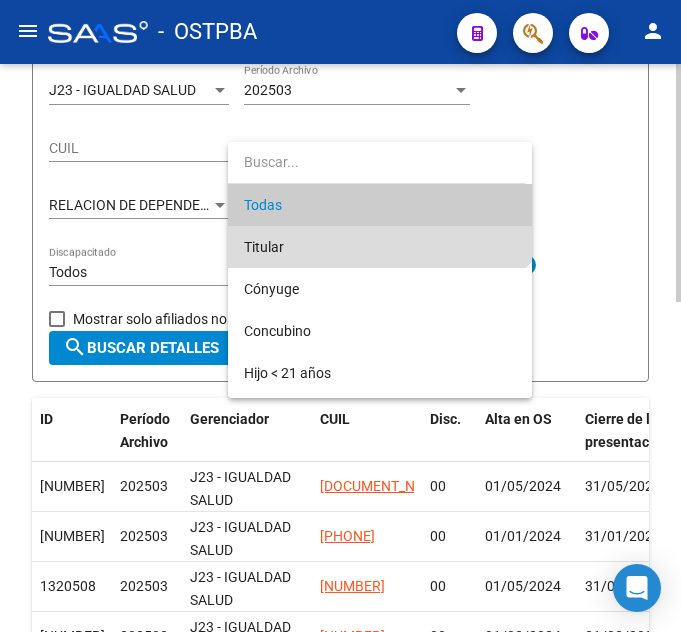 drag, startPoint x: 316, startPoint y: 245, endPoint x: 285, endPoint y: 261, distance: 34.88553 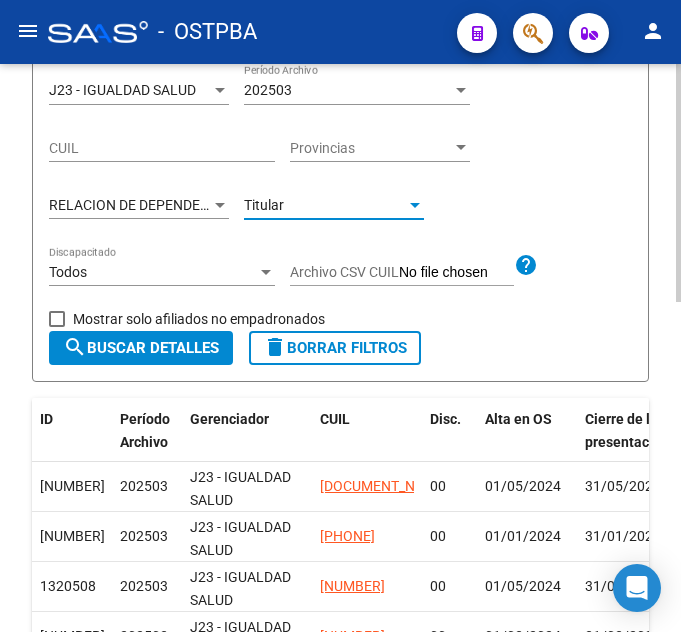 click on "search  Buscar Detalles" 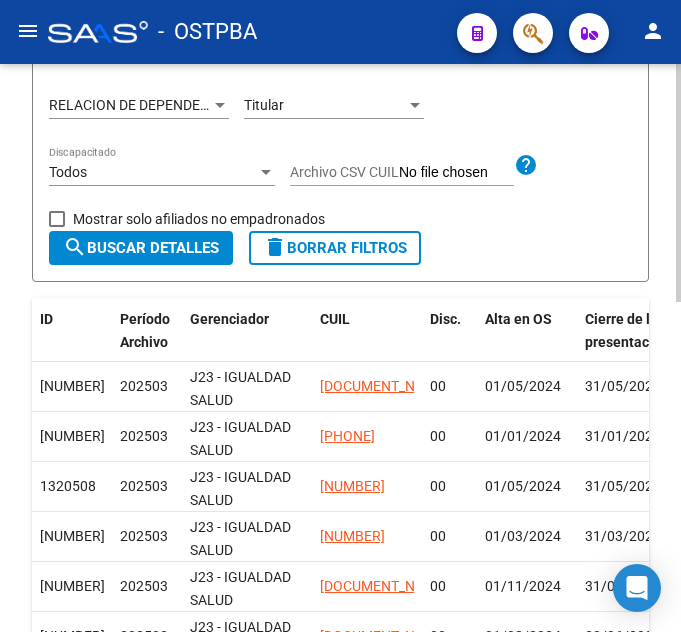 scroll, scrollTop: 286, scrollLeft: 0, axis: vertical 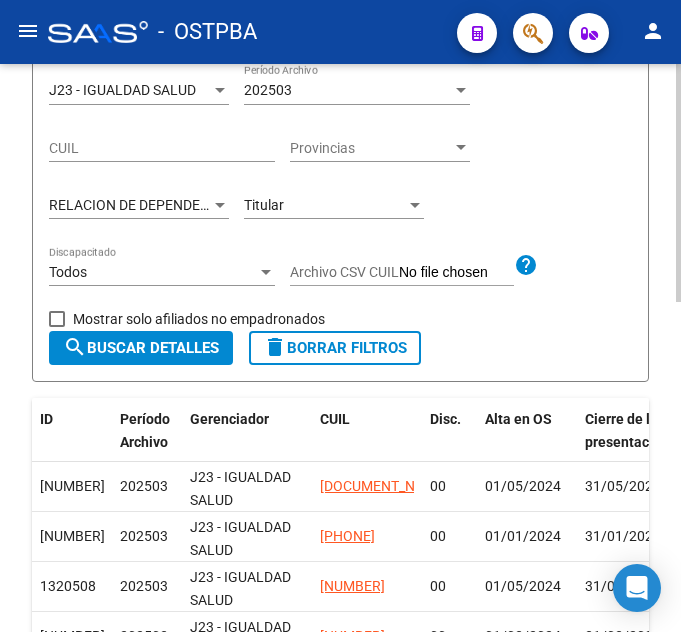 click on "Titular" at bounding box center (325, 205) 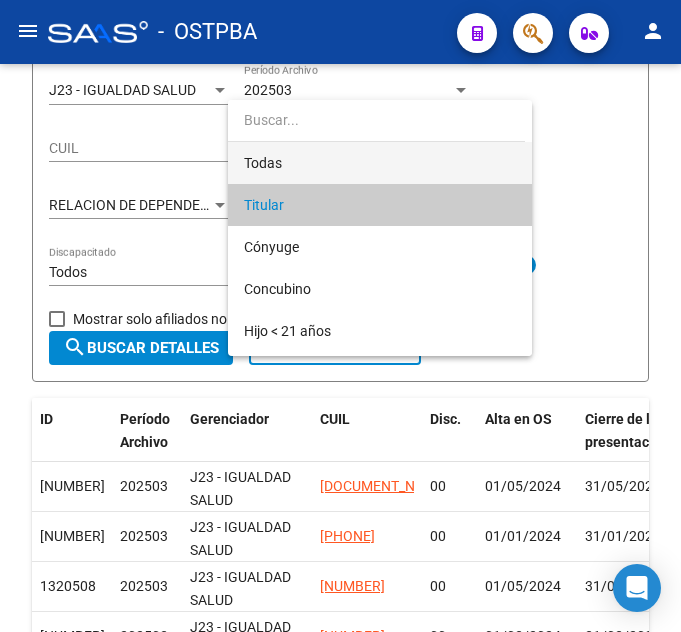 click on "Todas" at bounding box center (380, 163) 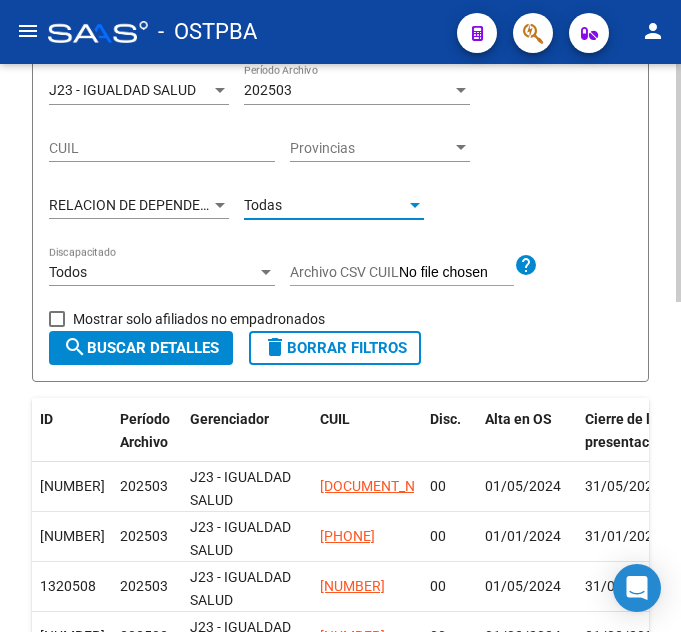 click on "RELACION DE DEPENDENCIA" at bounding box center (140, 205) 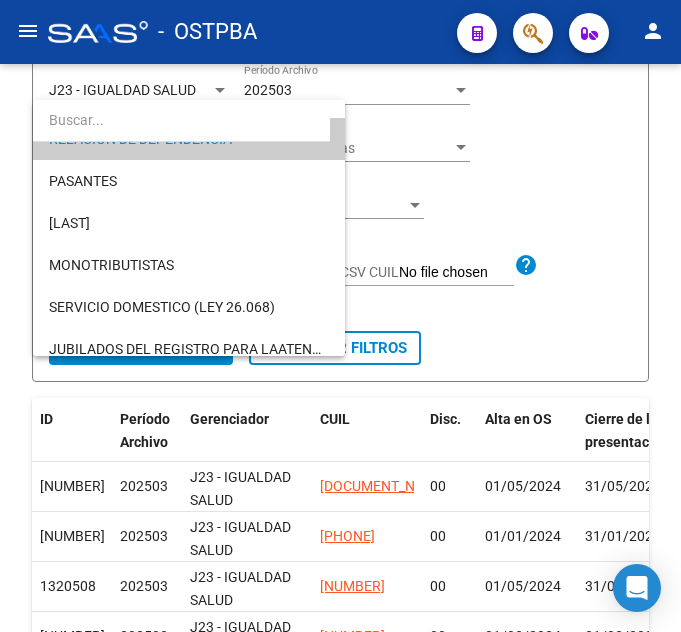 scroll, scrollTop: 100, scrollLeft: 0, axis: vertical 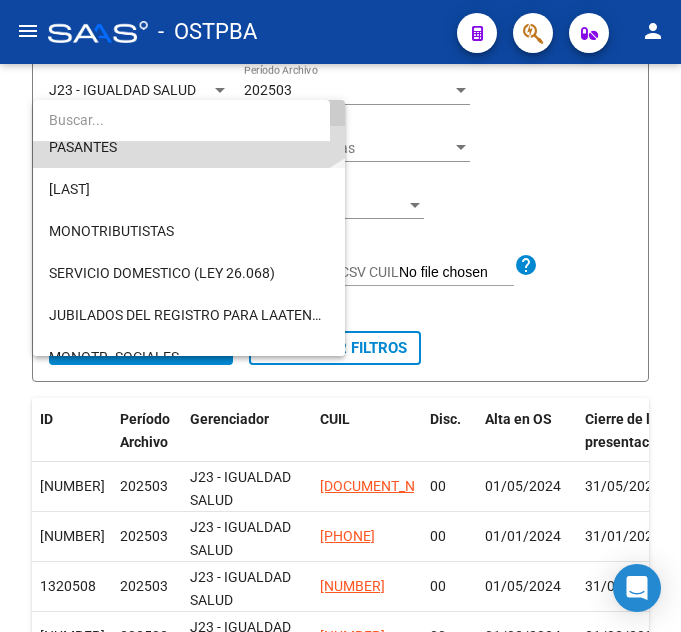 click on "PASANTES" at bounding box center (189, 147) 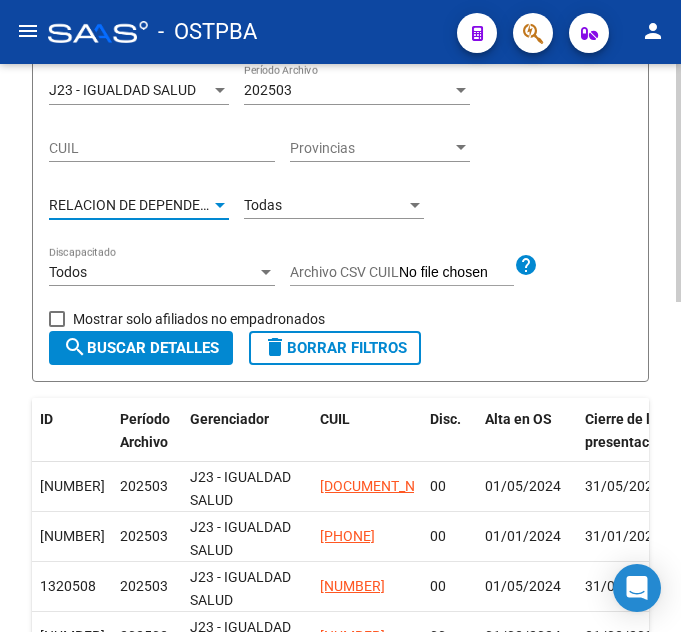 scroll, scrollTop: 84, scrollLeft: 0, axis: vertical 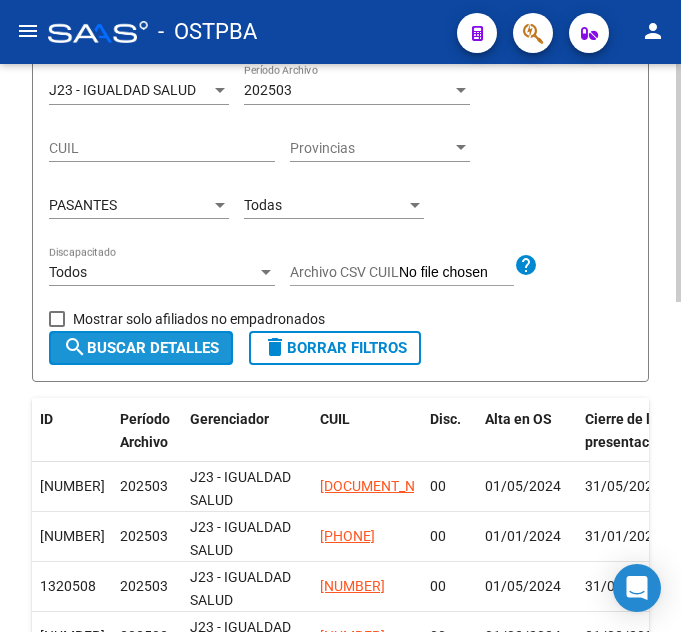 click on "search  Buscar Detalles" 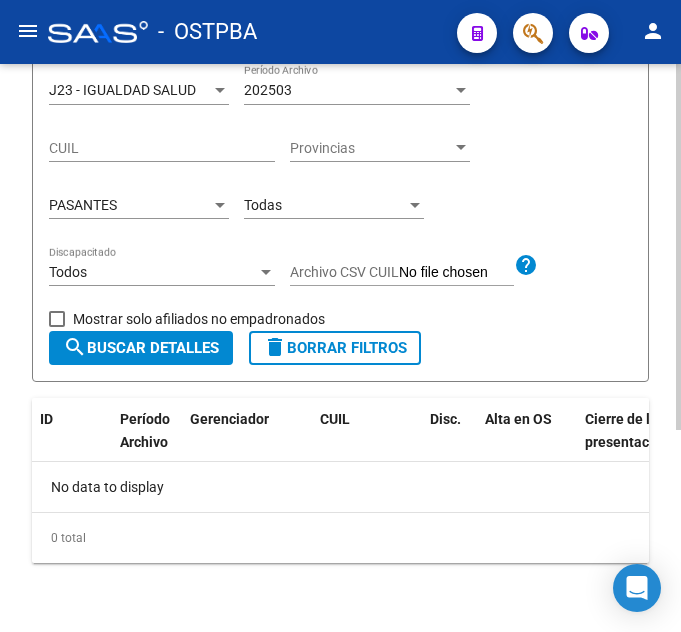 click on "PASANTES" at bounding box center [130, 205] 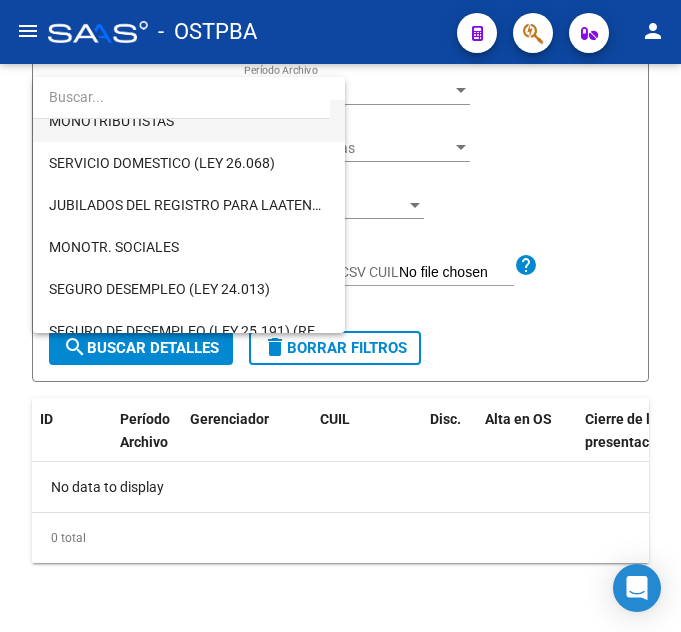 scroll, scrollTop: 219, scrollLeft: 0, axis: vertical 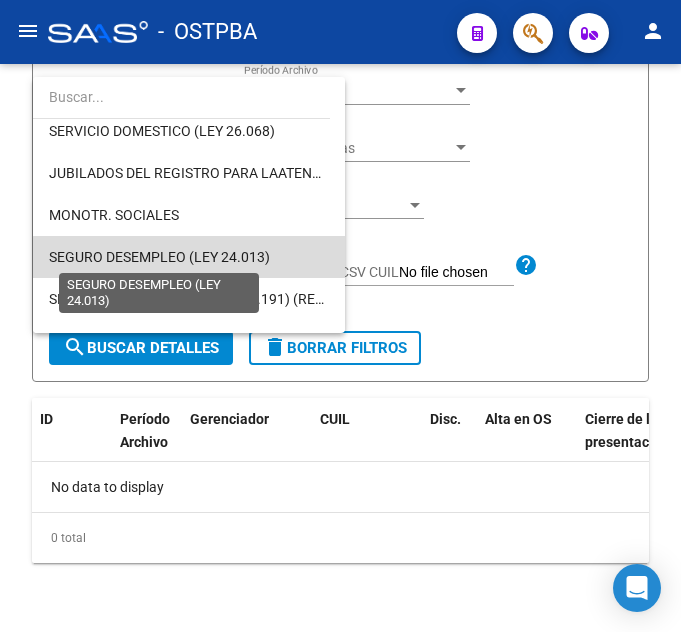 click on "SEGURO DESEMPLEO (LEY 24.013)" at bounding box center (159, 257) 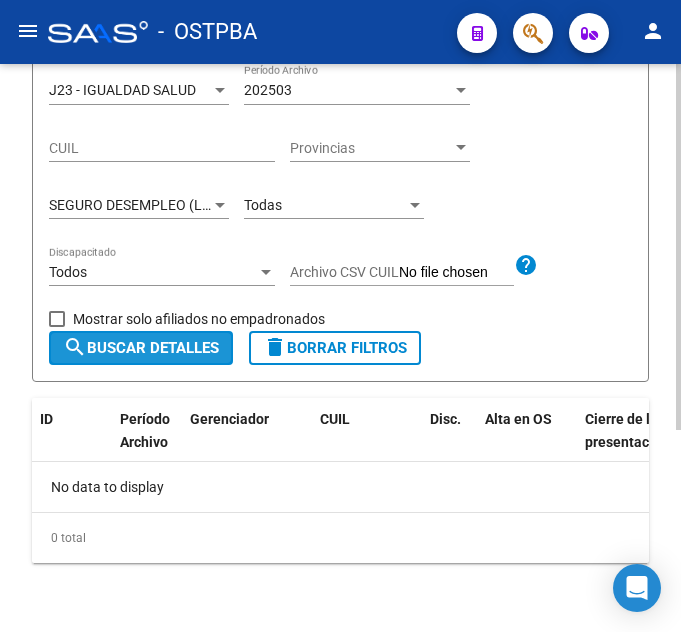click on "search  Buscar Detalles" 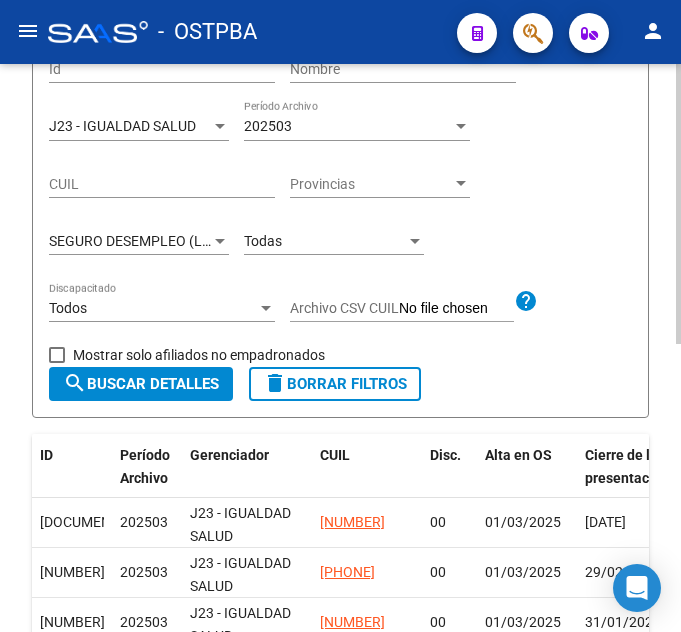 scroll, scrollTop: 186, scrollLeft: 0, axis: vertical 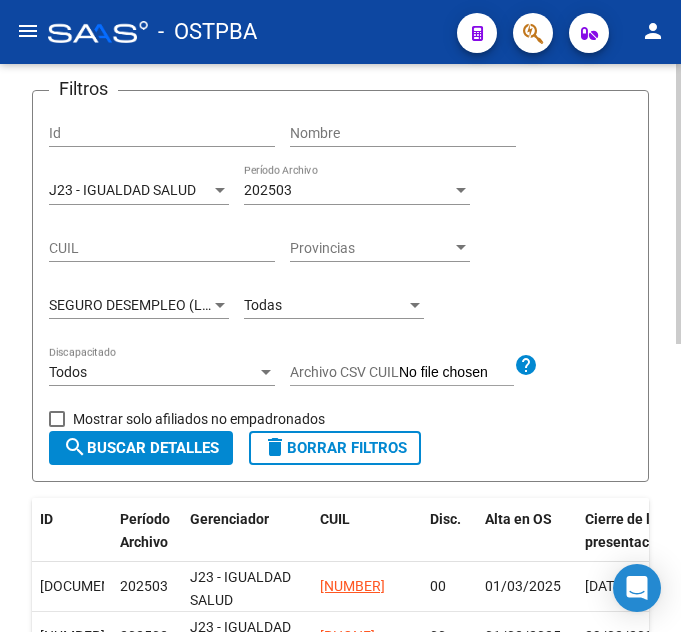 click on "Todas" at bounding box center [325, 305] 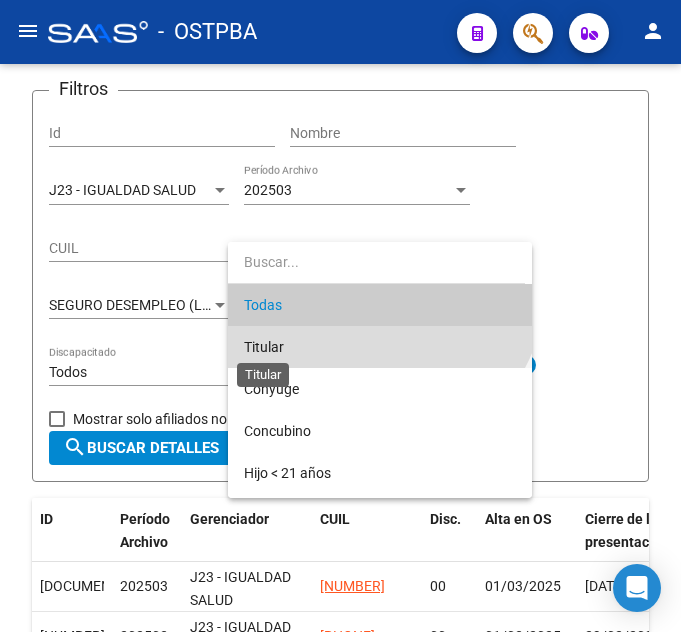 click on "Titular" at bounding box center [264, 347] 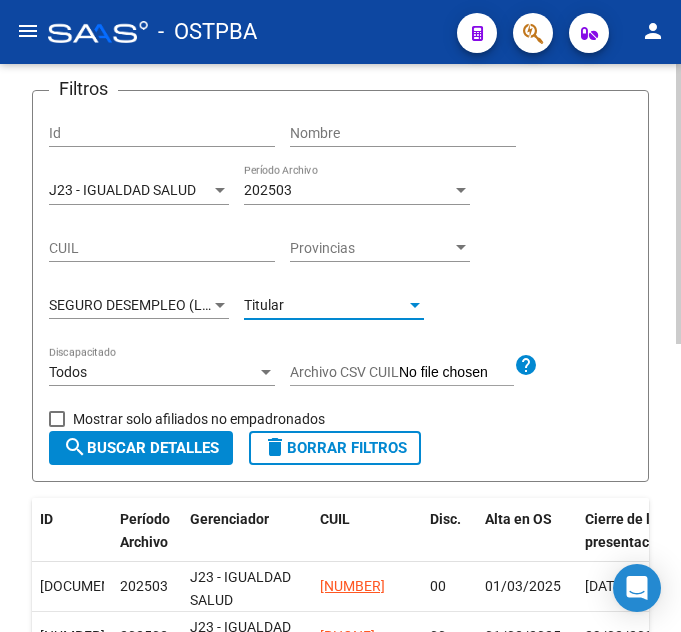 click on "search  Buscar Detalles" 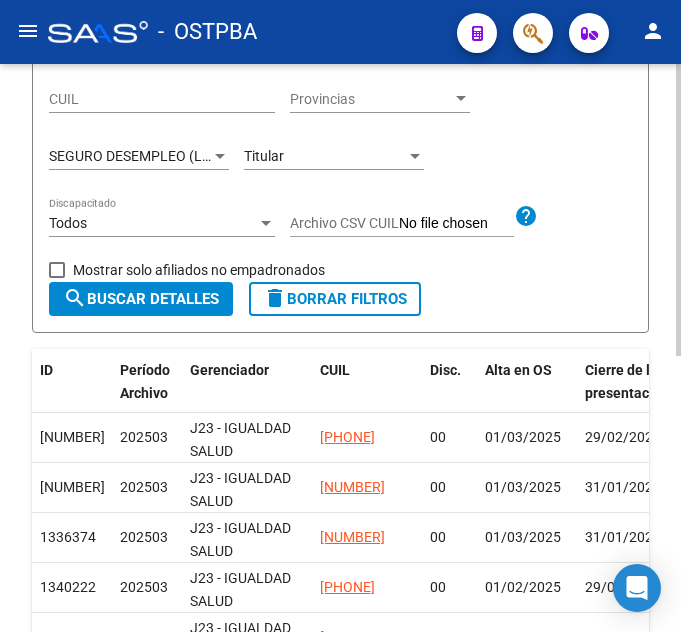 scroll, scrollTop: 236, scrollLeft: 0, axis: vertical 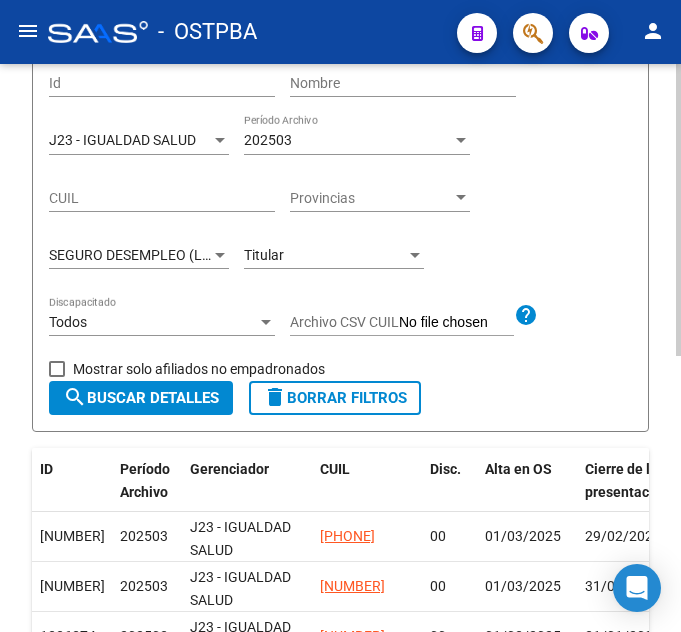 click on "SEGURO DESEMPLEO (LEY 24.013)" at bounding box center (159, 255) 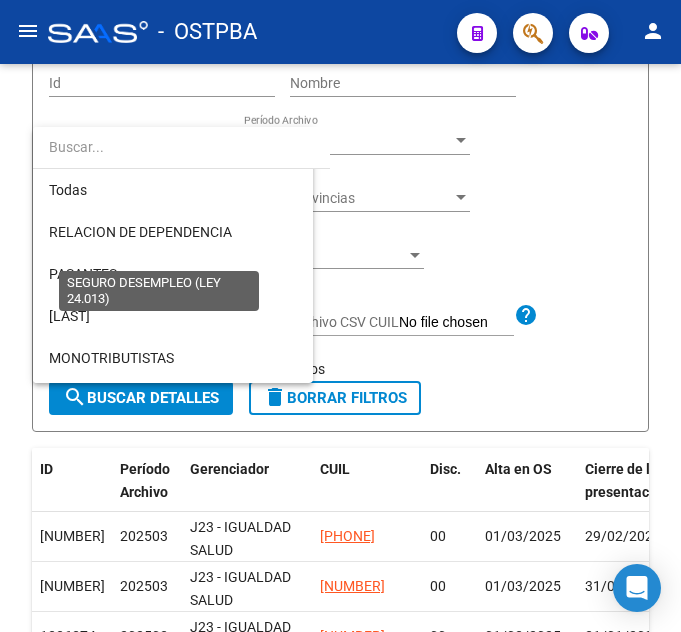 scroll, scrollTop: 271, scrollLeft: 0, axis: vertical 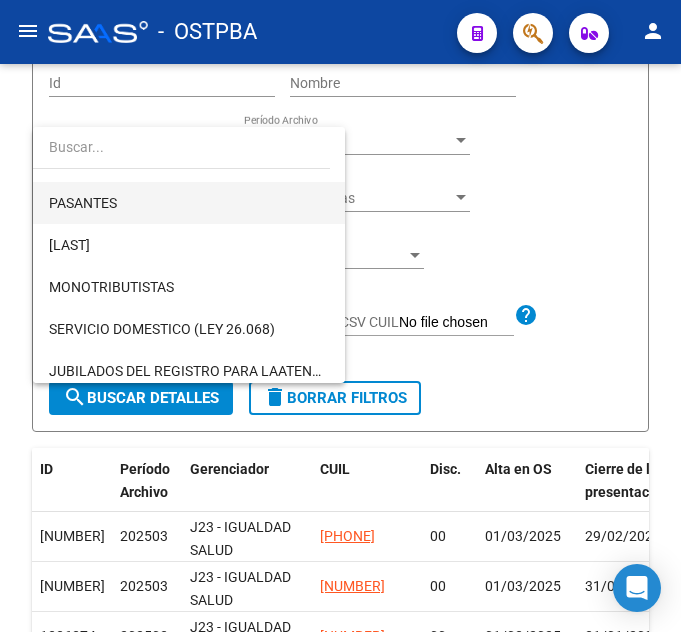 click on "PASANTES" at bounding box center [189, 203] 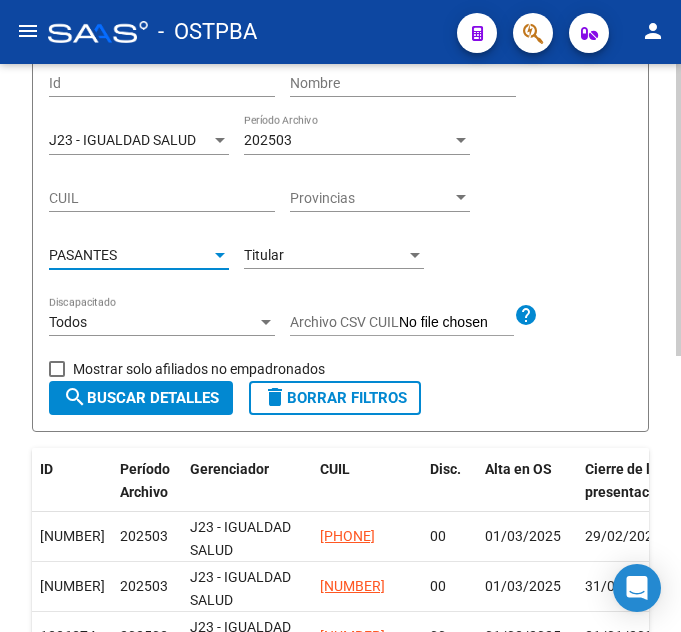 scroll, scrollTop: 84, scrollLeft: 0, axis: vertical 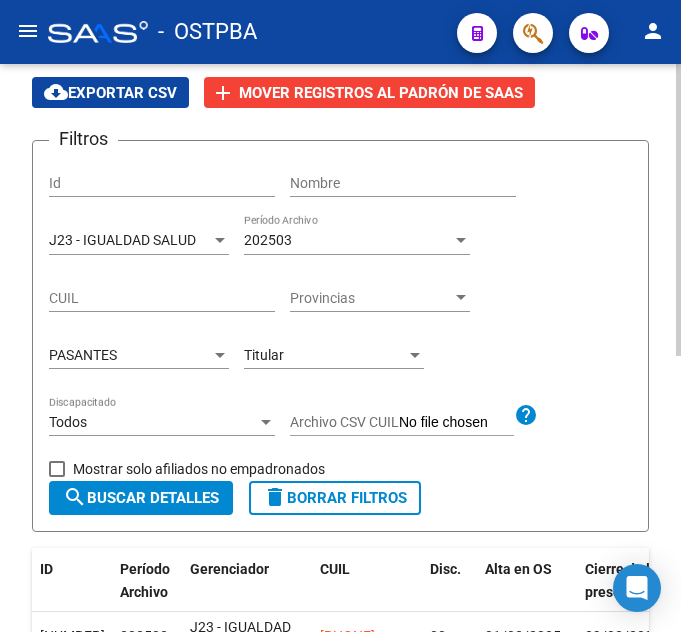 click on "PASANTES Tipo de Beneficiario" 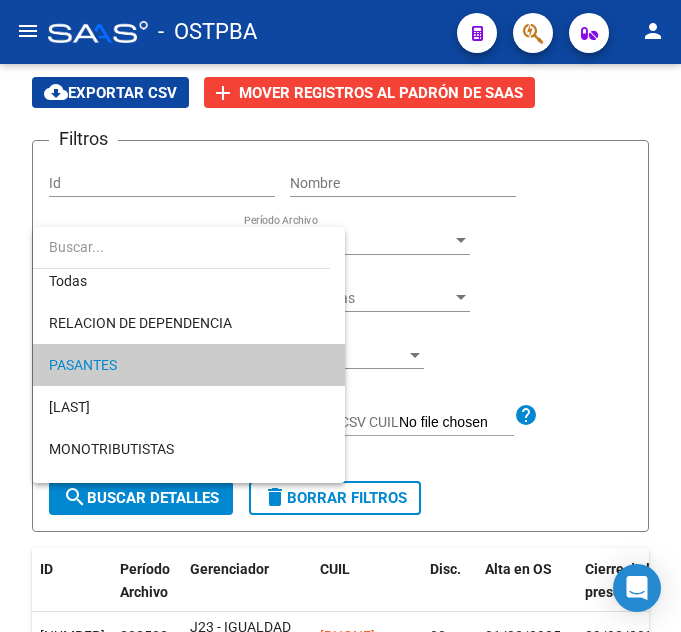 scroll, scrollTop: 0, scrollLeft: 0, axis: both 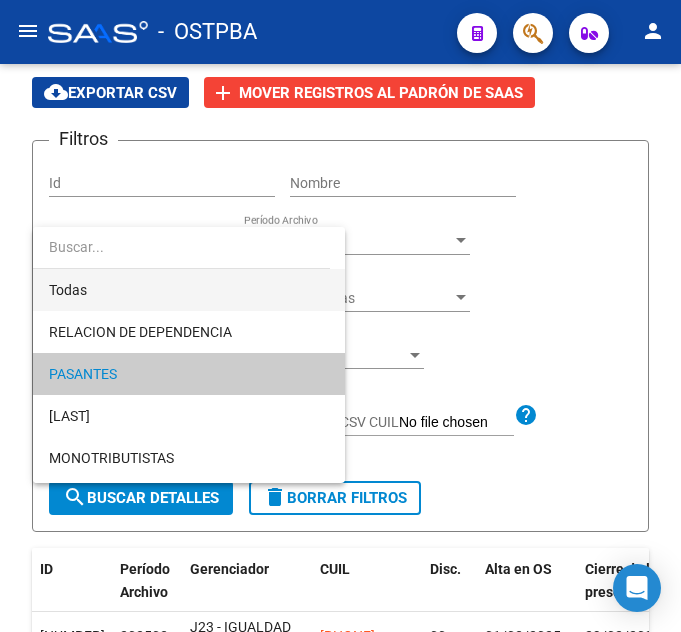 click on "Todas" at bounding box center [189, 290] 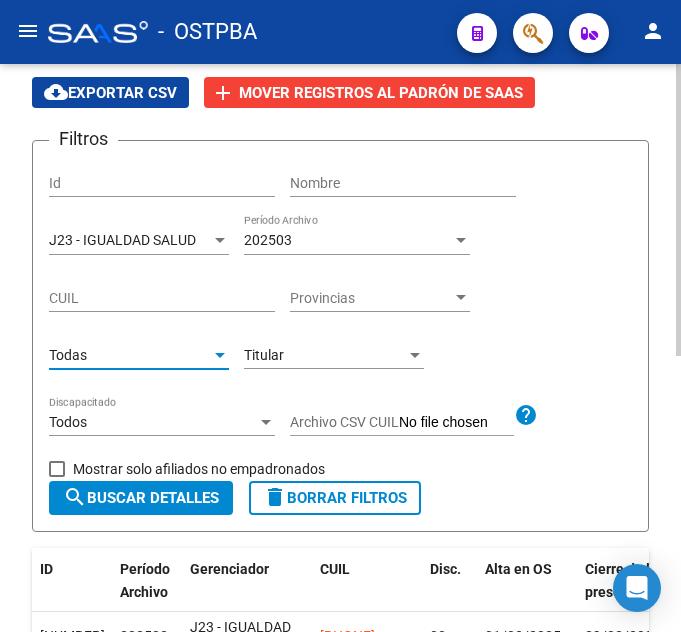click on "search  Buscar Detalles" 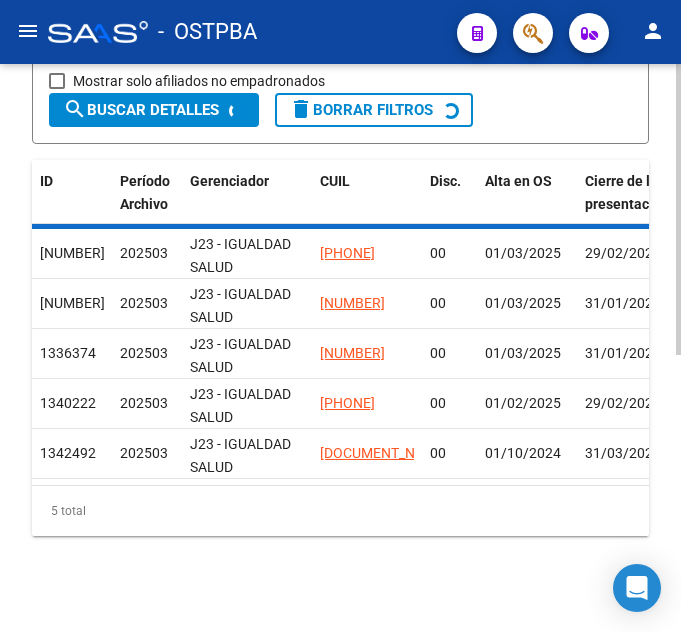 scroll, scrollTop: 541, scrollLeft: 0, axis: vertical 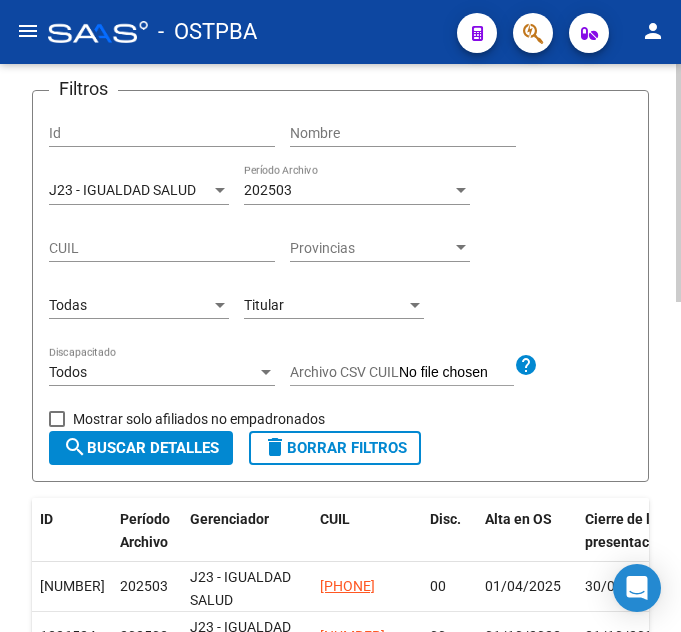 click on "Titular" at bounding box center [325, 305] 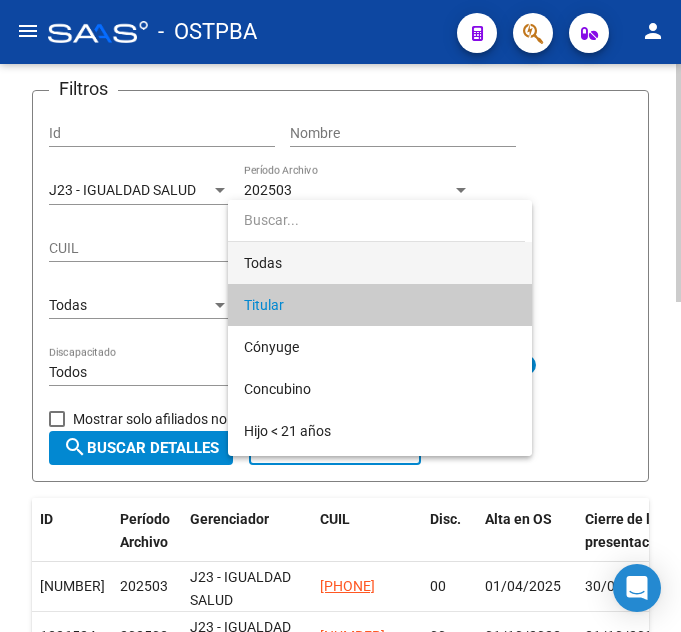 click on "Todas" at bounding box center (380, 263) 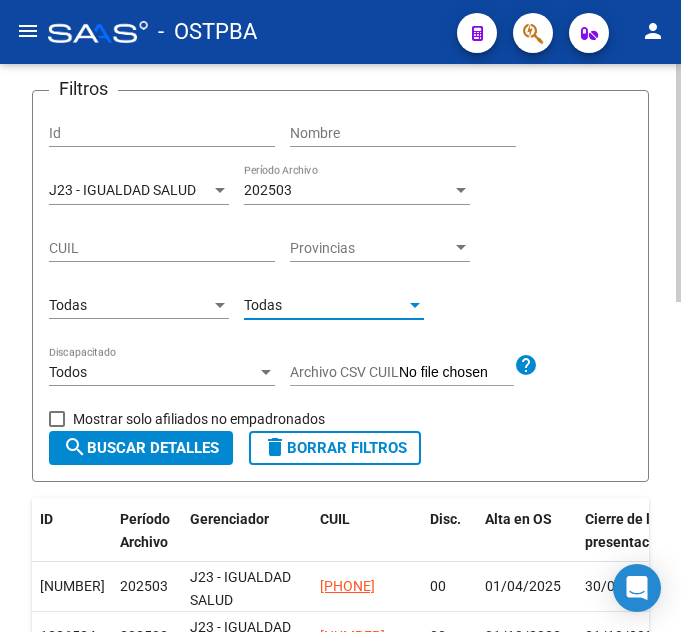 click on "search  Buscar Detalles" 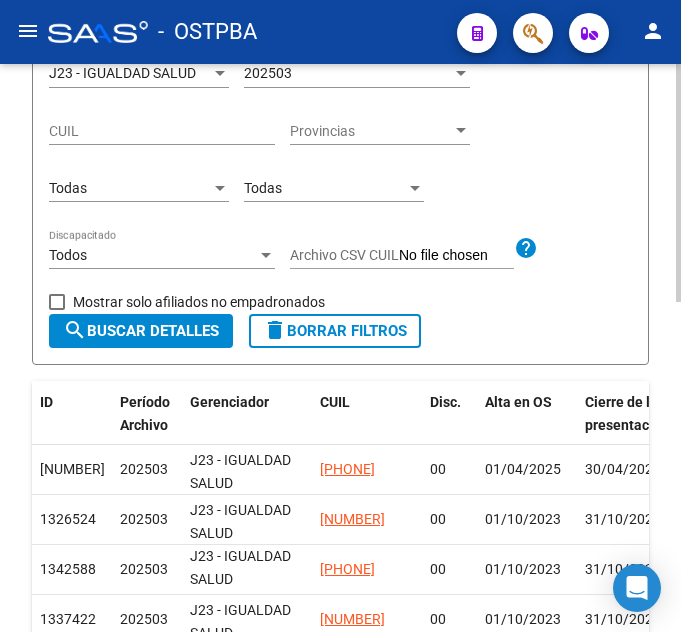 scroll, scrollTop: 186, scrollLeft: 0, axis: vertical 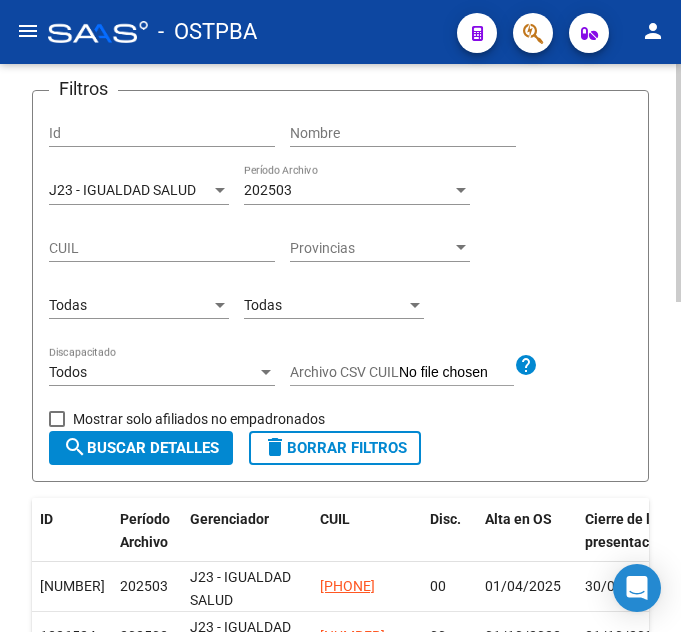 click on "Todas" at bounding box center (130, 305) 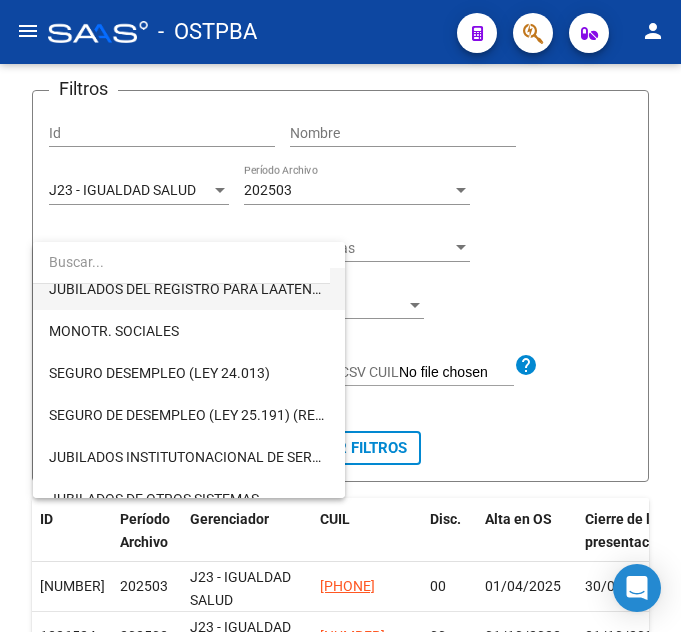scroll, scrollTop: 300, scrollLeft: 0, axis: vertical 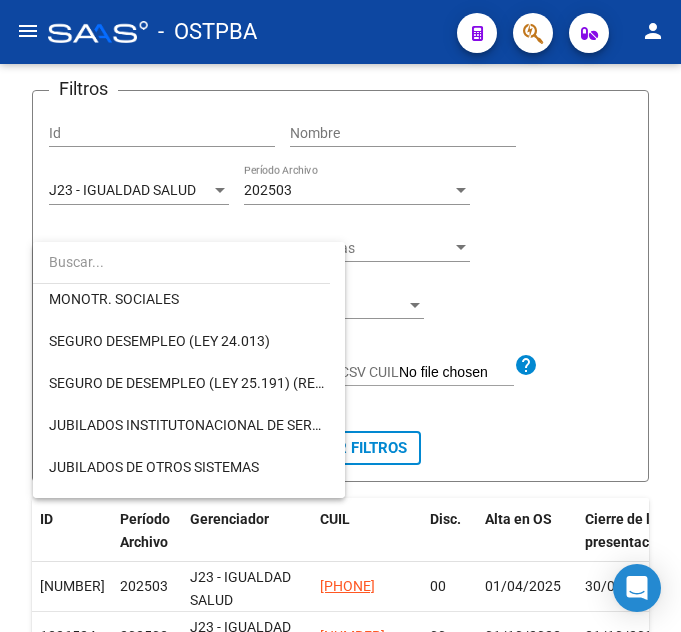 click at bounding box center [340, 316] 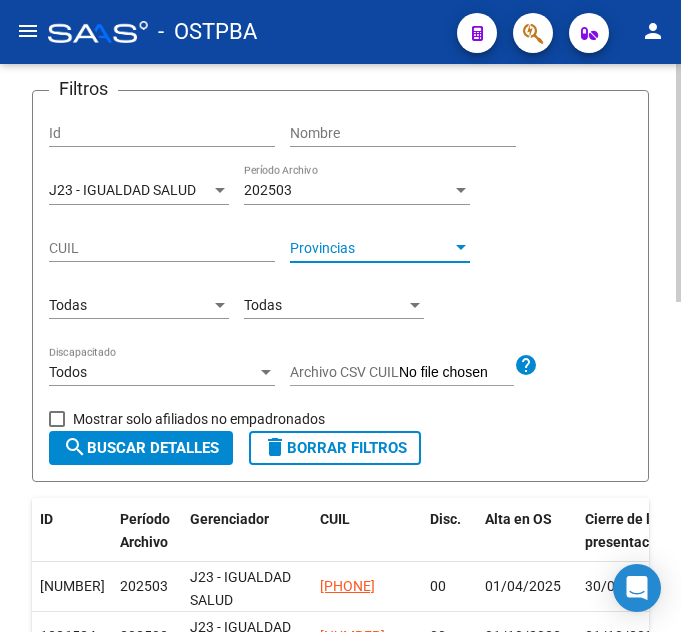 click on "Provincias" at bounding box center (371, 248) 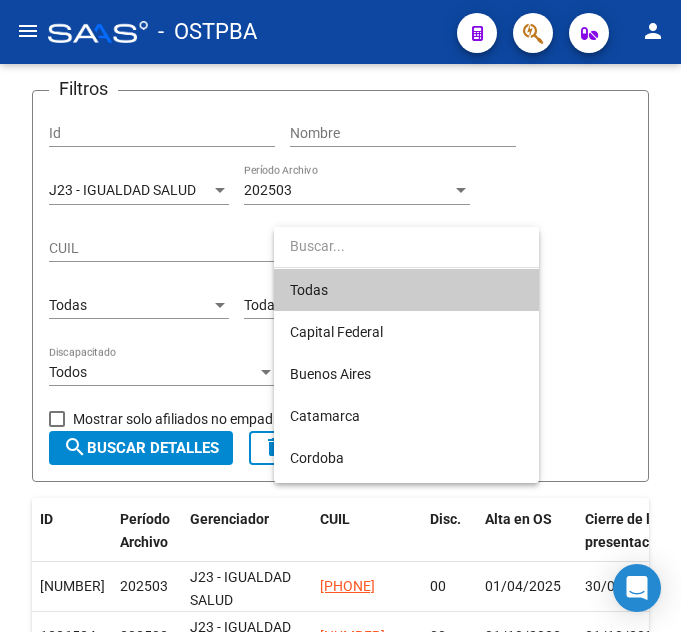 click at bounding box center [340, 316] 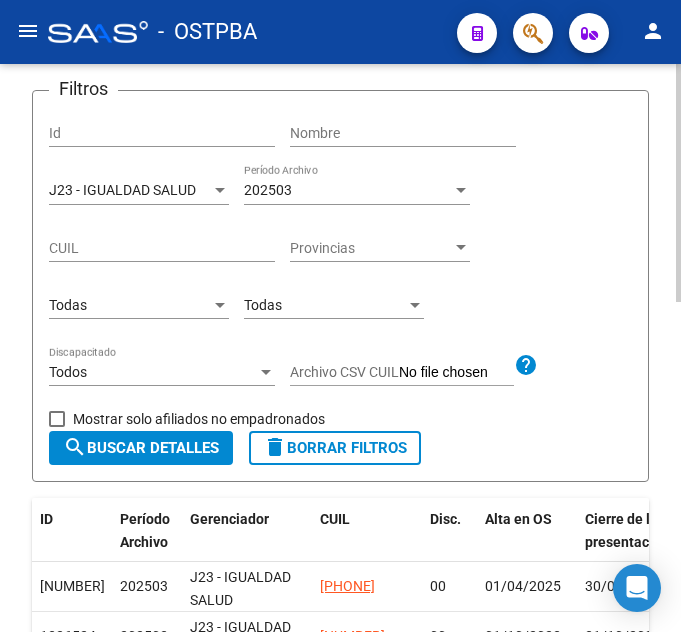 click on "J23 - IGUALDAD SALUD" at bounding box center (130, 190) 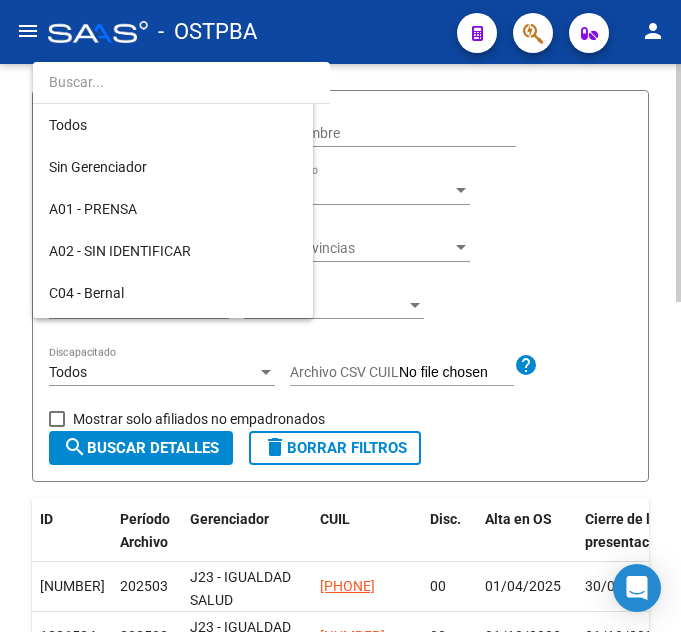 scroll, scrollTop: 313, scrollLeft: 0, axis: vertical 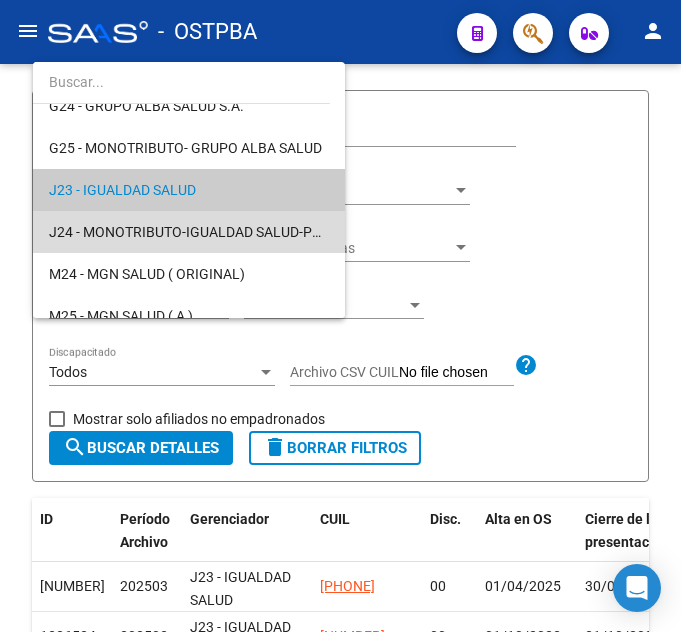 click on "J24 - MONOTRIBUTO-IGUALDAD SALUD-PRENSA" at bounding box center [189, 232] 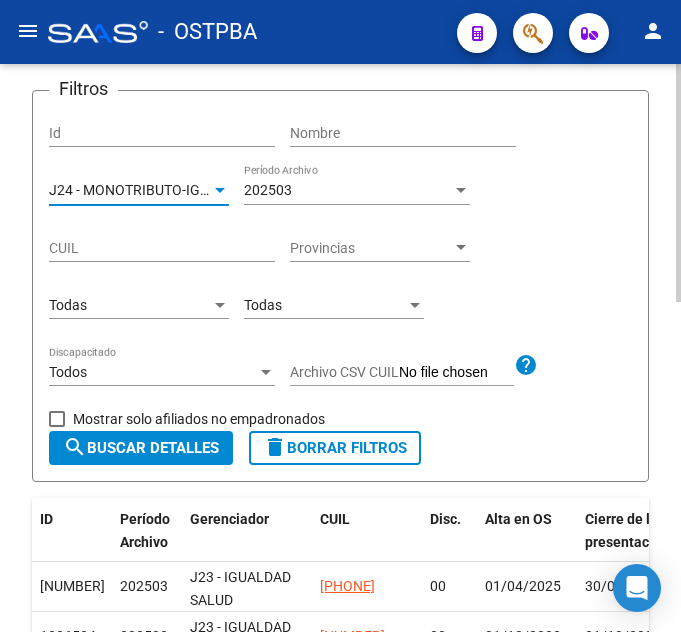 click on "search  Buscar Detalles" 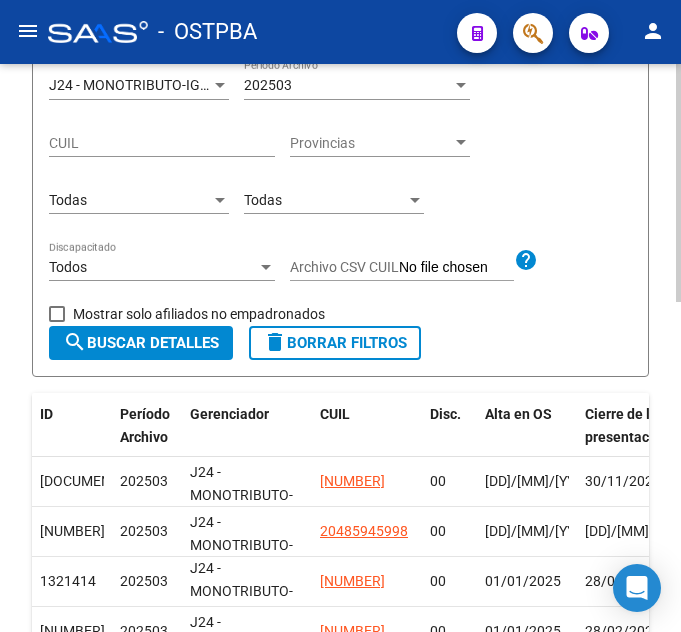 scroll, scrollTop: 186, scrollLeft: 0, axis: vertical 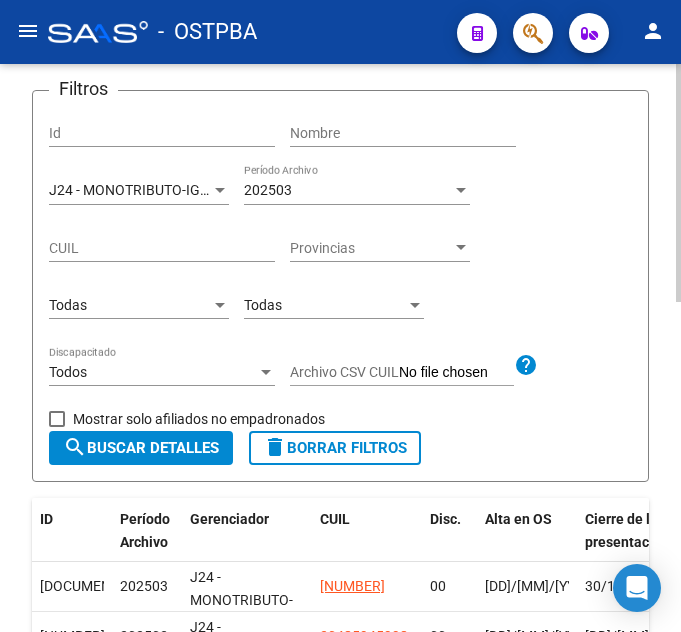 click on "Todas Tipo de Beneficiario" 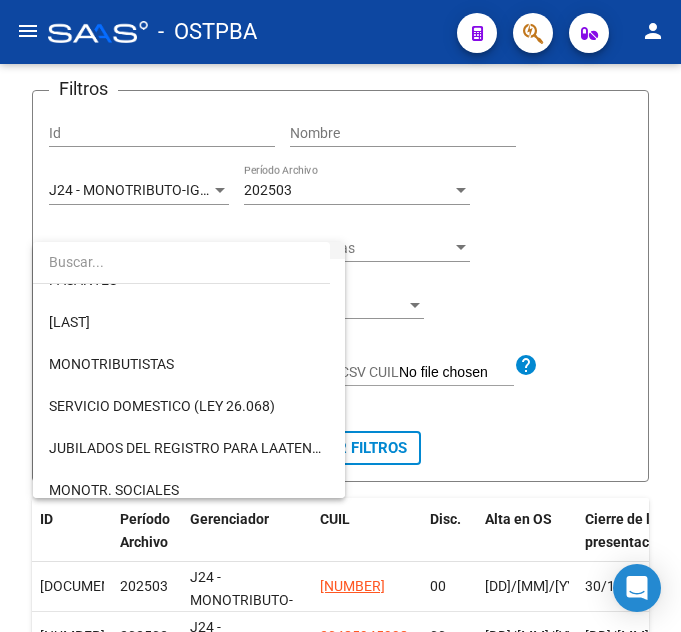 scroll, scrollTop: 200, scrollLeft: 0, axis: vertical 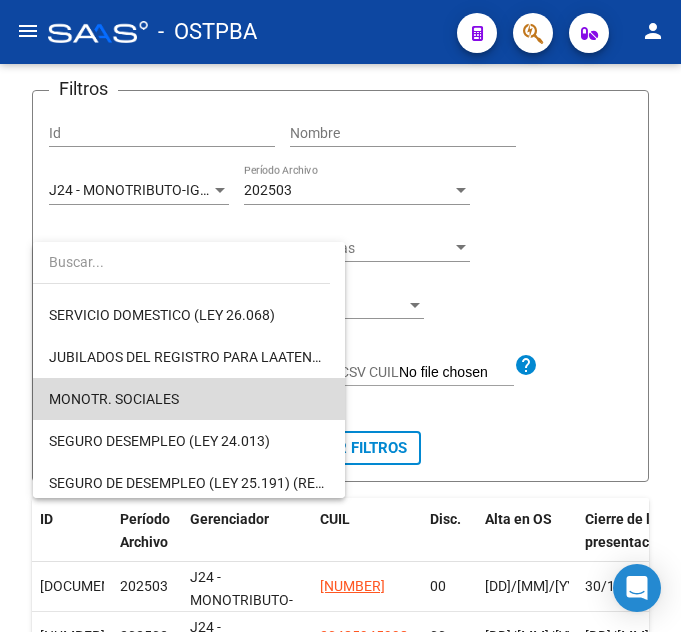 click on "MONOTR. SOCIALES" at bounding box center [189, 399] 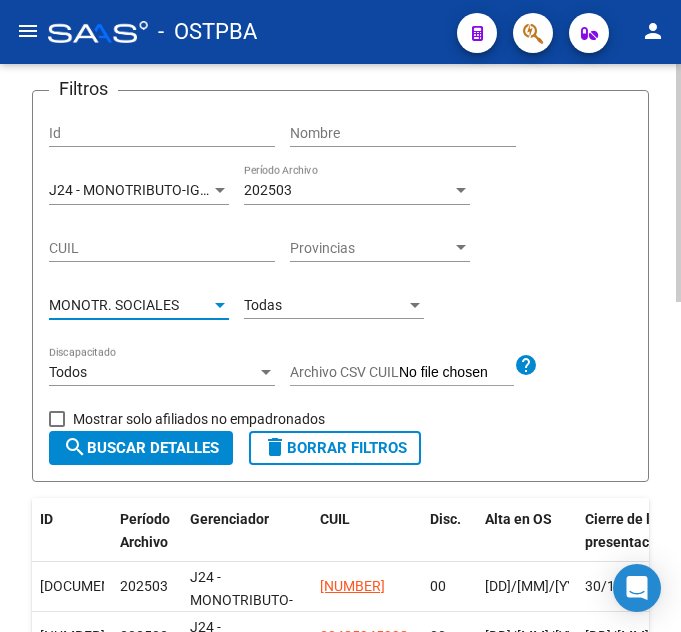 click on "search  Buscar Detalles" 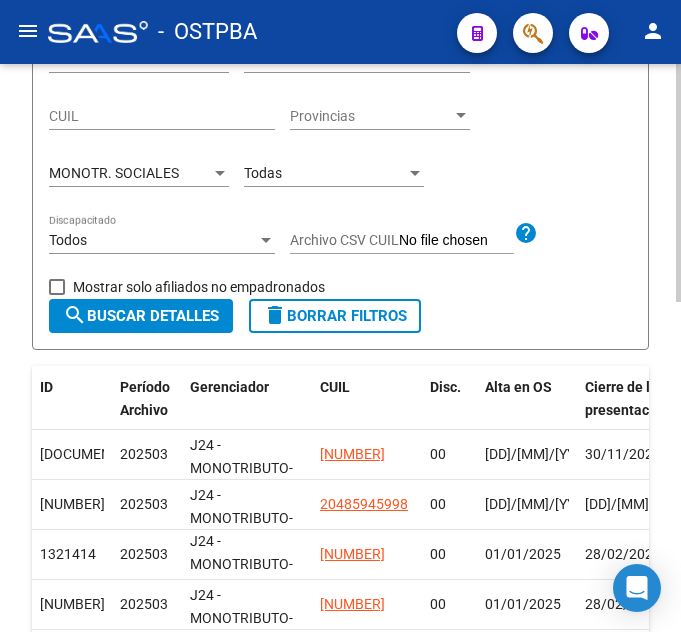 scroll, scrollTop: 286, scrollLeft: 0, axis: vertical 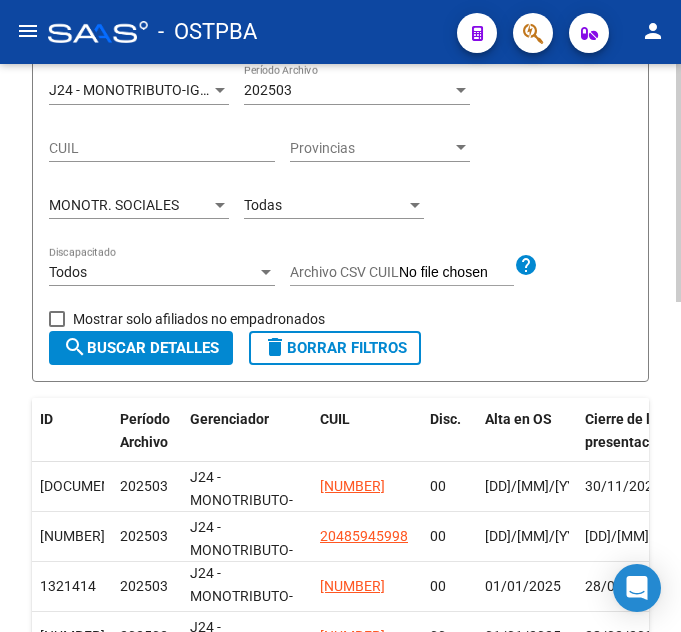 click on "Todas" at bounding box center [325, 205] 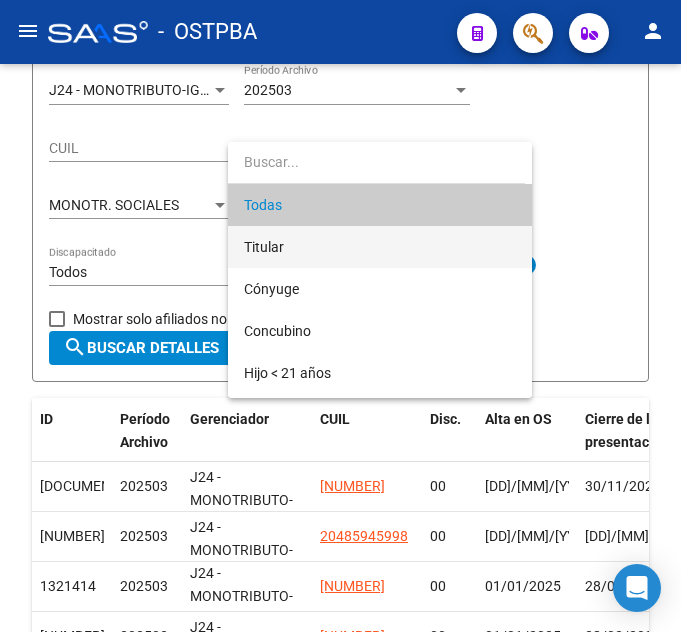 click on "Titular" at bounding box center [380, 247] 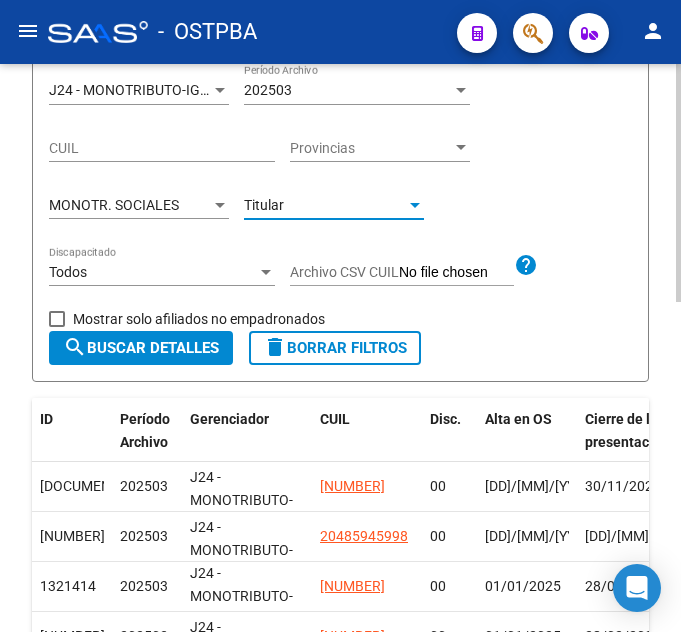 click on "search  Buscar Detalles" 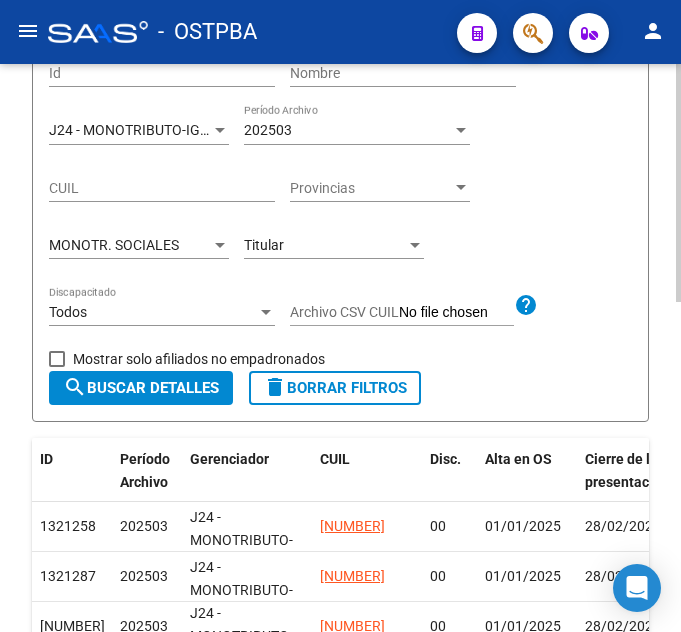 scroll, scrollTop: 186, scrollLeft: 0, axis: vertical 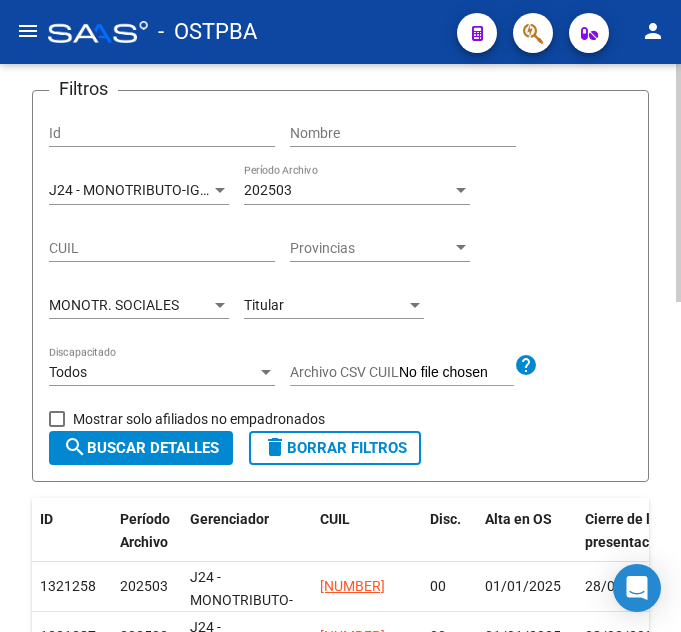 click on "Titular" at bounding box center [325, 305] 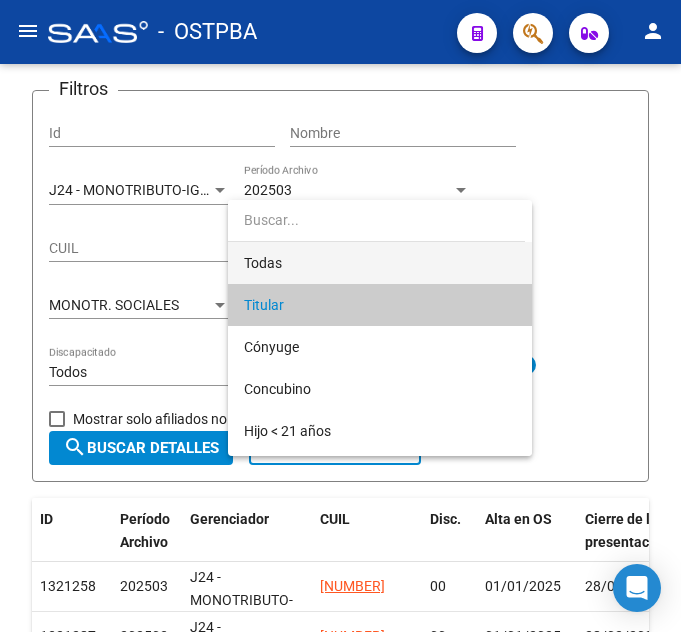 click on "Todas" at bounding box center (380, 263) 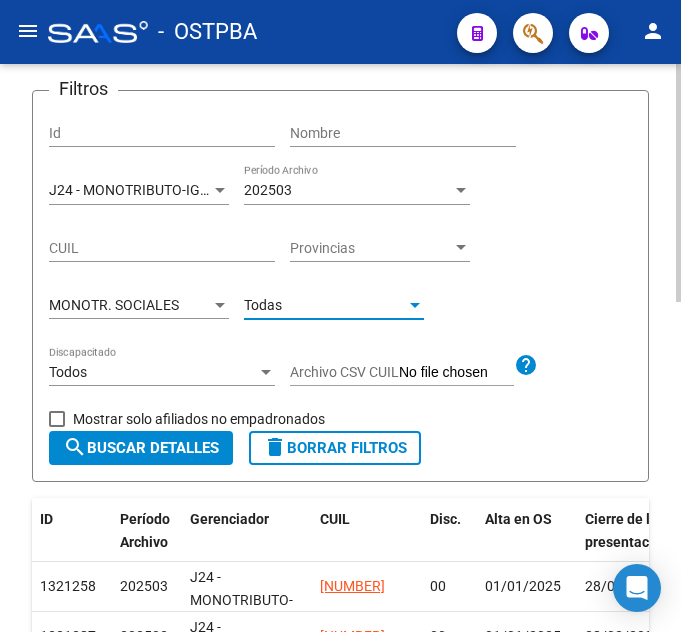 click on "MONOTR. SOCIALES" at bounding box center [114, 305] 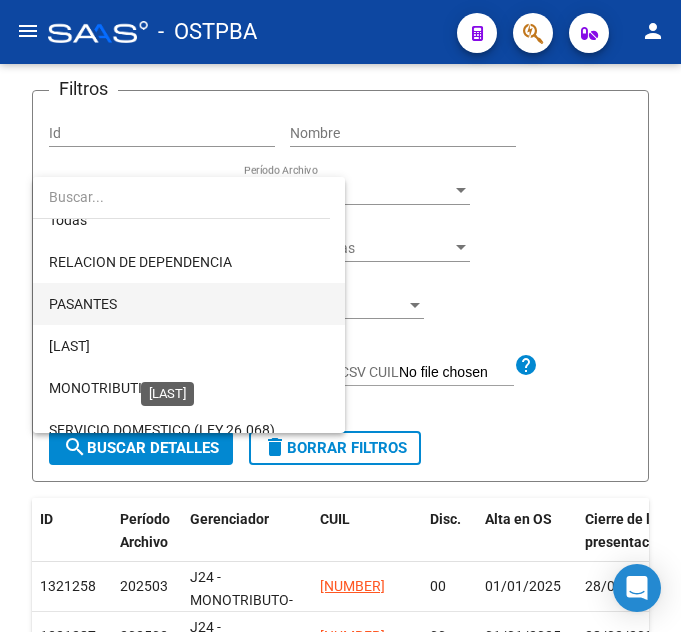 scroll, scrollTop: 0, scrollLeft: 0, axis: both 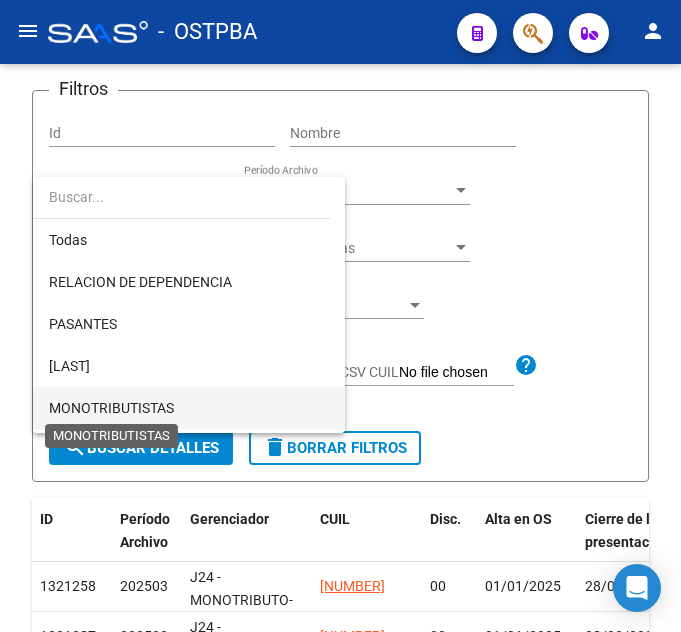 click on "MONOTRIBUTISTAS" at bounding box center [111, 408] 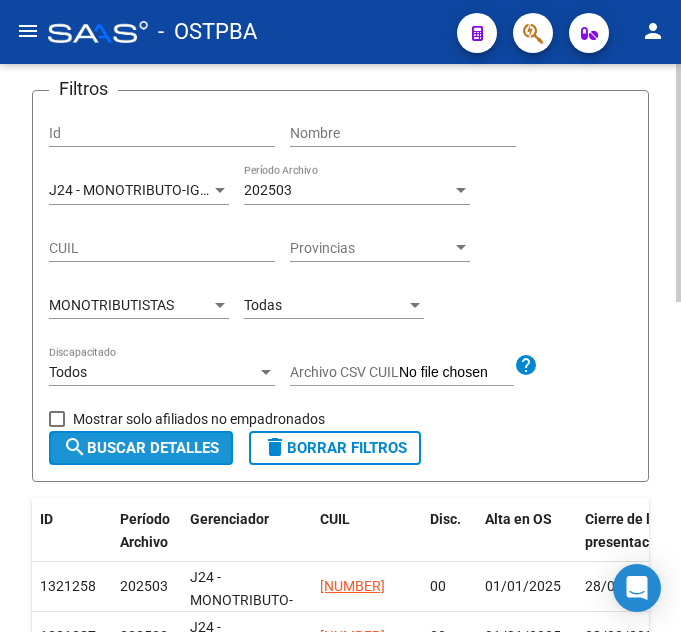 click on "search  Buscar Detalles" 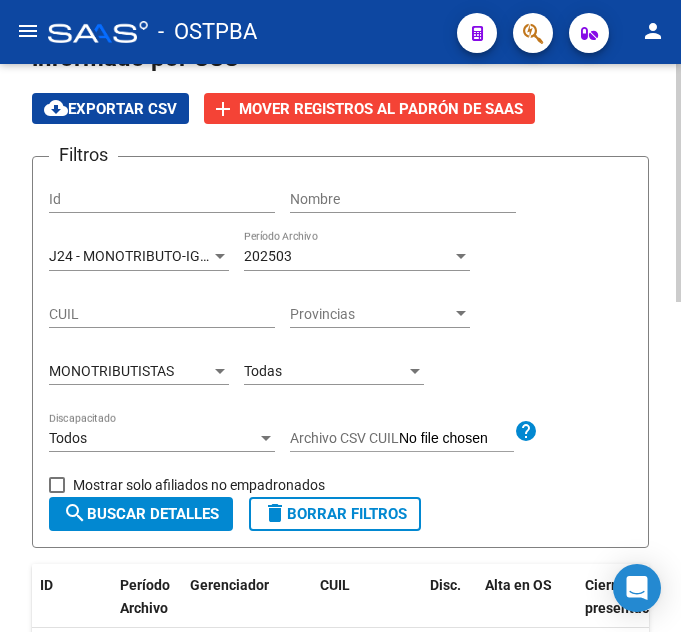 scroll, scrollTop: 86, scrollLeft: 0, axis: vertical 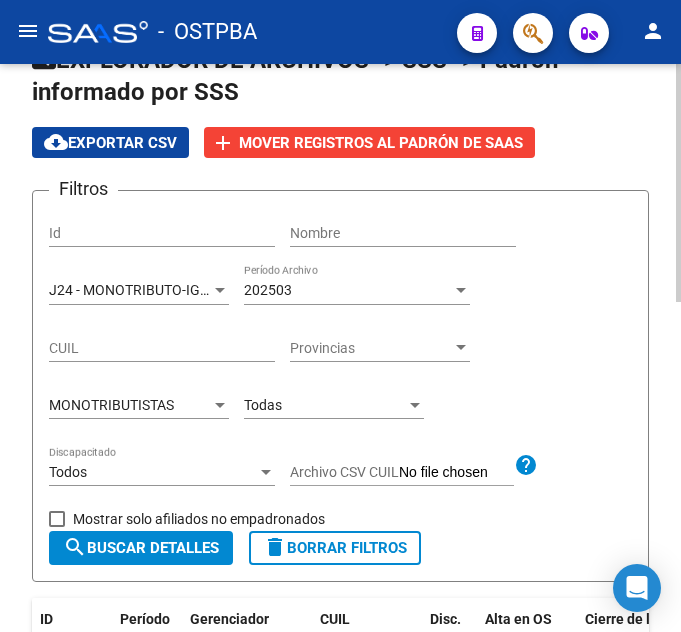 click on "Todas Parentesco" 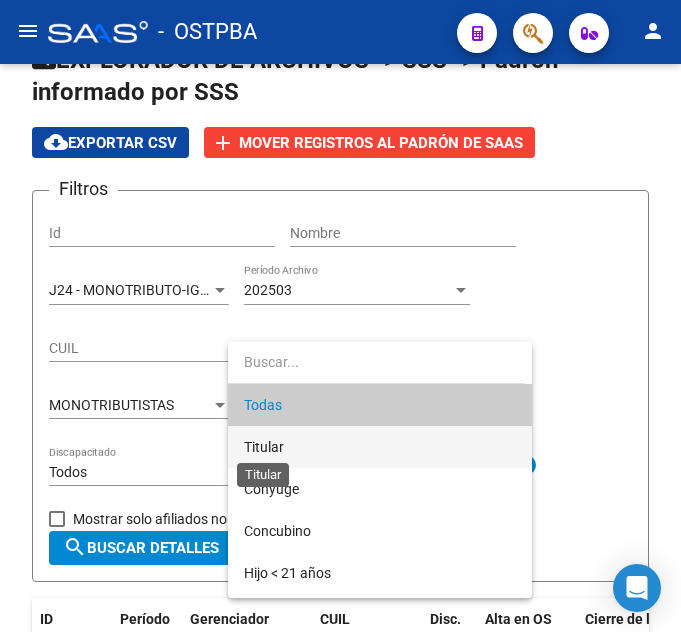 click on "Titular" at bounding box center (264, 447) 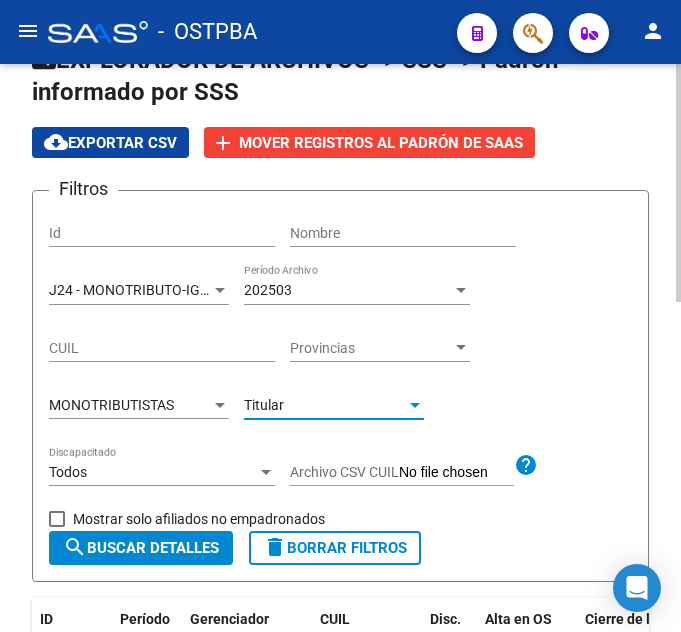 click on "search  Buscar Detalles" 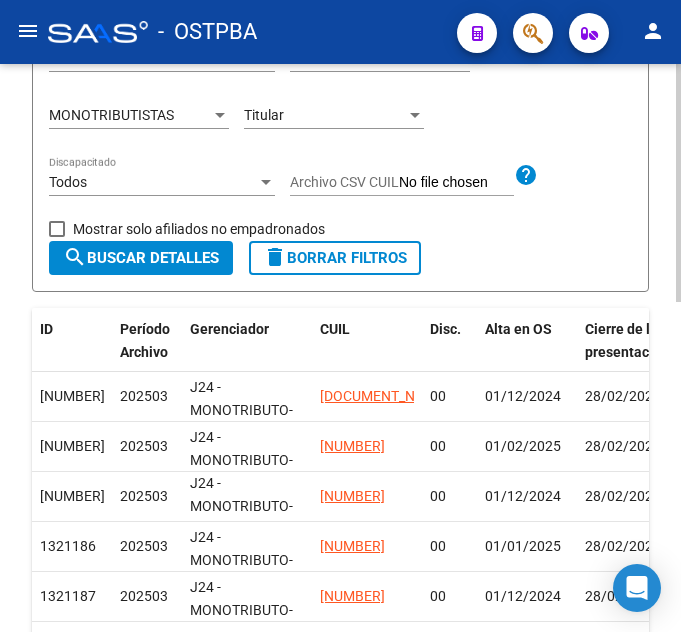 scroll, scrollTop: 181, scrollLeft: 0, axis: vertical 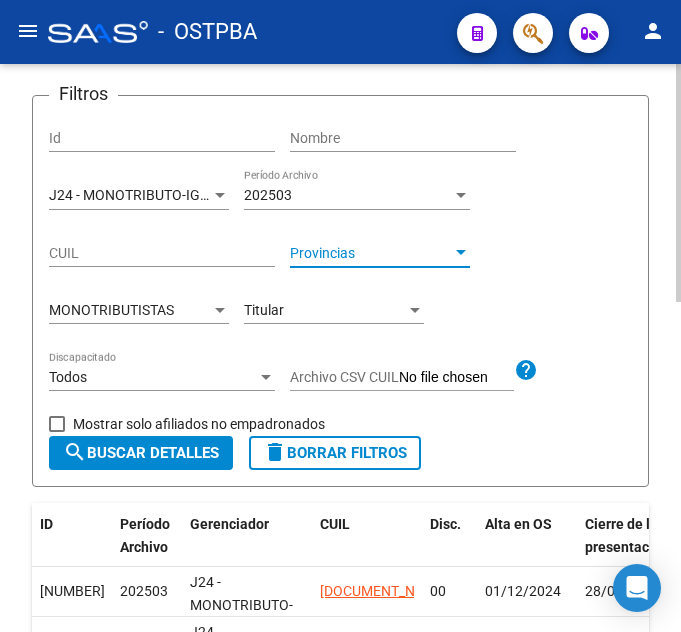 click on "Provincias" at bounding box center (371, 253) 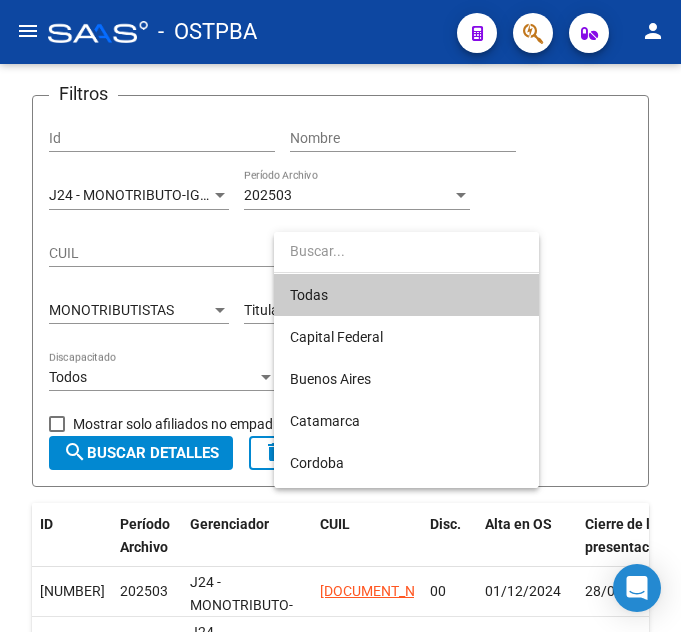 click at bounding box center [340, 316] 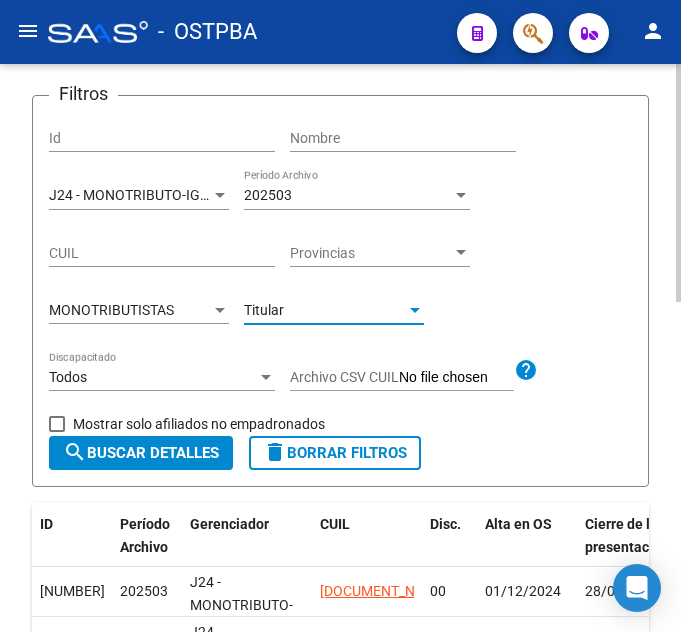 click on "Titular" at bounding box center [264, 310] 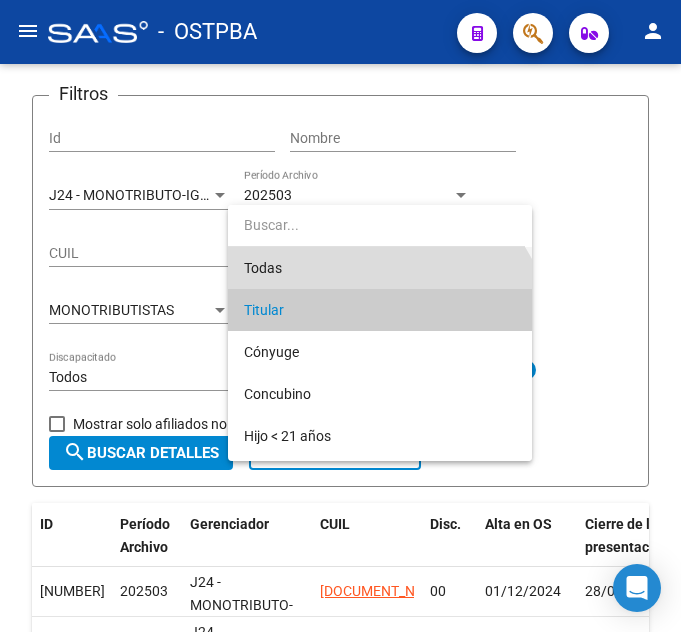 click on "Todas" at bounding box center (380, 268) 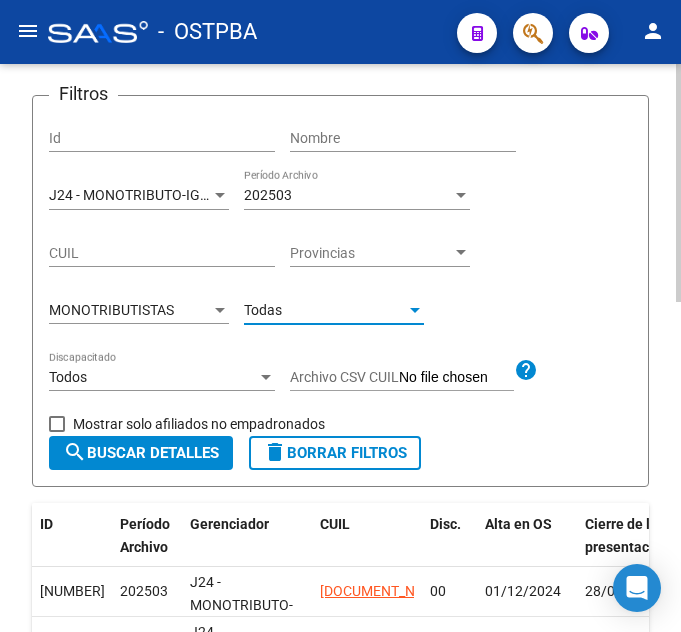 click on "MONOTRIBUTISTAS" at bounding box center (111, 310) 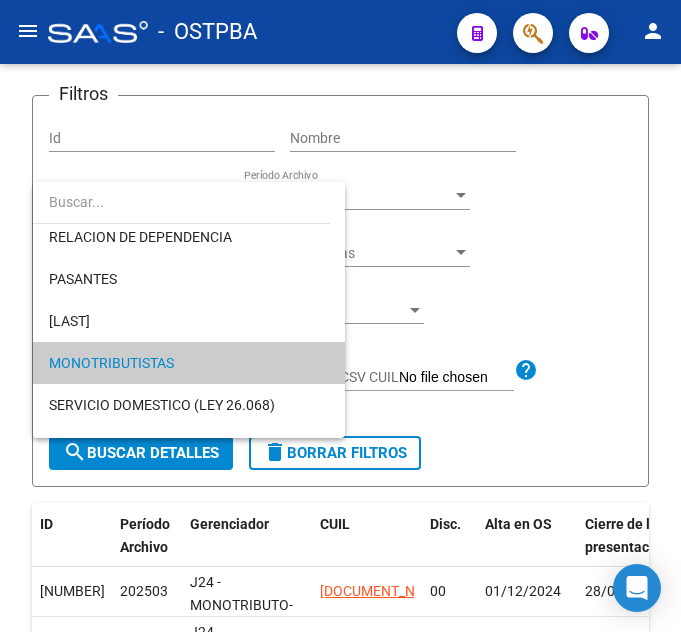 scroll, scrollTop: 0, scrollLeft: 0, axis: both 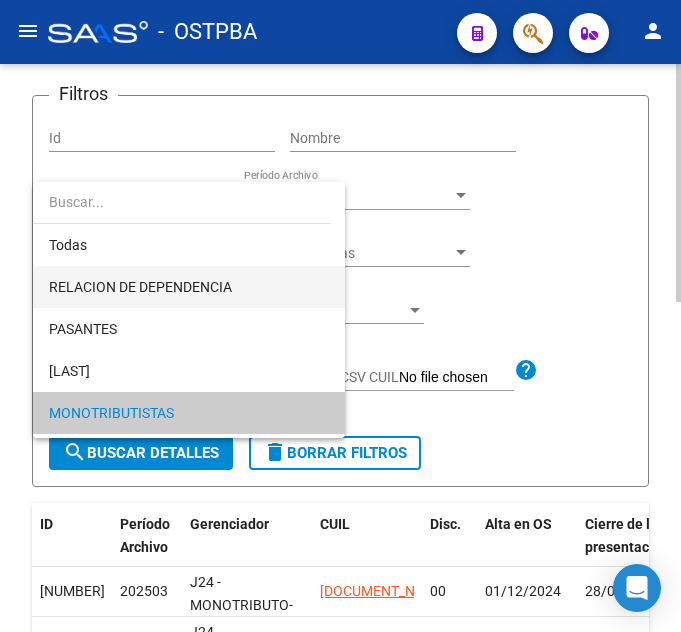 drag, startPoint x: 259, startPoint y: 291, endPoint x: 260, endPoint y: 310, distance: 19.026299 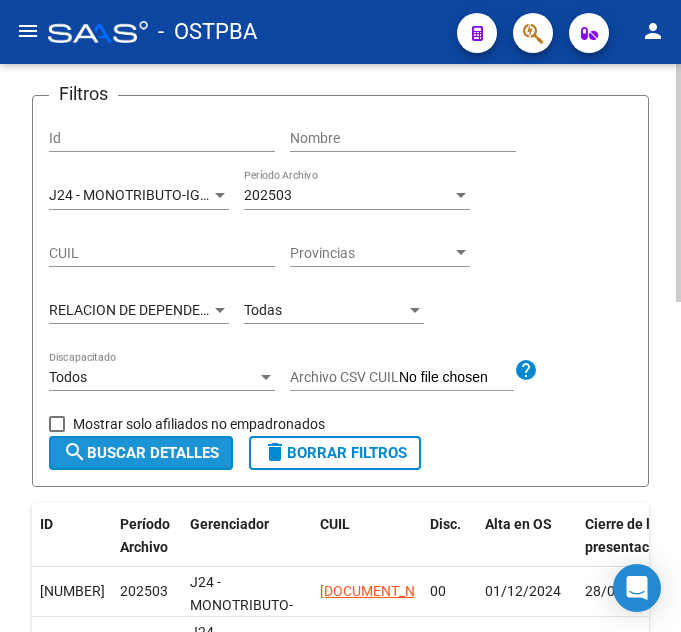 click on "search  Buscar Detalles" 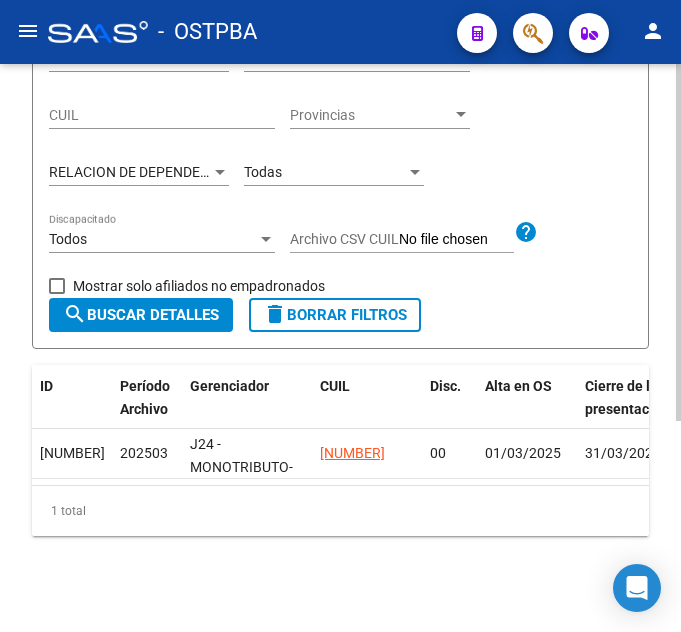 scroll, scrollTop: 336, scrollLeft: 0, axis: vertical 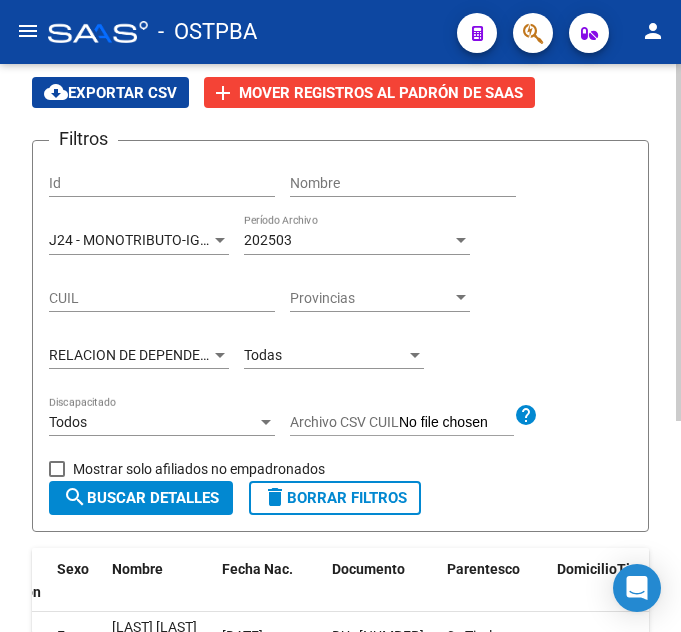 click on "RELACION DE DEPENDENCIA" at bounding box center [140, 355] 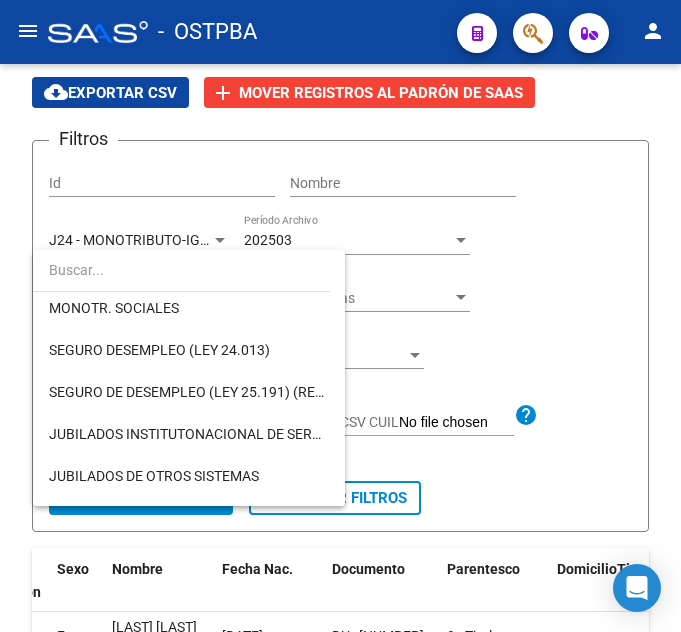 scroll, scrollTop: 300, scrollLeft: 0, axis: vertical 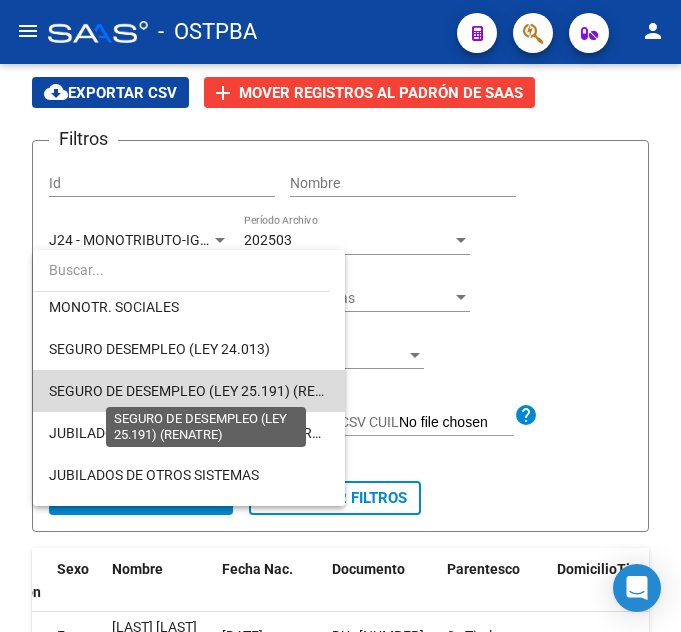 click on "SEGURO DE DESEMPLEO (LEY 25.191) (RENATRE)" at bounding box center [206, 391] 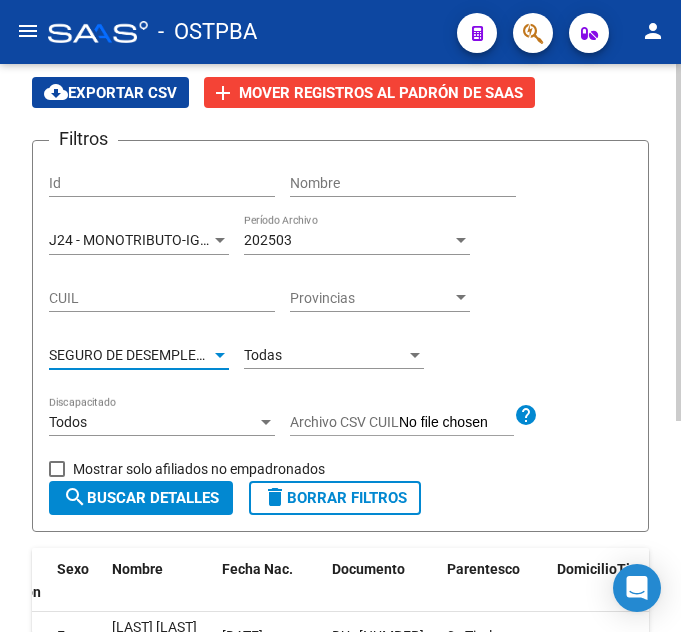 click on "SEGURO DE DESEMPLEO (LEY 25.191) (RENATRE)" at bounding box center (206, 355) 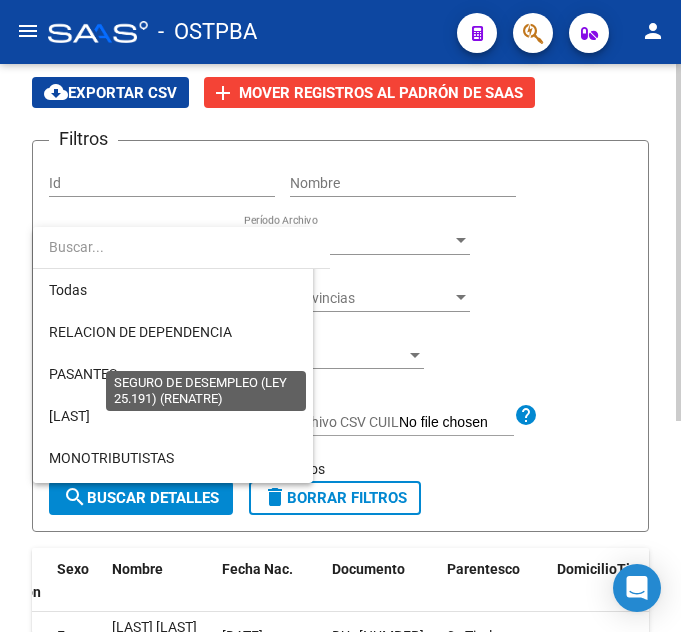 scroll, scrollTop: 313, scrollLeft: 0, axis: vertical 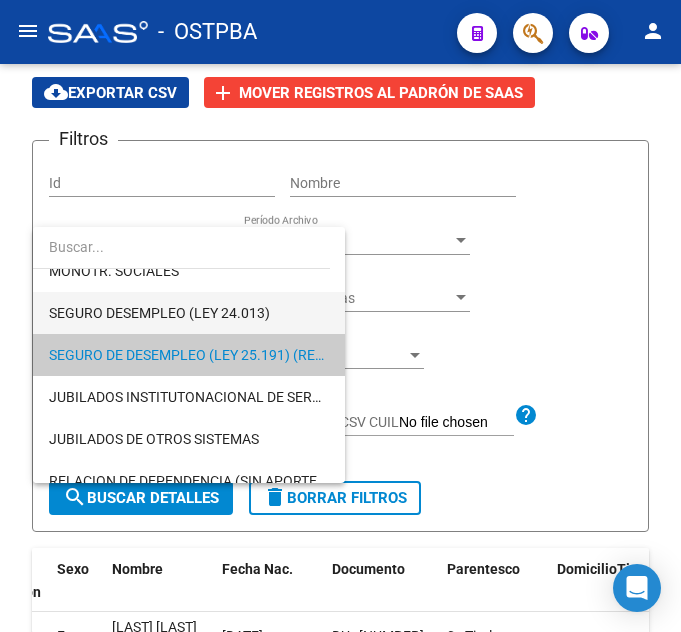 click on "SEGURO DESEMPLEO (LEY 24.013)" at bounding box center [189, 313] 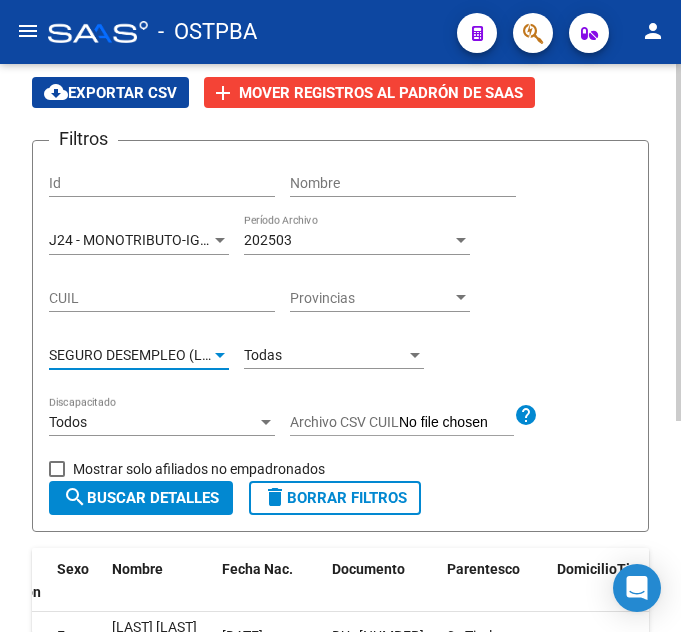 click on "search  Buscar Detalles" 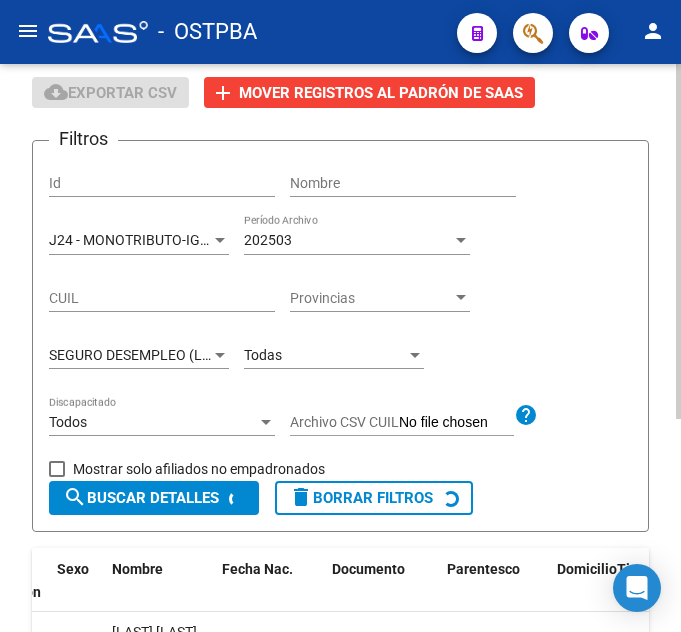 scroll, scrollTop: 0, scrollLeft: 0, axis: both 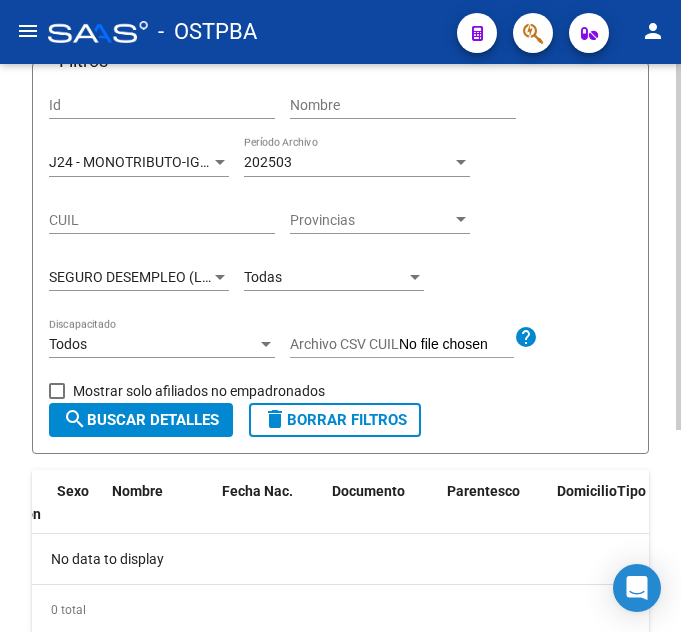 click on "SEGURO DESEMPLEO (LEY 24.013)" at bounding box center (159, 277) 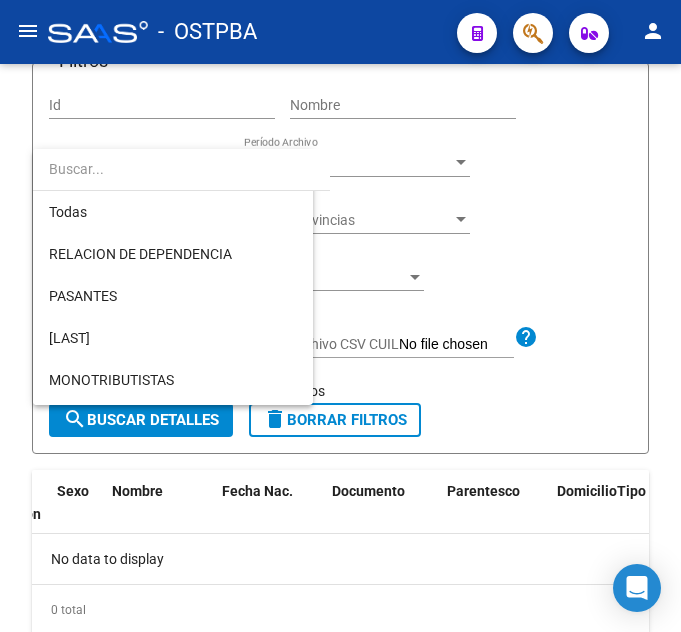scroll, scrollTop: 271, scrollLeft: 0, axis: vertical 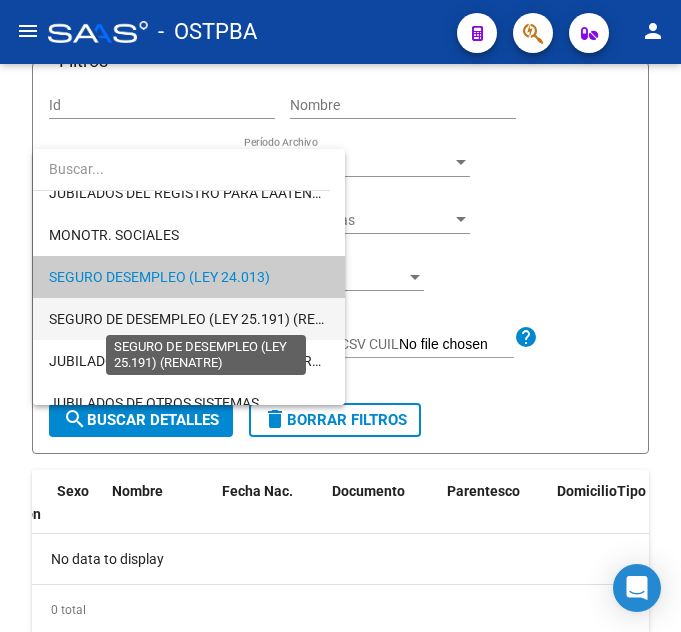 click on "SEGURO DE DESEMPLEO (LEY 25.191) (RENATRE)" at bounding box center [206, 319] 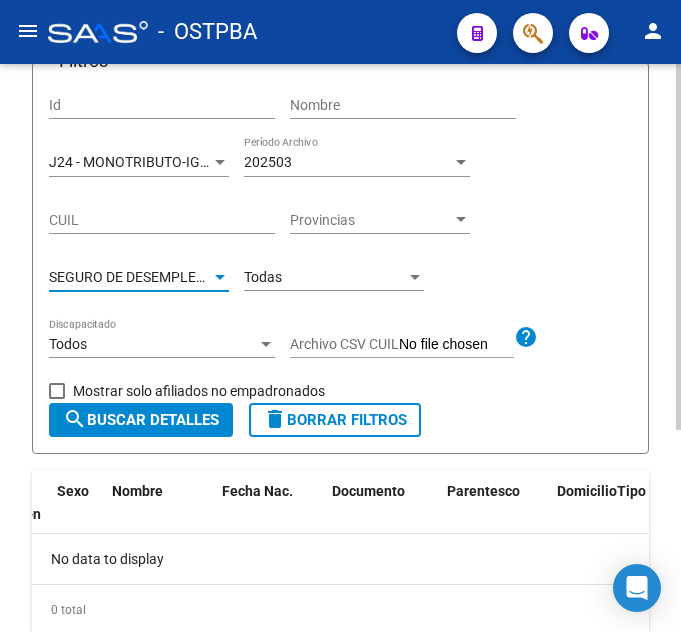 click on "search  Buscar Detalles" 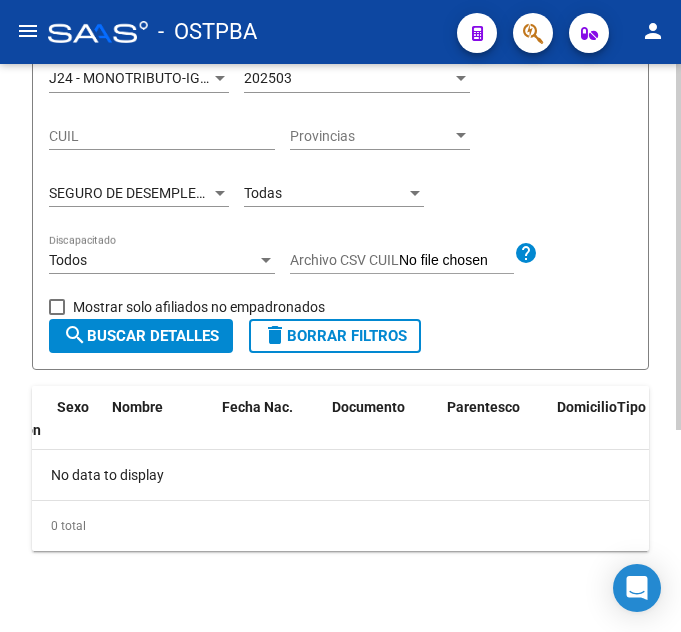 scroll, scrollTop: 314, scrollLeft: 0, axis: vertical 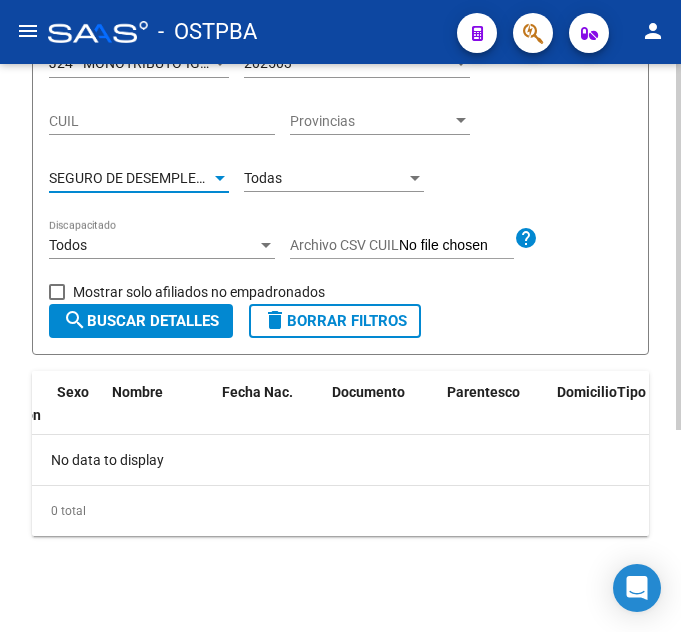 click on "SEGURO DE DESEMPLEO (LEY 25.191) (RENATRE)" at bounding box center (206, 178) 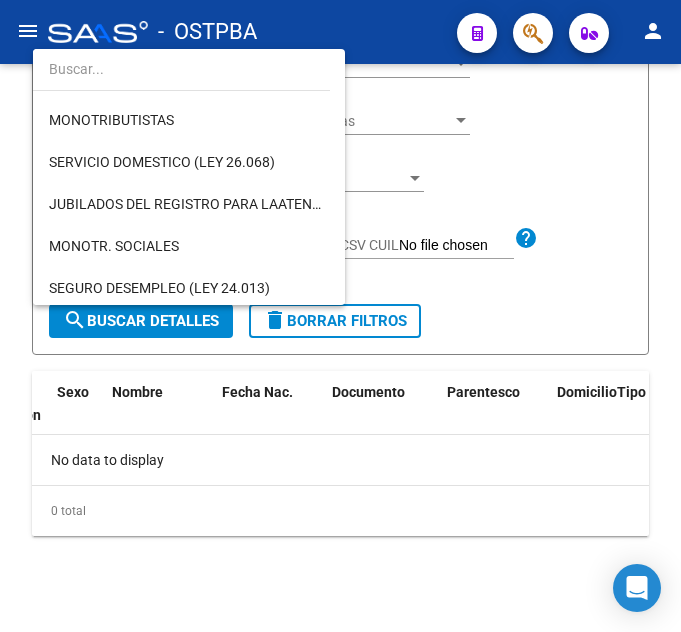 scroll, scrollTop: 74, scrollLeft: 0, axis: vertical 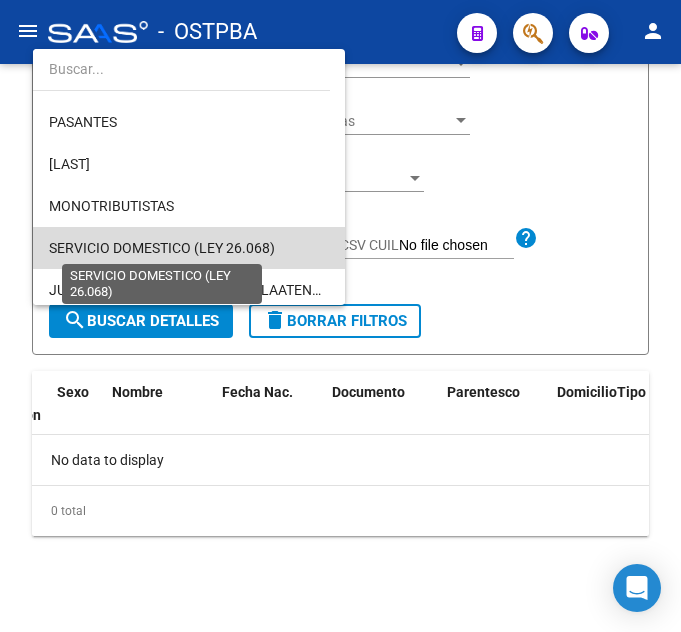 click on "SERVICIO DOMESTICO (LEY 26.068)" at bounding box center (162, 248) 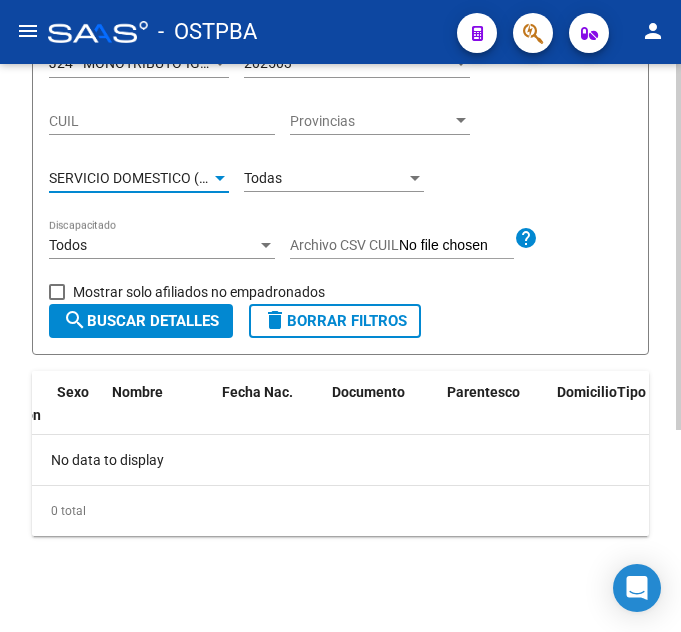click on "search  Buscar Detalles" 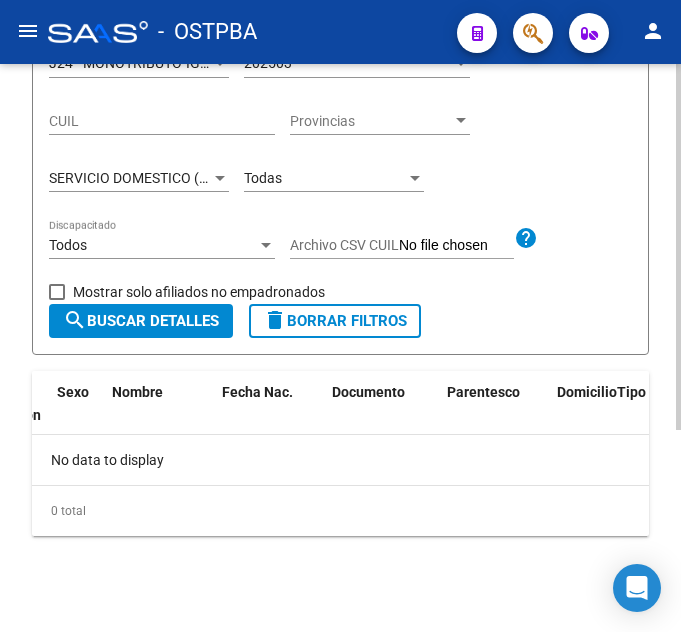 scroll, scrollTop: 114, scrollLeft: 0, axis: vertical 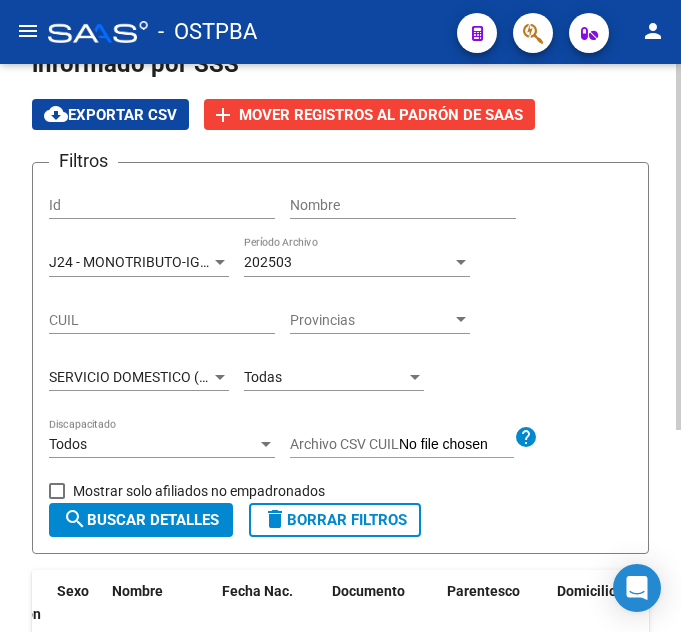 click on "SERVICIO DOMESTICO (LEY 26.068) Tipo de Beneficiario" 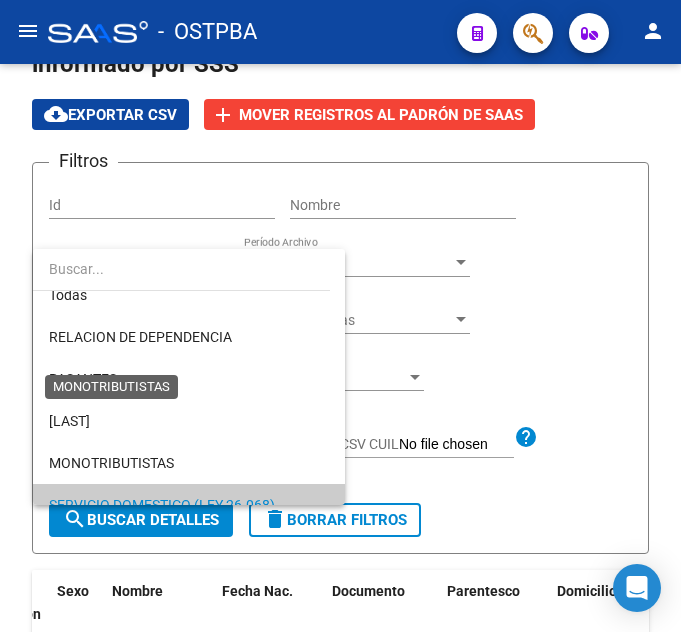 scroll, scrollTop: 0, scrollLeft: 0, axis: both 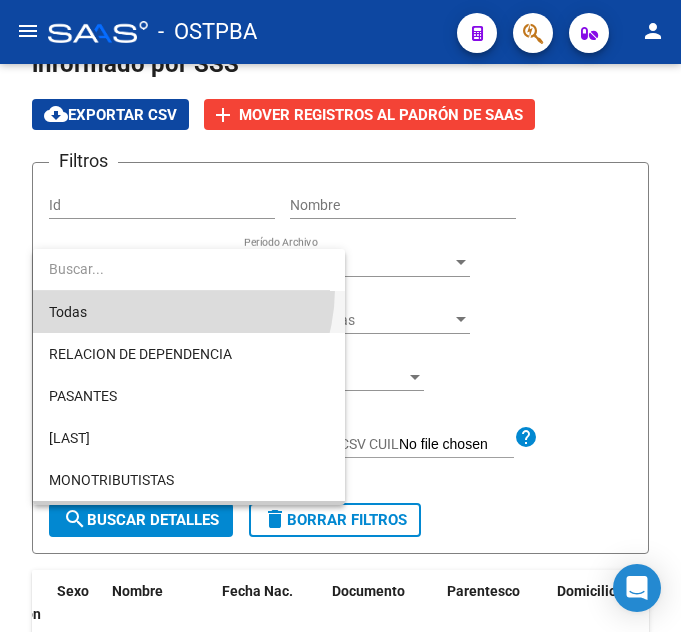 click on "Todas" at bounding box center (189, 312) 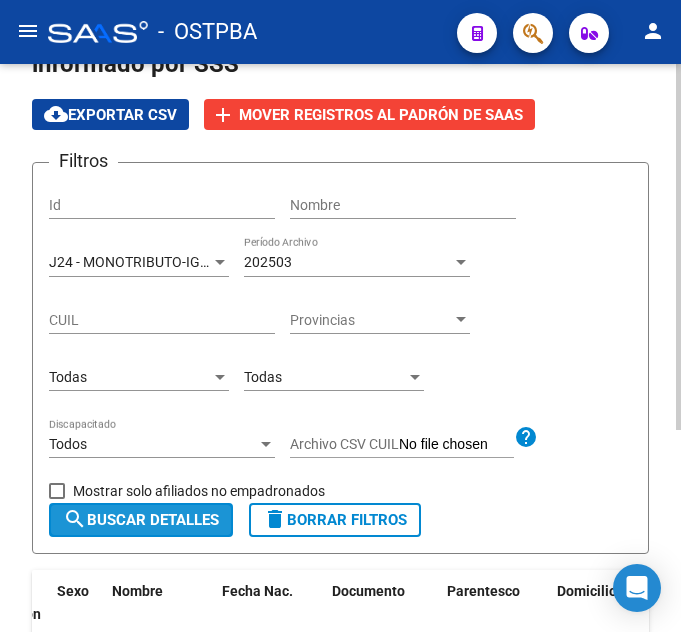 click on "search  Buscar Detalles" 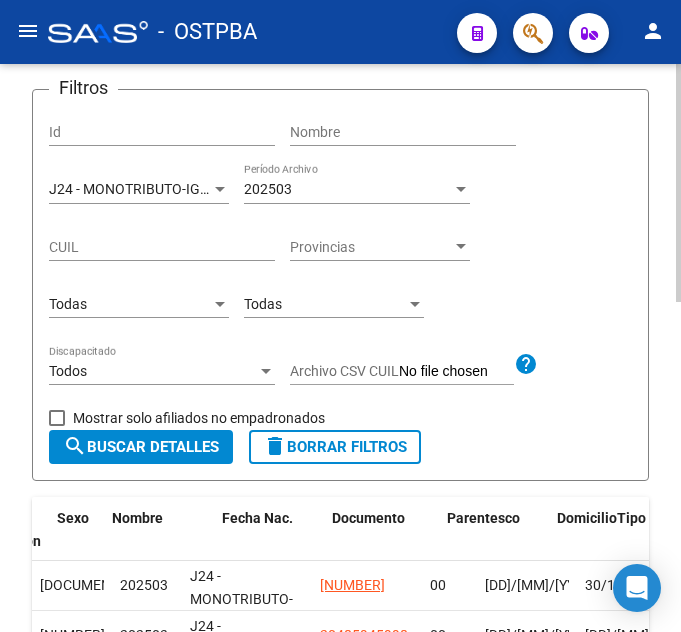 scroll, scrollTop: 186, scrollLeft: 0, axis: vertical 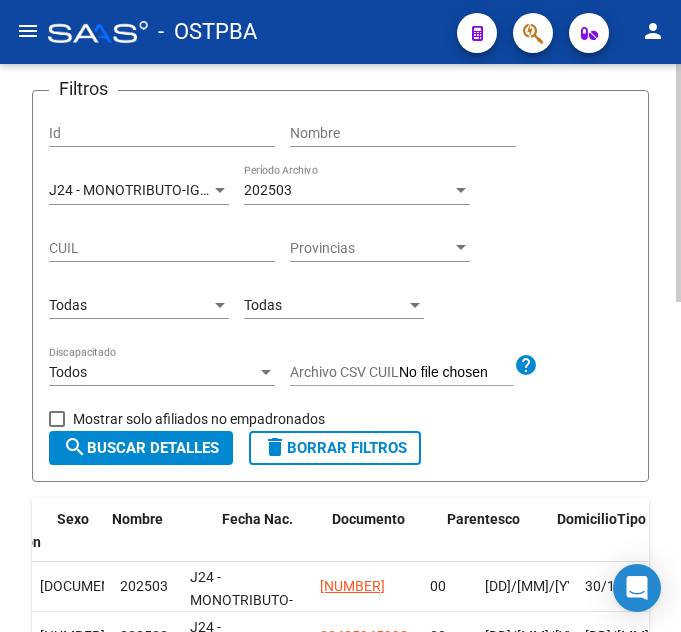 click on "J24 - MONOTRIBUTO-IGUALDAD SALUD-PRENSA Seleccionar Gerenciador" 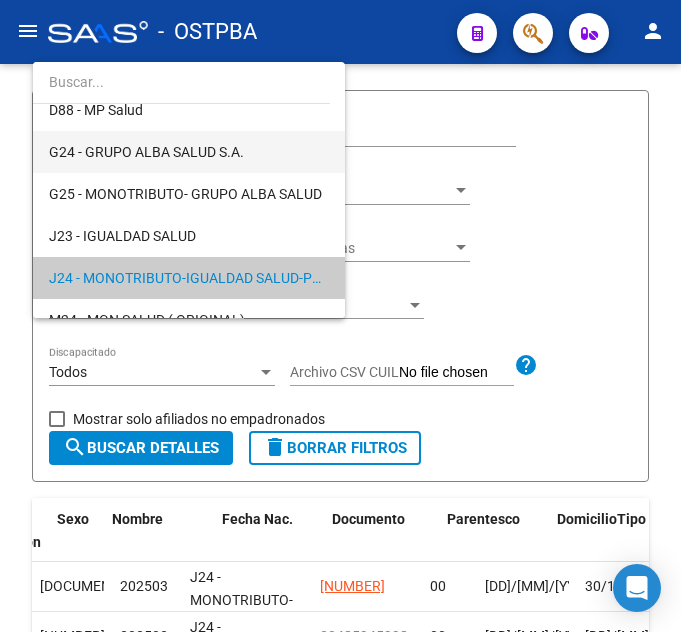 scroll, scrollTop: 300, scrollLeft: 0, axis: vertical 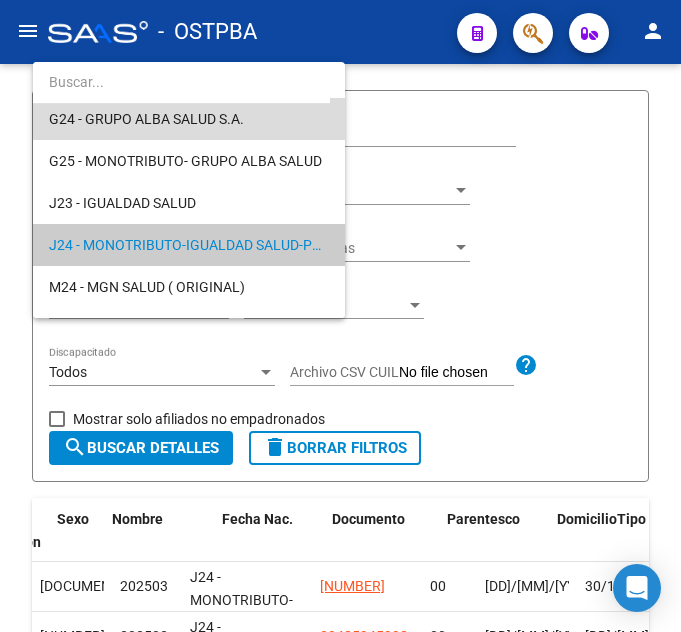 click on "G24 - GRUPO ALBA SALUD S.A." at bounding box center [189, 119] 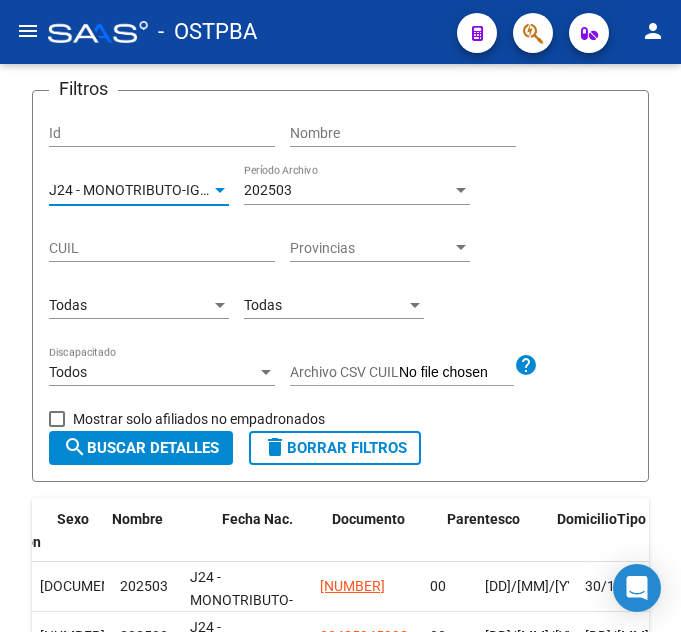scroll, scrollTop: 294, scrollLeft: 0, axis: vertical 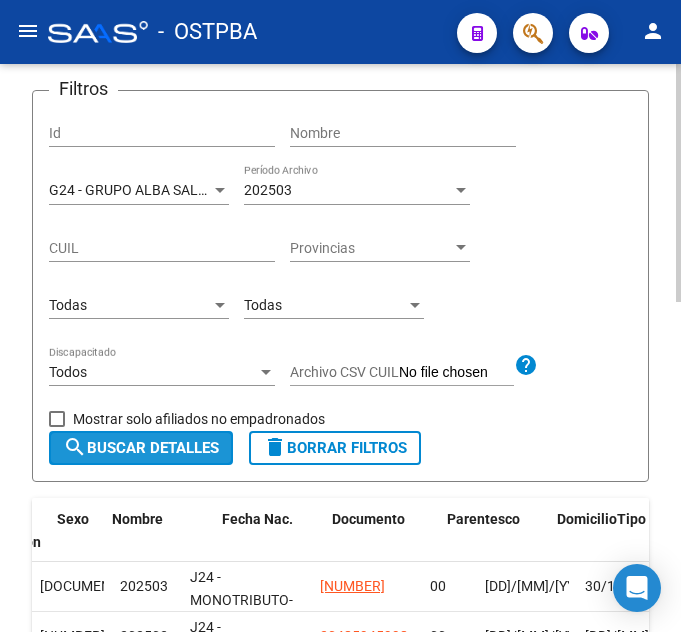 click on "search  Buscar Detalles" 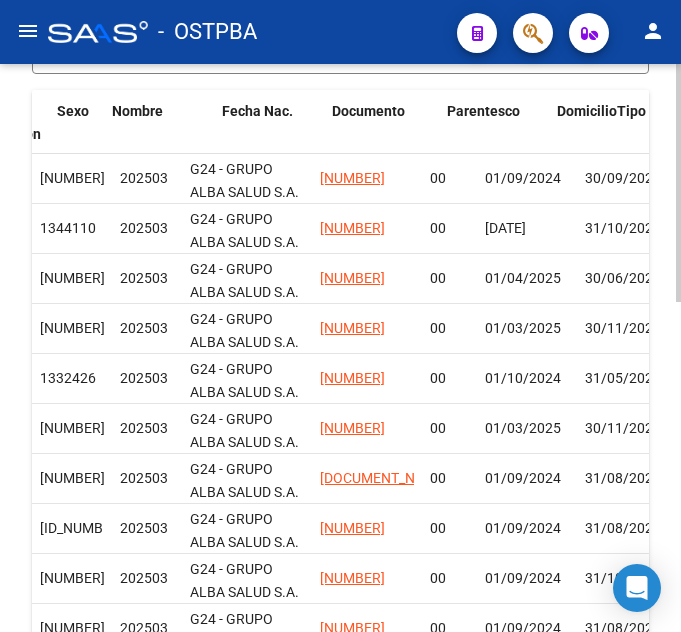scroll, scrollTop: 286, scrollLeft: 0, axis: vertical 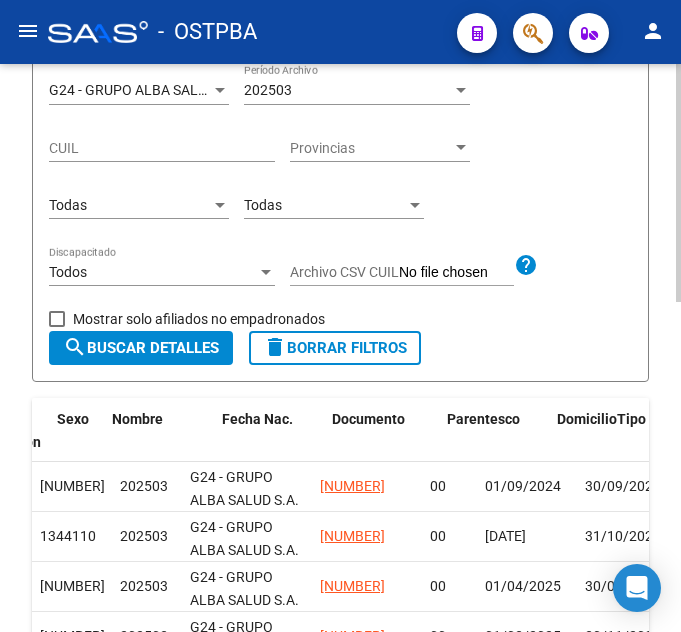 click on "Todas Tipo de Beneficiario" 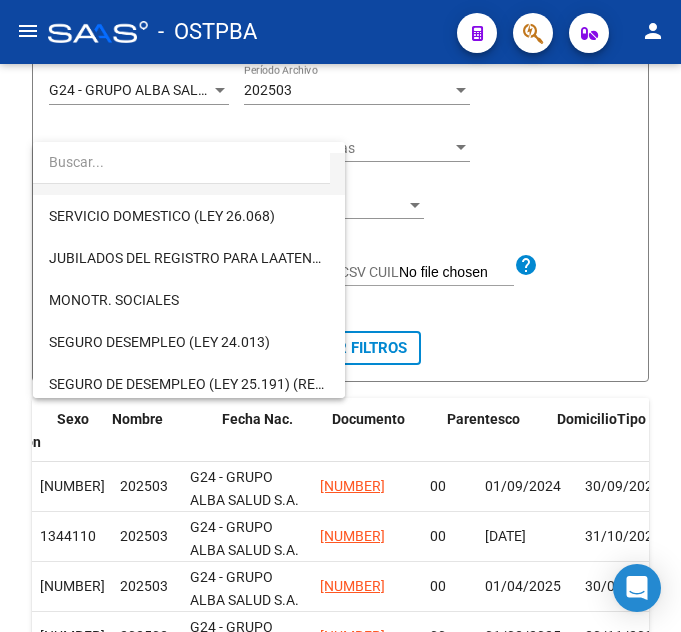 scroll, scrollTop: 200, scrollLeft: 0, axis: vertical 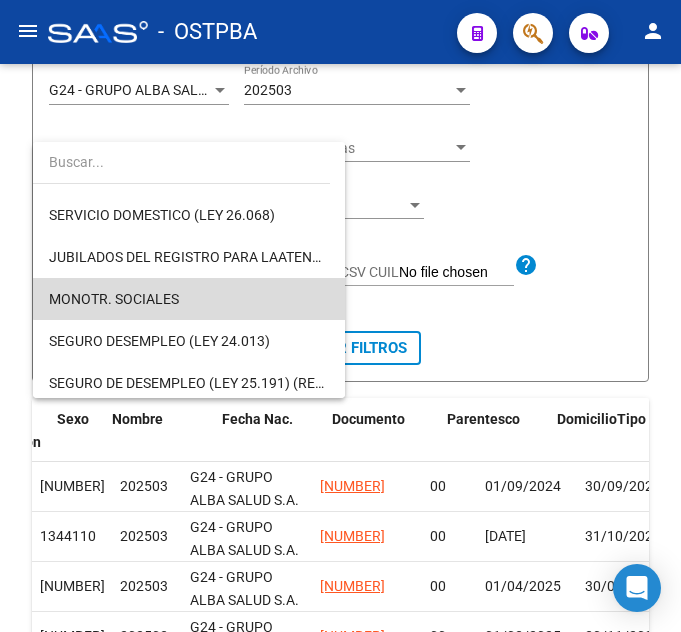 click on "MONOTR. SOCIALES" at bounding box center [189, 299] 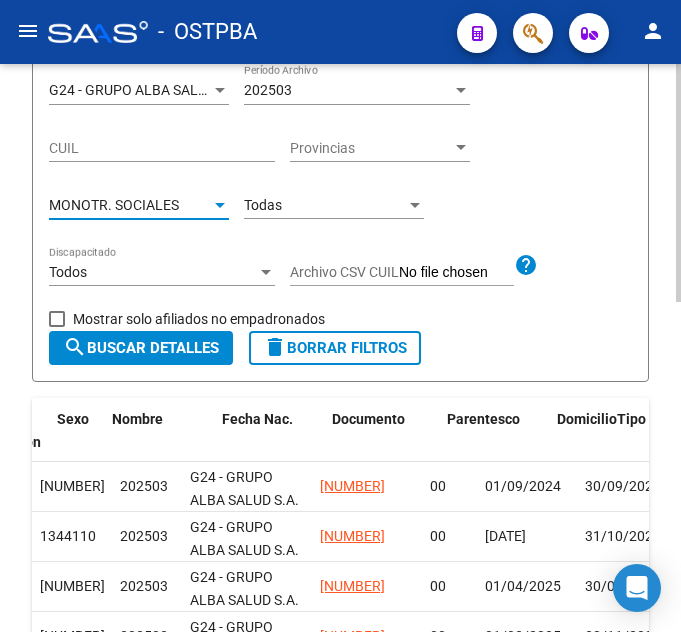click on "search  Buscar Detalles" 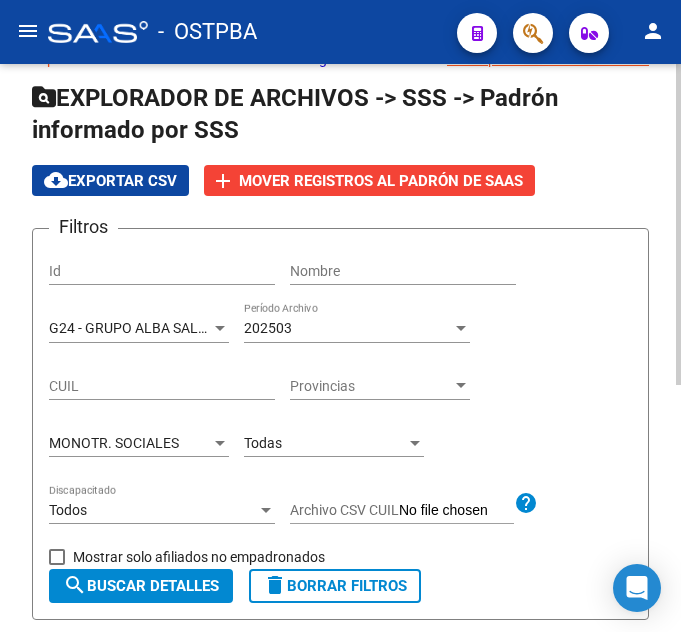 scroll, scrollTop: 36, scrollLeft: 0, axis: vertical 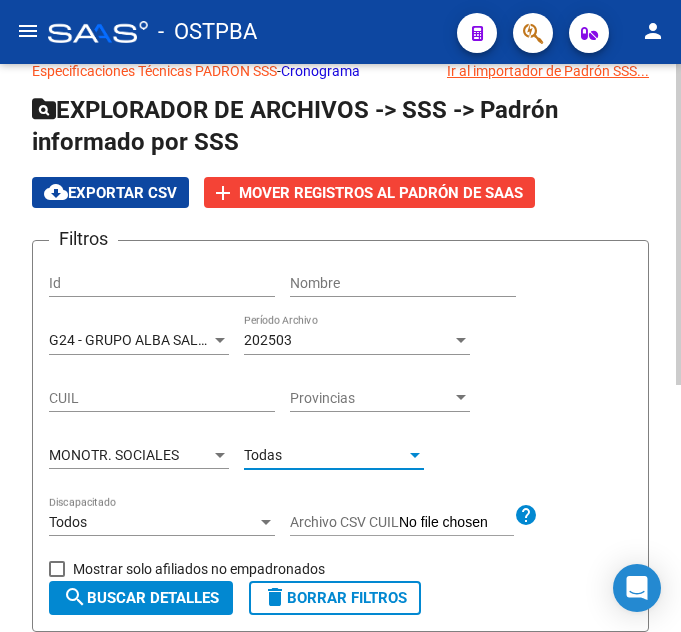 click on "Todas" at bounding box center [263, 455] 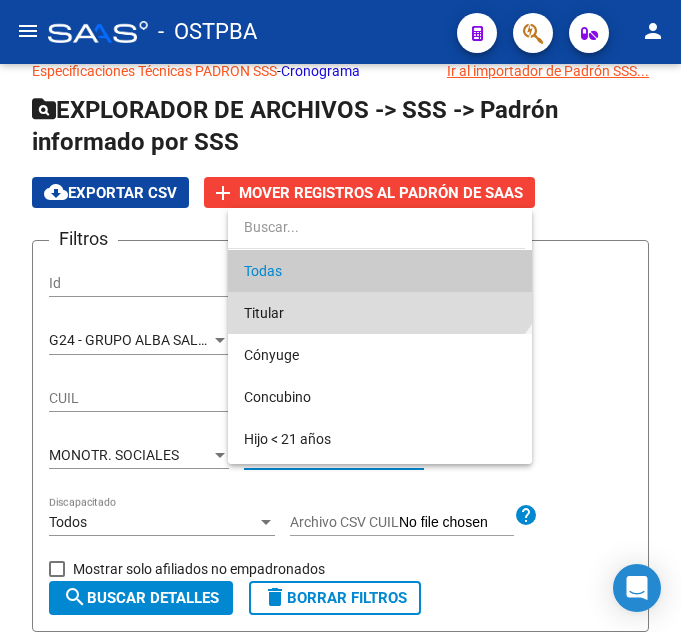 click on "Titular" at bounding box center [380, 313] 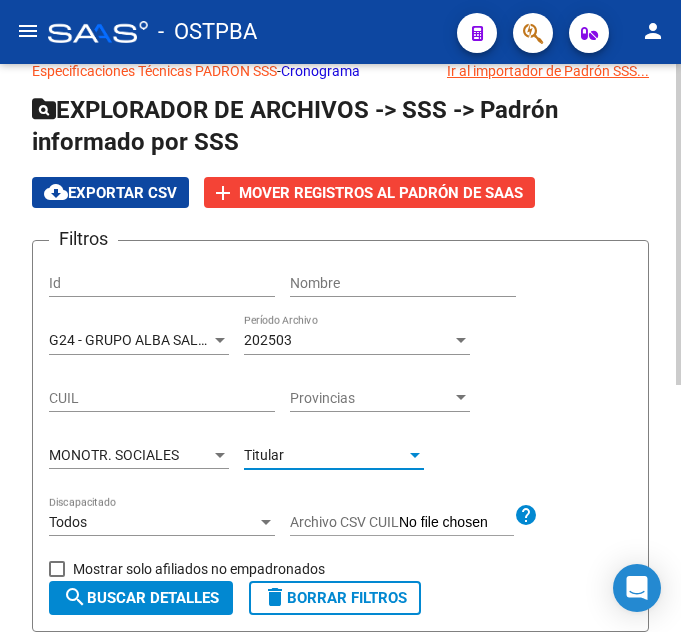 click on "search  Buscar Detalles" 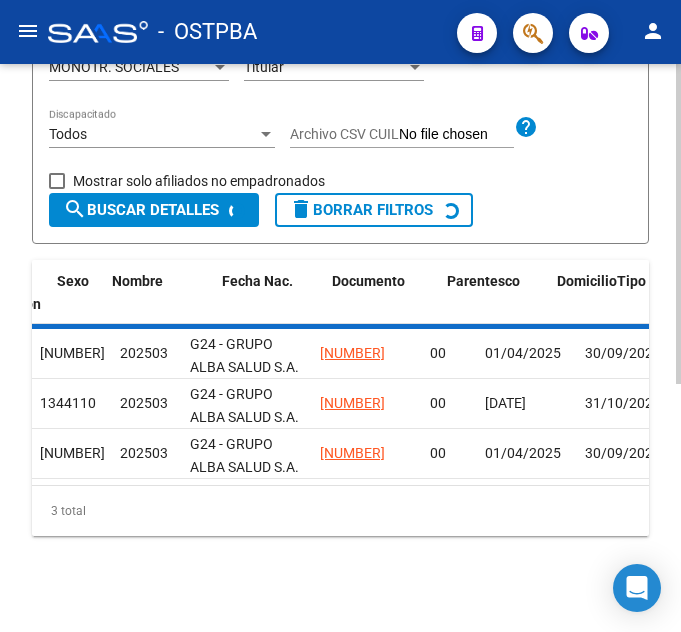 scroll, scrollTop: 336, scrollLeft: 0, axis: vertical 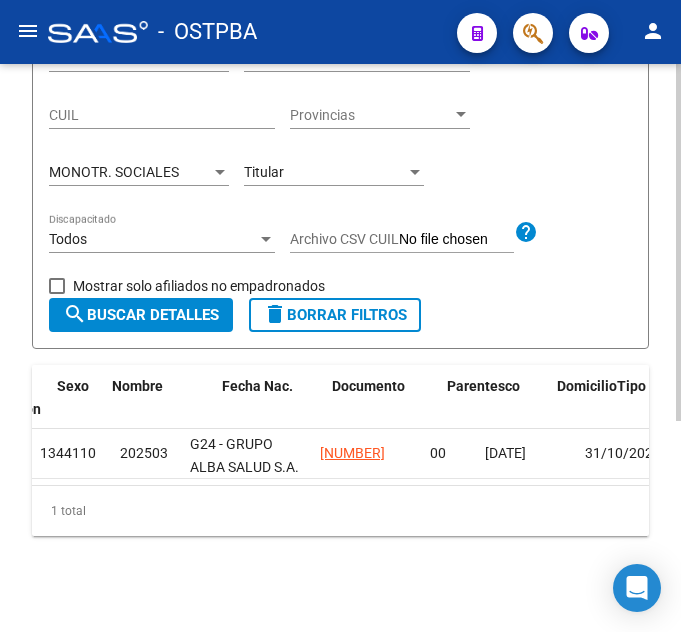 click on "Titular" at bounding box center (325, 172) 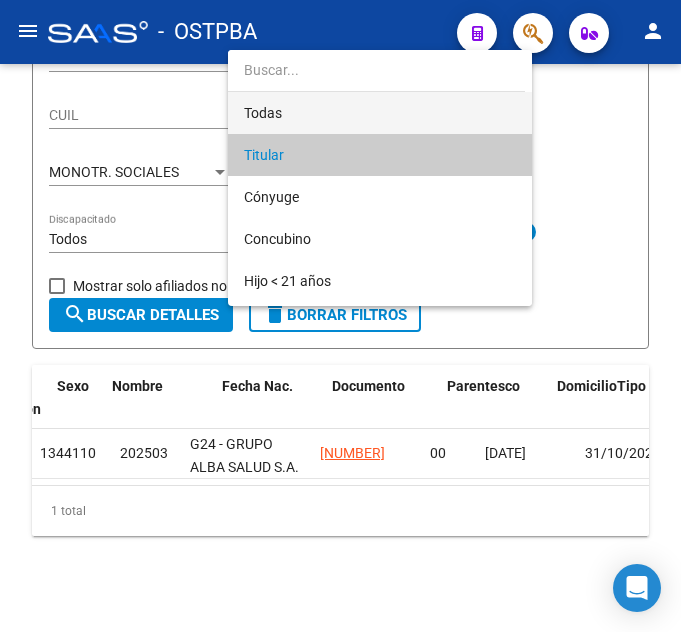click on "Todas" at bounding box center (380, 113) 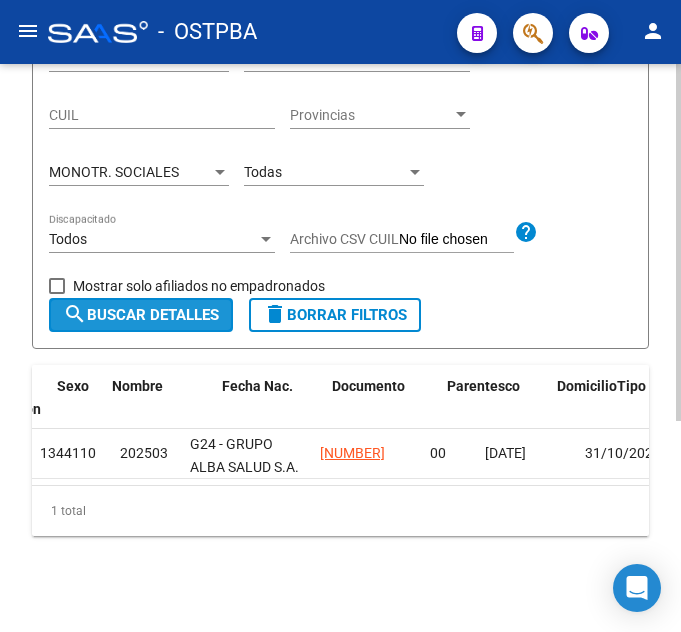 click on "search  Buscar Detalles" 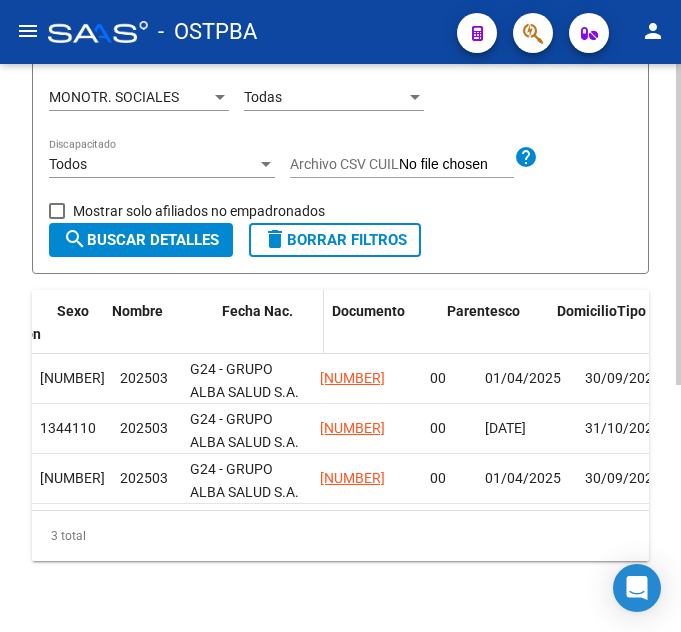 scroll, scrollTop: 436, scrollLeft: 0, axis: vertical 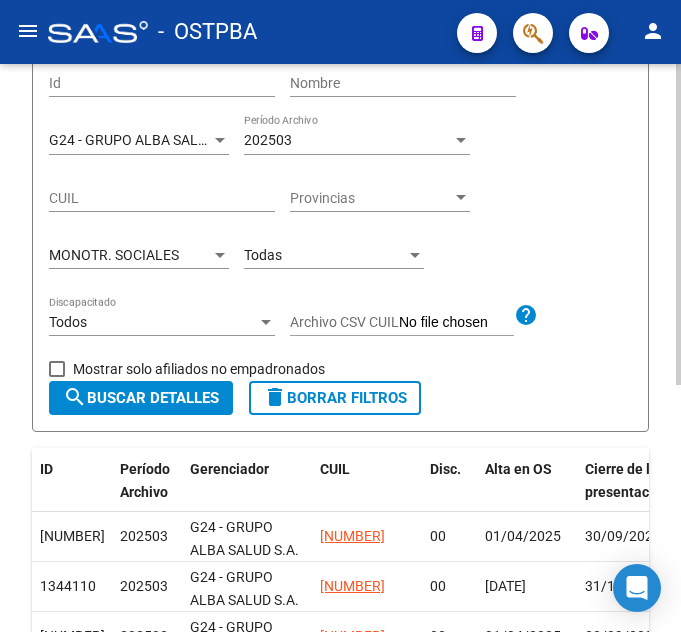 click on "MONOTR. SOCIALES" at bounding box center (130, 255) 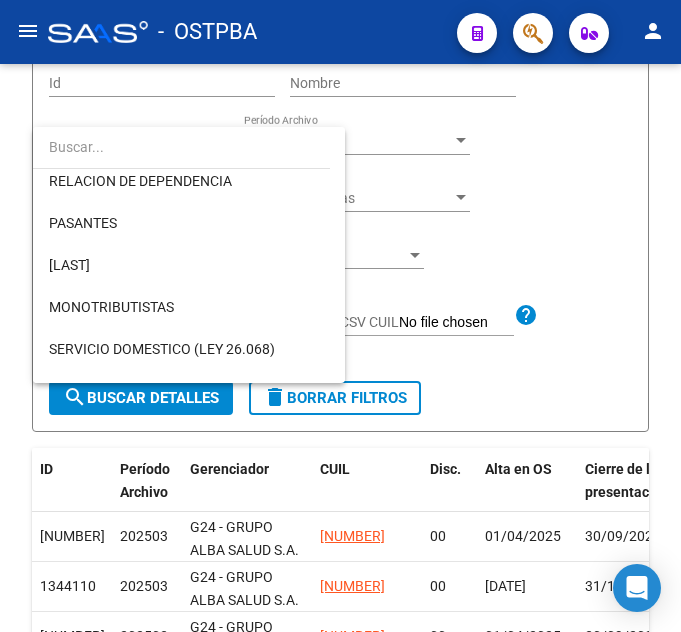 scroll, scrollTop: 0, scrollLeft: 0, axis: both 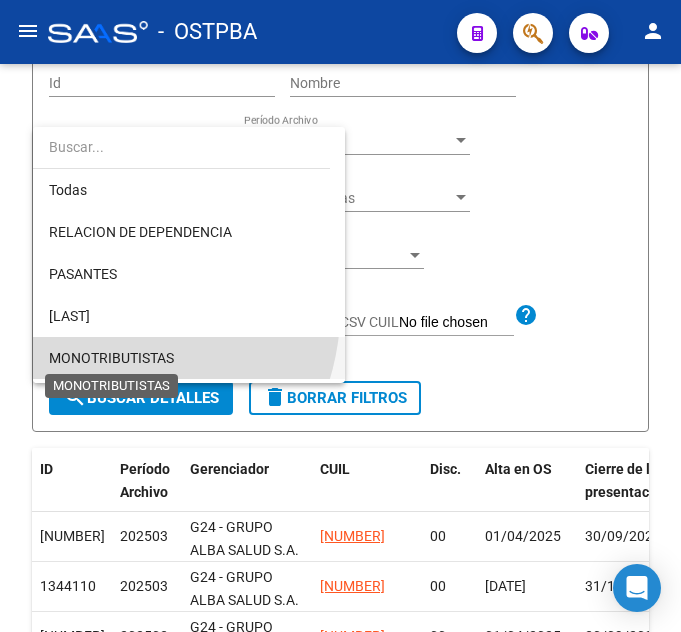 click on "MONOTRIBUTISTAS" at bounding box center [111, 358] 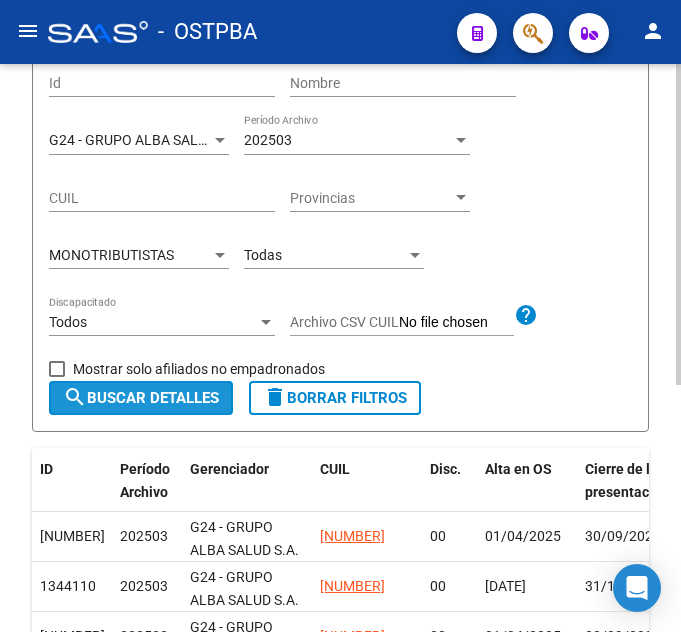 drag, startPoint x: 169, startPoint y: 387, endPoint x: 384, endPoint y: 256, distance: 251.76576 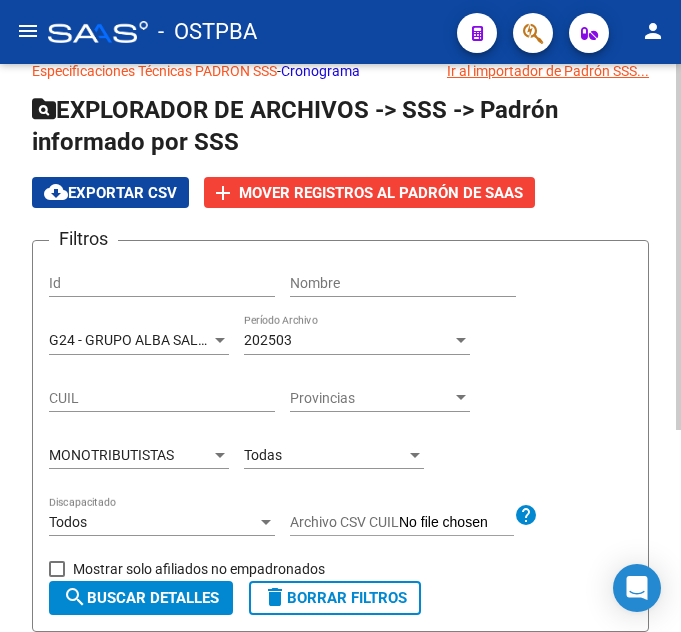 scroll, scrollTop: 0, scrollLeft: 0, axis: both 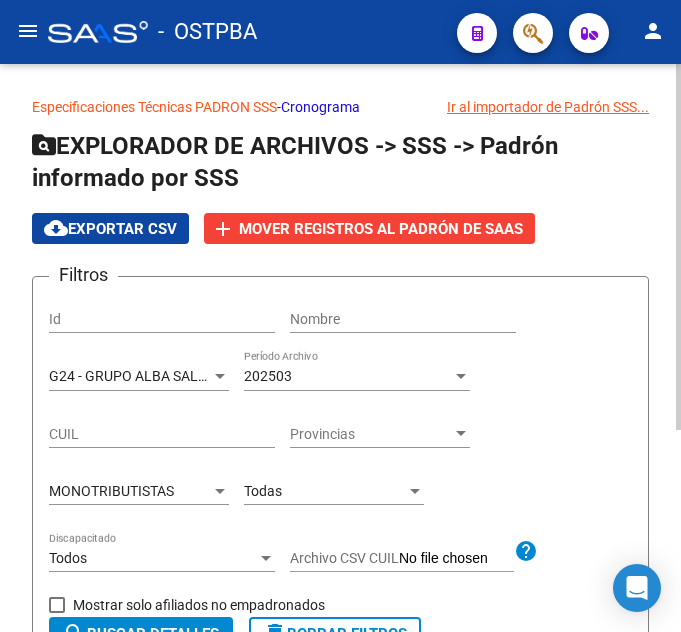 click on "MONOTRIBUTISTAS" at bounding box center [111, 491] 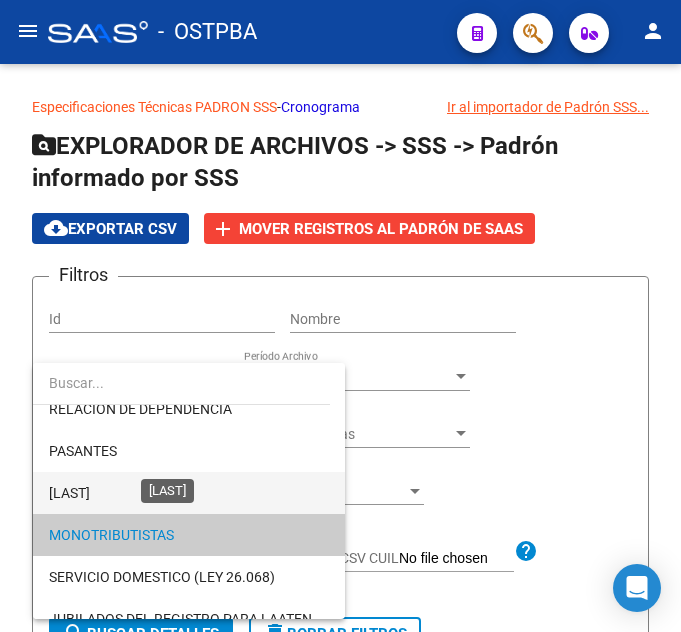 scroll, scrollTop: 0, scrollLeft: 0, axis: both 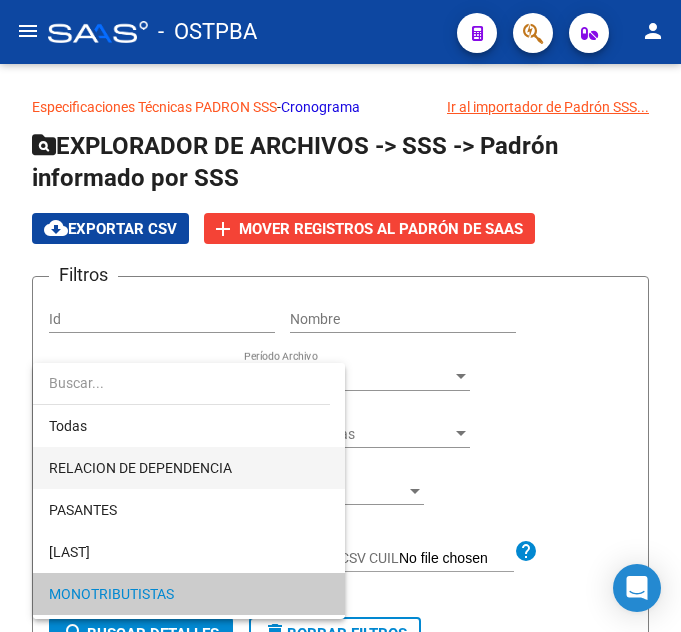 click on "RELACION DE DEPENDENCIA" at bounding box center [189, 468] 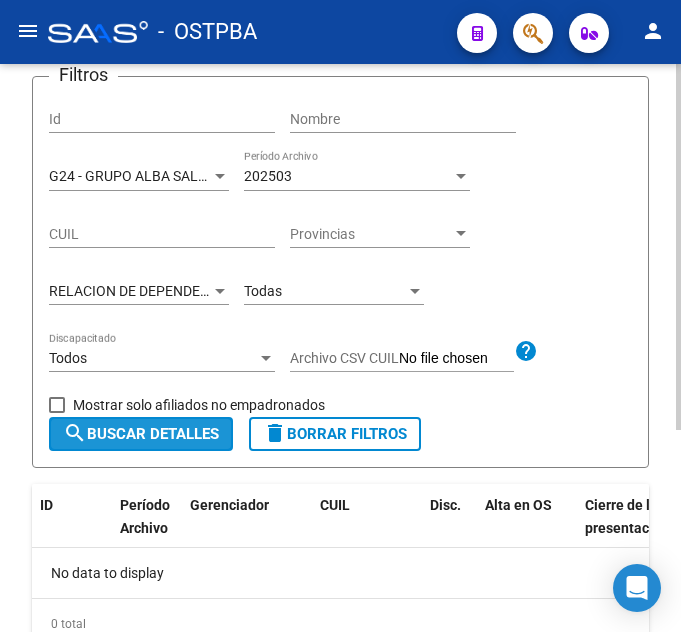 click on "search  Buscar Detalles" 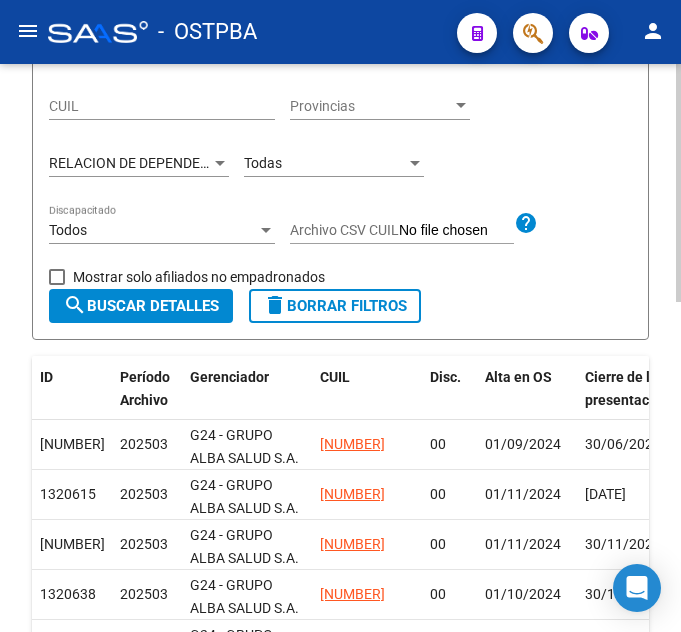 scroll, scrollTop: 286, scrollLeft: 0, axis: vertical 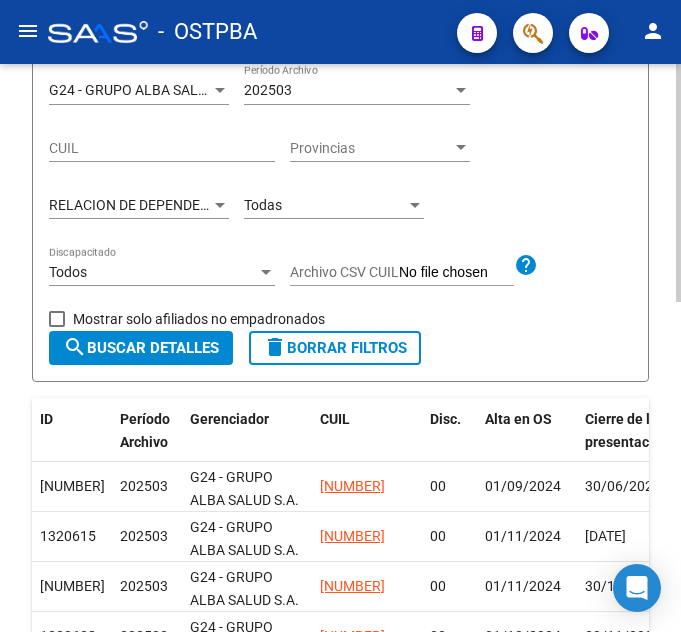 click on "Todas" at bounding box center (325, 205) 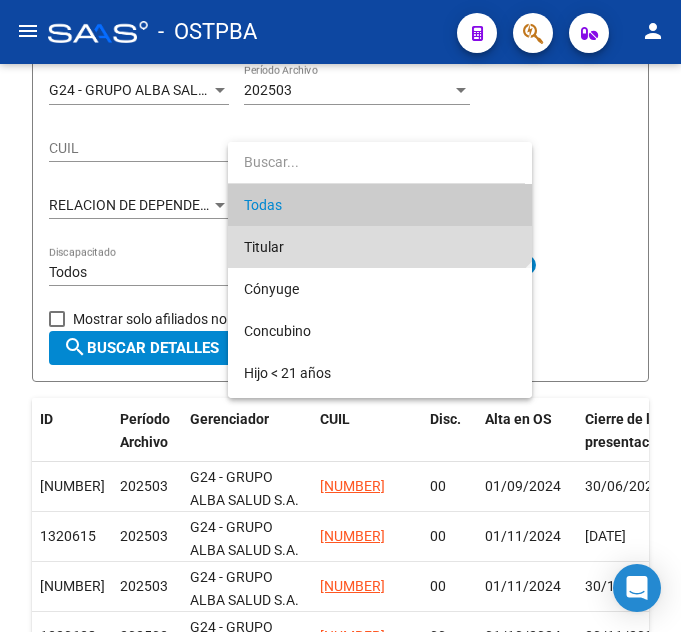 click on "Titular" at bounding box center [380, 247] 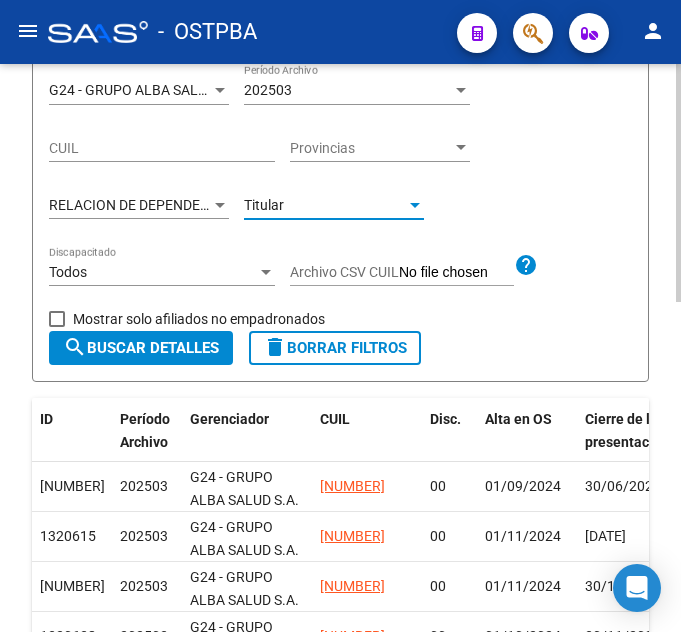 click on "search" 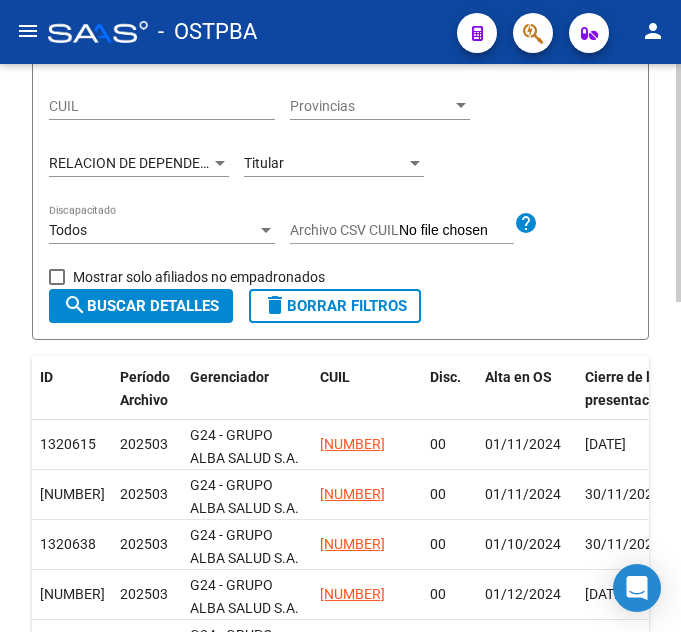scroll, scrollTop: 286, scrollLeft: 0, axis: vertical 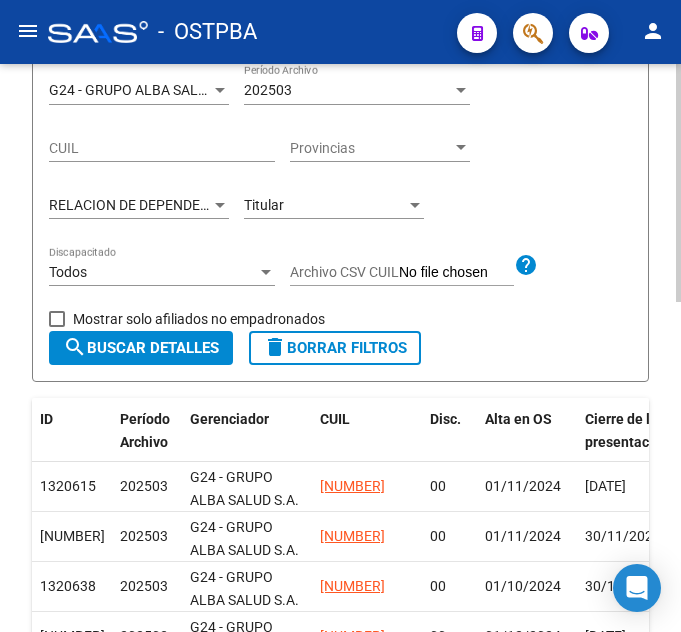 click on "Titular" at bounding box center [325, 205] 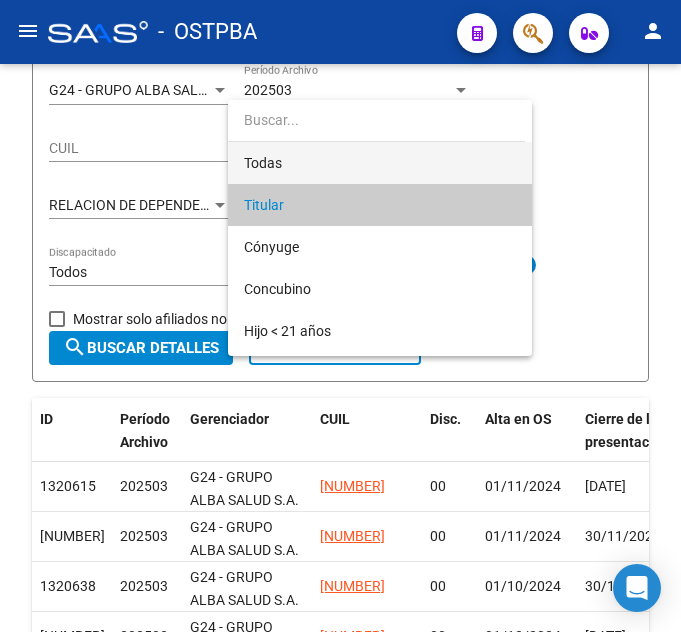 click on "Todas" at bounding box center (380, 163) 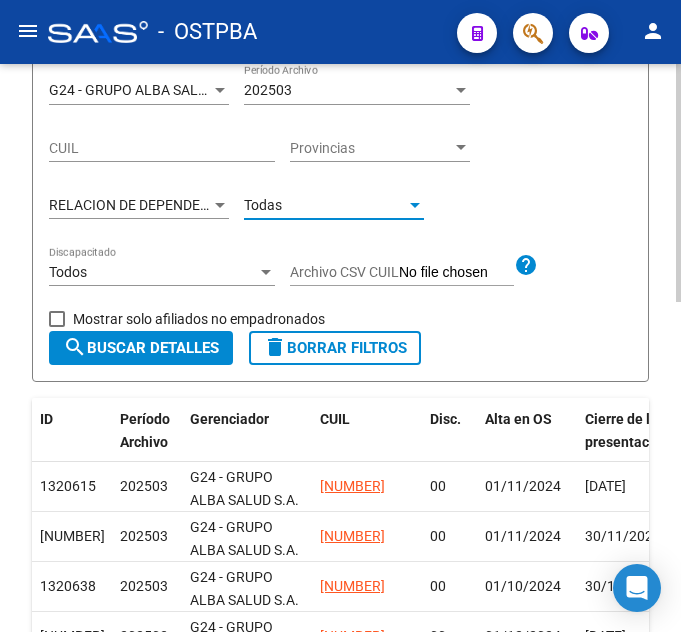 click on "RELACION DE DEPENDENCIA" at bounding box center [140, 205] 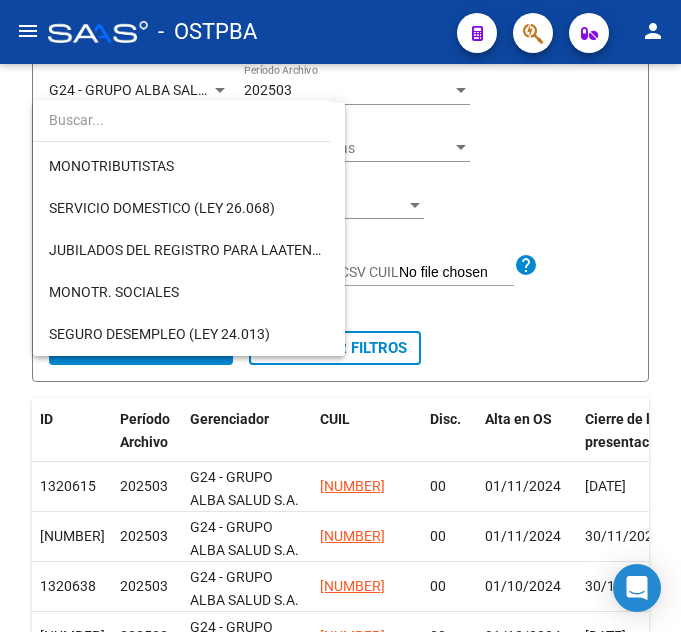 scroll, scrollTop: 200, scrollLeft: 0, axis: vertical 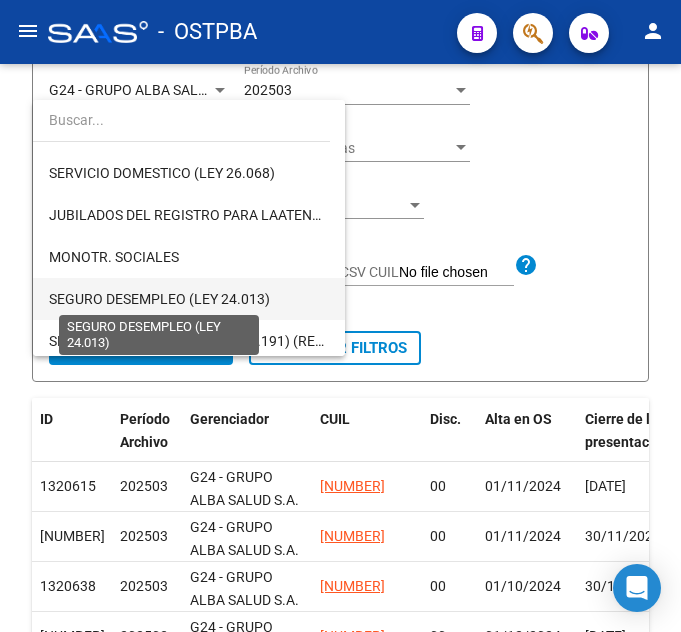 click on "SEGURO DESEMPLEO (LEY 24.013)" at bounding box center [159, 299] 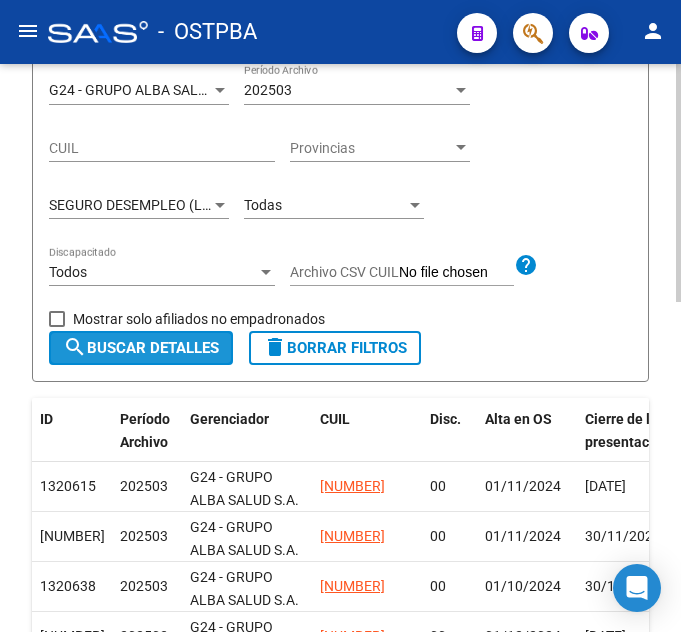 click on "search  Buscar Detalles" 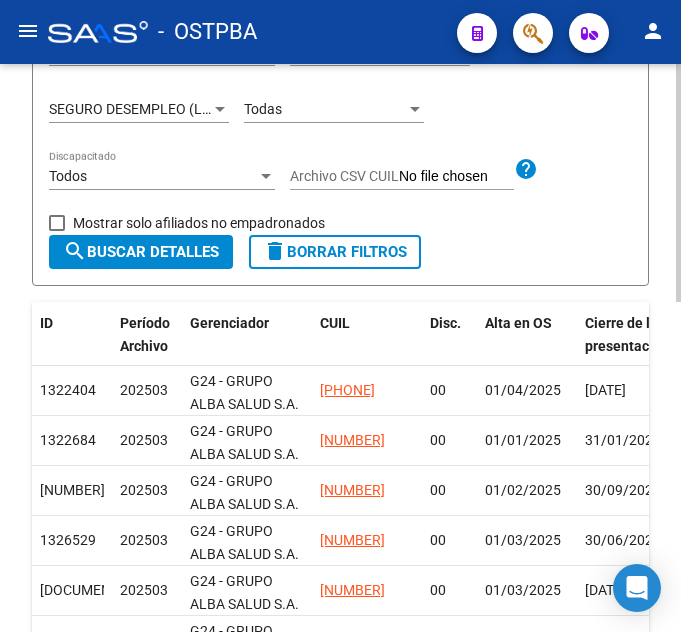 scroll, scrollTop: 381, scrollLeft: 0, axis: vertical 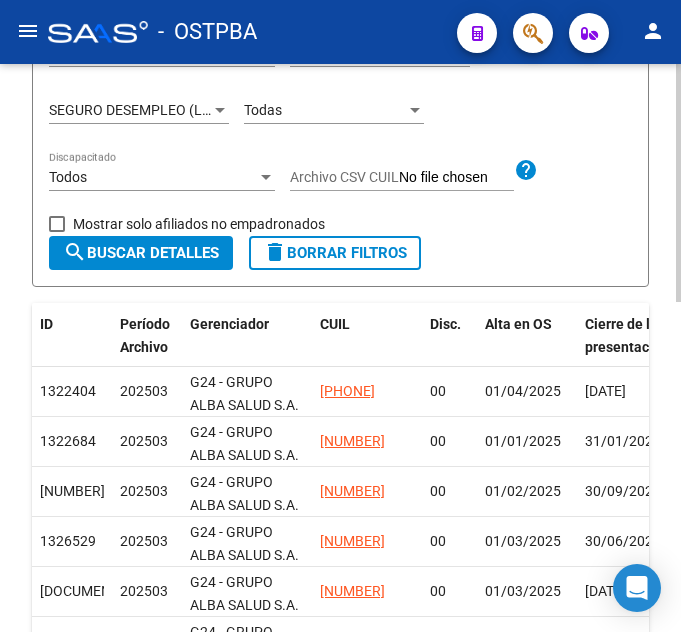 click on "Todas Parentesco" 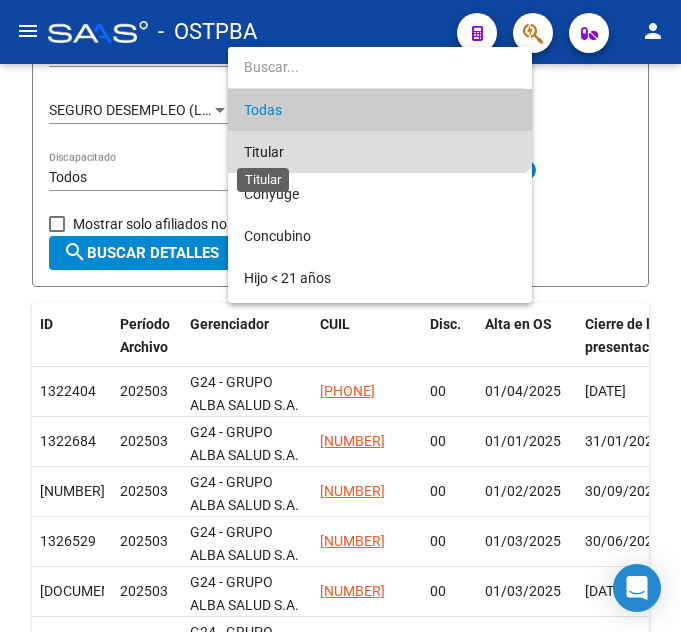 click on "Titular" at bounding box center [264, 152] 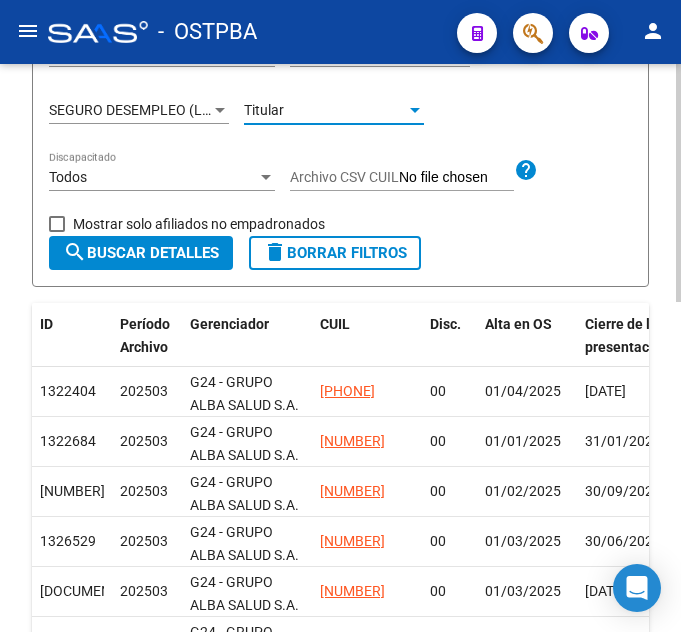click on "search  Buscar Detalles" 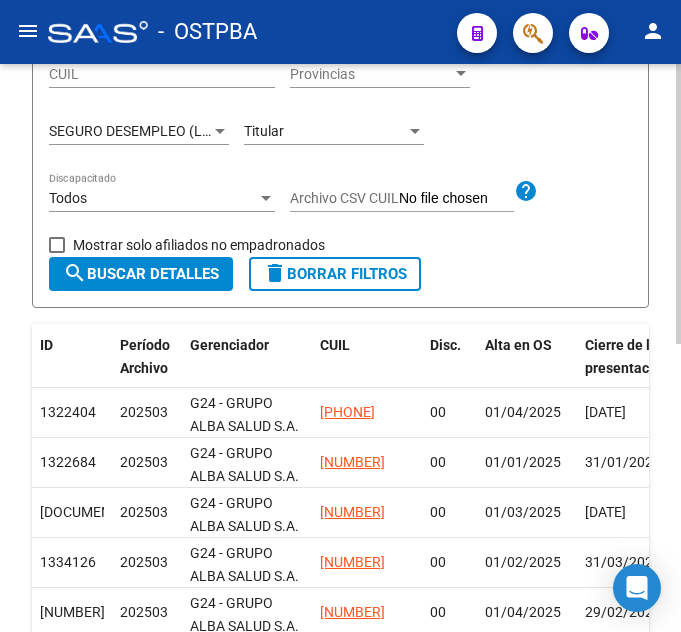 scroll, scrollTop: 286, scrollLeft: 0, axis: vertical 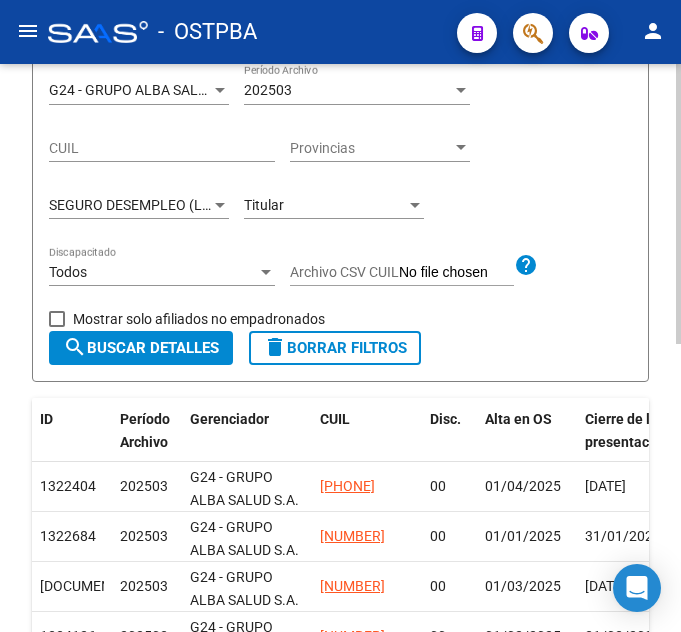 click on "Titular" at bounding box center [325, 205] 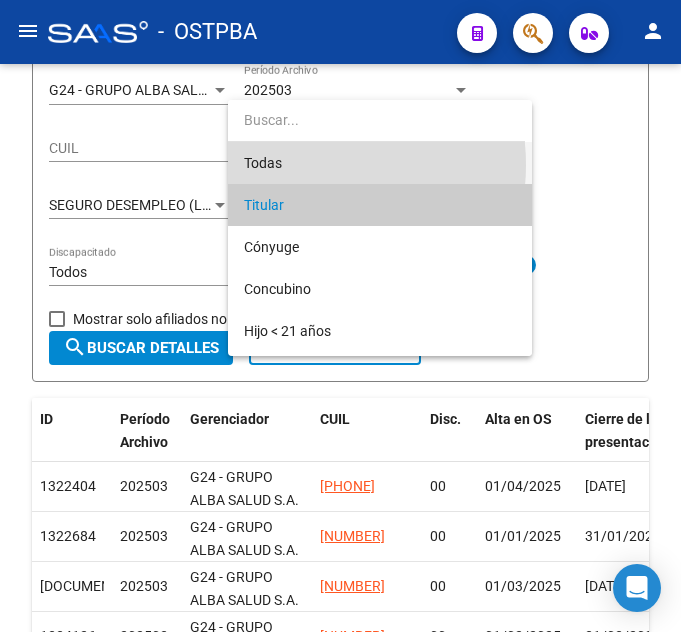 click on "Todas" at bounding box center [380, 163] 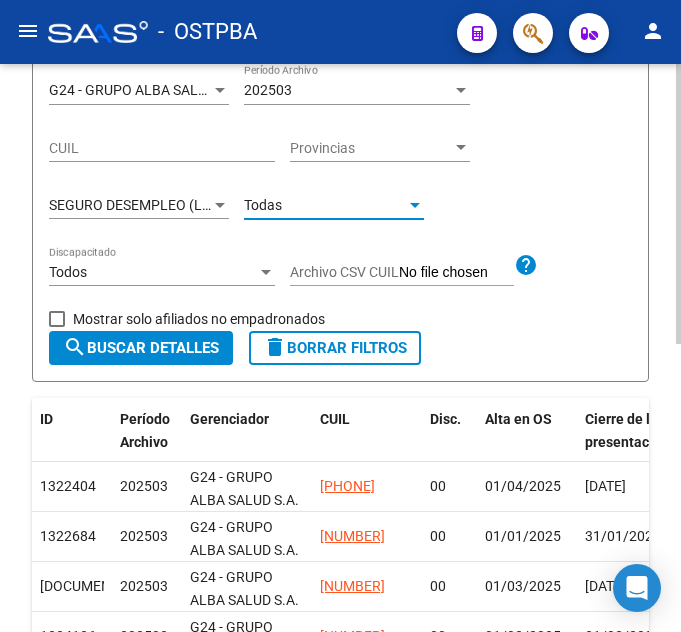 click on "SEGURO DESEMPLEO (LEY 24.013) Tipo de Beneficiario" 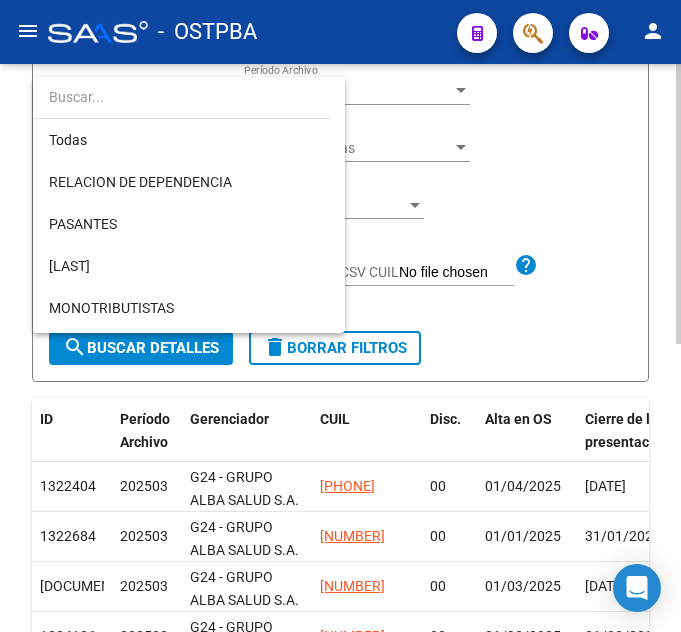 scroll, scrollTop: 271, scrollLeft: 0, axis: vertical 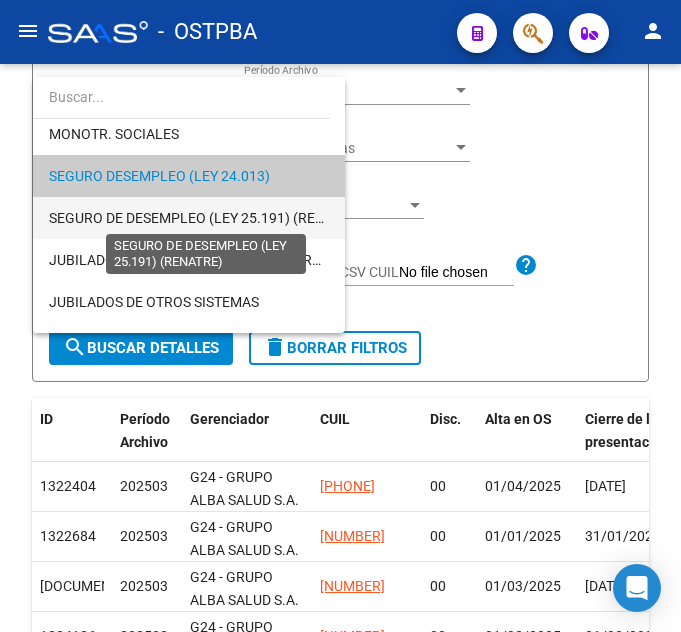 click on "SEGURO DE DESEMPLEO (LEY 25.191) (RENATRE)" at bounding box center (206, 218) 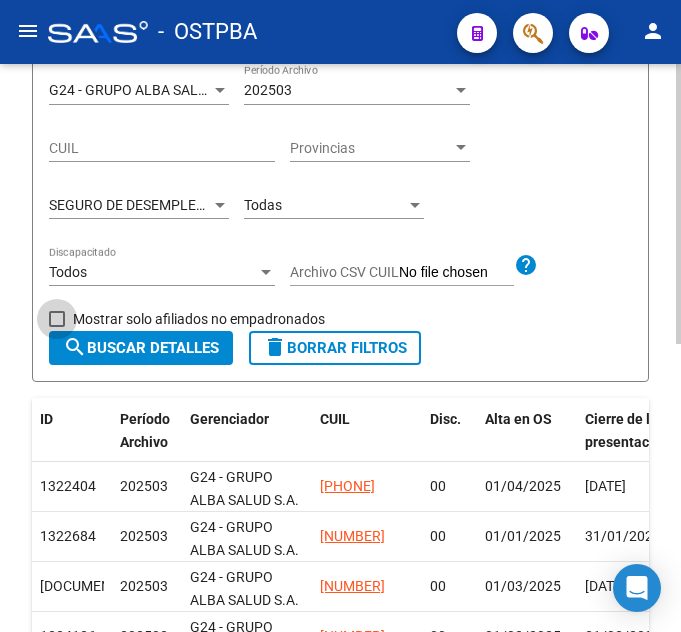 click on "Mostrar solo afiliados no empadronados" at bounding box center (199, 319) 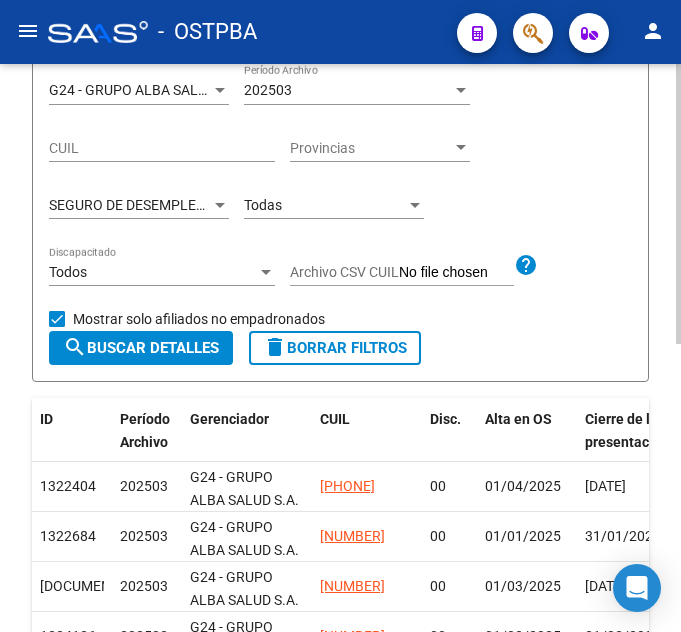 click on "Mostrar solo afiliados no empadronados" at bounding box center [199, 319] 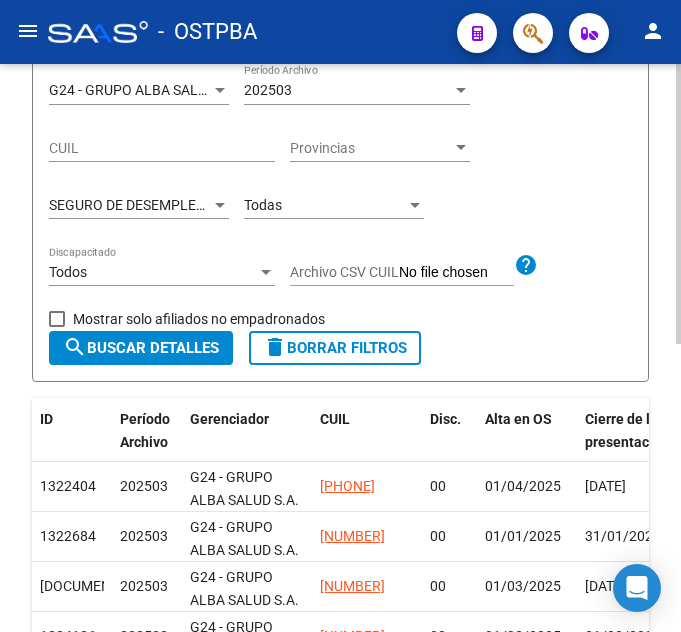 click on "search  Buscar Detalles" 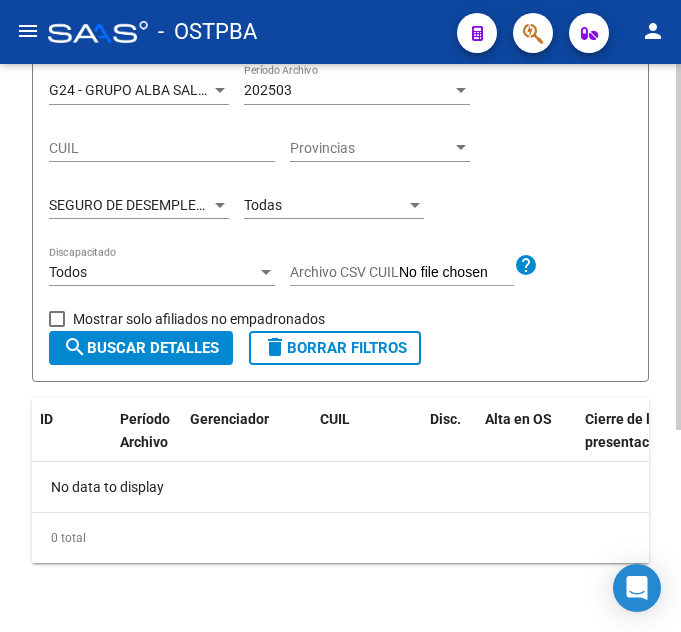 click on "SEGURO DE DESEMPLEO (LEY 25.191) (RENATRE)" at bounding box center [206, 205] 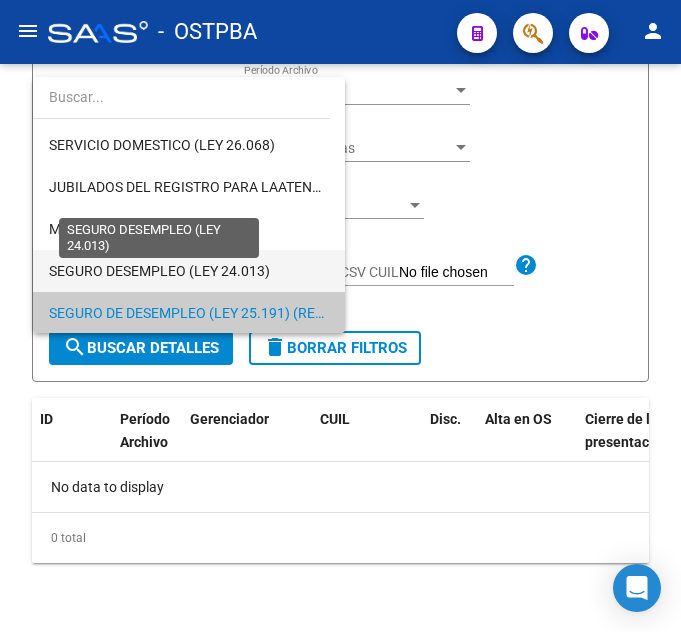 scroll, scrollTop: 174, scrollLeft: 0, axis: vertical 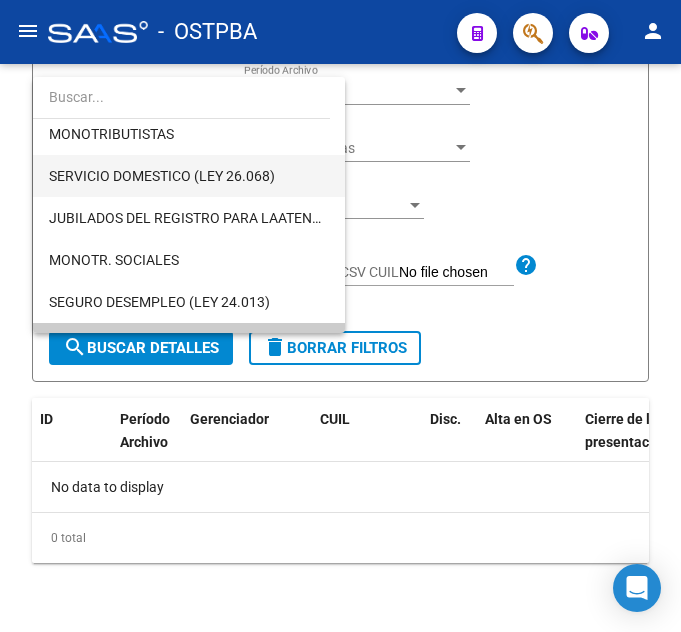 click on "SERVICIO DOMESTICO (LEY 26.068)" at bounding box center (189, 176) 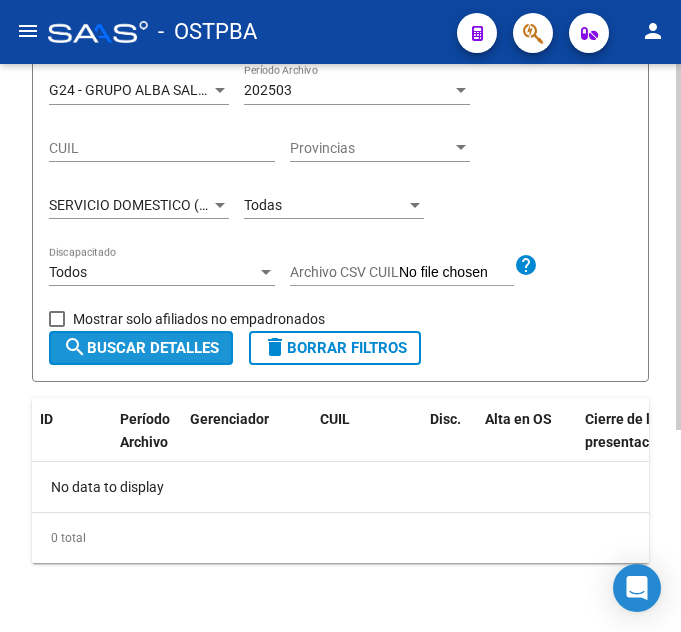 click on "search  Buscar Detalles" 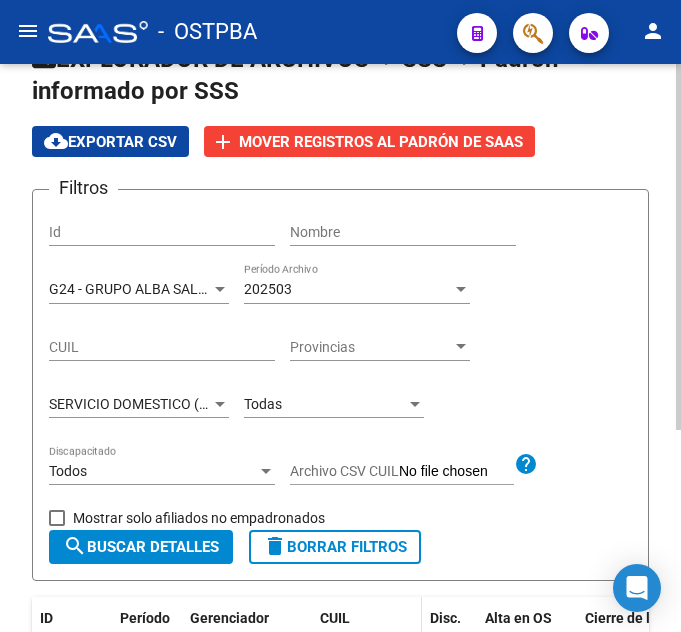 scroll, scrollTop: 86, scrollLeft: 0, axis: vertical 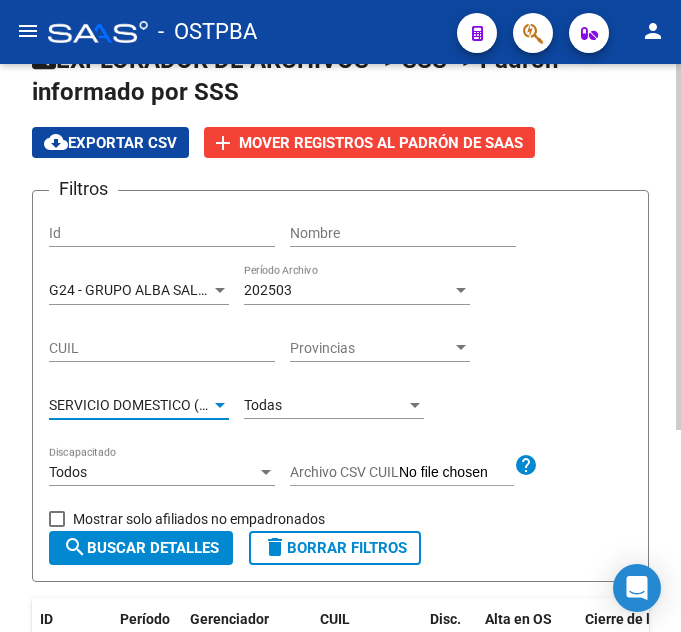 click on "SERVICIO DOMESTICO (LEY 26.068)" at bounding box center [162, 405] 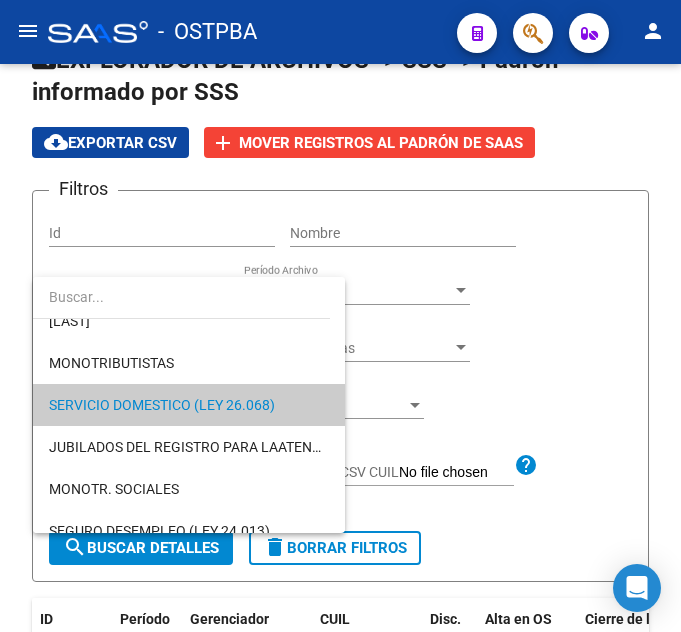 scroll, scrollTop: 0, scrollLeft: 0, axis: both 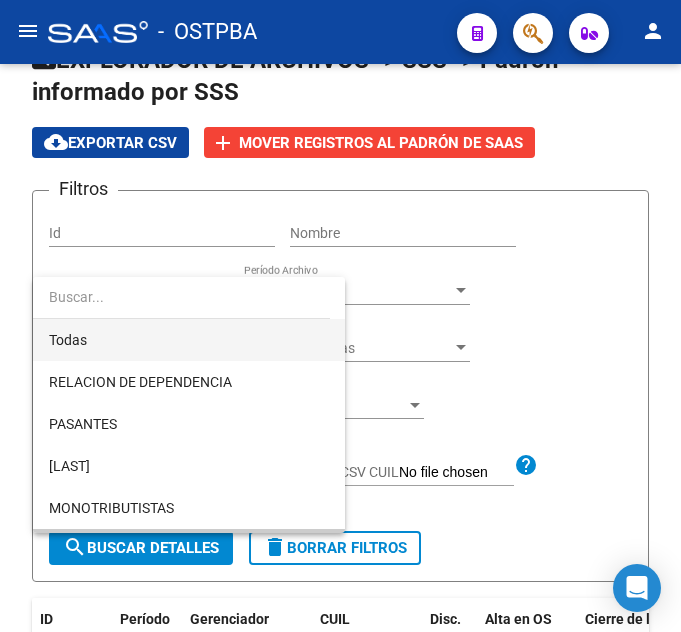 click on "Todas" at bounding box center [189, 340] 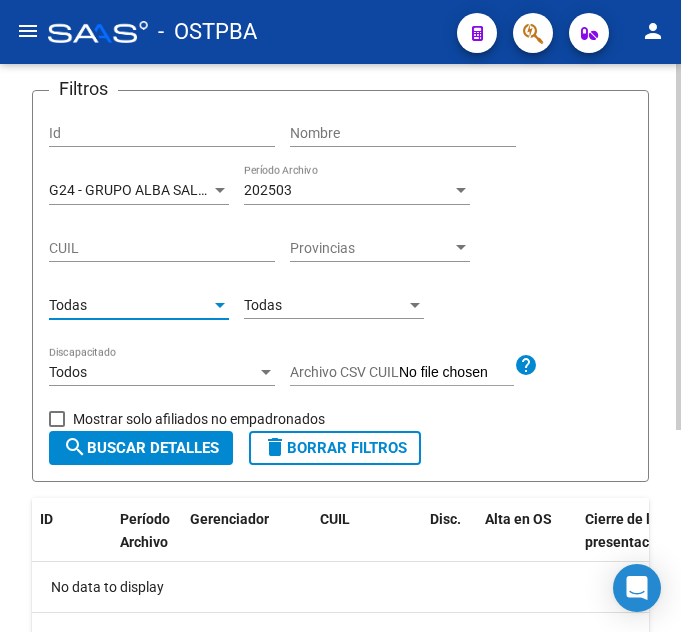 click on "search  Buscar Detalles" 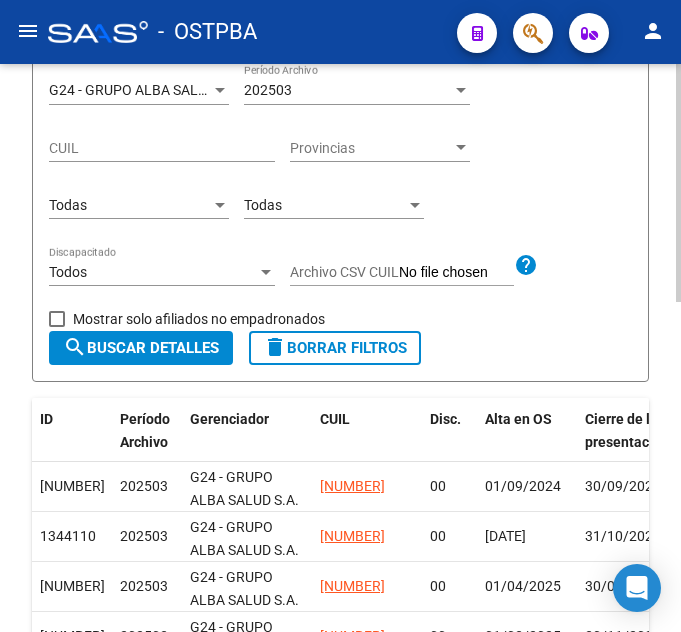 scroll, scrollTop: 186, scrollLeft: 0, axis: vertical 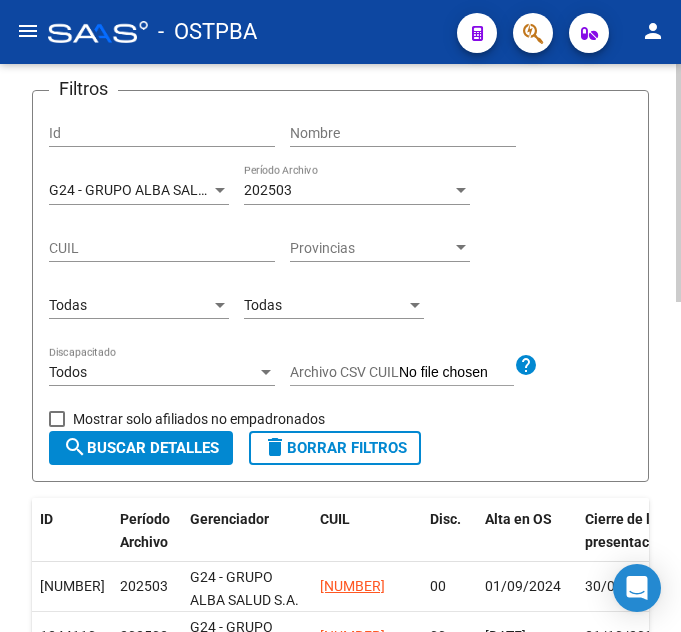 click on "G24 - GRUPO ALBA SALUD S.A. Seleccionar Gerenciador" 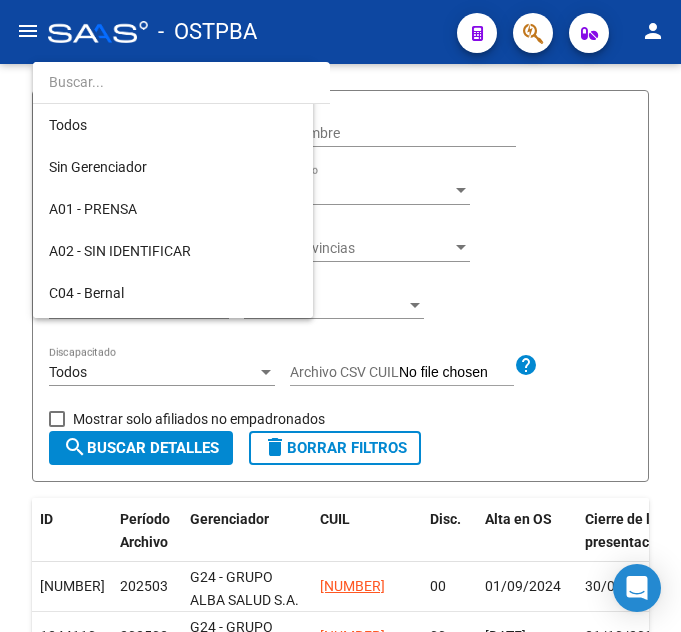 scroll, scrollTop: 229, scrollLeft: 0, axis: vertical 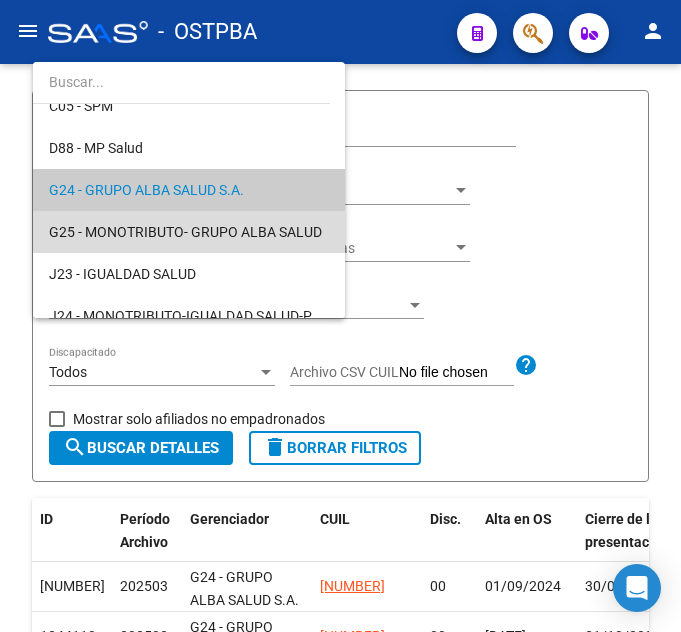 click on "G25 - MONOTRIBUTO- GRUPO ALBA SALUD" at bounding box center [189, 232] 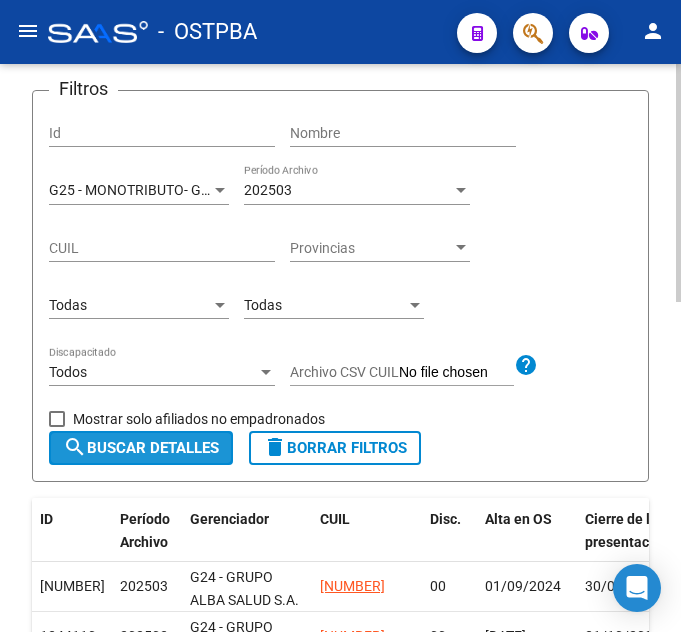 click on "search  Buscar Detalles" 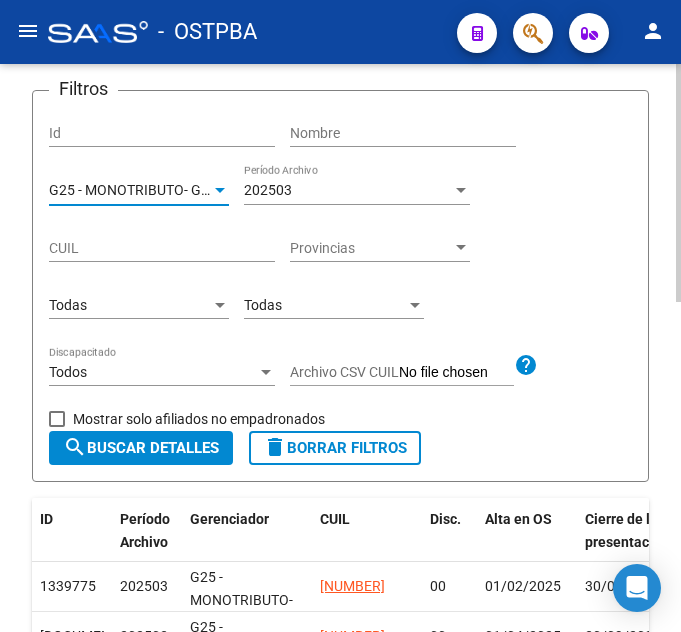 click on "G25 - MONOTRIBUTO- GRUPO ALBA SALUD" at bounding box center (185, 190) 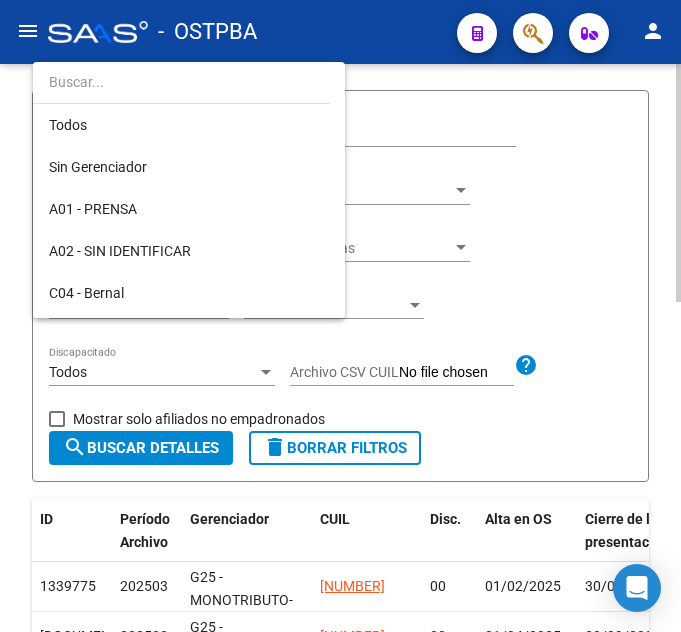scroll, scrollTop: 271, scrollLeft: 0, axis: vertical 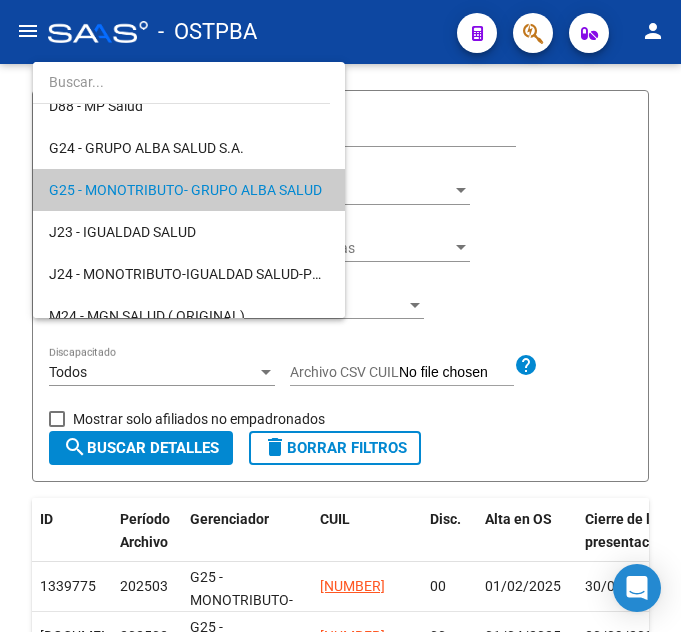 click at bounding box center (340, 316) 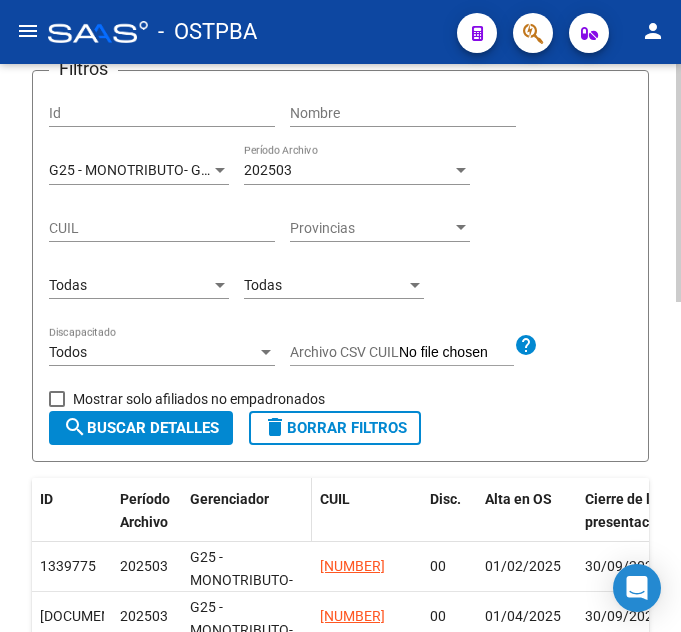 scroll, scrollTop: 186, scrollLeft: 0, axis: vertical 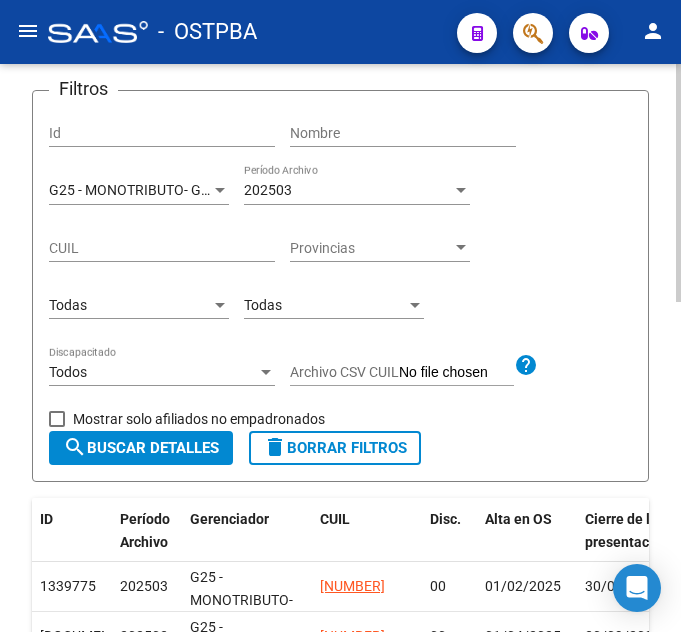 click on "Todas" at bounding box center (130, 305) 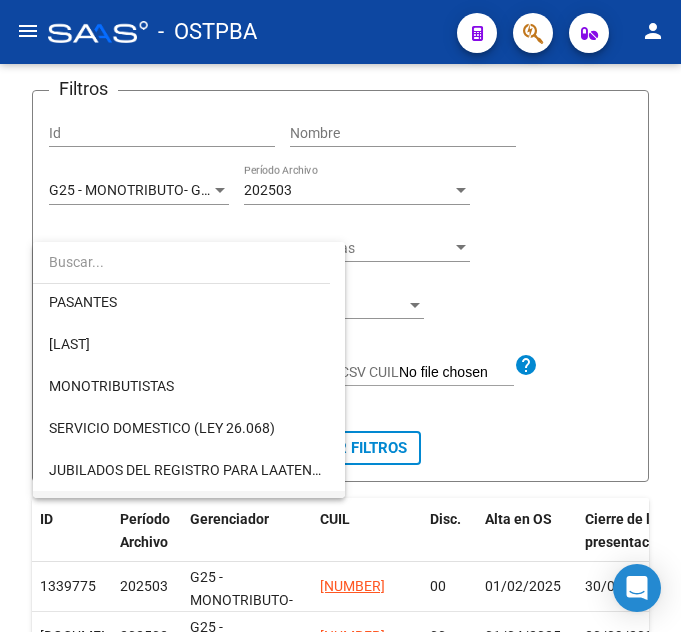 scroll, scrollTop: 200, scrollLeft: 0, axis: vertical 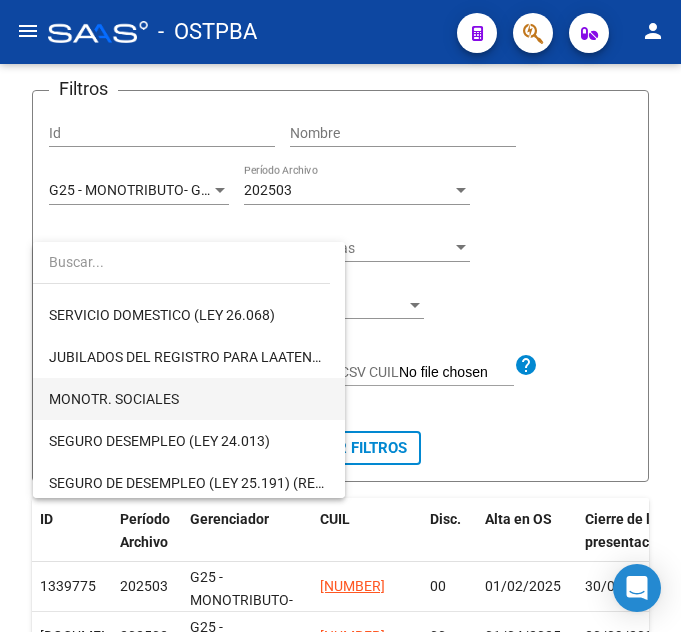 click on "MONOTR. SOCIALES" at bounding box center (189, 399) 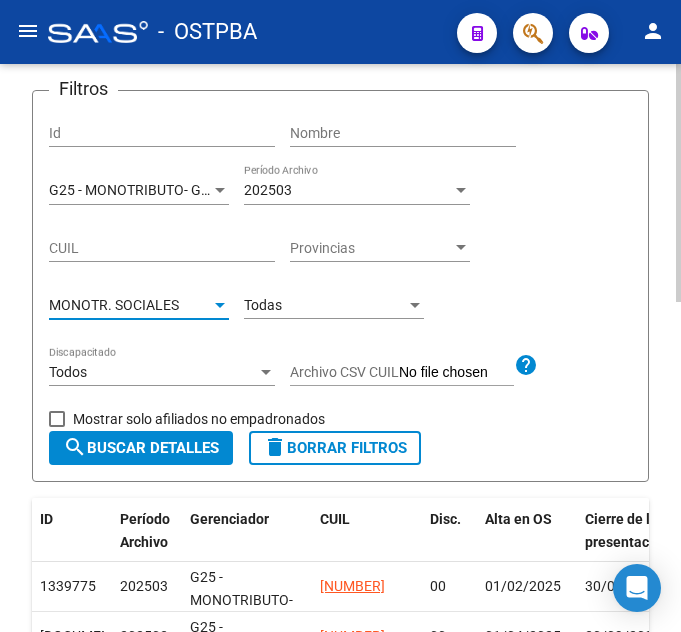 click on "search  Buscar Detalles" 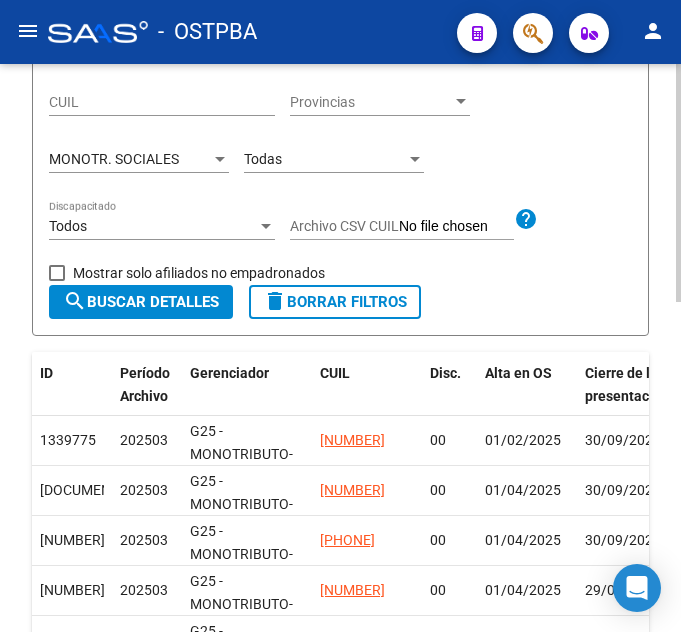 scroll, scrollTop: 286, scrollLeft: 0, axis: vertical 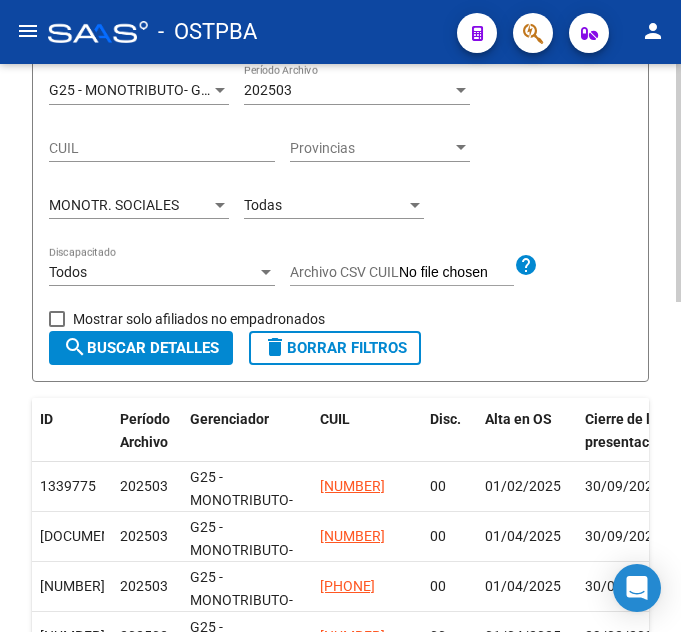 click on "Todas" at bounding box center (325, 205) 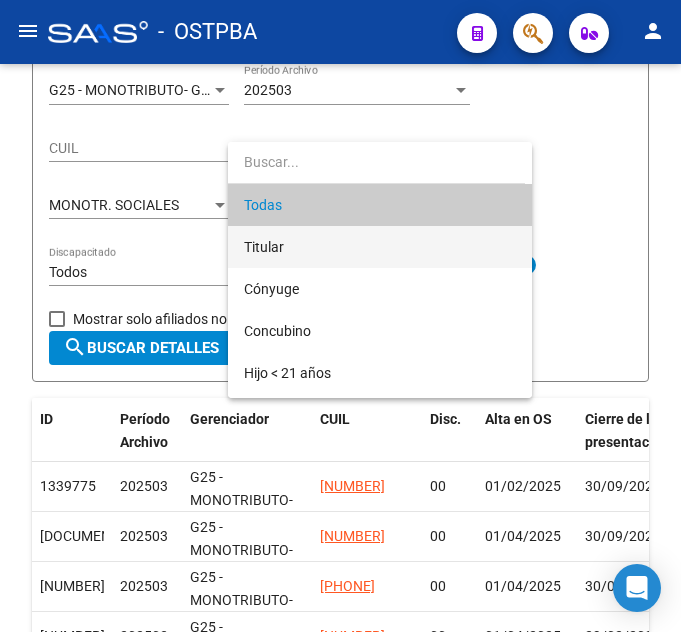 click on "Titular" at bounding box center [380, 247] 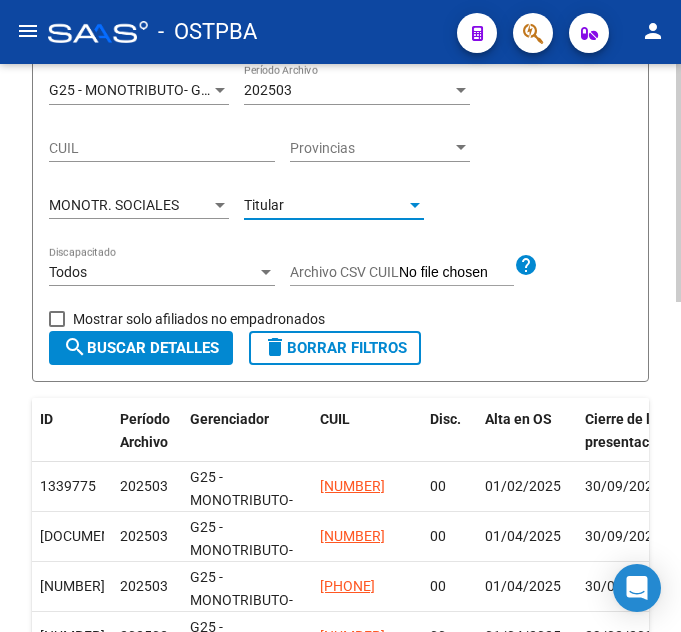 click on "search  Buscar Detalles" 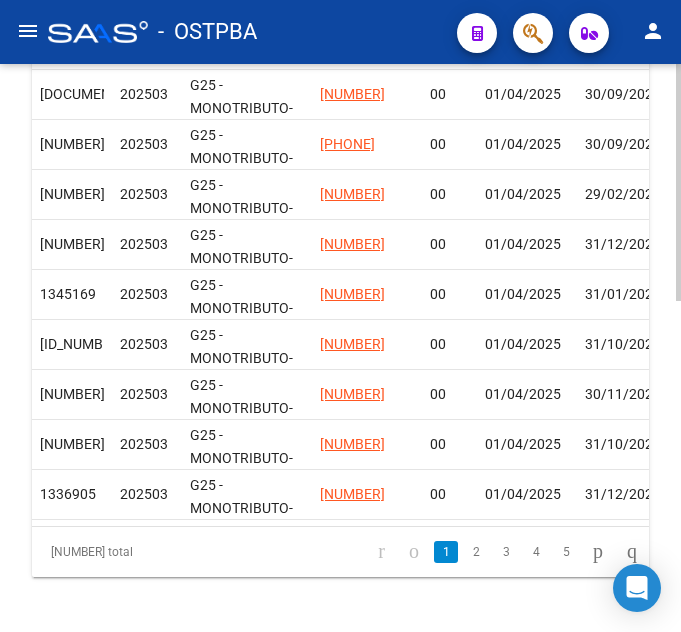 scroll, scrollTop: 786, scrollLeft: 0, axis: vertical 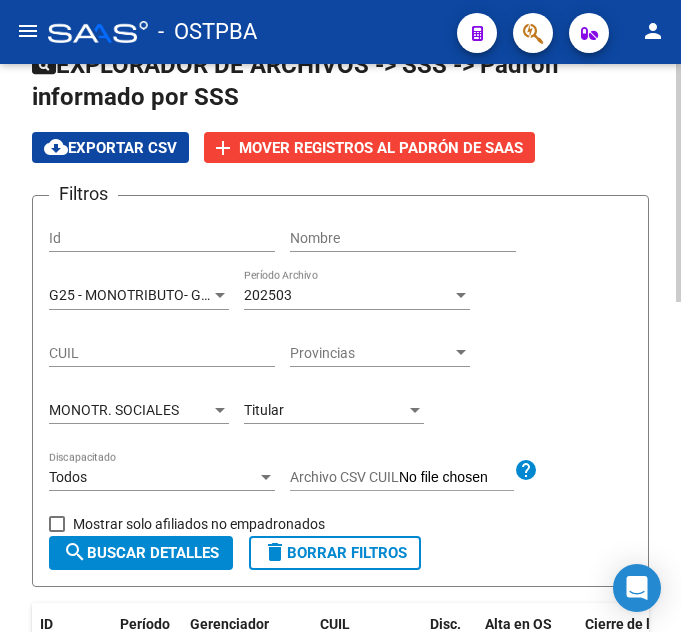 click on "MONOTR. SOCIALES Tipo de Beneficiario" 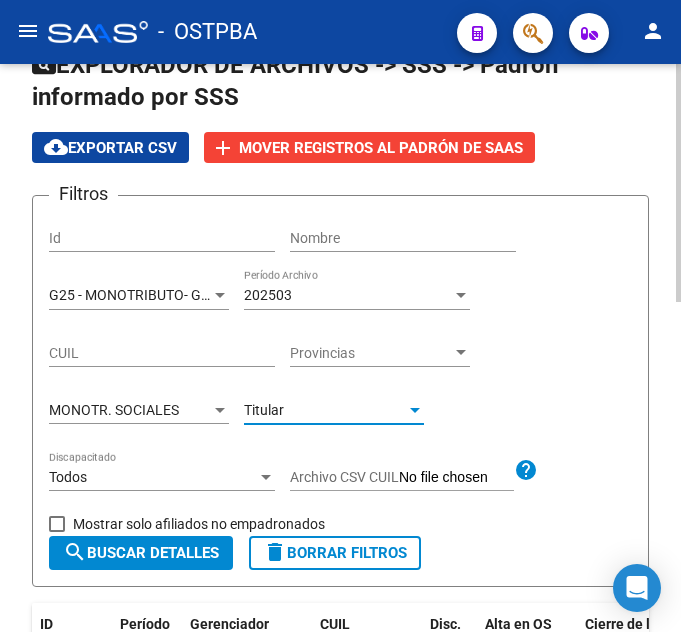 click on "Titular" at bounding box center (264, 410) 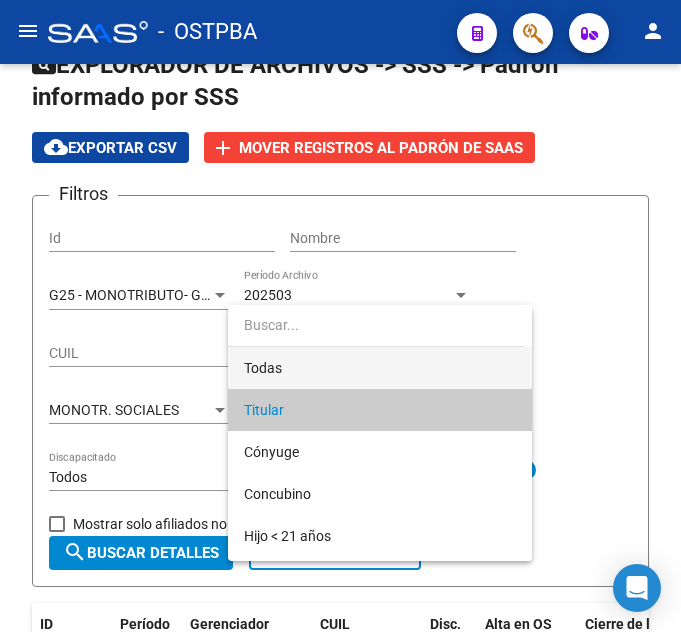 click on "Todas" at bounding box center [380, 368] 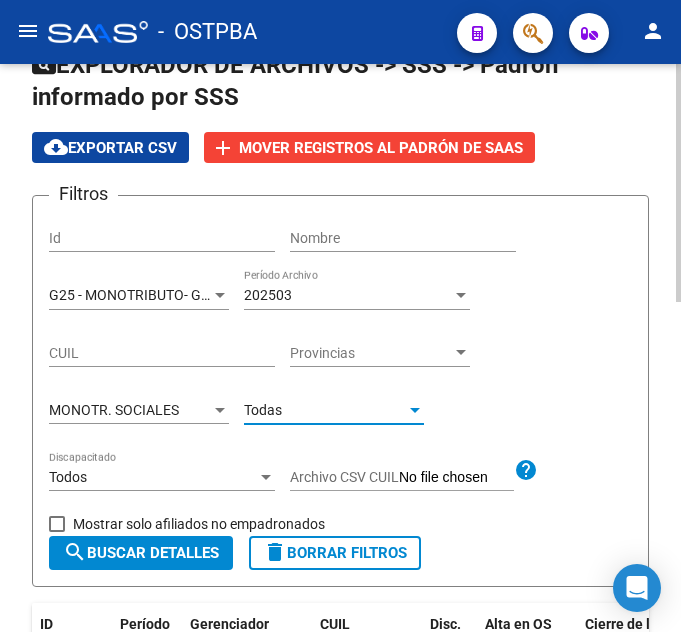 click on "MONOTR. SOCIALES" at bounding box center [130, 410] 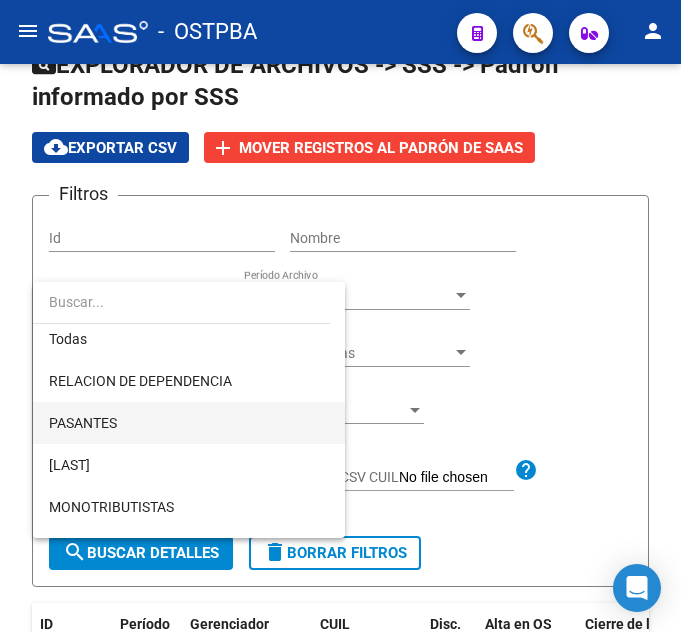 scroll, scrollTop: 0, scrollLeft: 0, axis: both 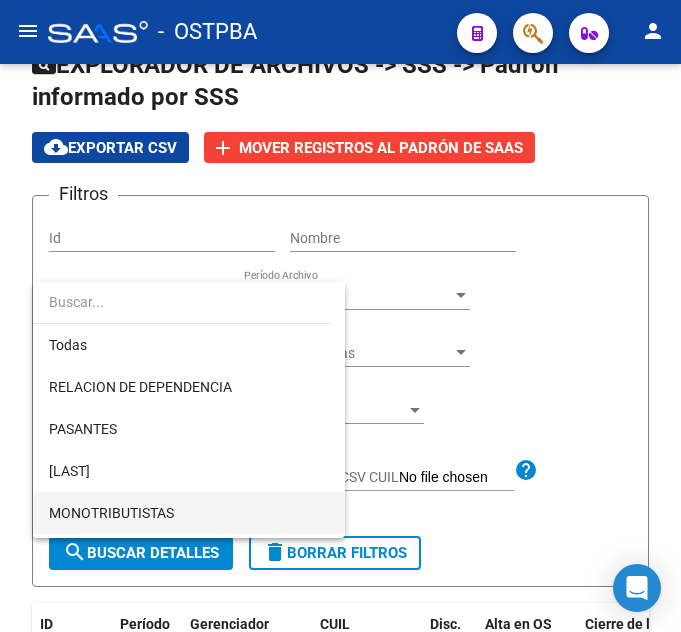 click on "MONOTRIBUTISTAS" at bounding box center (189, 513) 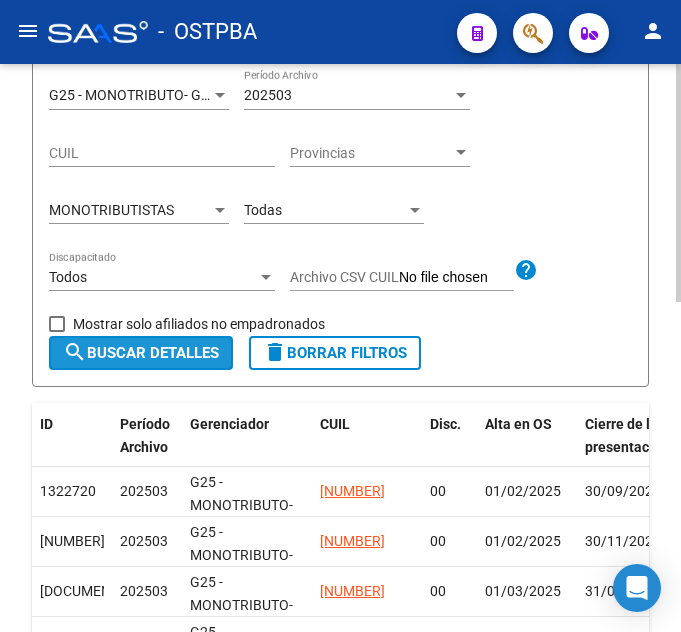 click on "search  Buscar Detalles" 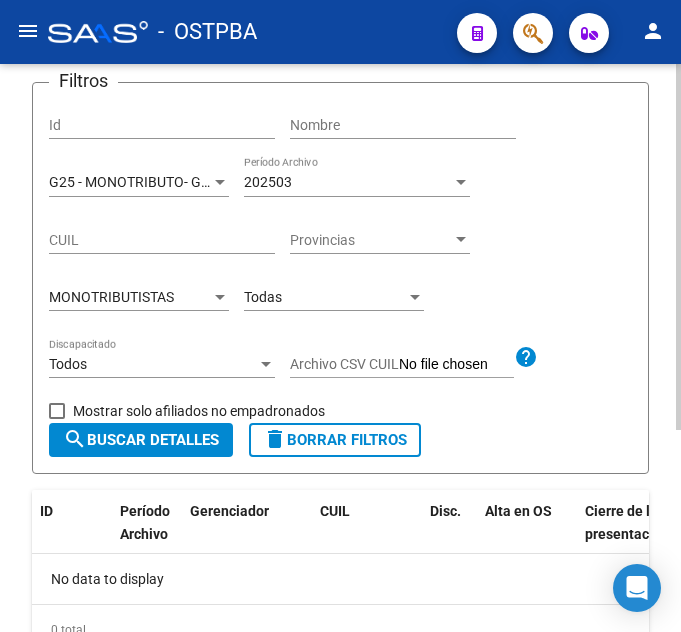 scroll, scrollTop: 114, scrollLeft: 0, axis: vertical 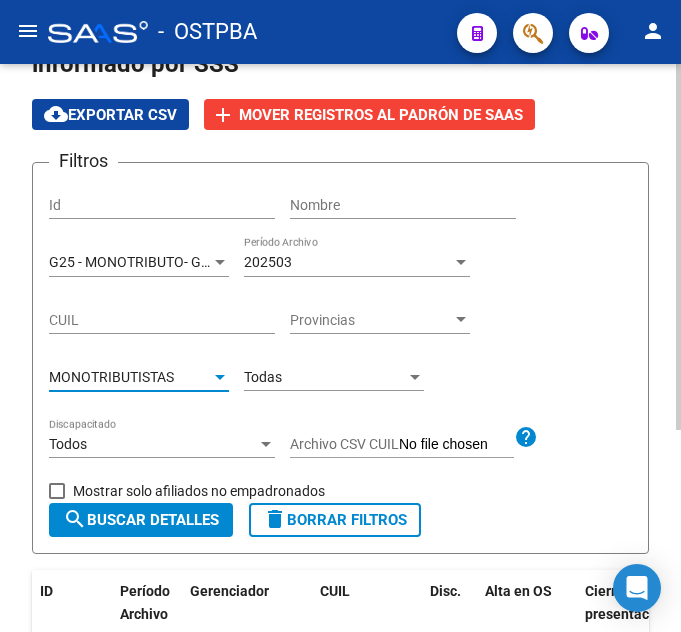 click on "MONOTRIBUTISTAS" at bounding box center (111, 377) 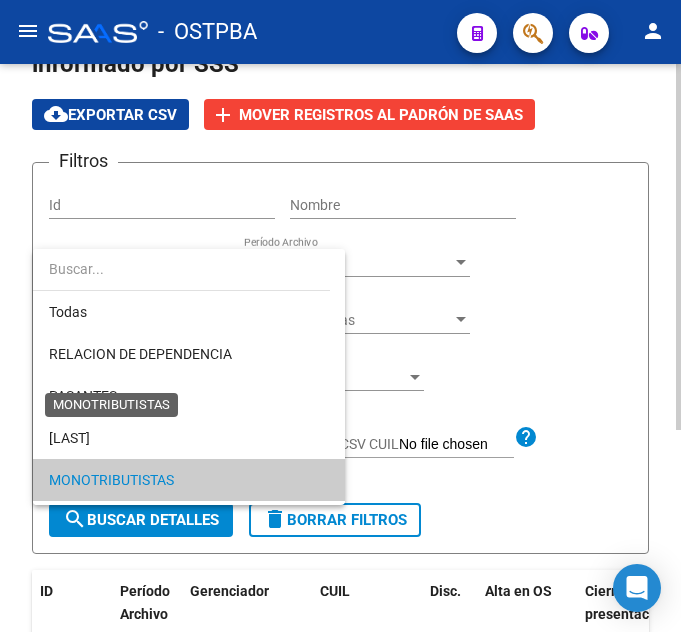 scroll, scrollTop: 103, scrollLeft: 0, axis: vertical 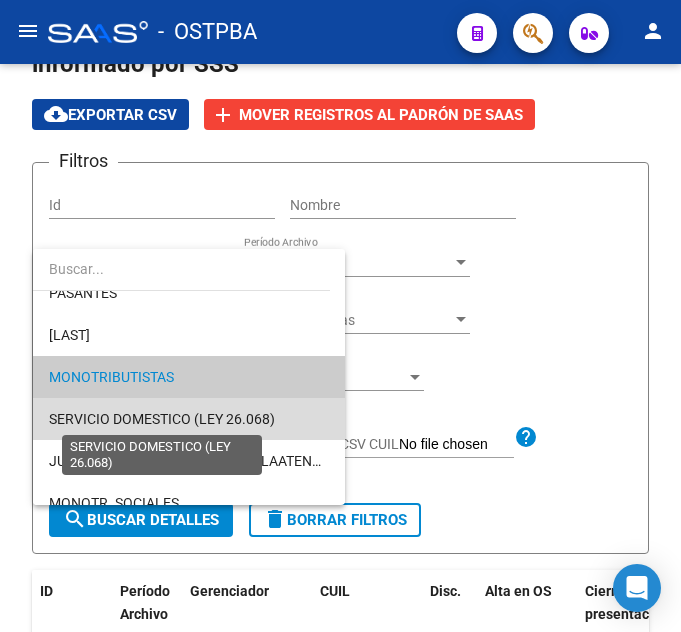 click on "SERVICIO DOMESTICO (LEY 26.068)" at bounding box center [162, 419] 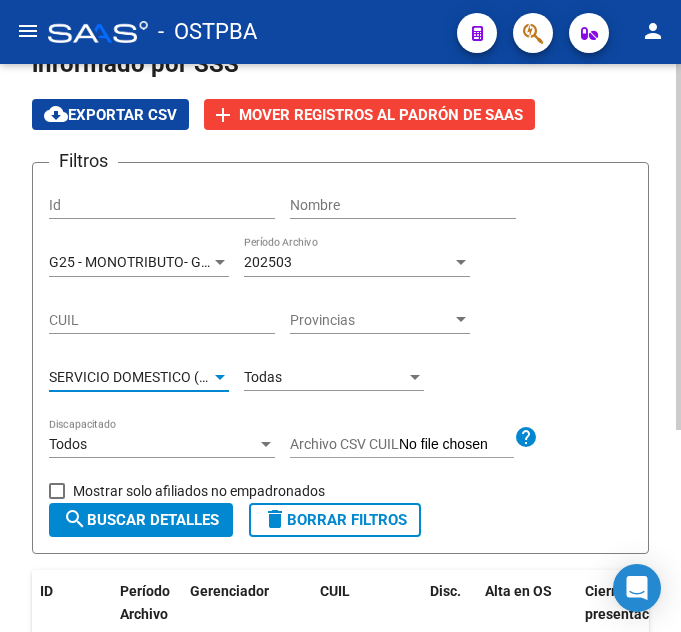 click on "search  Buscar Detalles" 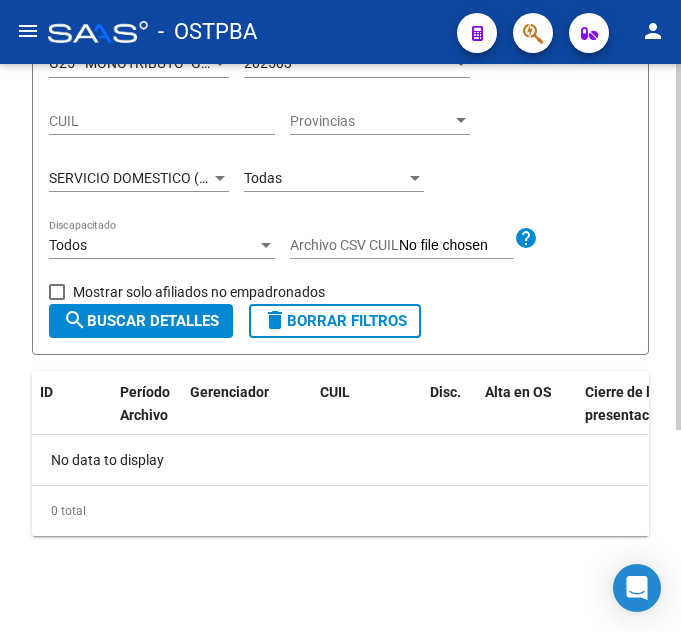 scroll, scrollTop: 214, scrollLeft: 0, axis: vertical 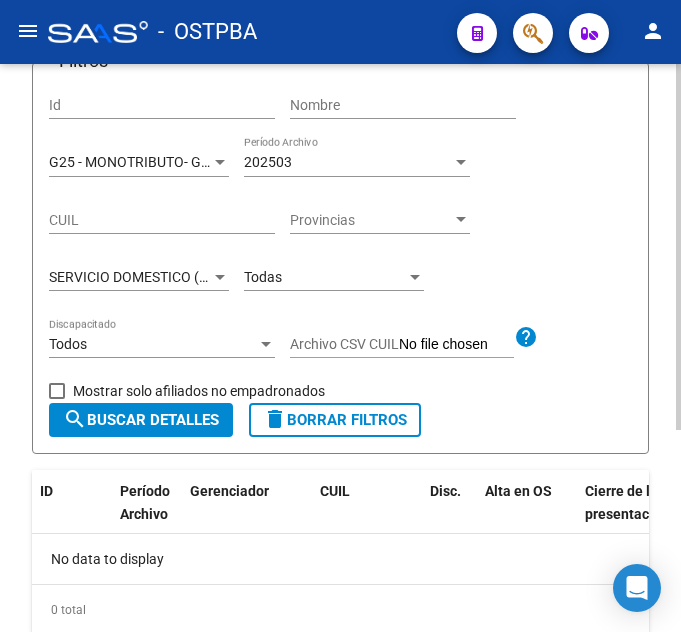 click on "SERVICIO DOMESTICO (LEY 26.068)" at bounding box center (162, 277) 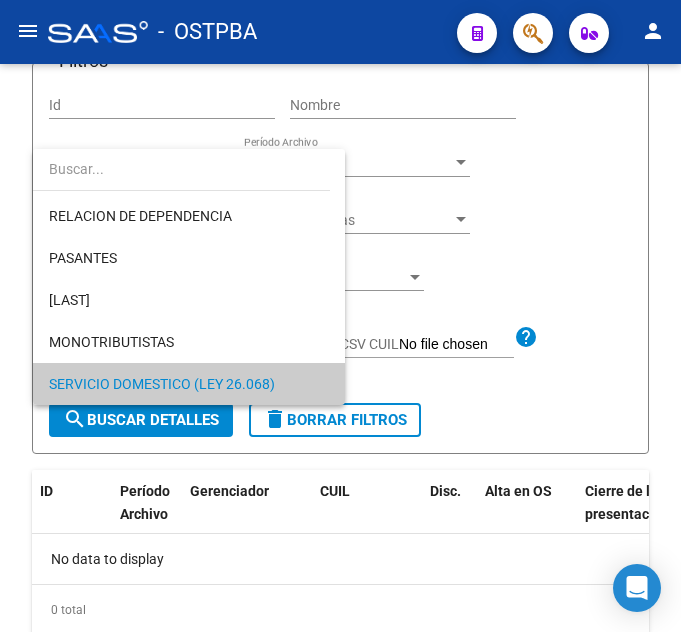 scroll, scrollTop: 0, scrollLeft: 0, axis: both 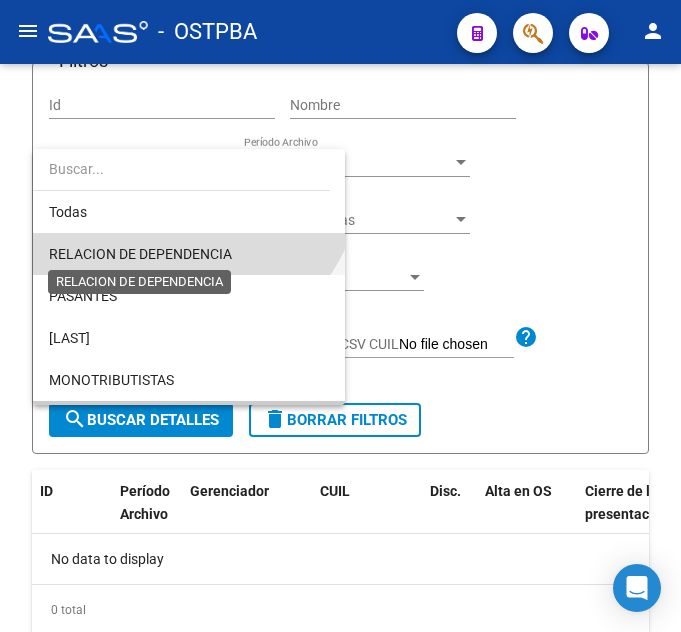 click on "RELACION DE DEPENDENCIA" at bounding box center [140, 254] 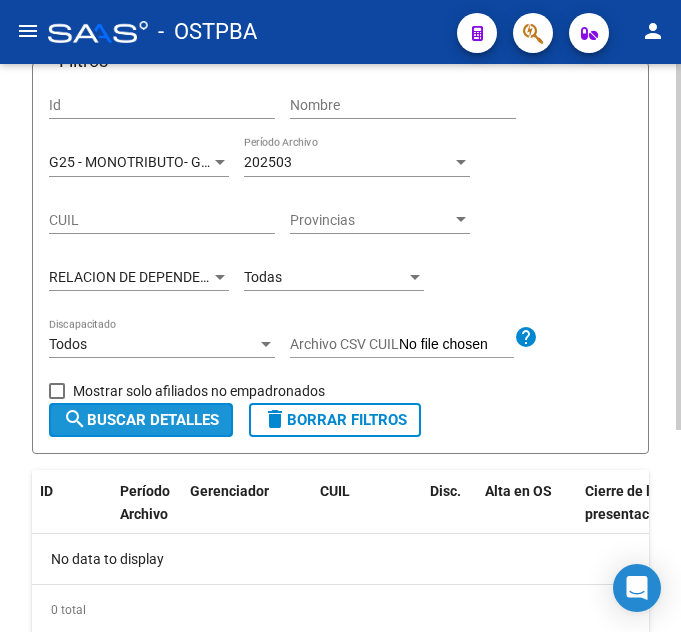 click on "search  Buscar Detalles" 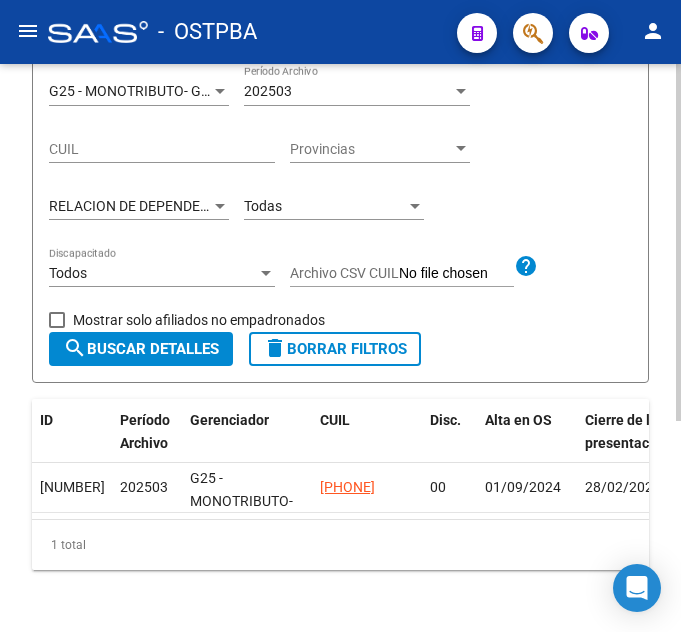 scroll, scrollTop: 314, scrollLeft: 0, axis: vertical 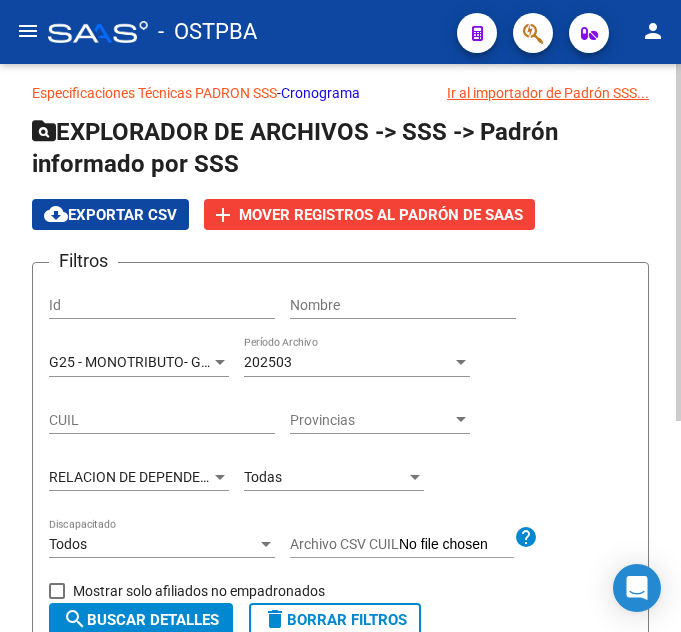 click on "Todas" at bounding box center (325, 477) 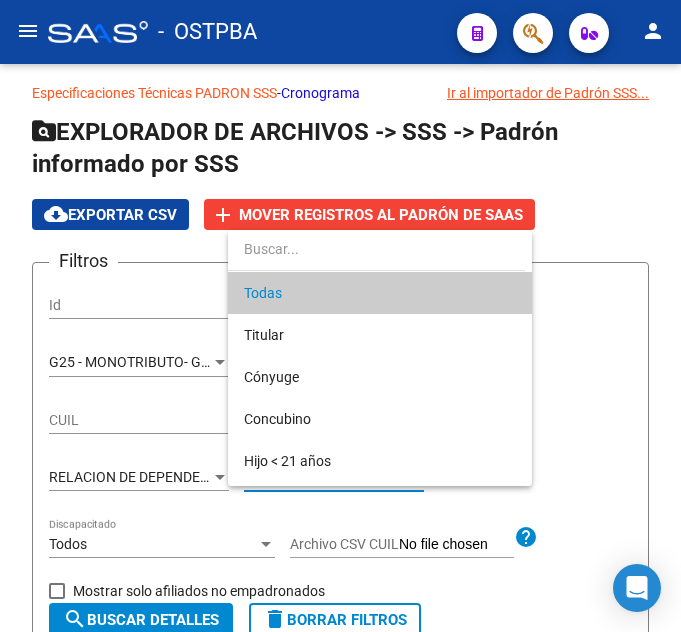 click on "Todas" at bounding box center (380, 293) 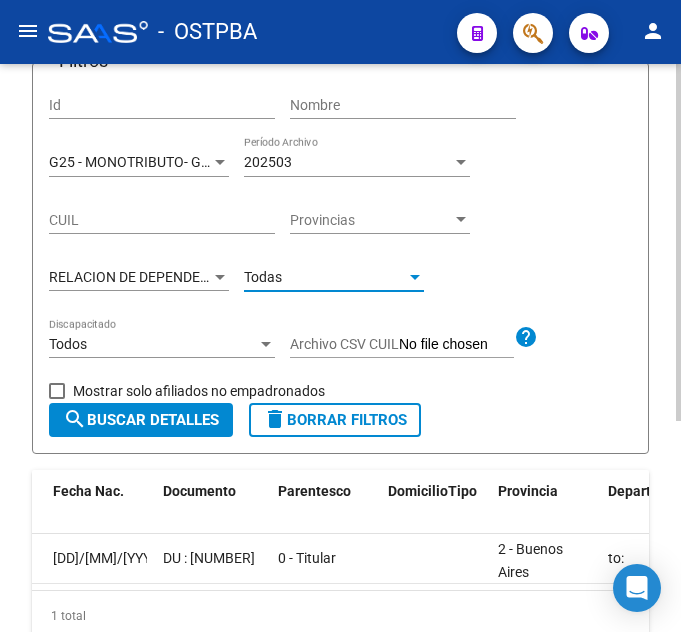 click on "search  Buscar Detalles" 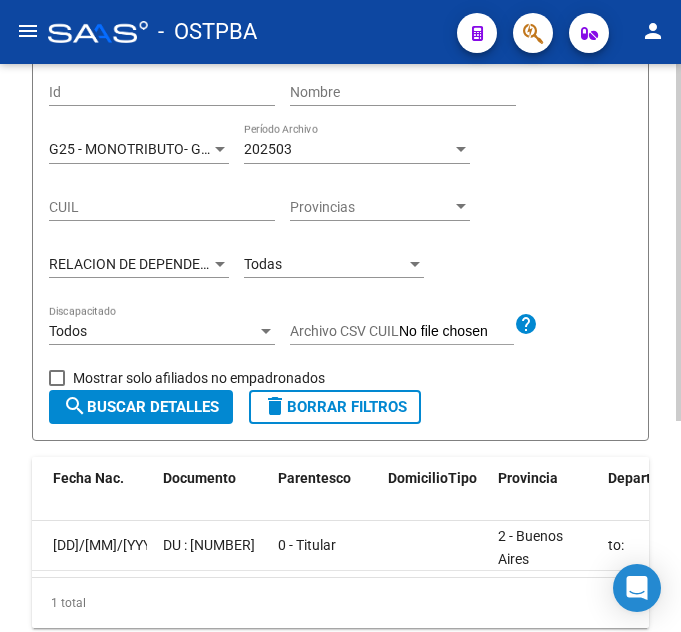 scroll, scrollTop: 36, scrollLeft: 0, axis: vertical 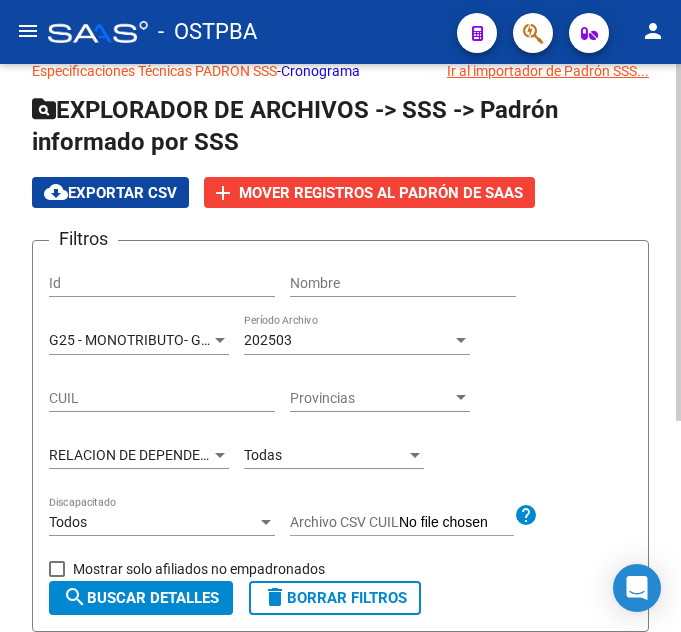 click on "RELACION DE DEPENDENCIA" at bounding box center (140, 455) 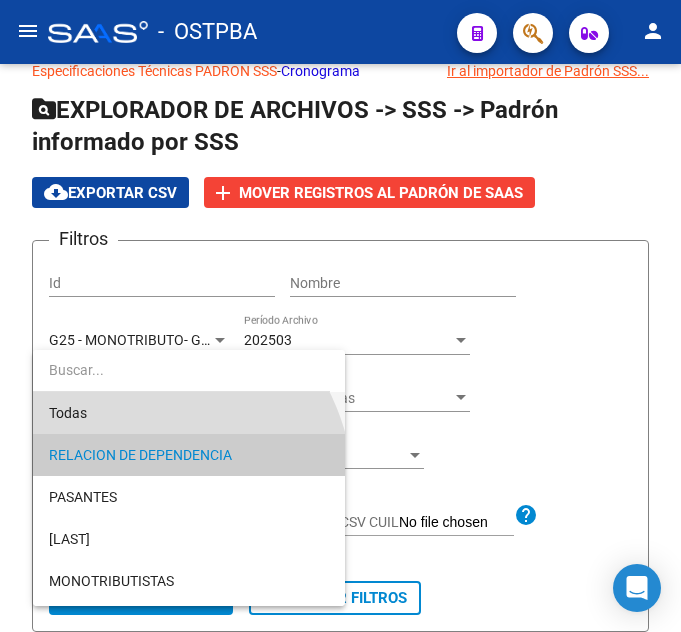 click on "Todas" at bounding box center [189, 413] 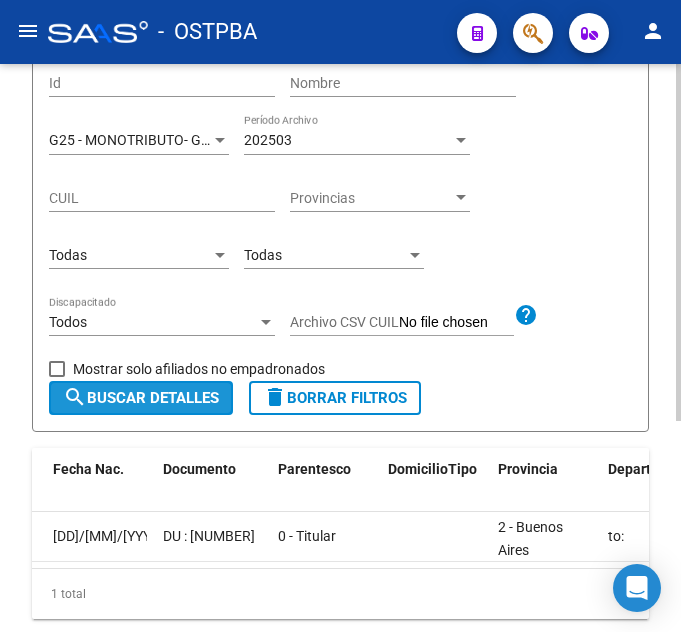 click on "search  Buscar Detalles" 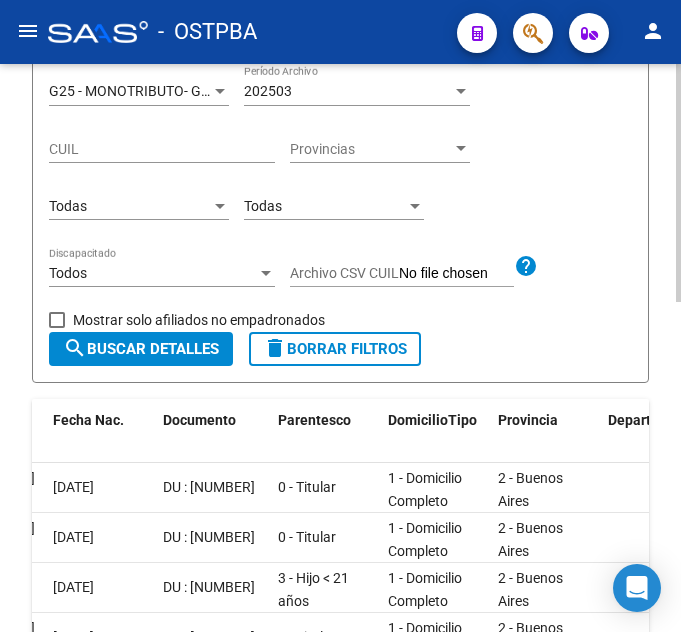 scroll, scrollTop: 186, scrollLeft: 0, axis: vertical 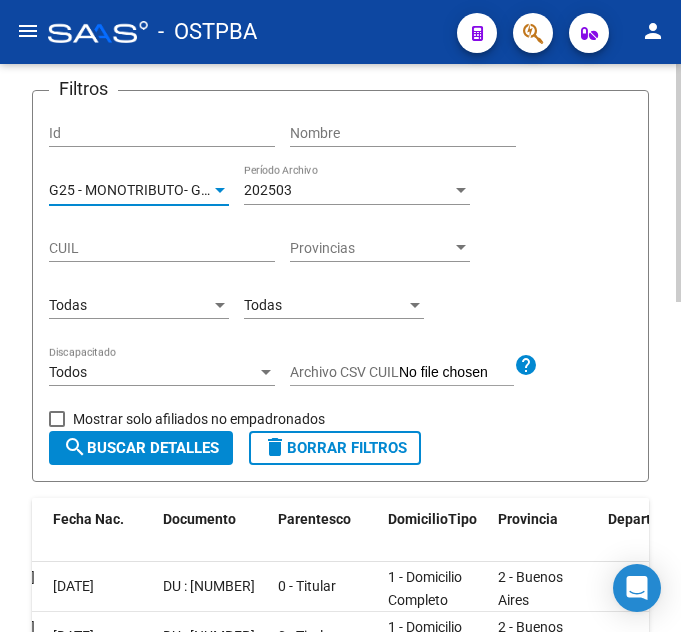 click on "G25 - MONOTRIBUTO- GRUPO ALBA SALUD" at bounding box center (185, 190) 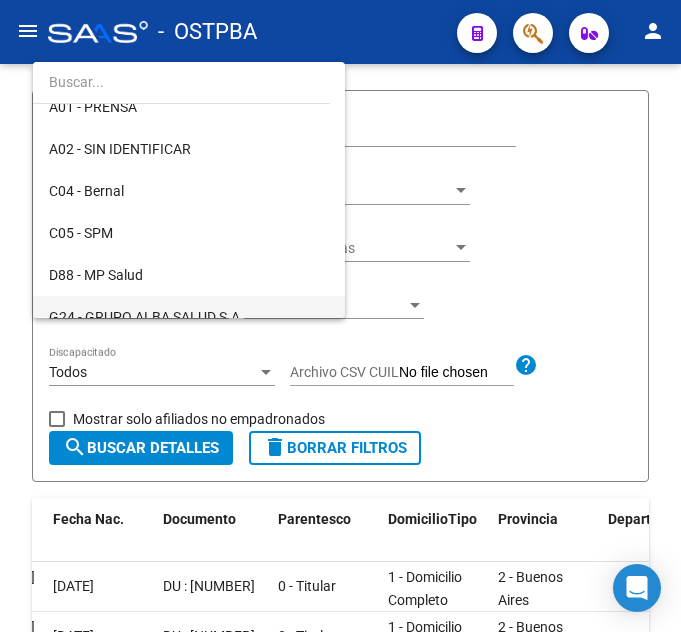 scroll, scrollTop: 0, scrollLeft: 0, axis: both 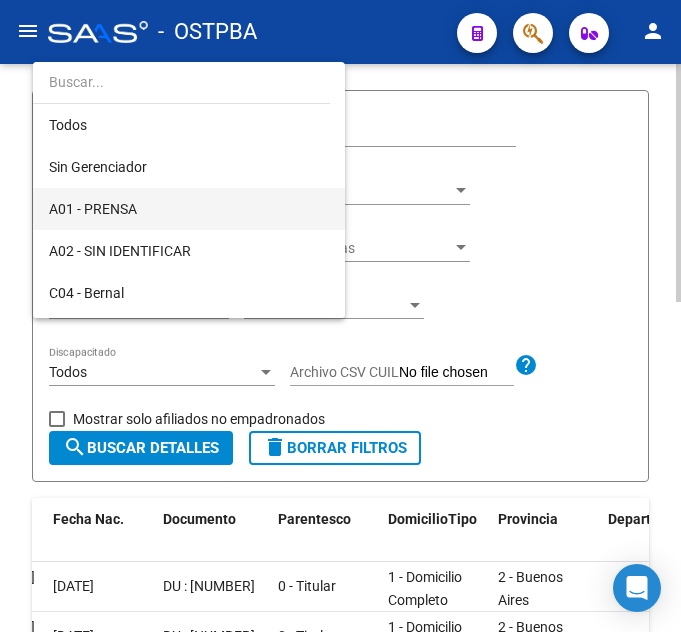 click on "A01 - PRENSA" at bounding box center [189, 209] 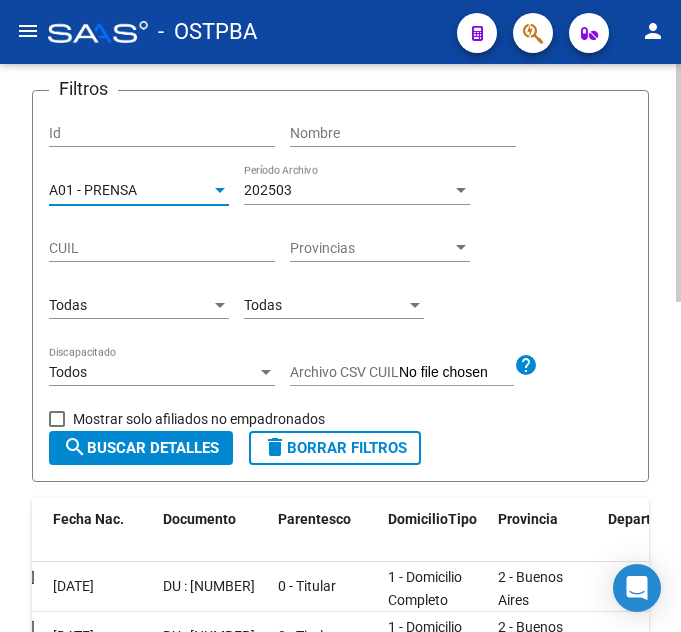 click on "search  Buscar Detalles" 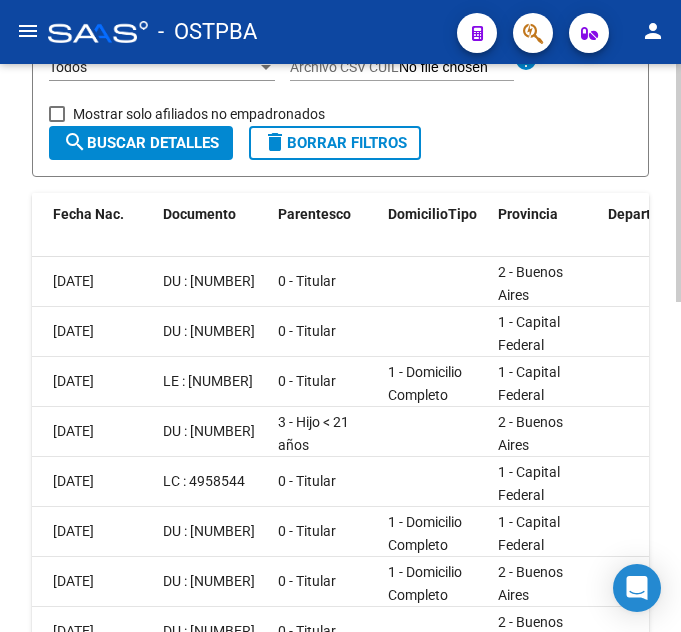 scroll, scrollTop: 386, scrollLeft: 0, axis: vertical 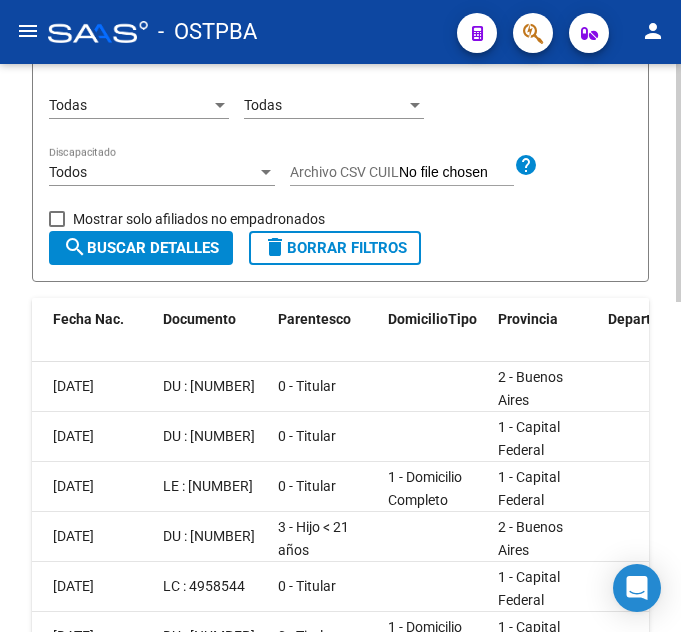click on "Todas Tipo de Beneficiario" 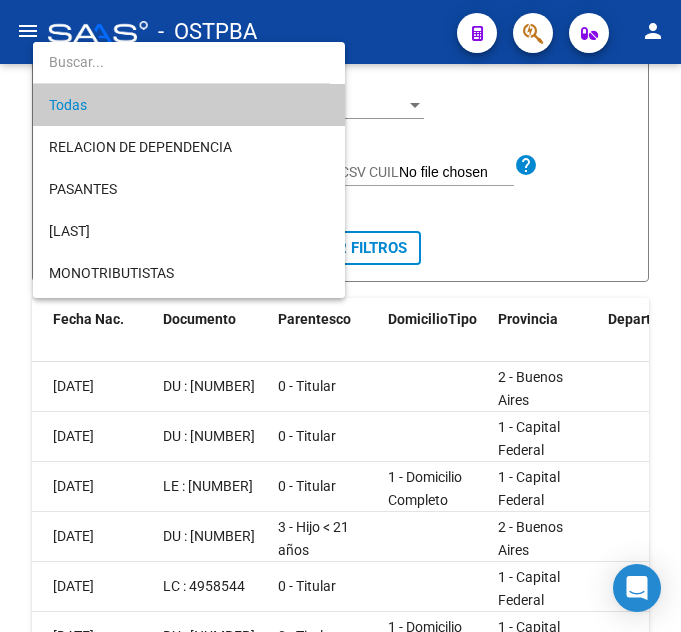 click at bounding box center [340, 316] 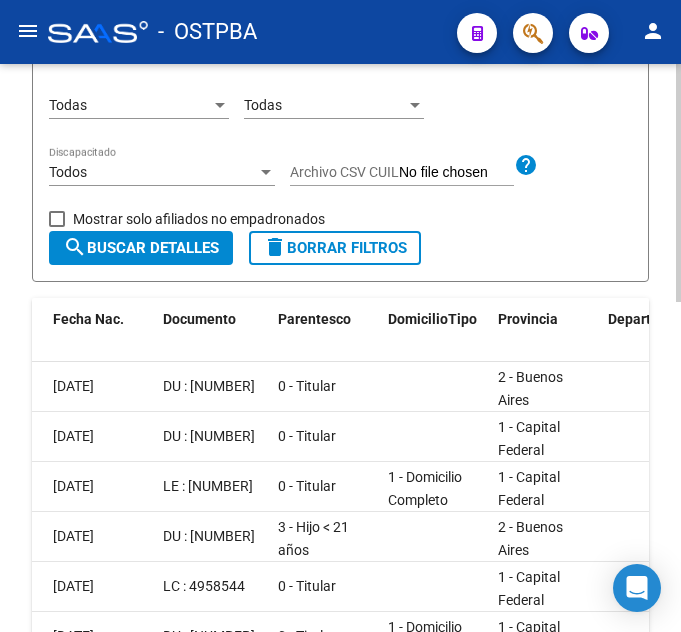 click on "Todas Tipo de Beneficiario" 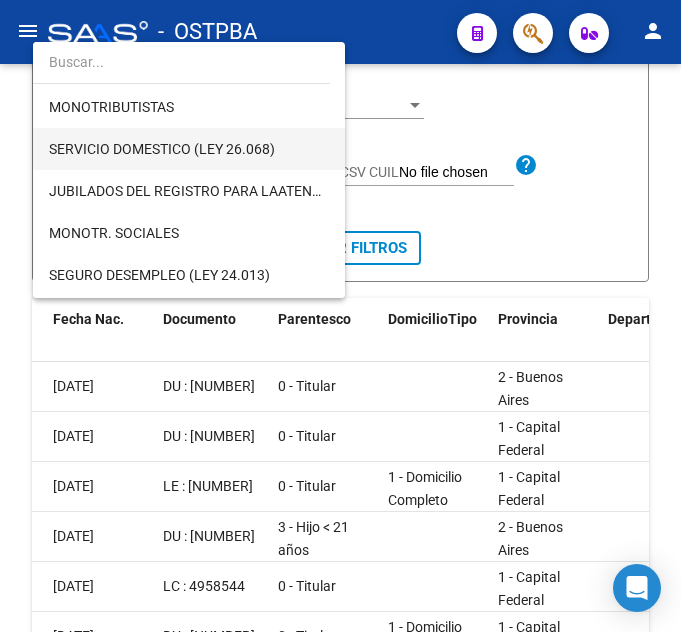 scroll, scrollTop: 200, scrollLeft: 0, axis: vertical 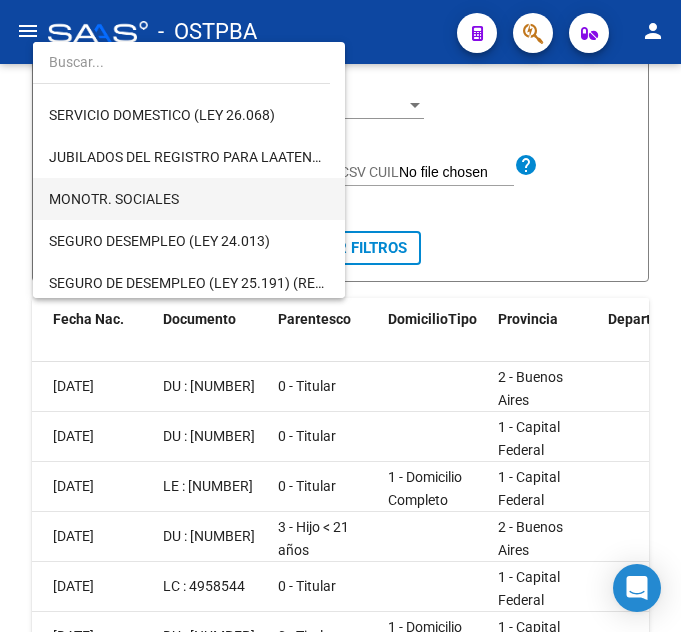 click on "MONOTR. SOCIALES" at bounding box center [189, 199] 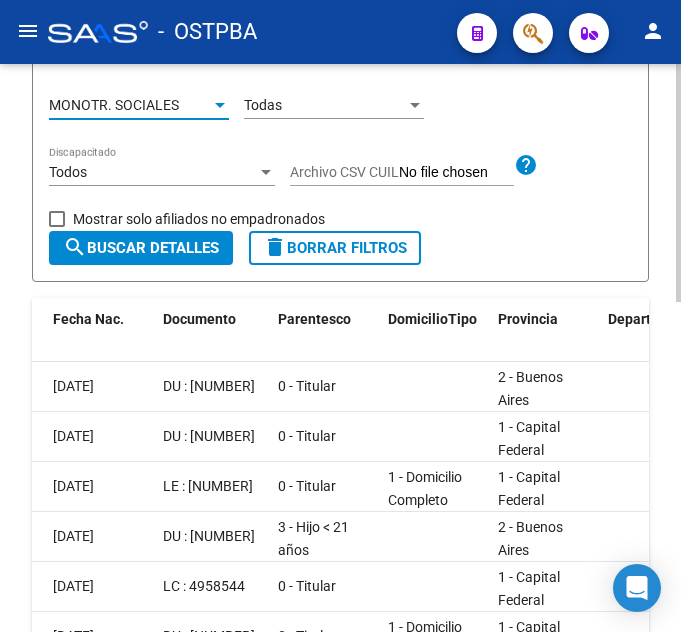 click on "search  Buscar Detalles" 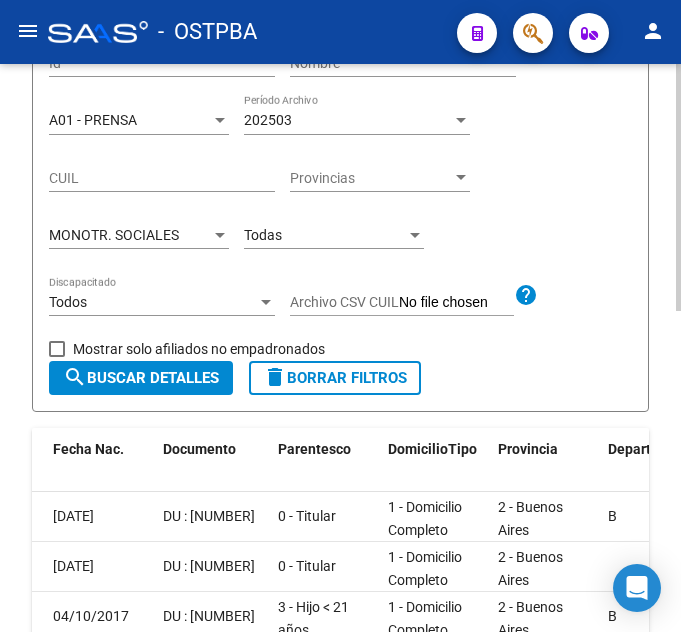 scroll, scrollTop: 236, scrollLeft: 0, axis: vertical 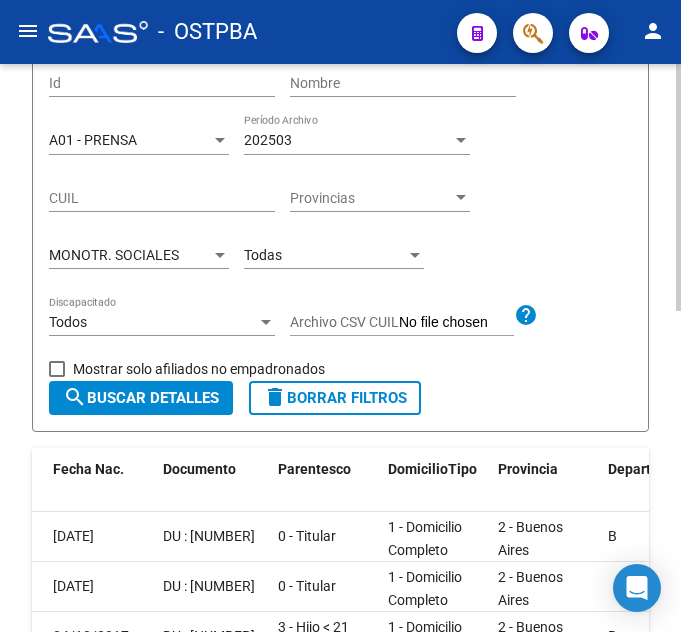 click on "Todas" at bounding box center (325, 255) 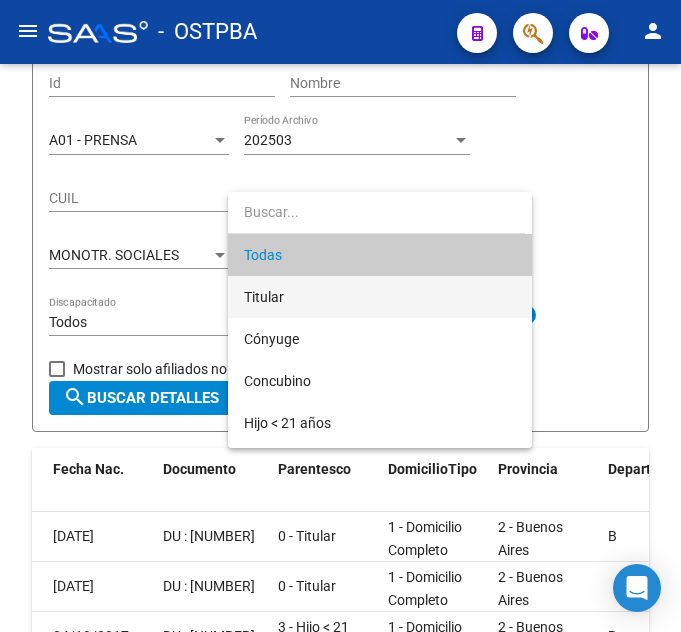 click on "Titular" at bounding box center (380, 297) 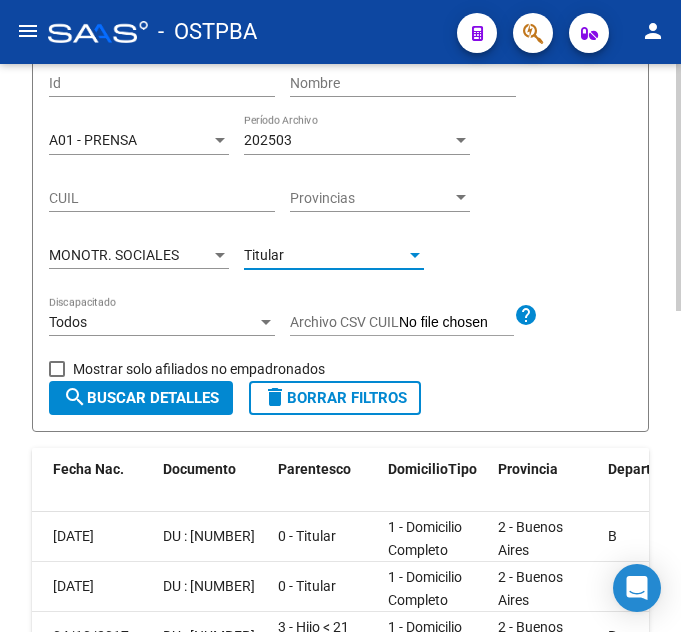 click on "search  Buscar Detalles" 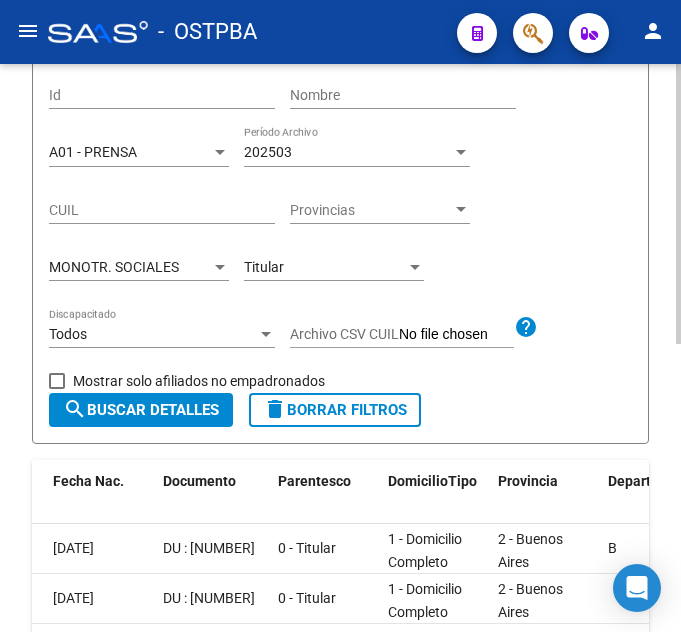 scroll, scrollTop: 86, scrollLeft: 0, axis: vertical 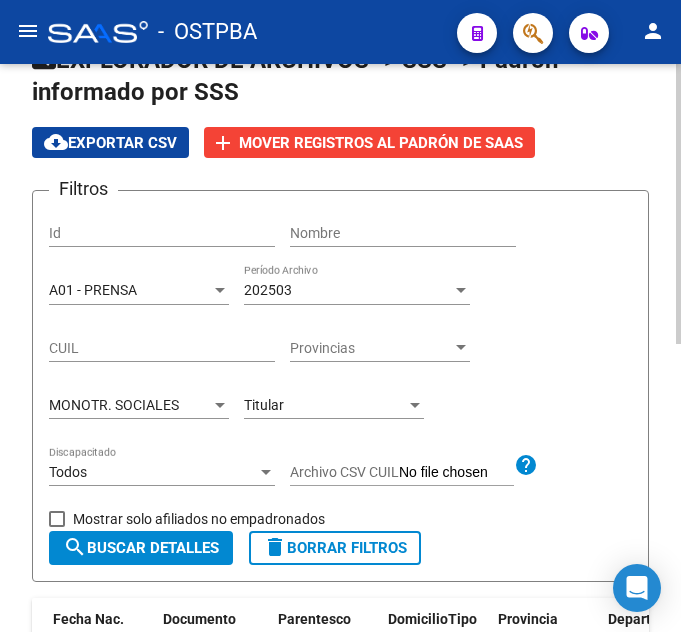 click on "Titular Parentesco" 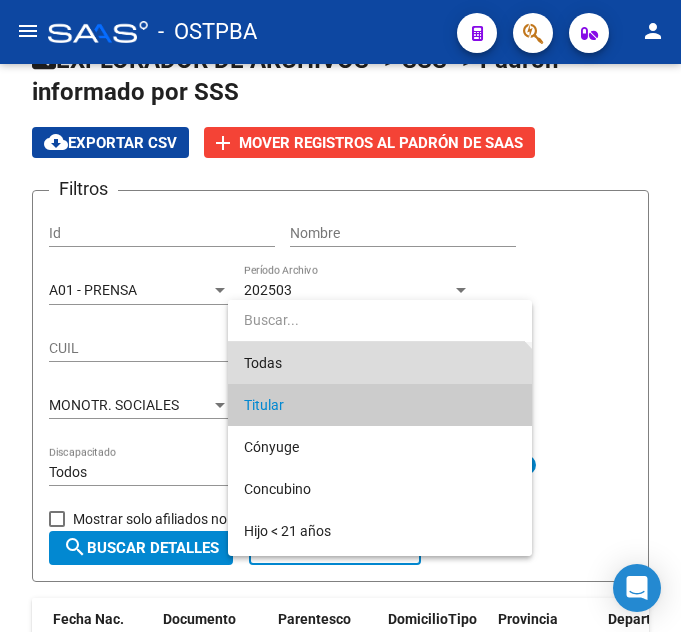 click on "Todas" at bounding box center [380, 363] 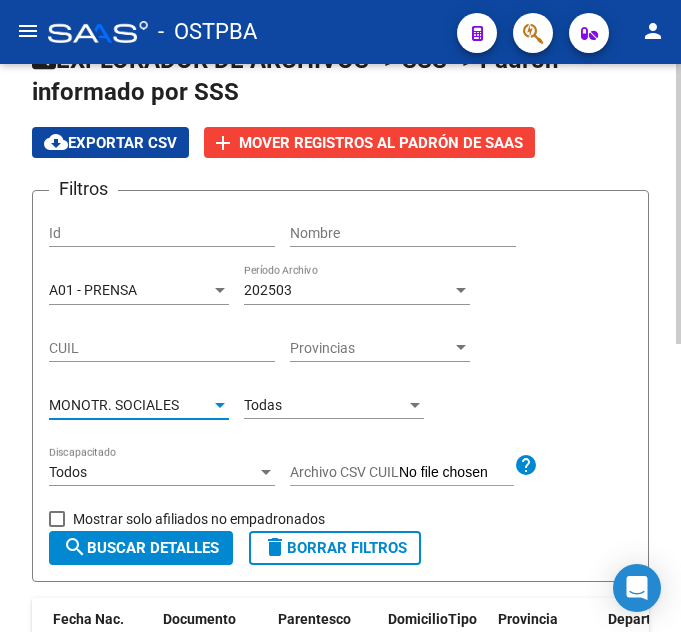 click on "MONOTR. SOCIALES" at bounding box center (114, 405) 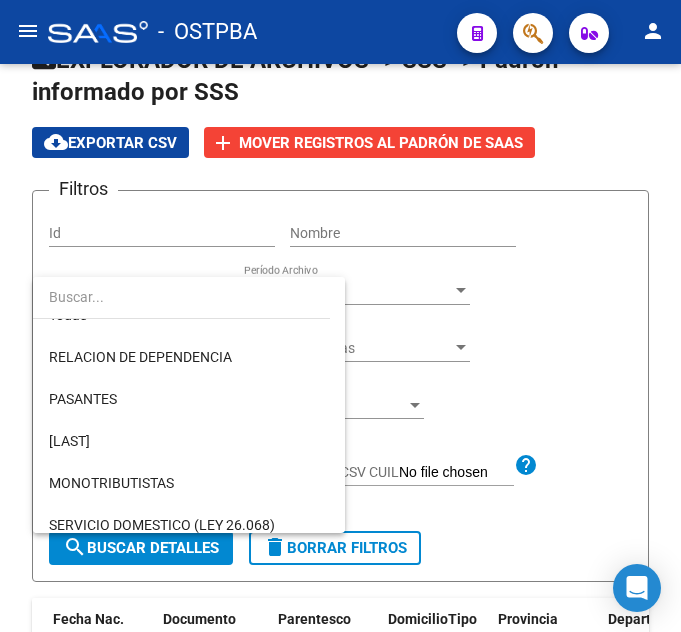 scroll, scrollTop: 0, scrollLeft: 0, axis: both 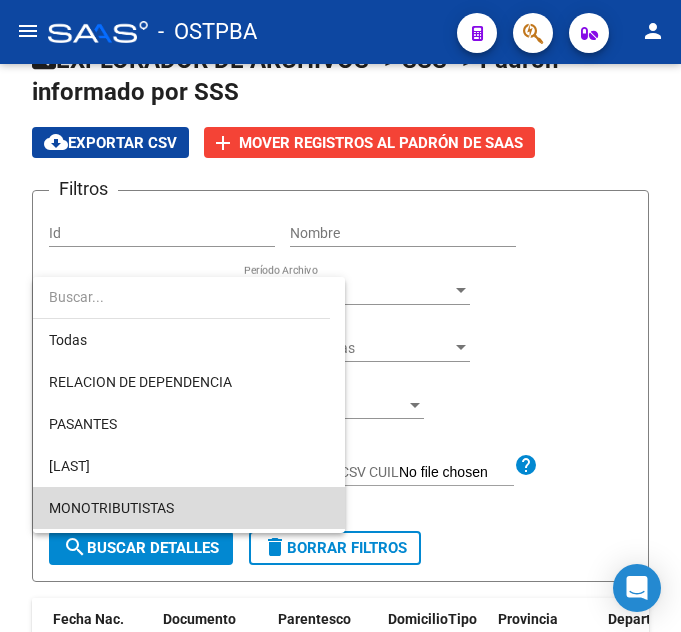 click on "MONOTRIBUTISTAS" at bounding box center (189, 508) 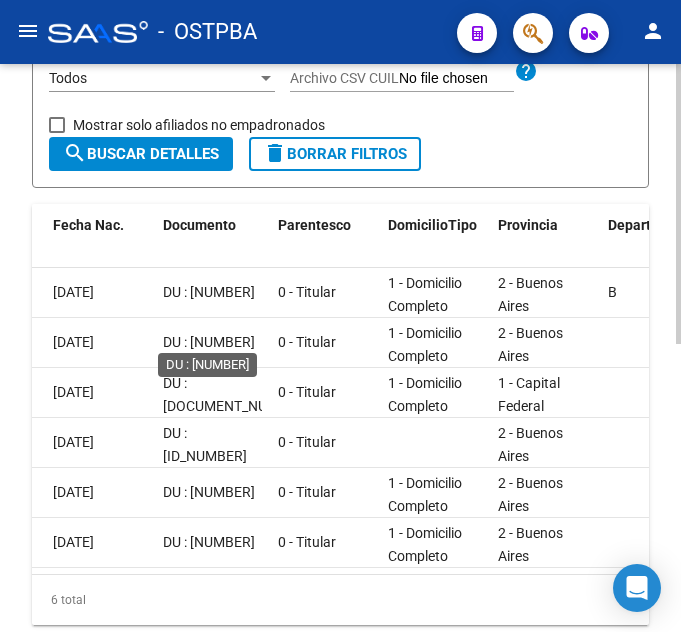 scroll, scrollTop: 486, scrollLeft: 0, axis: vertical 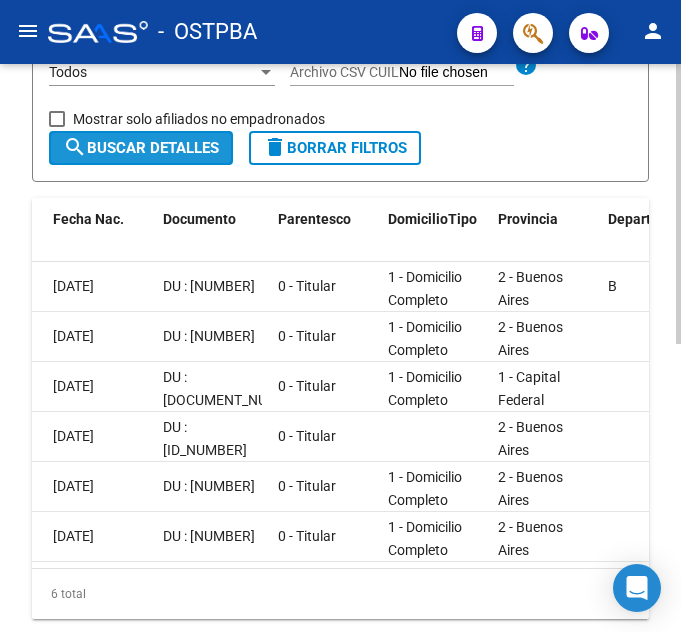 click on "search  Buscar Detalles" 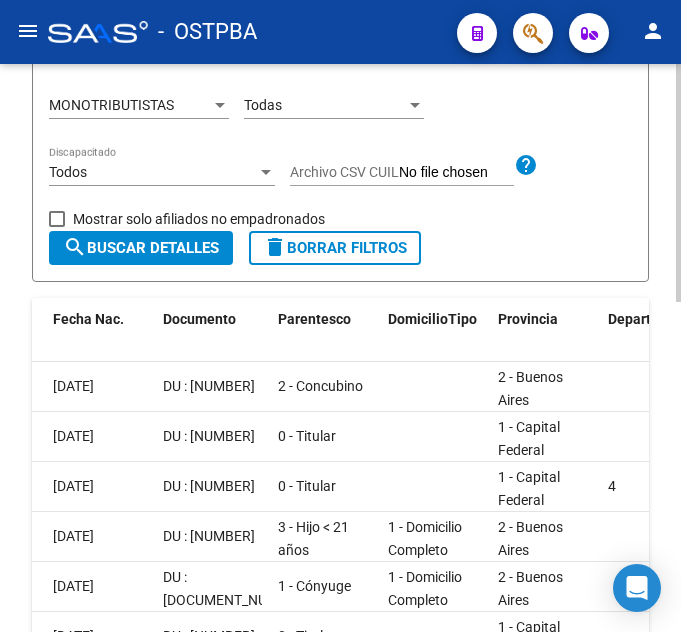 scroll, scrollTop: 286, scrollLeft: 0, axis: vertical 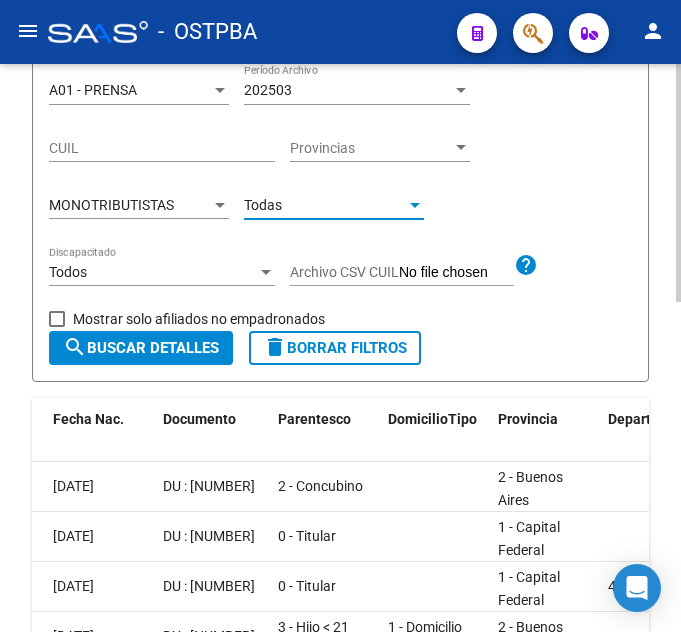 click on "Todas" at bounding box center (325, 205) 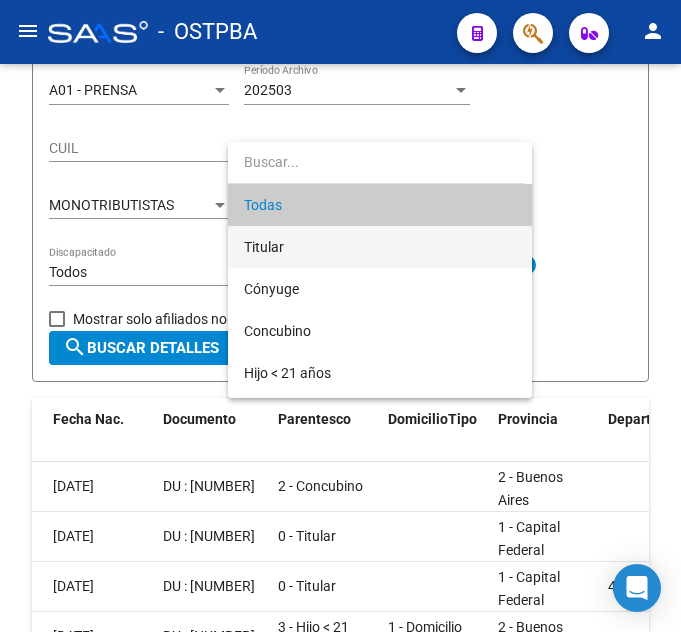 click on "Titular" at bounding box center (380, 247) 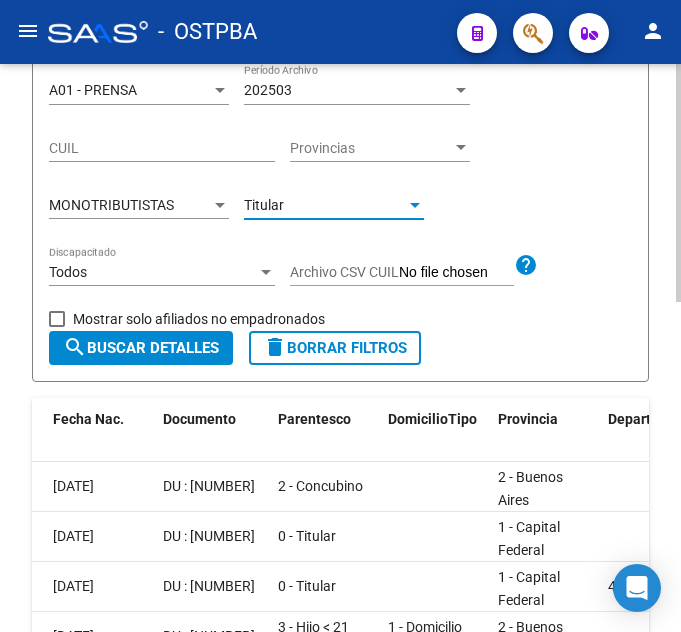 click on "search  Buscar Detalles" 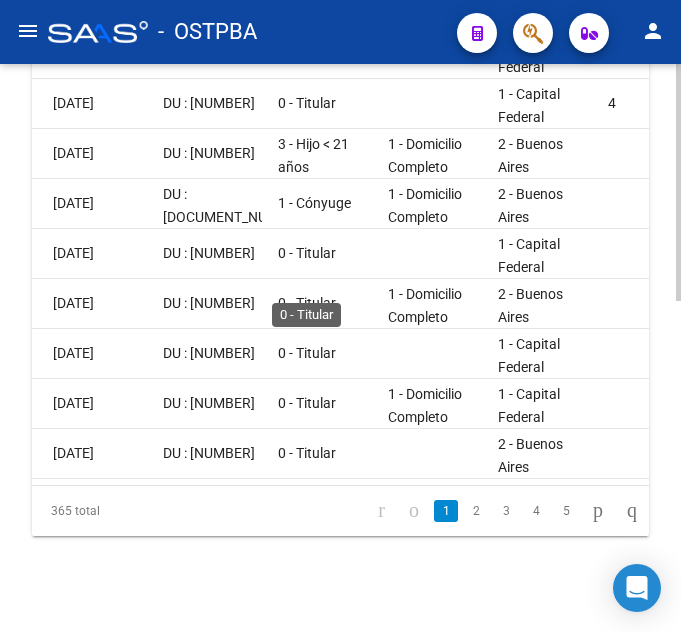 scroll, scrollTop: 786, scrollLeft: 0, axis: vertical 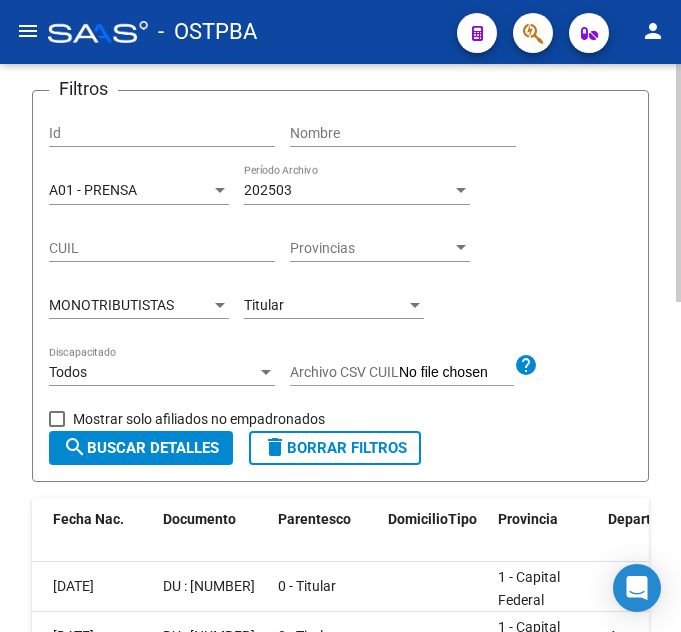 click on "Titular" at bounding box center [325, 305] 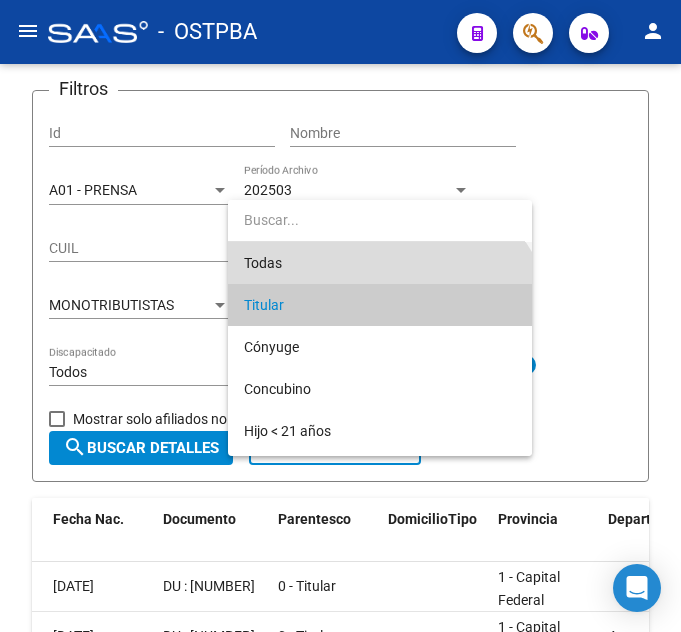click on "Todas" at bounding box center [380, 263] 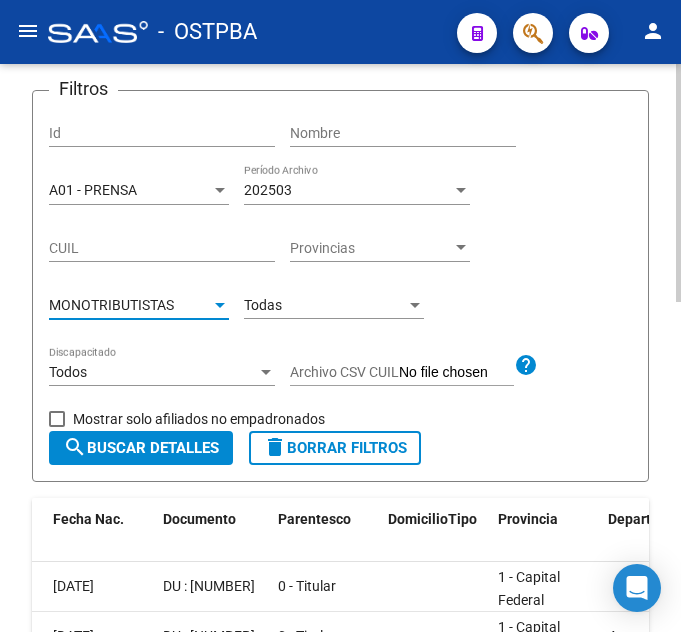 click on "MONOTRIBUTISTAS" at bounding box center [111, 305] 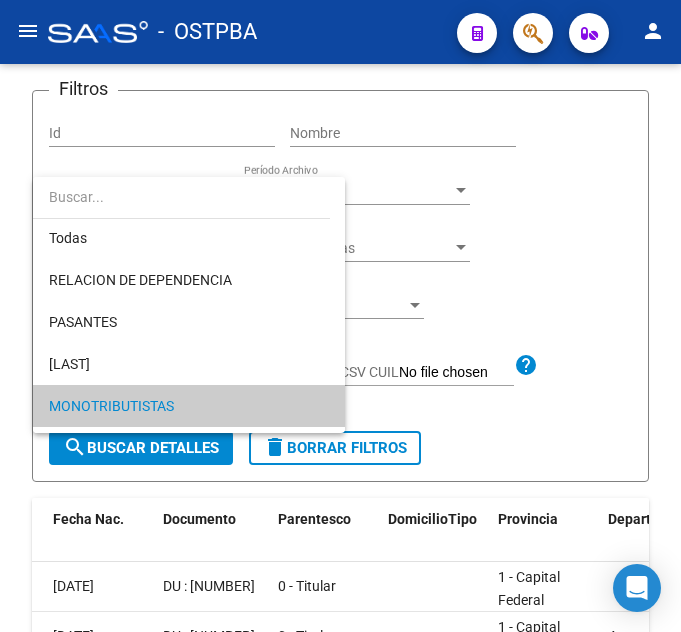 scroll, scrollTop: 0, scrollLeft: 0, axis: both 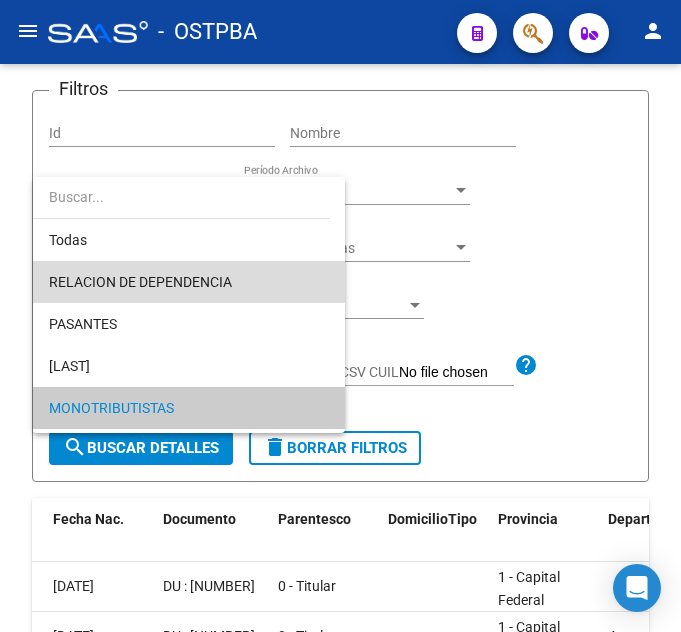 click on "RELACION DE DEPENDENCIA" at bounding box center (189, 282) 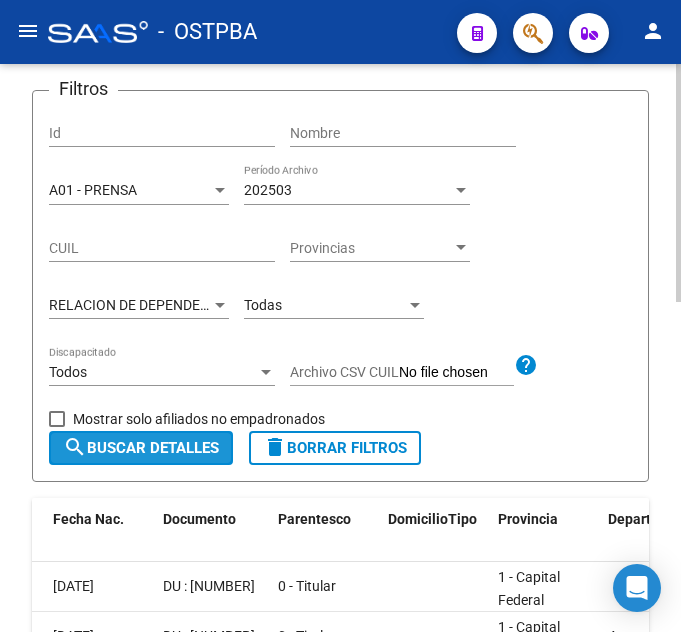 click on "search  Buscar Detalles" 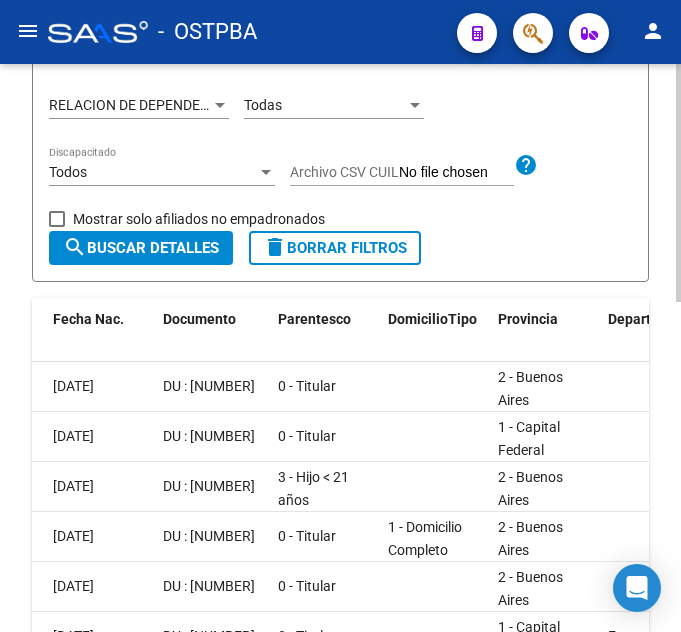 scroll, scrollTop: 186, scrollLeft: 0, axis: vertical 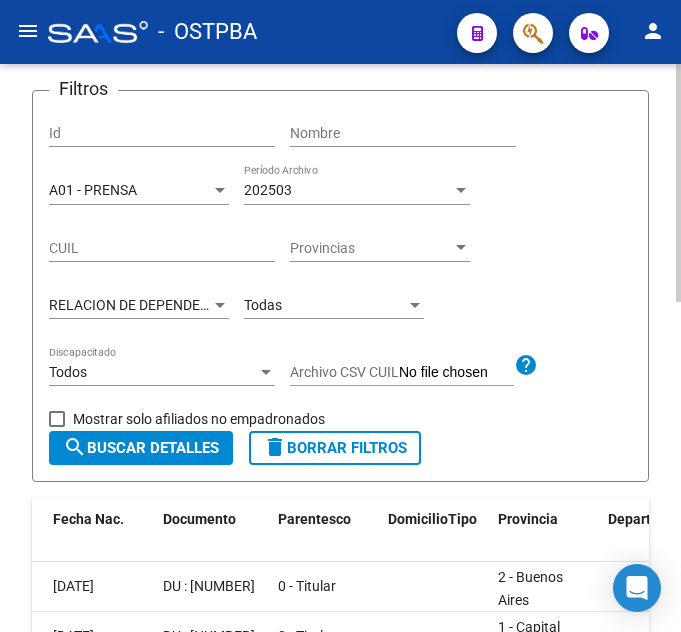click on "Todas" at bounding box center [325, 305] 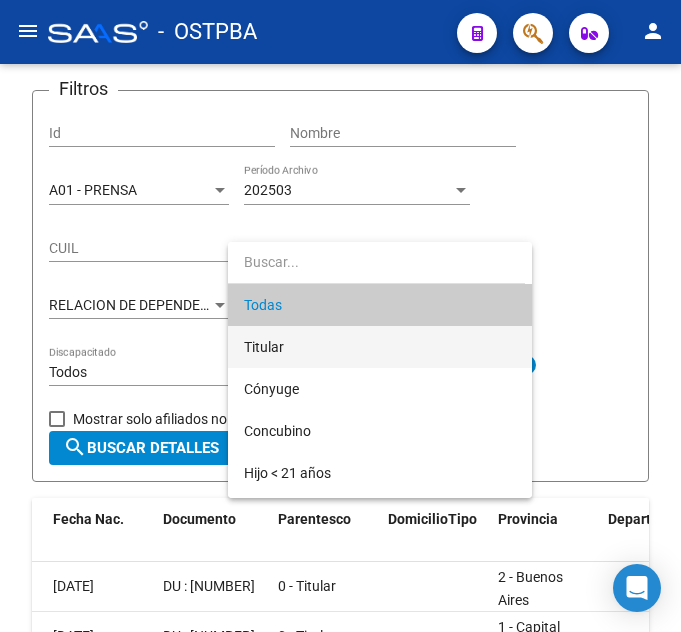 click on "Titular" at bounding box center [380, 347] 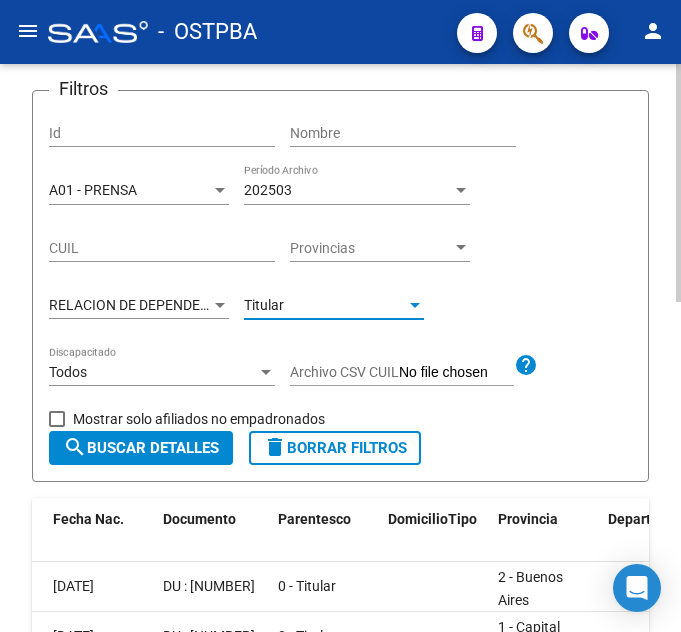 click on "search  Buscar Detalles" 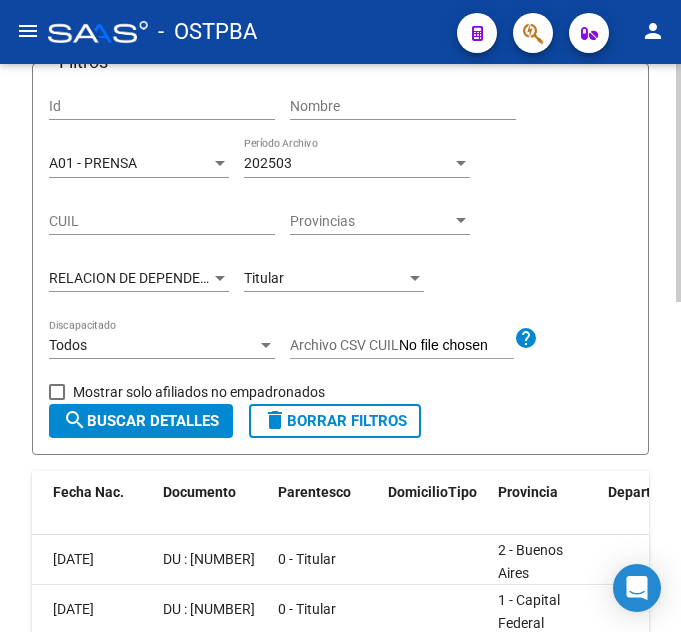 scroll, scrollTop: 186, scrollLeft: 0, axis: vertical 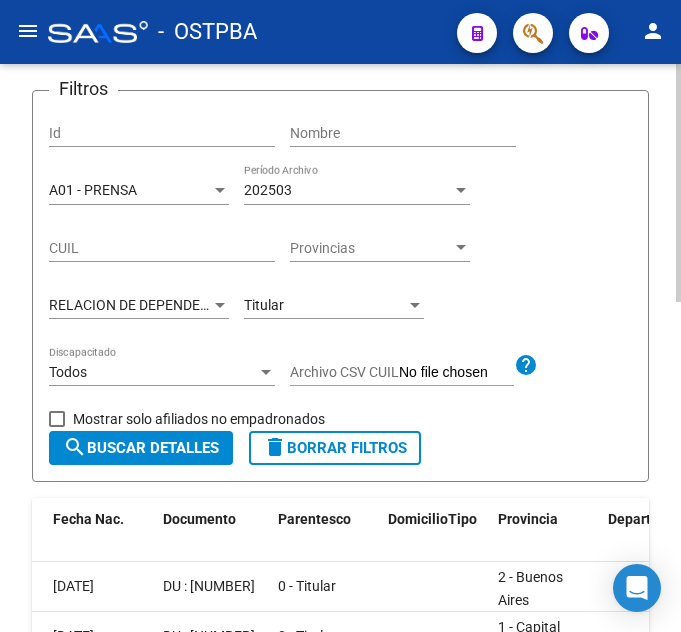 click on "Titular Parentesco" 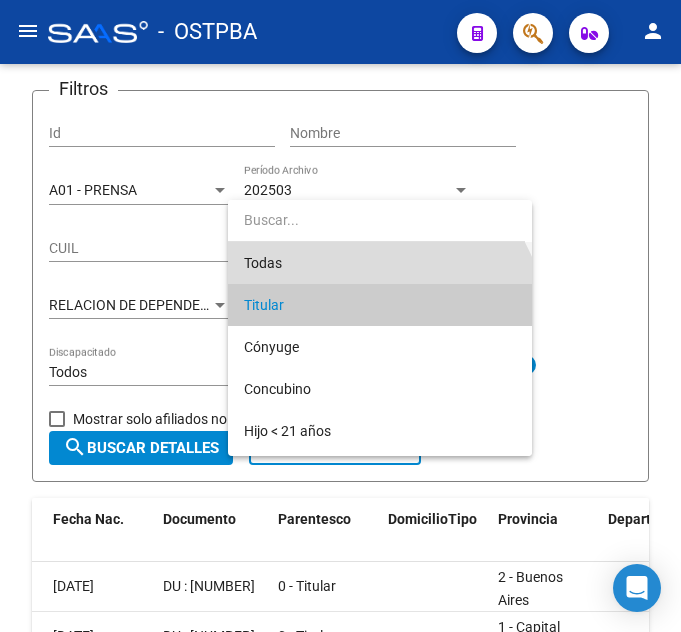 click on "Todas" at bounding box center (380, 263) 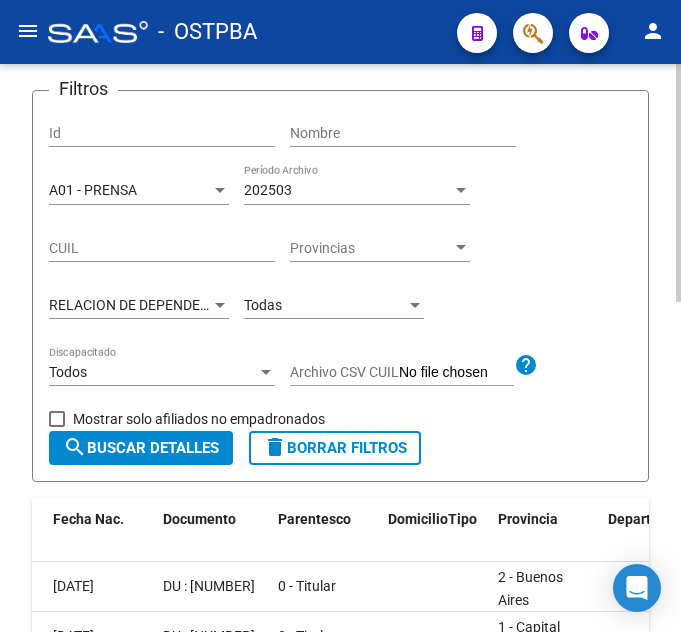 click on "RELACION DE DEPENDENCIA Tipo de Beneficiario" 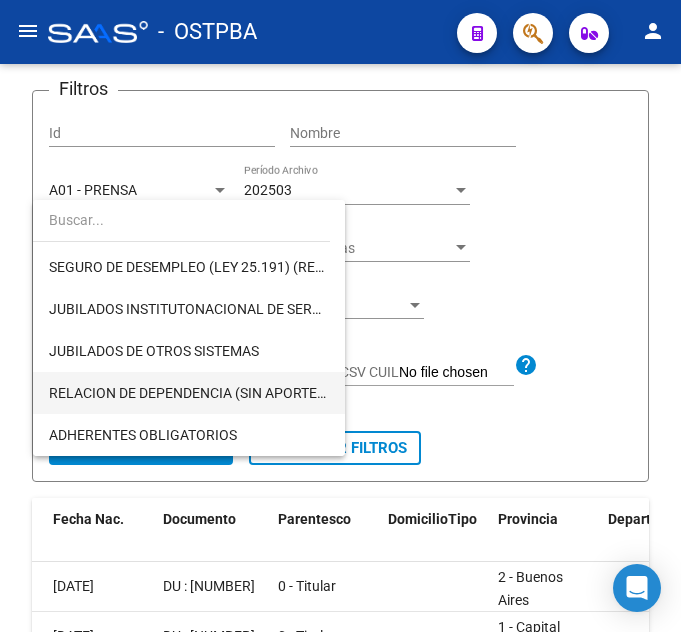 scroll, scrollTop: 274, scrollLeft: 0, axis: vertical 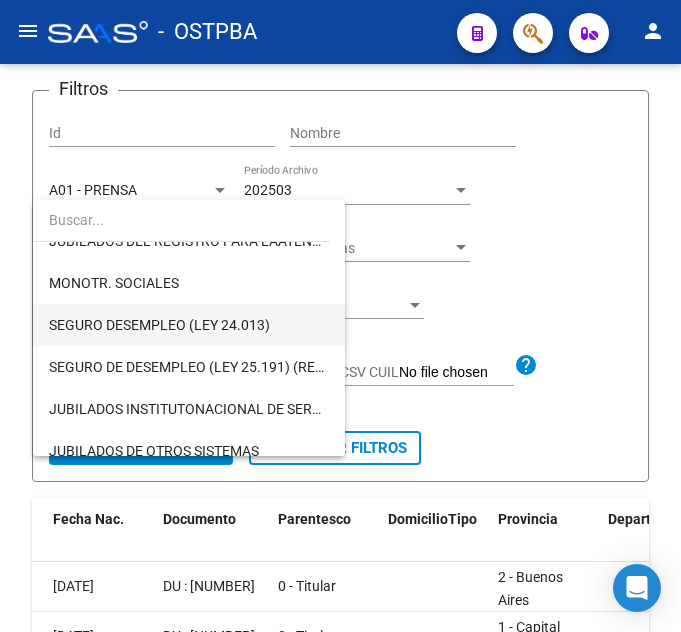 click on "SEGURO DESEMPLEO (LEY 24.013)" at bounding box center (159, 325) 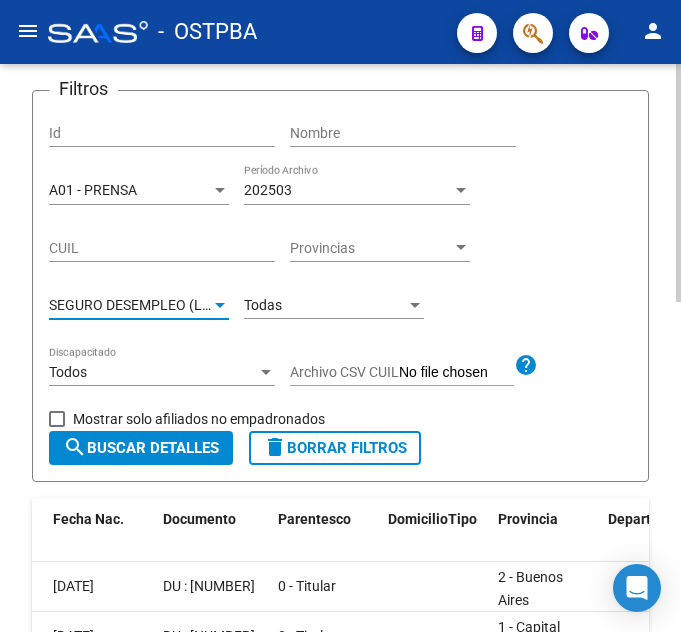 click on "search  Buscar Detalles" 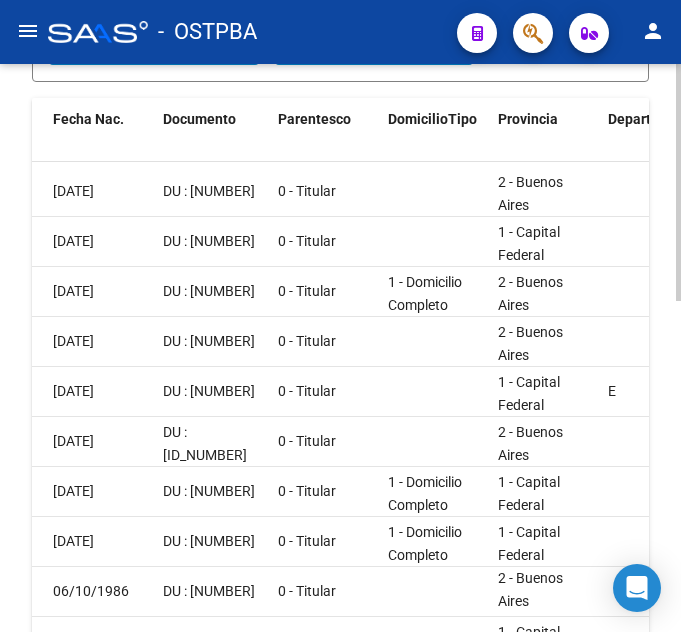 scroll, scrollTop: 791, scrollLeft: 0, axis: vertical 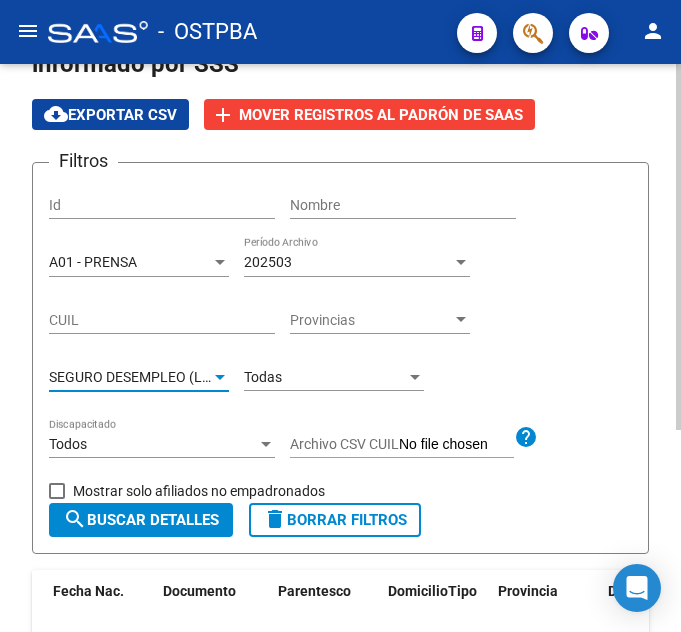 click on "SEGURO DESEMPLEO (LEY 24.013)" at bounding box center [159, 377] 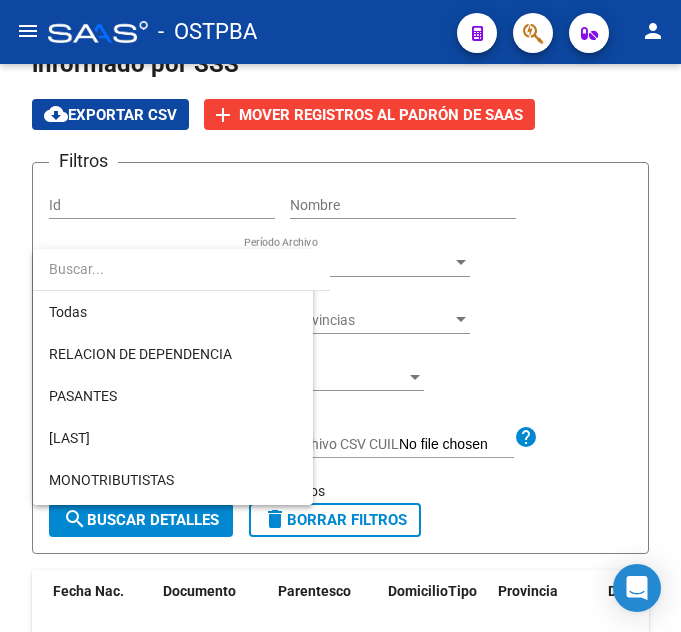 scroll, scrollTop: 271, scrollLeft: 0, axis: vertical 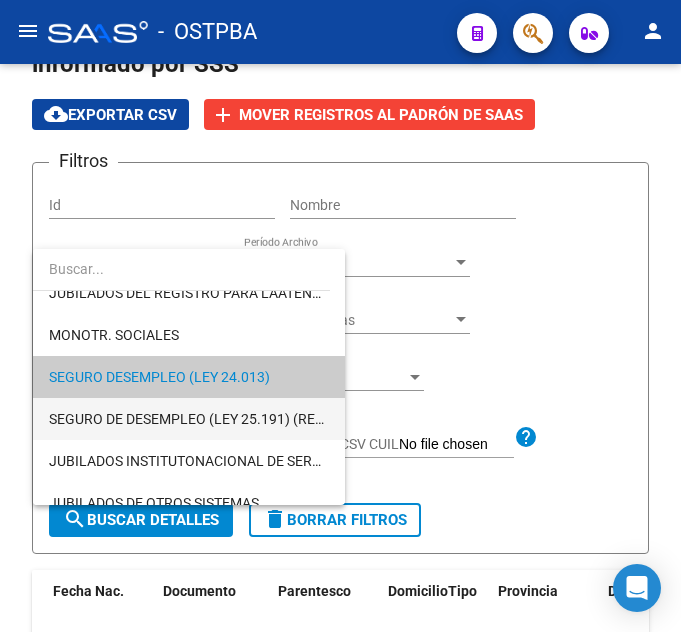 click on "SEGURO DE DESEMPLEO (LEY 25.191) (RENATRE)" at bounding box center (189, 419) 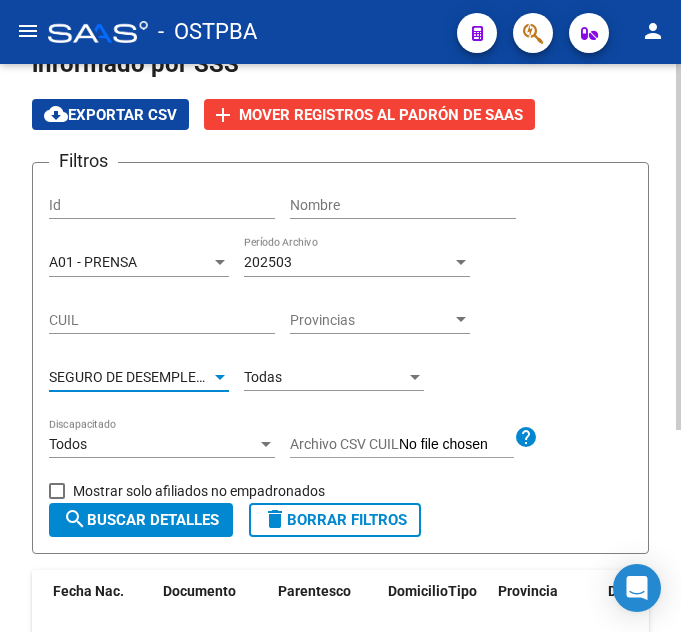 click on "search  Buscar Detalles" 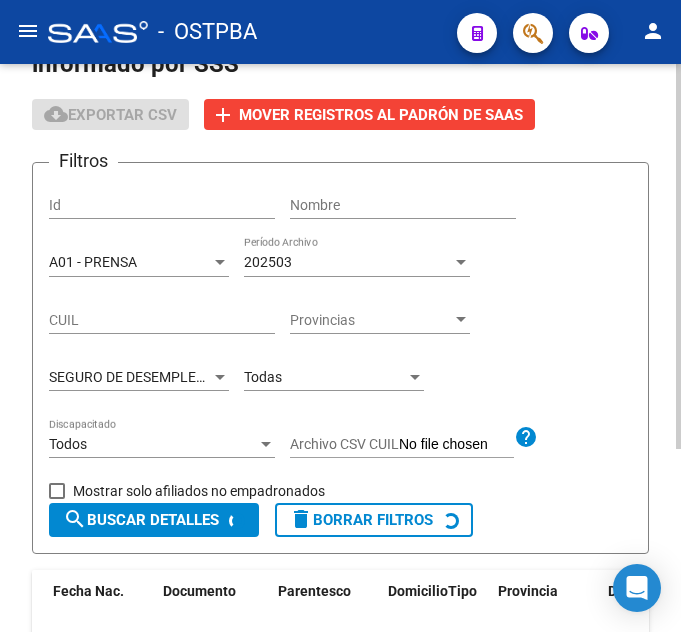 scroll, scrollTop: 269, scrollLeft: 0, axis: vertical 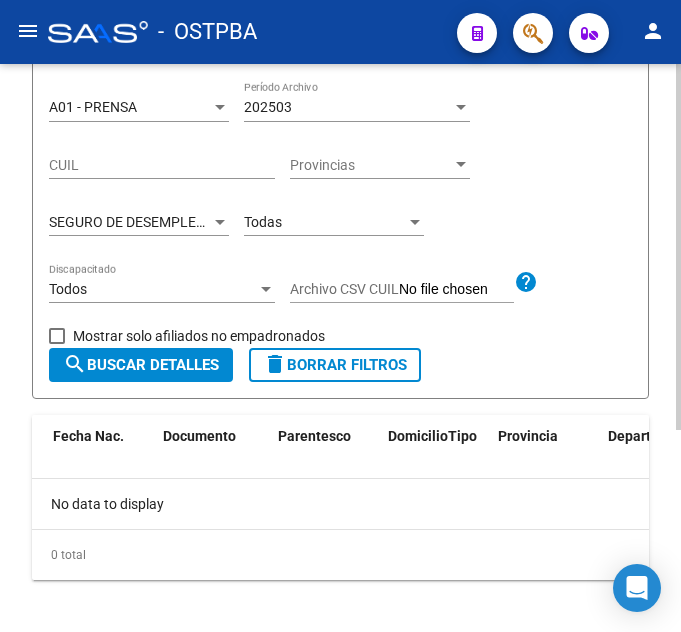 click on "SEGURO DE DESEMPLEO (LEY 25.191) (RENATRE) Tipo de Beneficiario" 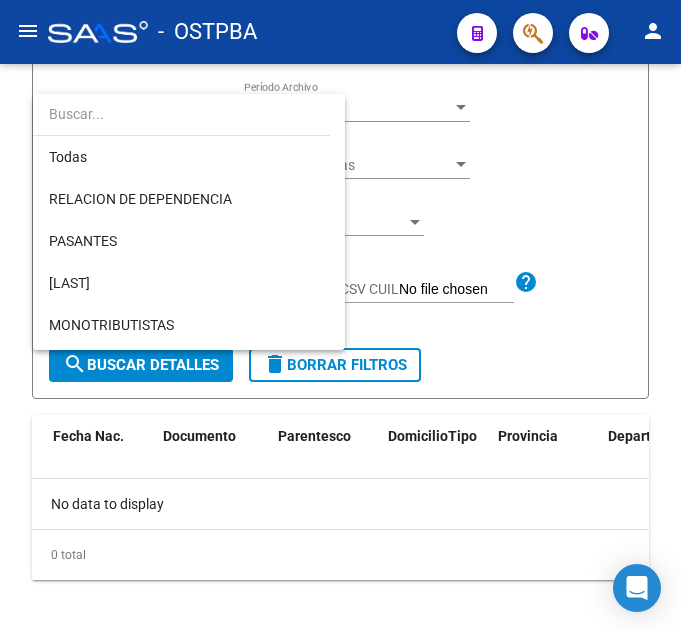 scroll, scrollTop: 313, scrollLeft: 0, axis: vertical 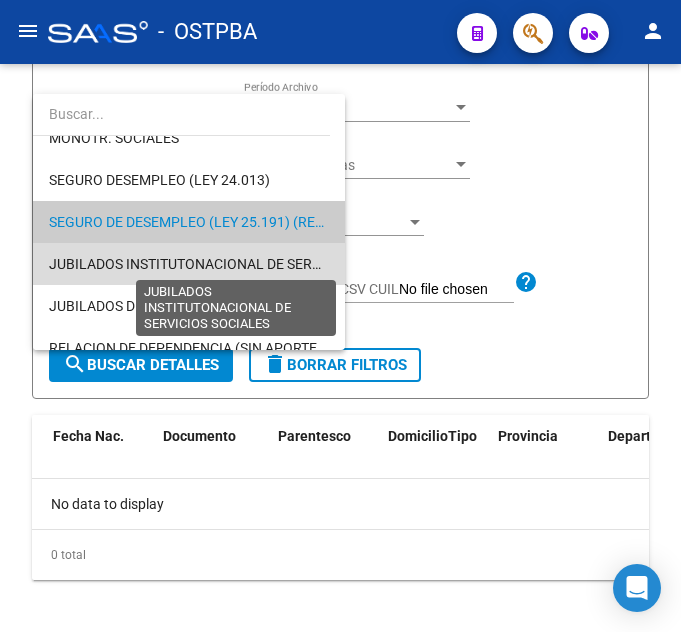 click on "JUBILADOS INSTITUTONACIONAL DE SERVICIOS SOCIALES" at bounding box center [236, 264] 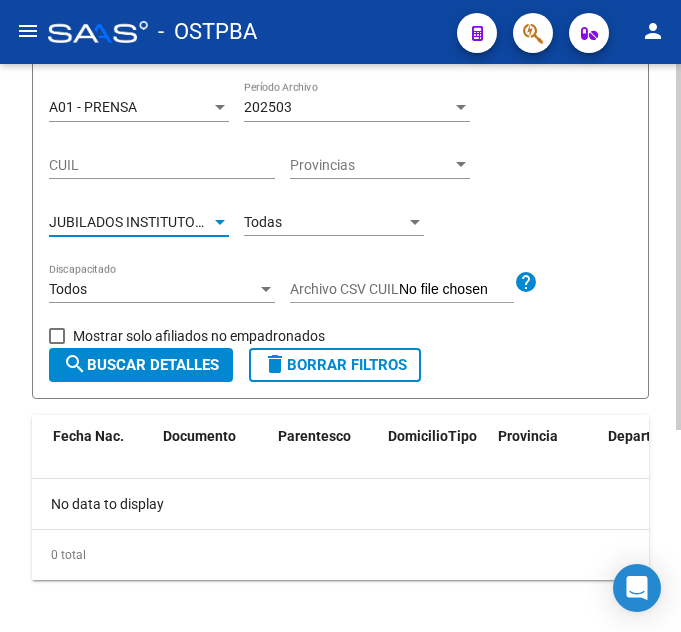 click on "search  Buscar Detalles" 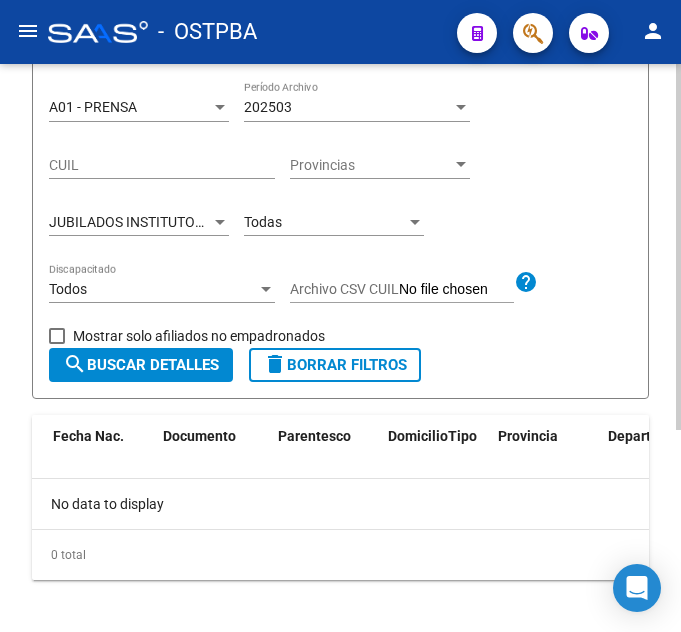 click on "JUBILADOS INSTITUTONACIONAL DE SERVICIOS SOCIALES" at bounding box center [236, 222] 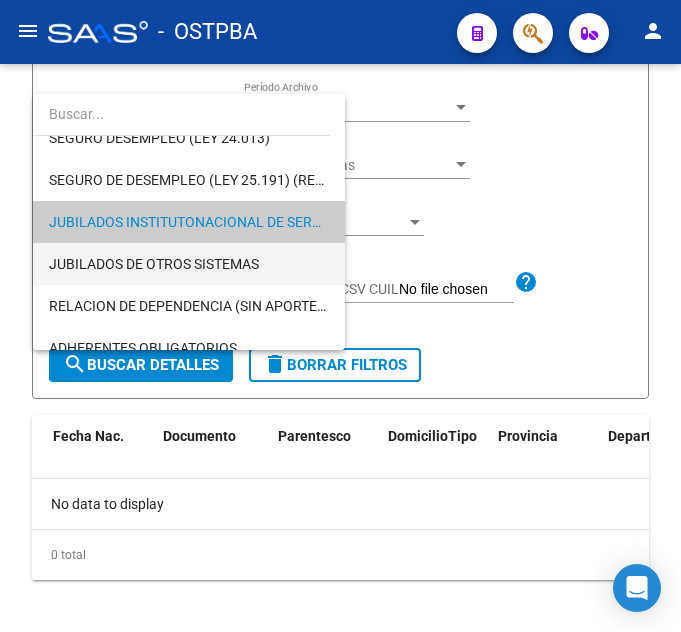 scroll, scrollTop: 374, scrollLeft: 0, axis: vertical 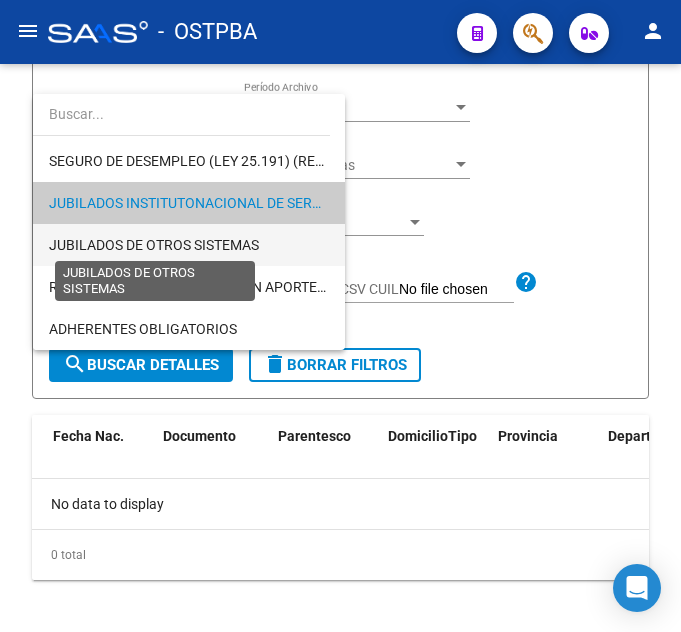 click on "JUBILADOS DE OTROS SISTEMAS" at bounding box center (154, 245) 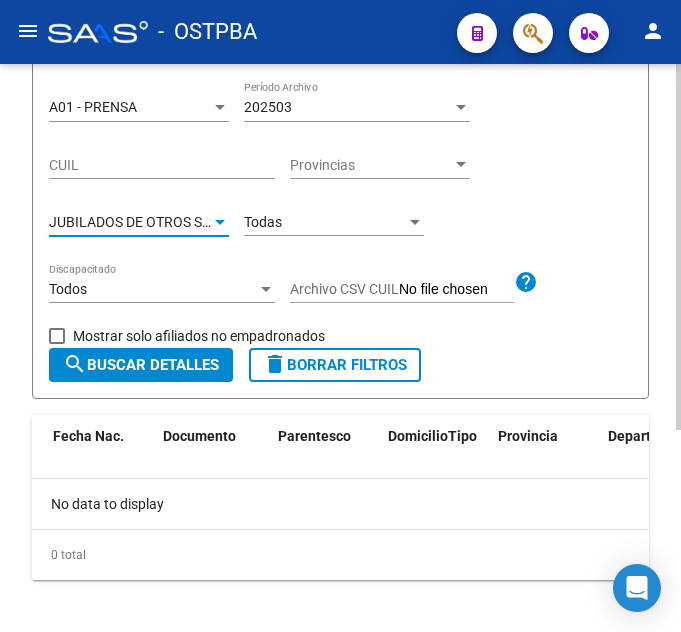 click on "search  Buscar Detalles" 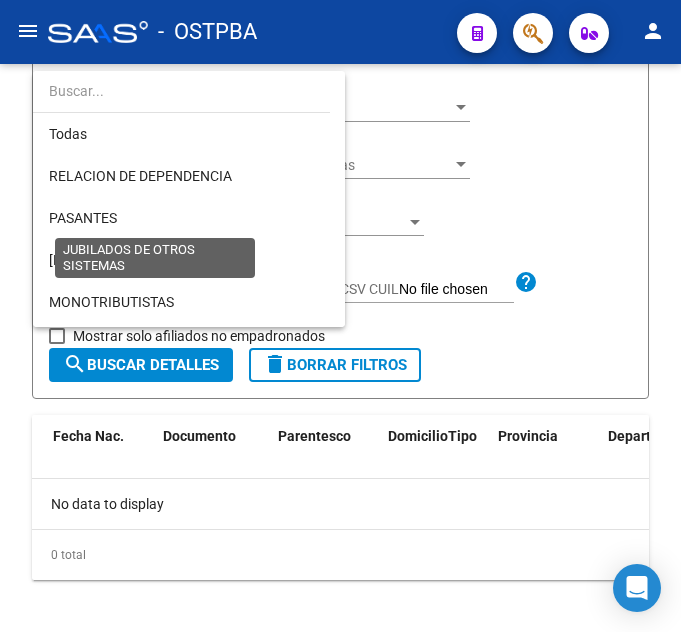 scroll, scrollTop: 374, scrollLeft: 0, axis: vertical 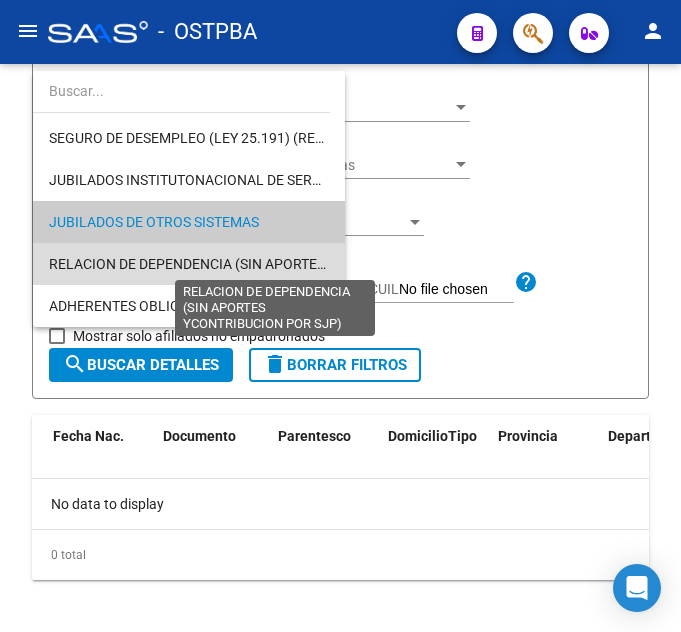click on "RELACION DE DEPENDENCIA (SIN APORTES YCONTRIBUCION POR SJP)" at bounding box center (275, 264) 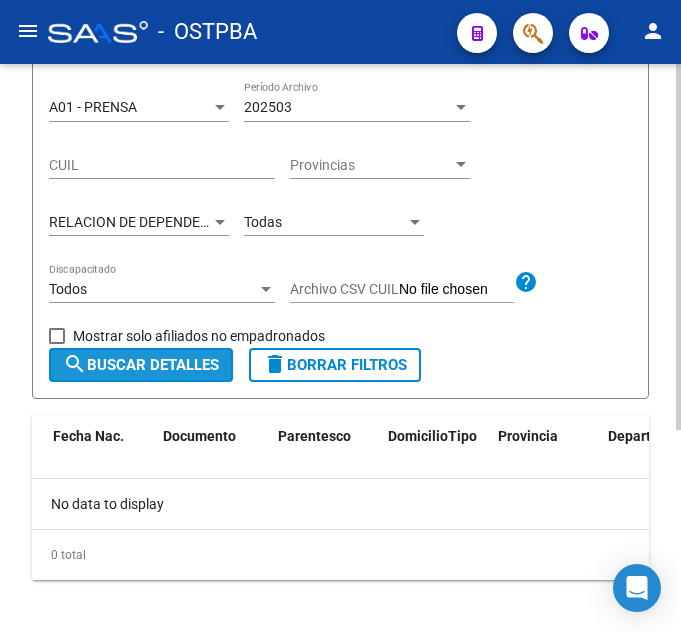 click on "search  Buscar Detalles" 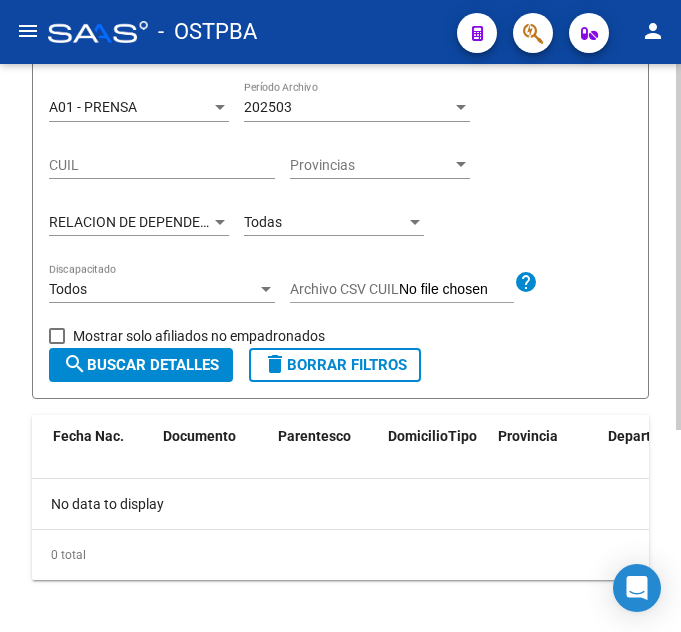 click on "RELACION DE DEPENDENCIA (SIN APORTES YCONTRIBUCION POR SJP)" at bounding box center (275, 222) 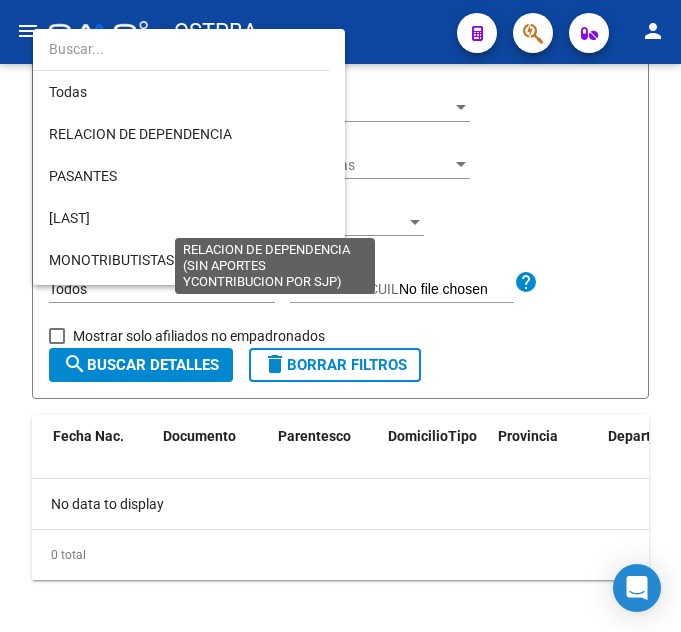 scroll, scrollTop: 374, scrollLeft: 0, axis: vertical 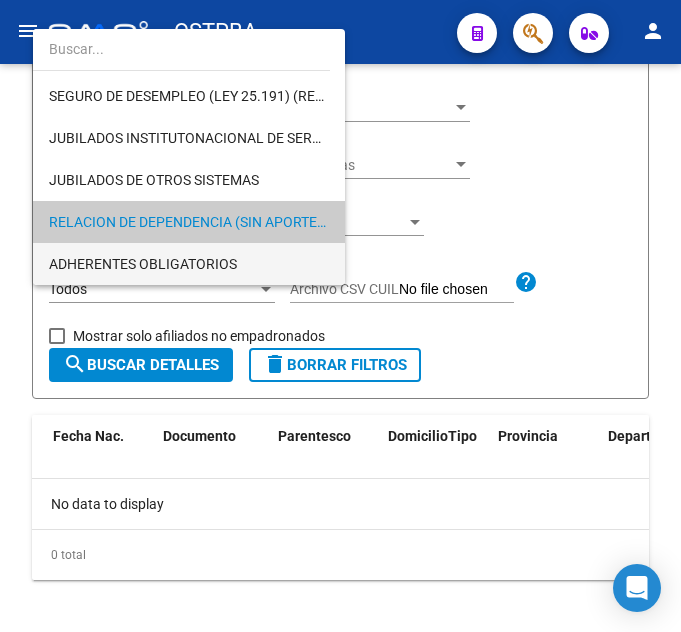 click on "ADHERENTES OBLIGATORIOS" at bounding box center (189, 264) 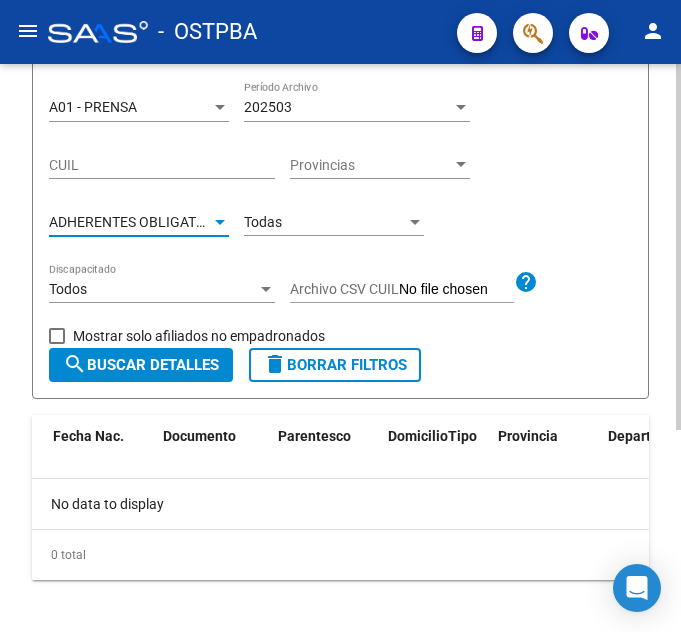 click on "search  Buscar Detalles" 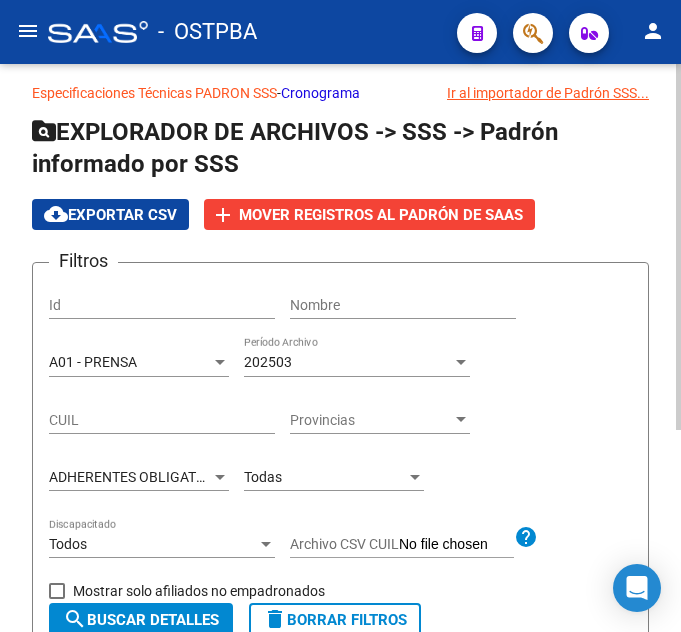 scroll, scrollTop: 114, scrollLeft: 0, axis: vertical 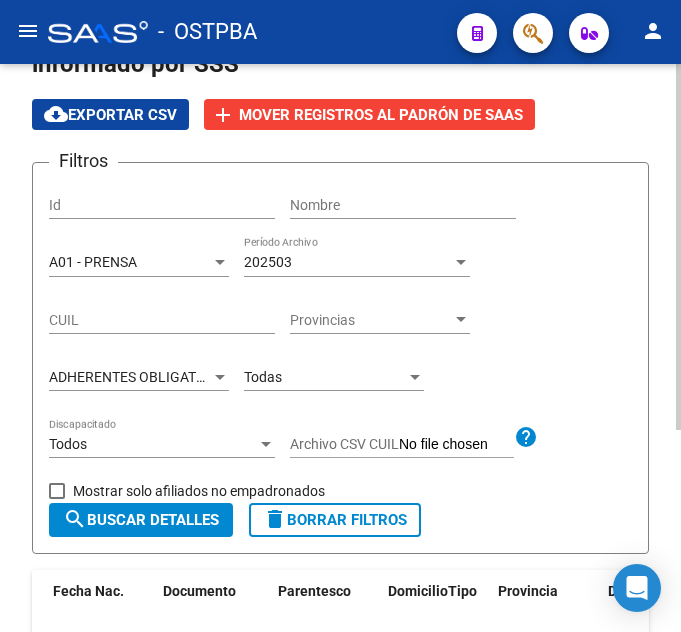click on "ADHERENTES OBLIGATORIOS Tipo de Beneficiario" 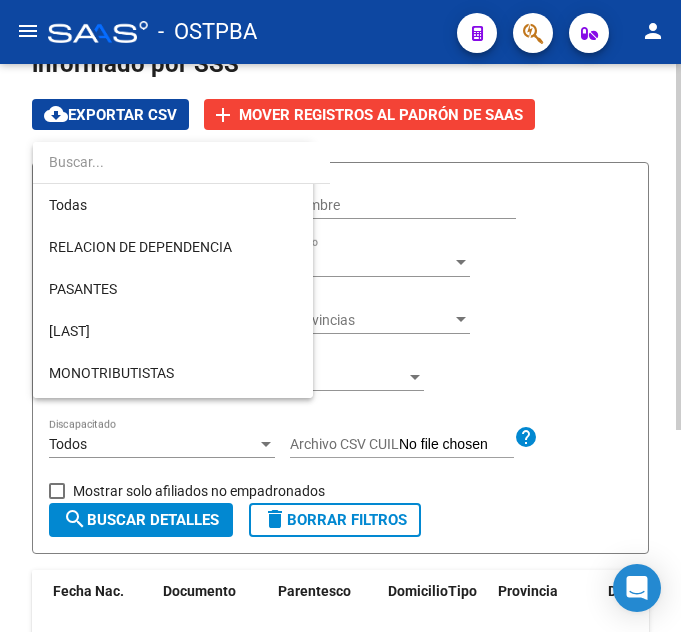 scroll, scrollTop: 374, scrollLeft: 0, axis: vertical 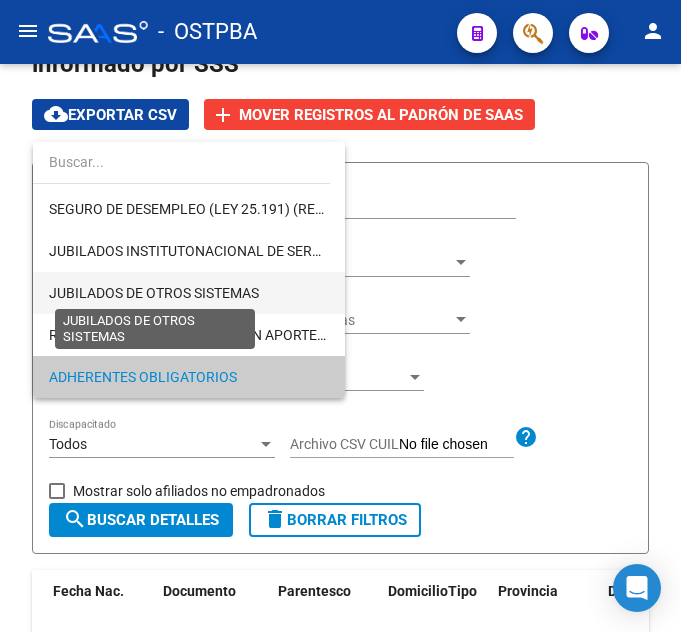 click on "JUBILADOS DE OTROS SISTEMAS" at bounding box center (154, 293) 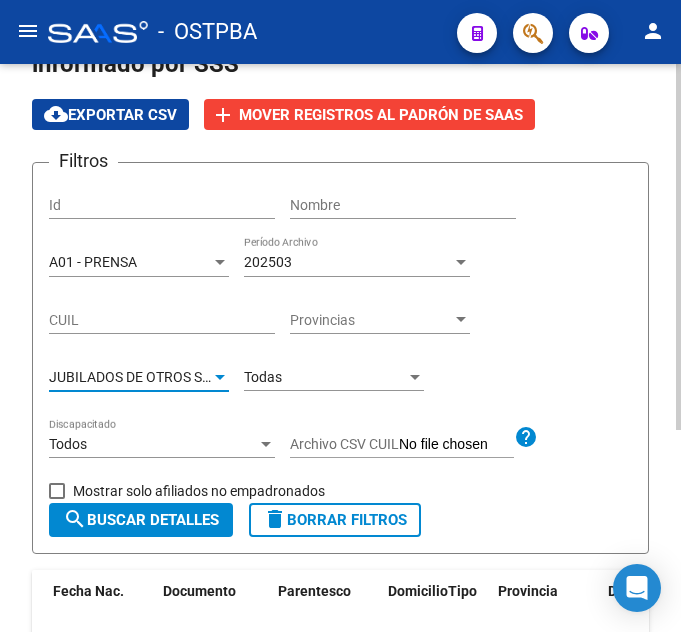 click on "Todas" at bounding box center (263, 377) 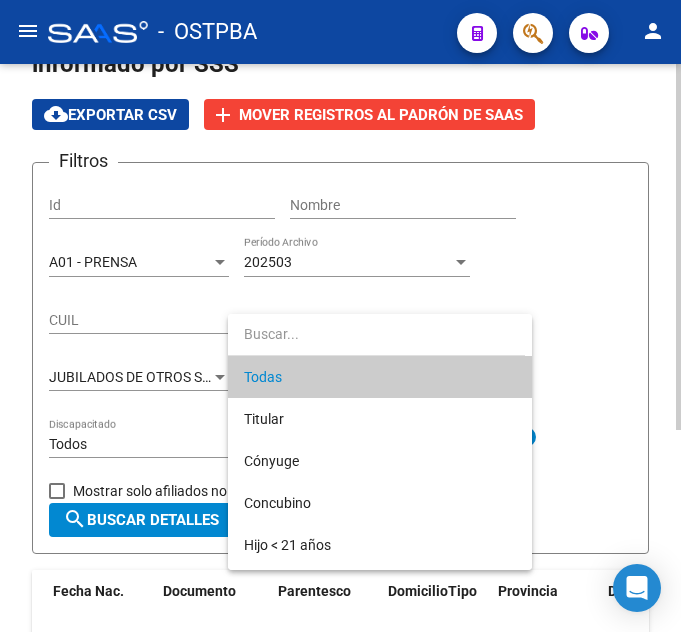 click on "Todas" at bounding box center (380, 377) 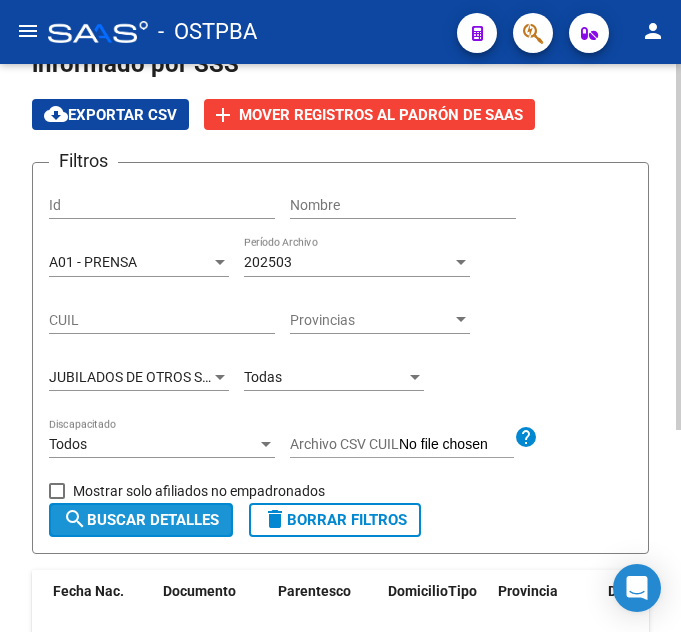 click on "search  Buscar Detalles" 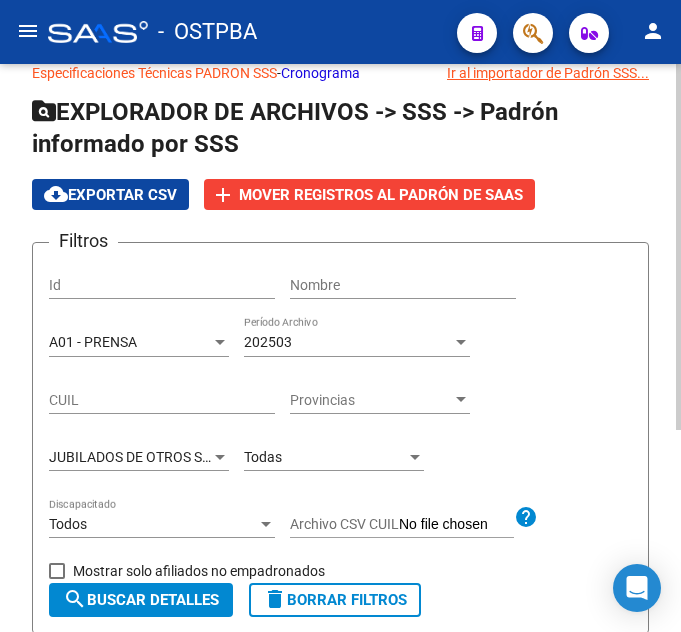 scroll, scrollTop: 0, scrollLeft: 0, axis: both 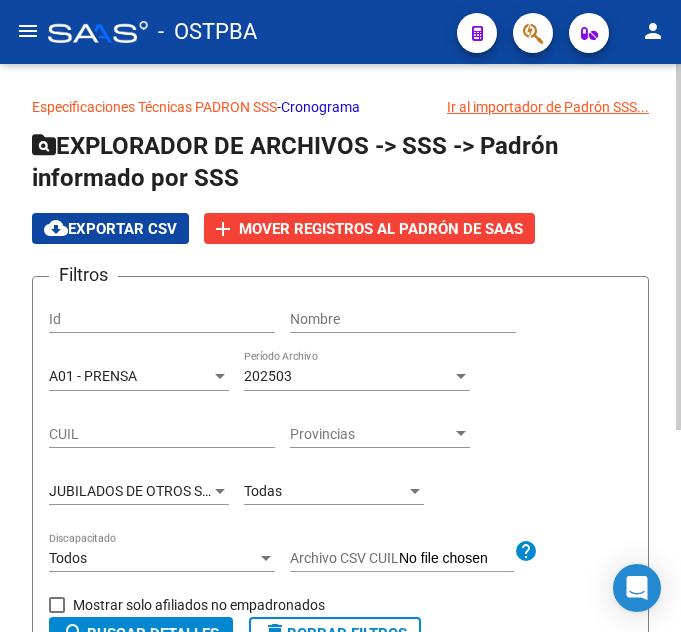 click on "JUBILADOS DE OTROS SISTEMAS Tipo de Beneficiario" 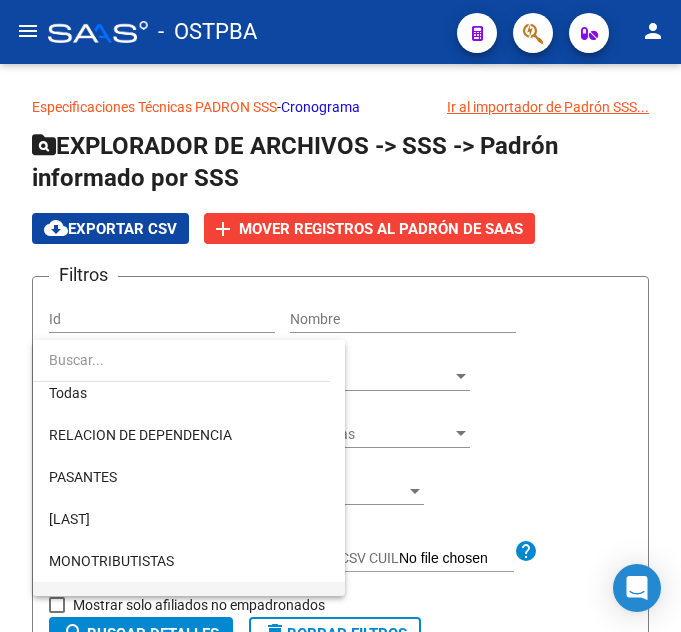 scroll, scrollTop: 0, scrollLeft: 0, axis: both 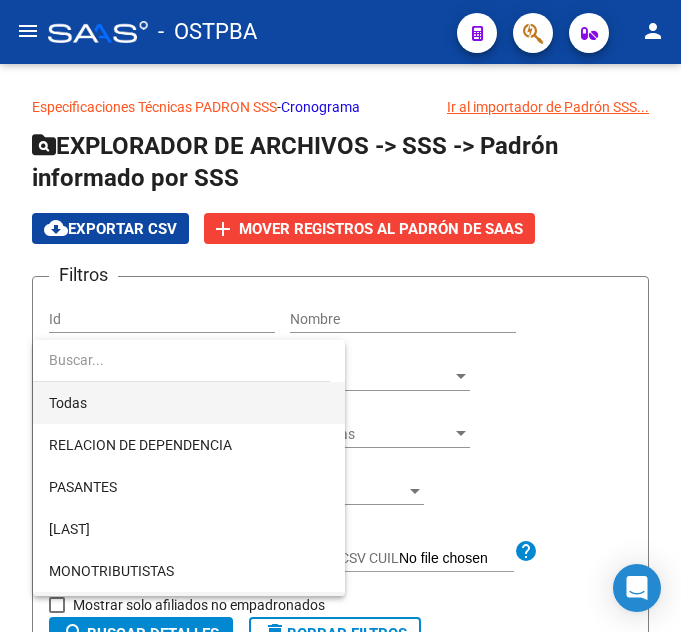 click on "Todas" at bounding box center (189, 403) 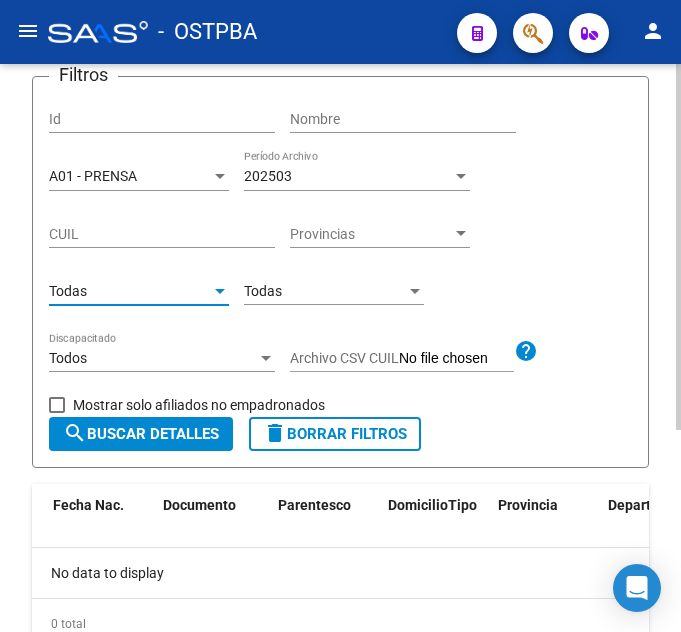 click on "search  Buscar Detalles" 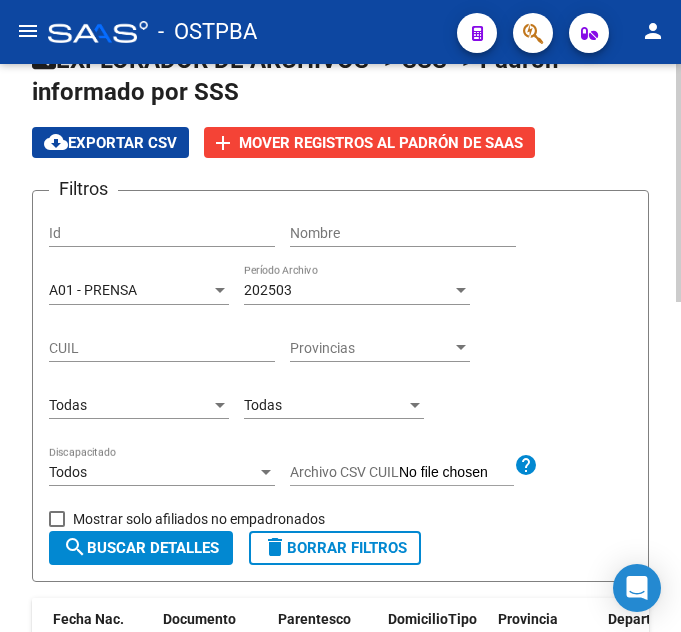 scroll, scrollTop: 0, scrollLeft: 0, axis: both 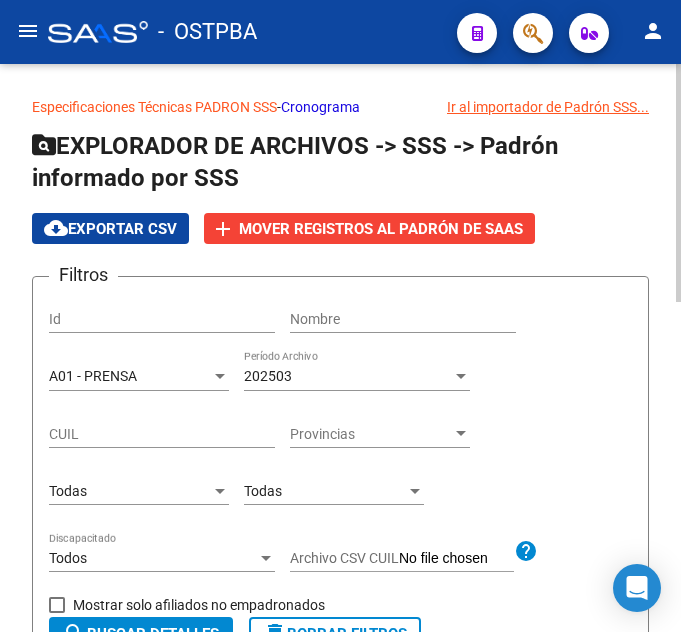 click on "Todas Tipo de Beneficiario" 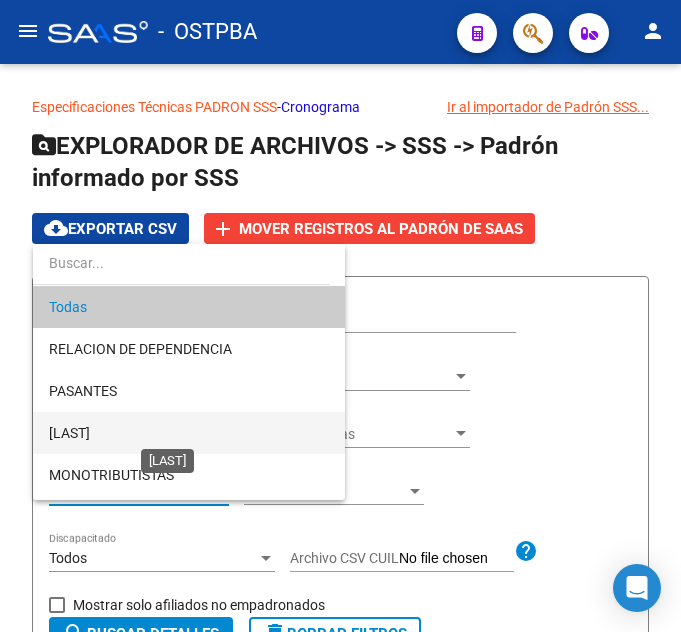 click on "JUBILADOS DEL SISTEMA NACIONAL DELSEGURO DE SALUD" at bounding box center [69, 433] 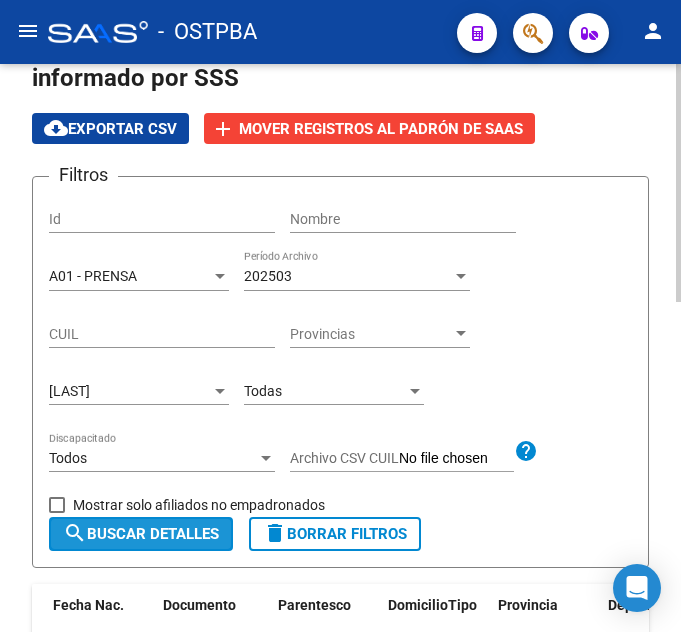 click on "search  Buscar Detalles" 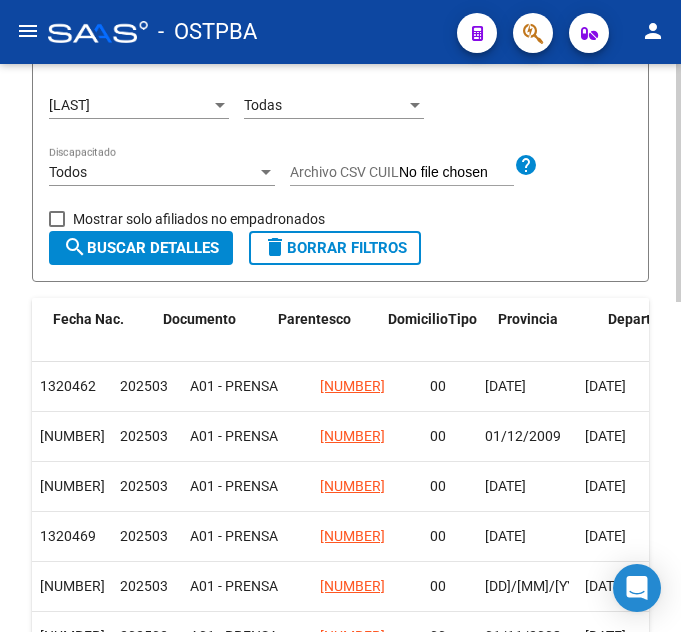 scroll, scrollTop: 286, scrollLeft: 0, axis: vertical 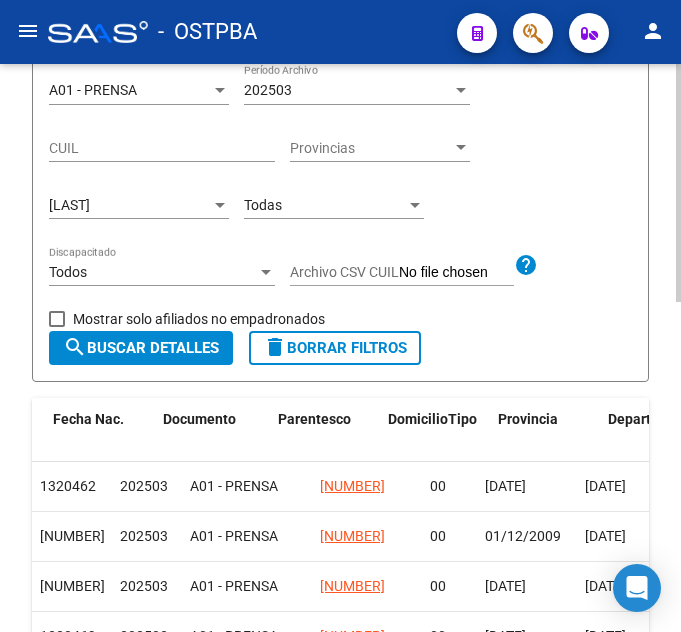 click on "JUBILADOS DEL SISTEMA NACIONAL DELSEGURO DE SALUD Tipo de Beneficiario" 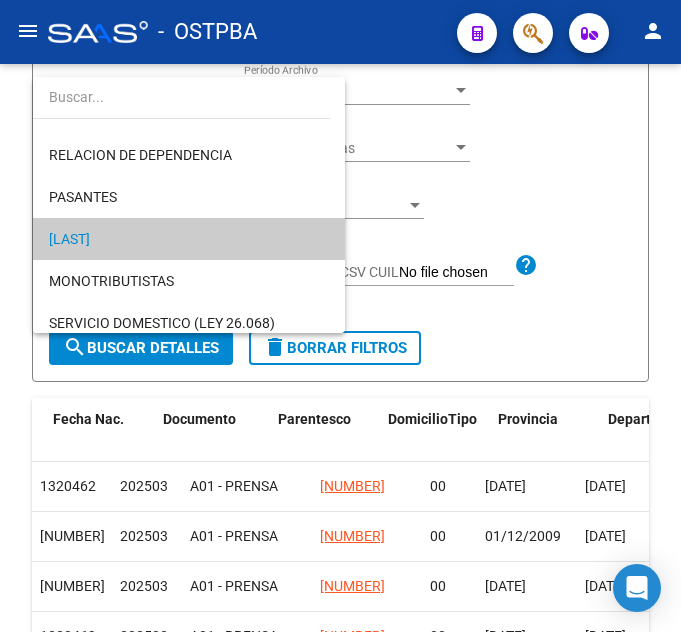scroll, scrollTop: 0, scrollLeft: 0, axis: both 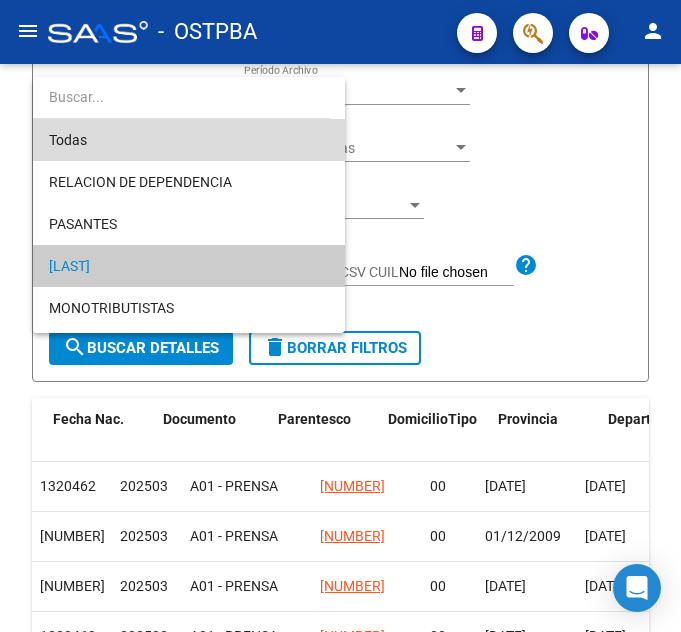 click on "Todas" at bounding box center (189, 140) 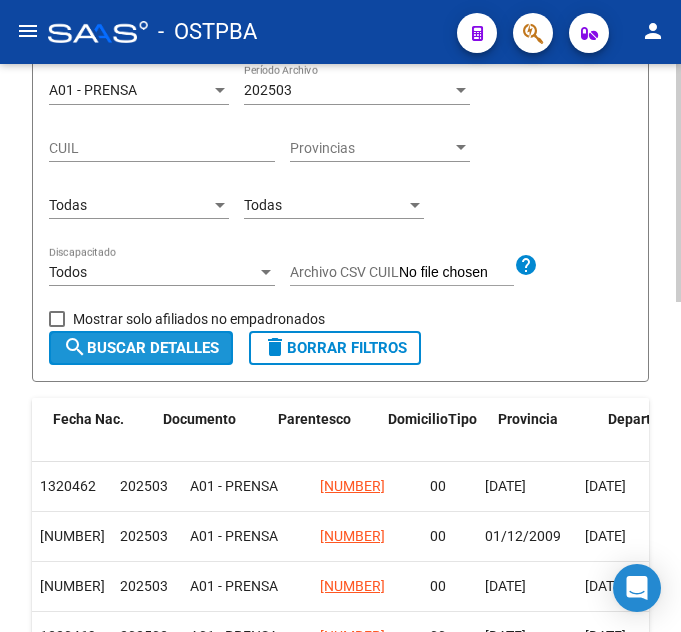 click on "search  Buscar Detalles" 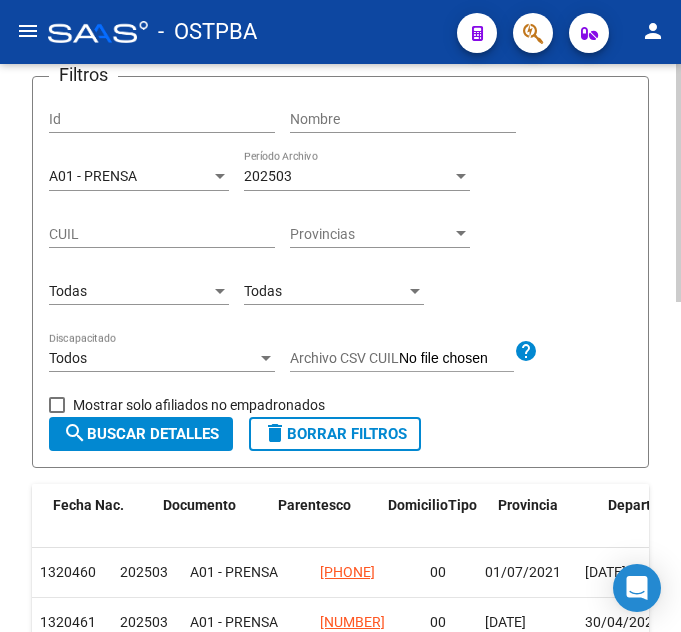 scroll, scrollTop: 186, scrollLeft: 0, axis: vertical 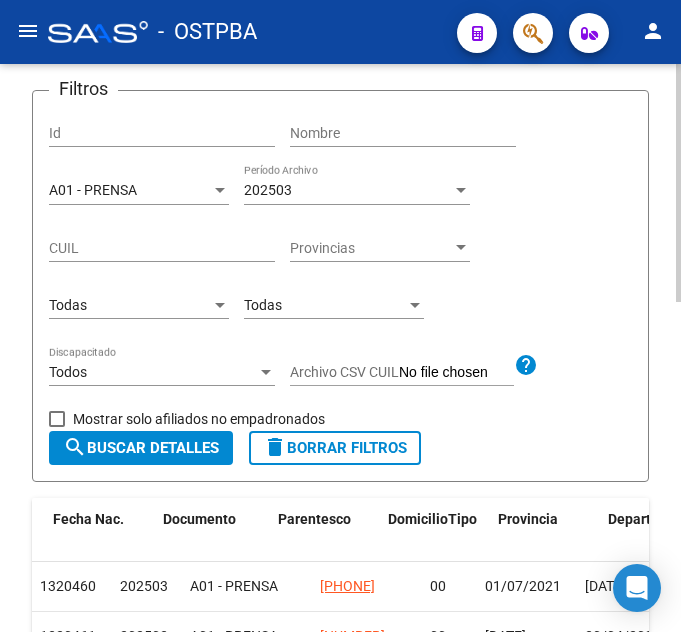 click on "Todas Parentesco" 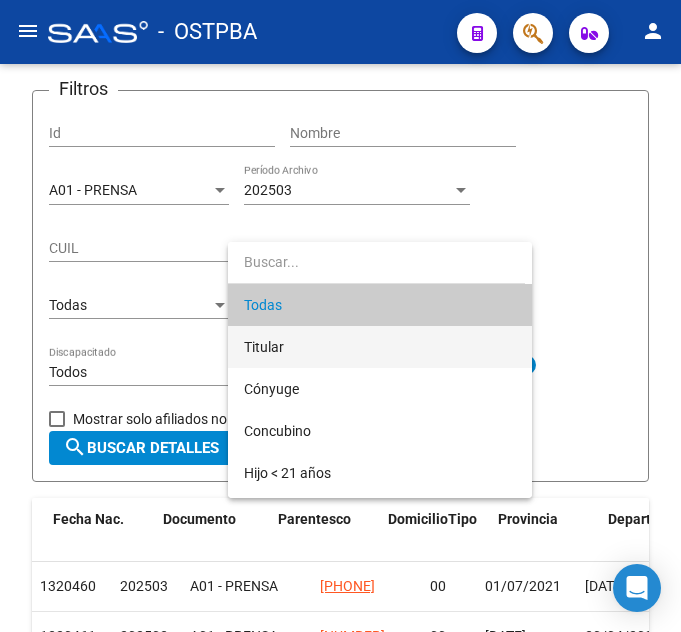 click on "Titular" at bounding box center (380, 347) 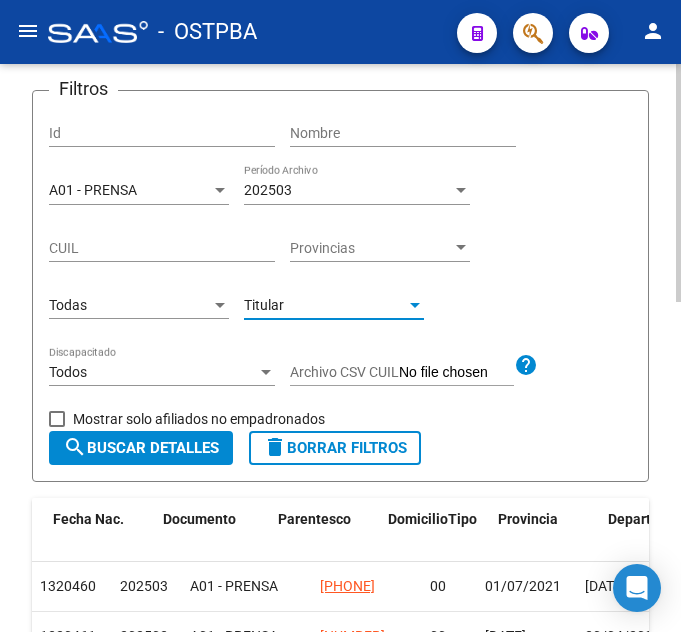 click on "Todas" at bounding box center [130, 305] 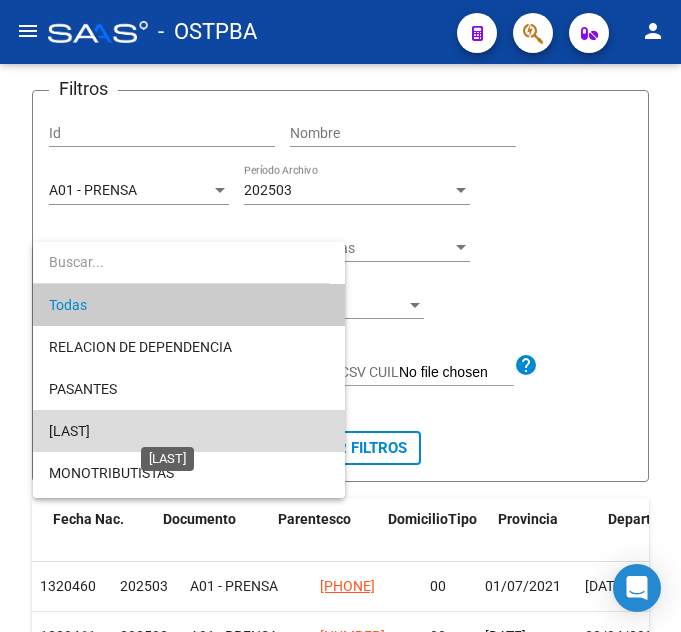 click on "JUBILADOS DEL SISTEMA NACIONAL DELSEGURO DE SALUD" at bounding box center [69, 431] 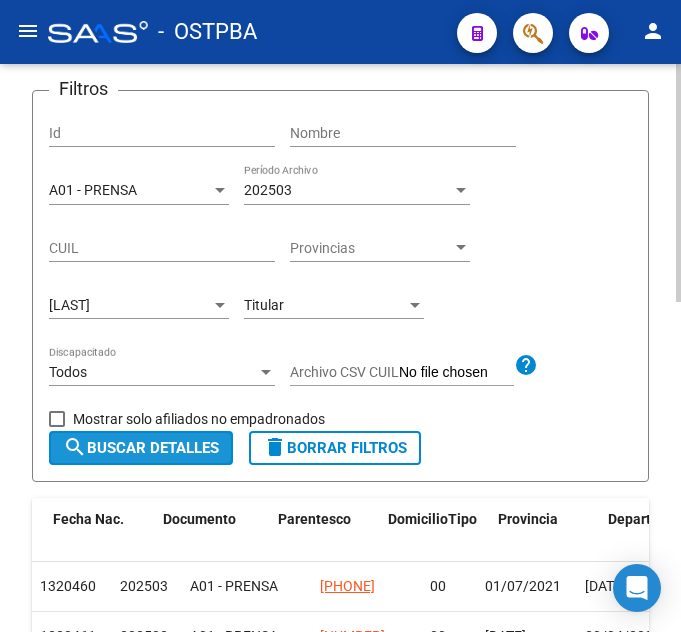 click on "search  Buscar Detalles" 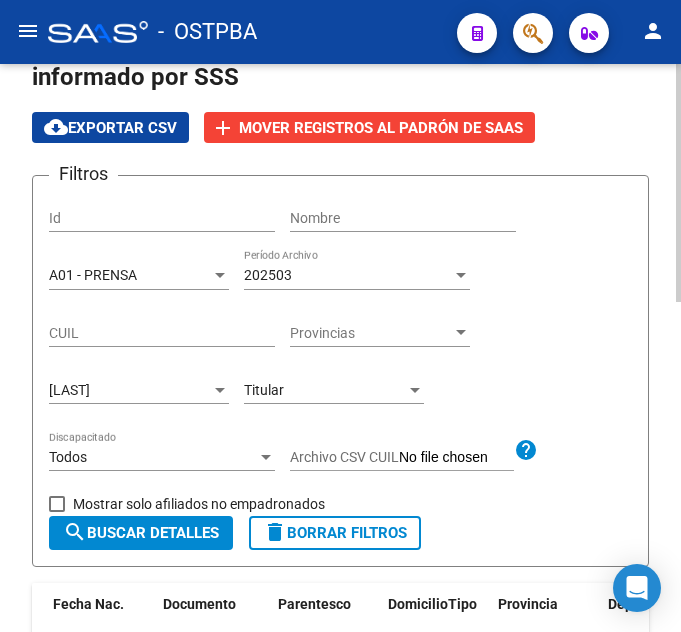 scroll, scrollTop: 86, scrollLeft: 0, axis: vertical 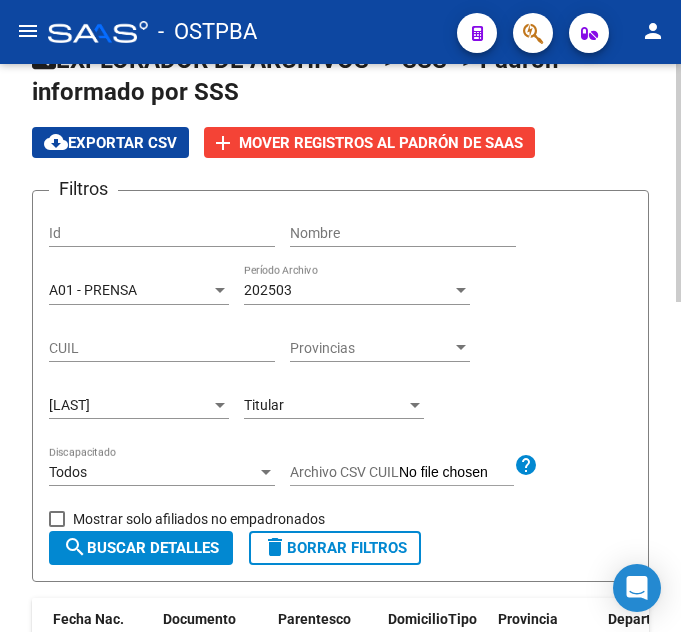 click on "Titular" at bounding box center [325, 405] 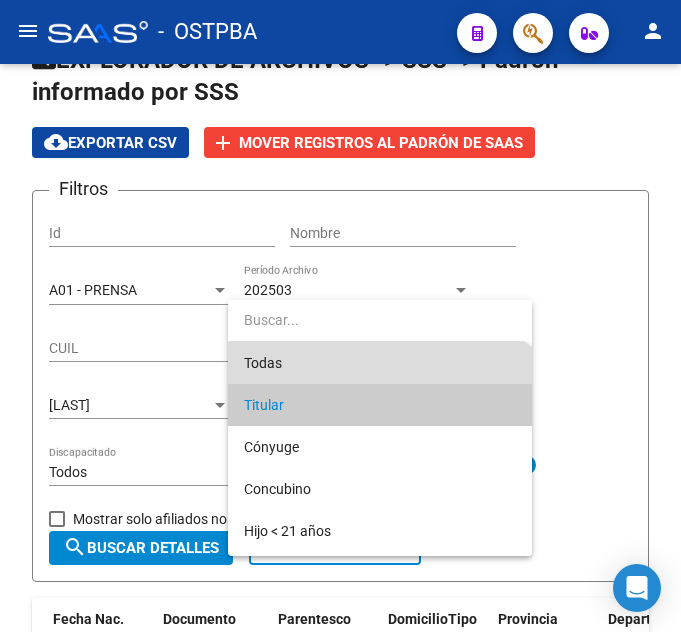 click on "Todas" at bounding box center (380, 363) 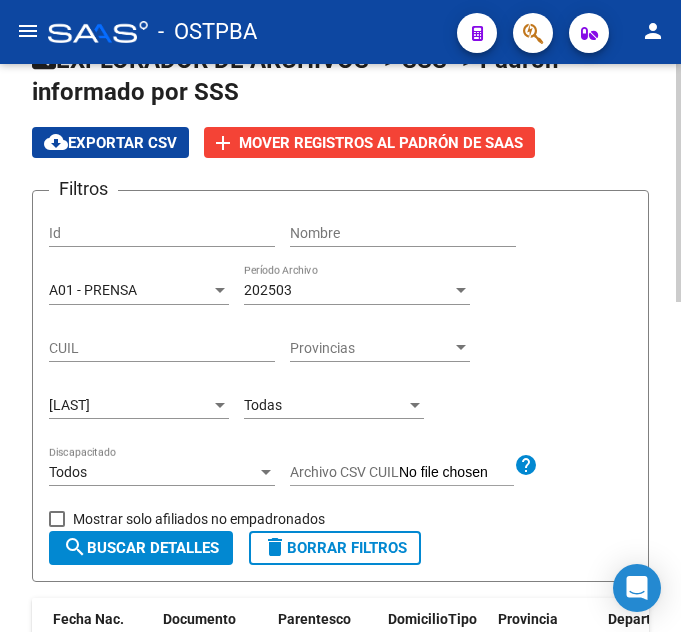click on "JUBILADOS DEL SISTEMA NACIONAL DELSEGURO DE SALUD Tipo de Beneficiario" 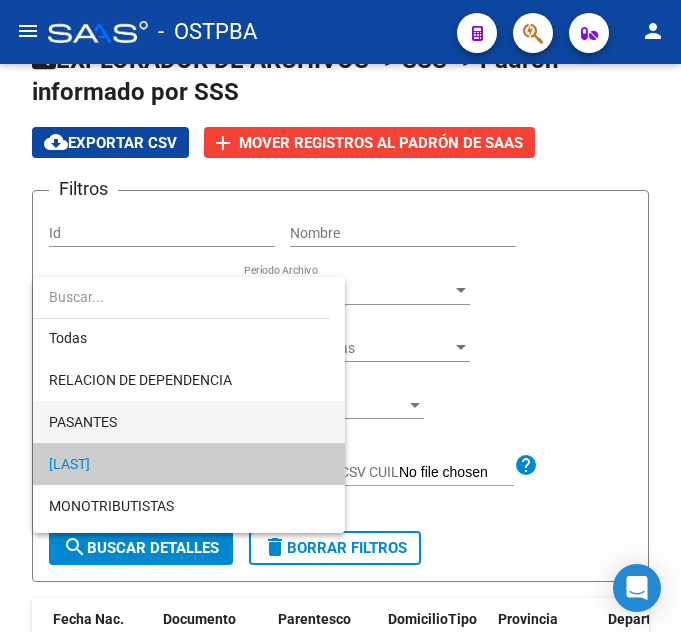 scroll, scrollTop: 0, scrollLeft: 0, axis: both 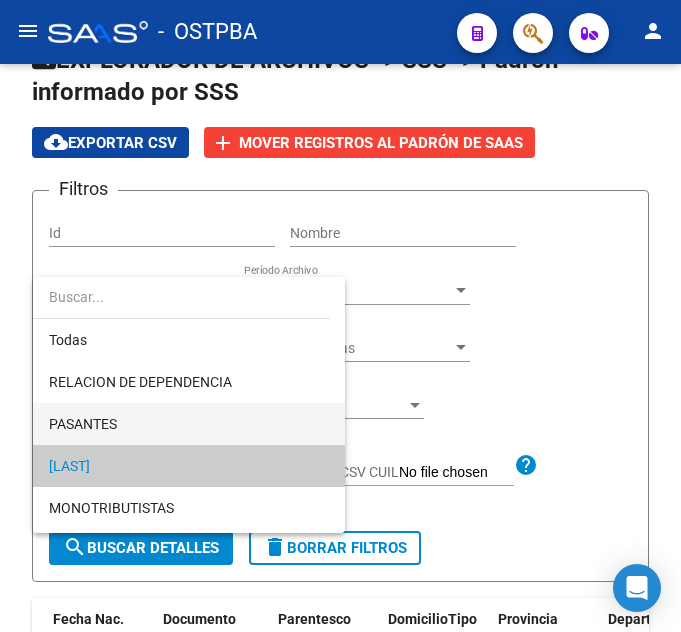 click on "PASANTES" at bounding box center (189, 424) 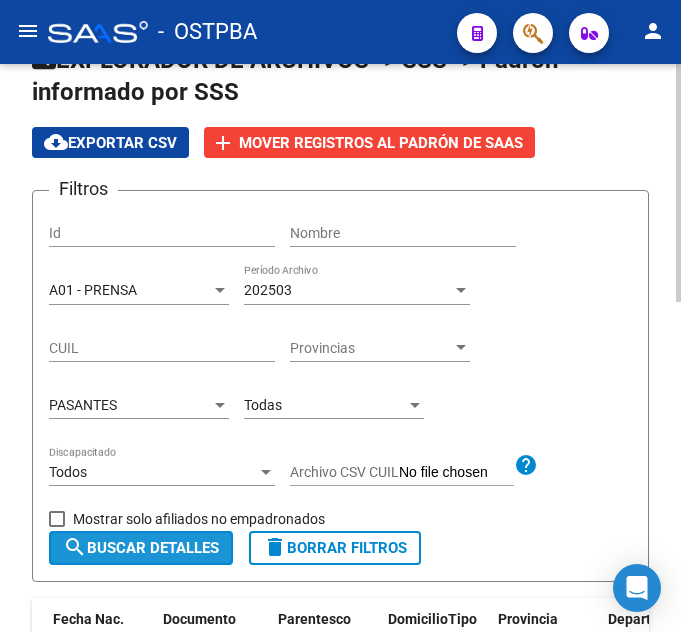 click on "search  Buscar Detalles" 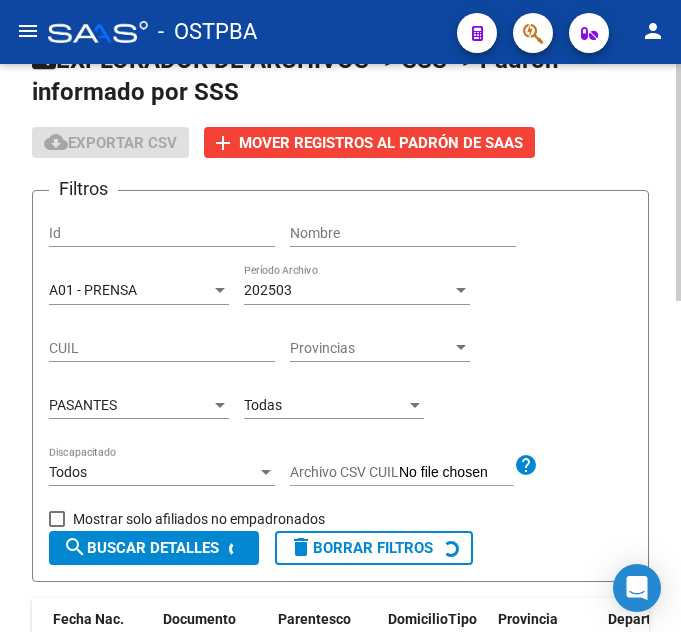 scroll, scrollTop: 314, scrollLeft: 0, axis: vertical 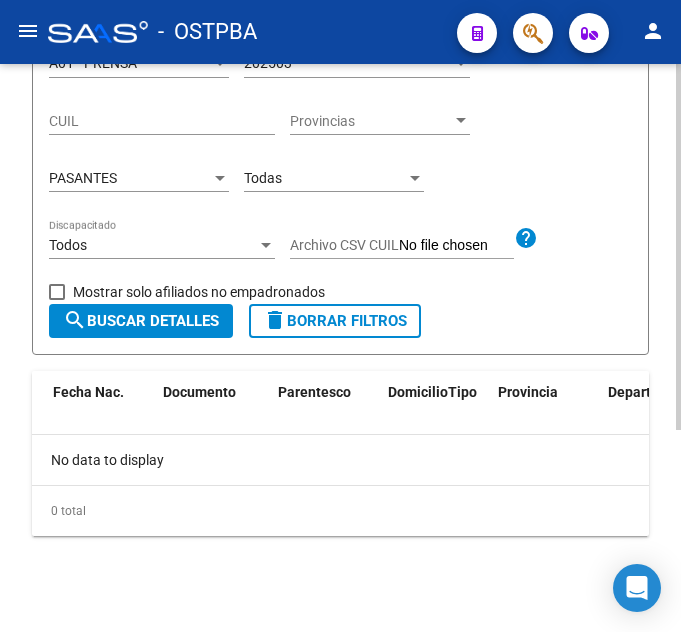 click on "PASANTES Tipo de Beneficiario" 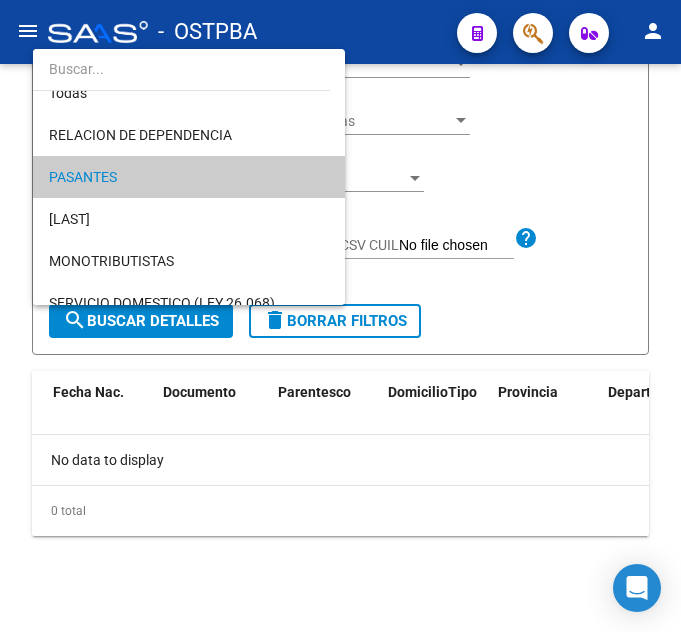 scroll, scrollTop: 119, scrollLeft: 0, axis: vertical 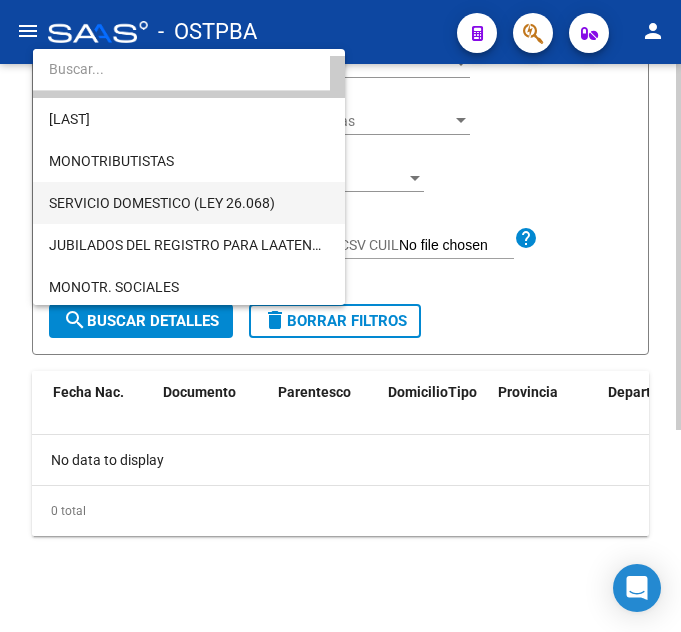 drag, startPoint x: 234, startPoint y: 192, endPoint x: 222, endPoint y: 243, distance: 52.392746 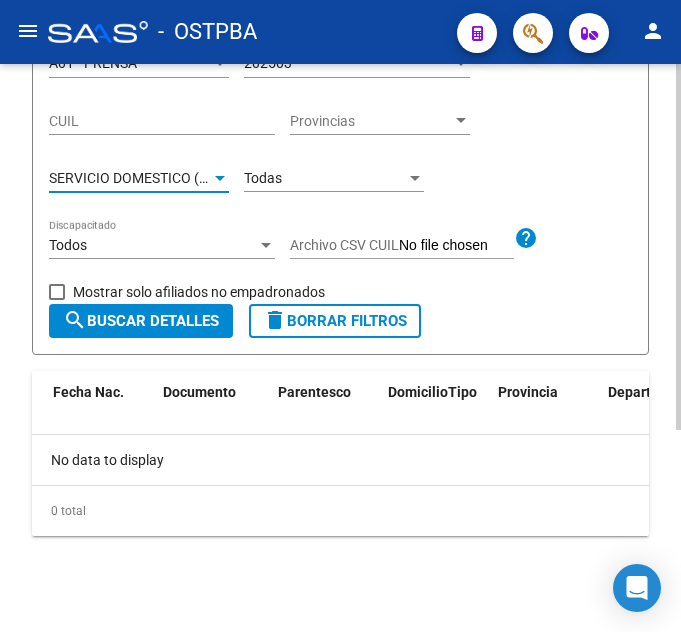 click on "search  Buscar Detalles" 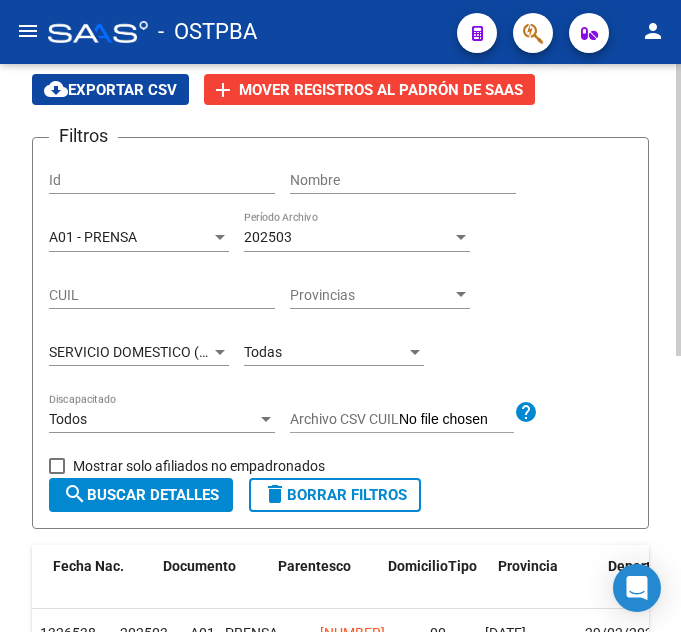 scroll, scrollTop: 136, scrollLeft: 0, axis: vertical 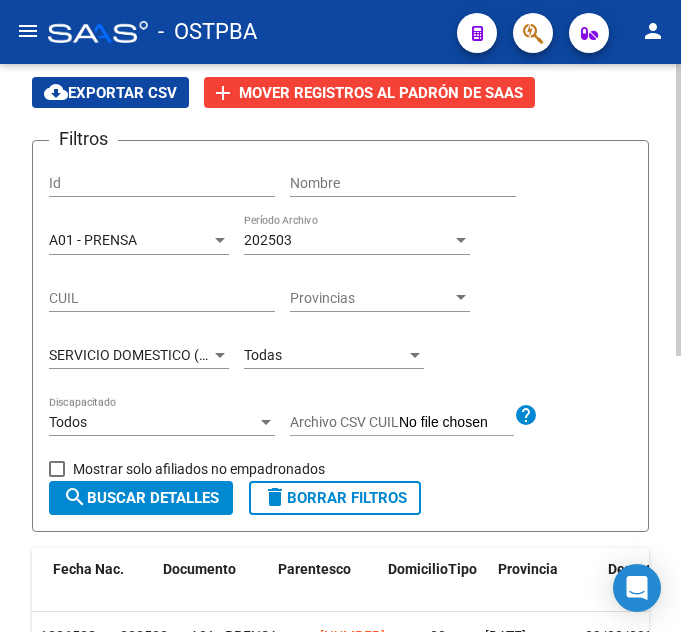 click on "Todas" at bounding box center [325, 355] 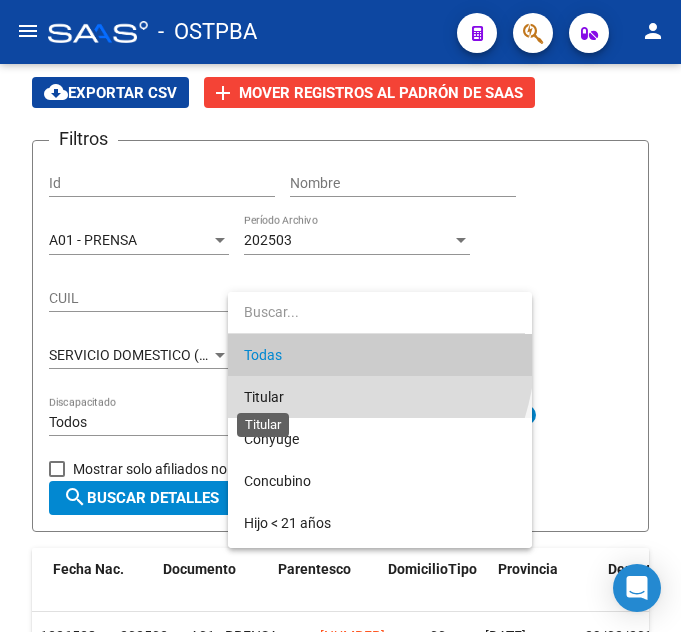 click on "Titular" at bounding box center (264, 397) 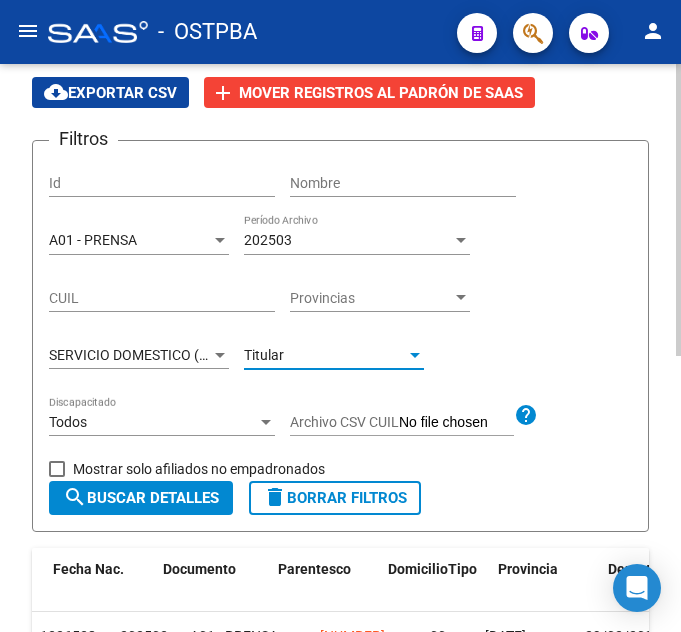drag, startPoint x: 113, startPoint y: 498, endPoint x: 122, endPoint y: 491, distance: 11.401754 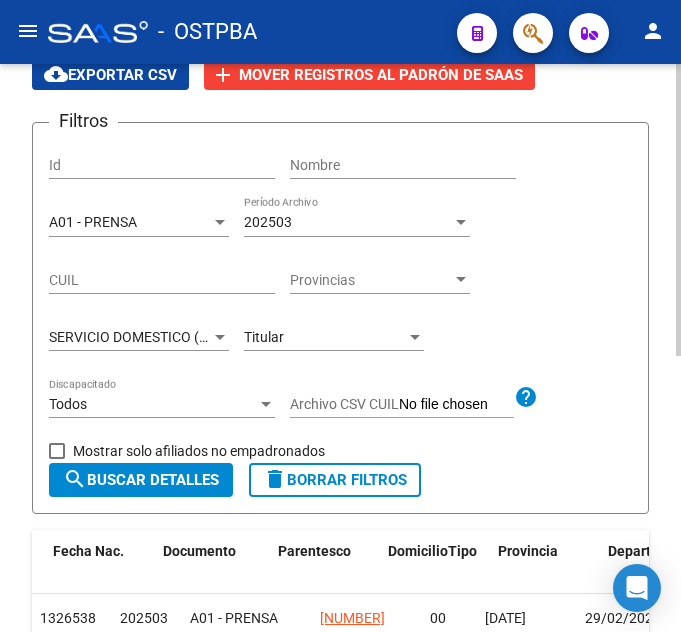 scroll, scrollTop: 136, scrollLeft: 0, axis: vertical 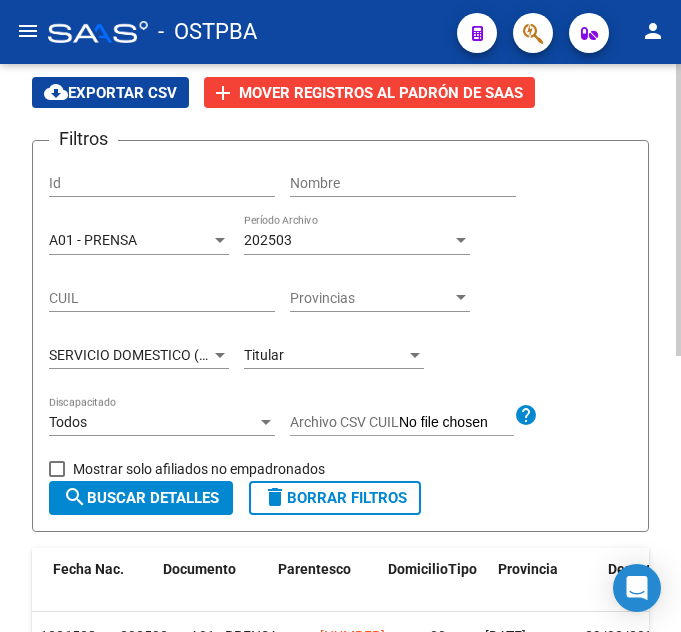 click on "SERVICIO DOMESTICO (LEY 26.068)" at bounding box center (162, 355) 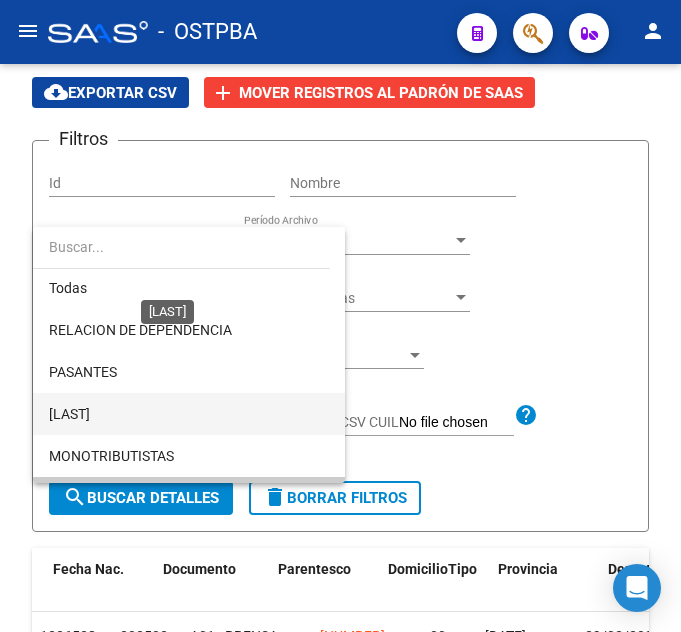 scroll, scrollTop: 0, scrollLeft: 0, axis: both 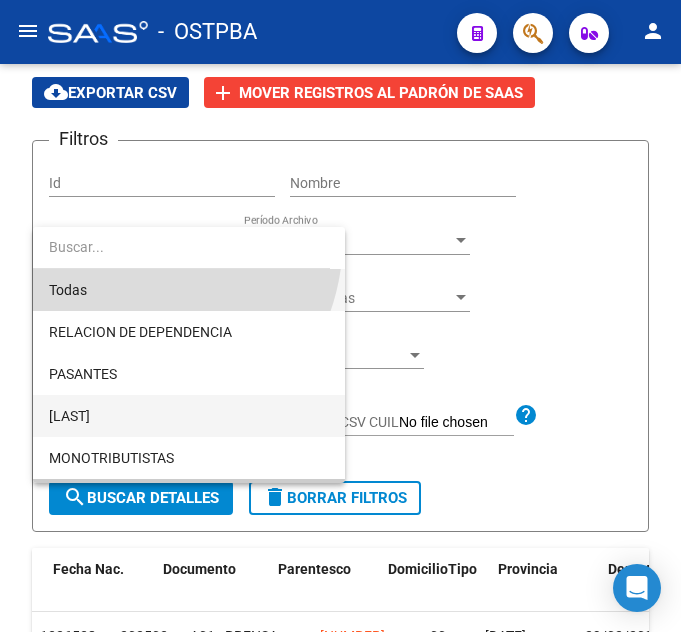 click on "Todas" at bounding box center [189, 290] 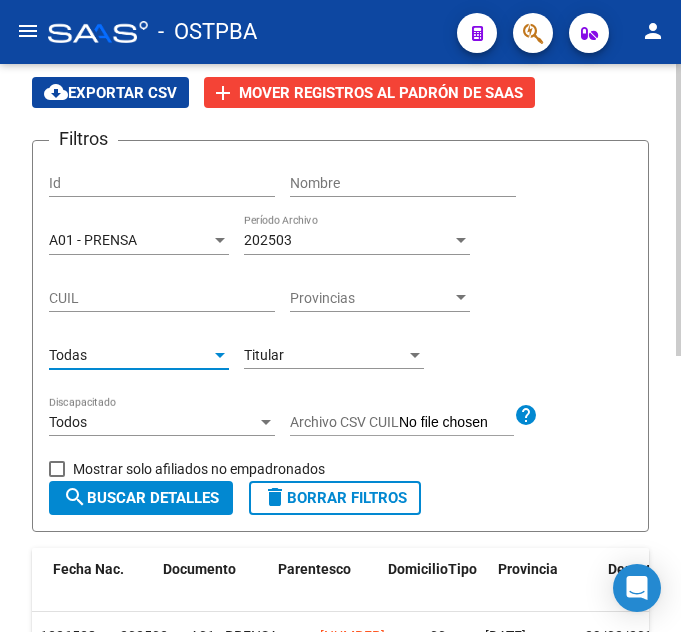 click on "search" 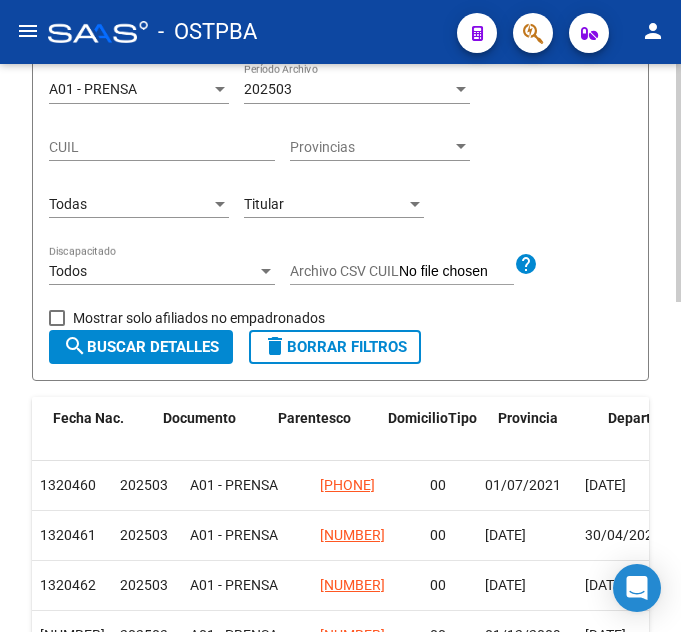 scroll, scrollTop: 286, scrollLeft: 0, axis: vertical 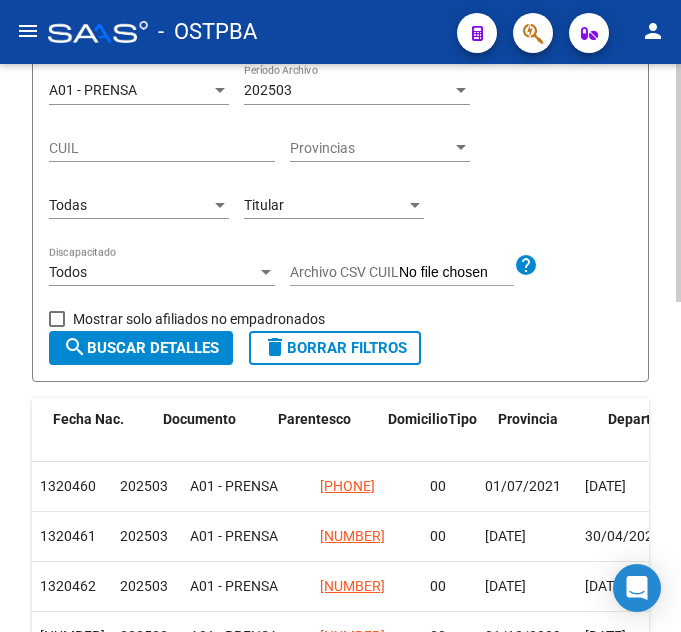 click on "Todas Tipo de Beneficiario" 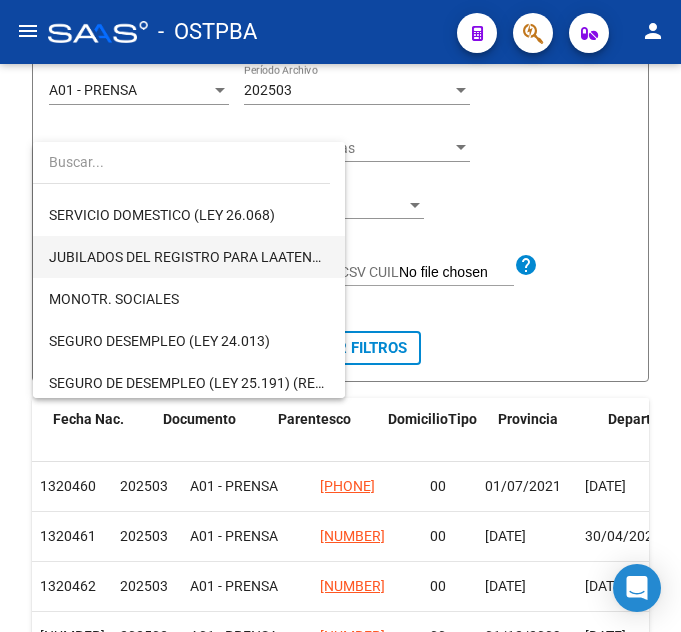 scroll, scrollTop: 300, scrollLeft: 0, axis: vertical 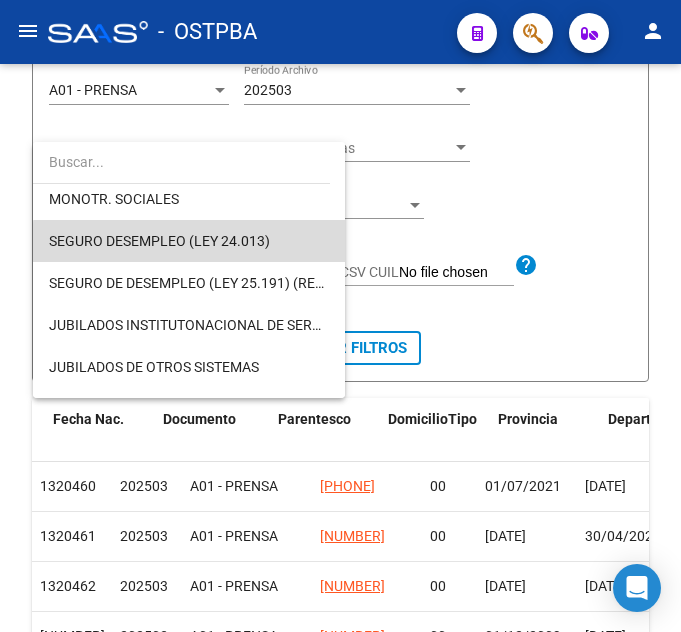 click on "SEGURO DESEMPLEO (LEY 24.013)" at bounding box center [189, 241] 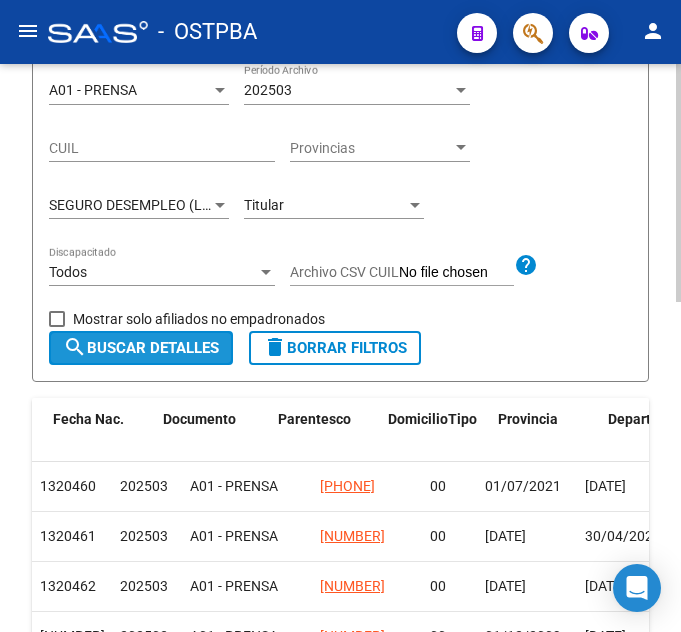 click on "search" 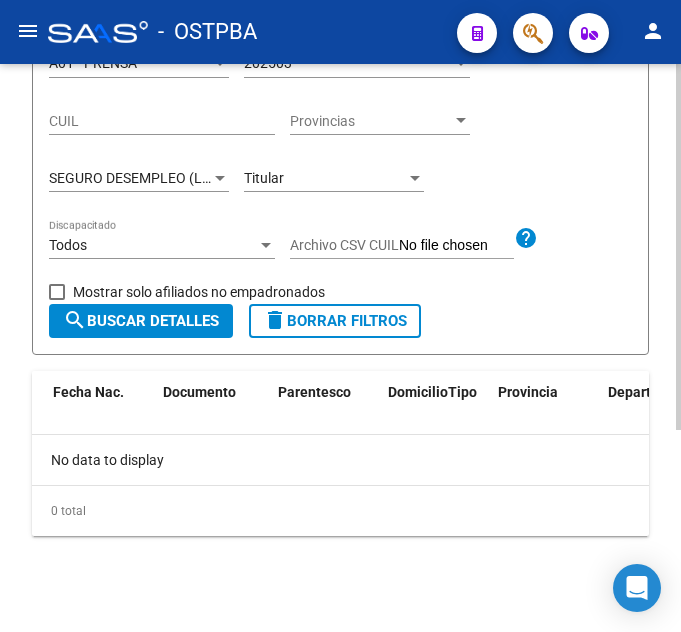 scroll, scrollTop: 314, scrollLeft: 0, axis: vertical 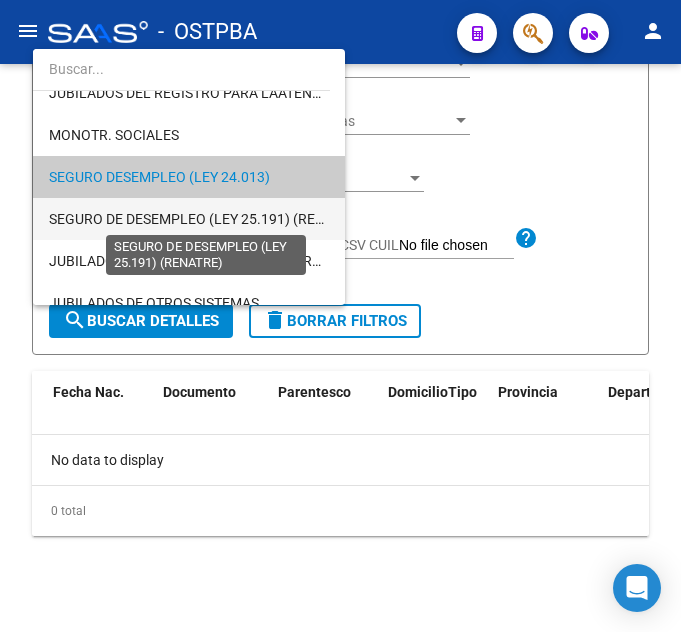 click on "SEGURO DE DESEMPLEO (LEY 25.191) (RENATRE)" at bounding box center [206, 219] 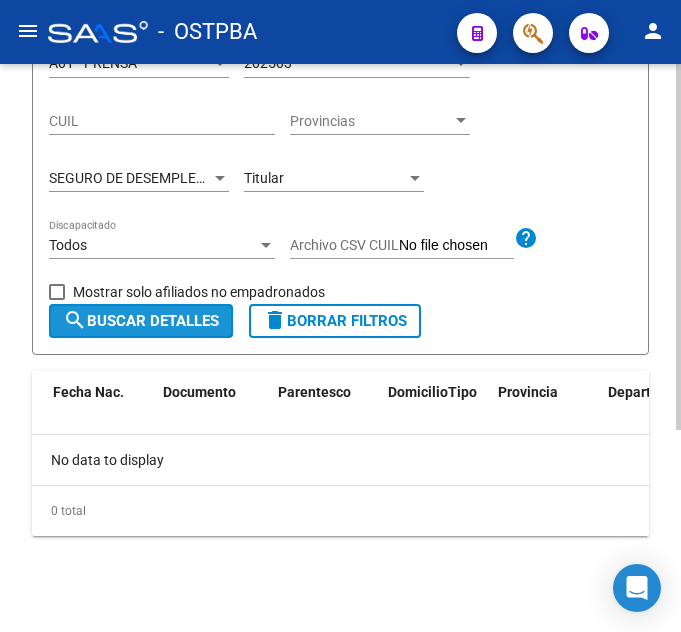 click on "search  Buscar Detalles" 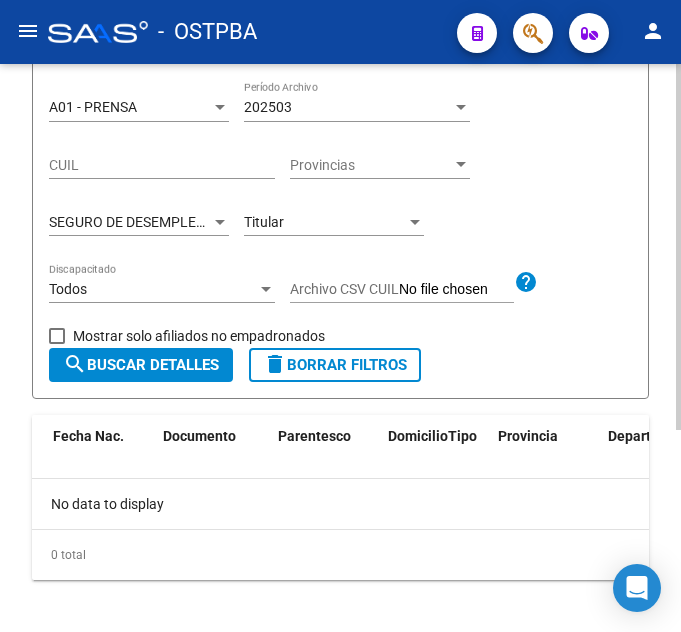 scroll, scrollTop: 314, scrollLeft: 0, axis: vertical 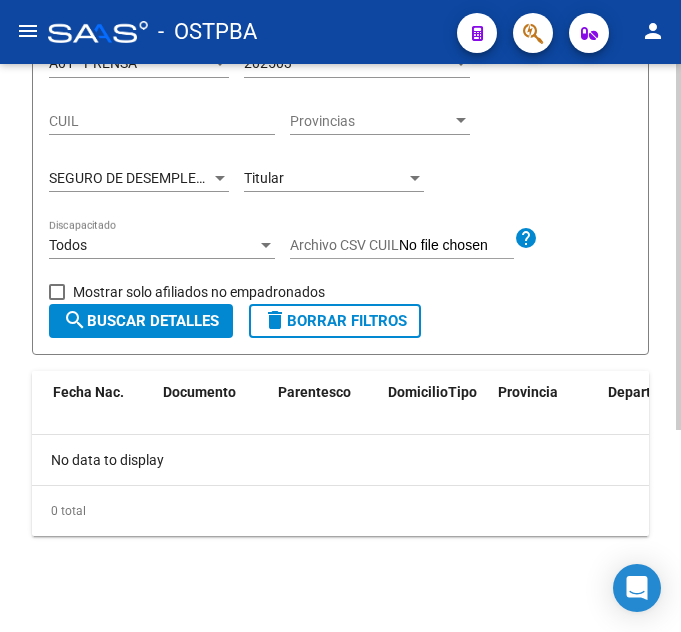 click on "Todos" at bounding box center (153, 245) 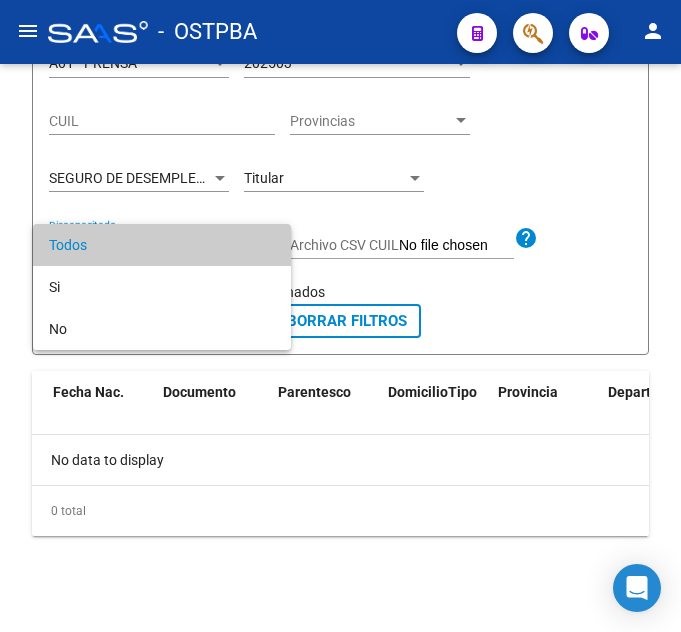click at bounding box center (340, 316) 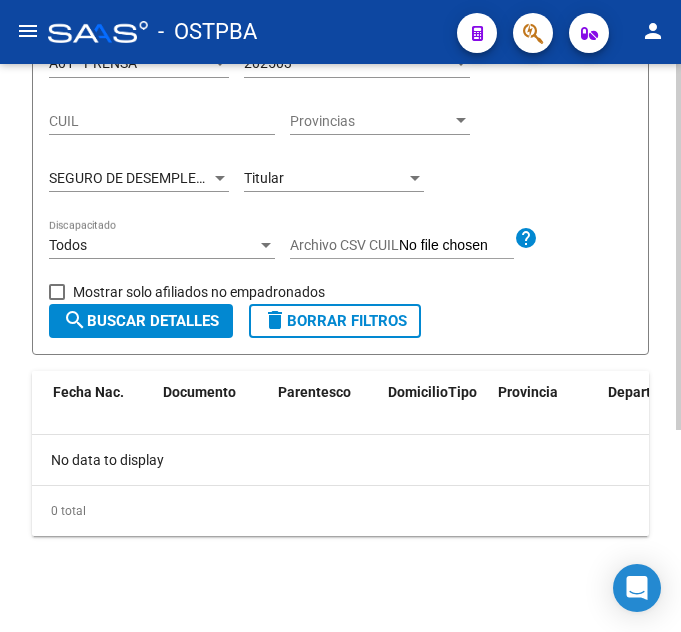click on "SEGURO DE DESEMPLEO (LEY 25.191) (RENATRE) Tipo de Beneficiario" 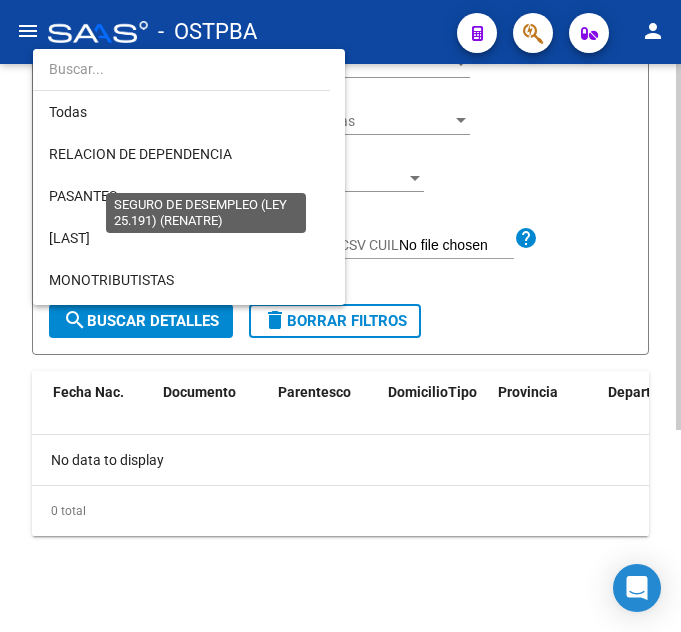 scroll, scrollTop: 313, scrollLeft: 0, axis: vertical 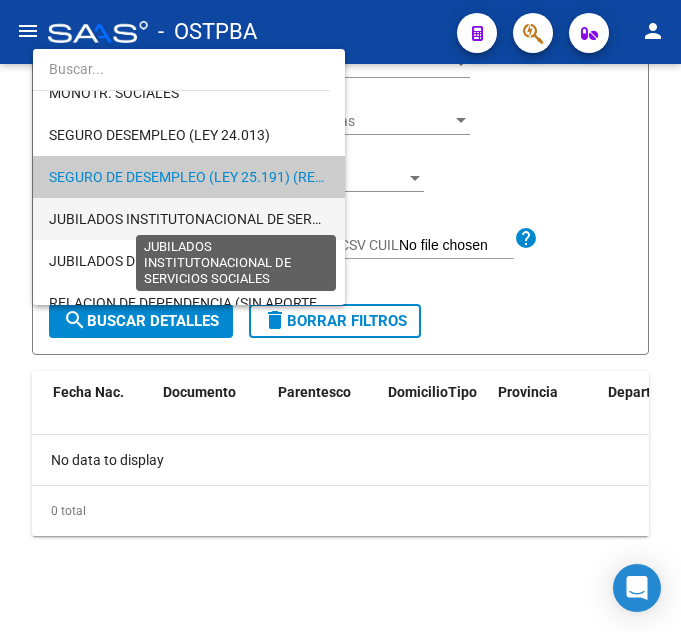 click on "JUBILADOS INSTITUTONACIONAL DE SERVICIOS SOCIALES" at bounding box center [236, 219] 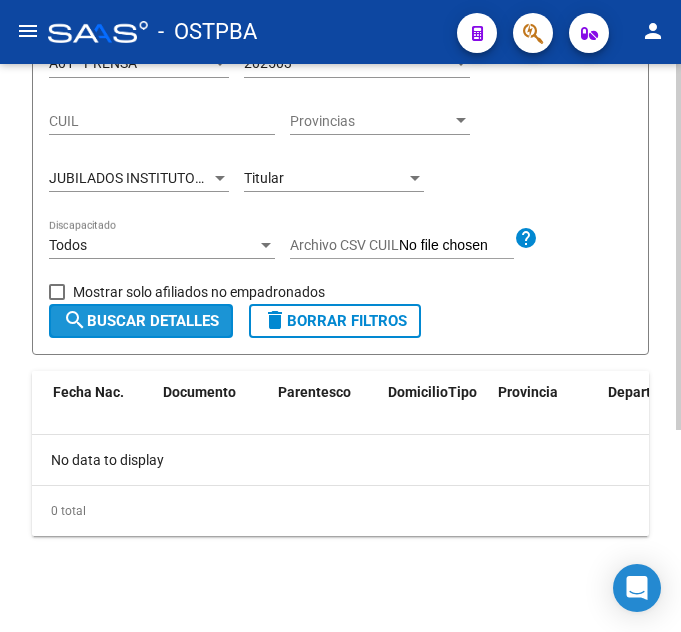 click on "search  Buscar Detalles" 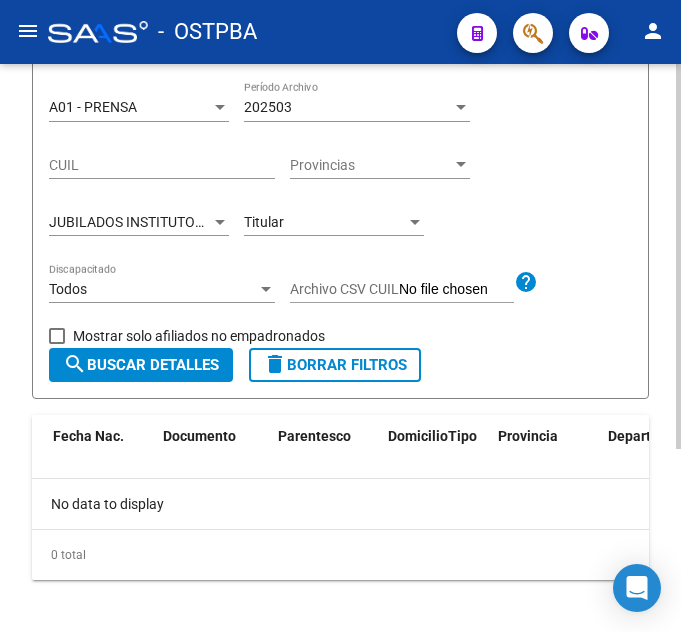 scroll, scrollTop: 314, scrollLeft: 0, axis: vertical 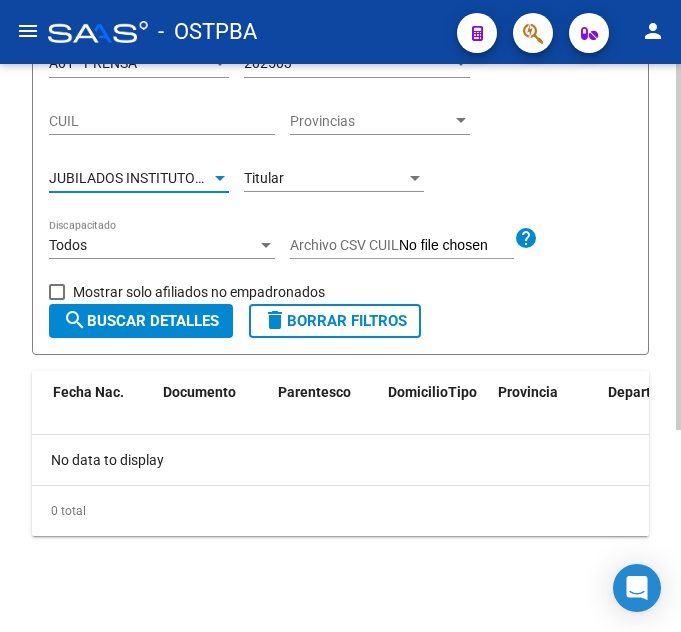 click on "JUBILADOS INSTITUTONACIONAL DE SERVICIOS SOCIALES" at bounding box center [236, 178] 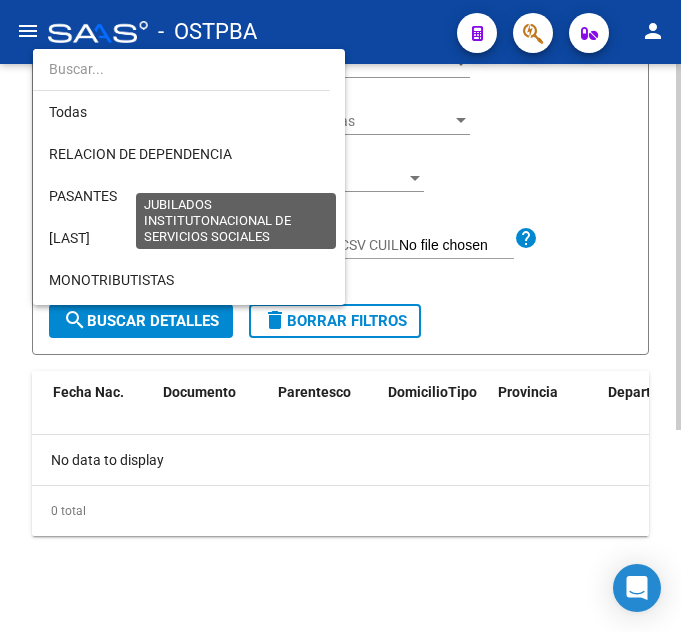 scroll, scrollTop: 355, scrollLeft: 0, axis: vertical 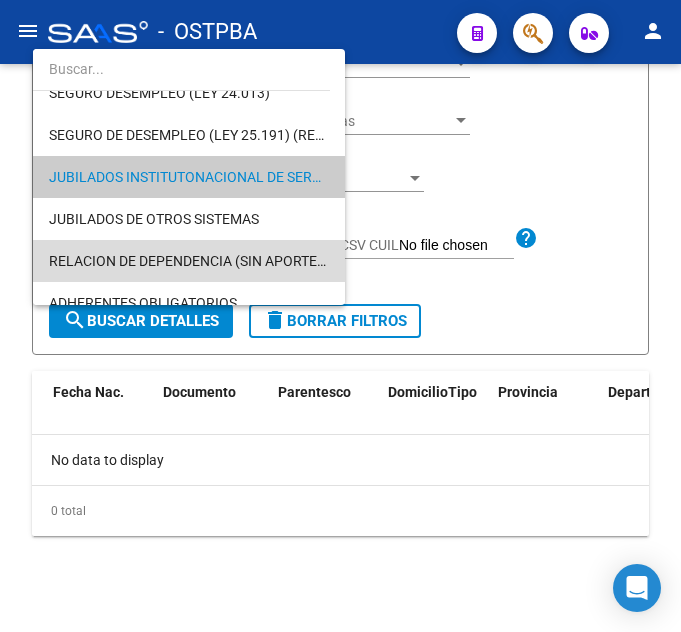 click on "RELACION DE DEPENDENCIA (SIN APORTES YCONTRIBUCION POR SJP)" at bounding box center (189, 261) 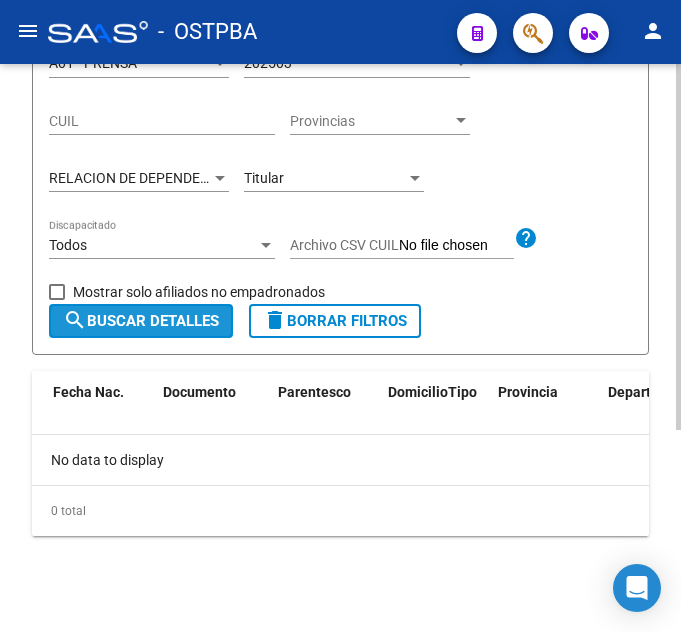 click on "search  Buscar Detalles" 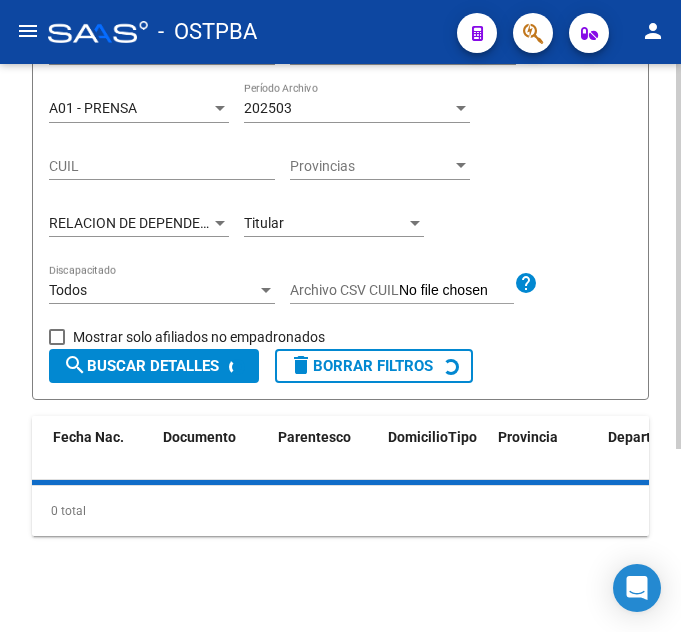 scroll, scrollTop: 314, scrollLeft: 0, axis: vertical 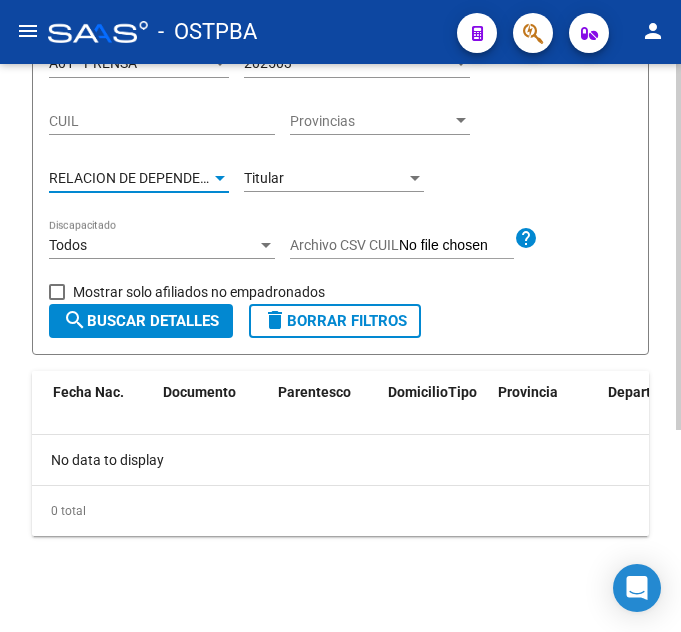 click on "RELACION DE DEPENDENCIA (SIN APORTES YCONTRIBUCION POR SJP)" at bounding box center (275, 178) 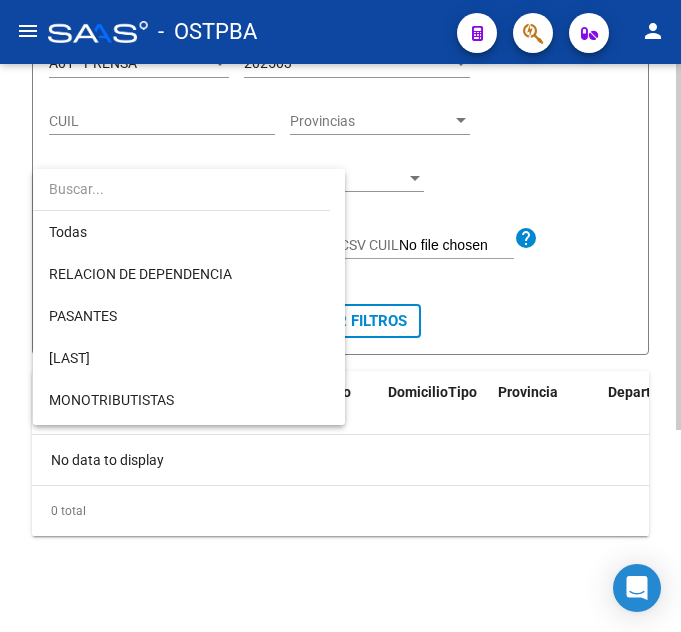 scroll, scrollTop: 374, scrollLeft: 0, axis: vertical 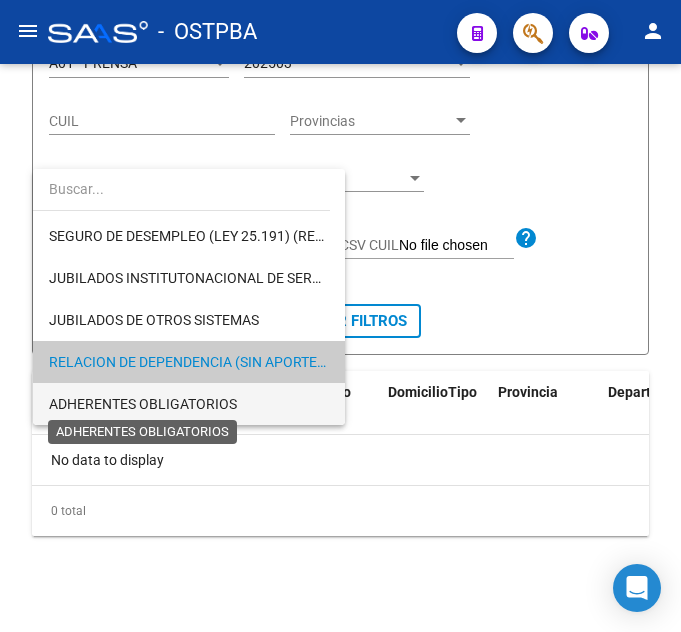 click on "ADHERENTES OBLIGATORIOS" at bounding box center [143, 404] 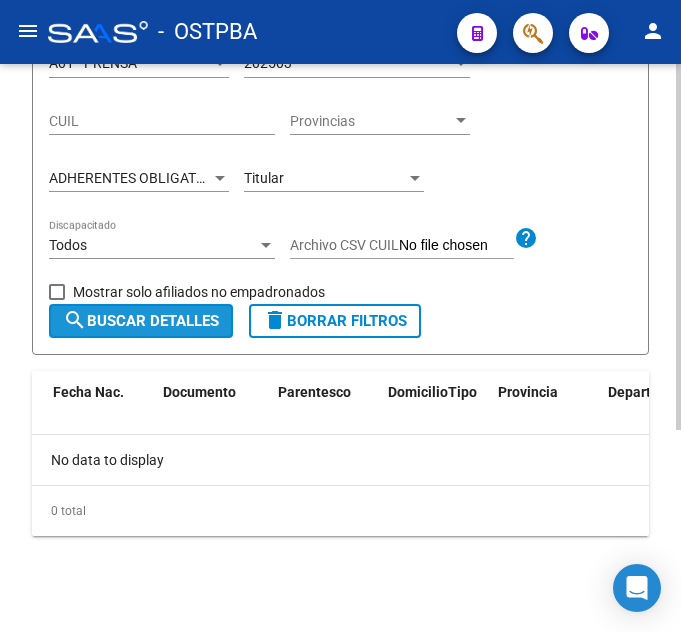click on "search  Buscar Detalles" 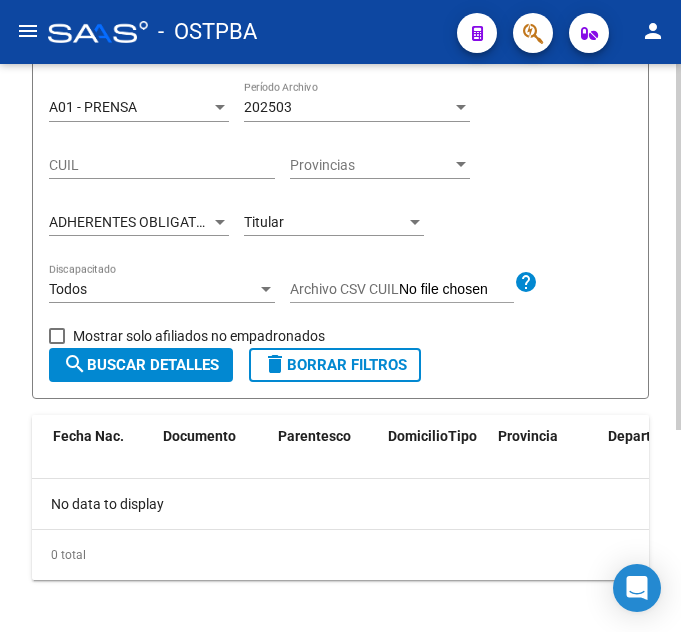 scroll, scrollTop: 314, scrollLeft: 0, axis: vertical 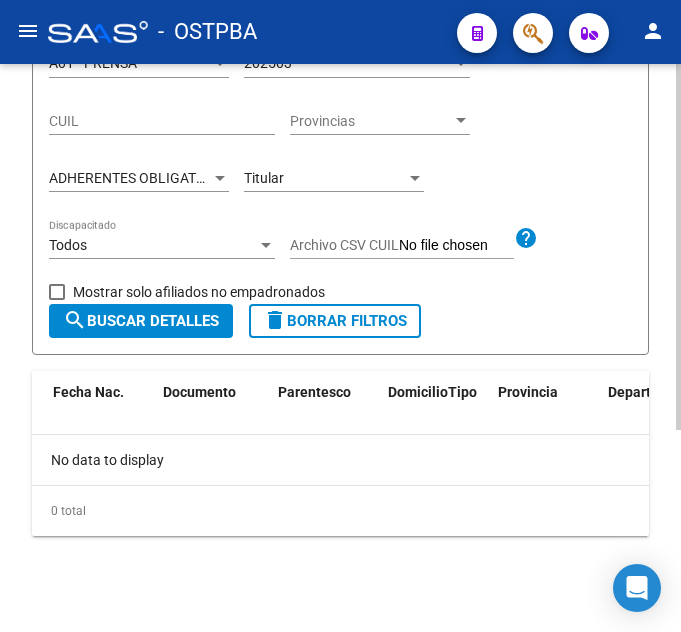 click on "ADHERENTES OBLIGATORIOS Tipo de Beneficiario" 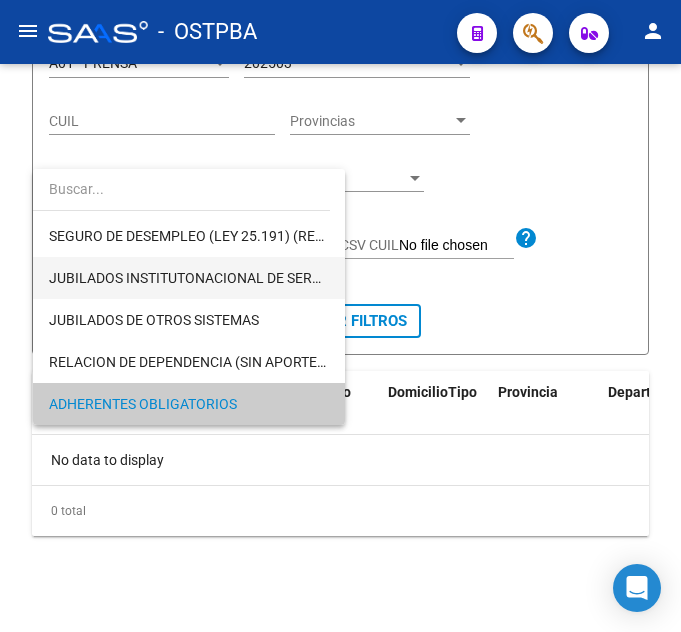 scroll, scrollTop: 0, scrollLeft: 0, axis: both 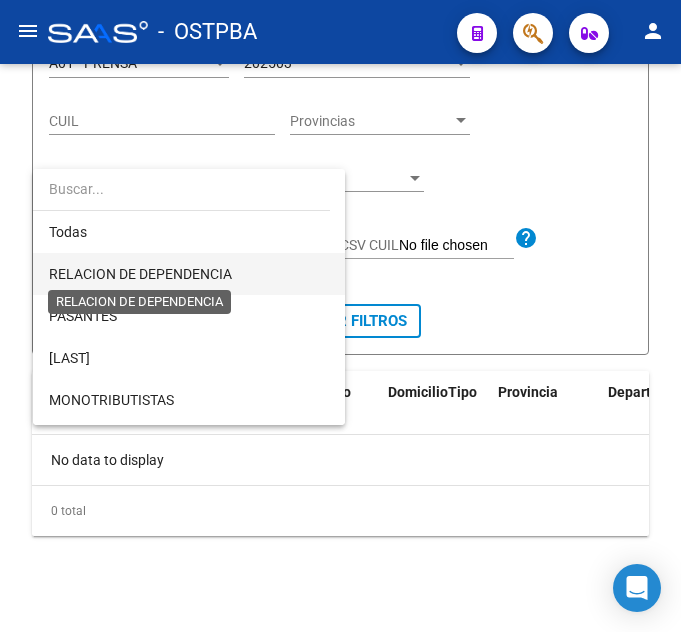 click on "RELACION DE DEPENDENCIA" at bounding box center [140, 274] 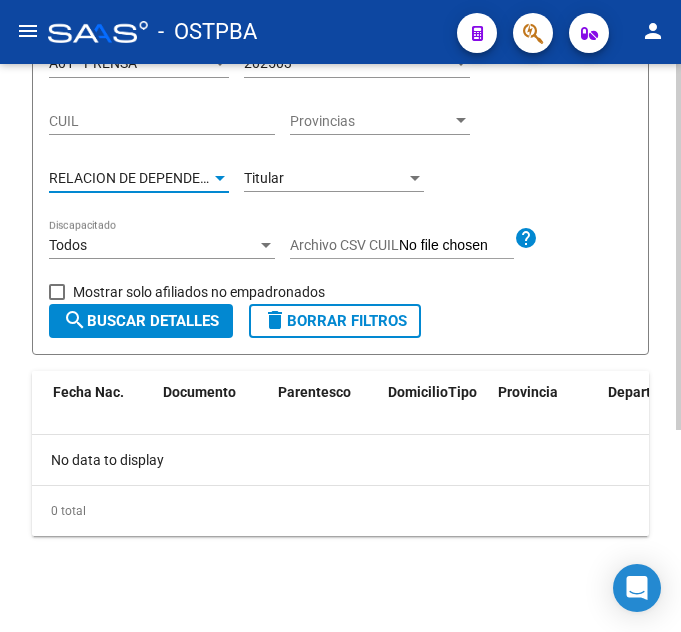click on "search  Buscar Detalles" 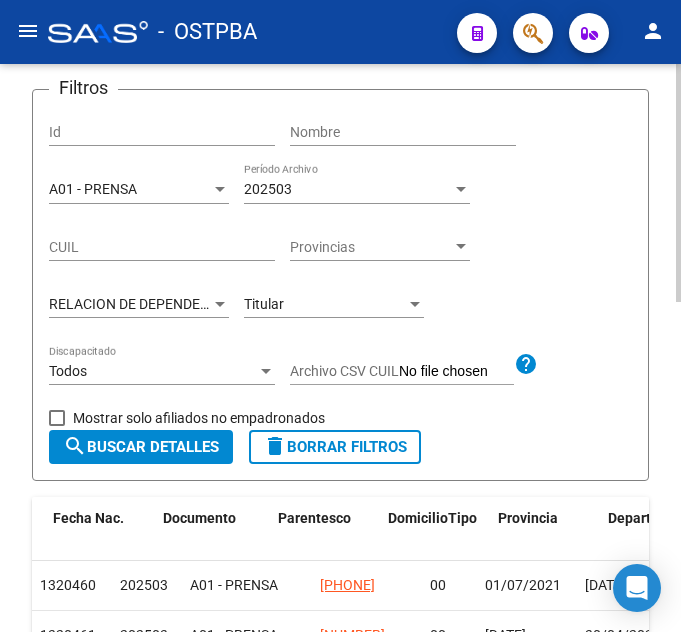 scroll, scrollTop: 186, scrollLeft: 0, axis: vertical 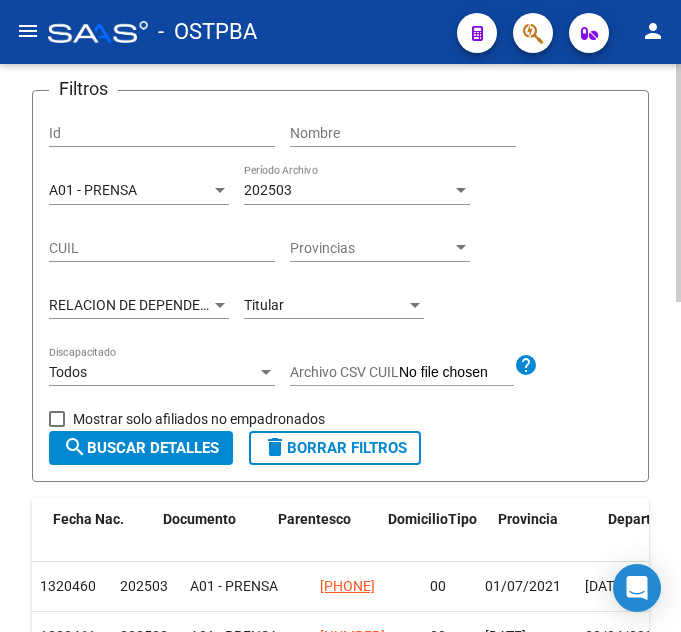 click on "Titular" at bounding box center (264, 305) 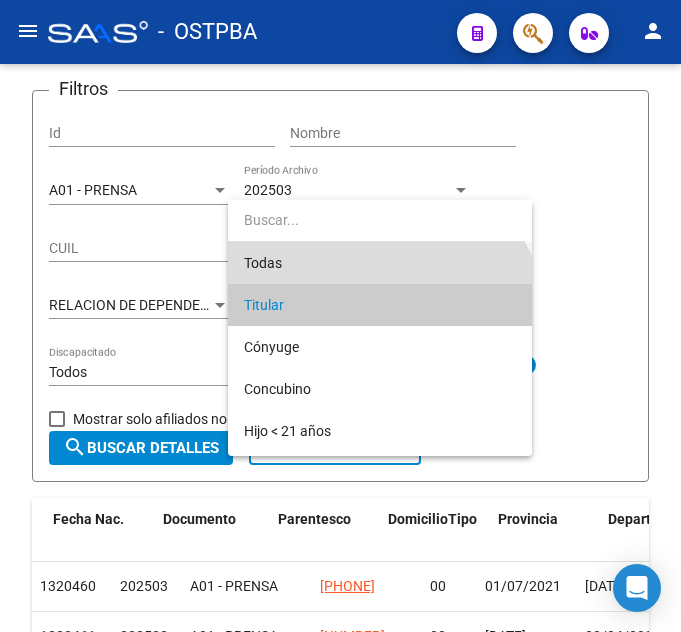 click on "Todas" at bounding box center (380, 263) 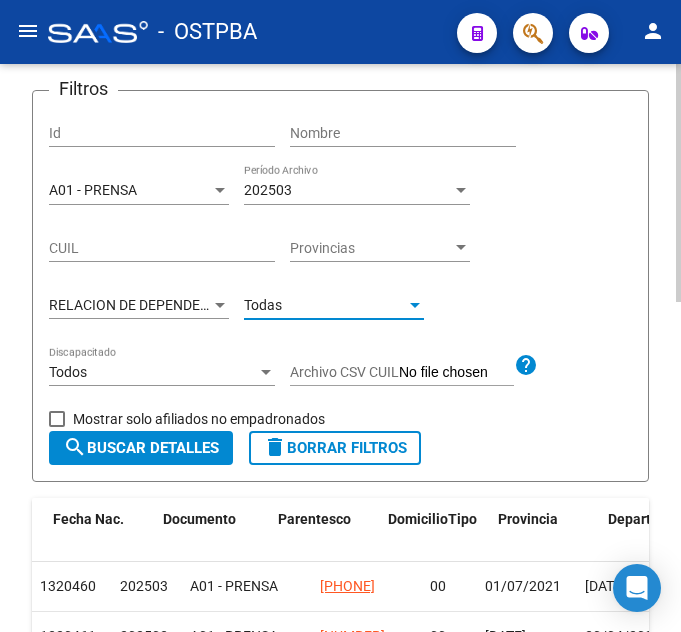 click on "search  Buscar Detalles" 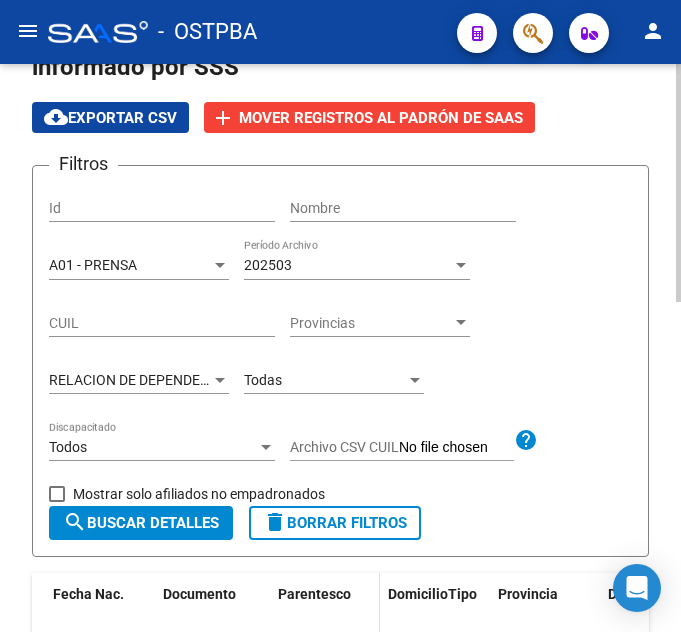 scroll, scrollTop: 86, scrollLeft: 0, axis: vertical 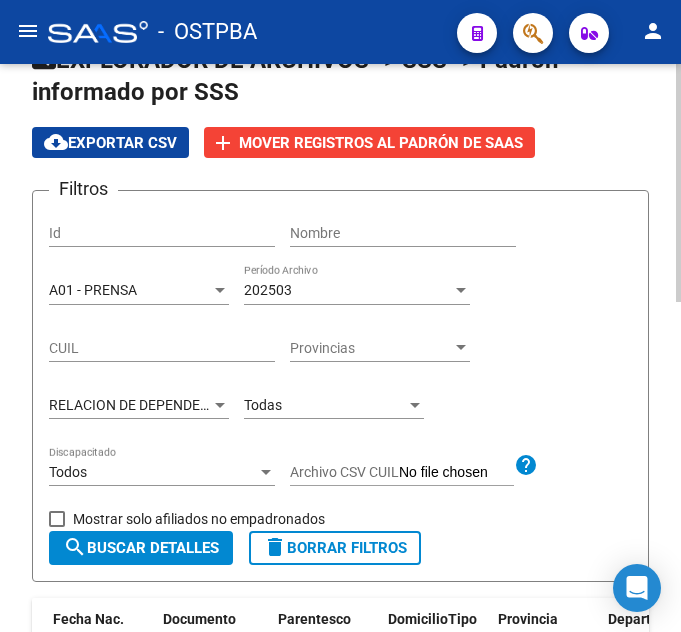 click on "Todas Parentesco" 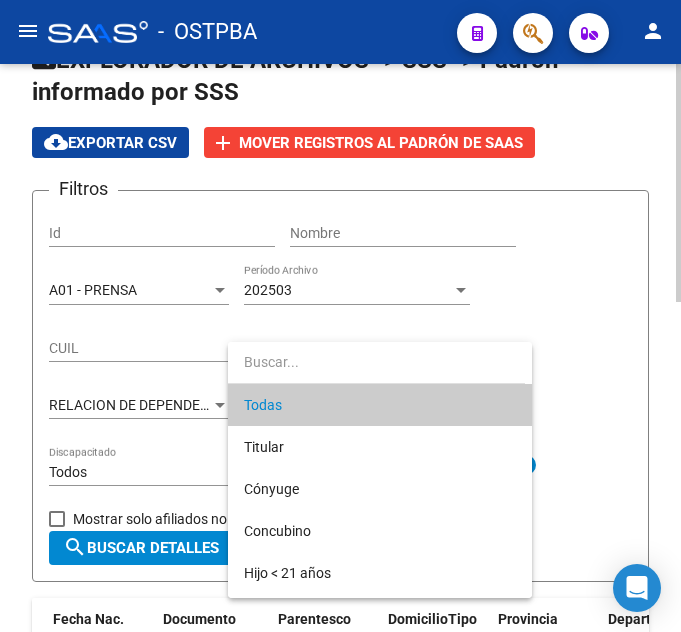 click at bounding box center [340, 316] 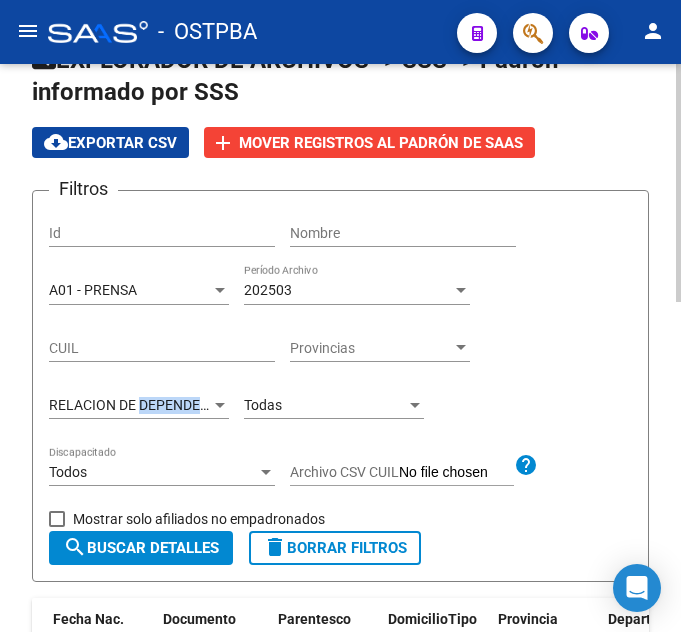 click on "RELACION DE DEPENDENCIA" at bounding box center (140, 405) 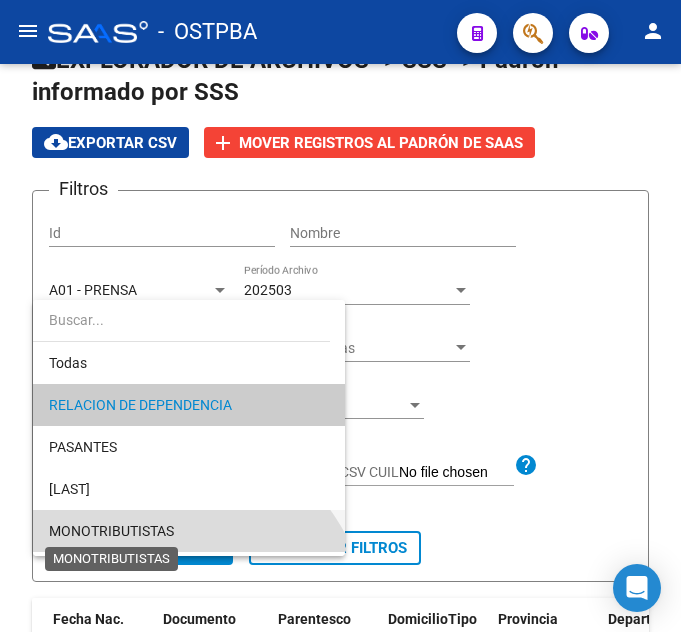 click on "MONOTRIBUTISTAS" at bounding box center (111, 531) 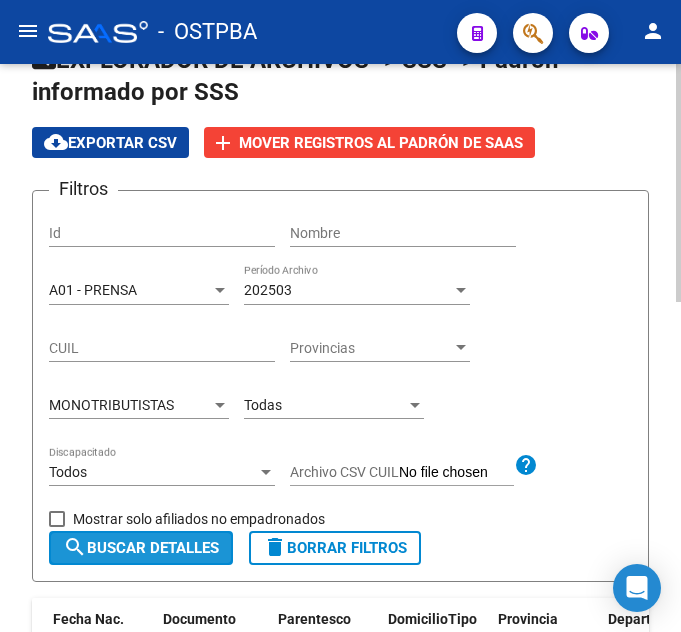 drag, startPoint x: 110, startPoint y: 552, endPoint x: 157, endPoint y: 532, distance: 51.078373 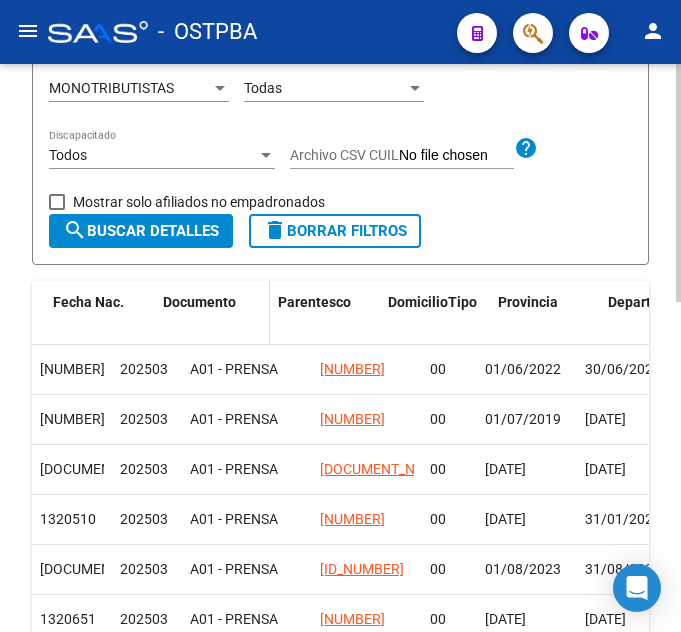 scroll, scrollTop: 381, scrollLeft: 0, axis: vertical 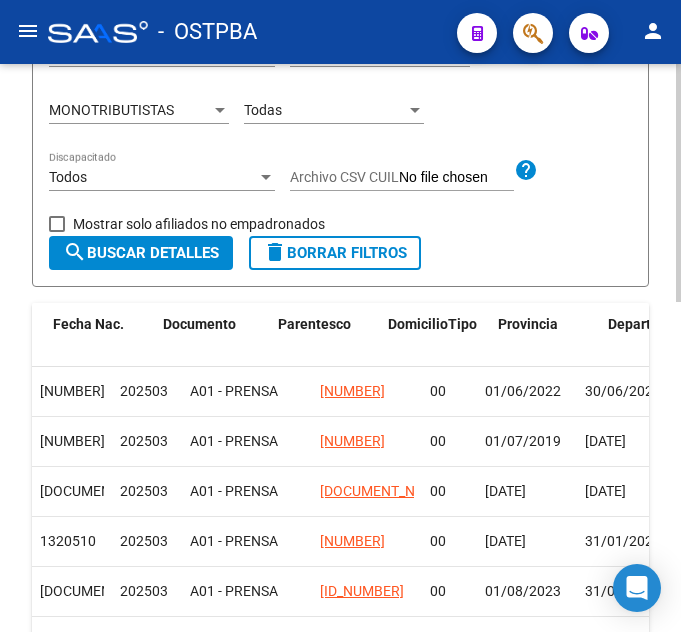 click on "MONOTRIBUTISTAS Tipo de Beneficiario" 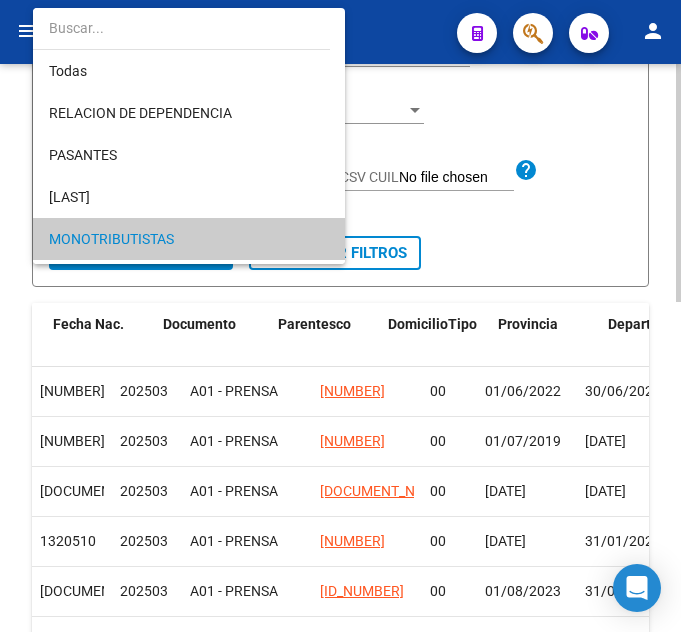 scroll, scrollTop: 129, scrollLeft: 0, axis: vertical 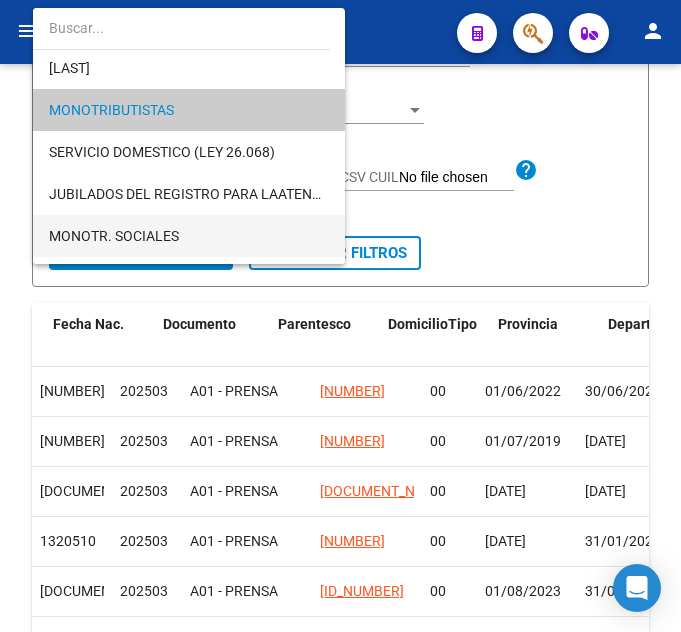 click on "MONOTR. SOCIALES" at bounding box center [189, 236] 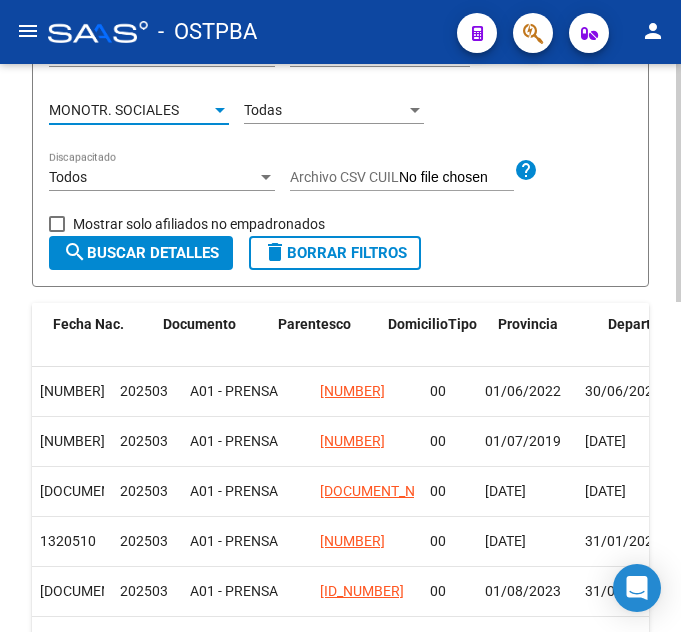 click on "search  Buscar Detalles" 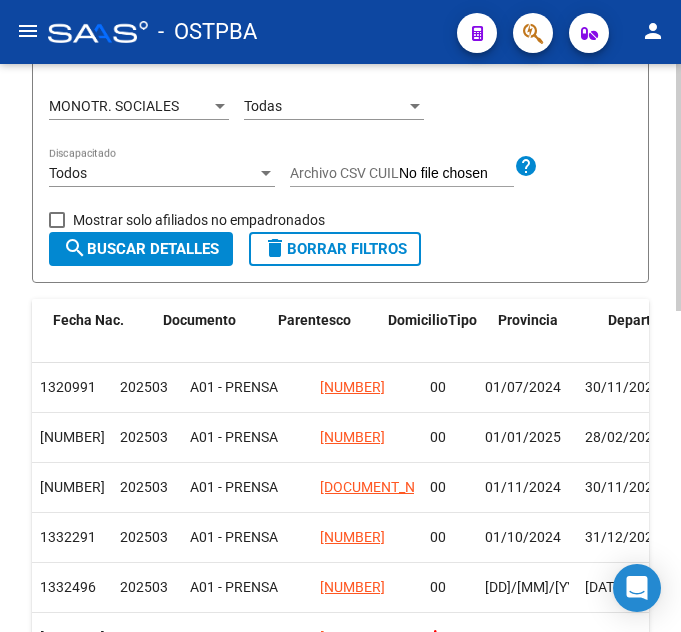 scroll, scrollTop: 336, scrollLeft: 0, axis: vertical 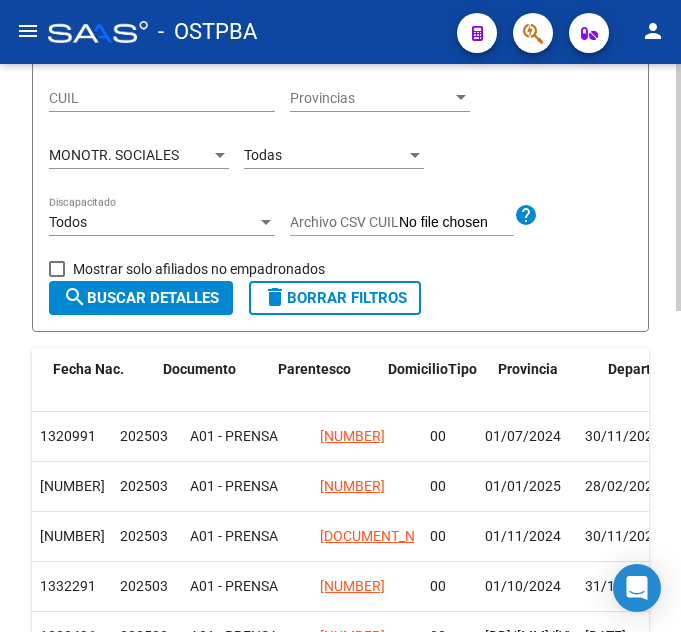 click on "MONOTR. SOCIALES Tipo de Beneficiario" 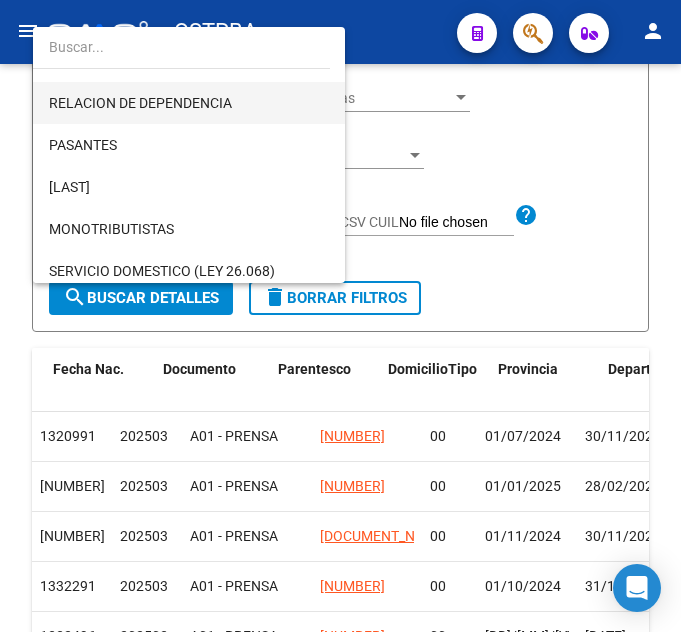scroll, scrollTop: 0, scrollLeft: 0, axis: both 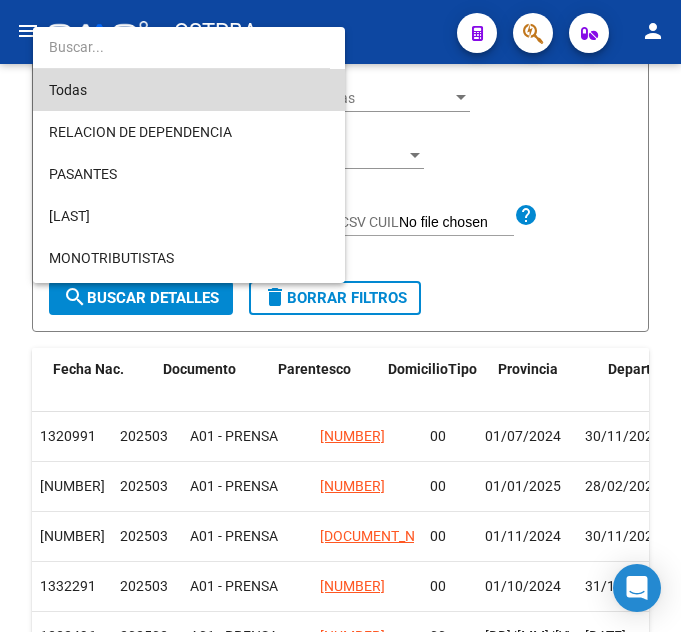 click on "Todas" at bounding box center (189, 90) 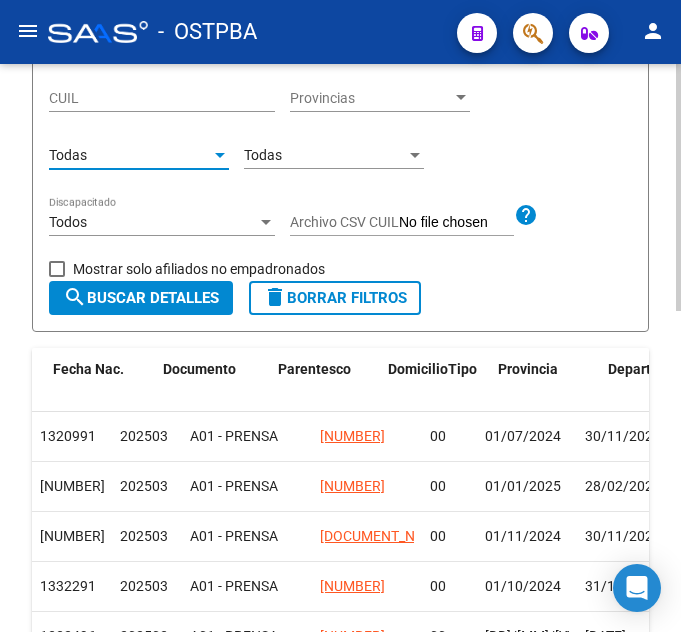 click on "search  Buscar Detalles" 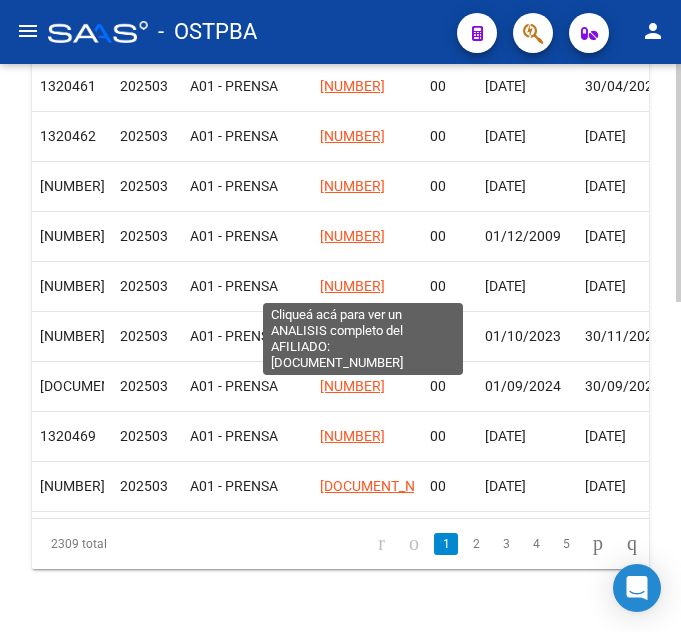 scroll, scrollTop: 786, scrollLeft: 0, axis: vertical 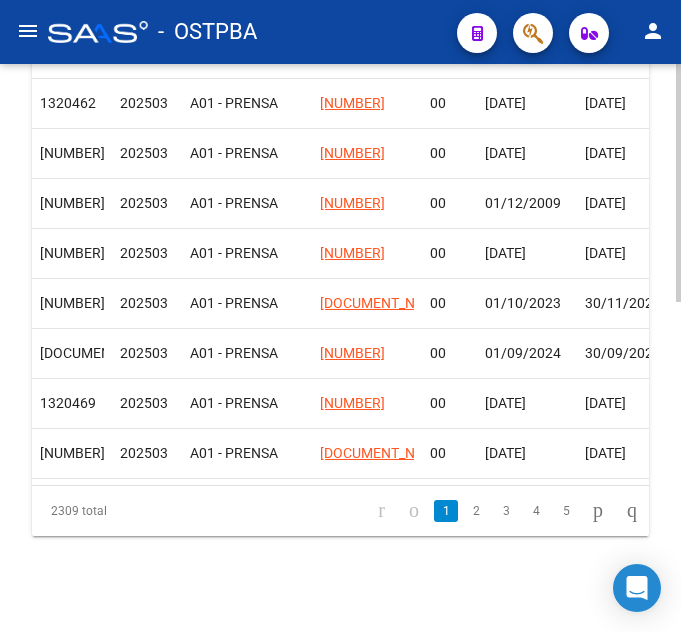 click on "2309 total" 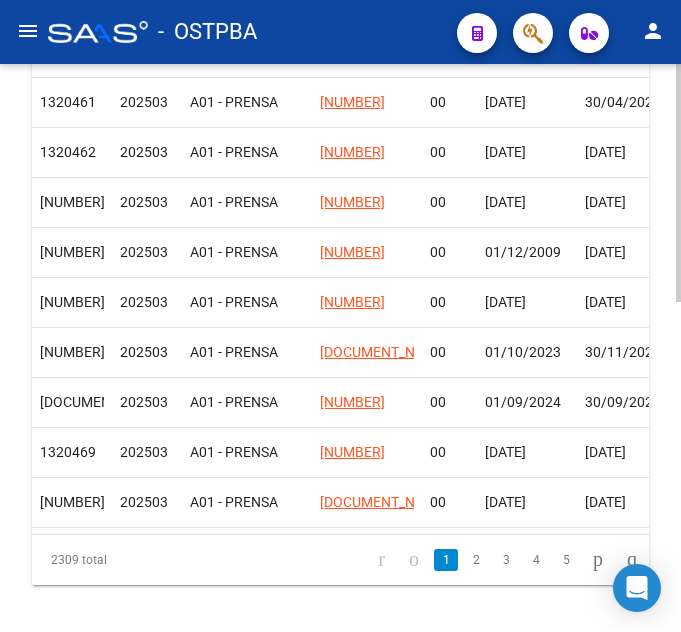 scroll, scrollTop: 786, scrollLeft: 0, axis: vertical 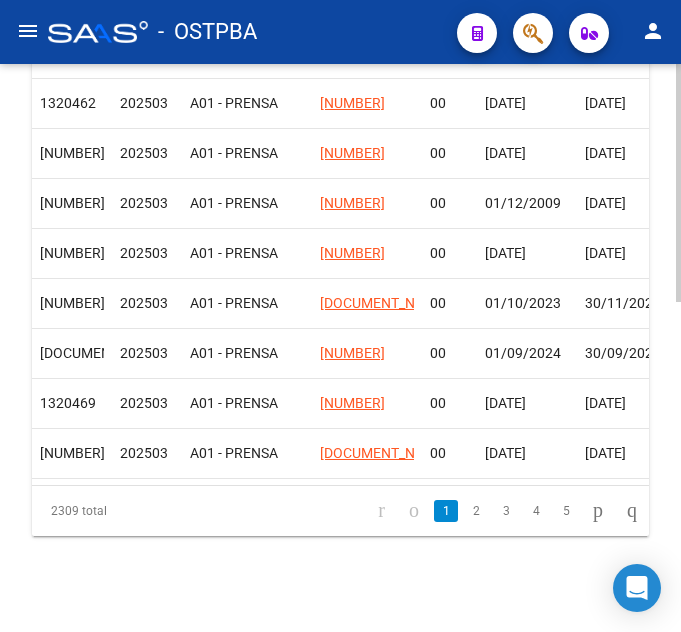 click on "Especificaciones Técnicas PADRON SSS  -  Cronograma Ir al importador de Padrón SSS...
EXPLORADOR DE ARCHIVOS -> SSS -> Padrón informado por SSS cloud_download  Exportar CSV  add Mover registros al PADRÓN de SAAS Filtros Id Nombre A01 - PRENSA Seleccionar Gerenciador 202503 Período Archivo CUIL Provincias Provincias Todas Tipo de Beneficiario Todas Parentesco Todos Discapacitado Archivo CSV CUIL help   Mostrar solo afiliados no empadronados search  Buscar Detalles  delete  Borrar Filtros  ID Período Archivo Gerenciador CUIL Disc. Alta en OS Cierre de la presentación Sexo Nombre Fecha Nac. Documento Parentesco DomicilioTipo Provincia Departamento Localidad CP Calle Nro Puerta Piso Teléfono Estado Civil Nacionalidad CUIT Empleador CUIL Titular Situacion Revista Tit. Tipo Beneficiario Tit. 1320460 202503  A01 - PRENSA  27413982397  00  01/07/2021 31/07/2021 F ZUZEL MELINA IAEL              02/07/1998 DU : 41398239  0 - Titular  2 - Buenos Aires        SAN FERNANDO              1646   00347         F M" 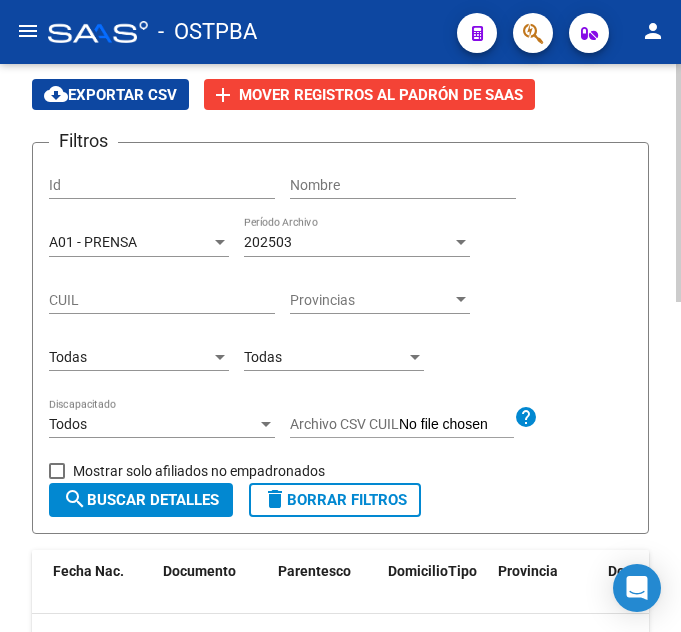 scroll, scrollTop: 86, scrollLeft: 0, axis: vertical 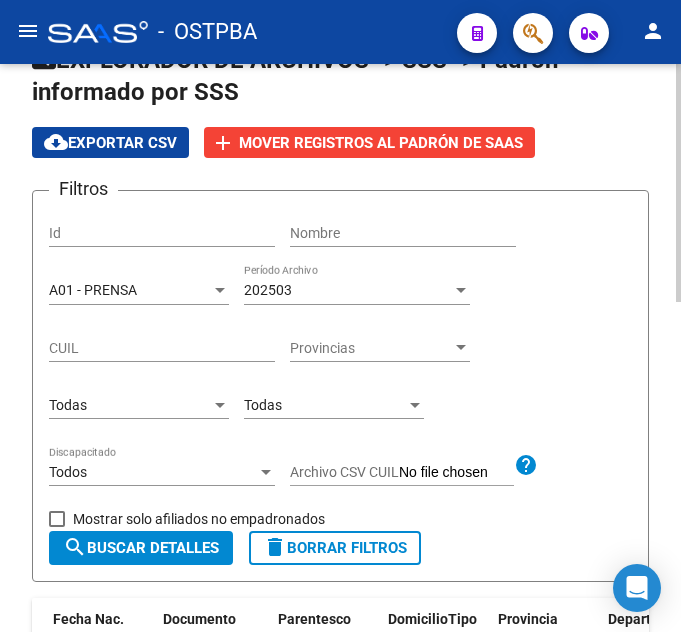 click on "Todas Parentesco" 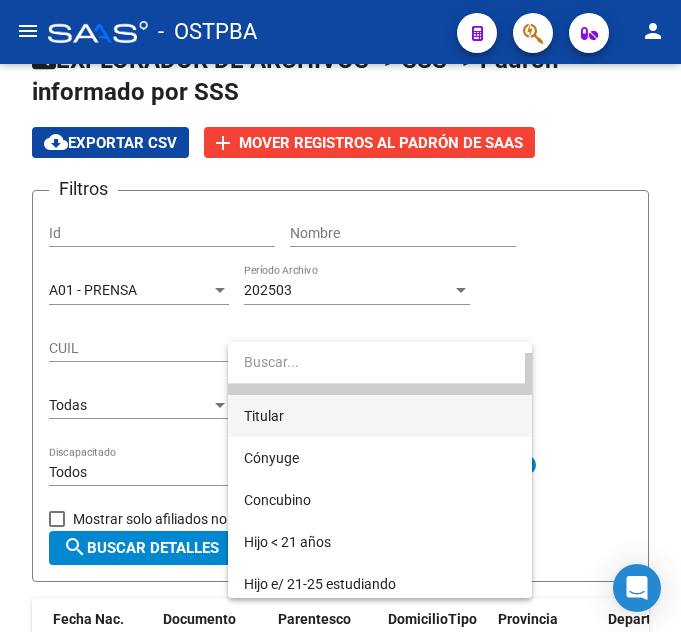scroll, scrollTop: 0, scrollLeft: 0, axis: both 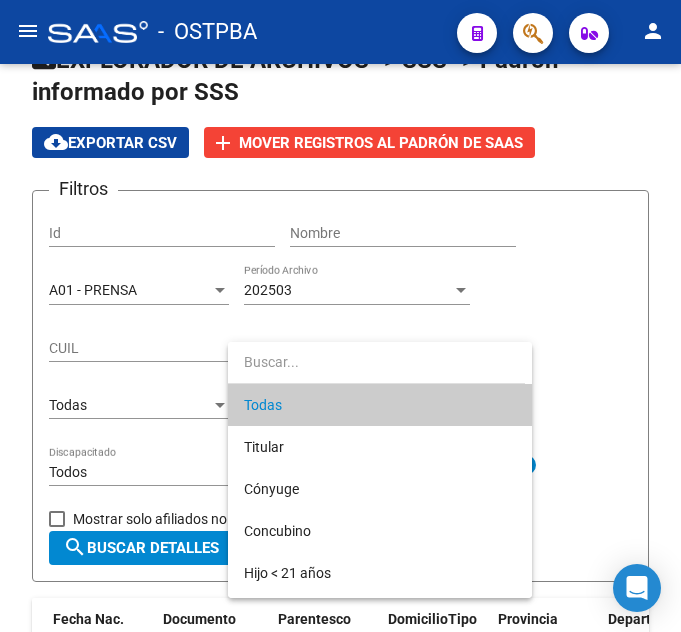 click at bounding box center [340, 316] 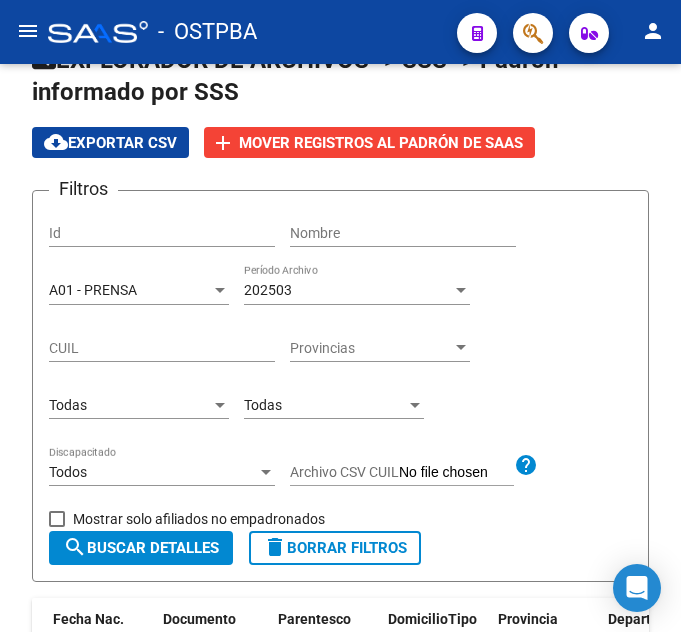 click on "Todas" at bounding box center (130, 405) 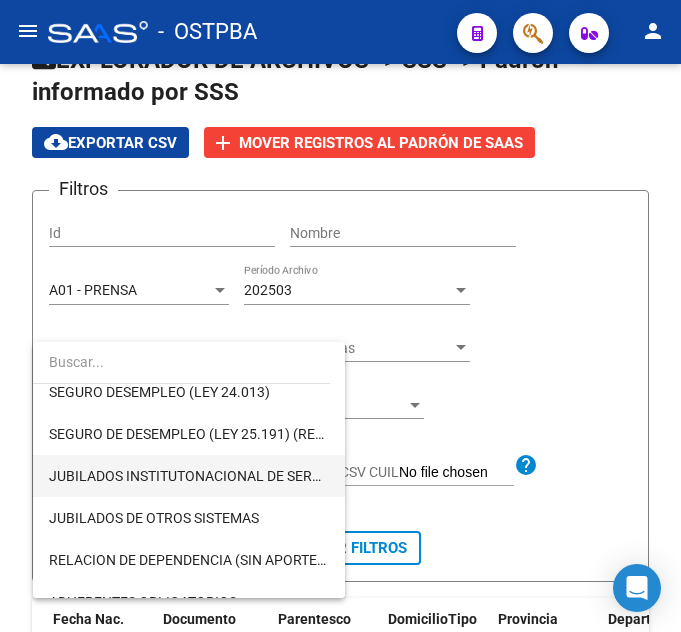 scroll, scrollTop: 374, scrollLeft: 0, axis: vertical 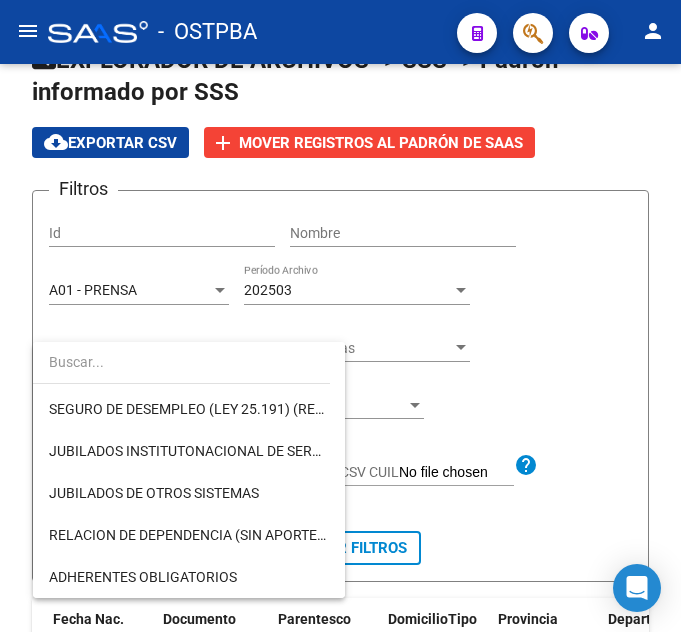 click at bounding box center [340, 316] 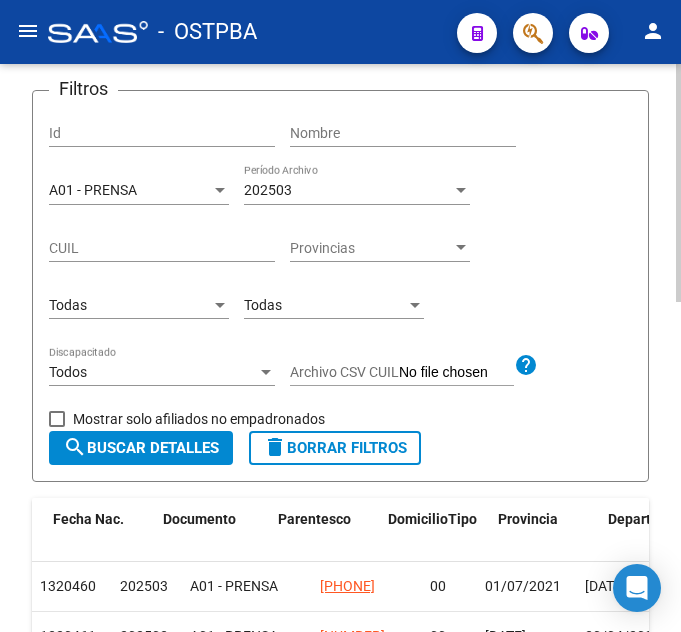 scroll, scrollTop: 86, scrollLeft: 0, axis: vertical 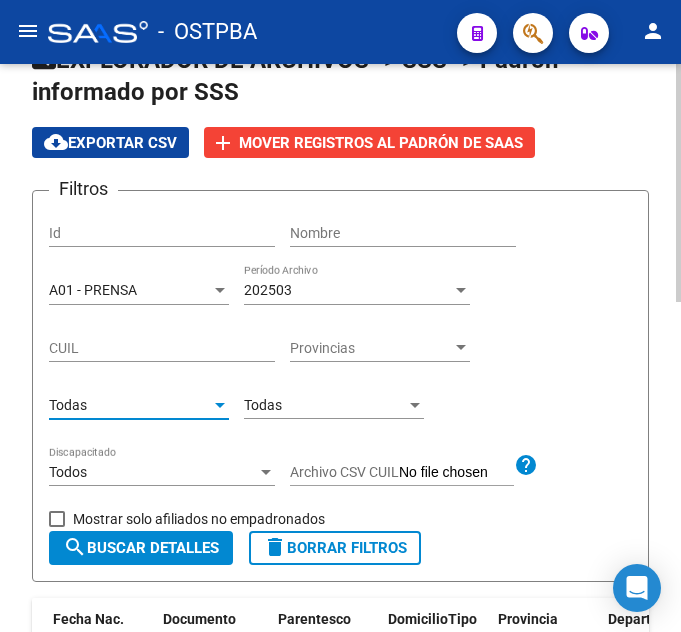 click on "Todas" at bounding box center (130, 405) 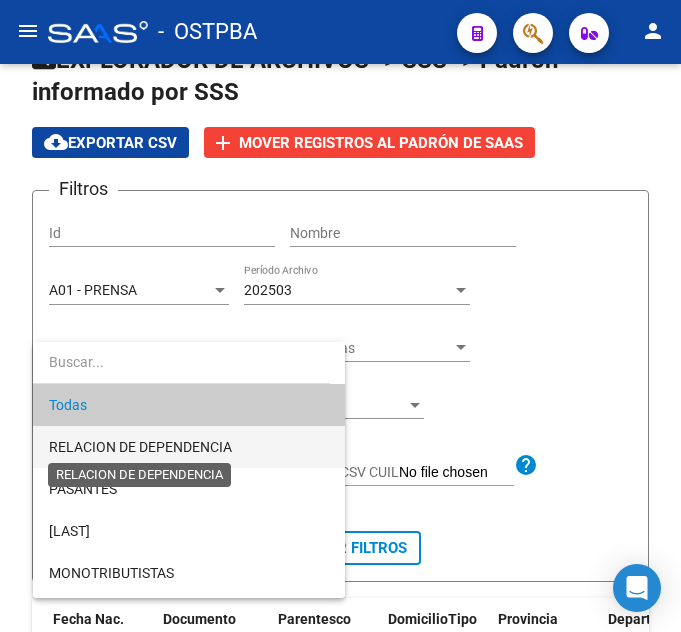 click on "RELACION DE DEPENDENCIA" at bounding box center [140, 447] 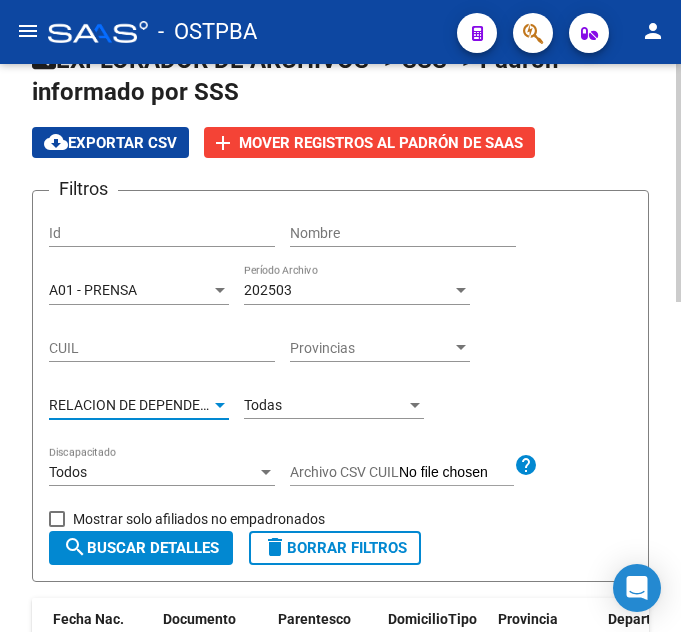 click on "search  Buscar Detalles" 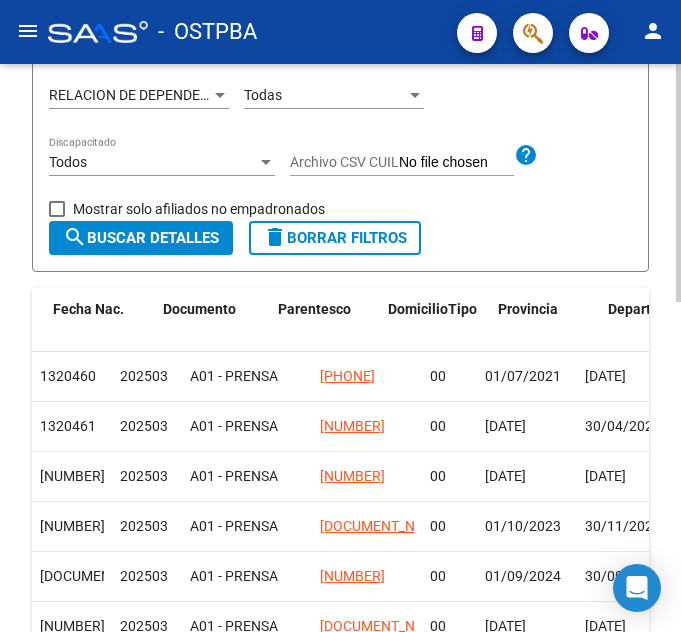 scroll, scrollTop: 381, scrollLeft: 0, axis: vertical 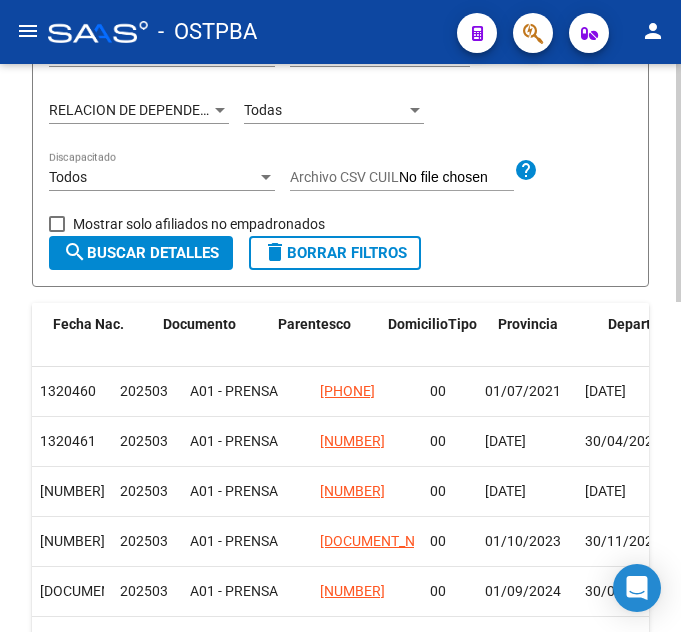 click on "RELACION DE DEPENDENCIA" at bounding box center (140, 110) 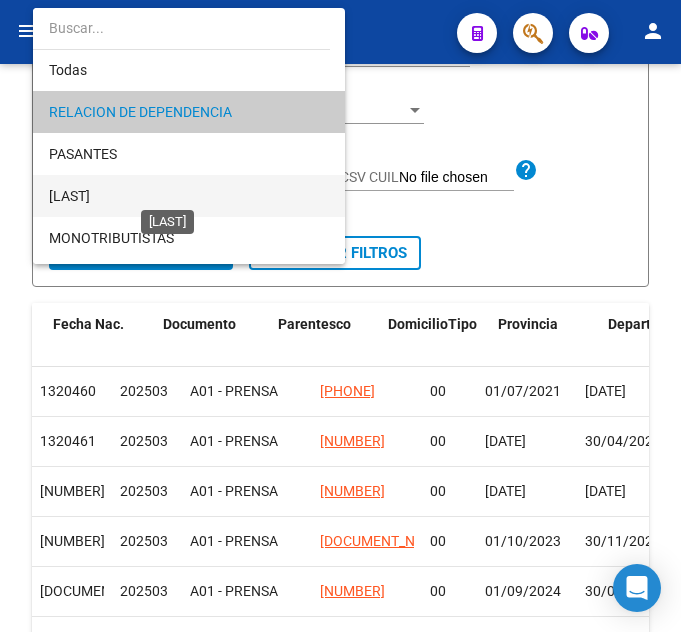 scroll, scrollTop: 0, scrollLeft: 0, axis: both 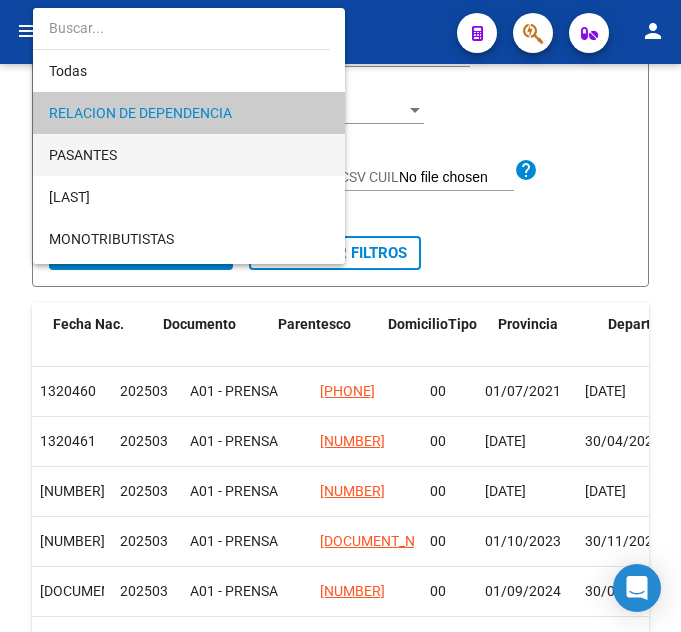 click on "PASANTES" at bounding box center [189, 155] 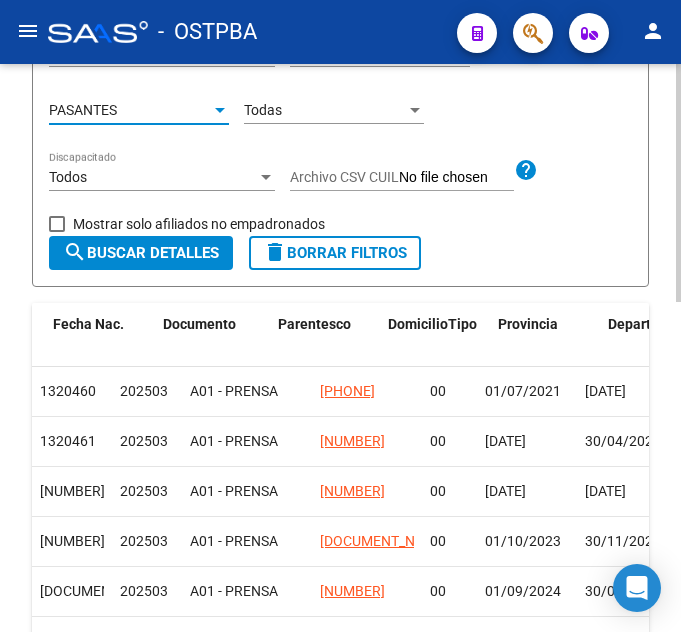 click on "search  Buscar Detalles" 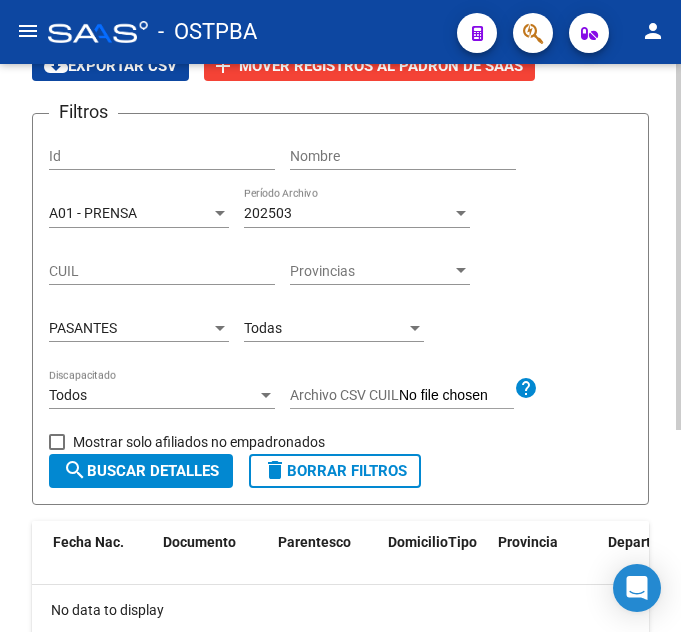 scroll, scrollTop: 114, scrollLeft: 0, axis: vertical 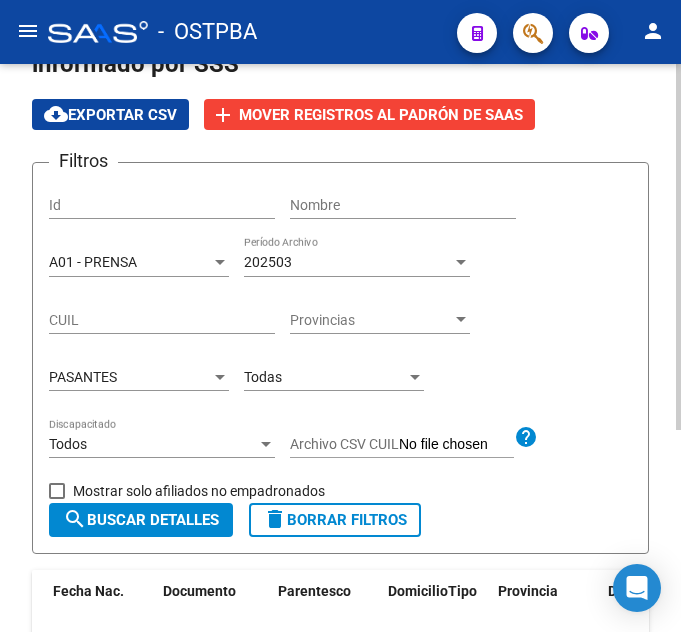 click on "PASANTES Tipo de Beneficiario" 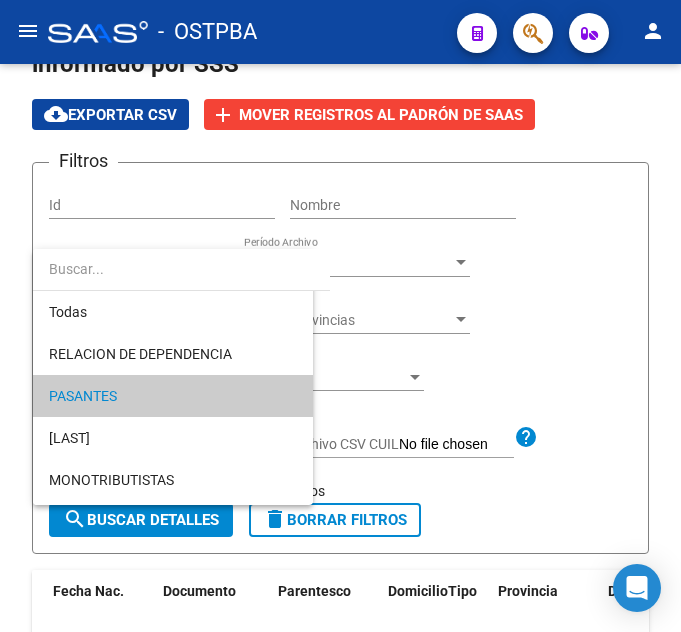 scroll, scrollTop: 19, scrollLeft: 0, axis: vertical 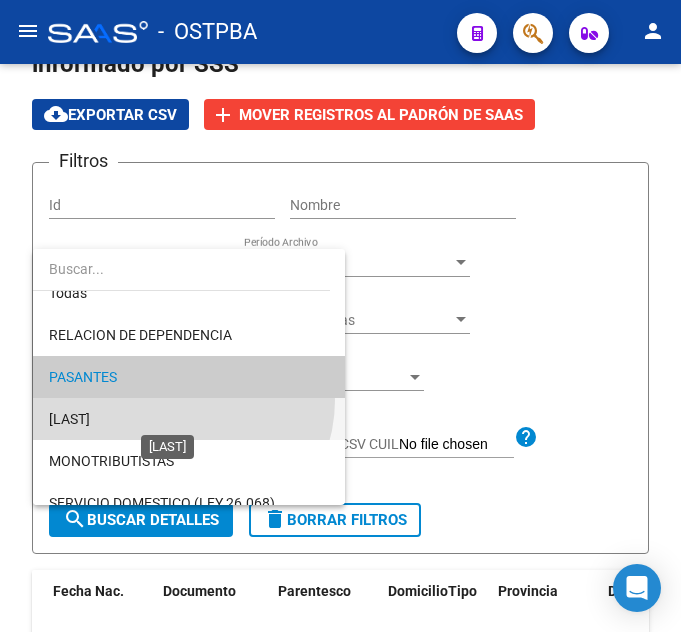click on "JUBILADOS DEL SISTEMA NACIONAL DELSEGURO DE SALUD" at bounding box center [69, 419] 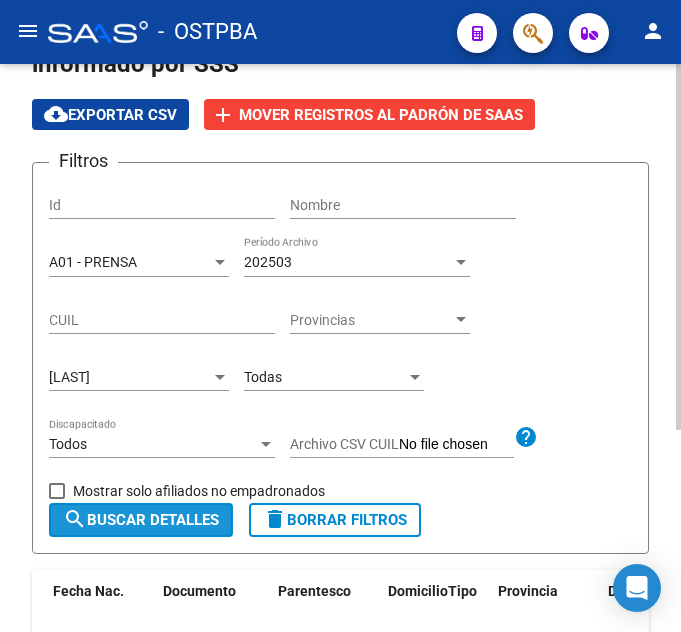 click on "search  Buscar Detalles" 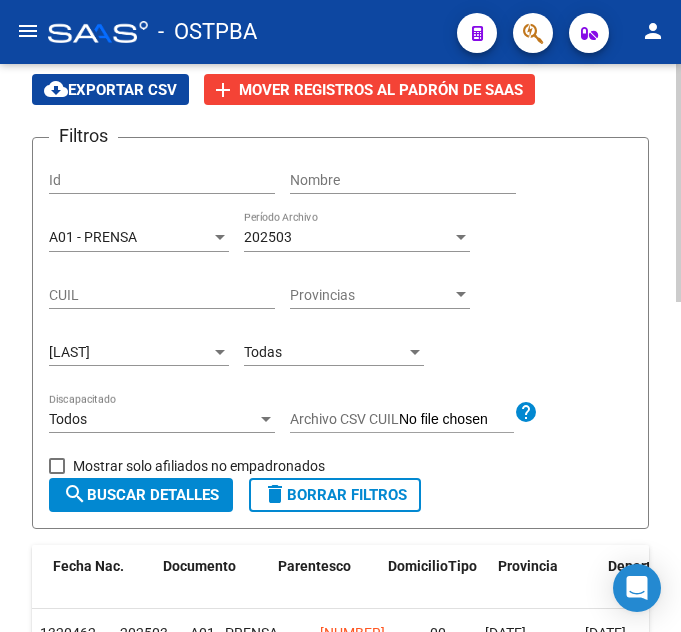 scroll, scrollTop: 86, scrollLeft: 0, axis: vertical 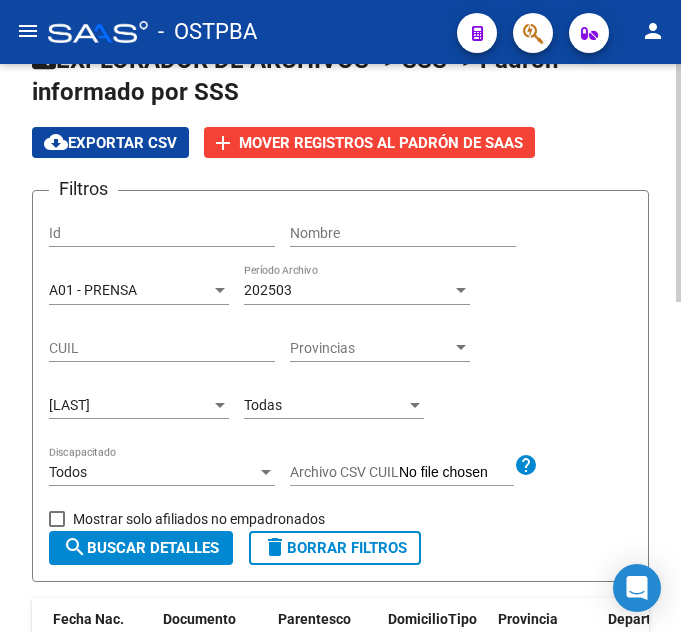 click on "JUBILADOS DEL SISTEMA NACIONAL DELSEGURO DE SALUD Tipo de Beneficiario" 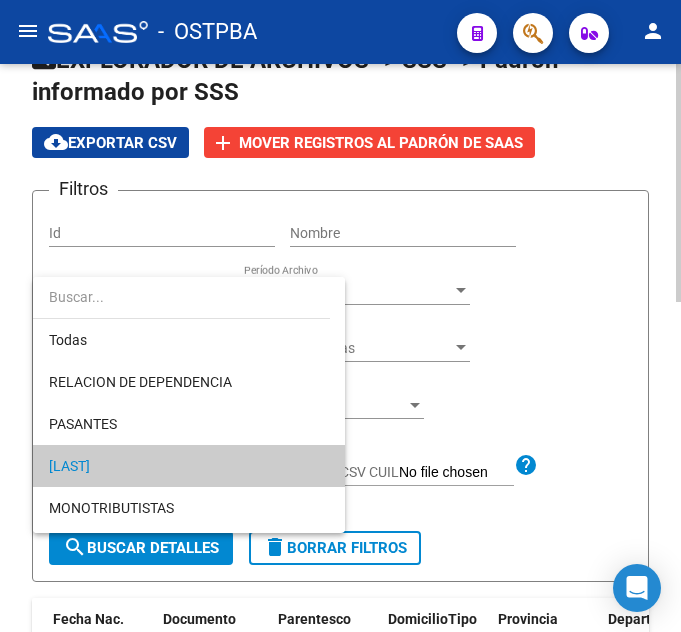 scroll, scrollTop: 61, scrollLeft: 0, axis: vertical 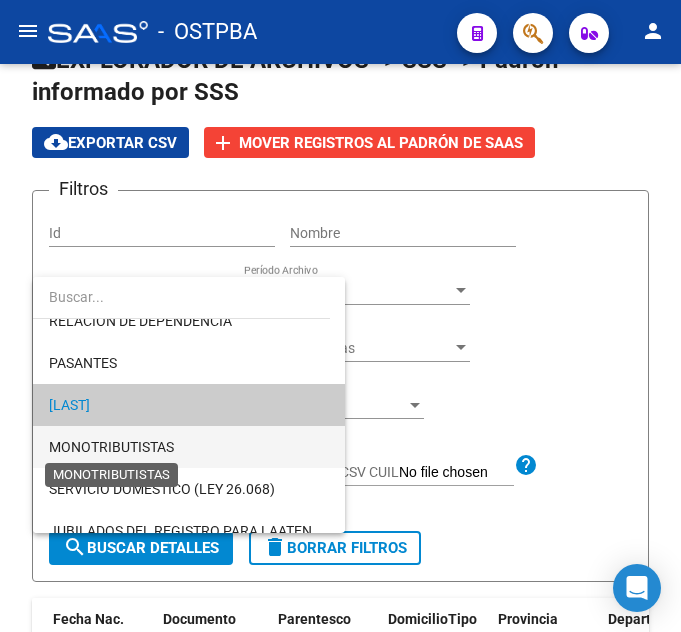 click on "MONOTRIBUTISTAS" at bounding box center (111, 447) 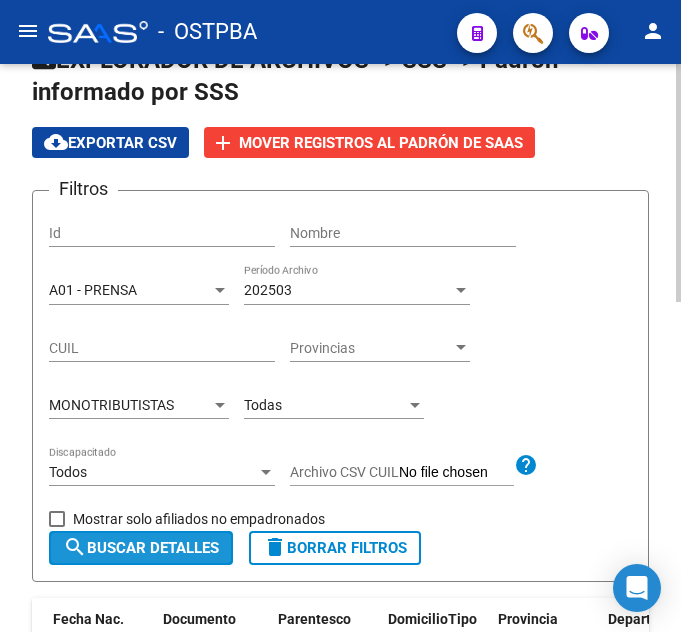 click on "search  Buscar Detalles" 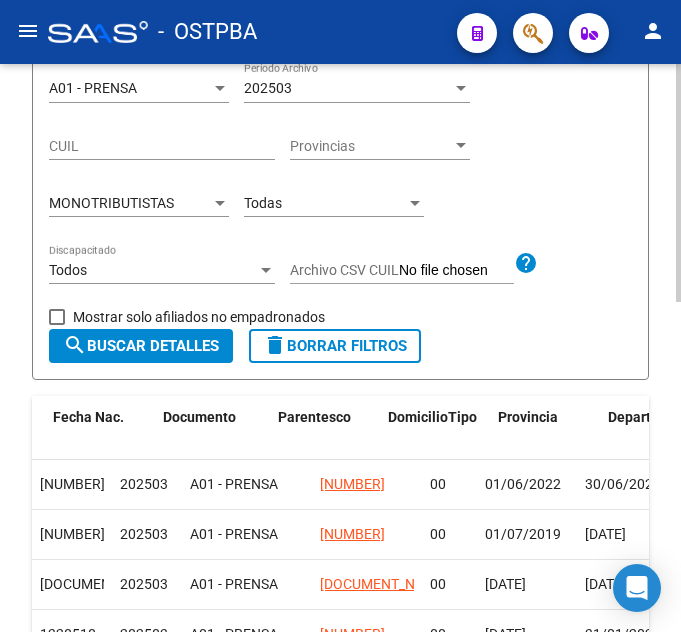 scroll, scrollTop: 286, scrollLeft: 0, axis: vertical 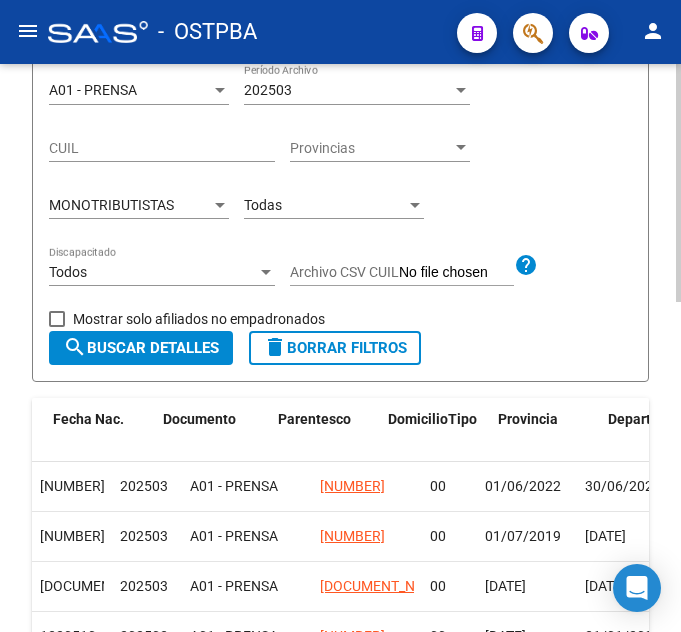 click on "MONOTRIBUTISTAS" at bounding box center (111, 205) 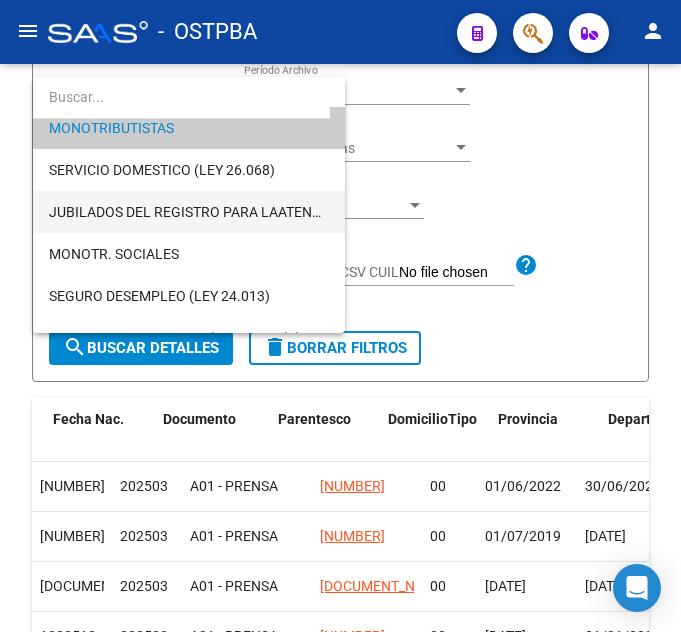 scroll, scrollTop: 303, scrollLeft: 0, axis: vertical 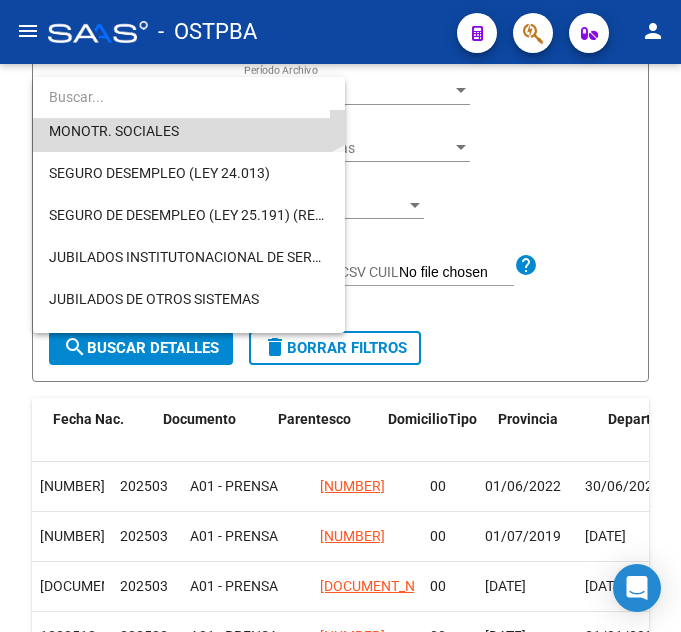 click on "MONOTR. SOCIALES" at bounding box center (189, 131) 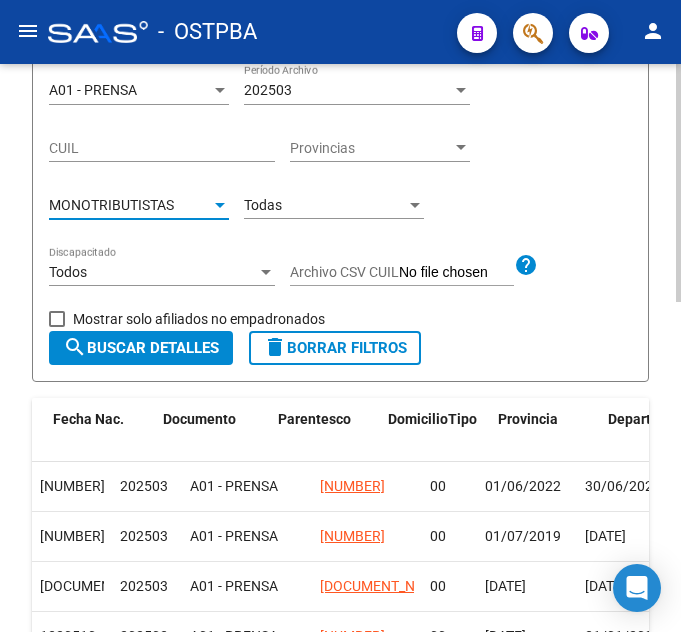 scroll, scrollTop: 294, scrollLeft: 0, axis: vertical 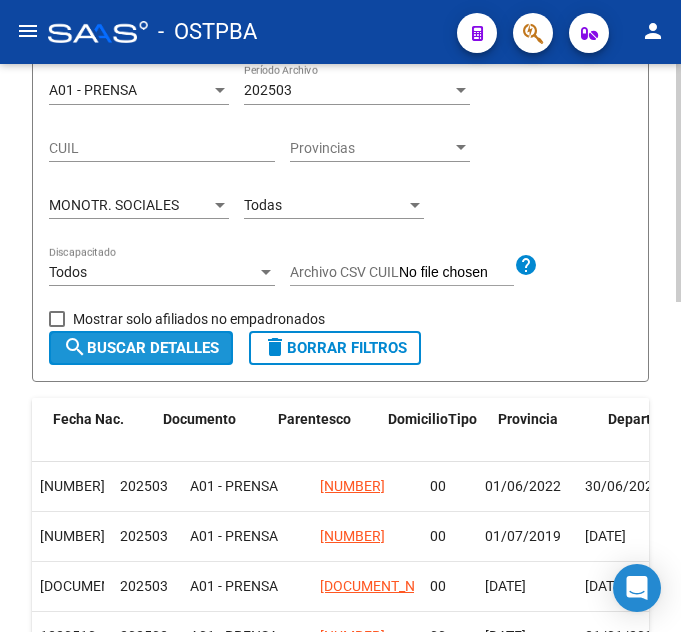 click on "search  Buscar Detalles" 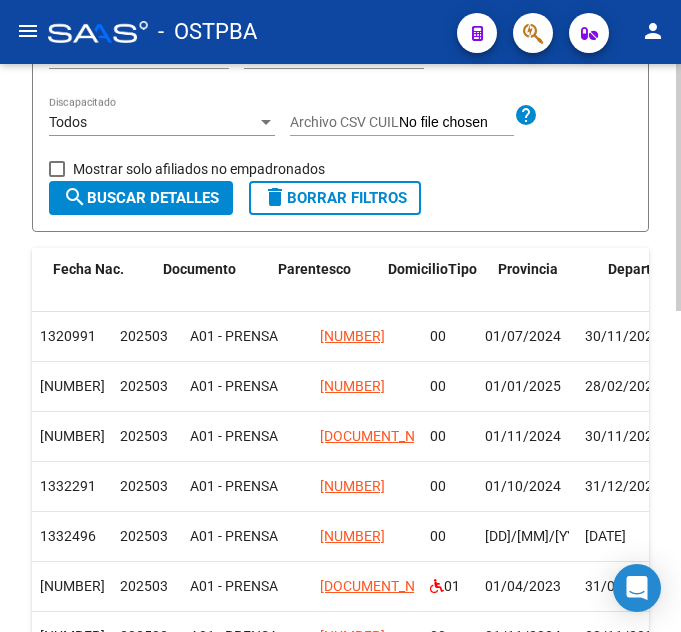 scroll, scrollTop: 336, scrollLeft: 0, axis: vertical 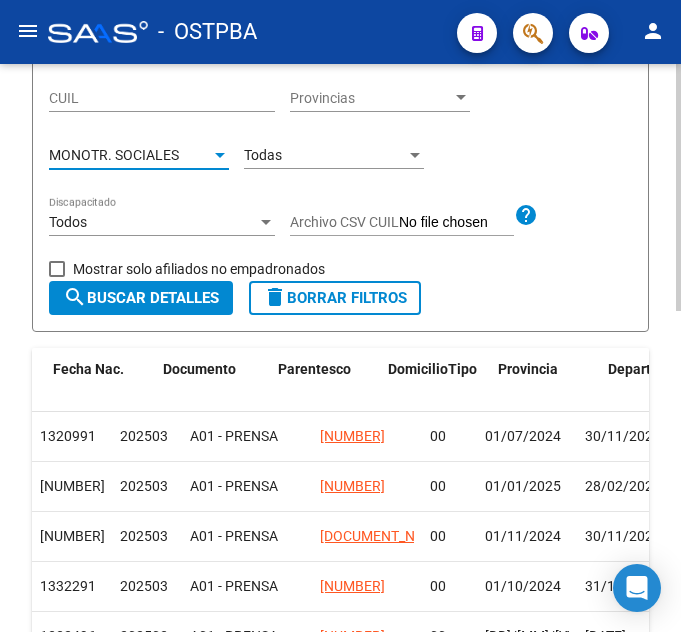 click on "MONOTR. SOCIALES" at bounding box center [114, 155] 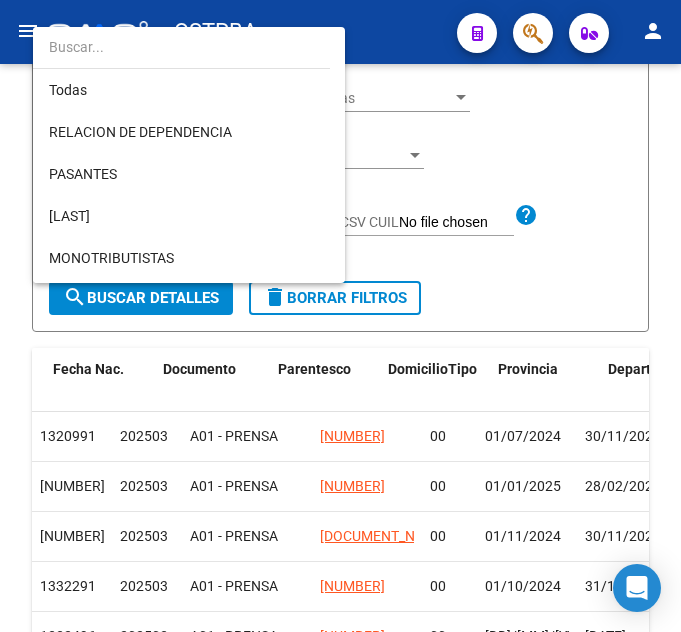 scroll, scrollTop: 229, scrollLeft: 0, axis: vertical 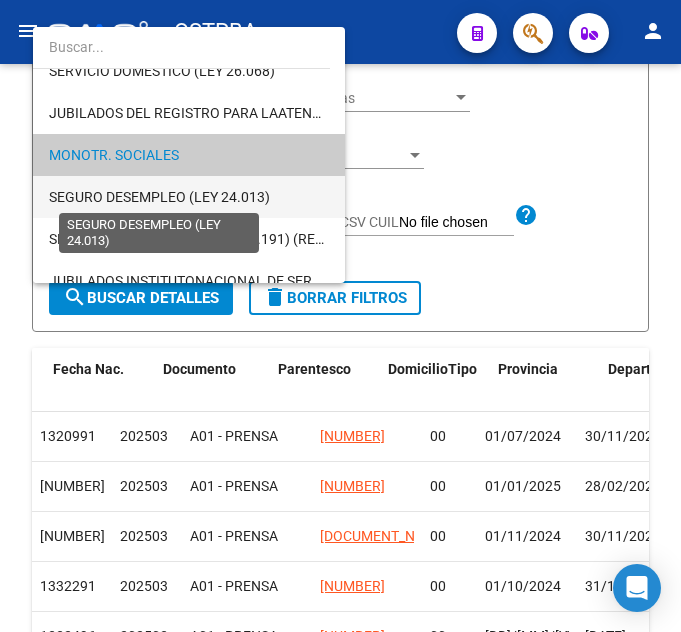 click on "SEGURO DESEMPLEO (LEY 24.013)" at bounding box center (159, 197) 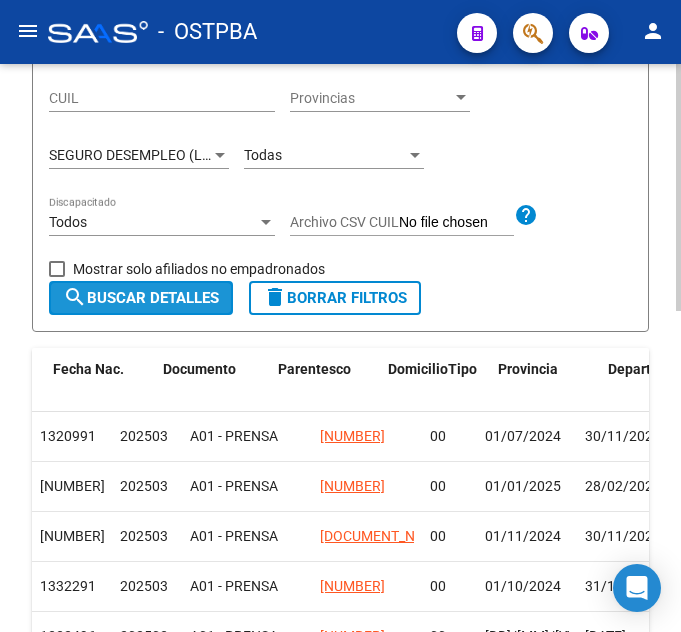 click on "search  Buscar Detalles" 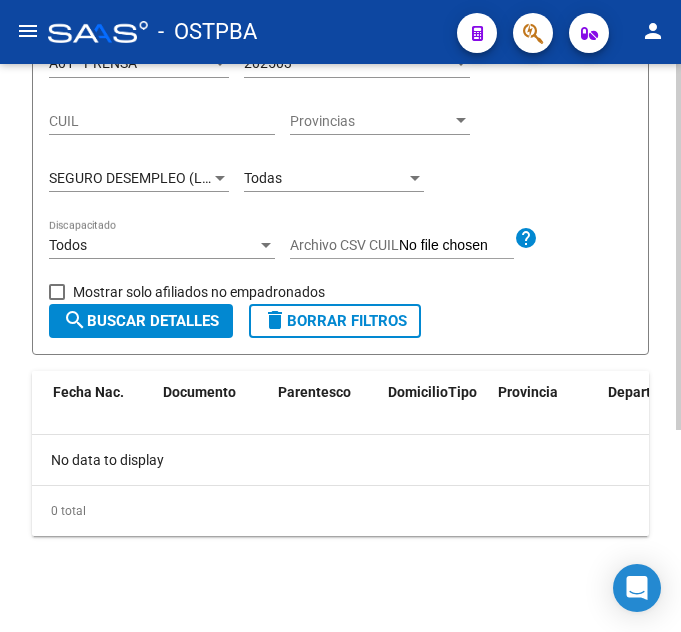 scroll, scrollTop: 214, scrollLeft: 0, axis: vertical 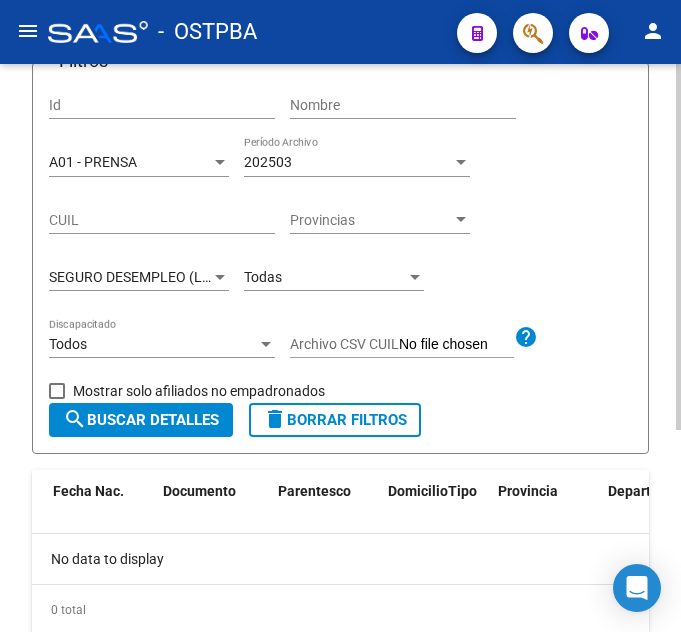 click on "SEGURO DESEMPLEO (LEY 24.013) Tipo de Beneficiario" 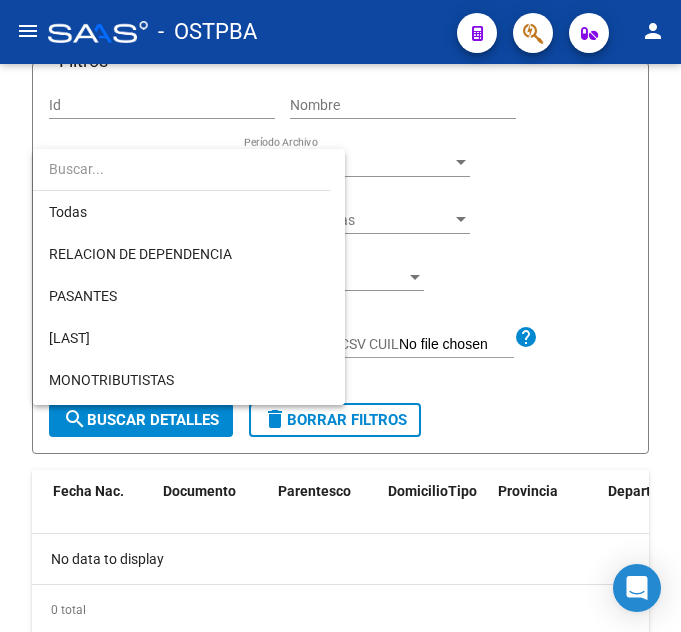 scroll, scrollTop: 271, scrollLeft: 0, axis: vertical 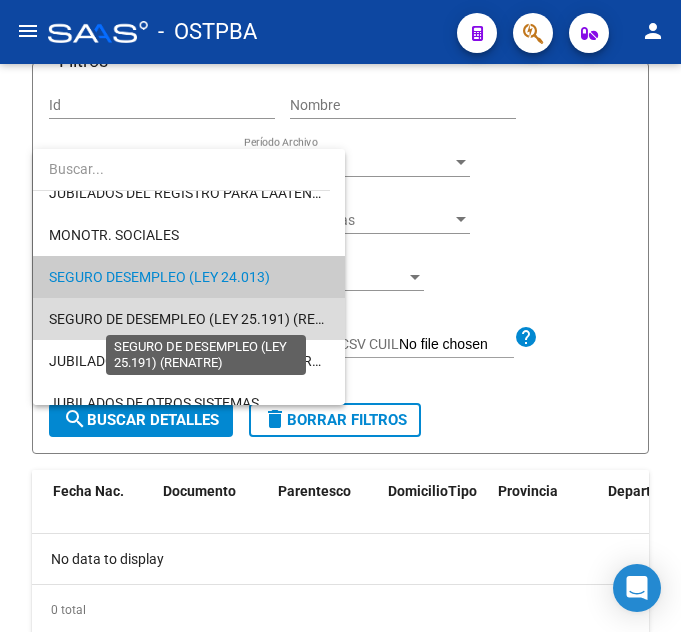 click on "SEGURO DE DESEMPLEO (LEY 25.191) (RENATRE)" at bounding box center [206, 319] 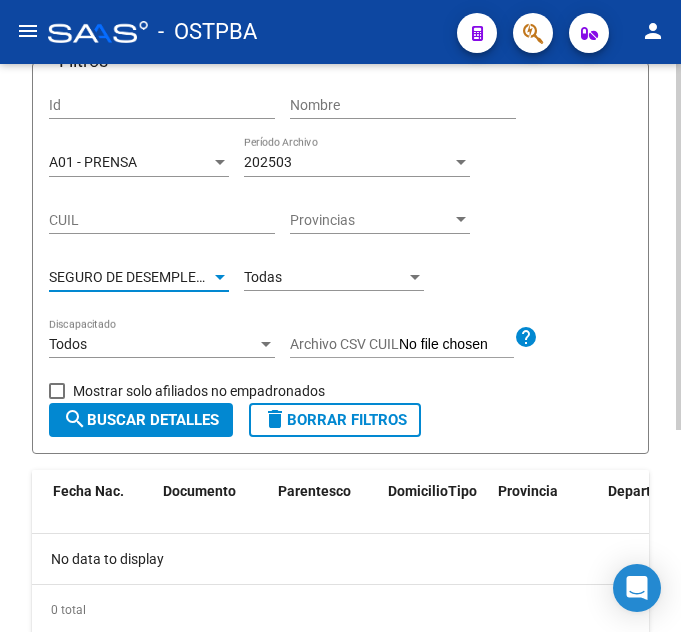 click on "search  Buscar Detalles" 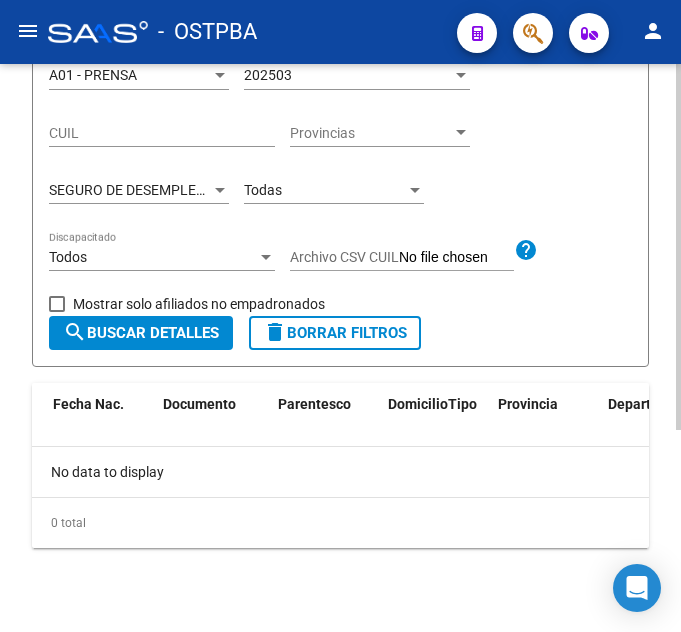 scroll, scrollTop: 314, scrollLeft: 0, axis: vertical 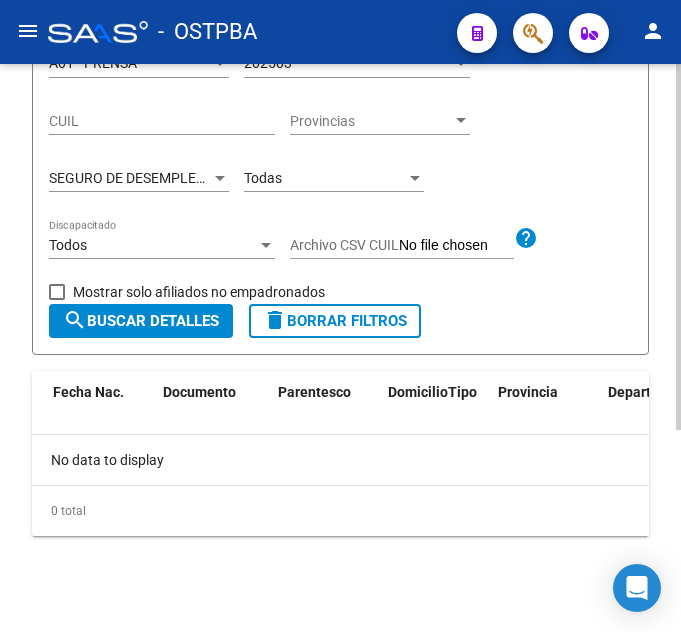 click on "SEGURO DE DESEMPLEO (LEY 25.191) (RENATRE)" at bounding box center (206, 178) 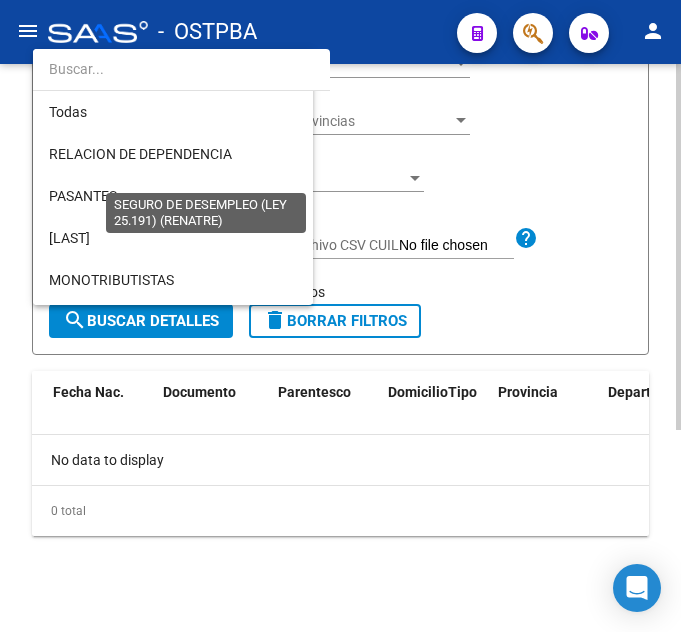 scroll, scrollTop: 313, scrollLeft: 0, axis: vertical 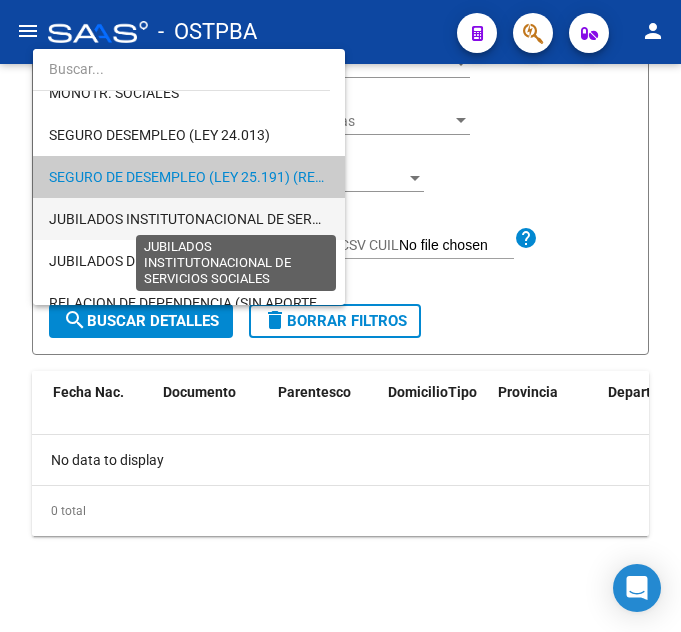 click on "JUBILADOS INSTITUTONACIONAL DE SERVICIOS SOCIALES" at bounding box center (236, 219) 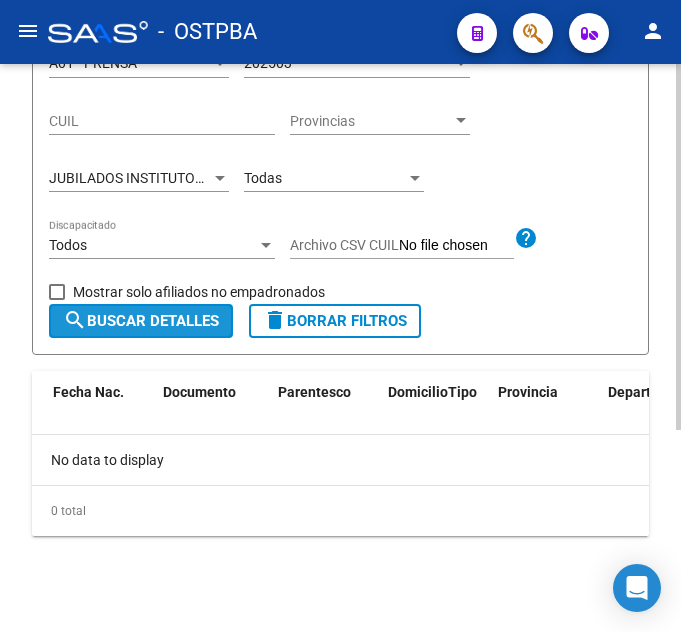 click on "search  Buscar Detalles" 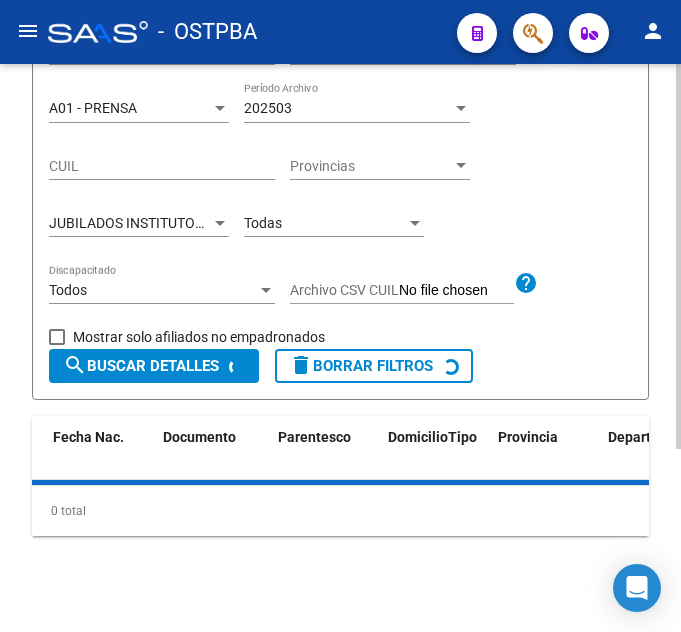 scroll, scrollTop: 314, scrollLeft: 0, axis: vertical 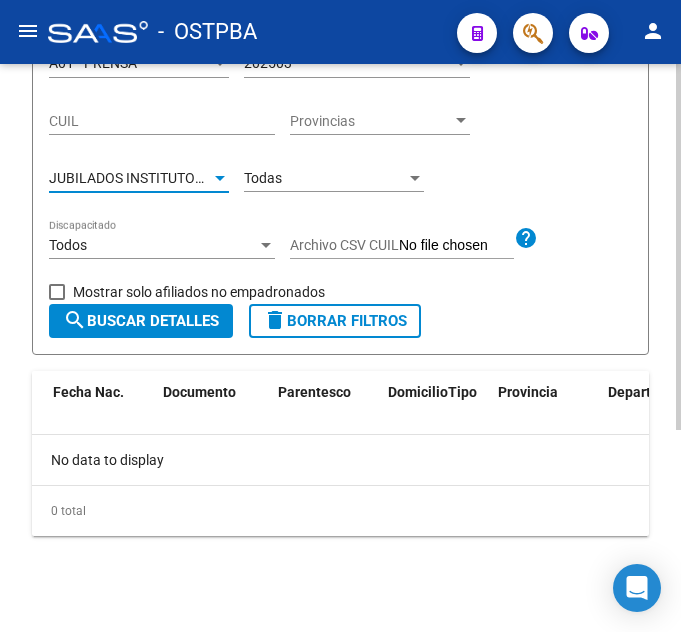 click on "JUBILADOS INSTITUTONACIONAL DE SERVICIOS SOCIALES" at bounding box center [236, 178] 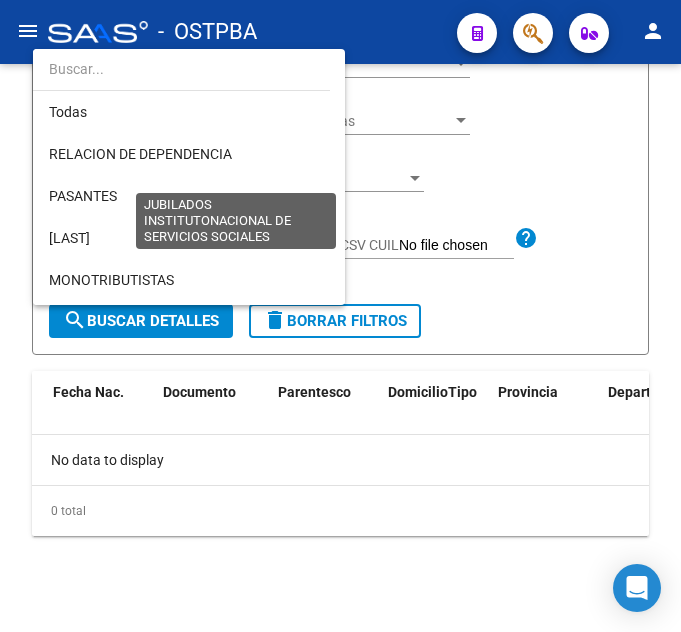 scroll, scrollTop: 355, scrollLeft: 0, axis: vertical 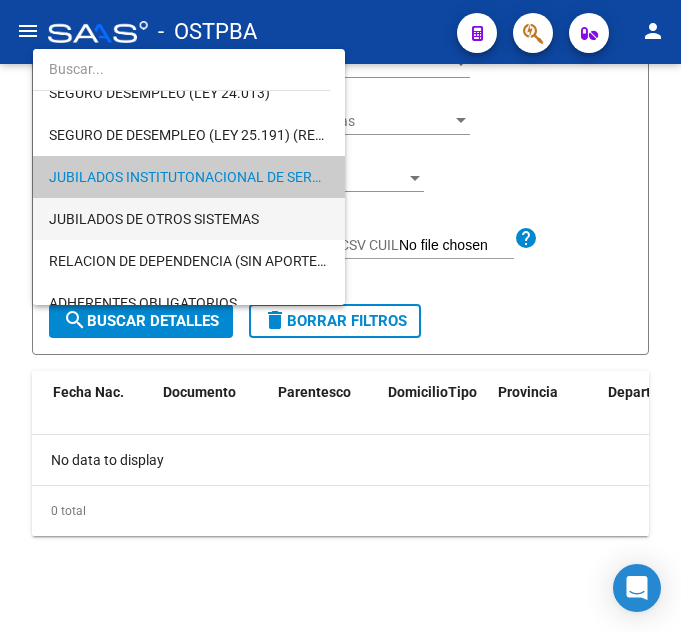 click on "JUBILADOS DE OTROS SISTEMAS" at bounding box center (154, 219) 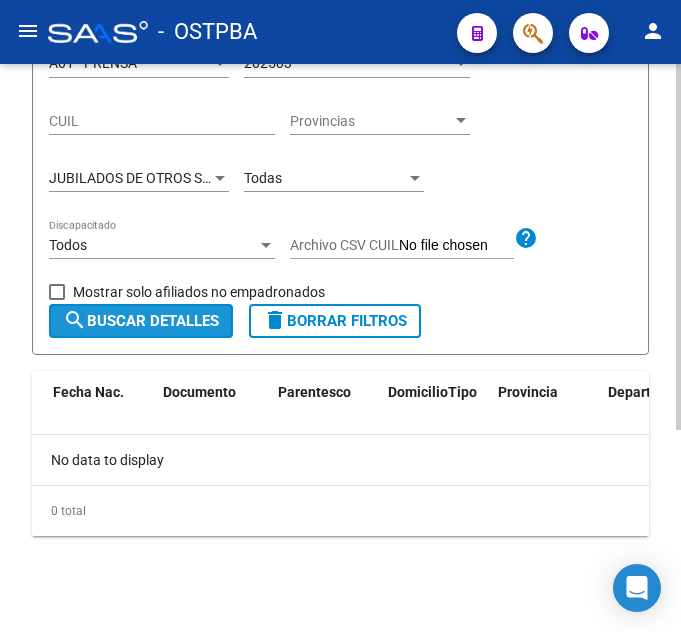 click on "search  Buscar Detalles" 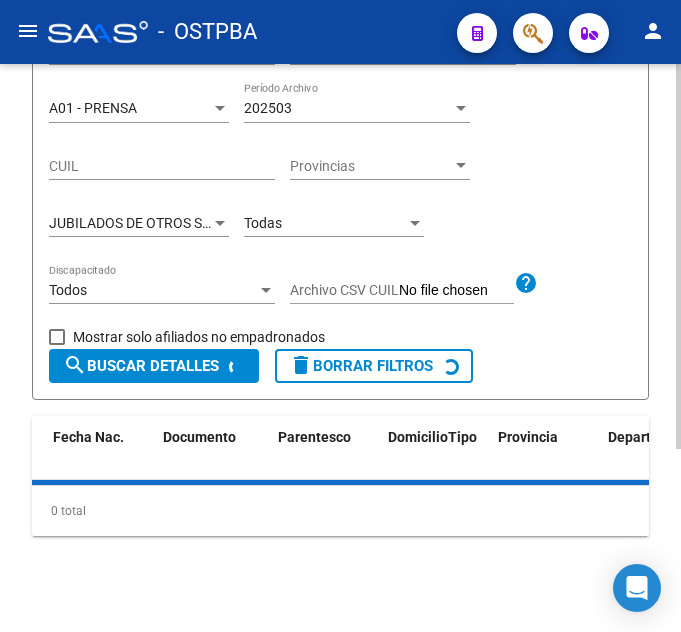scroll, scrollTop: 314, scrollLeft: 0, axis: vertical 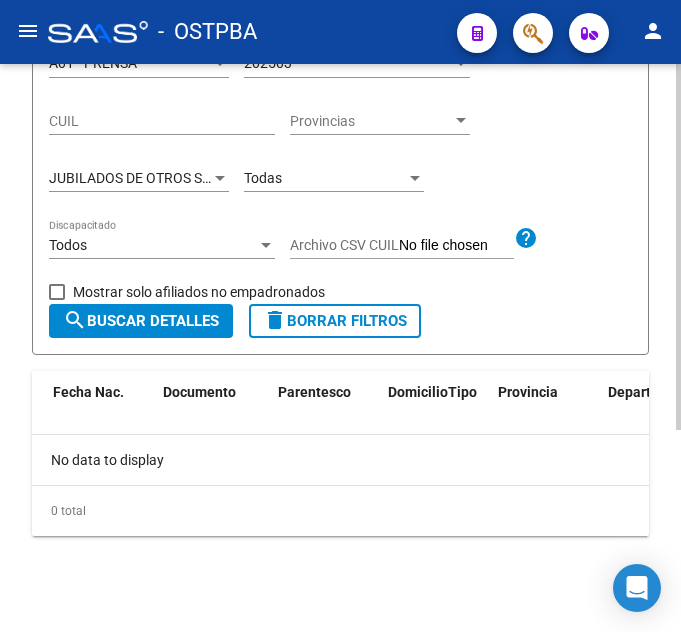 click on "JUBILADOS DE OTROS SISTEMAS" at bounding box center [154, 178] 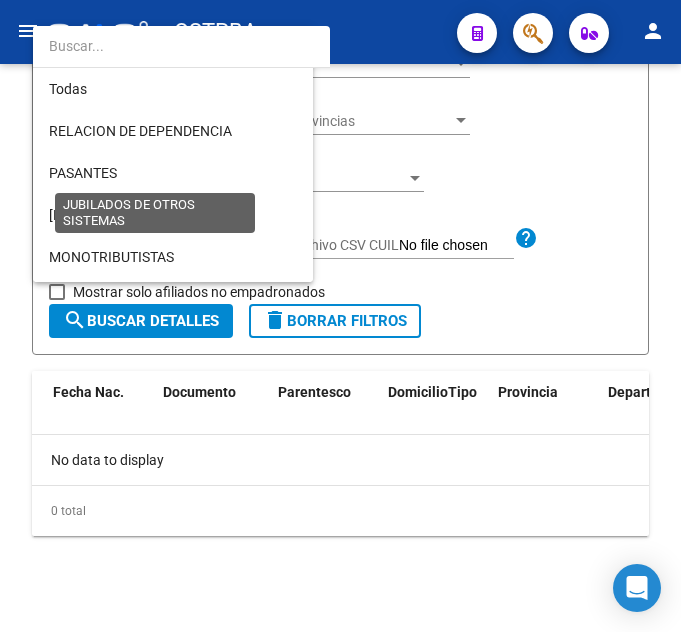 scroll, scrollTop: 374, scrollLeft: 0, axis: vertical 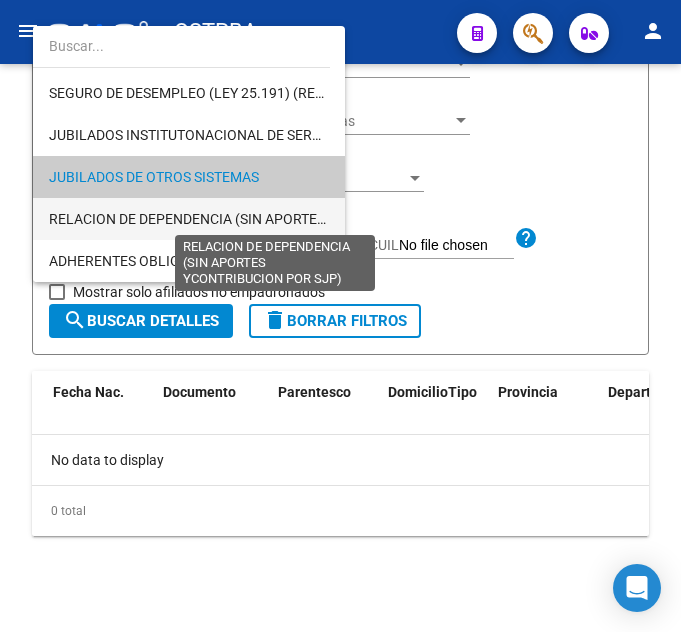 click on "RELACION DE DEPENDENCIA (SIN APORTES YCONTRIBUCION POR SJP)" at bounding box center [275, 219] 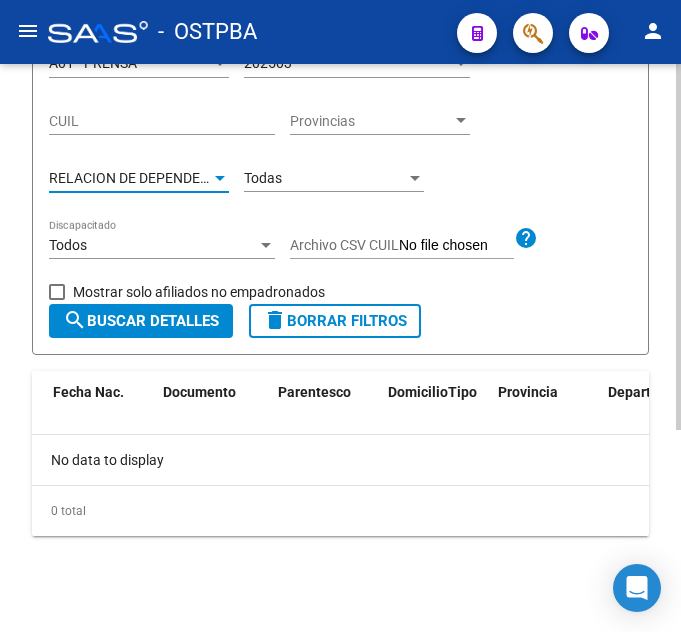 click on "search  Buscar Detalles" 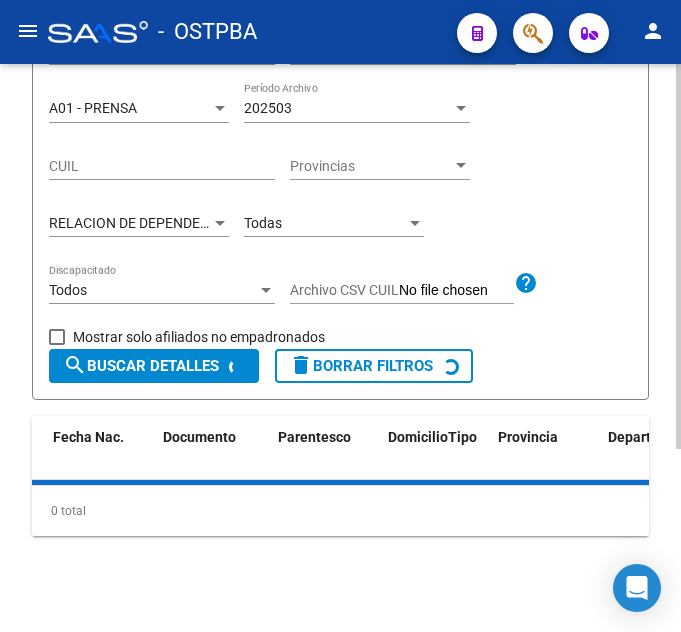 scroll, scrollTop: 314, scrollLeft: 0, axis: vertical 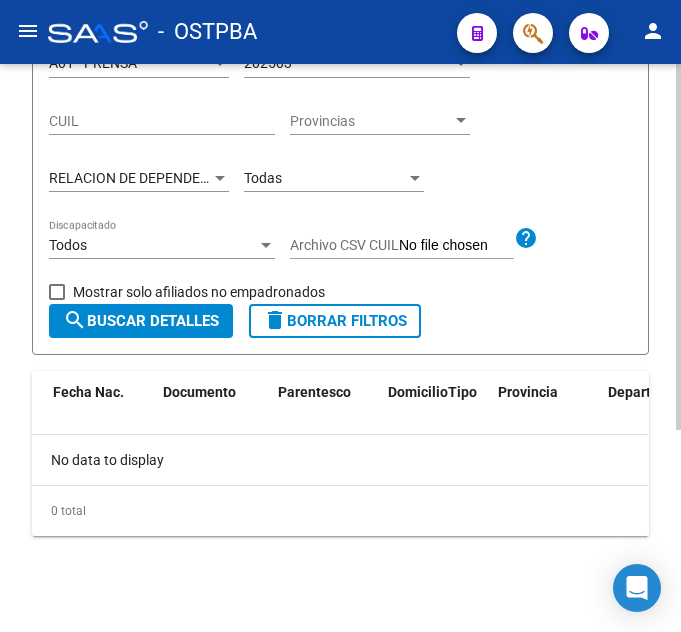 click on "RELACION DE DEPENDENCIA (SIN APORTES YCONTRIBUCION POR SJP) Tipo de Beneficiario" 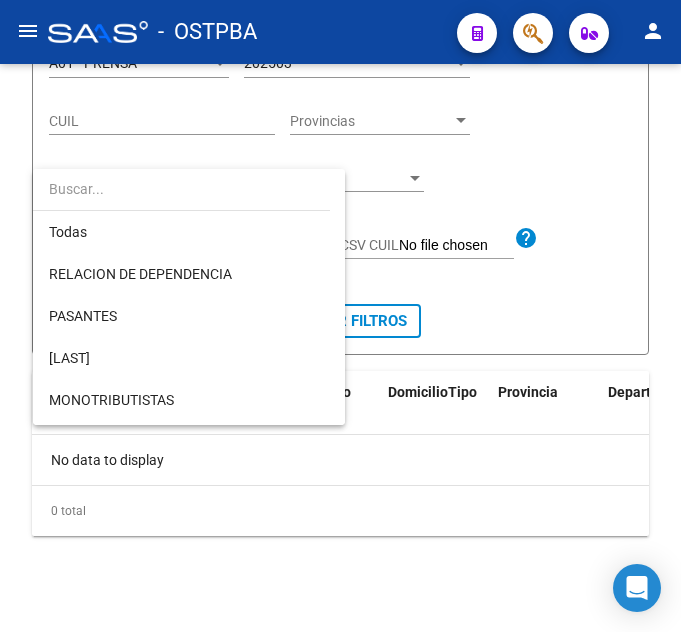 scroll, scrollTop: 374, scrollLeft: 0, axis: vertical 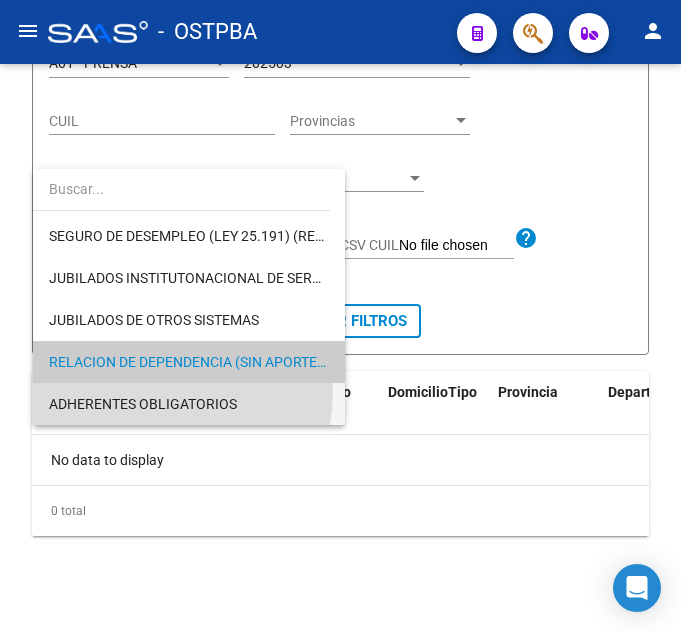 click on "ADHERENTES OBLIGATORIOS" at bounding box center (189, 404) 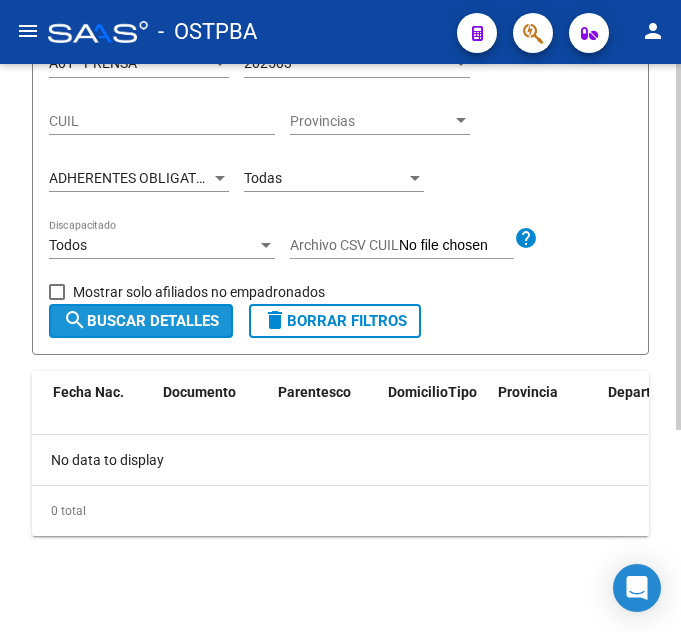 click on "search  Buscar Detalles" 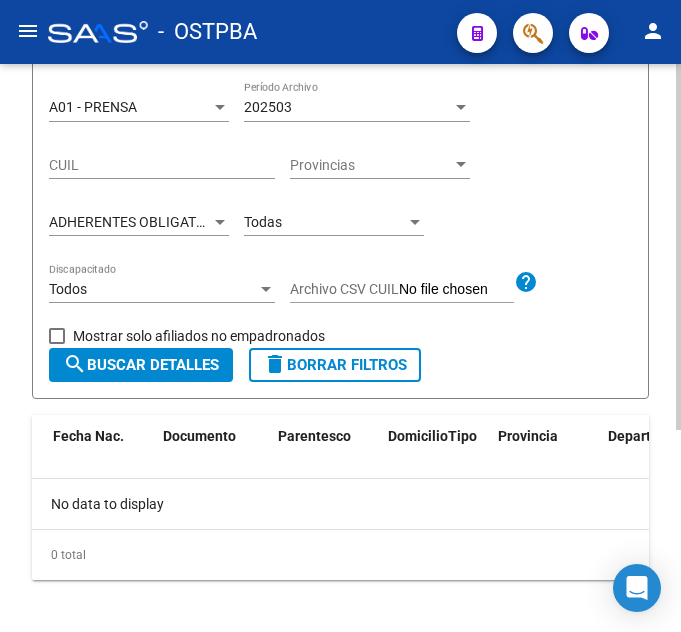 scroll 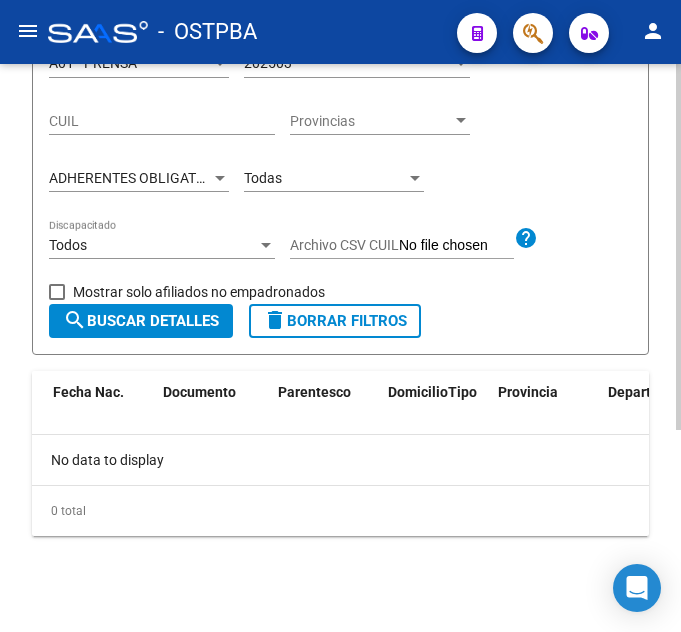 click on "ADHERENTES OBLIGATORIOS Tipo de Beneficiario" 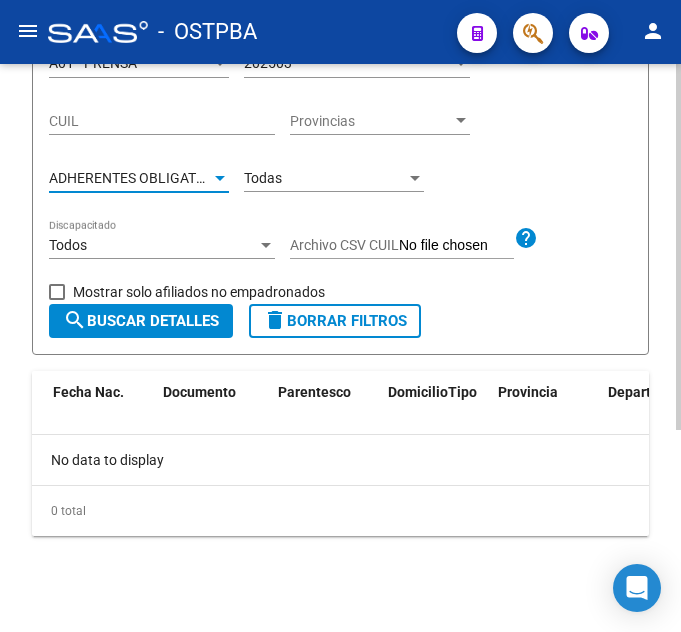 click on "ADHERENTES OBLIGATORIOS" at bounding box center [143, 178] 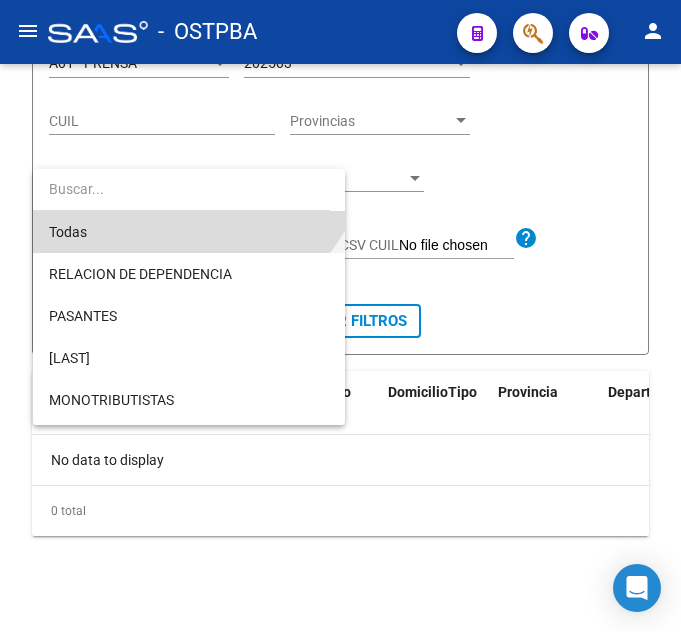 click on "Todas" at bounding box center (189, 232) 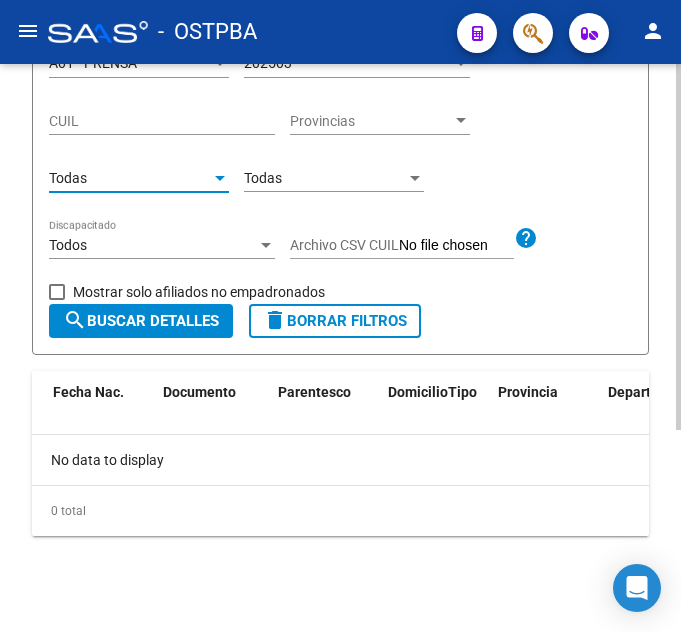 click on "search  Buscar Detalles" 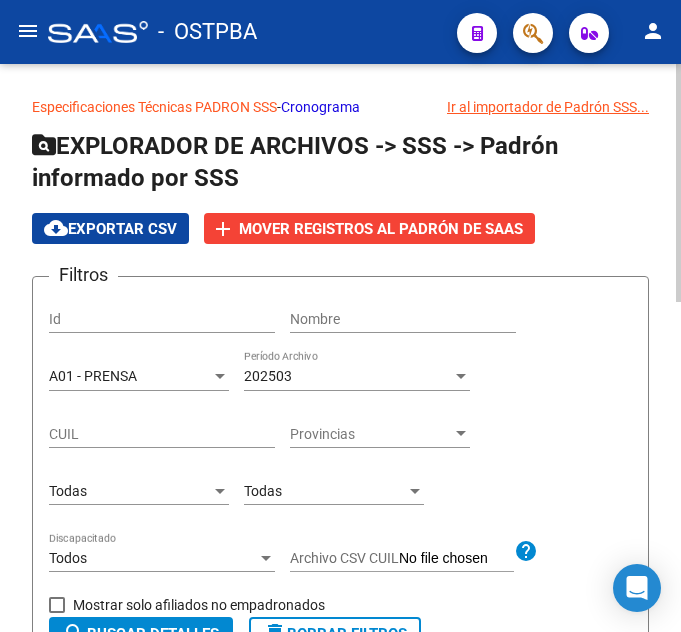 click on "cloud_download  Exportar CSV" 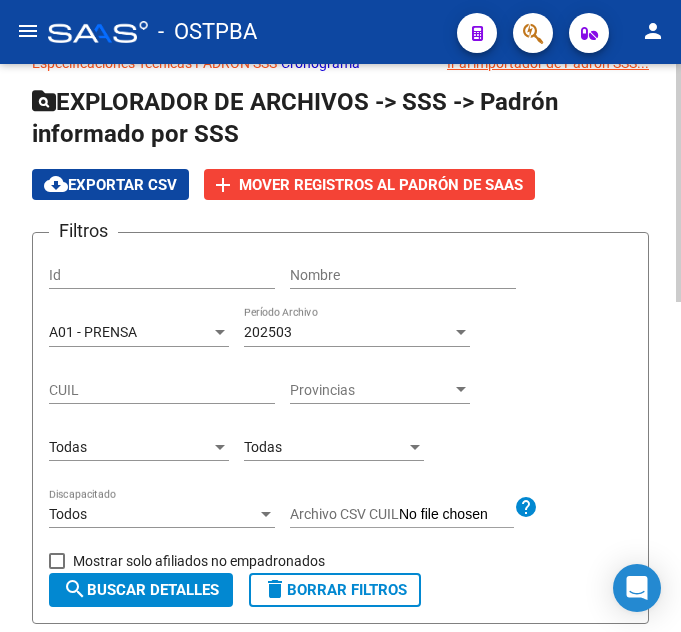 scroll, scrollTop: 0, scrollLeft: 0, axis: both 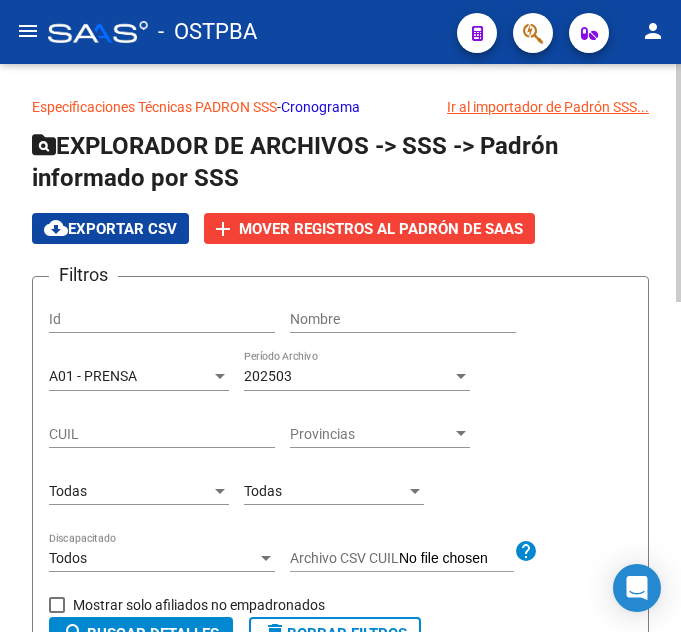 click on "A01 - PRENSA" at bounding box center [130, 376] 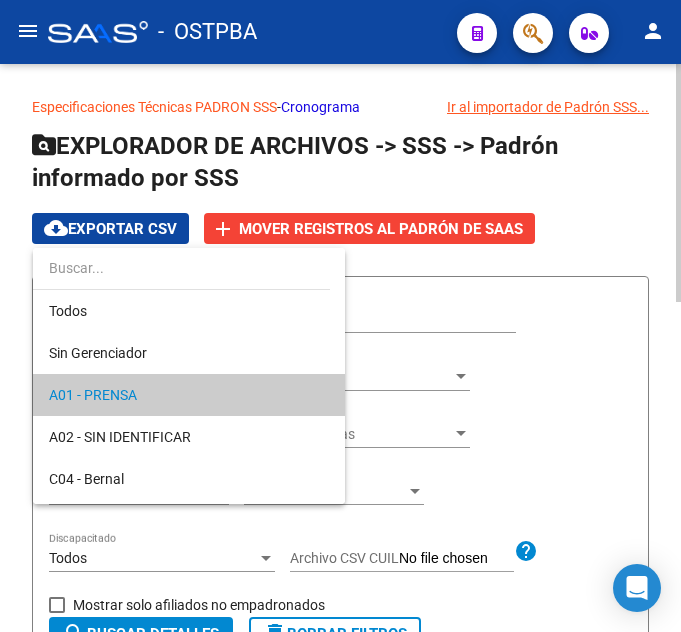 scroll, scrollTop: 19, scrollLeft: 0, axis: vertical 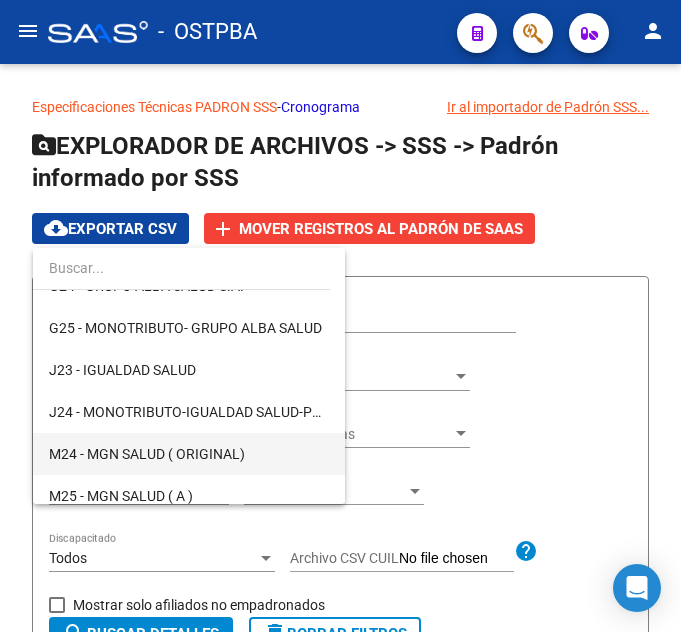 click on "M24 - MGN SALUD ( ORIGINAL)" at bounding box center [189, 454] 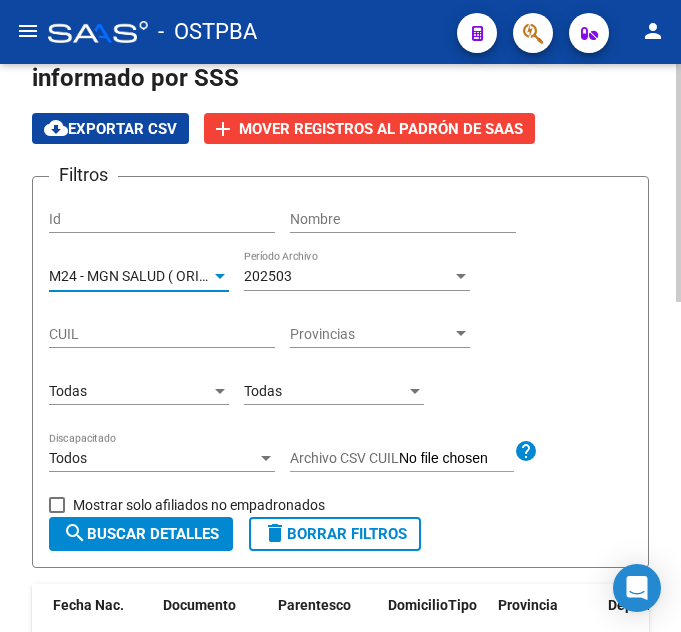 click on "search  Buscar Detalles" 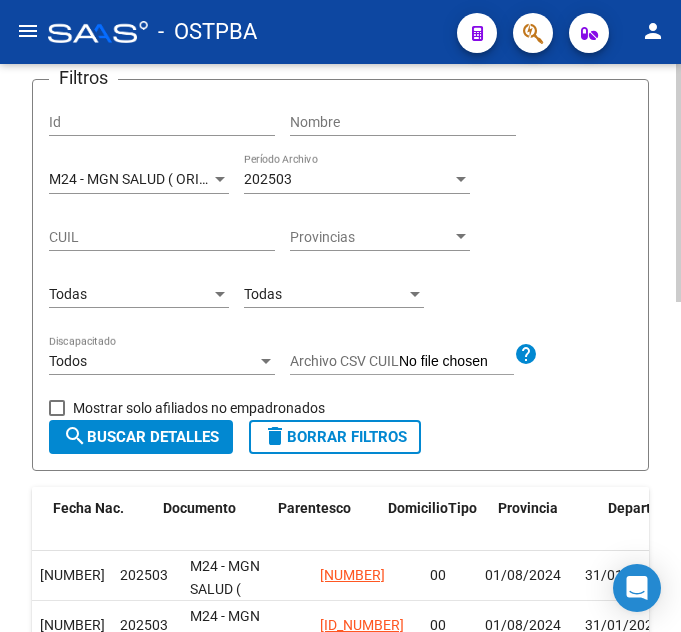 scroll, scrollTop: 186, scrollLeft: 0, axis: vertical 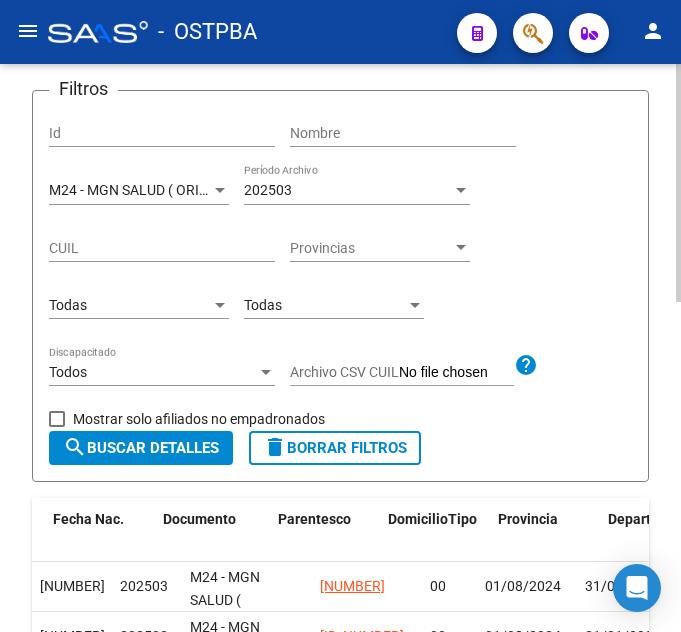 click on "Todas" at bounding box center (130, 305) 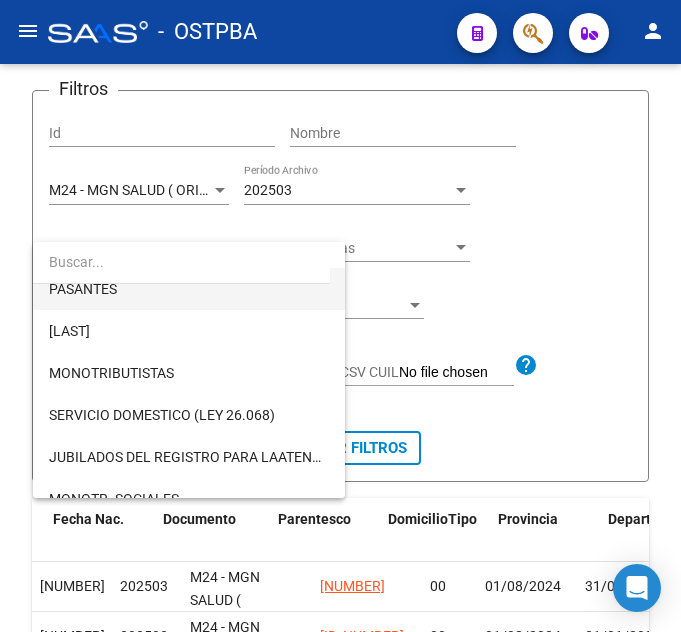scroll, scrollTop: 200, scrollLeft: 0, axis: vertical 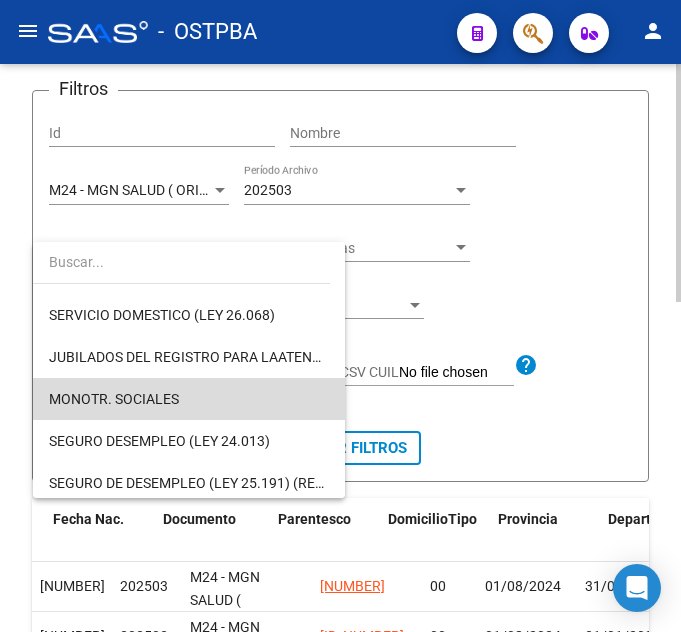 click on "MONOTR. SOCIALES" at bounding box center (189, 399) 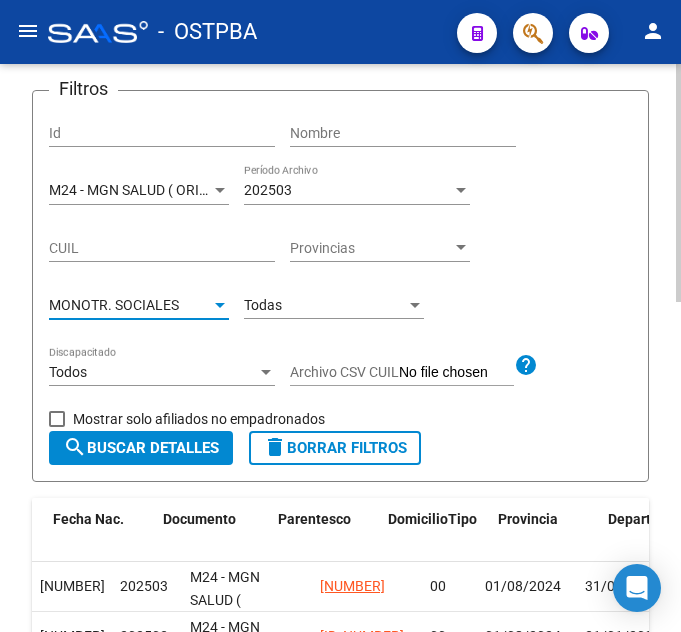 scroll, scrollTop: 286, scrollLeft: 0, axis: vertical 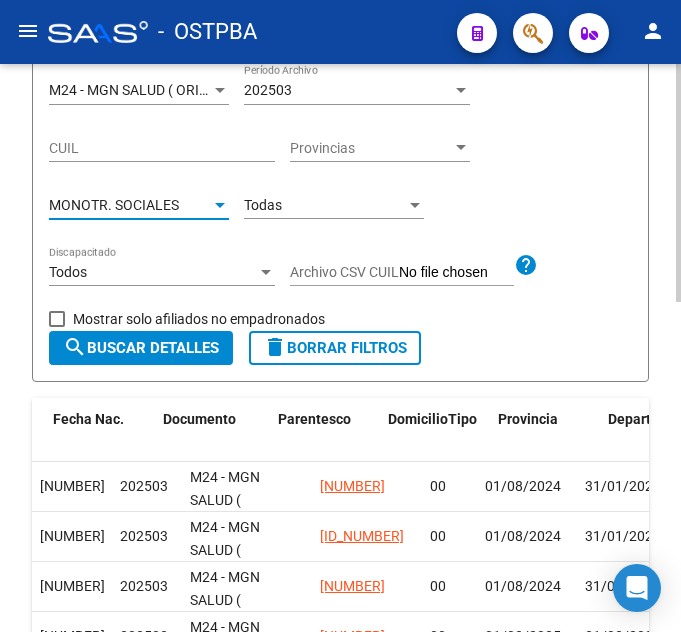 click on "search  Buscar Detalles" 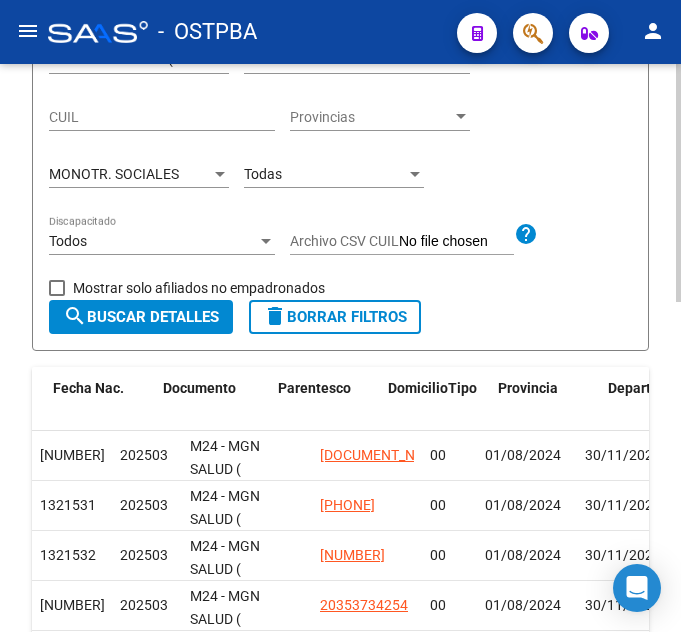 scroll, scrollTop: 286, scrollLeft: 0, axis: vertical 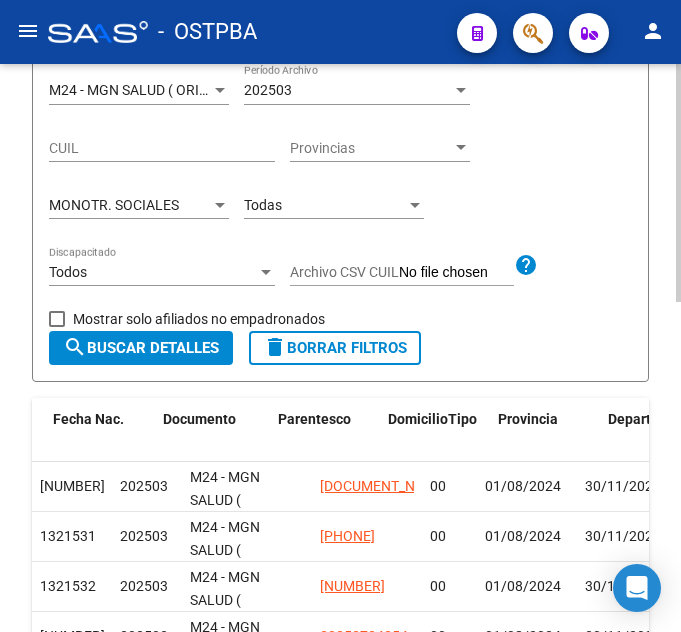 click on "Todas" at bounding box center [263, 205] 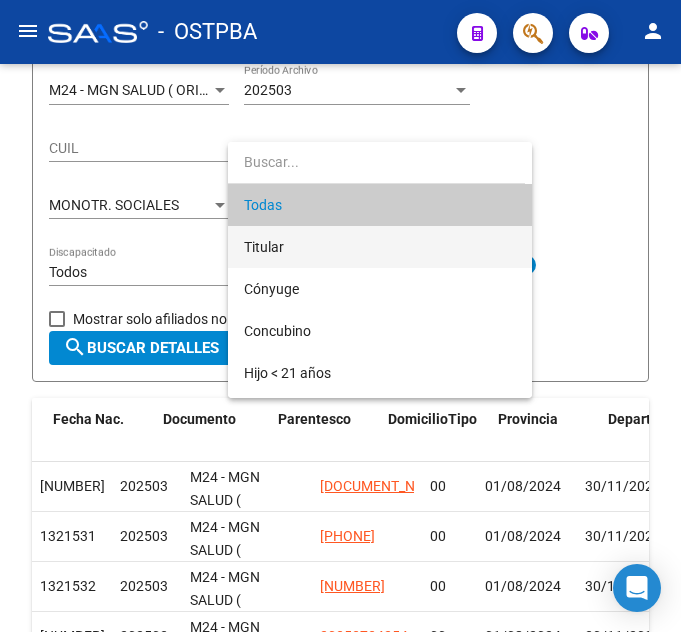 click on "Titular" at bounding box center [380, 247] 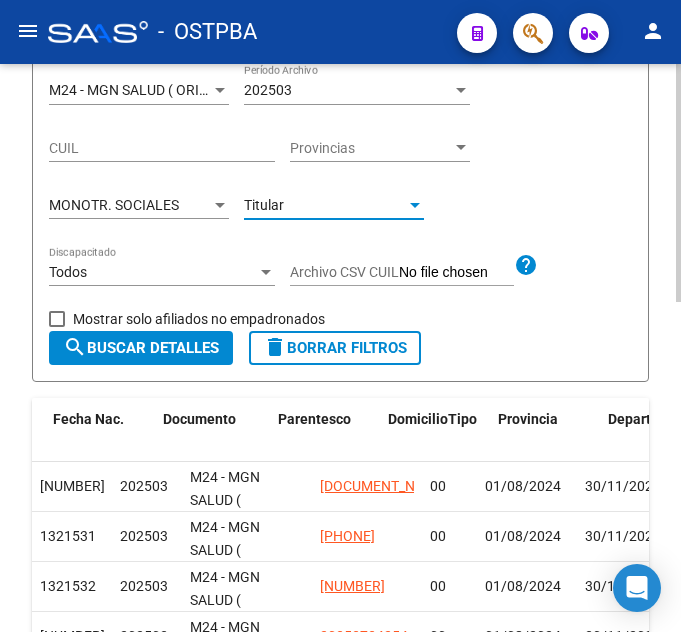 click on "search  Buscar Detalles" 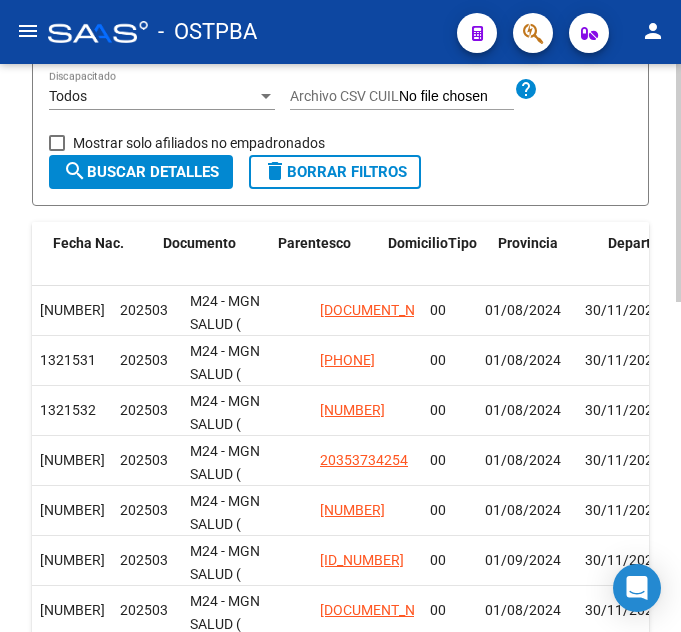 scroll, scrollTop: 181, scrollLeft: 0, axis: vertical 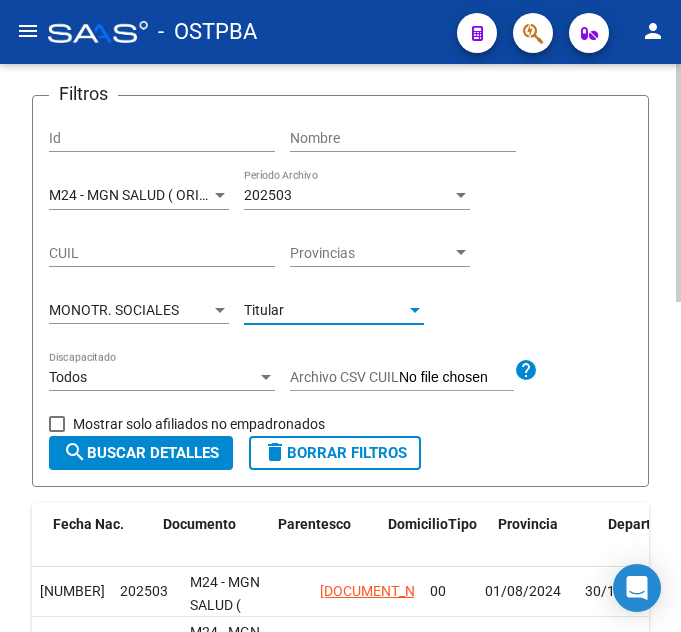 click on "Titular" at bounding box center [325, 310] 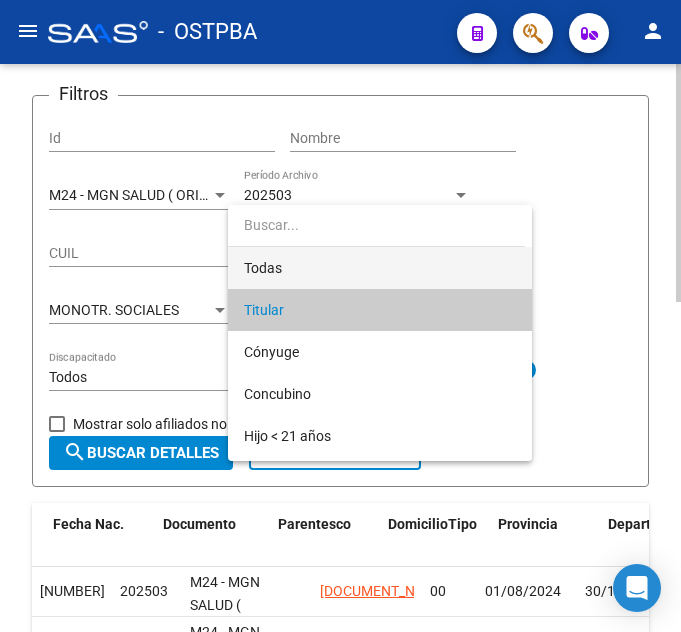 click on "Todas" at bounding box center (380, 268) 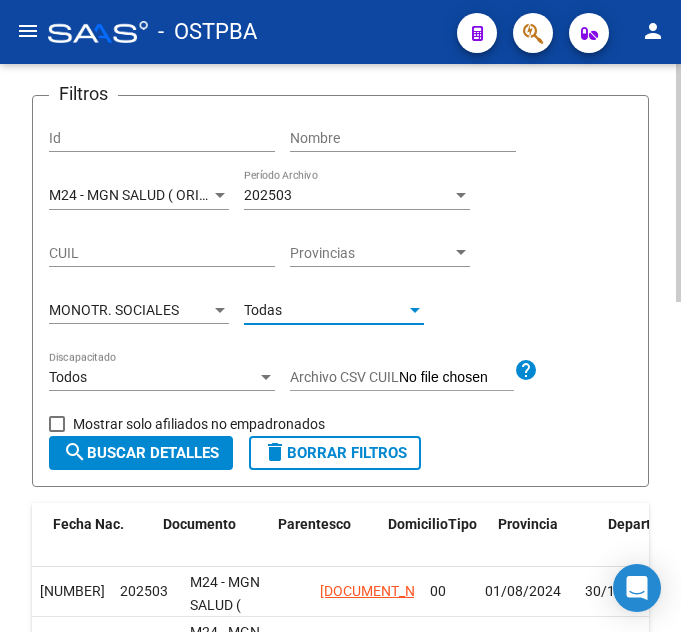 click on "MONOTR. SOCIALES" at bounding box center [130, 310] 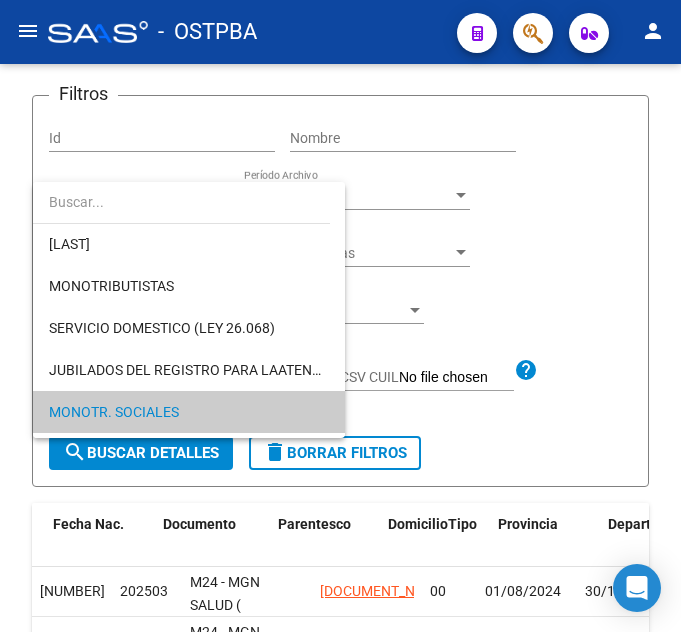 scroll, scrollTop: 74, scrollLeft: 0, axis: vertical 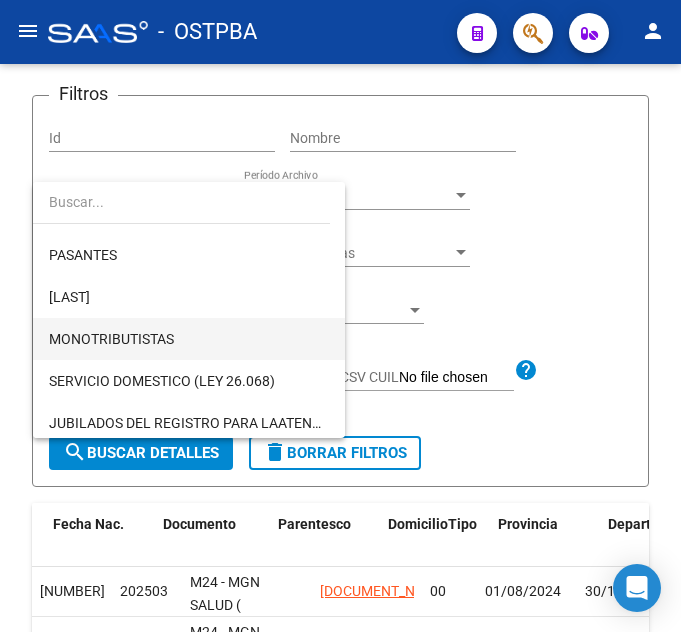 click on "MONOTRIBUTISTAS" at bounding box center (189, 339) 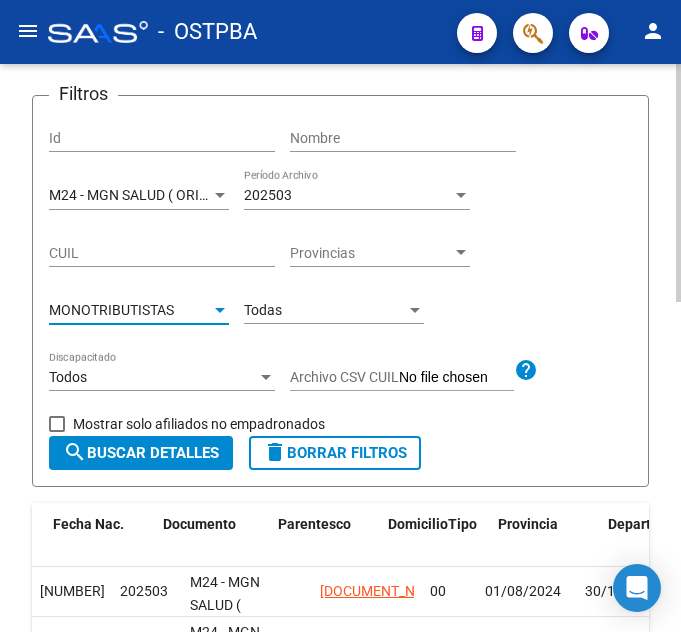 click on "search  Buscar Detalles" 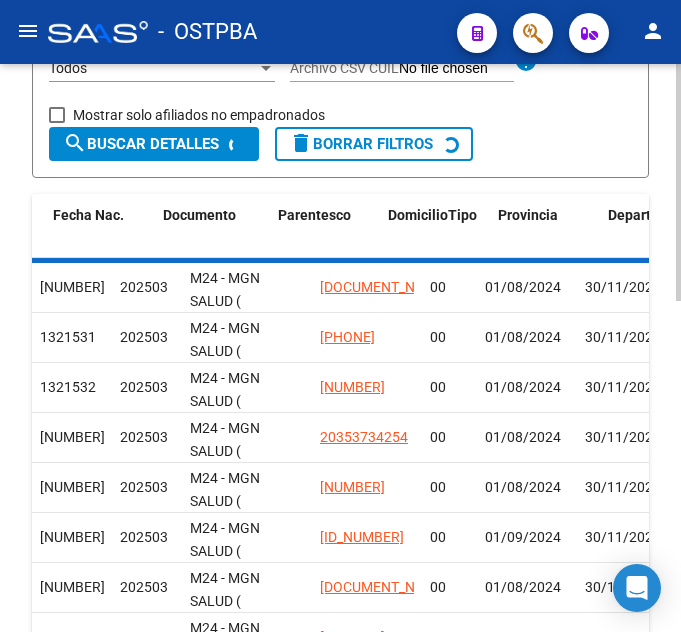scroll, scrollTop: 581, scrollLeft: 0, axis: vertical 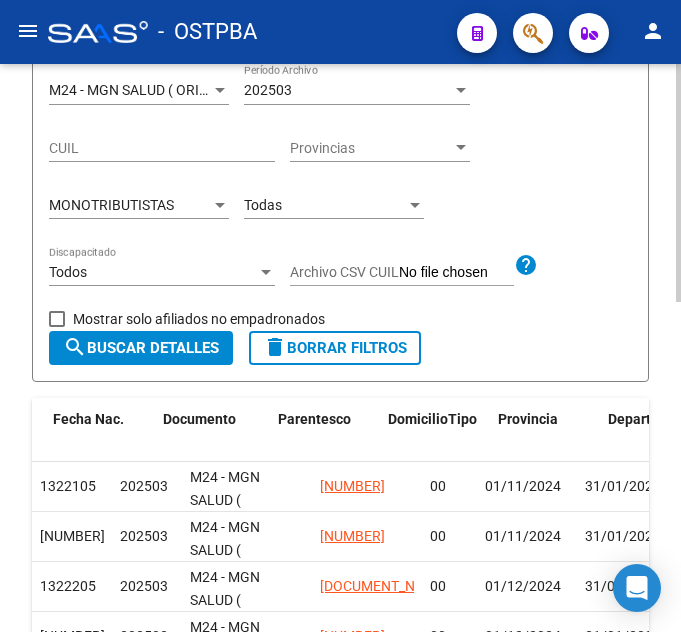 click on "Todas Parentesco" 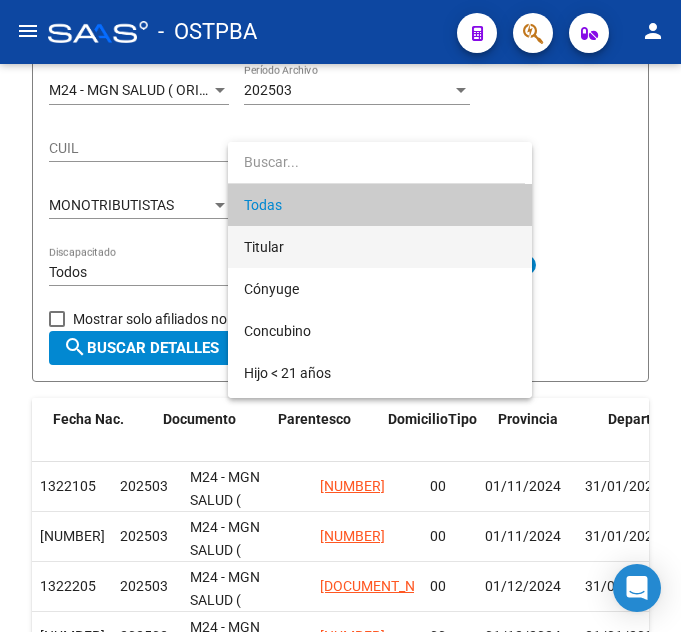 click on "Titular" at bounding box center (380, 247) 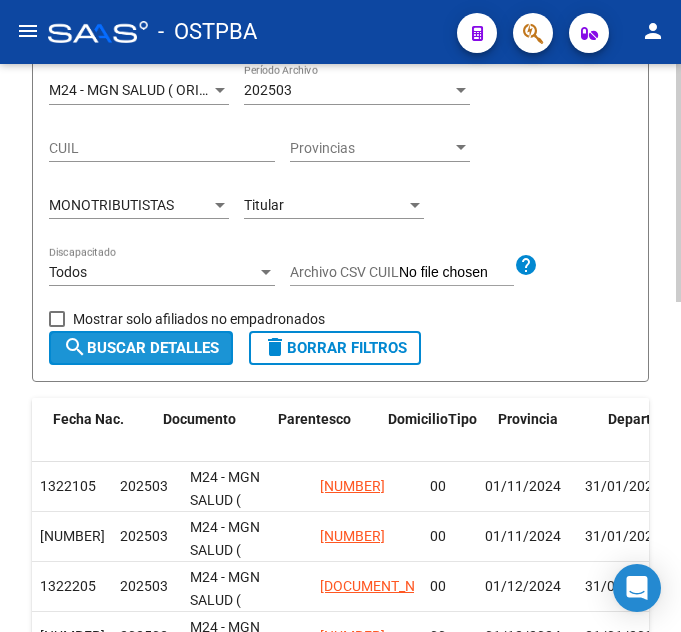 click on "search  Buscar Detalles" 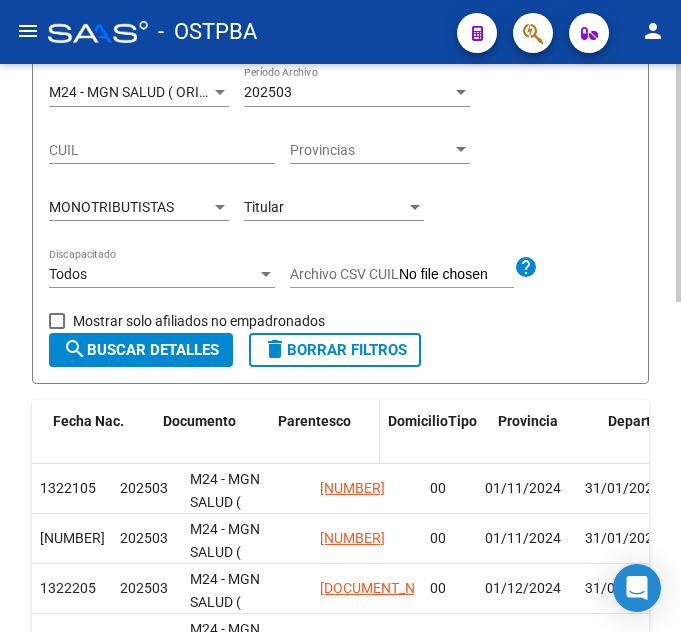 scroll, scrollTop: 281, scrollLeft: 0, axis: vertical 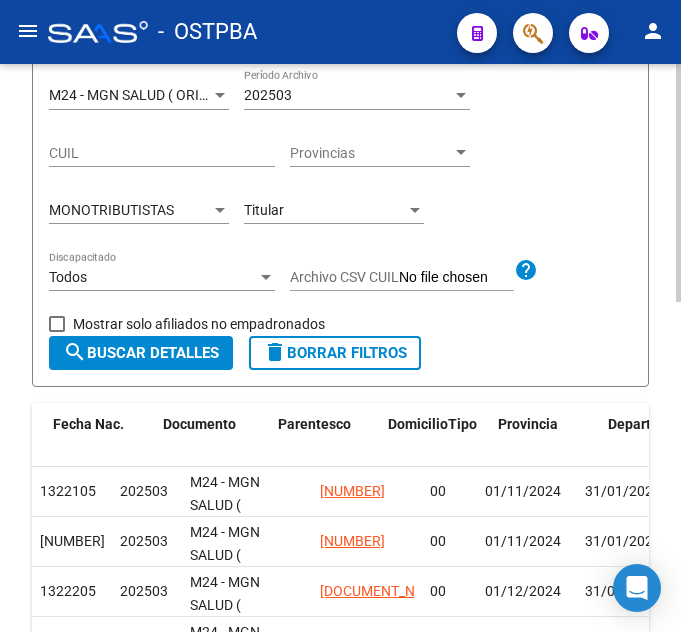 click on "Titular" at bounding box center (264, 210) 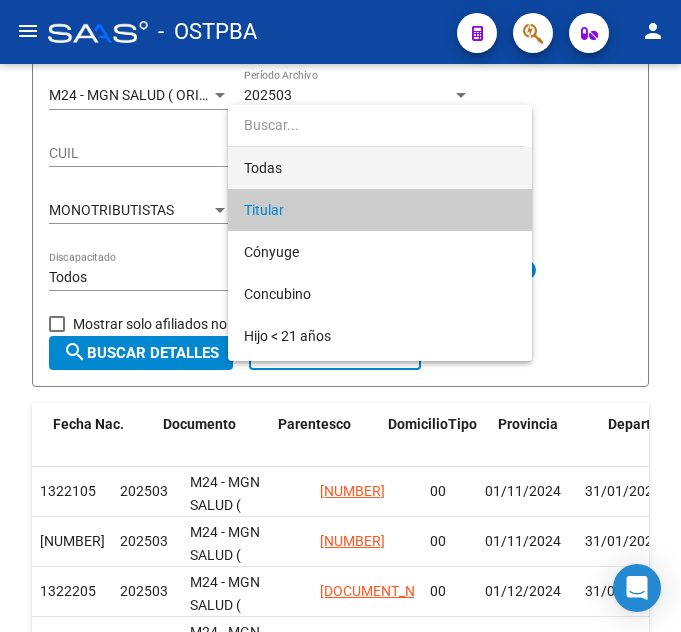 click on "Todas" at bounding box center (380, 168) 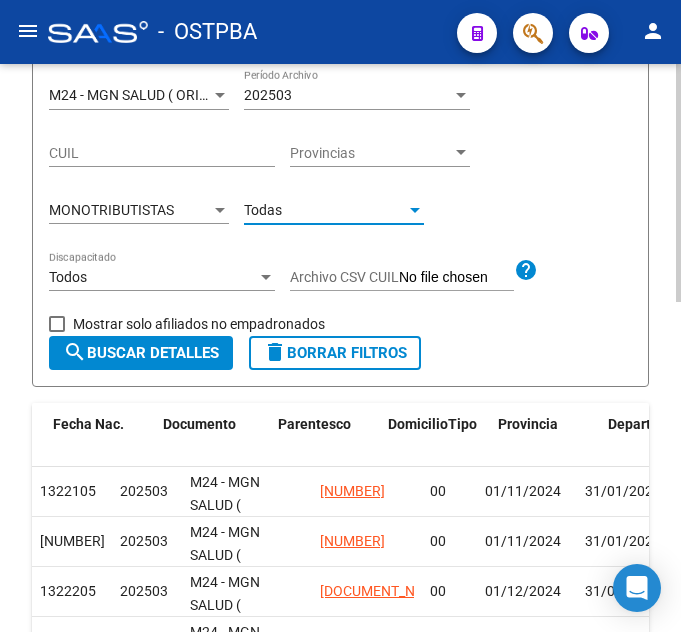 click on "MONOTRIBUTISTAS" at bounding box center [130, 210] 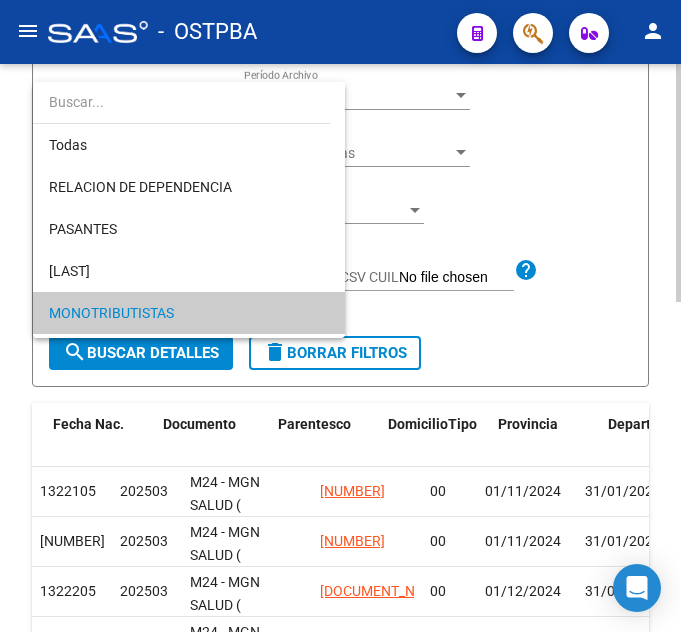 scroll, scrollTop: 103, scrollLeft: 0, axis: vertical 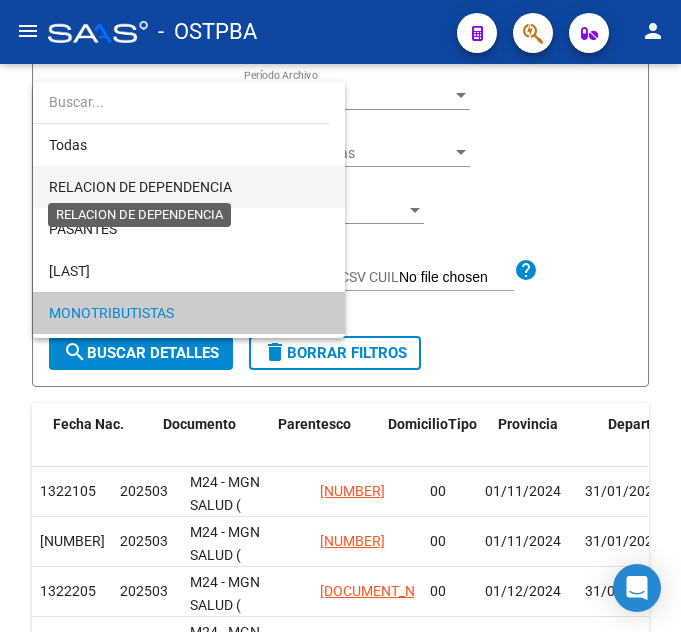 click on "RELACION DE DEPENDENCIA" at bounding box center [140, 187] 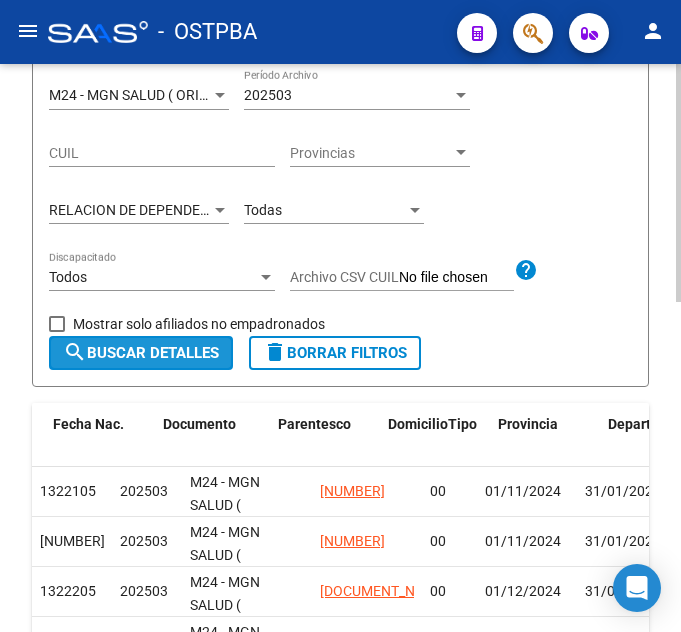 click on "search  Buscar Detalles" 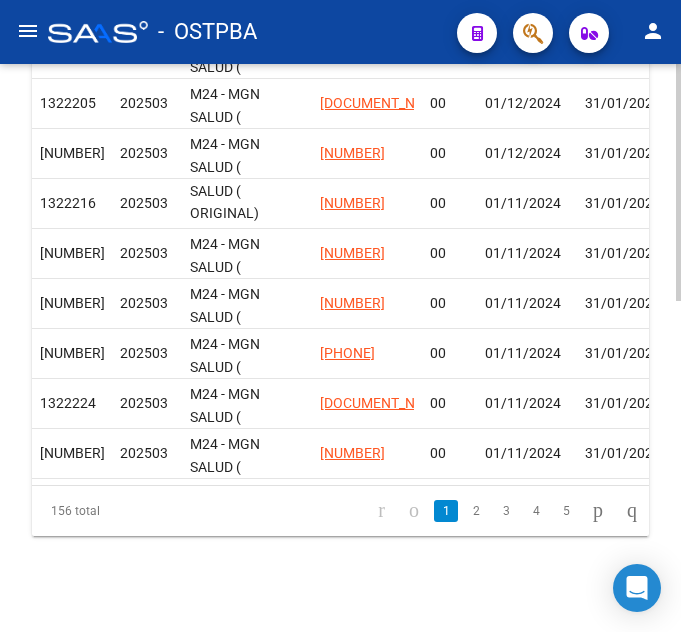 scroll, scrollTop: 336, scrollLeft: 0, axis: vertical 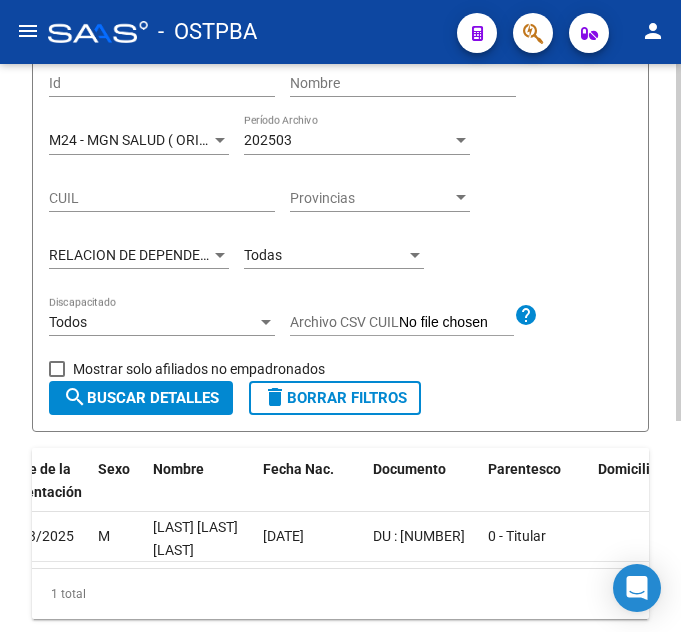 click on "RELACION DE DEPENDENCIA Tipo de Beneficiario" 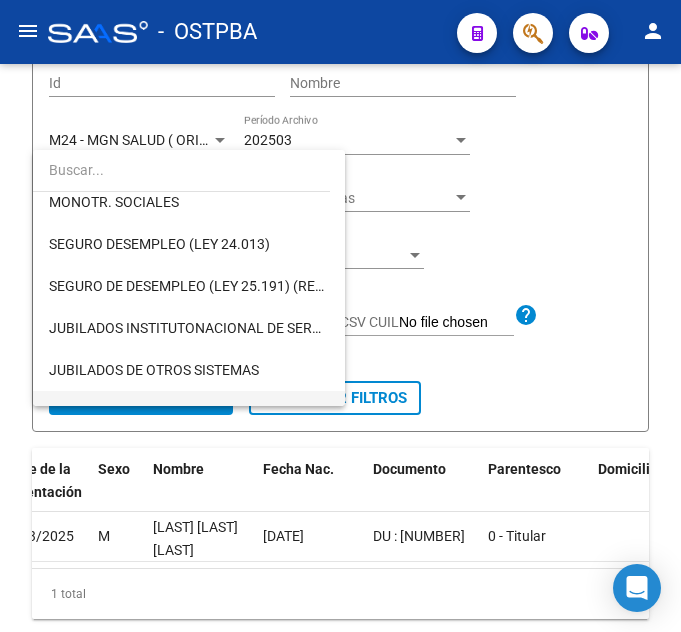 scroll, scrollTop: 274, scrollLeft: 0, axis: vertical 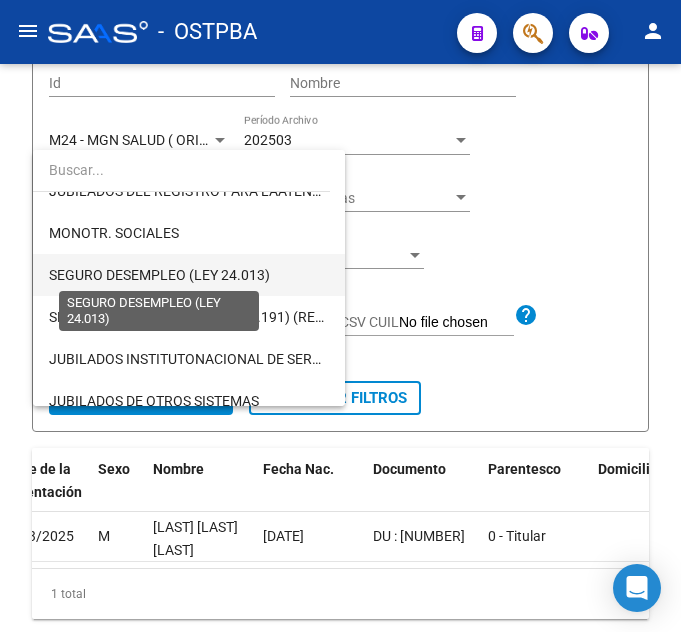 click on "SEGURO DESEMPLEO (LEY 24.013)" at bounding box center (159, 275) 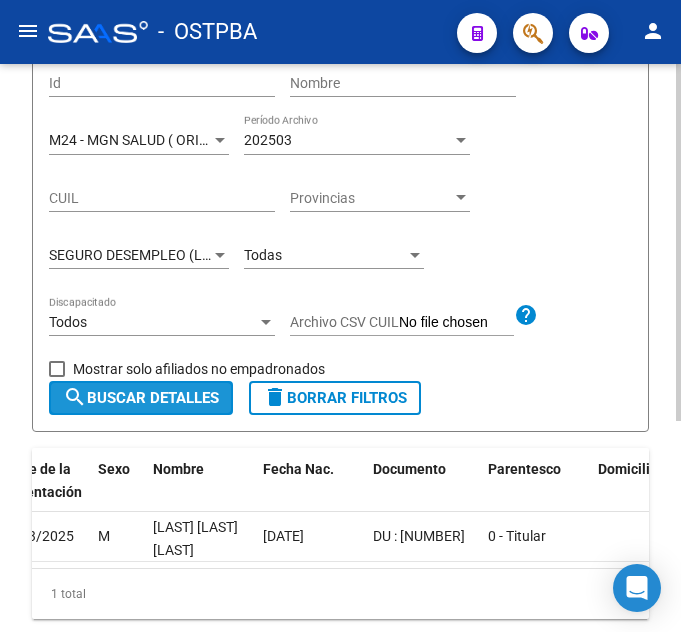 click on "search  Buscar Detalles" 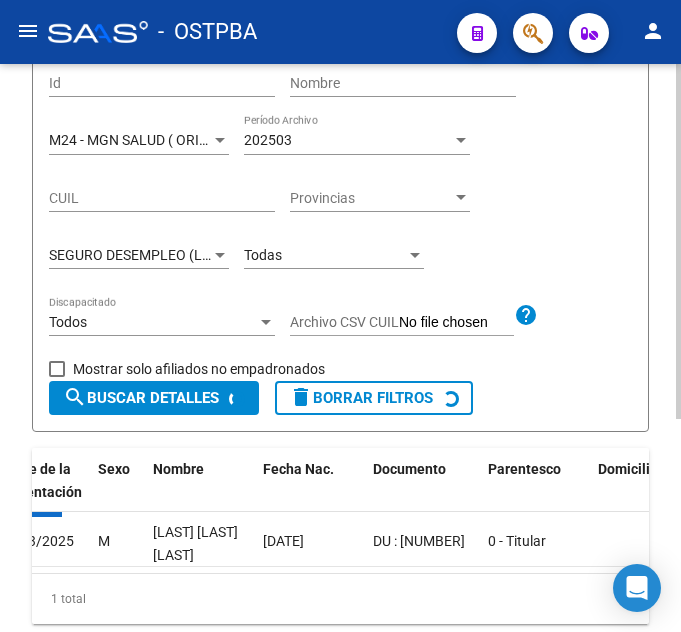 scroll, scrollTop: 0, scrollLeft: 0, axis: both 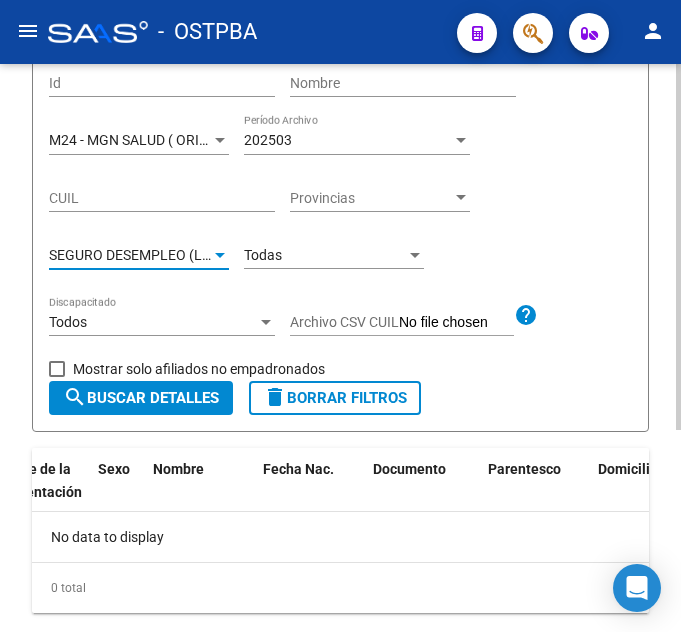 click on "SEGURO DESEMPLEO (LEY 24.013)" at bounding box center [159, 255] 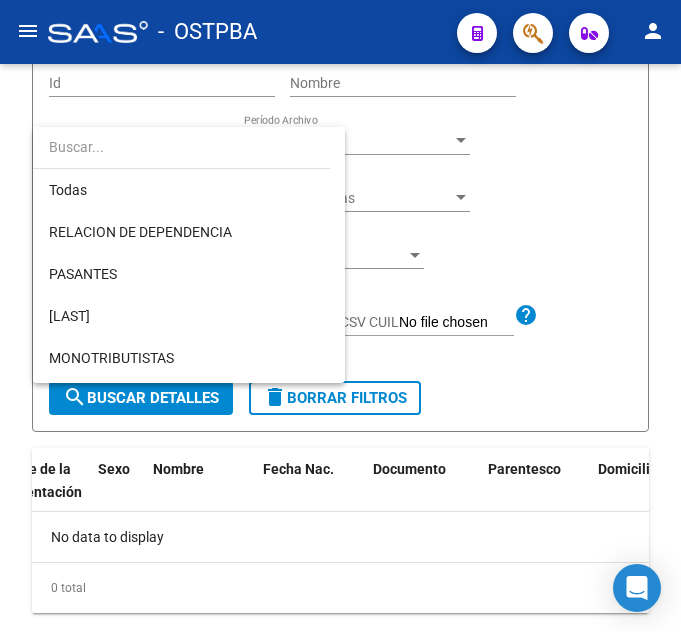 scroll, scrollTop: 271, scrollLeft: 0, axis: vertical 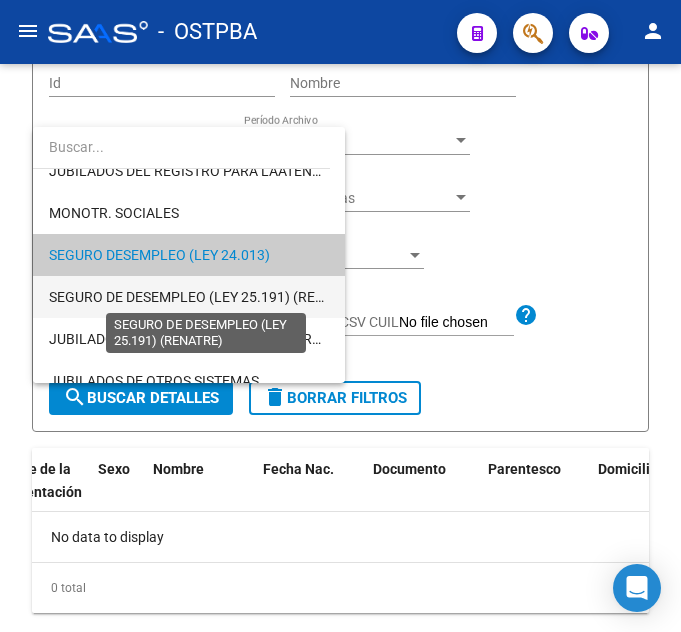 click on "SEGURO DE DESEMPLEO (LEY 25.191) (RENATRE)" at bounding box center [206, 297] 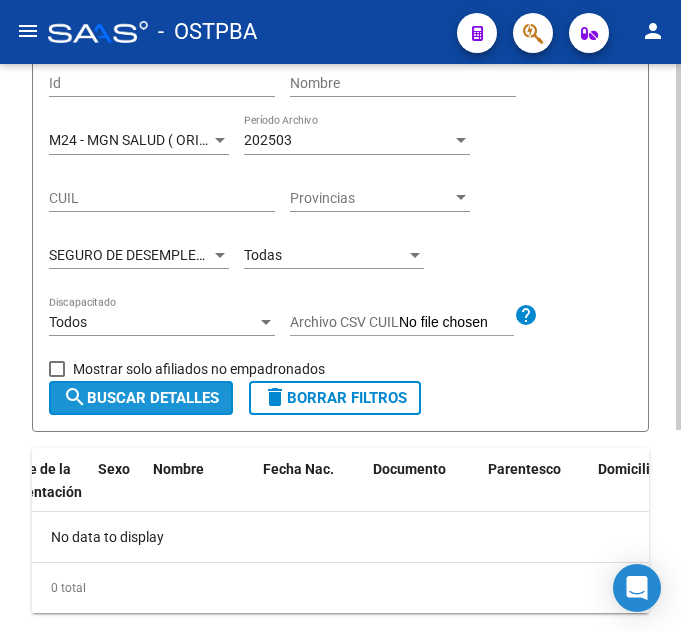 click on "search  Buscar Detalles" 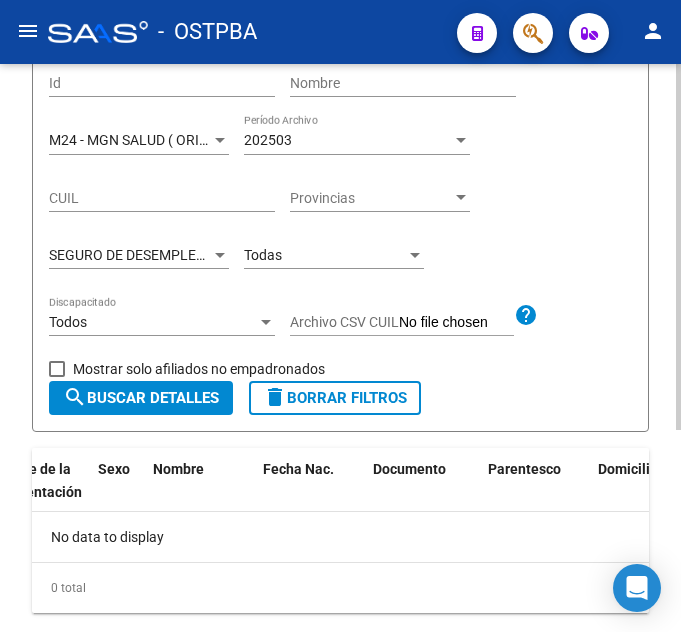 click on "SEGURO DE DESEMPLEO (LEY 25.191) (RENATRE) Tipo de Beneficiario" 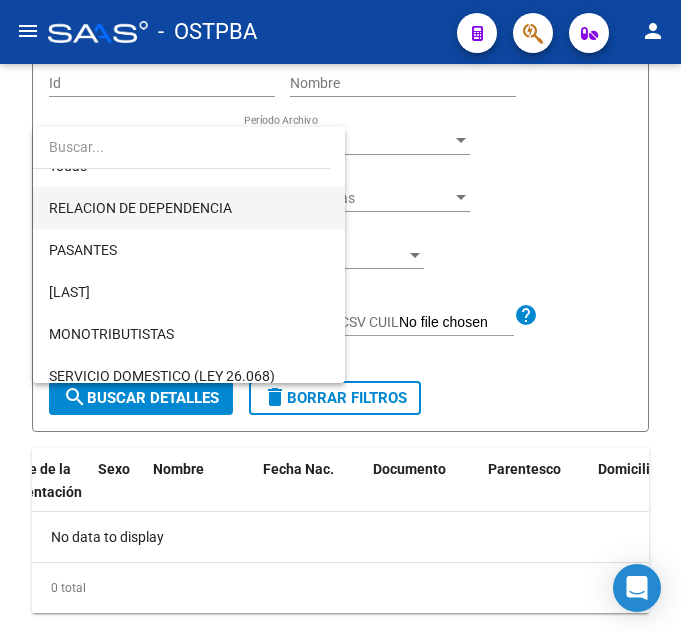scroll, scrollTop: 0, scrollLeft: 0, axis: both 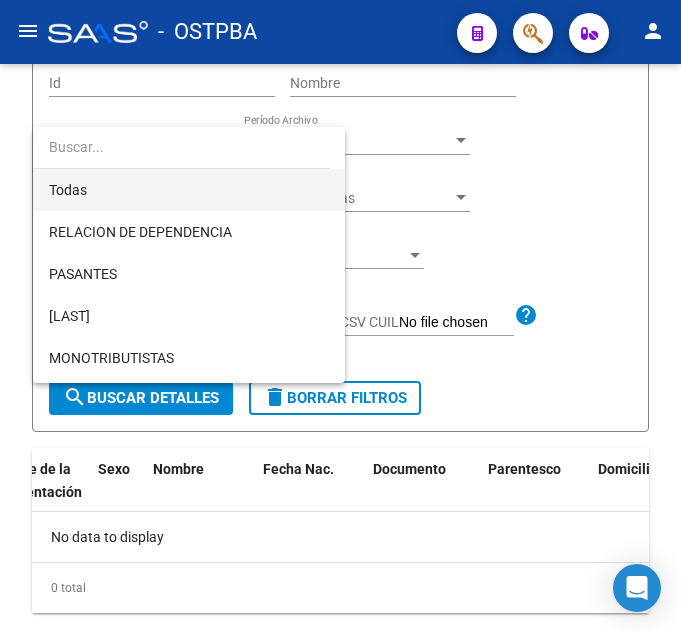 click on "Todas" at bounding box center [189, 190] 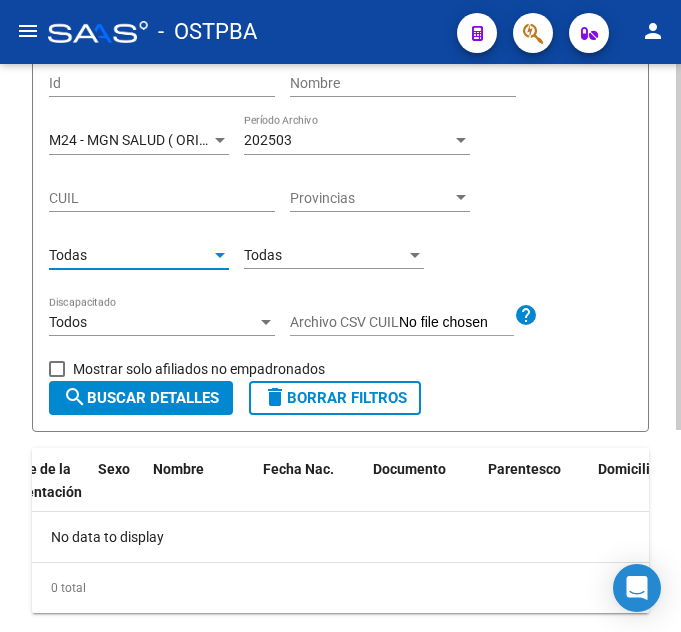 click on "search  Buscar Detalles" 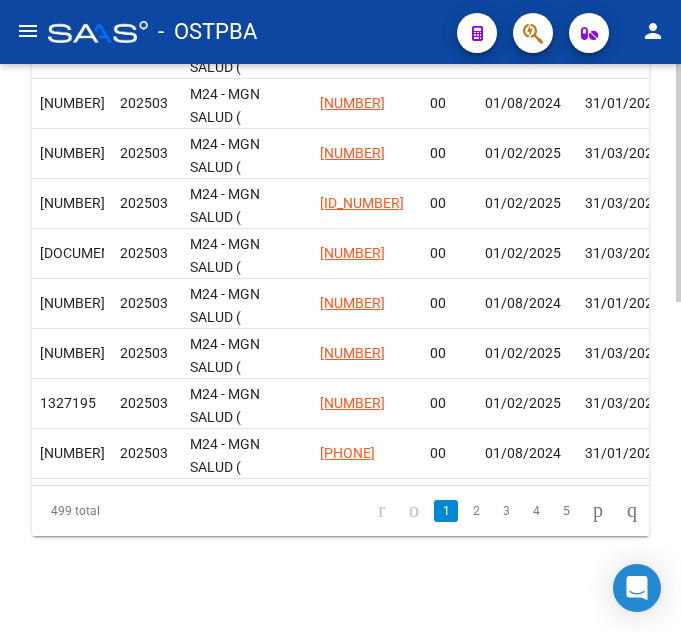 scroll, scrollTop: 786, scrollLeft: 0, axis: vertical 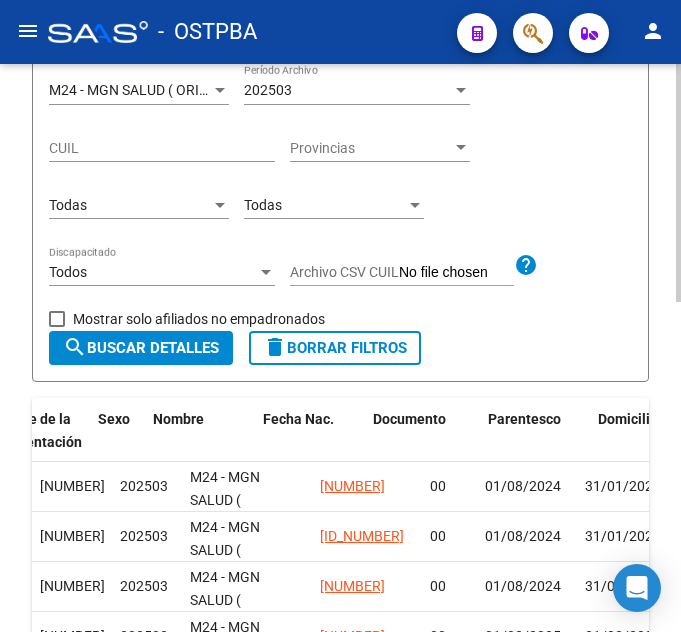 click on "Todas" at bounding box center (130, 205) 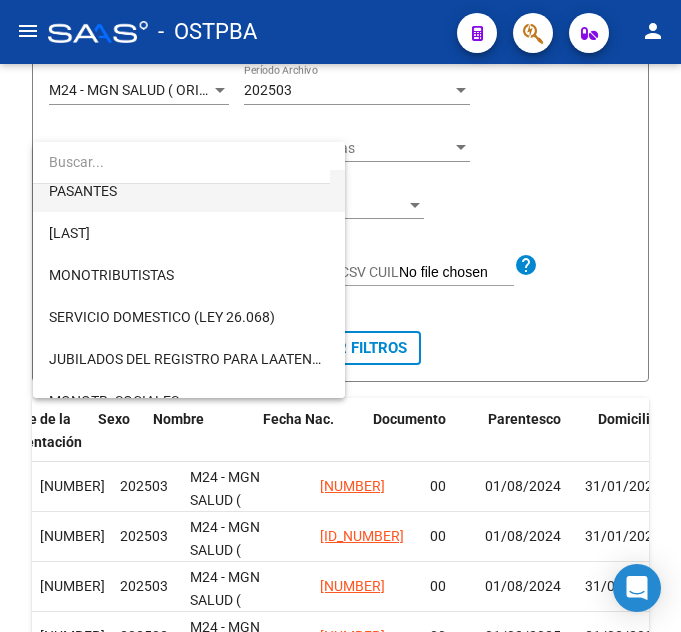 scroll, scrollTop: 200, scrollLeft: 0, axis: vertical 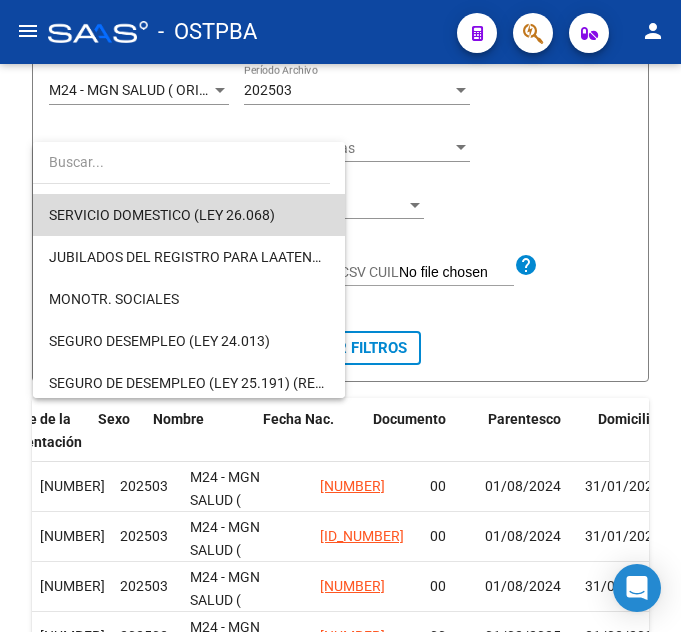 click on "SERVICIO DOMESTICO (LEY 26.068)" at bounding box center (189, 215) 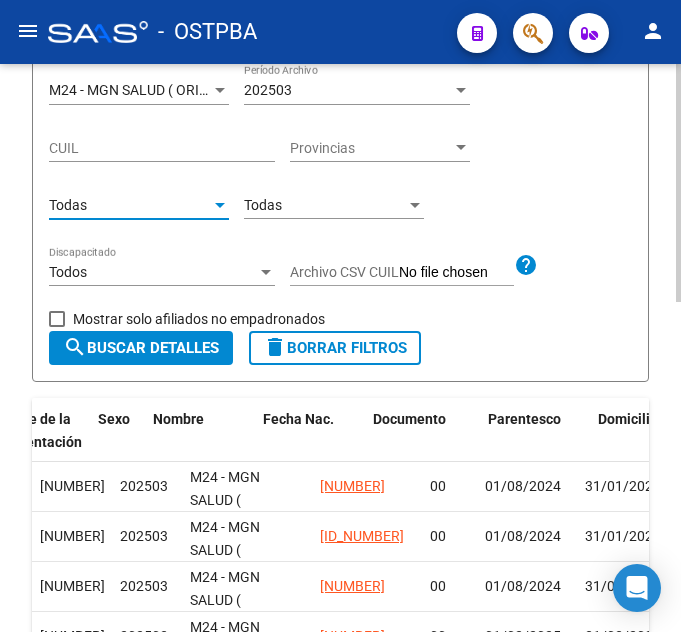 scroll, scrollTop: 210, scrollLeft: 0, axis: vertical 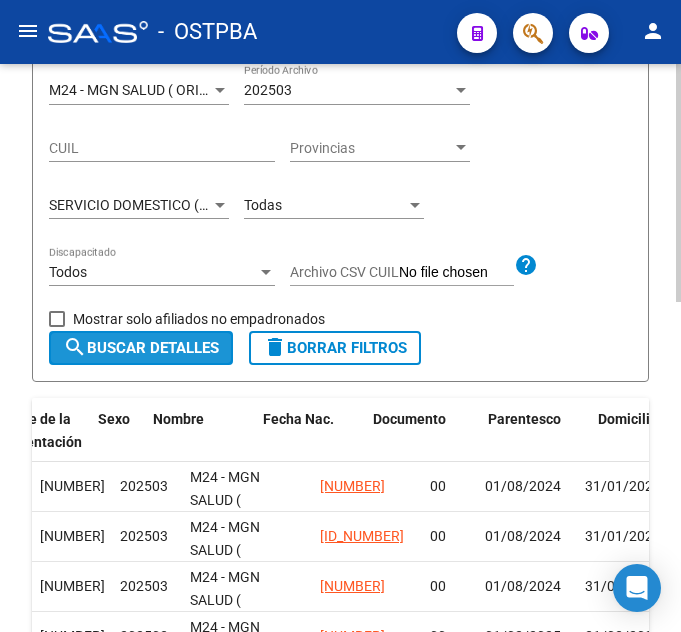 click on "search  Buscar Detalles" 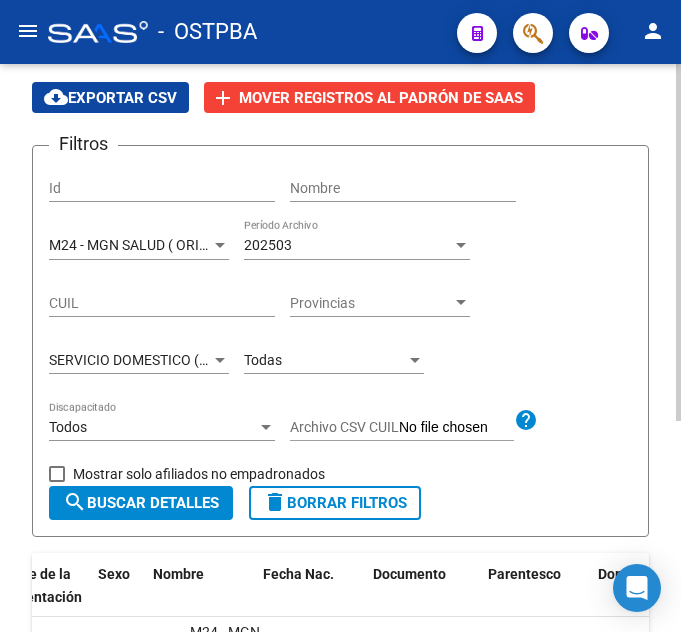 scroll, scrollTop: 86, scrollLeft: 0, axis: vertical 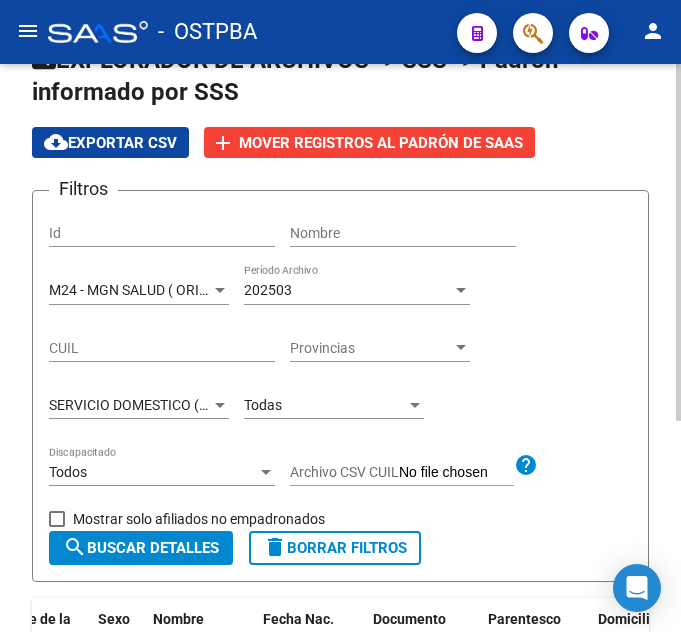click on "SERVICIO DOMESTICO (LEY 26.068)" at bounding box center (162, 405) 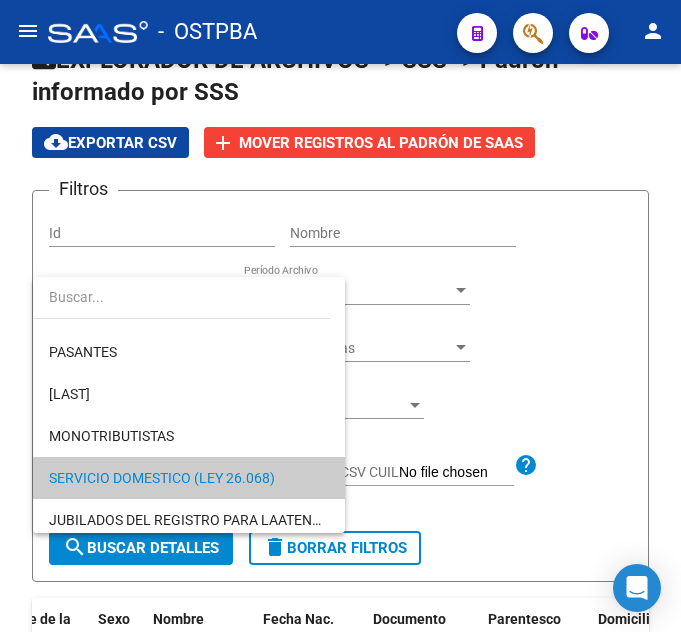 scroll, scrollTop: 0, scrollLeft: 0, axis: both 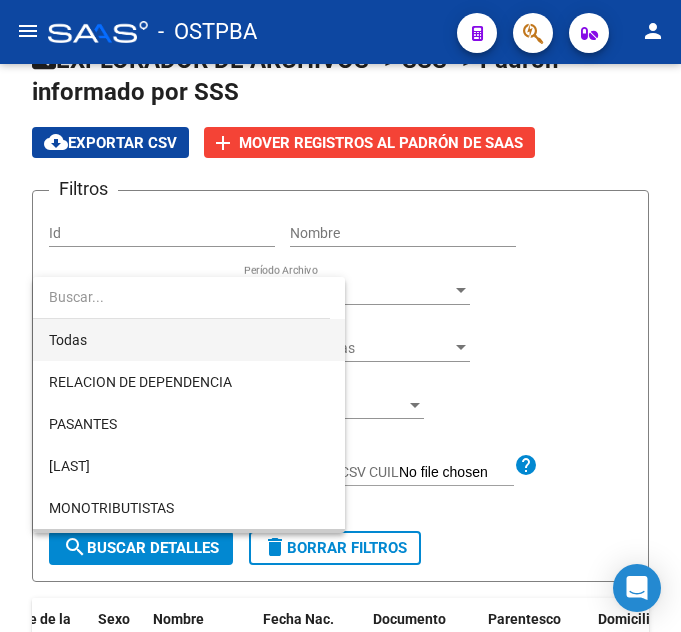 click on "Todas" at bounding box center [189, 340] 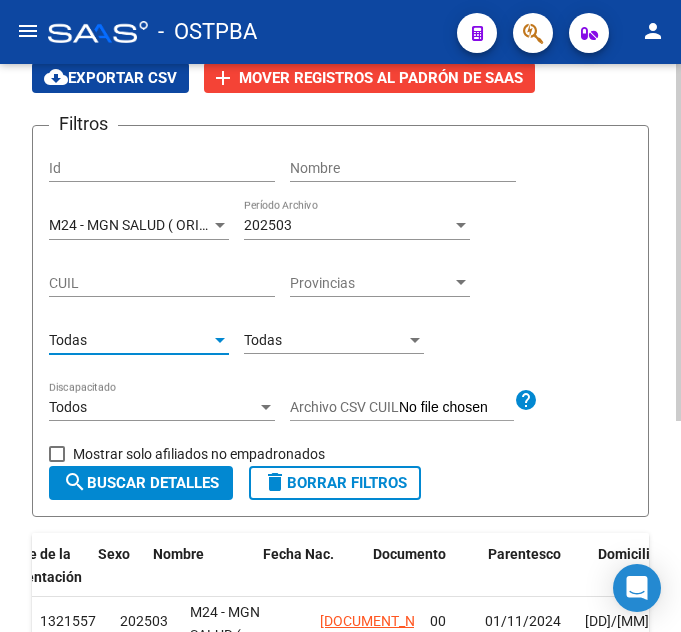 scroll, scrollTop: 186, scrollLeft: 0, axis: vertical 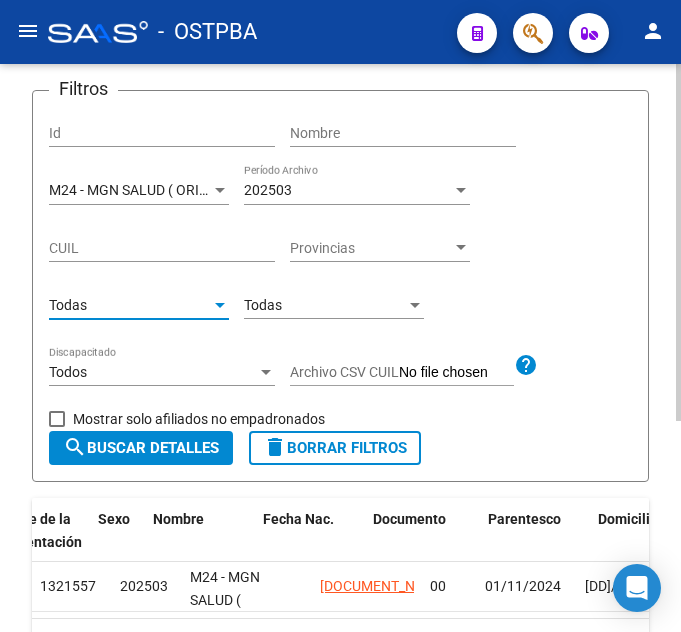 click on "search  Buscar Detalles" 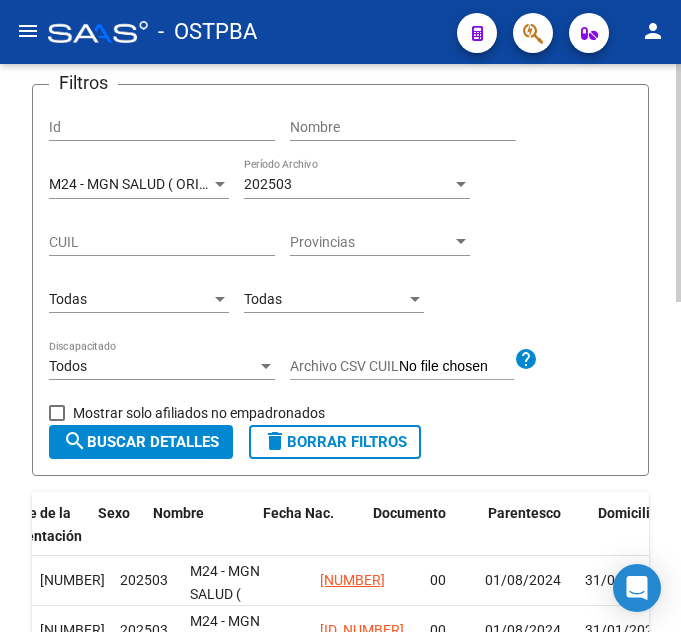 scroll, scrollTop: 186, scrollLeft: 0, axis: vertical 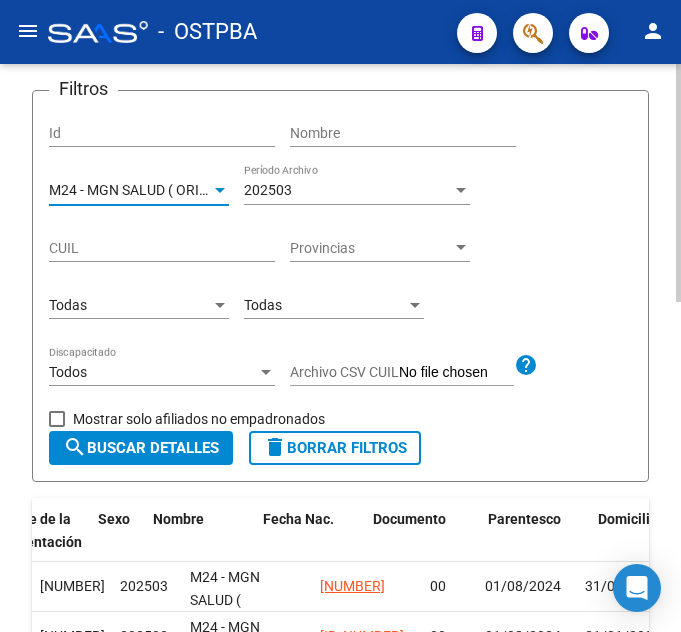 click on "M24 - MGN SALUD ( ORIGINAL)" at bounding box center [147, 190] 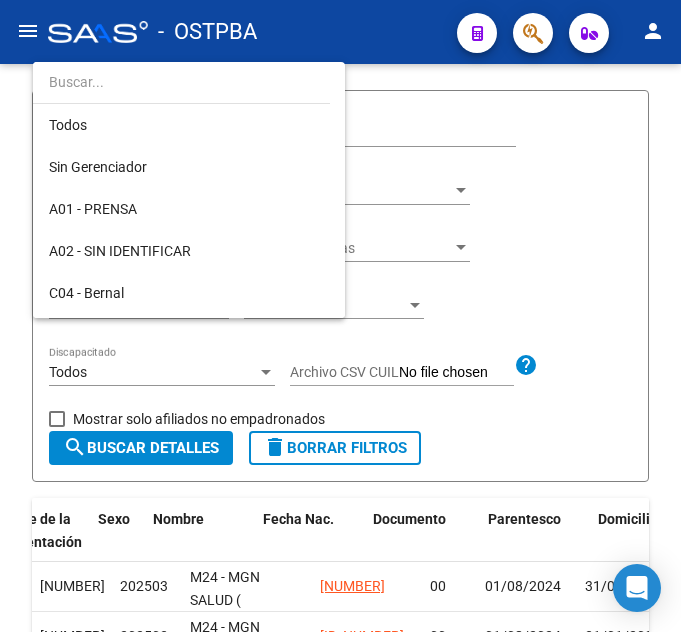 scroll, scrollTop: 397, scrollLeft: 0, axis: vertical 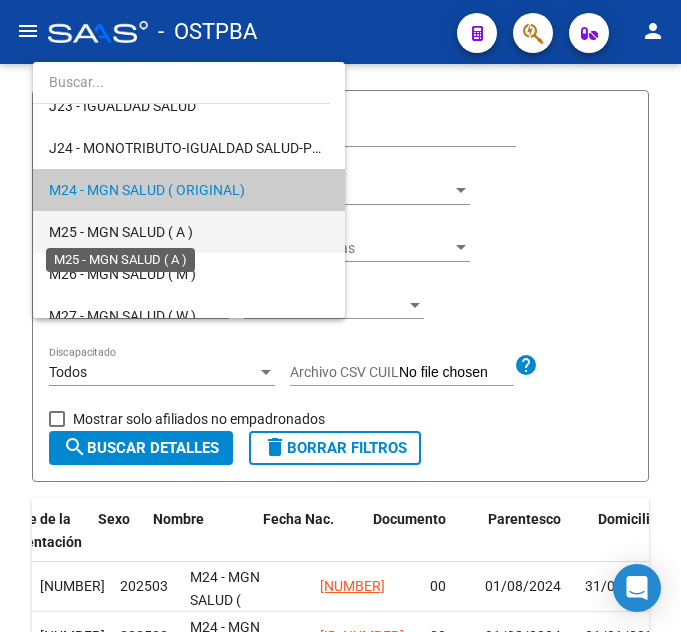 click on "M25 - MGN SALUD ( A )" at bounding box center (121, 232) 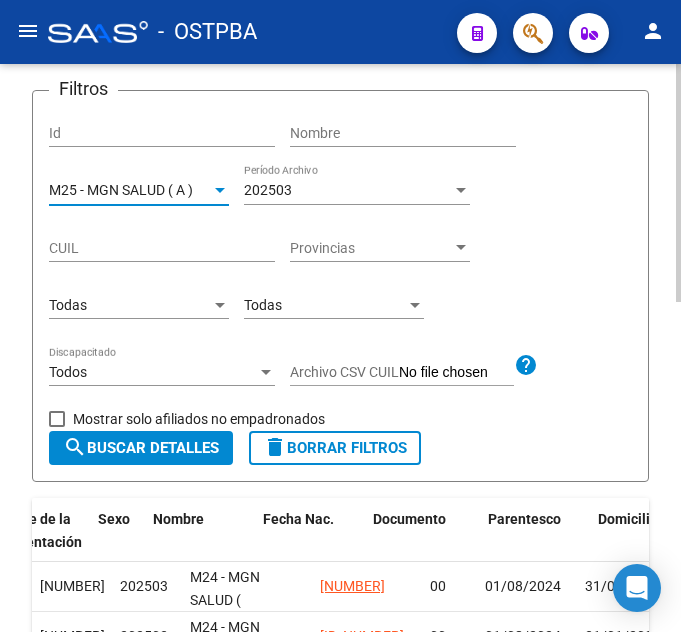 click on "search  Buscar Detalles" 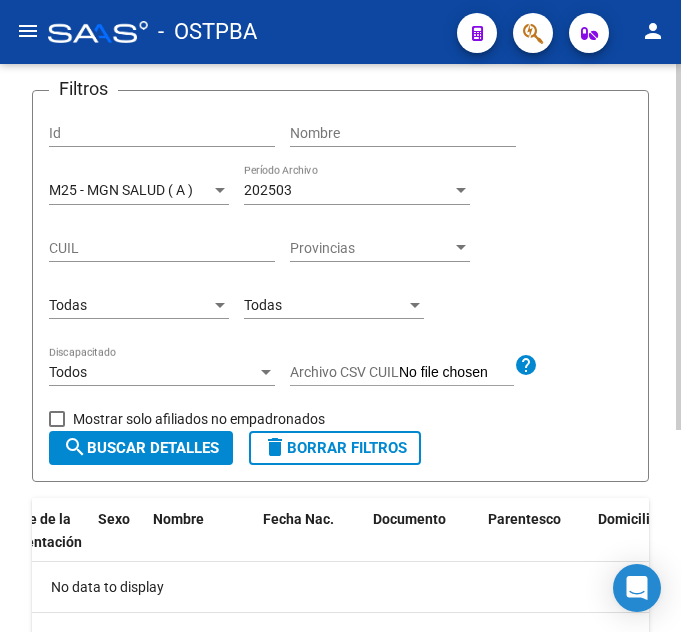 click on "M25 - MGN SALUD ( A )" at bounding box center (121, 190) 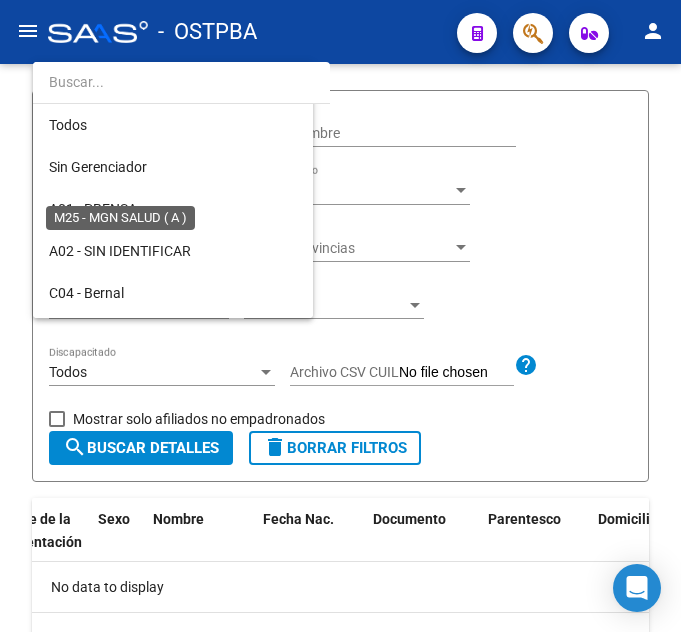 scroll, scrollTop: 439, scrollLeft: 0, axis: vertical 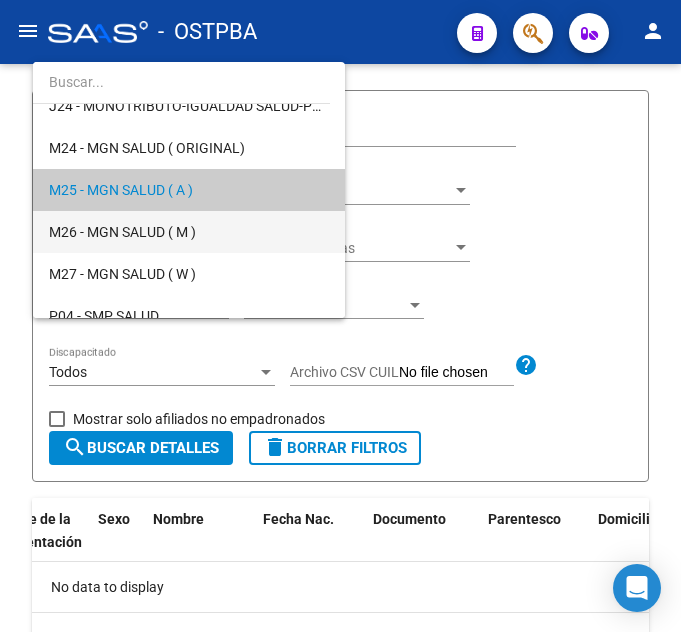 click on "M26 - MGN SALUD ( M )" at bounding box center (189, 232) 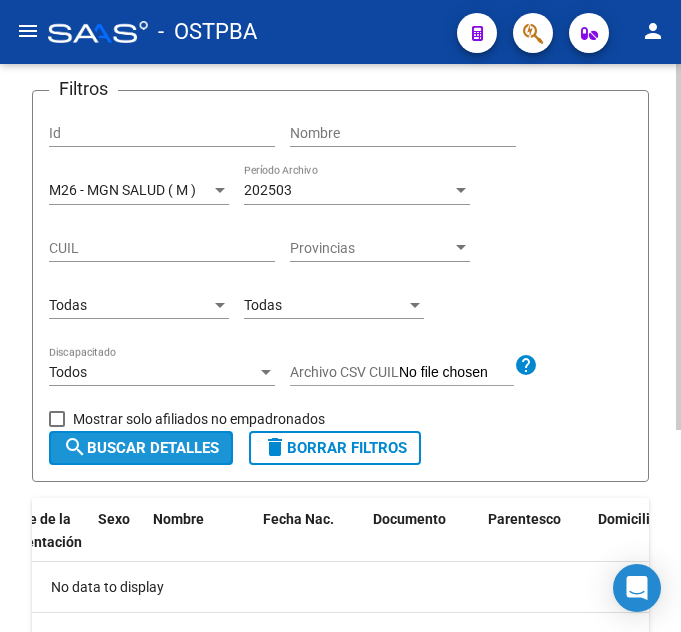 click on "search  Buscar Detalles" 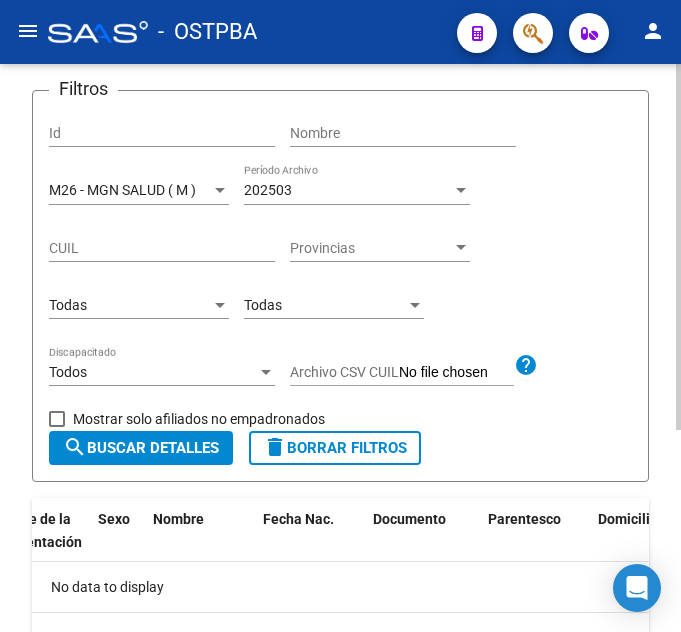 click on "Todas" at bounding box center [130, 305] 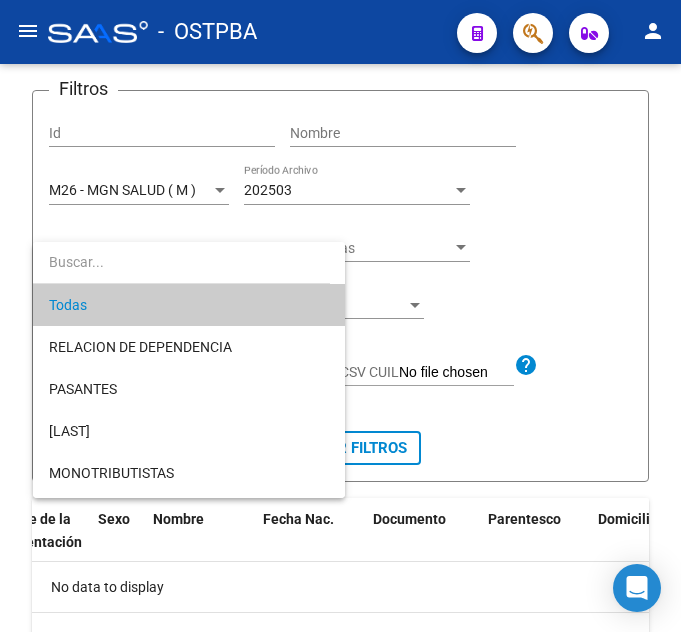 click at bounding box center (340, 316) 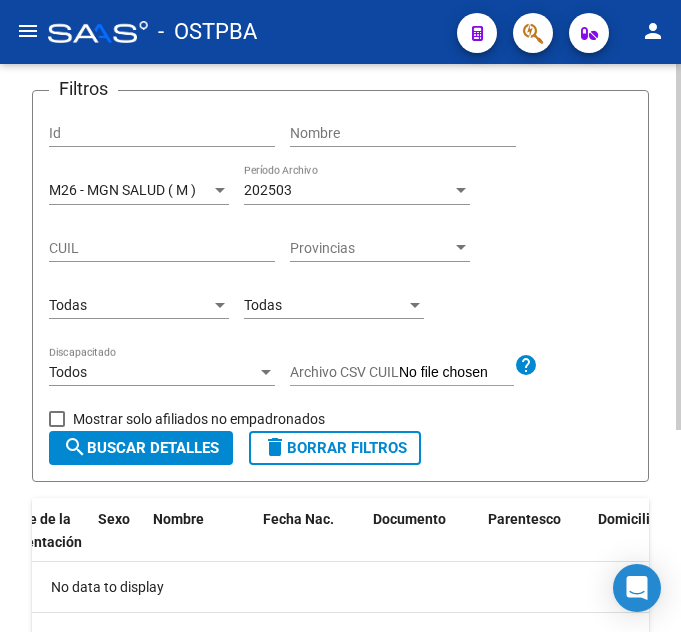 click on "M26 - MGN SALUD ( M )" at bounding box center [122, 190] 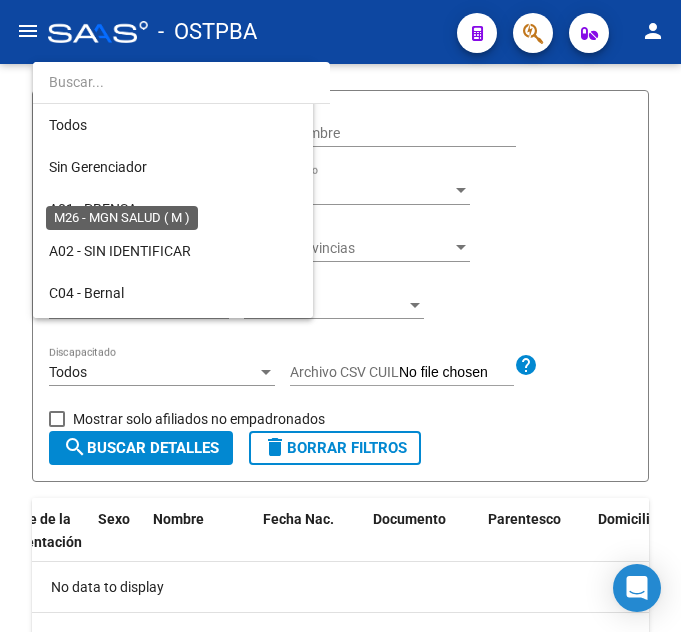 scroll, scrollTop: 481, scrollLeft: 0, axis: vertical 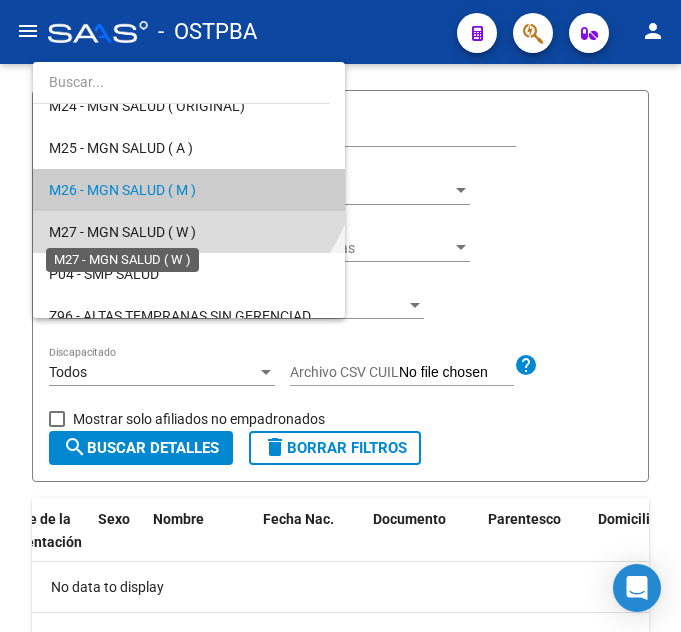 click on "M27 - MGN SALUD ( W )" at bounding box center [122, 232] 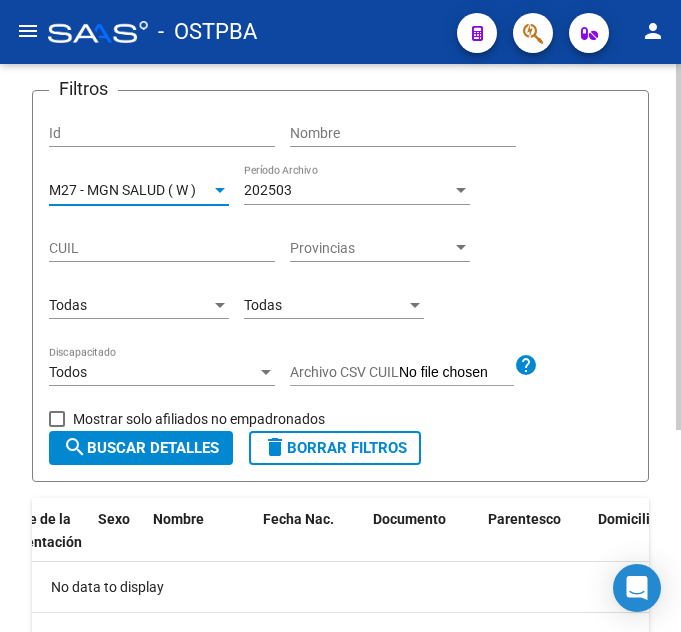 click on "search  Buscar Detalles" 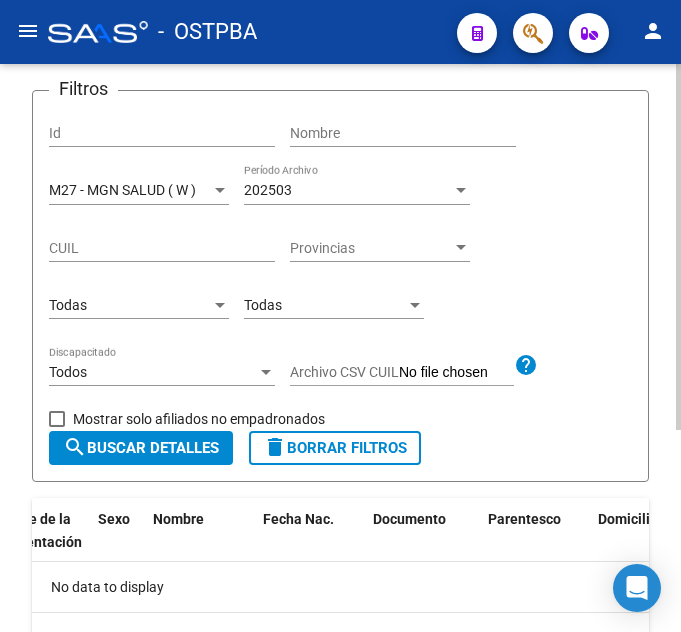 click on "202503" at bounding box center [348, 190] 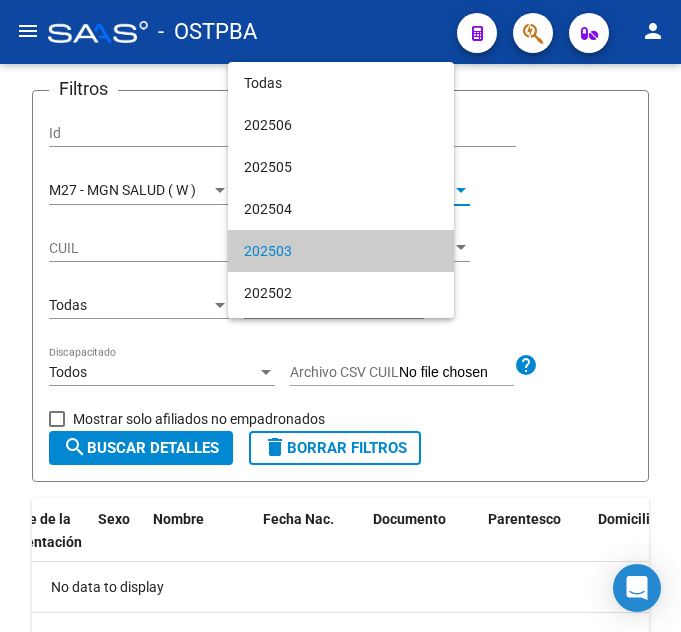 scroll, scrollTop: 61, scrollLeft: 0, axis: vertical 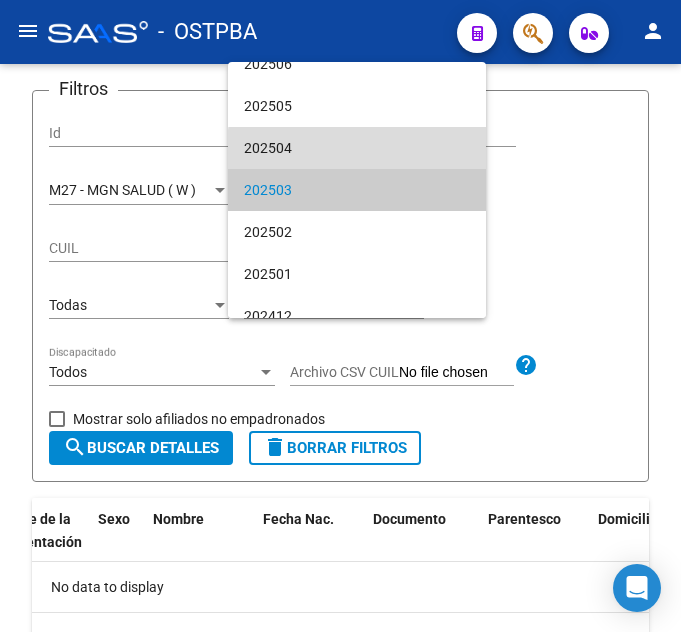 click on "202504" at bounding box center (357, 148) 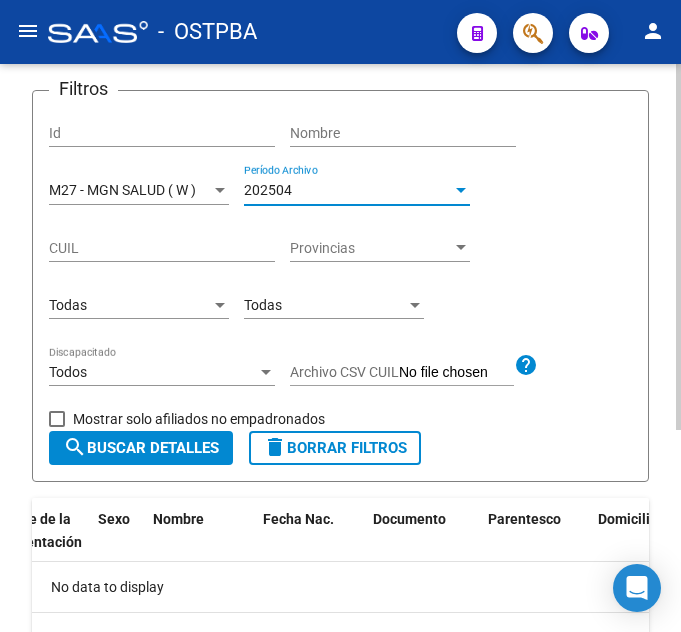 click on "M27 - MGN SALUD ( W ) Seleccionar Gerenciador" 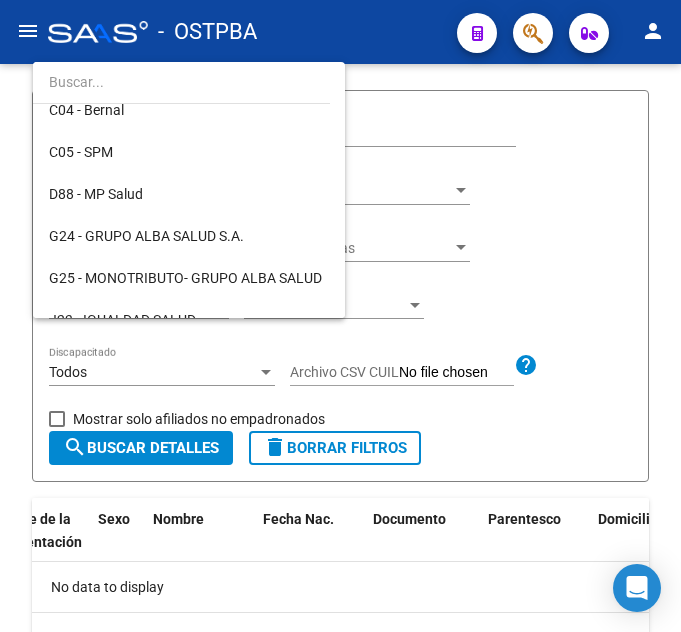 scroll, scrollTop: 200, scrollLeft: 0, axis: vertical 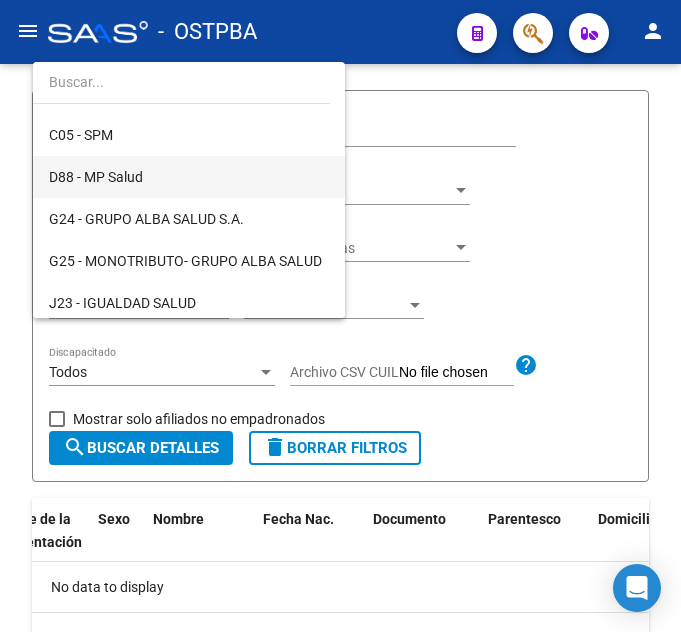 click on "D88 - MP Salud" at bounding box center (189, 177) 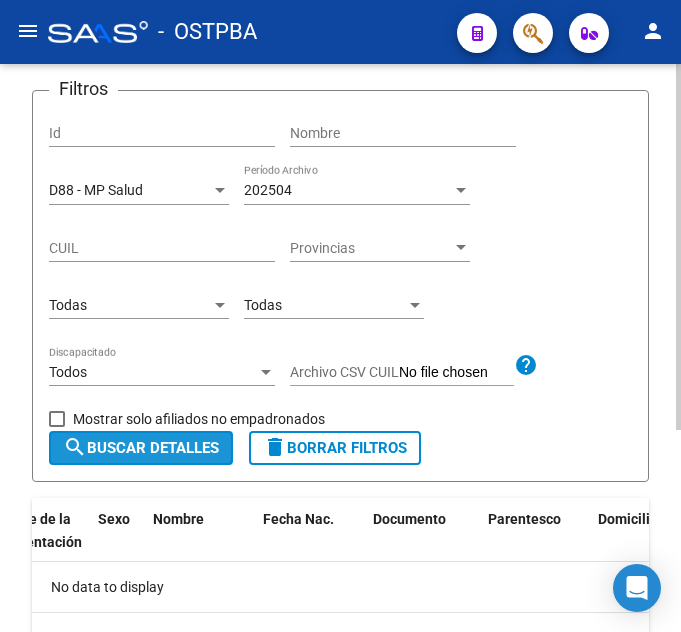 click on "search  Buscar Detalles" 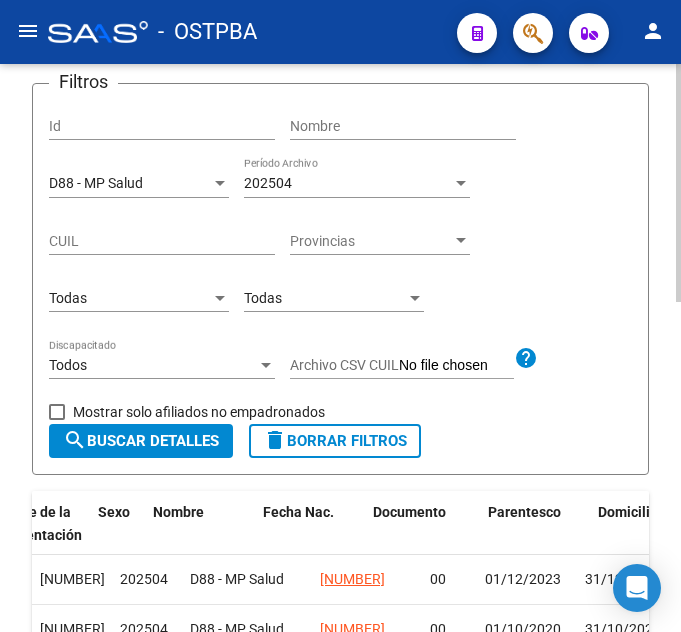 scroll, scrollTop: 186, scrollLeft: 0, axis: vertical 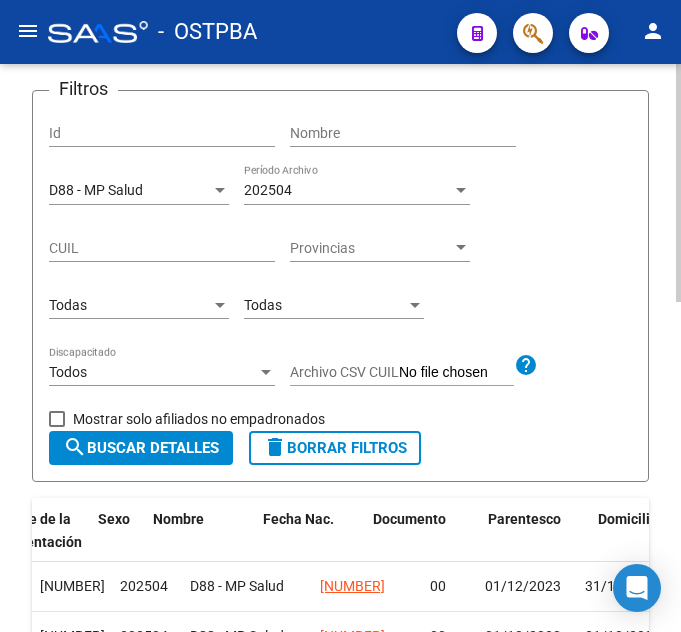 click on "Todas" at bounding box center [130, 305] 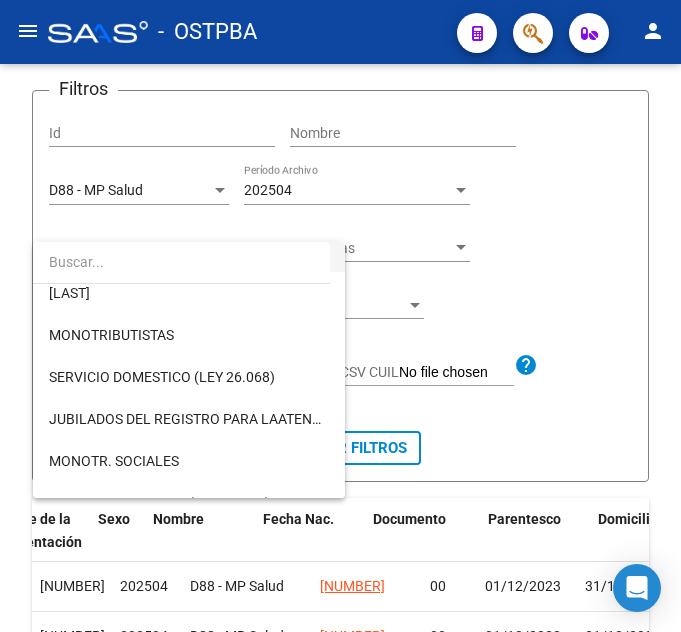 scroll, scrollTop: 200, scrollLeft: 0, axis: vertical 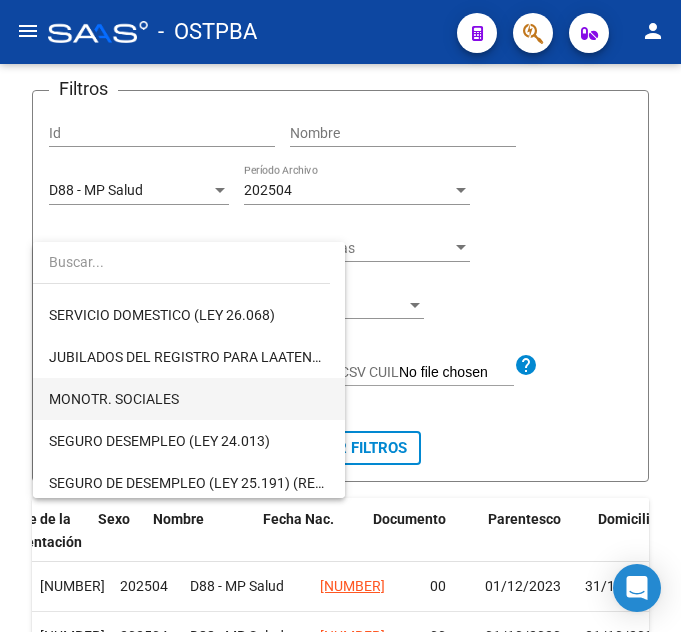 click on "MONOTR. SOCIALES" at bounding box center [189, 399] 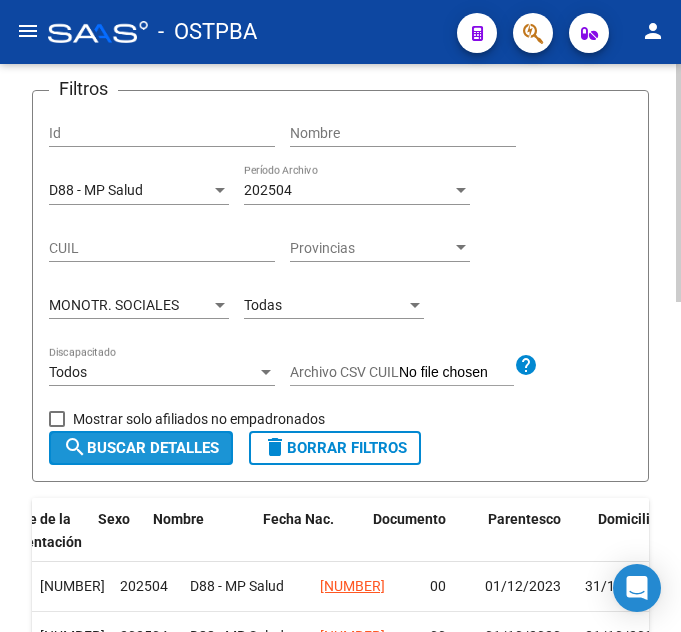 click on "search  Buscar Detalles" 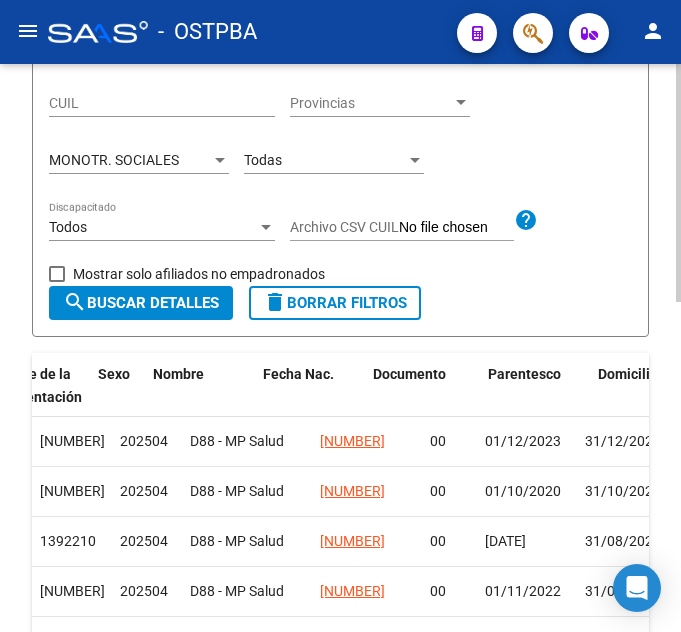 scroll, scrollTop: 286, scrollLeft: 0, axis: vertical 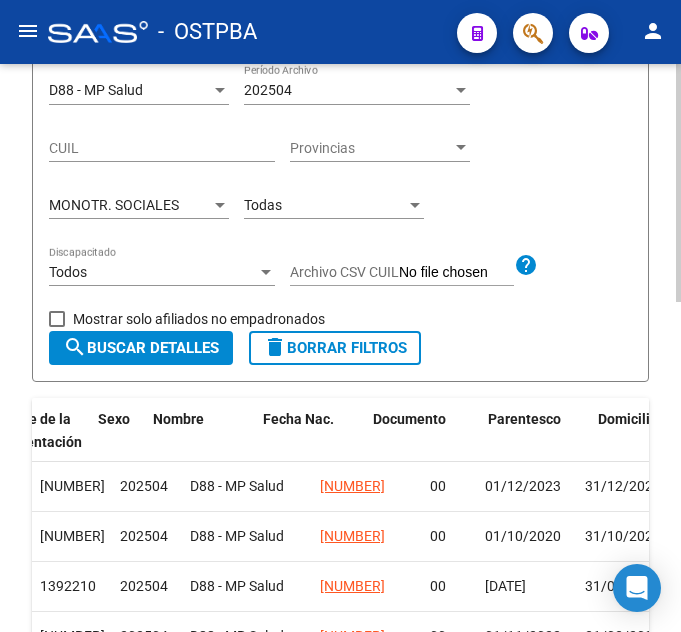 click on "Todas Parentesco" 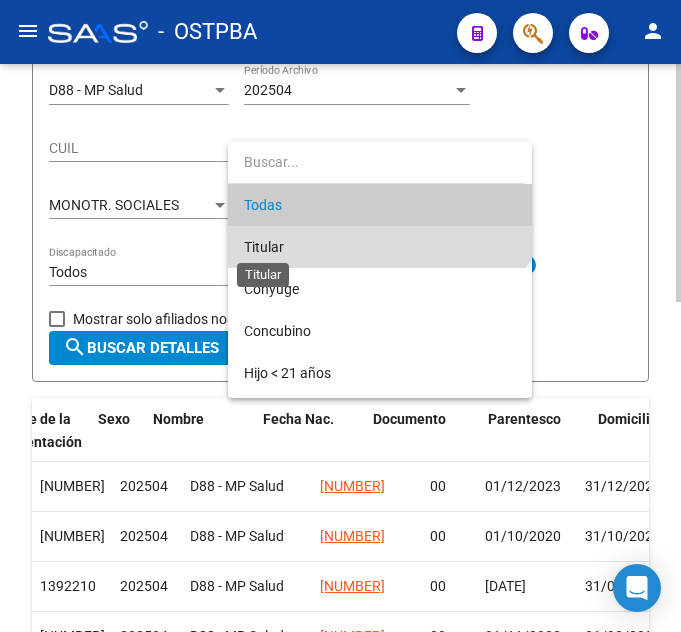 drag, startPoint x: 273, startPoint y: 252, endPoint x: 267, endPoint y: 263, distance: 12.529964 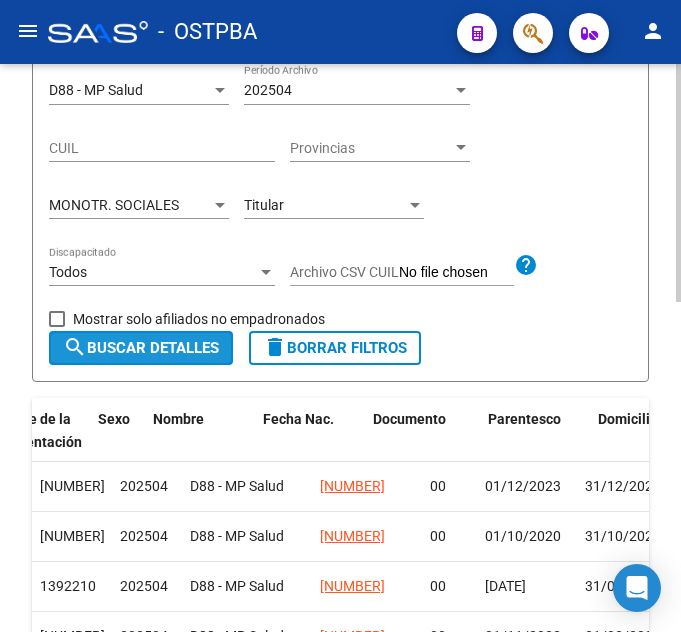 click on "search  Buscar Detalles" 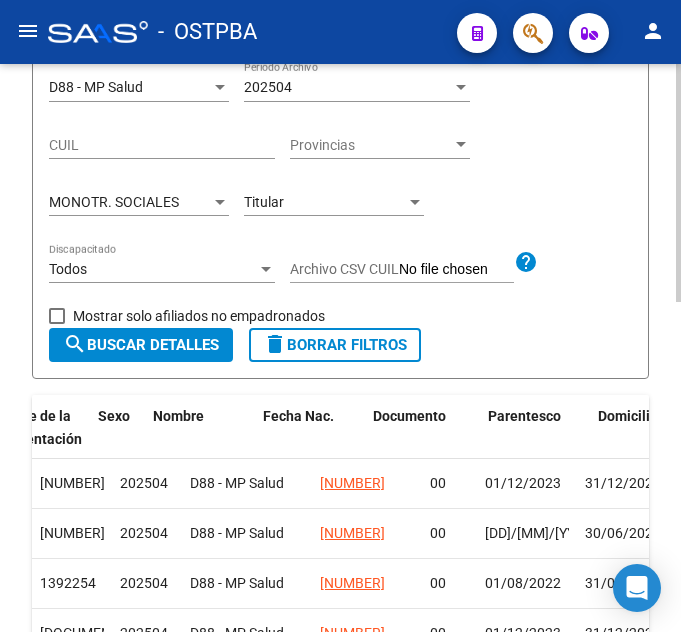 scroll, scrollTop: 186, scrollLeft: 0, axis: vertical 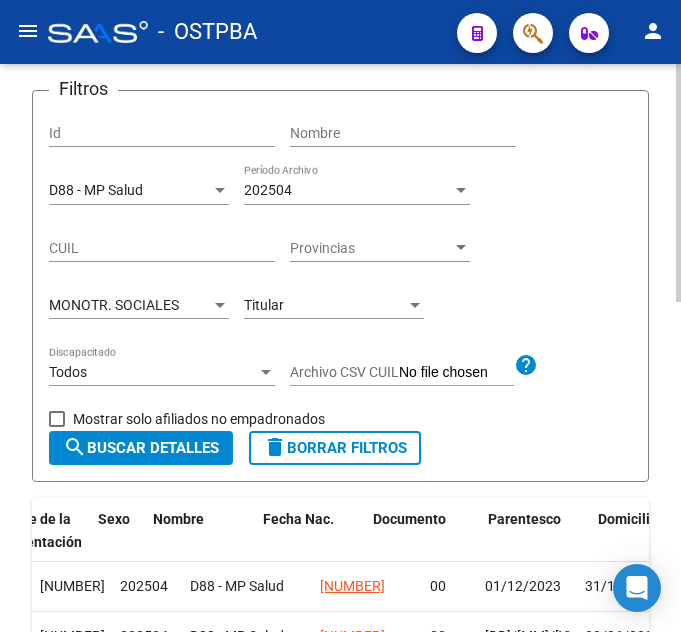 click on "Titular" at bounding box center (325, 305) 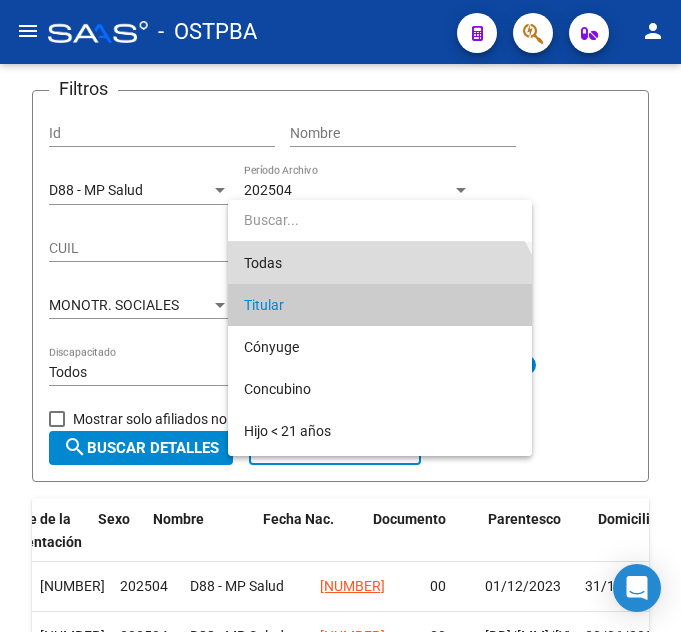 click on "Todas" at bounding box center (380, 263) 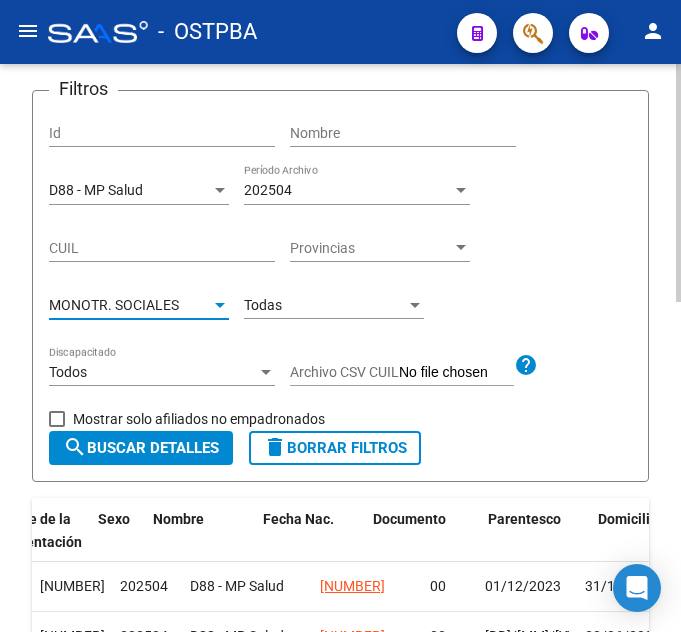 click on "MONOTR. SOCIALES" at bounding box center [130, 305] 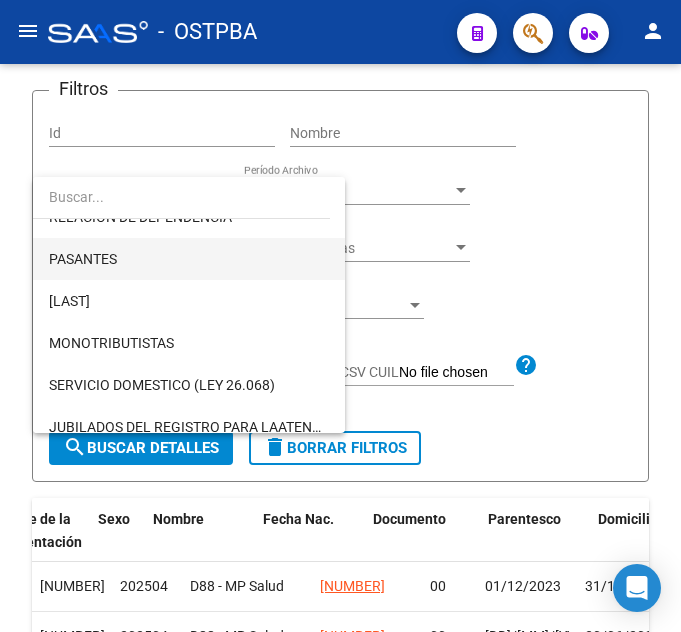 scroll, scrollTop: 100, scrollLeft: 0, axis: vertical 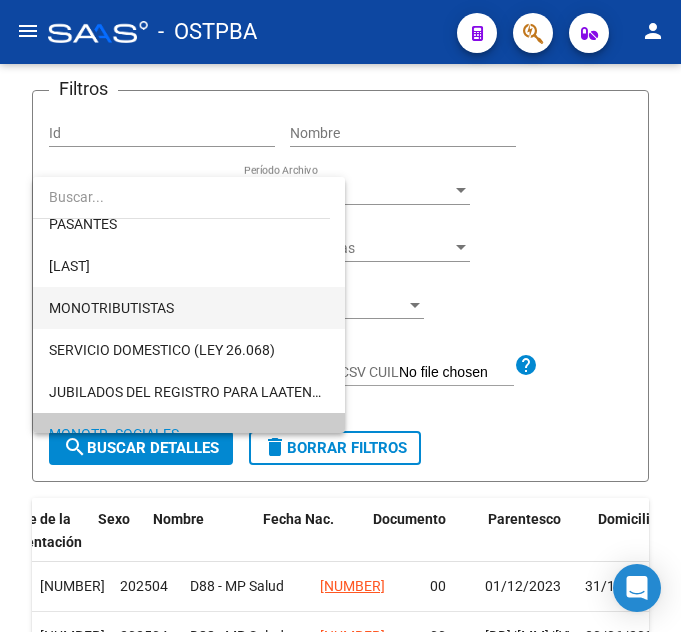 click on "MONOTRIBUTISTAS" at bounding box center [189, 308] 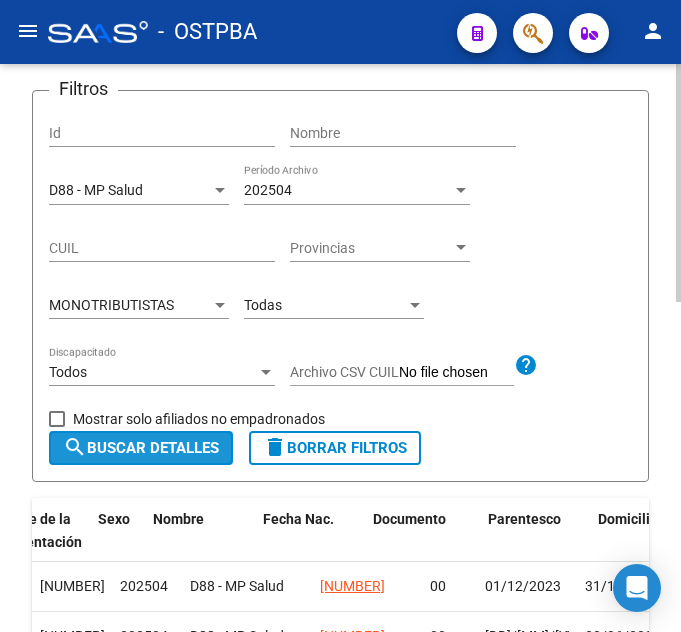 click on "search  Buscar Detalles" 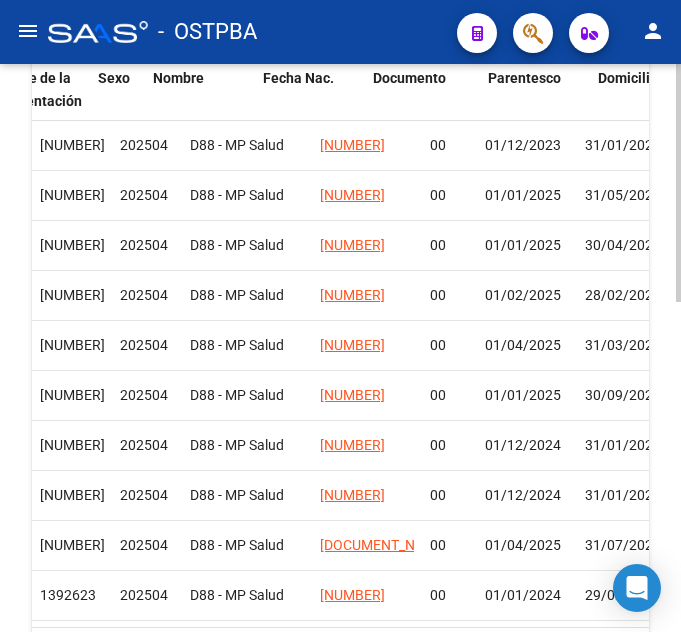 scroll, scrollTop: 186, scrollLeft: 0, axis: vertical 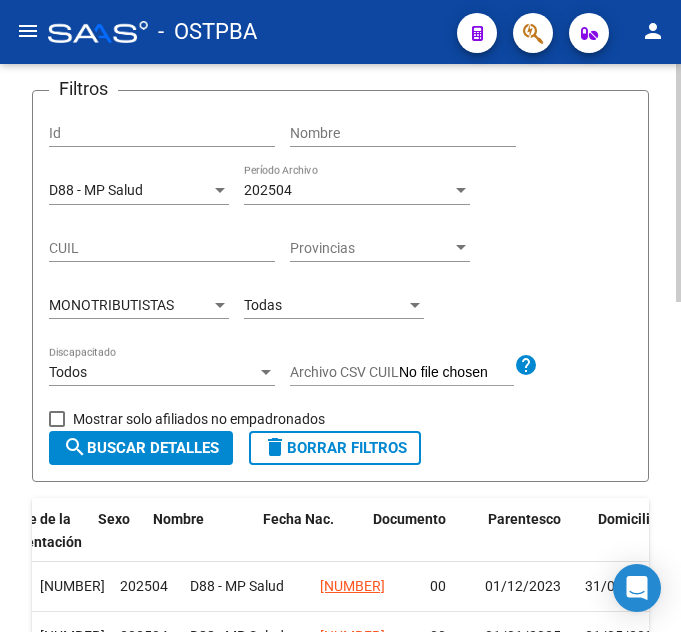 click on "Todas" at bounding box center (325, 305) 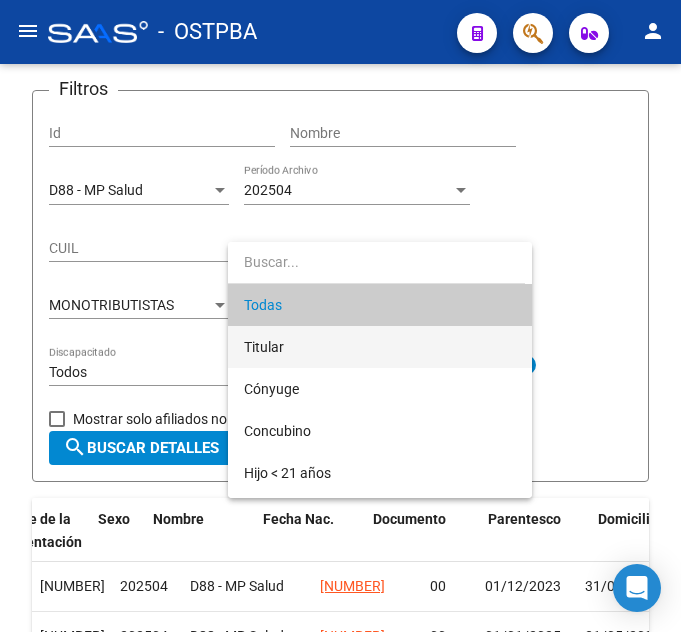 click on "Titular" at bounding box center (380, 347) 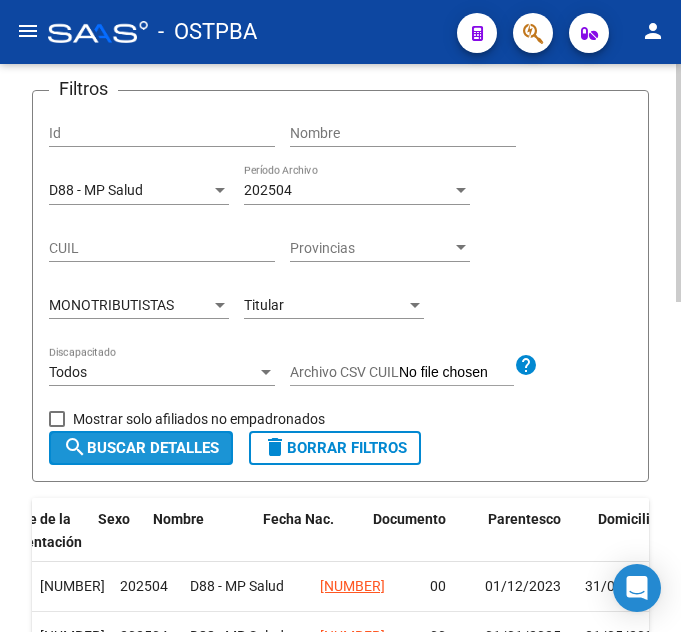 click on "search  Buscar Detalles" 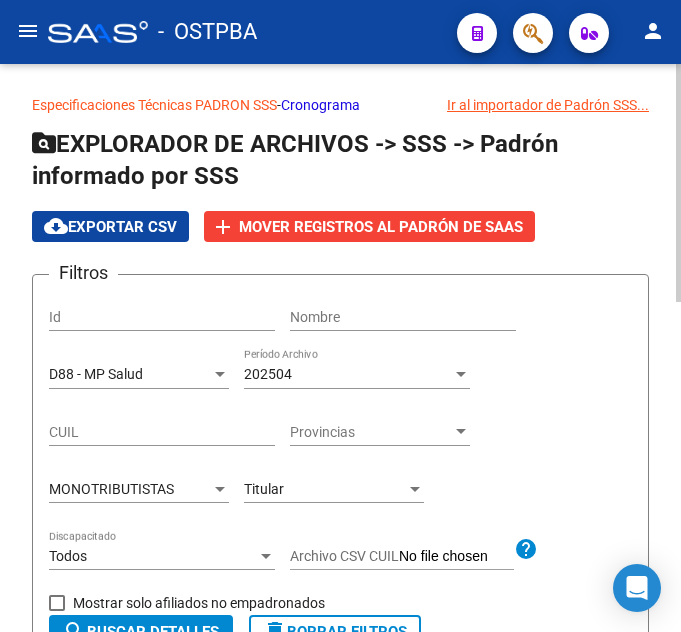 scroll, scrollTop: 0, scrollLeft: 0, axis: both 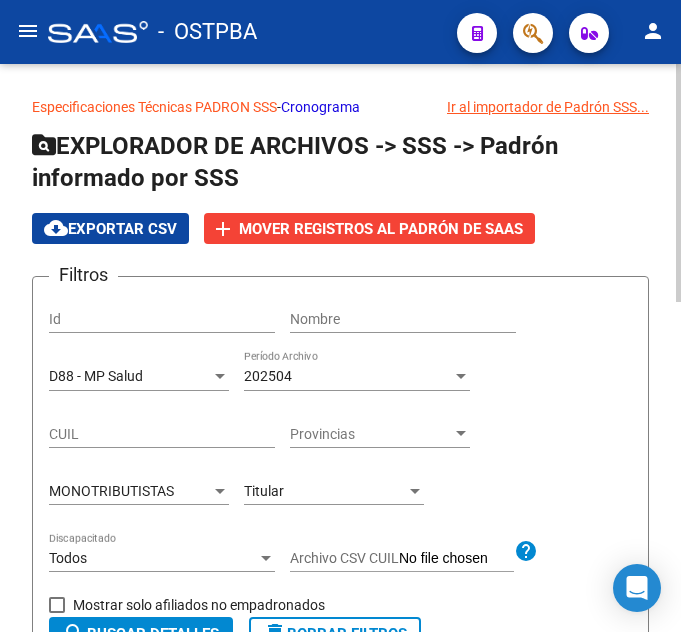 click on "Titular" at bounding box center (325, 491) 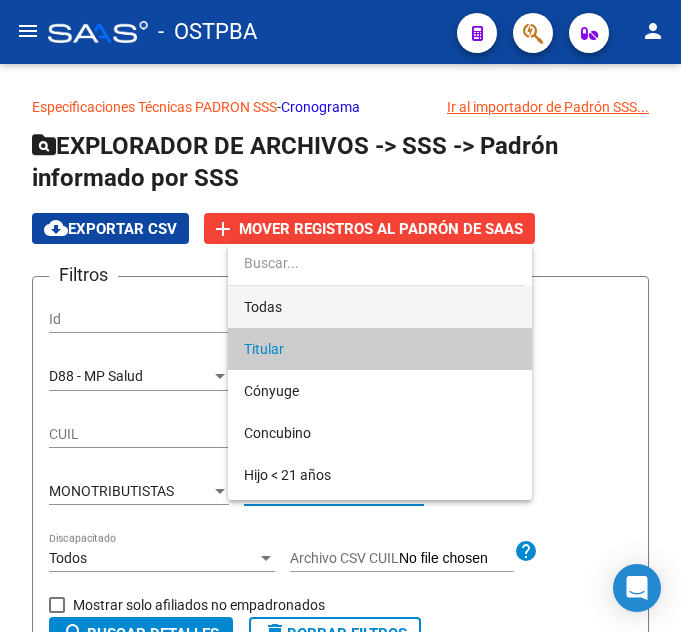 click on "Todas" at bounding box center (380, 307) 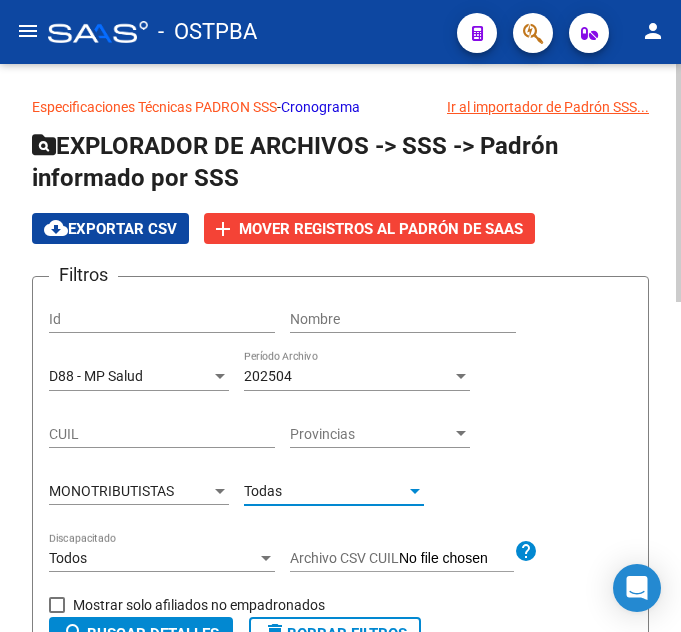 click on "MONOTRIBUTISTAS" at bounding box center (111, 491) 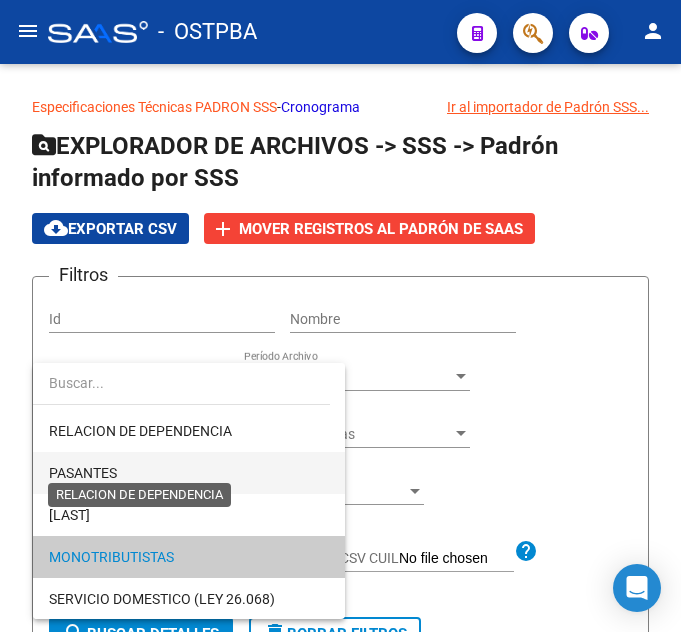 scroll, scrollTop: 0, scrollLeft: 0, axis: both 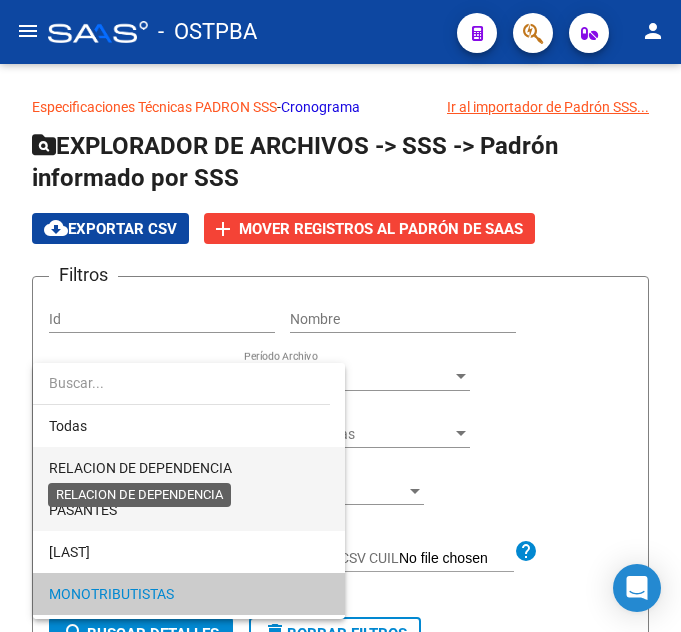 click on "RELACION DE DEPENDENCIA" at bounding box center [140, 468] 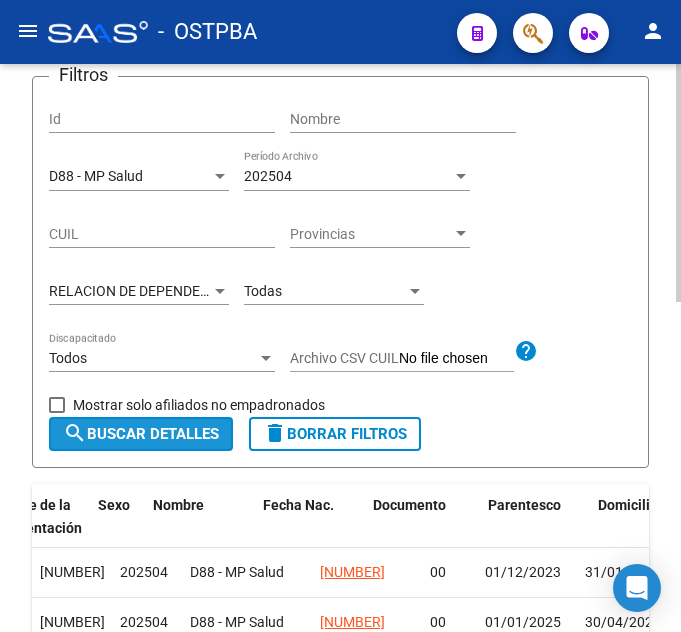 click on "search  Buscar Detalles" 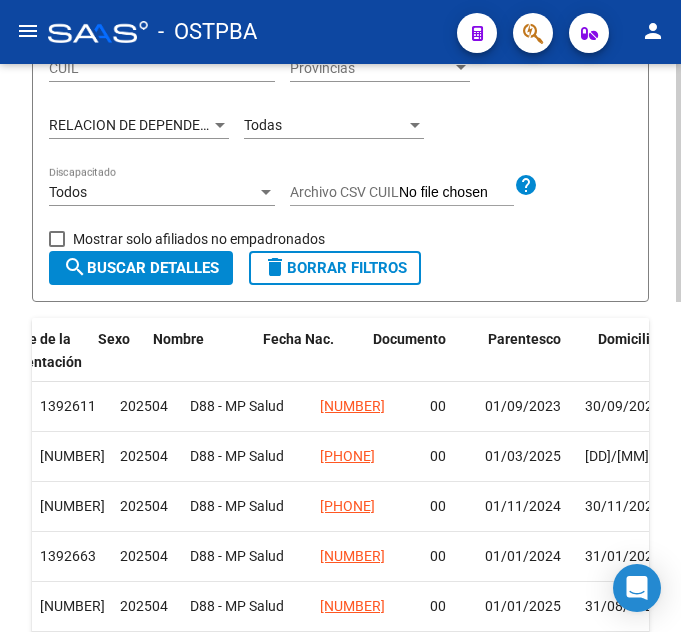 scroll, scrollTop: 186, scrollLeft: 0, axis: vertical 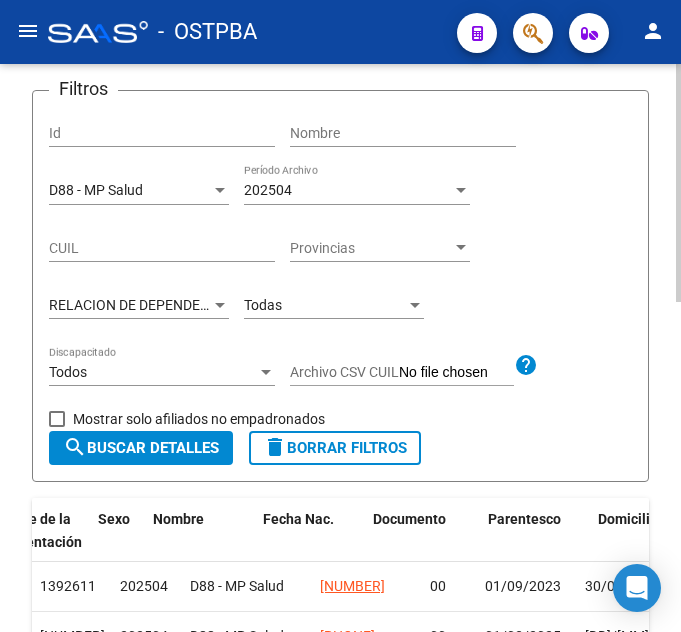 click on "Todas Parentesco" 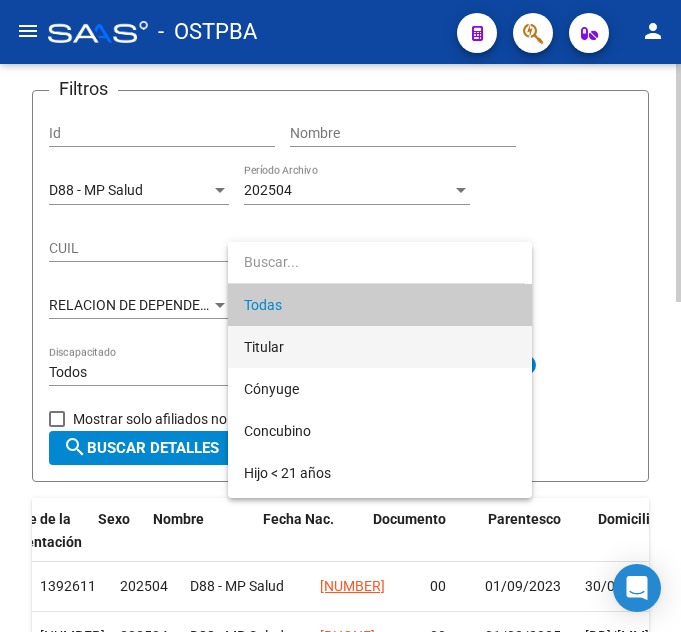 click on "Titular" at bounding box center [380, 347] 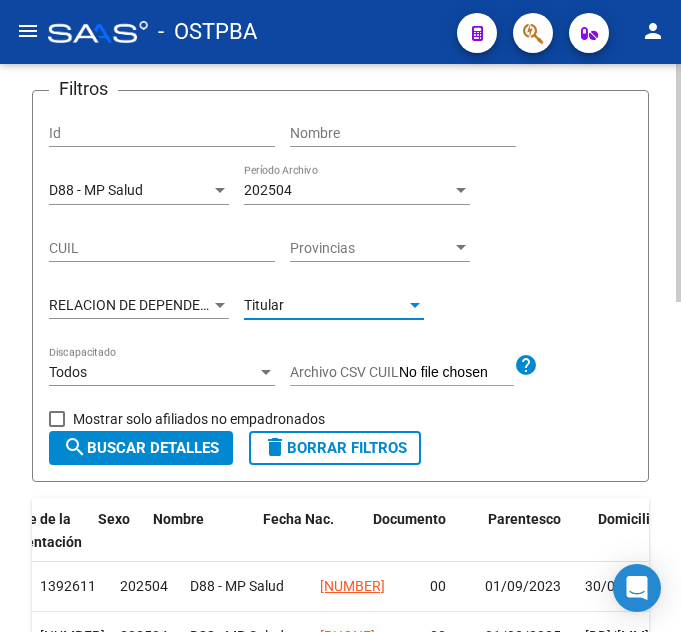 click on "search  Buscar Detalles" 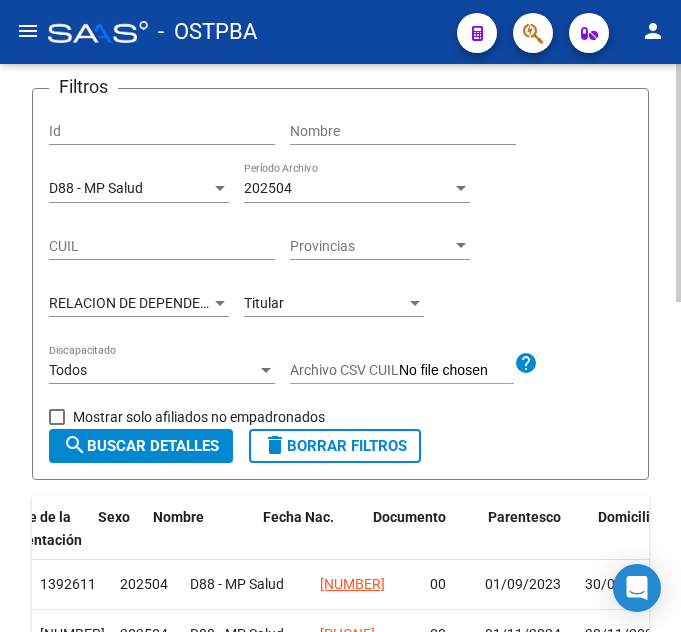 scroll, scrollTop: 86, scrollLeft: 0, axis: vertical 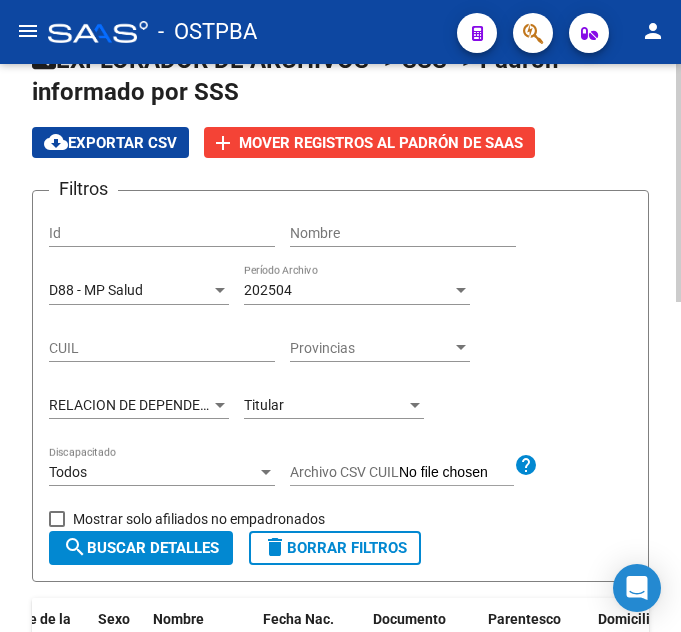 click on "Titular" at bounding box center (325, 405) 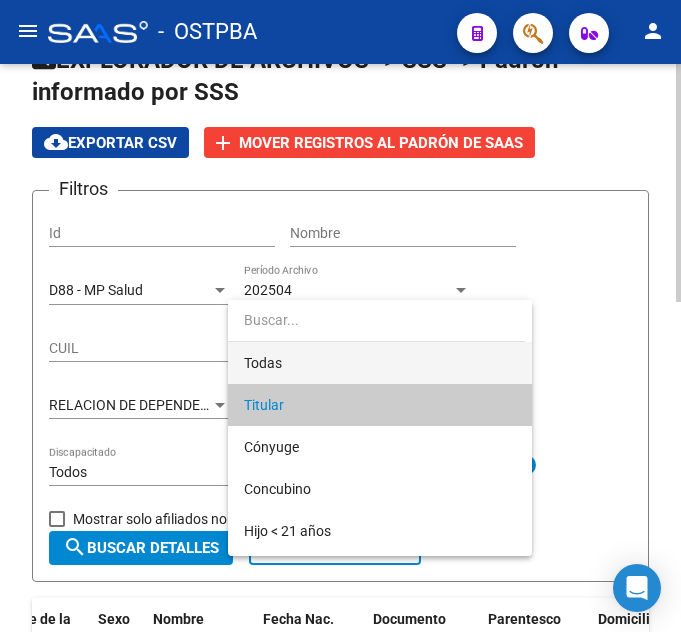 drag, startPoint x: 328, startPoint y: 369, endPoint x: 265, endPoint y: 381, distance: 64.132675 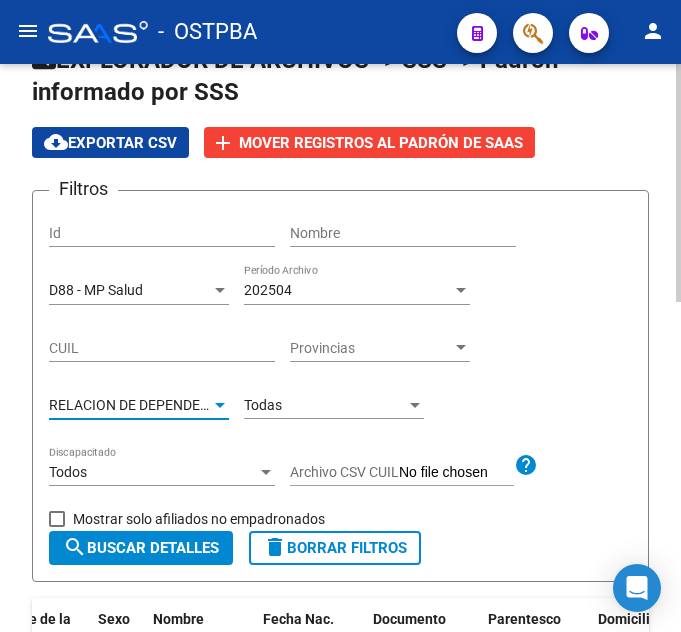 click on "RELACION DE DEPENDENCIA" at bounding box center [140, 405] 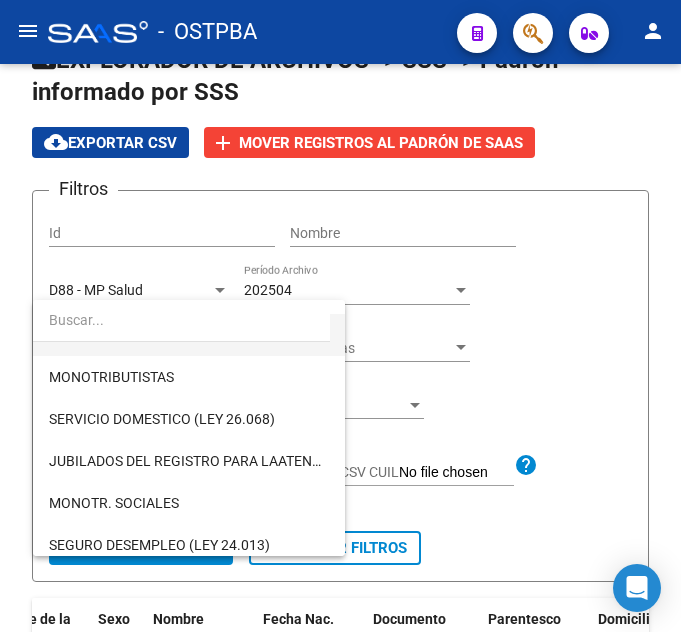 scroll, scrollTop: 200, scrollLeft: 0, axis: vertical 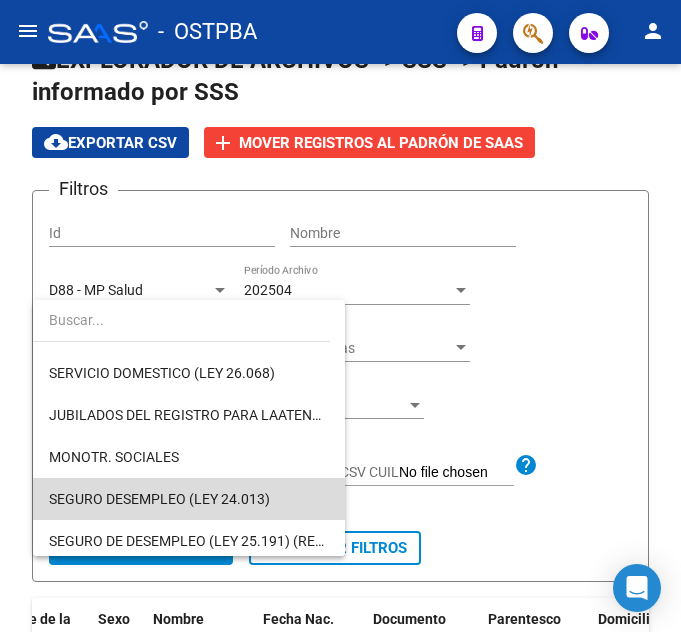 click on "SEGURO DESEMPLEO (LEY 24.013)" at bounding box center (189, 499) 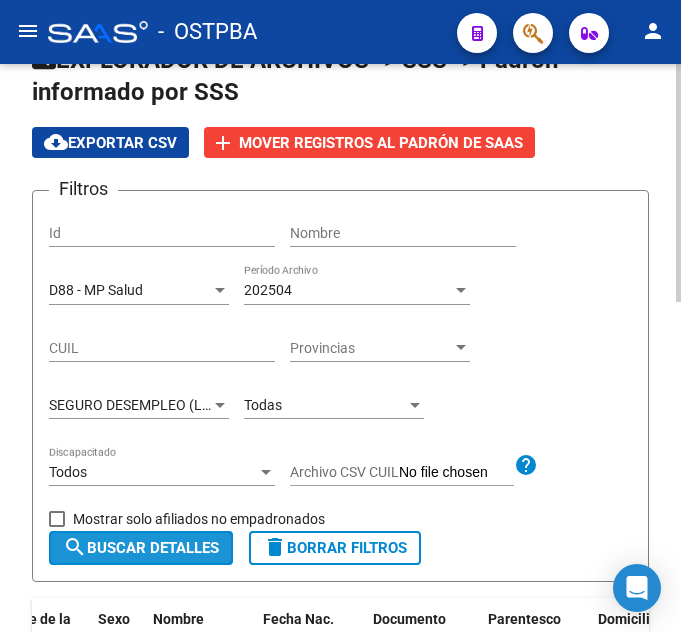 drag, startPoint x: 191, startPoint y: 552, endPoint x: 294, endPoint y: 500, distance: 115.38197 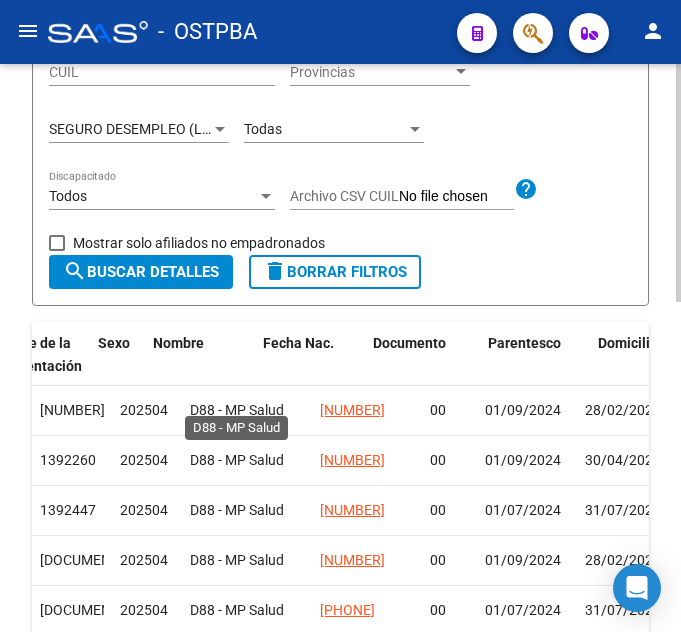 scroll, scrollTop: 281, scrollLeft: 0, axis: vertical 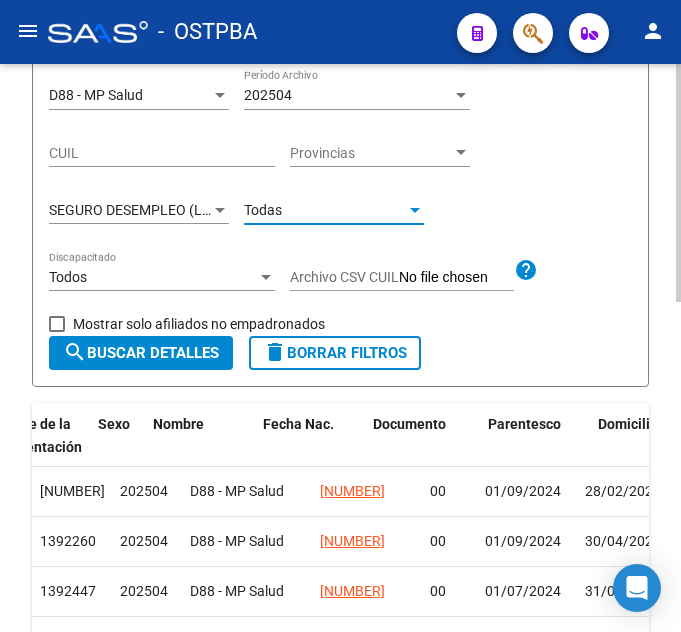 click on "Todas" at bounding box center (263, 210) 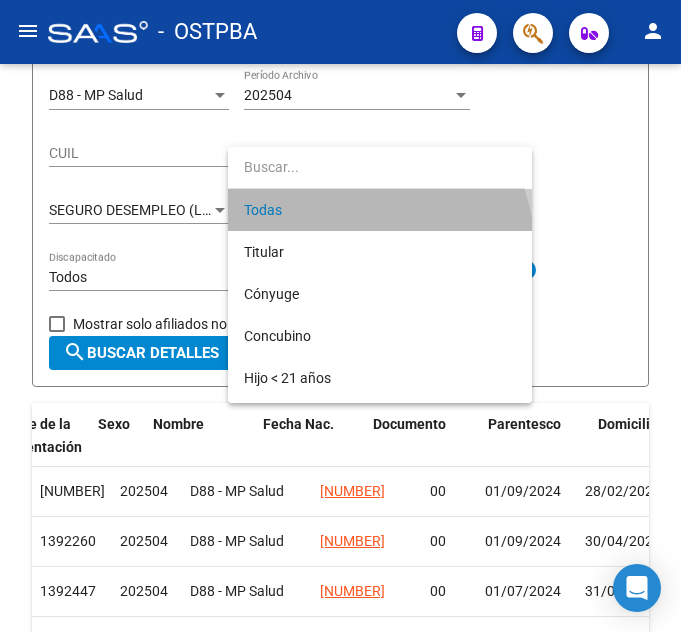click on "Todas" at bounding box center (380, 210) 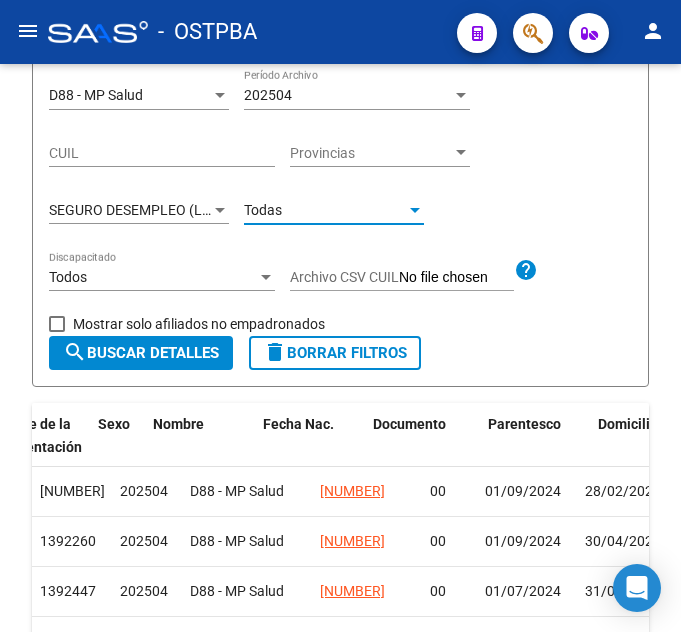 click on "Todas Parentesco" 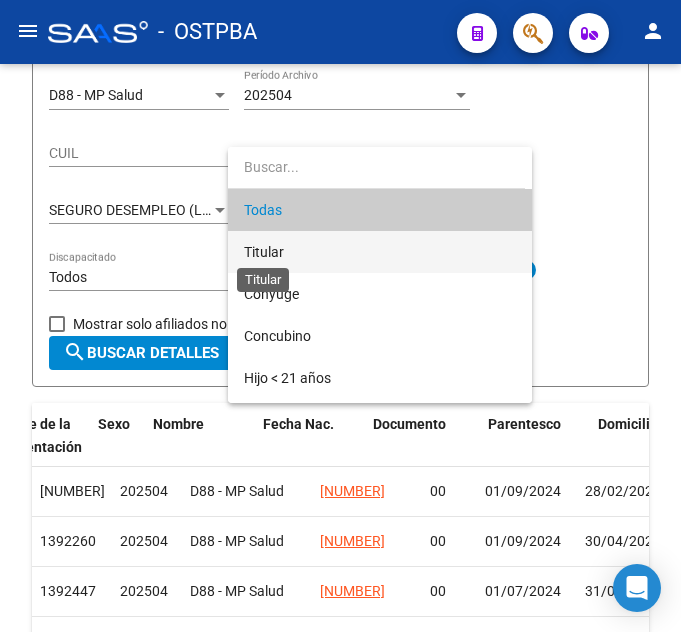 click on "Titular" at bounding box center [264, 252] 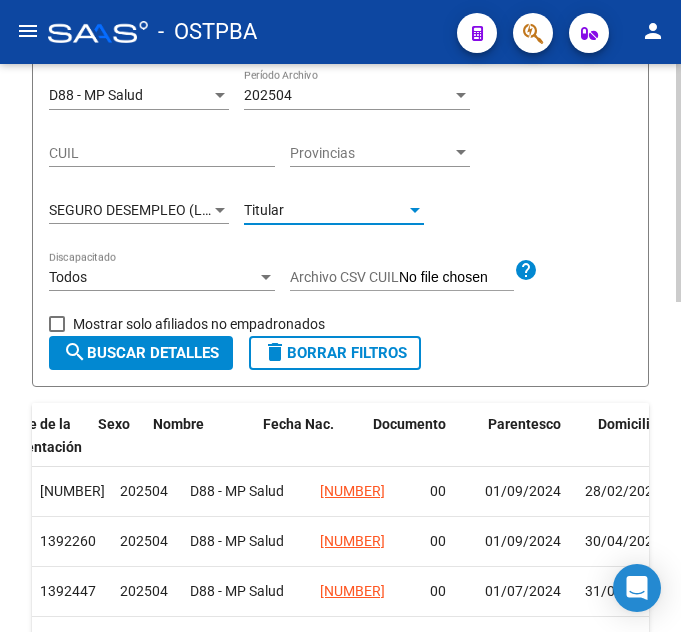 click on "search  Buscar Detalles" 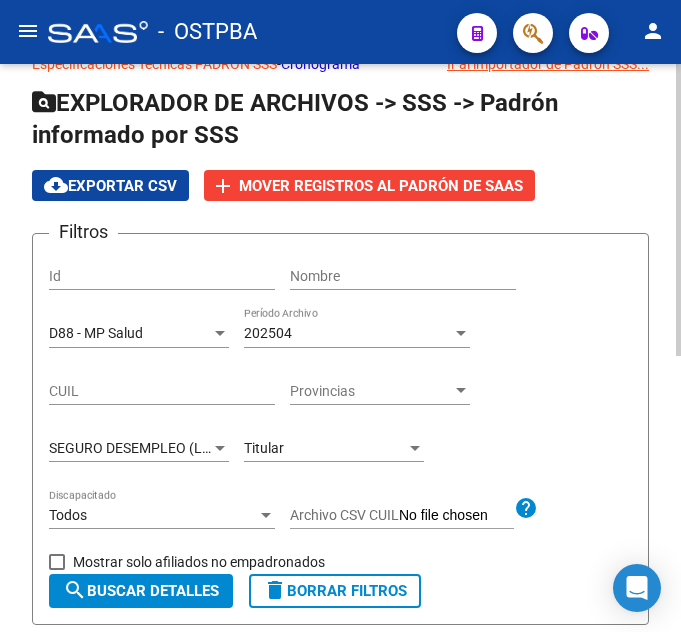 scroll, scrollTop: 0, scrollLeft: 0, axis: both 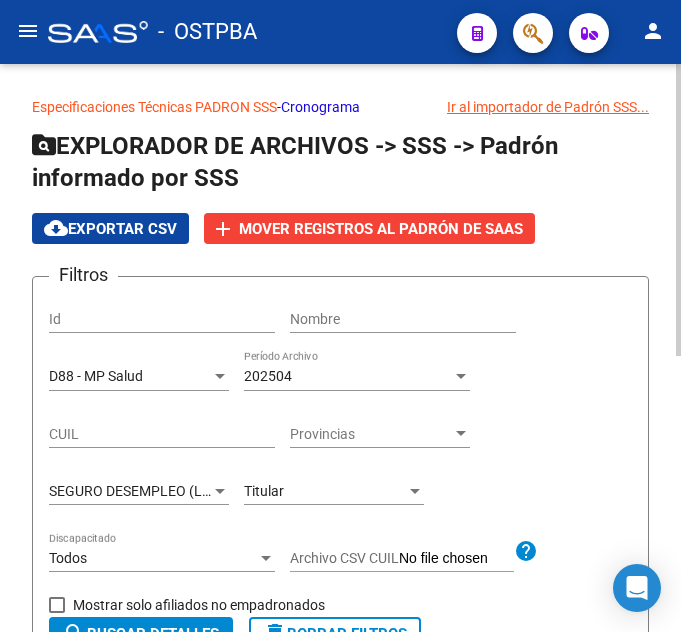 click on "Titular Parentesco" 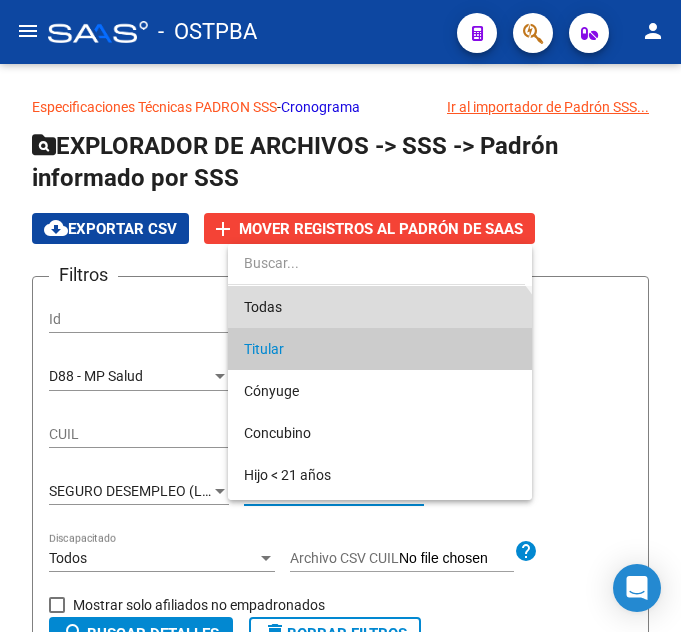 click on "Todas" at bounding box center (380, 307) 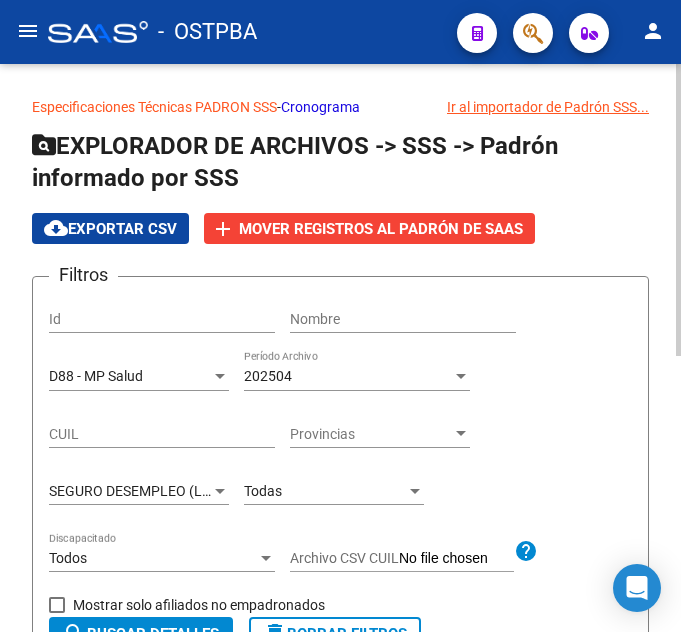 click on "D88 - MP Salud Seleccionar Gerenciador" 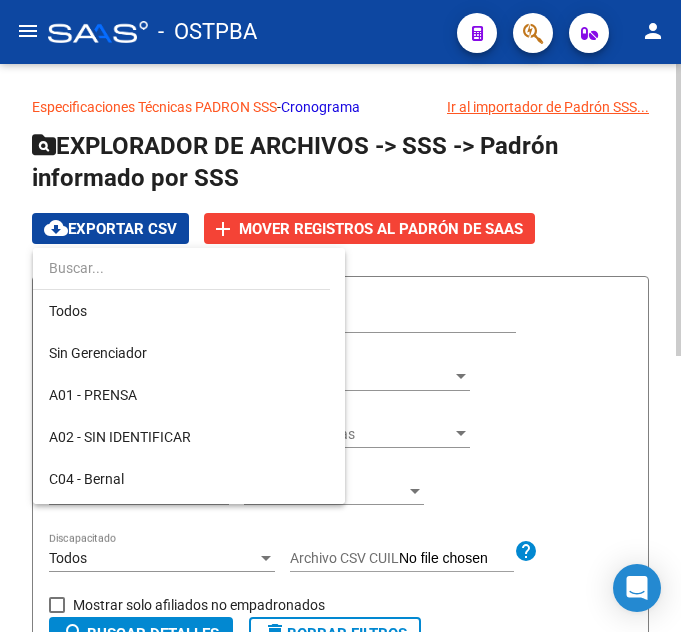 scroll, scrollTop: 187, scrollLeft: 0, axis: vertical 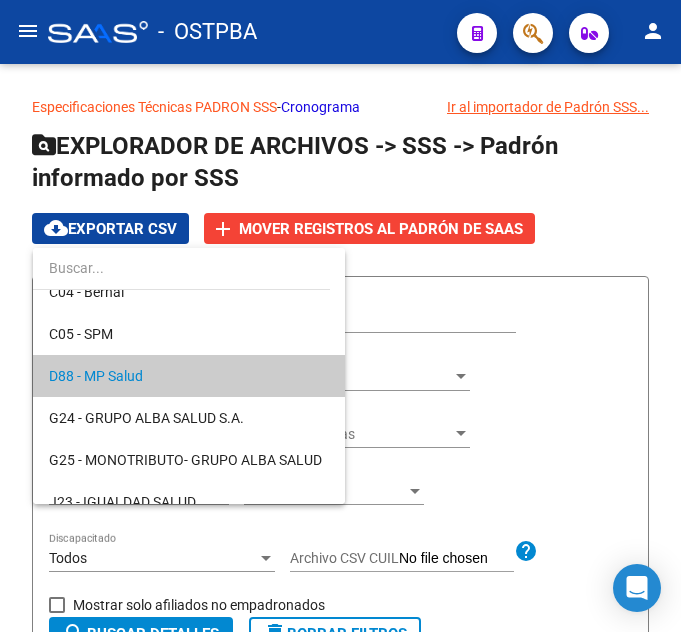 click at bounding box center (340, 316) 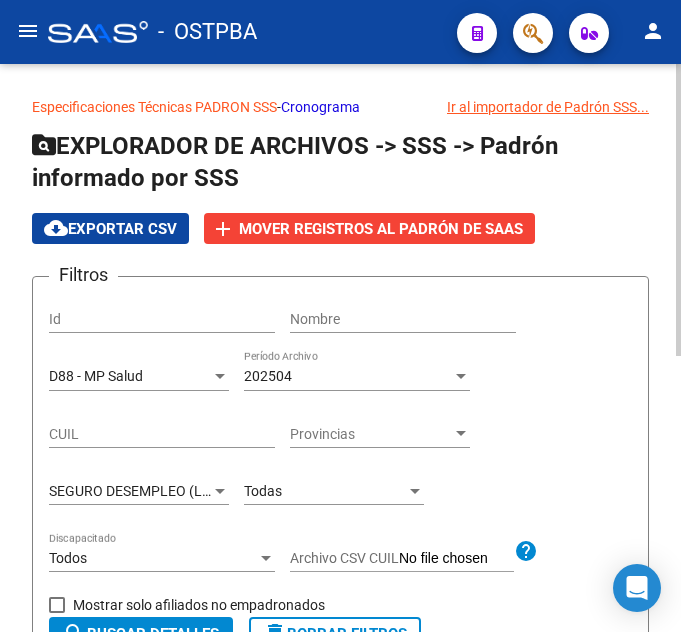 click on "SEGURO DESEMPLEO (LEY 24.013) Tipo de Beneficiario" 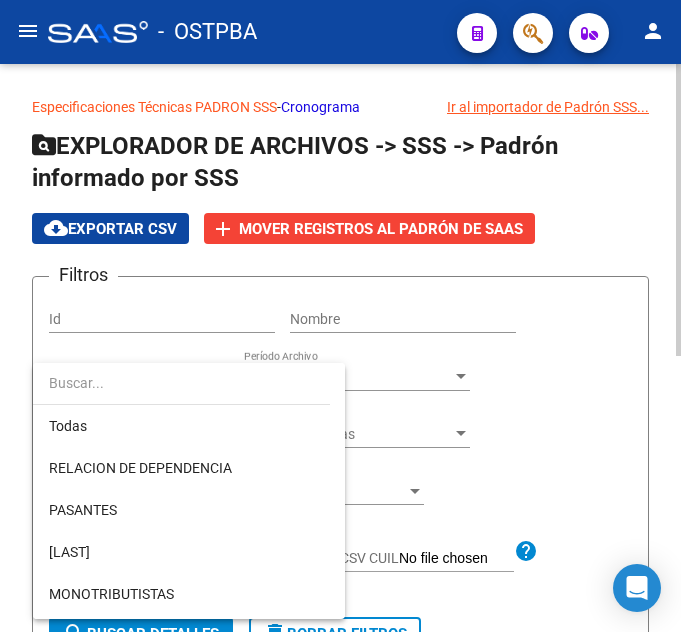scroll, scrollTop: 271, scrollLeft: 0, axis: vertical 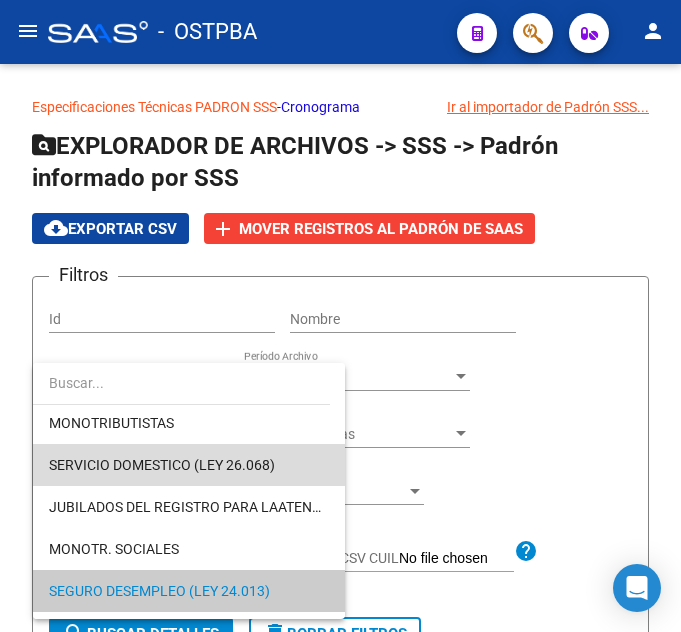 click on "SERVICIO DOMESTICO (LEY 26.068)" at bounding box center [189, 465] 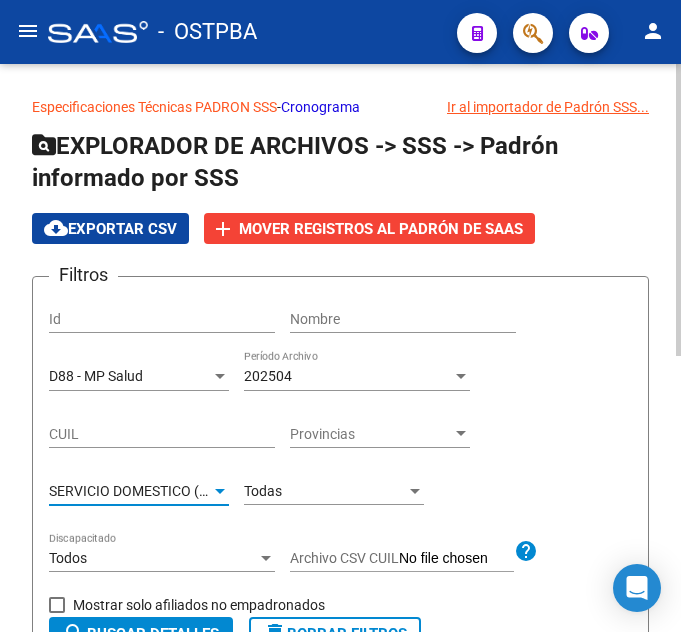 scroll, scrollTop: 200, scrollLeft: 0, axis: vertical 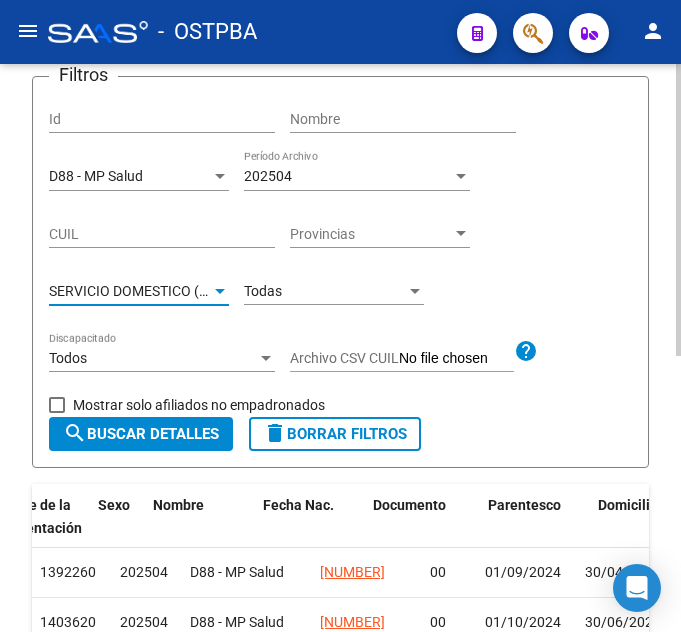 click on "search  Buscar Detalles" 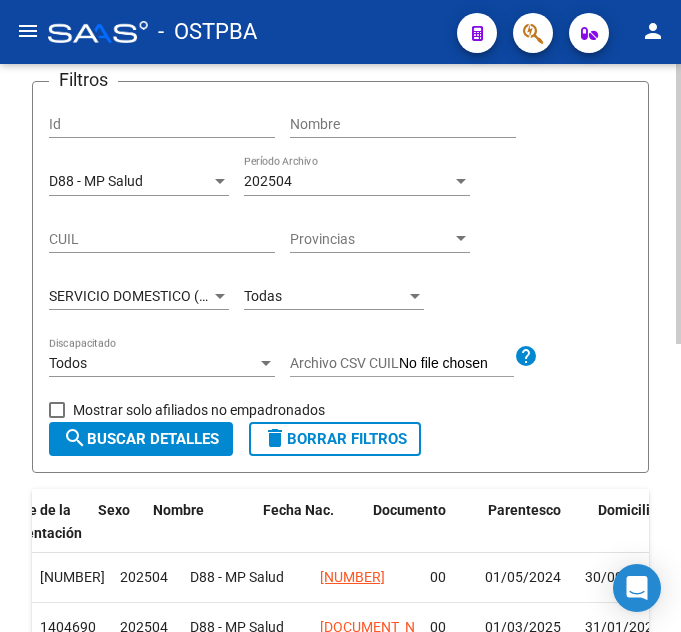 scroll, scrollTop: 186, scrollLeft: 0, axis: vertical 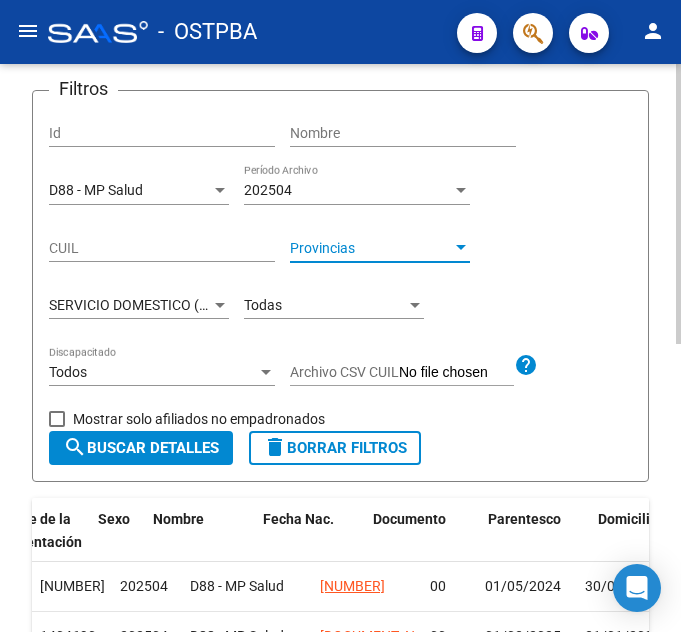 click on "Provincias" at bounding box center (371, 248) 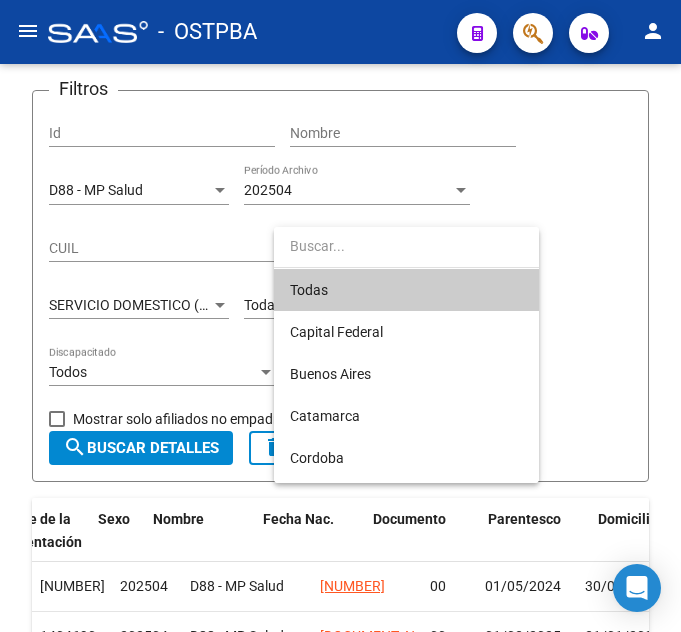 click on "Todas" at bounding box center (406, 290) 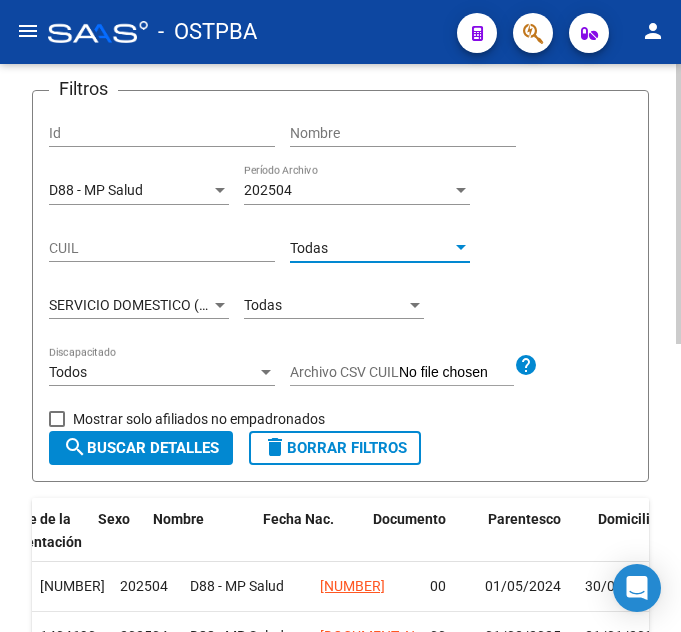 click on "Todas" at bounding box center (371, 248) 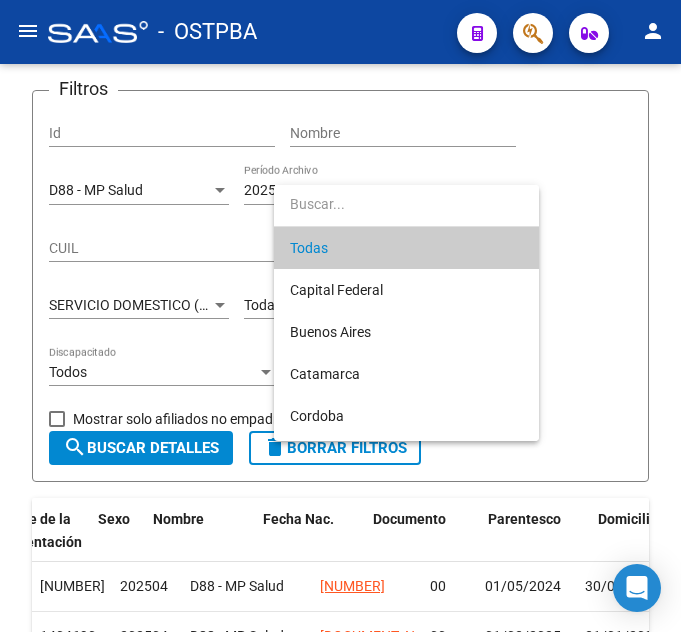 click on "Todas" at bounding box center [406, 248] 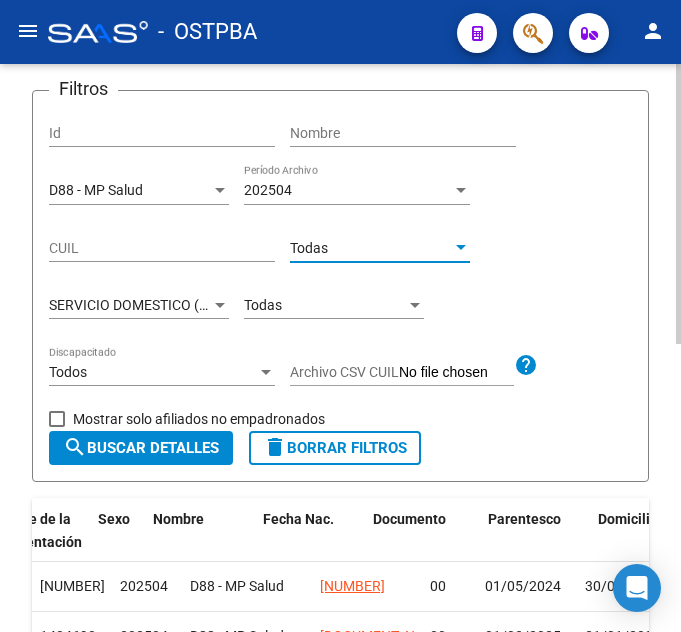 click on "Todas" at bounding box center [325, 305] 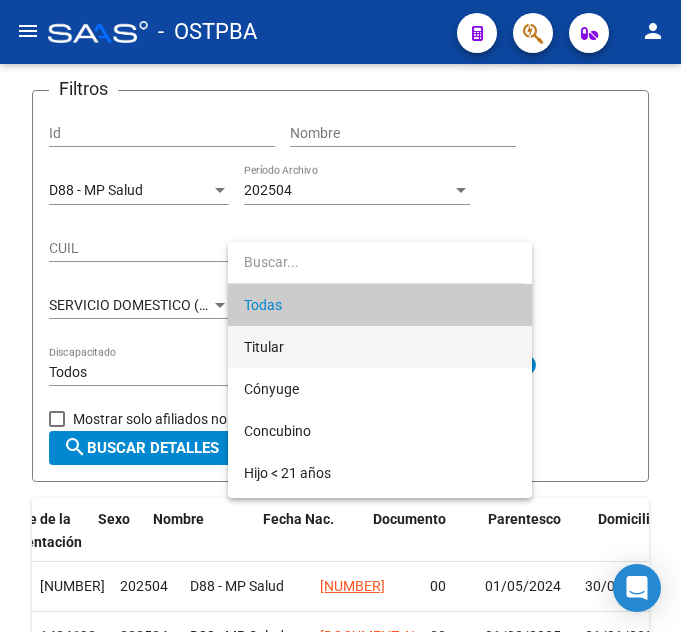 click on "Titular" at bounding box center [380, 347] 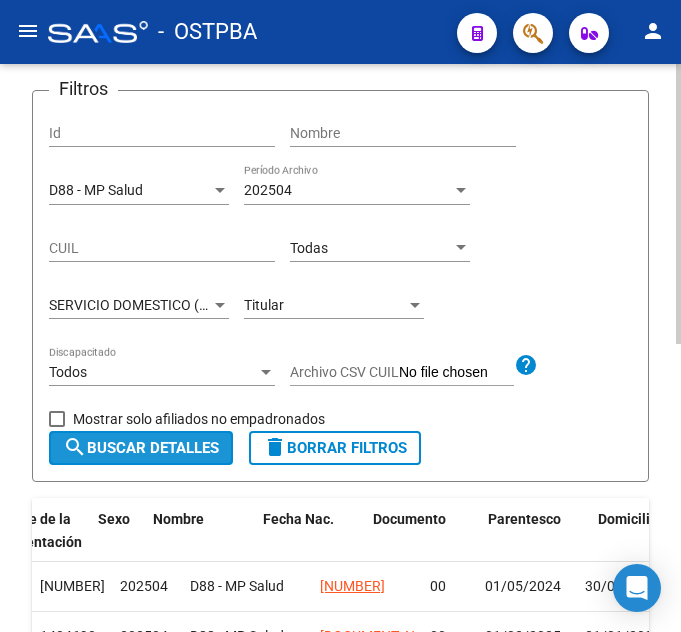 click on "search  Buscar Detalles" 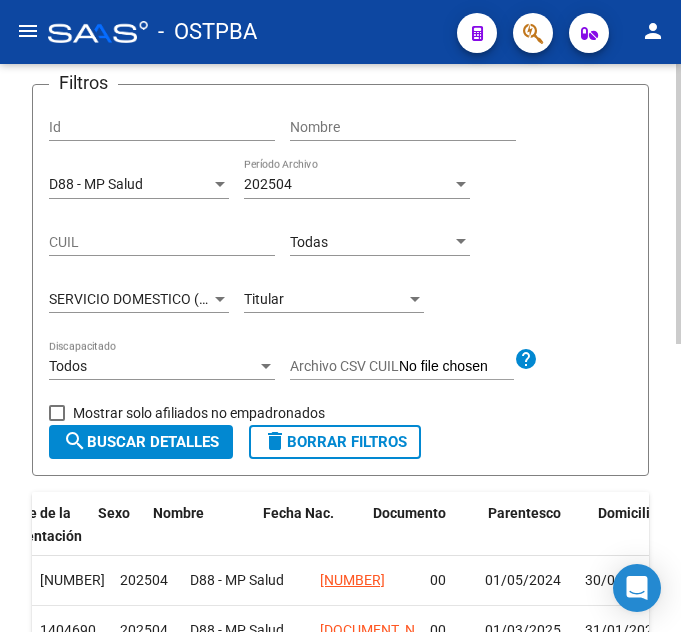 scroll, scrollTop: 186, scrollLeft: 0, axis: vertical 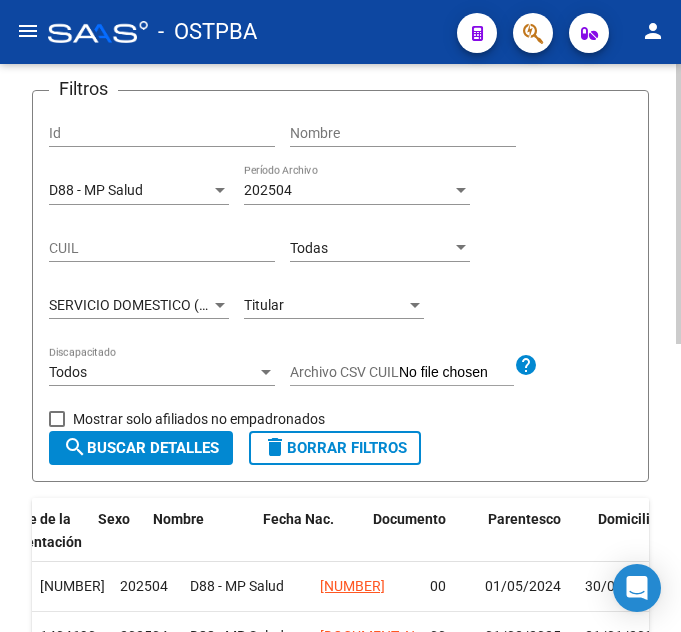 click on "SERVICIO DOMESTICO (LEY 26.068)" at bounding box center (162, 305) 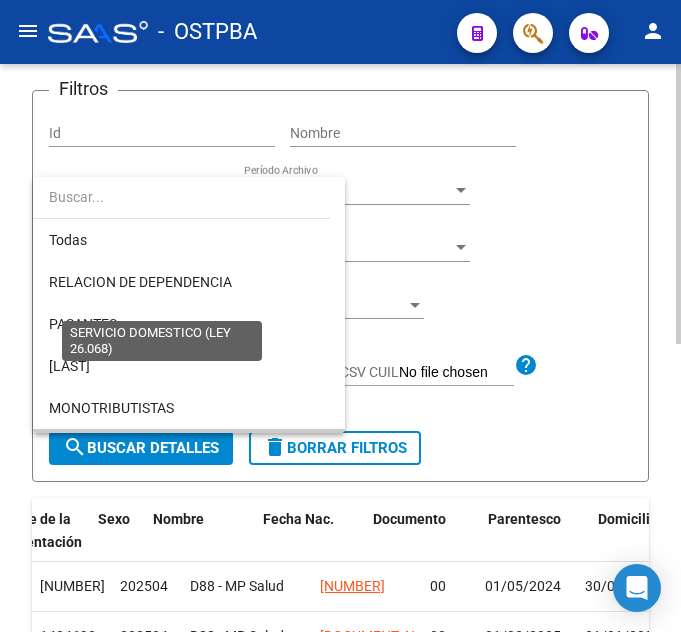 scroll, scrollTop: 0, scrollLeft: 0, axis: both 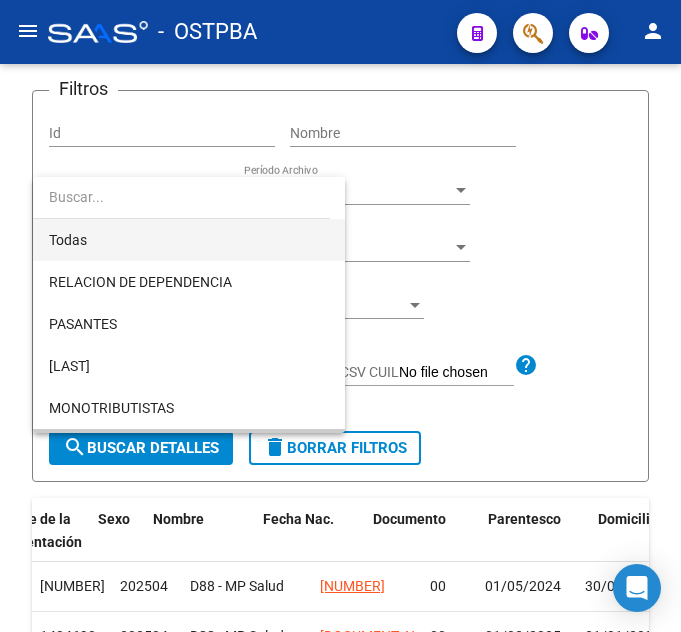 click on "Todas" at bounding box center [189, 240] 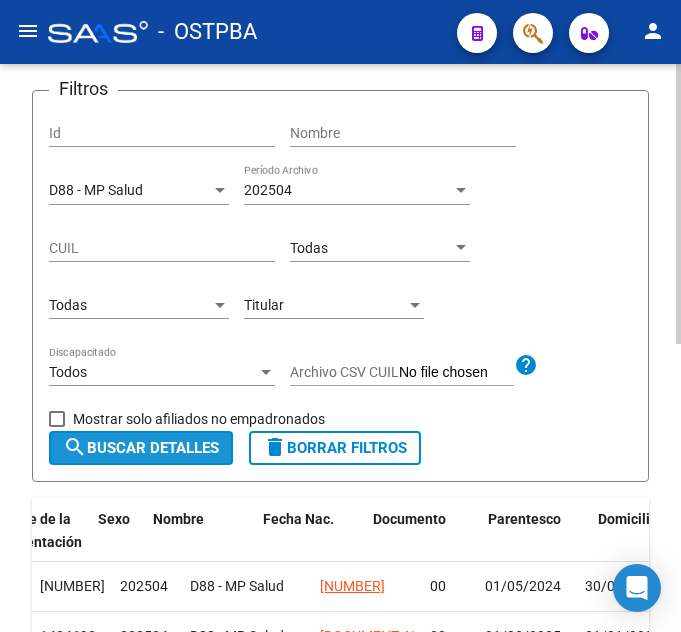 click on "search  Buscar Detalles" 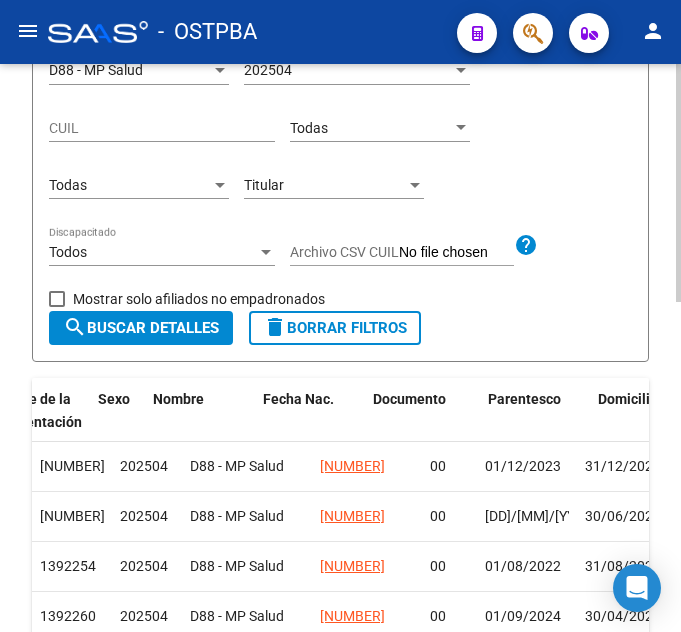 scroll, scrollTop: 186, scrollLeft: 0, axis: vertical 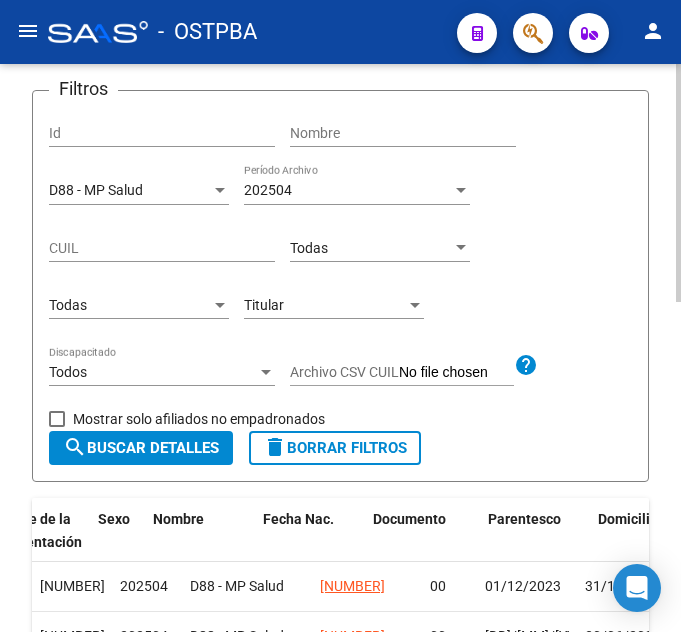 click on "Titular" at bounding box center [325, 305] 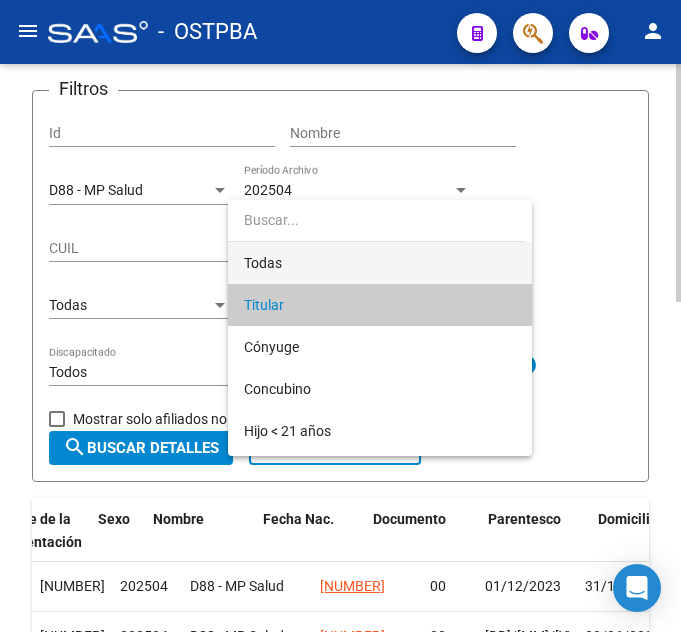 click on "Todas" at bounding box center [380, 263] 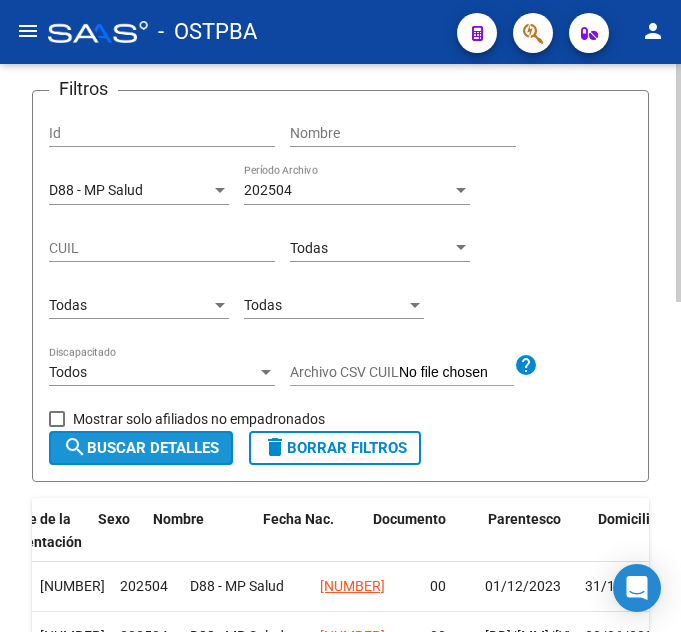 click on "search  Buscar Detalles" 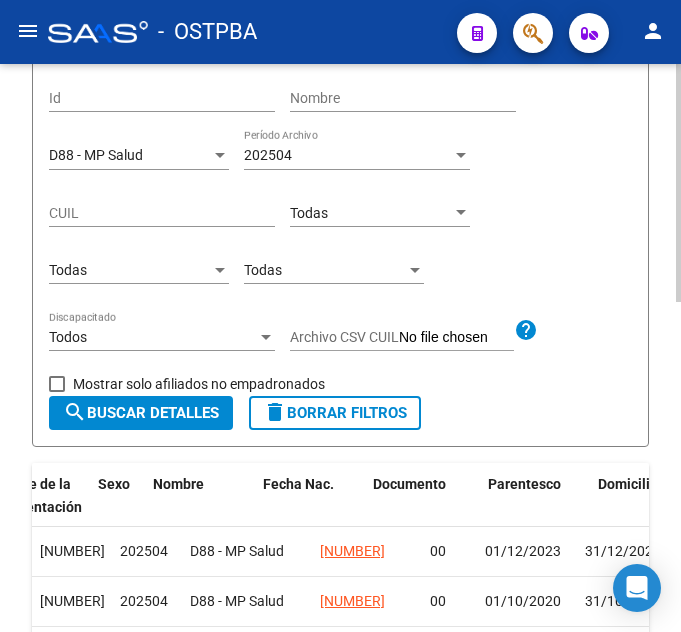 scroll, scrollTop: 186, scrollLeft: 0, axis: vertical 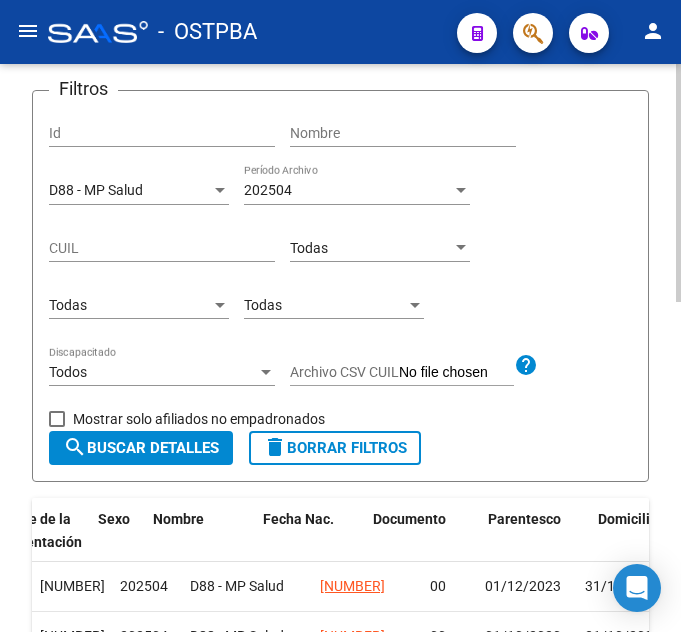 click on "D88 - MP Salud" at bounding box center (130, 190) 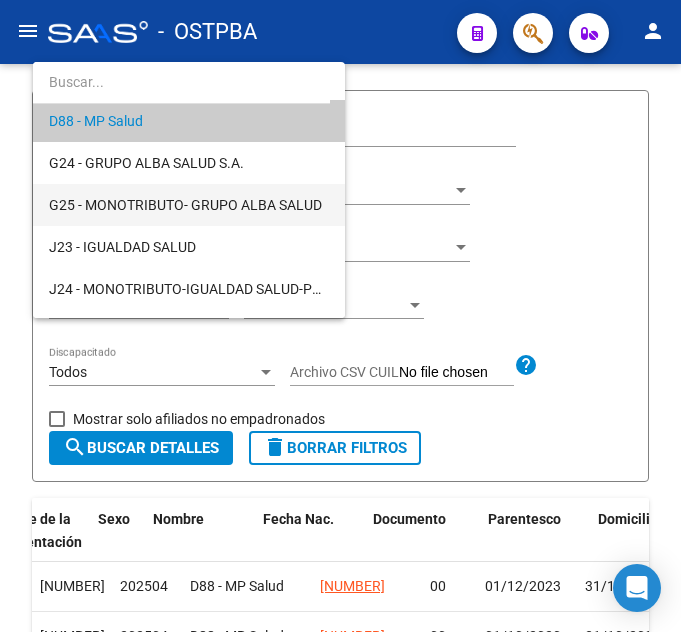 scroll, scrollTop: 287, scrollLeft: 0, axis: vertical 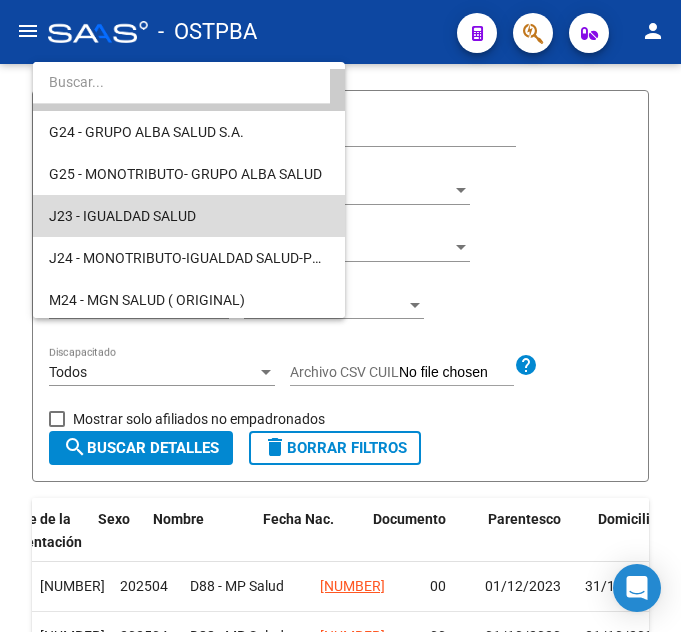 click on "J23 - IGUALDAD SALUD" at bounding box center [189, 216] 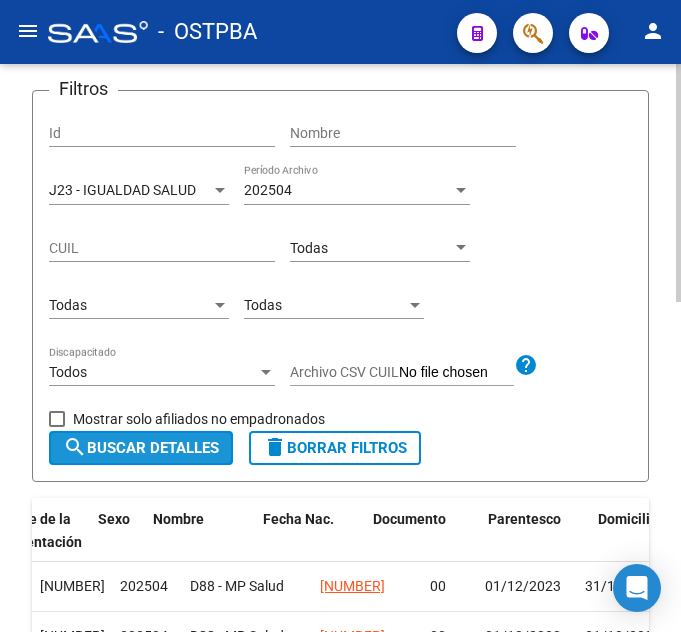 click on "search  Buscar Detalles" 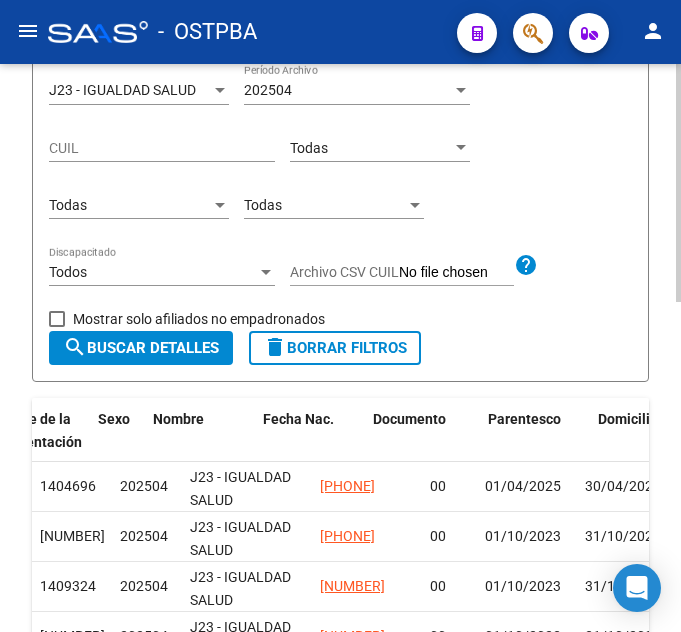 scroll, scrollTop: 186, scrollLeft: 0, axis: vertical 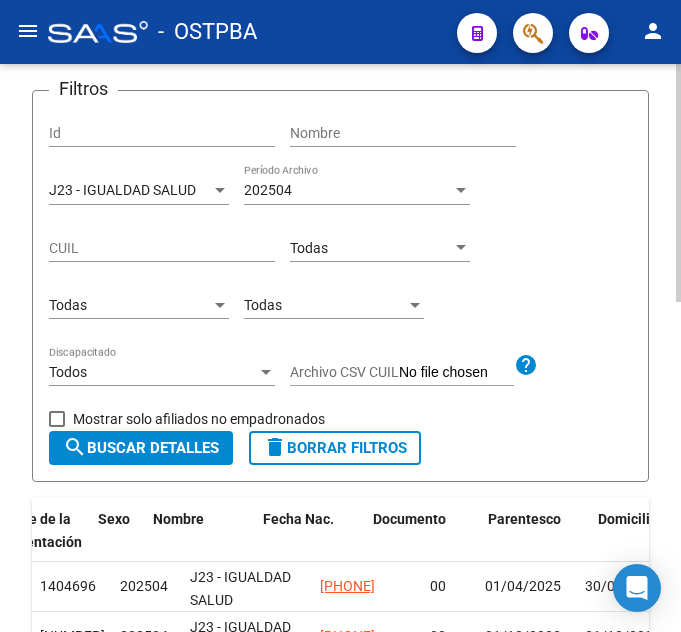 click on "Todas" at bounding box center (130, 305) 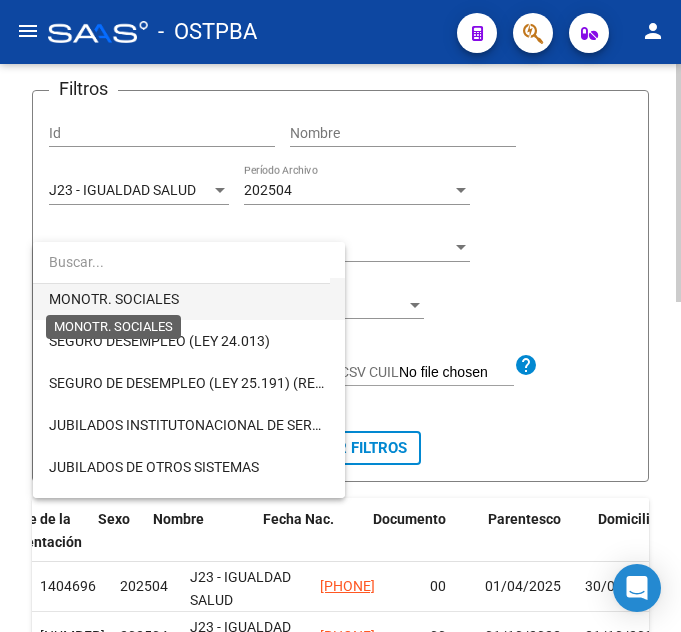 click on "MONOTR. SOCIALES" at bounding box center [114, 299] 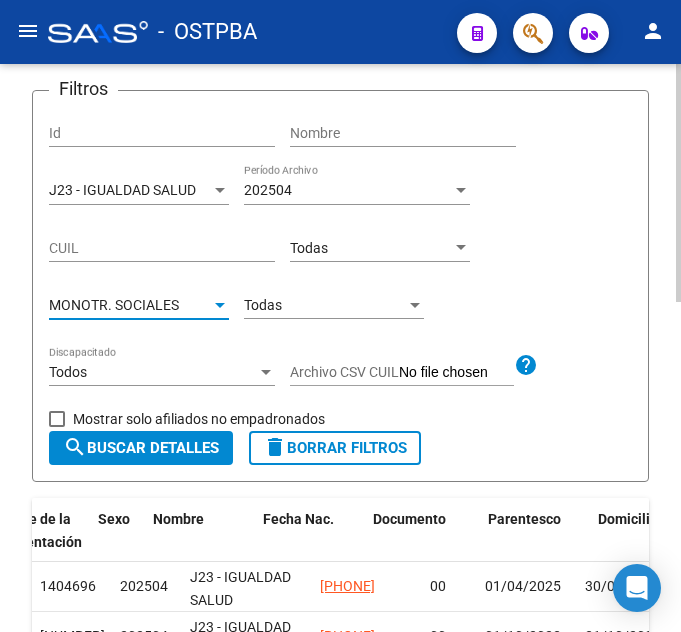 scroll, scrollTop: 294, scrollLeft: 0, axis: vertical 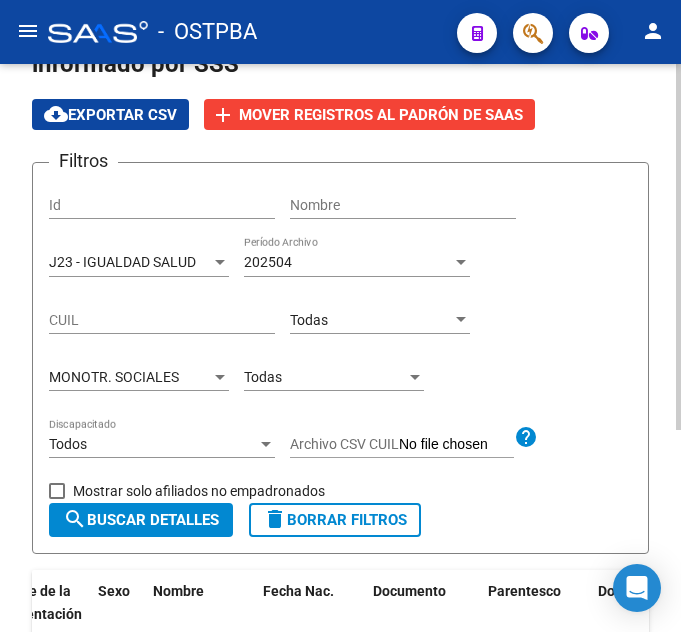 click on "MONOTR. SOCIALES" at bounding box center [114, 377] 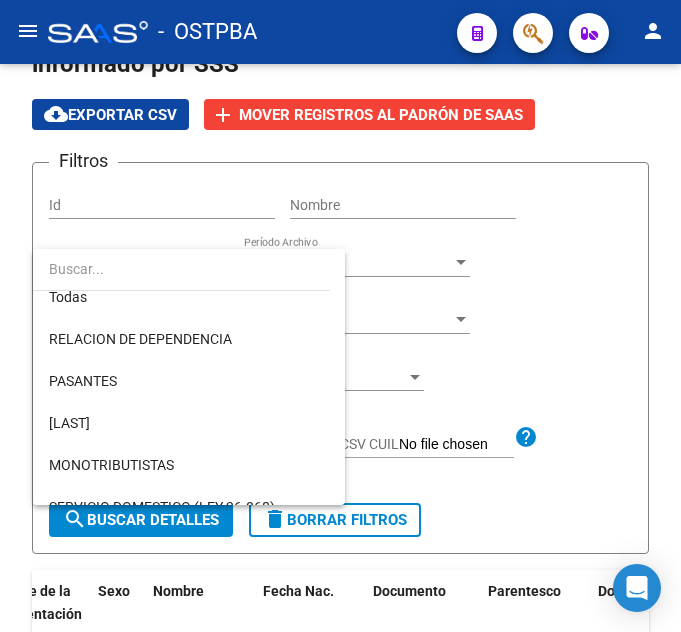 scroll, scrollTop: 0, scrollLeft: 0, axis: both 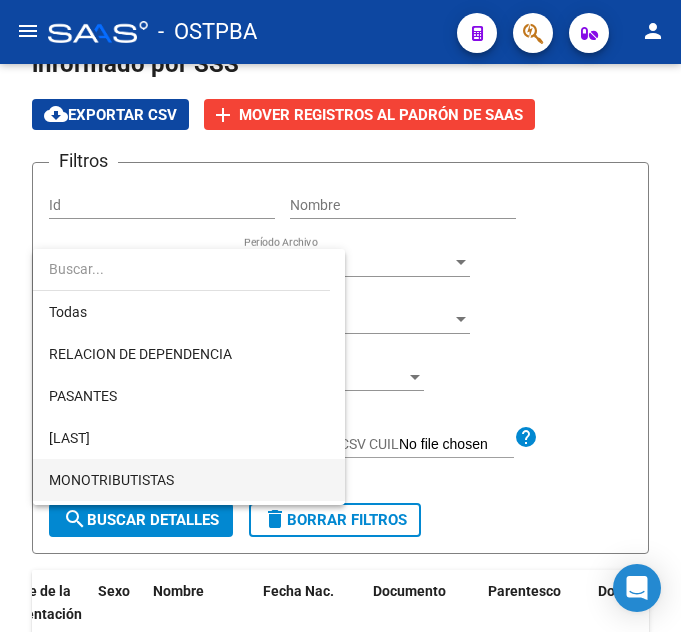 click on "MONOTRIBUTISTAS" at bounding box center [189, 480] 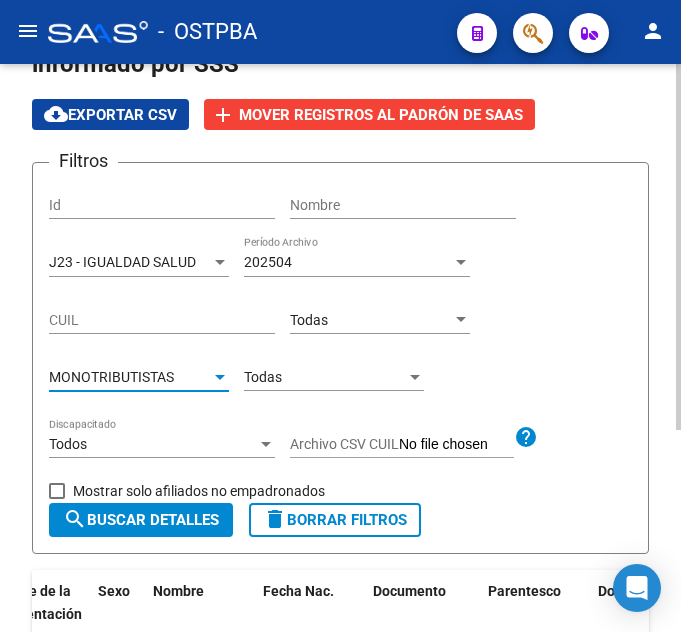 click on "search  Buscar Detalles" 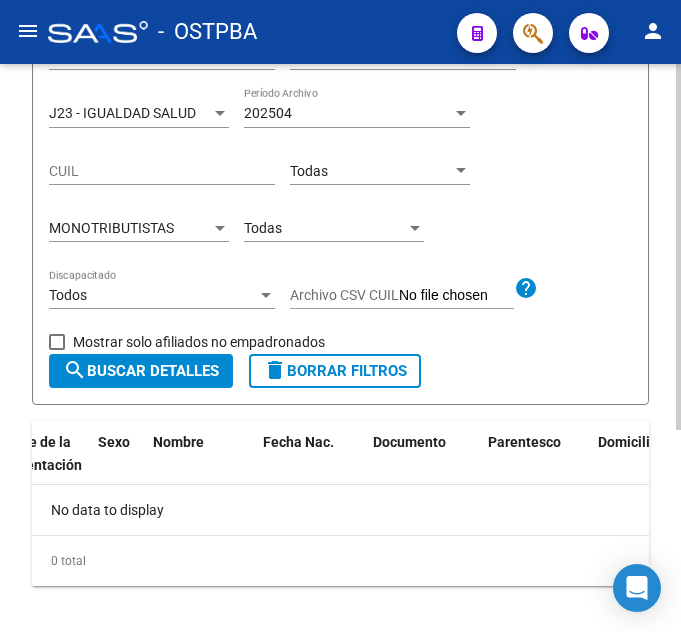 scroll, scrollTop: 214, scrollLeft: 0, axis: vertical 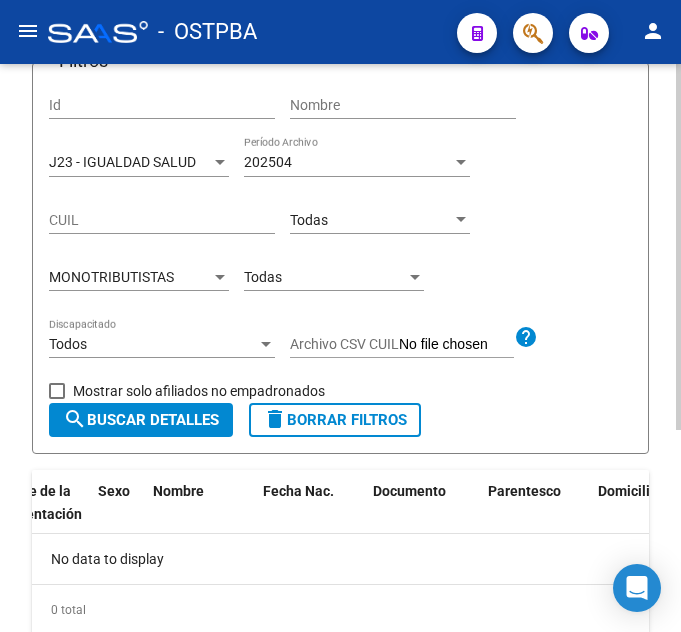 click on "MONOTRIBUTISTAS Tipo de Beneficiario" 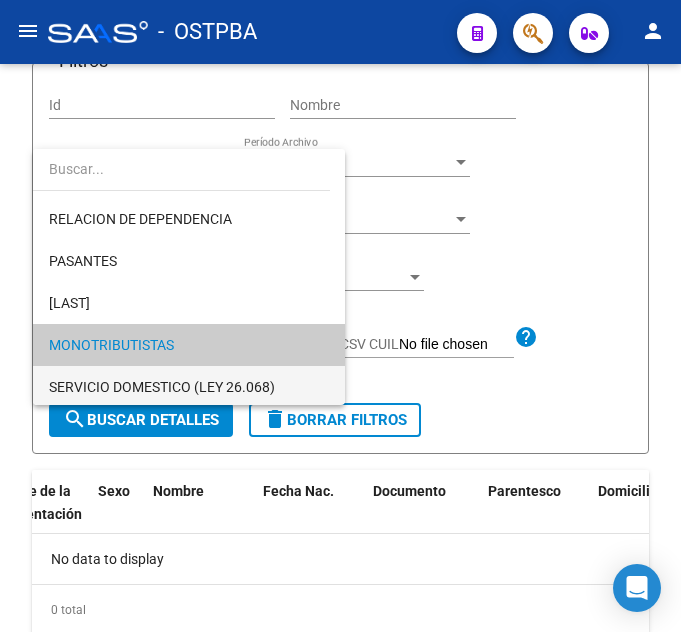 scroll, scrollTop: 0, scrollLeft: 0, axis: both 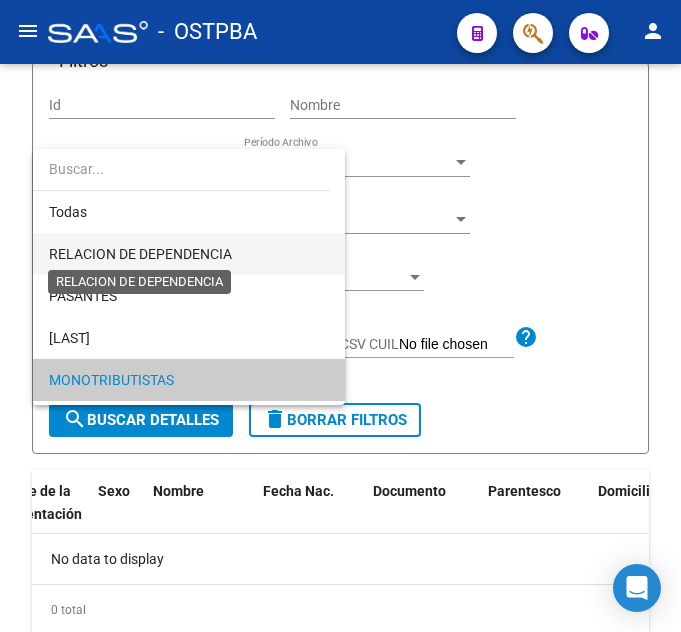 click on "RELACION DE DEPENDENCIA" at bounding box center [140, 254] 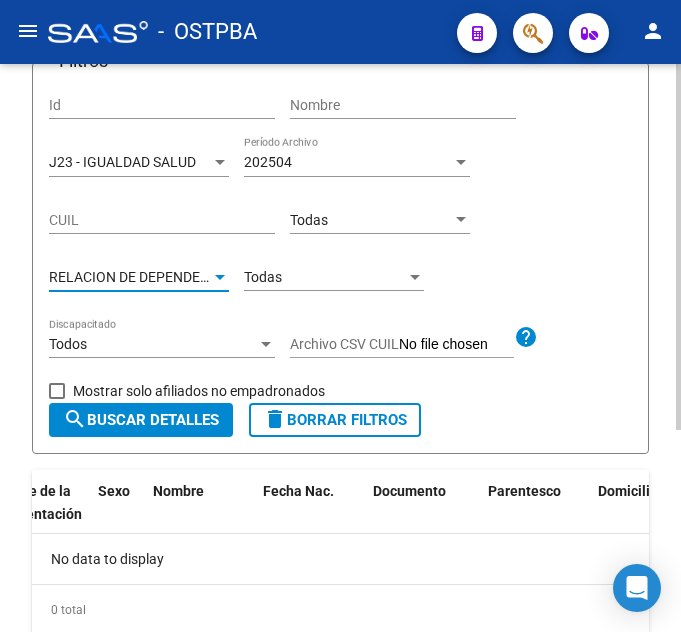 click on "search  Buscar Detalles" 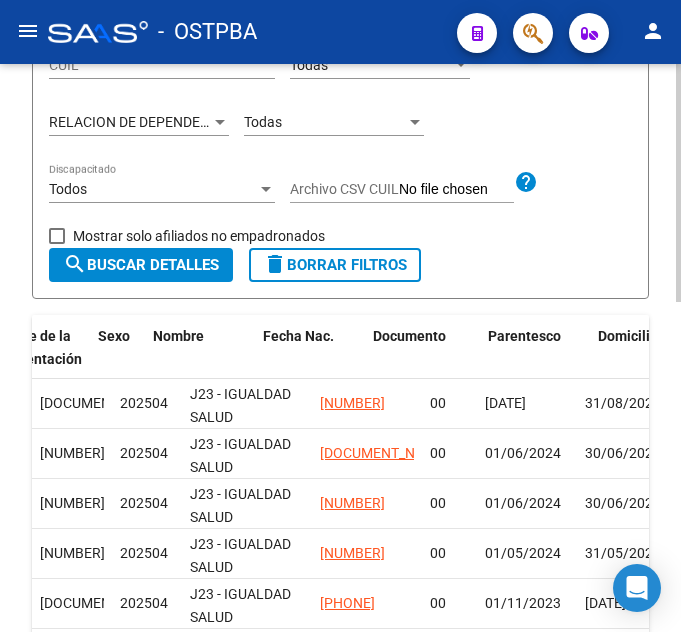 scroll, scrollTop: 269, scrollLeft: 0, axis: vertical 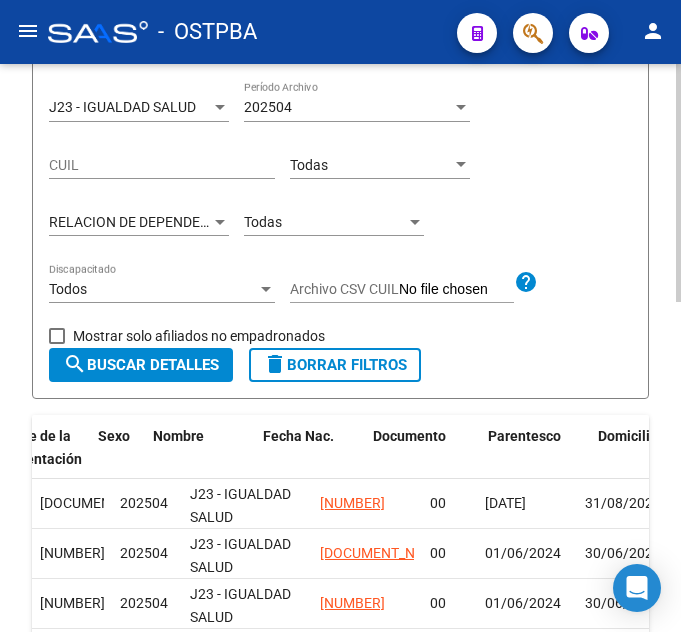 click on "Todas" at bounding box center [325, 222] 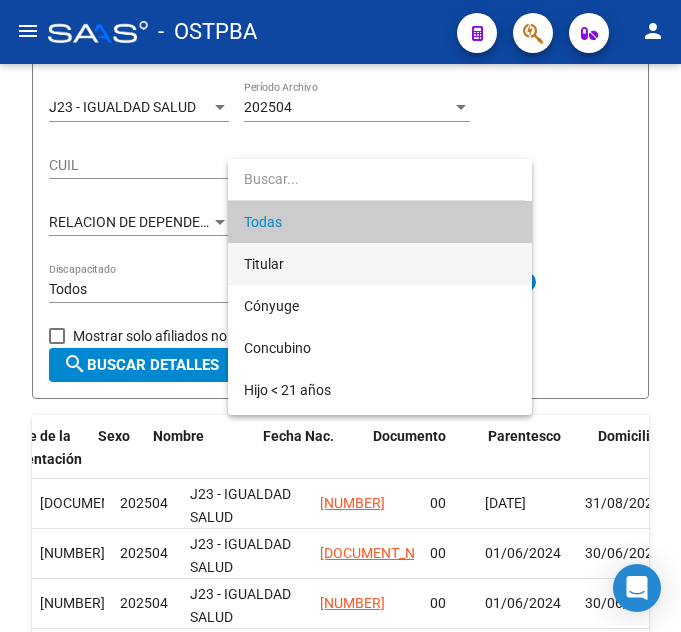 click on "Titular" at bounding box center [380, 264] 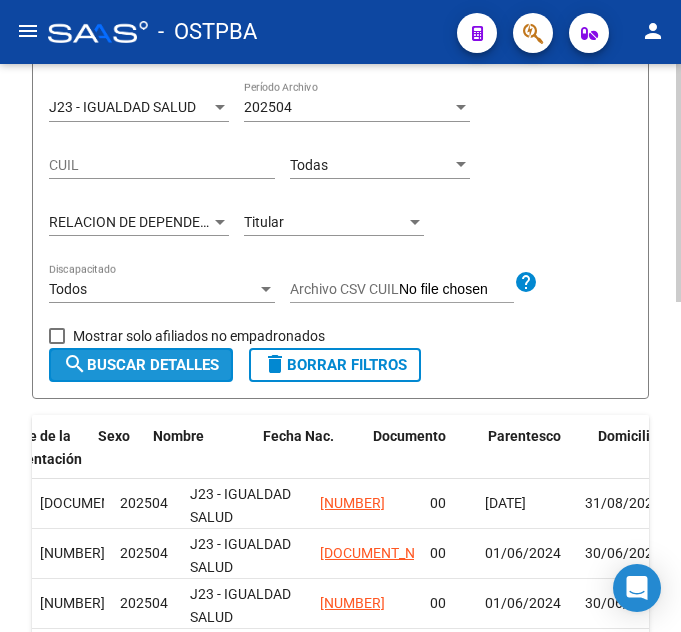 click on "search  Buscar Detalles" 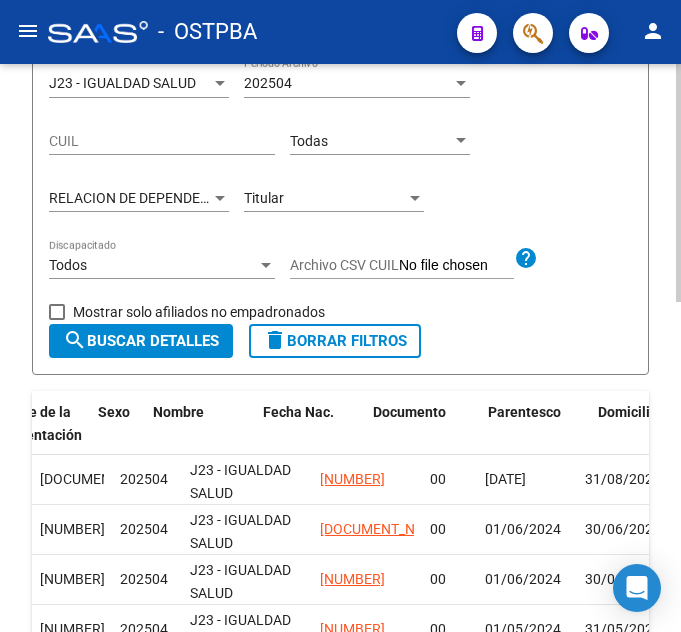 scroll, scrollTop: 264, scrollLeft: 0, axis: vertical 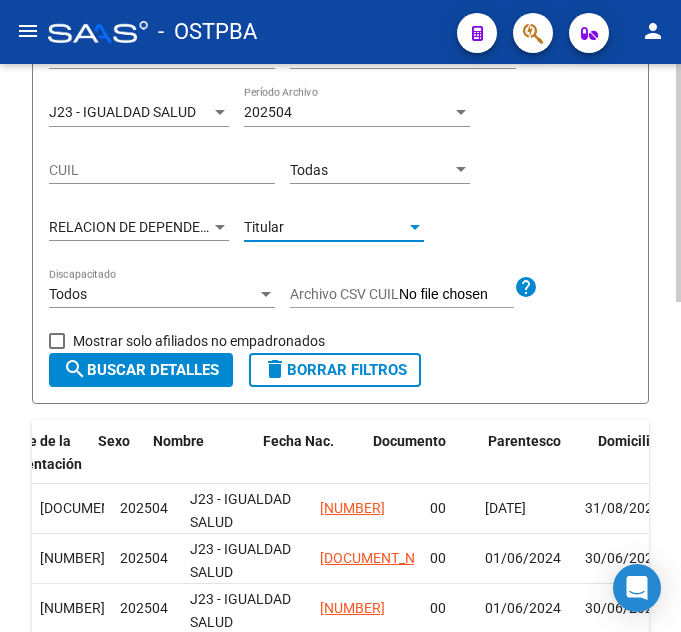 click on "Titular" at bounding box center (325, 227) 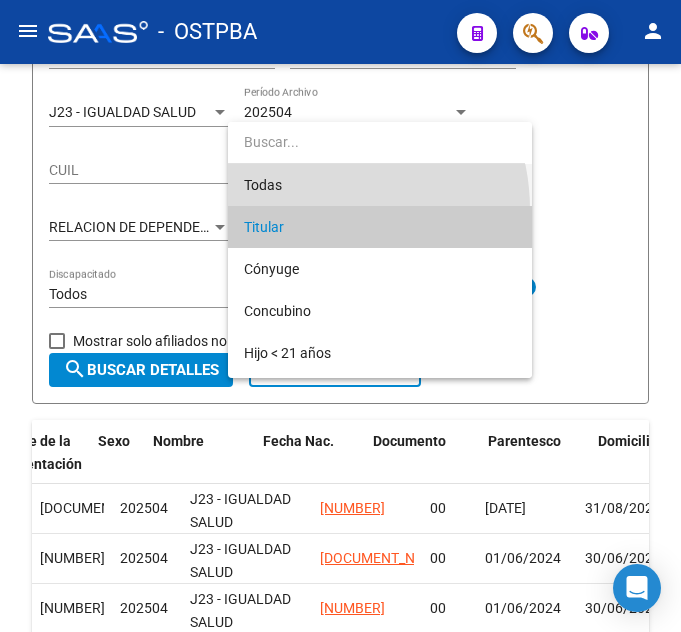 click on "Todas" at bounding box center (380, 185) 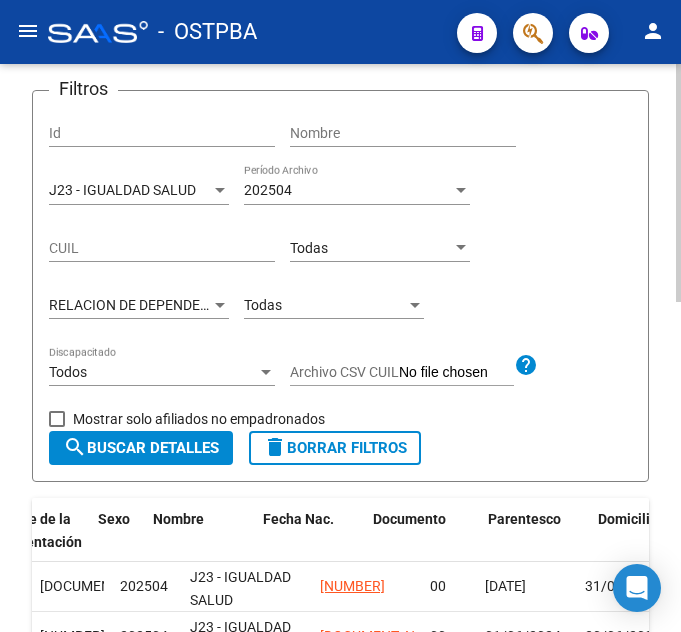 scroll, scrollTop: 64, scrollLeft: 0, axis: vertical 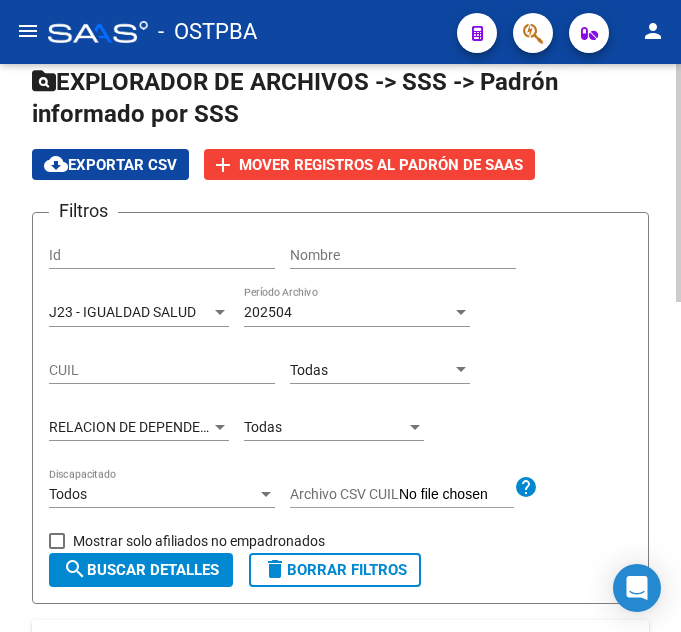 click on "RELACION DE DEPENDENCIA Tipo de Beneficiario" 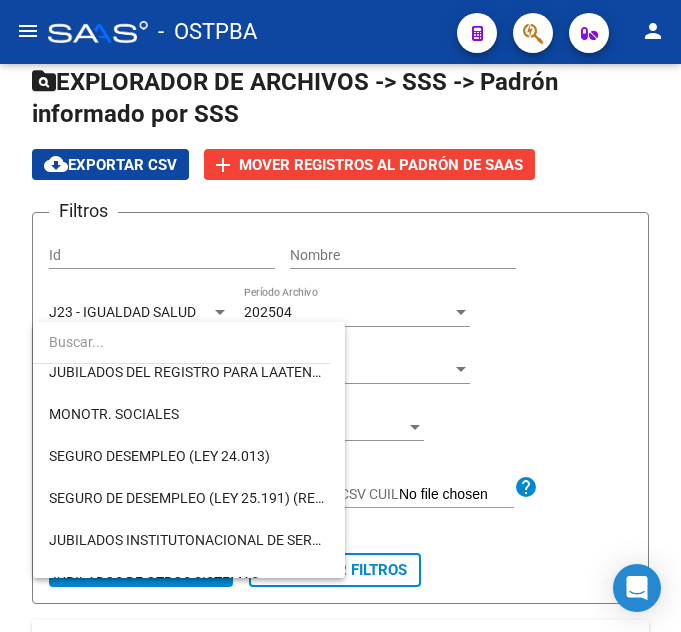 scroll, scrollTop: 300, scrollLeft: 0, axis: vertical 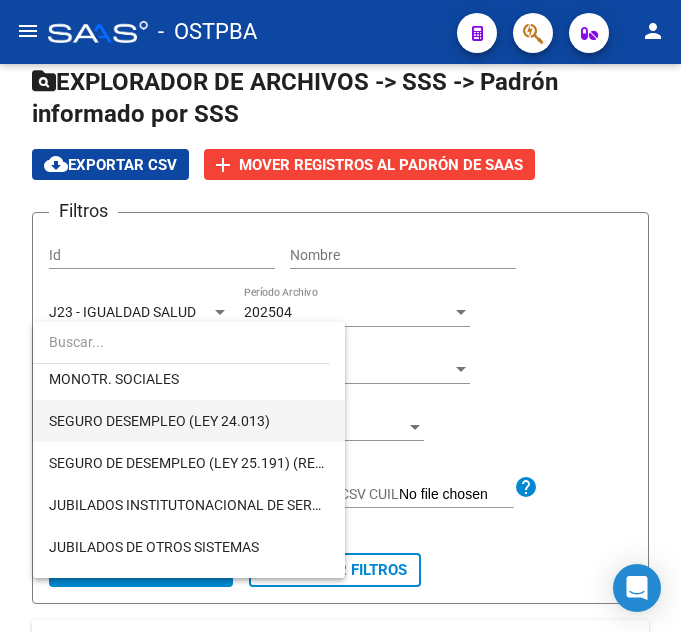 click on "SEGURO DESEMPLEO (LEY 24.013)" at bounding box center [189, 421] 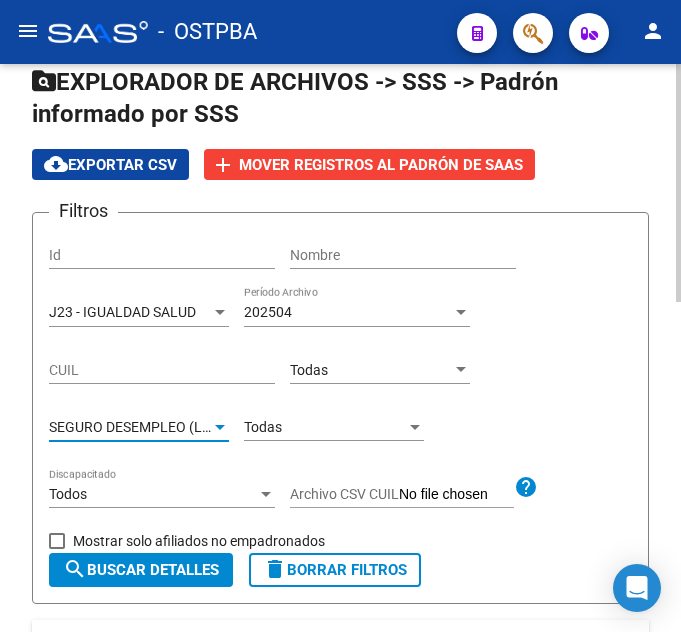 click on "search  Buscar Detalles" 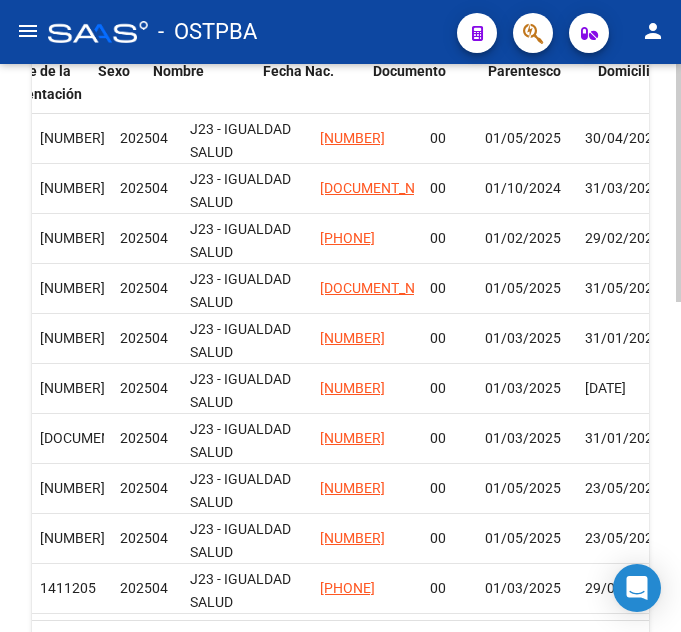 scroll, scrollTop: 586, scrollLeft: 0, axis: vertical 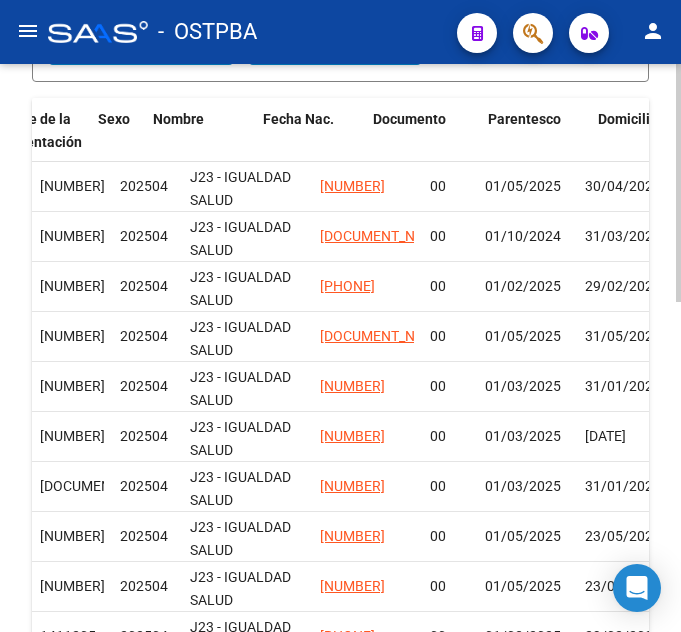 click on "24217518608" 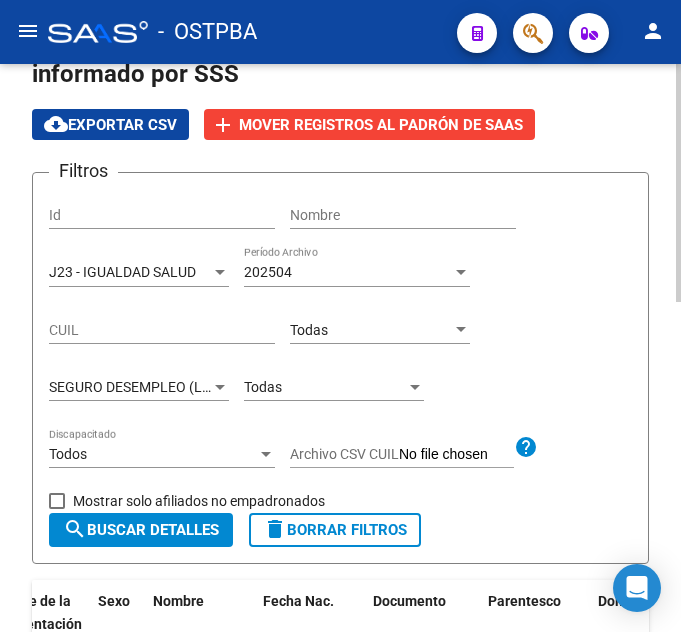 scroll, scrollTop: 86, scrollLeft: 0, axis: vertical 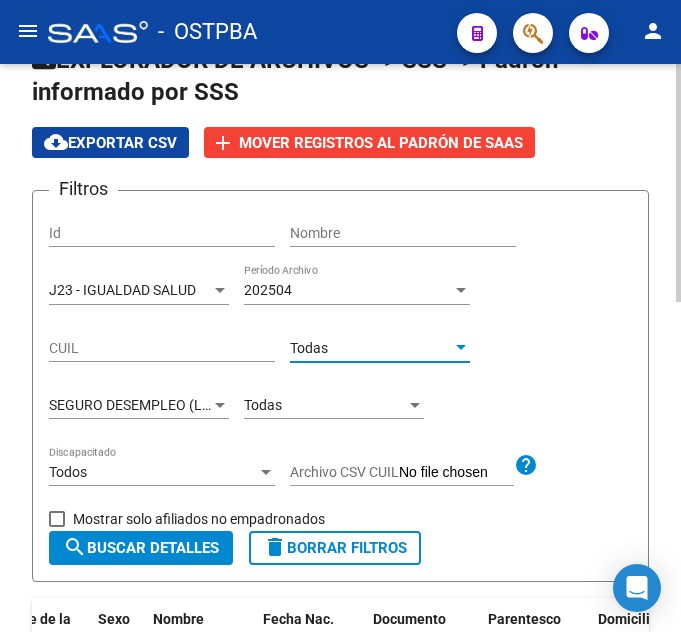 click on "Todas" at bounding box center (371, 348) 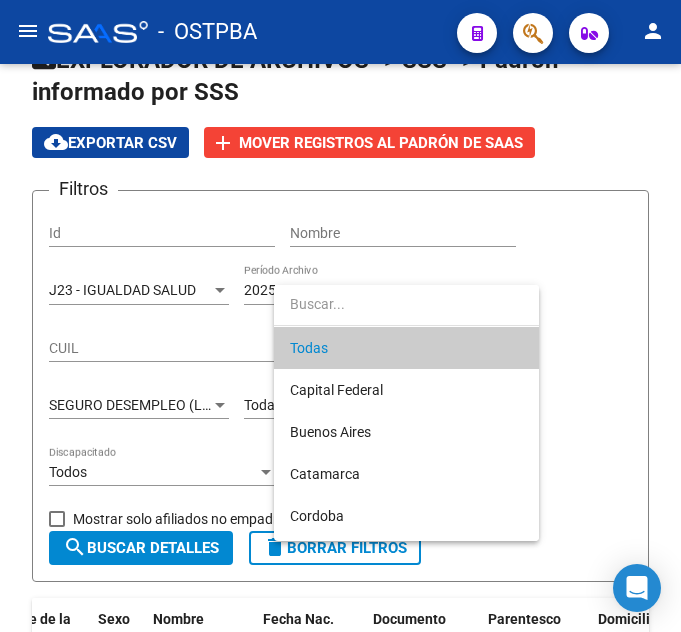 click at bounding box center (340, 316) 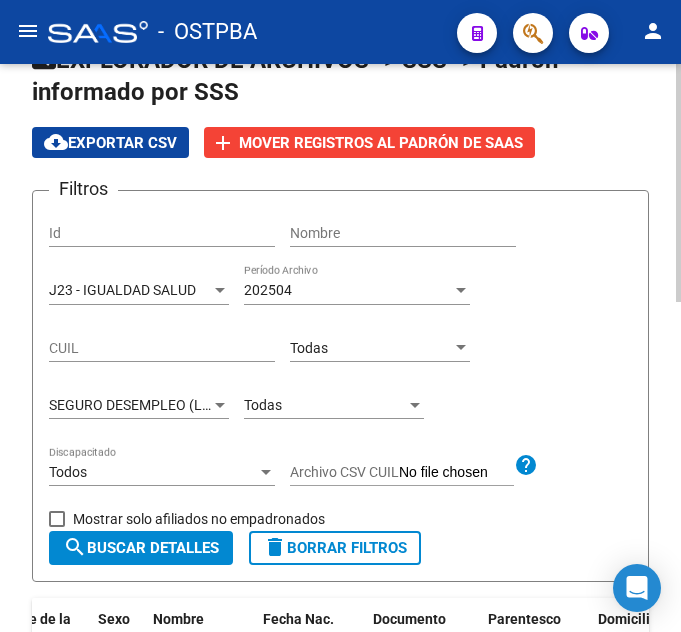 click on "Todas Parentesco" 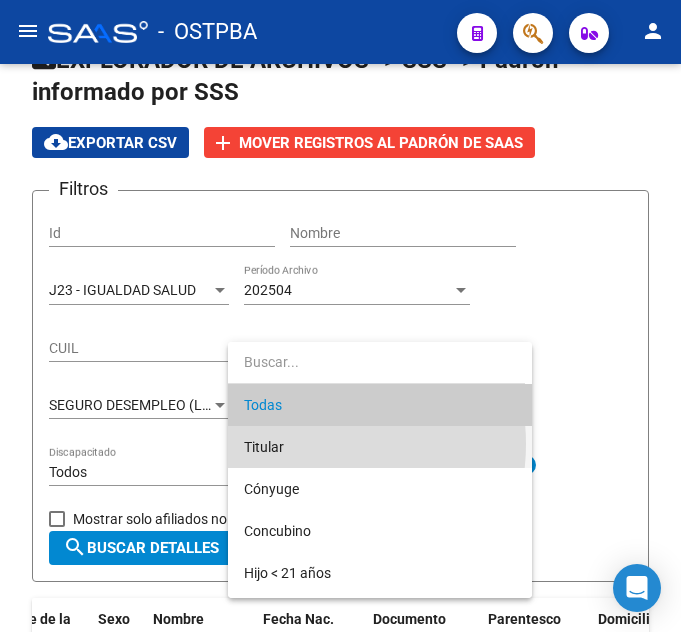 click on "Titular" at bounding box center (380, 447) 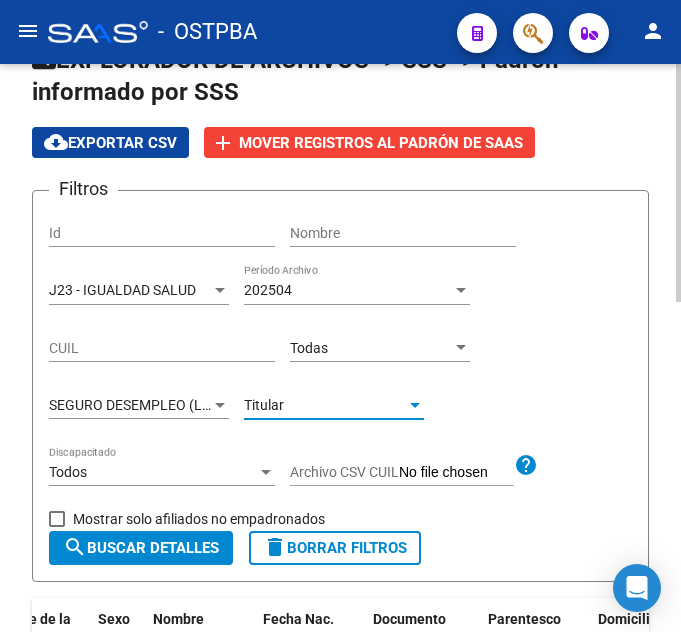 click on "search  Buscar Detalles" 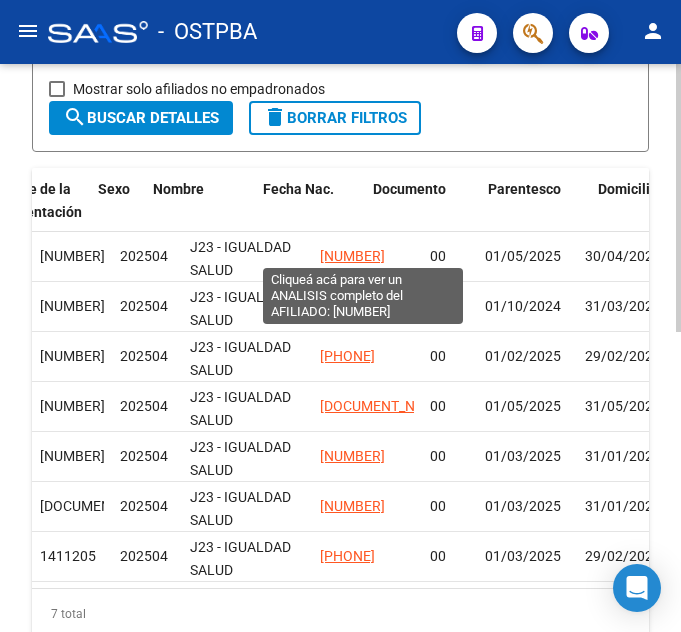 scroll, scrollTop: 236, scrollLeft: 0, axis: vertical 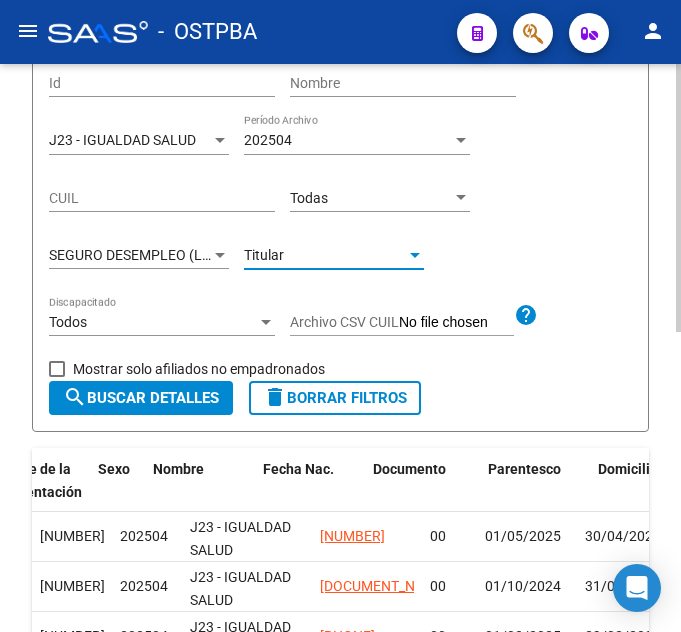 click on "Titular" at bounding box center (325, 255) 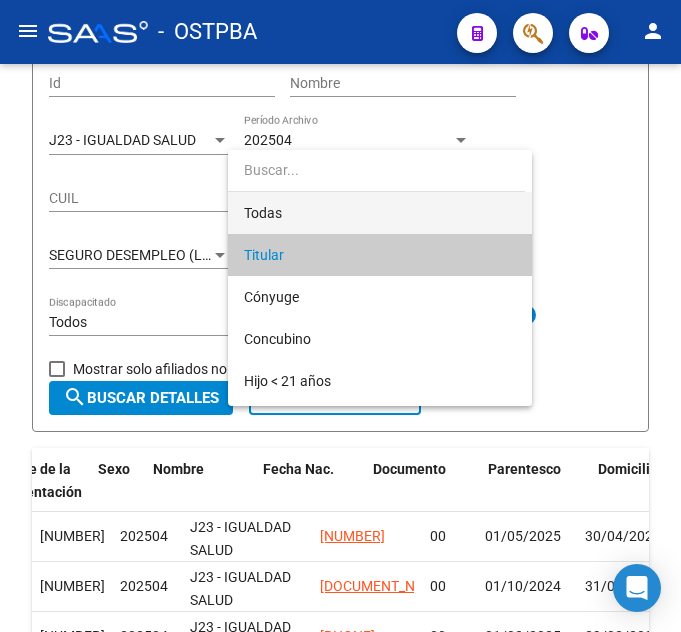 click on "Todas" at bounding box center (380, 213) 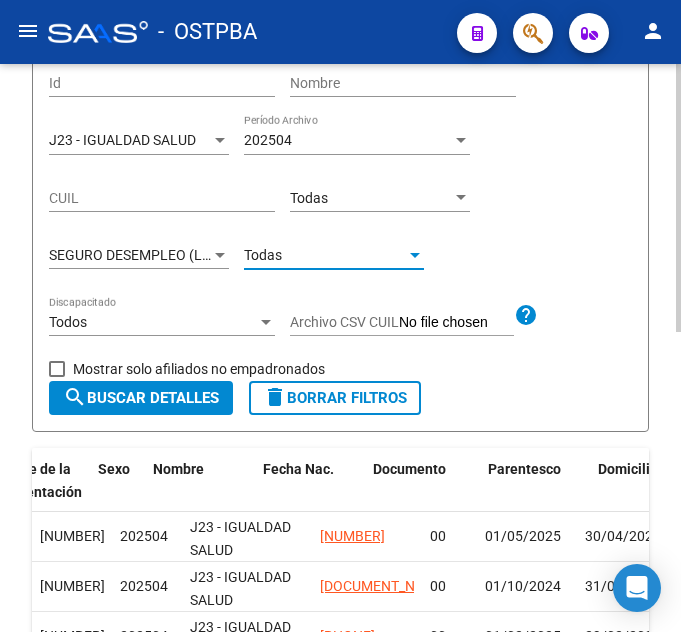 click on "SEGURO DESEMPLEO (LEY 24.013)" at bounding box center (159, 255) 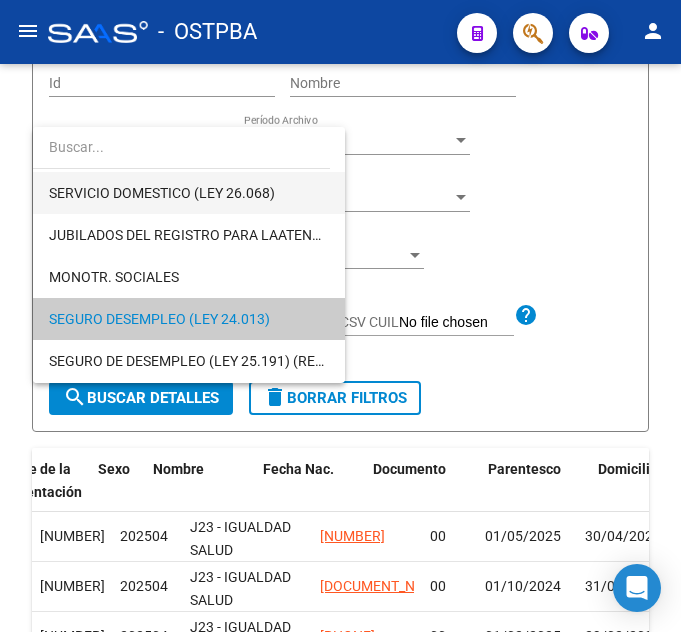 scroll, scrollTop: 174, scrollLeft: 0, axis: vertical 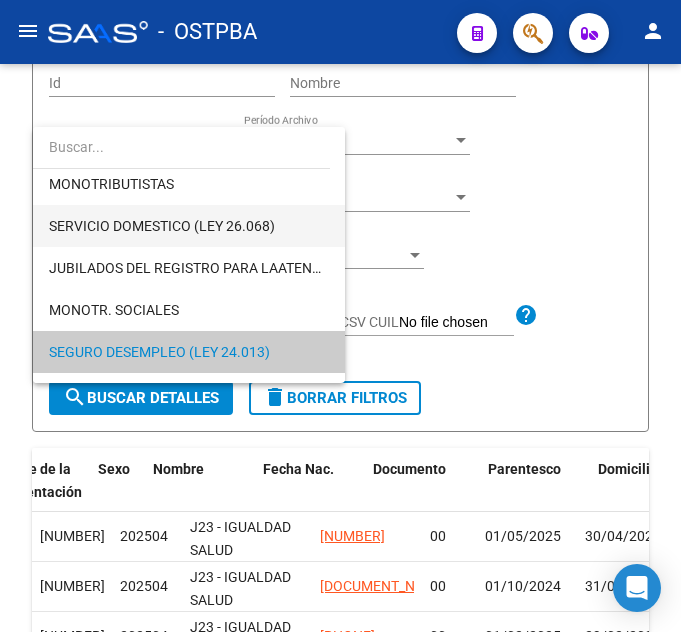 click on "SERVICIO DOMESTICO (LEY 26.068)" at bounding box center [189, 226] 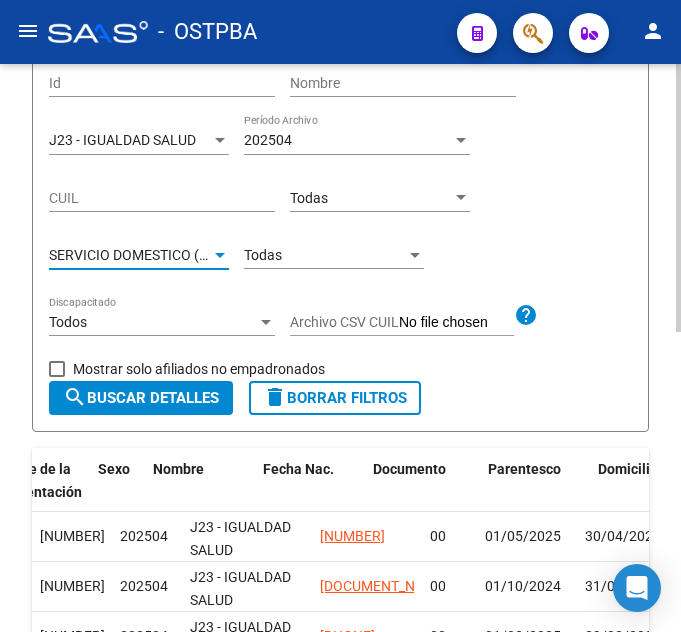click on "search  Buscar Detalles" 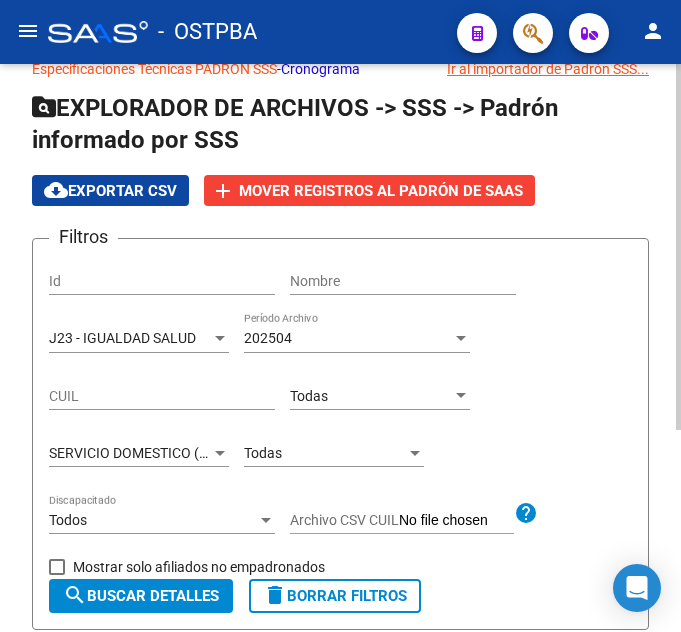 scroll, scrollTop: 14, scrollLeft: 0, axis: vertical 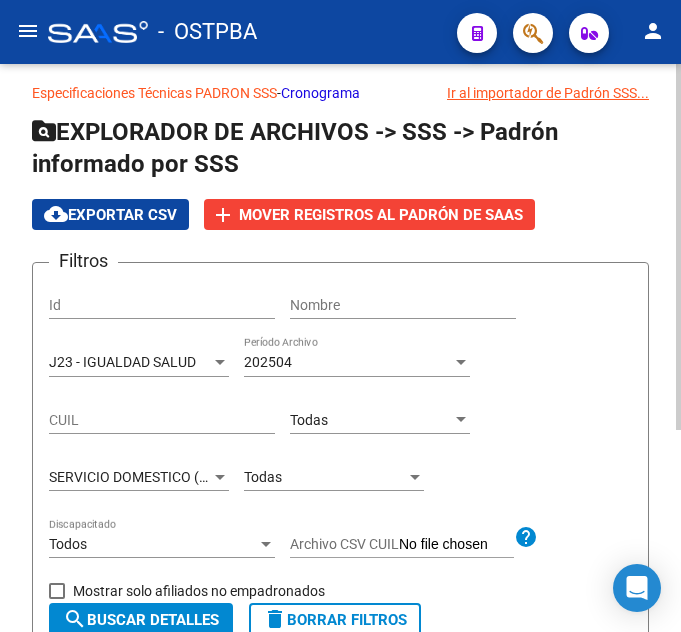 click on "SERVICIO DOMESTICO (LEY 26.068) Tipo de Beneficiario" 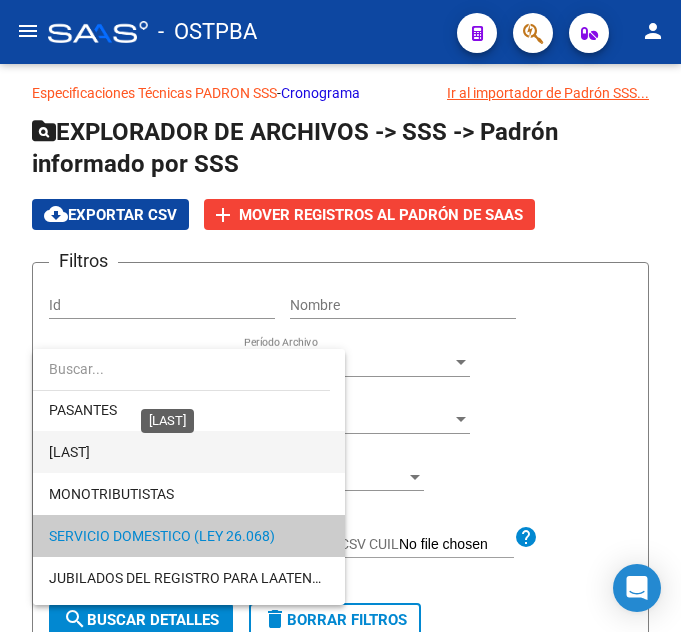 scroll, scrollTop: 0, scrollLeft: 0, axis: both 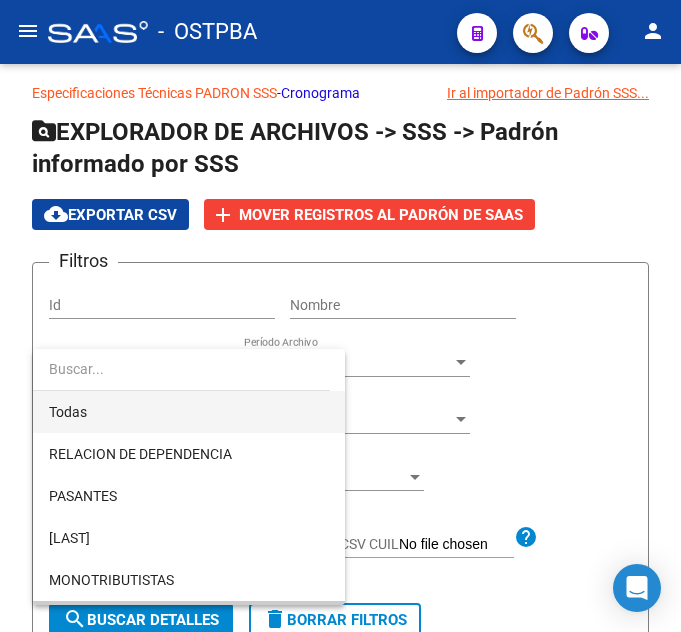 click on "Todas" at bounding box center (189, 412) 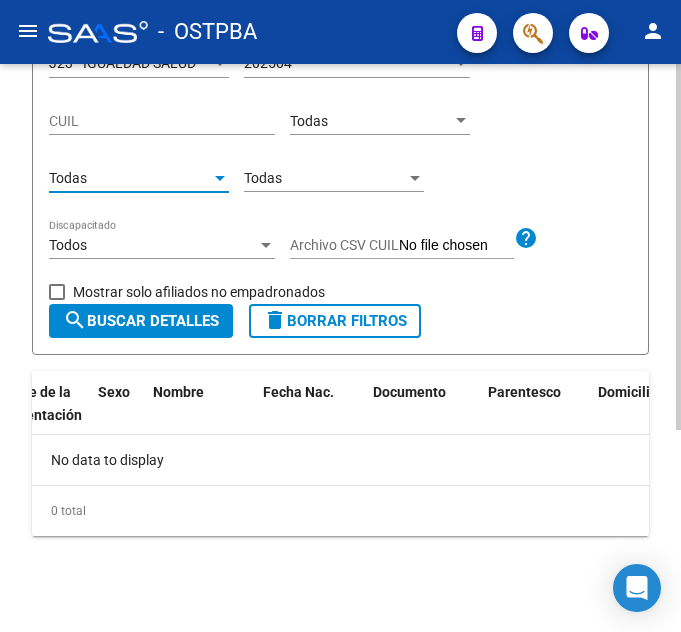 click on "search  Buscar Detalles" 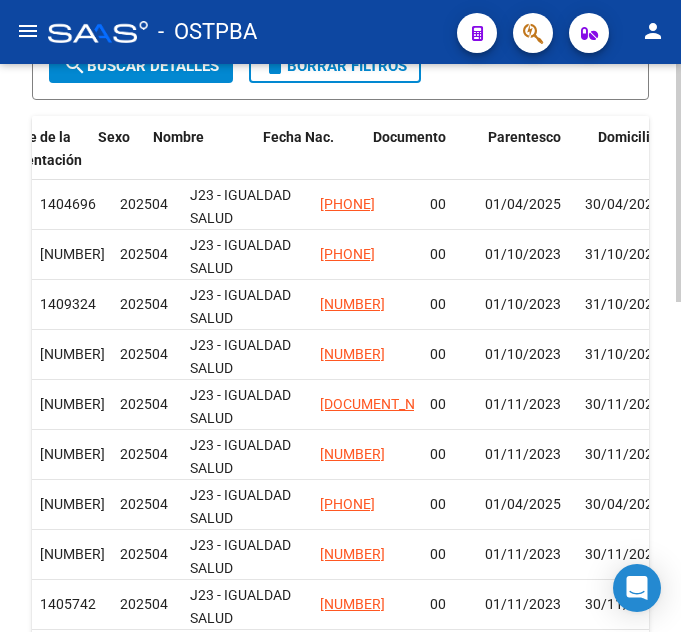 scroll, scrollTop: 786, scrollLeft: 0, axis: vertical 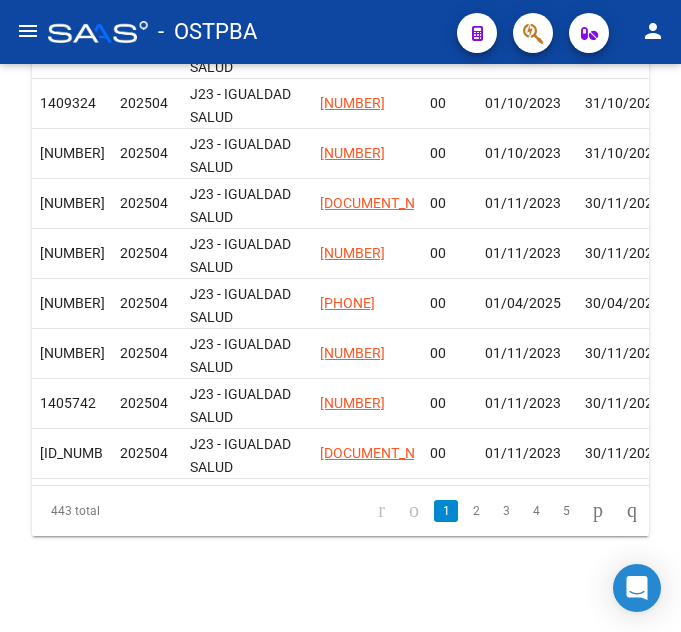 click on "menu" 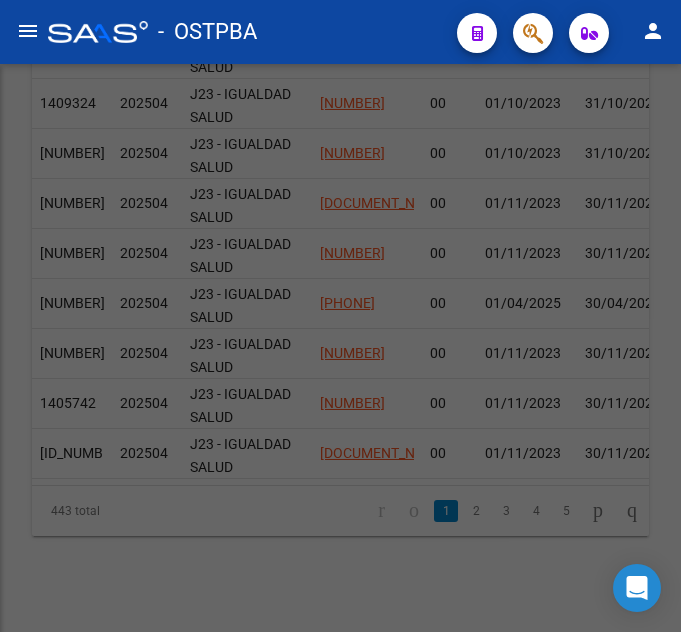 scroll, scrollTop: 0, scrollLeft: 0, axis: both 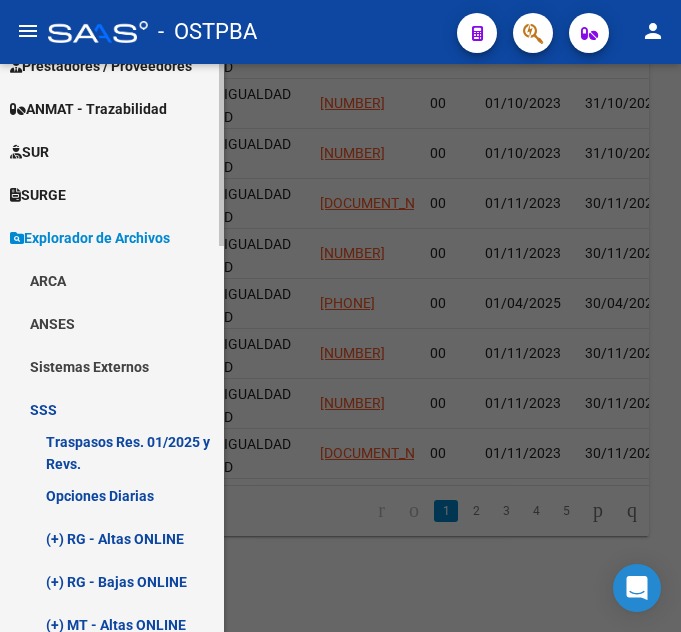 click on "SSS" at bounding box center [112, 409] 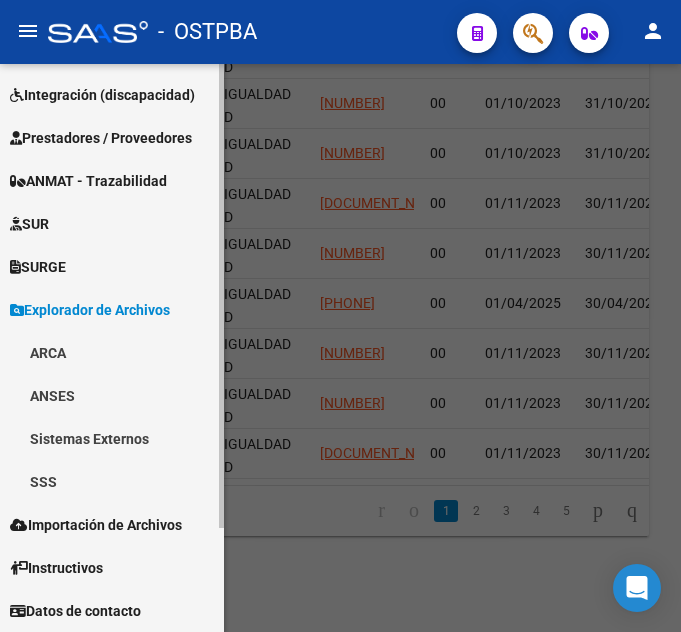scroll, scrollTop: 128, scrollLeft: 0, axis: vertical 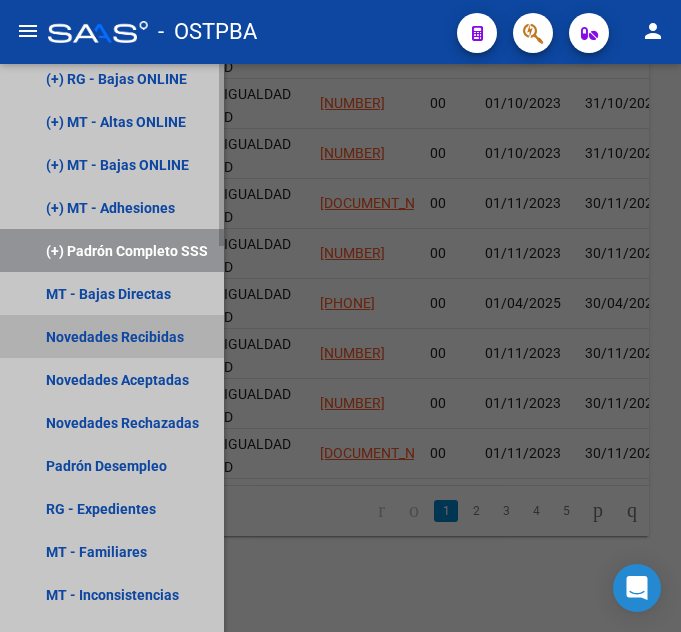 click on "Novedades Recibidas" at bounding box center (112, 336) 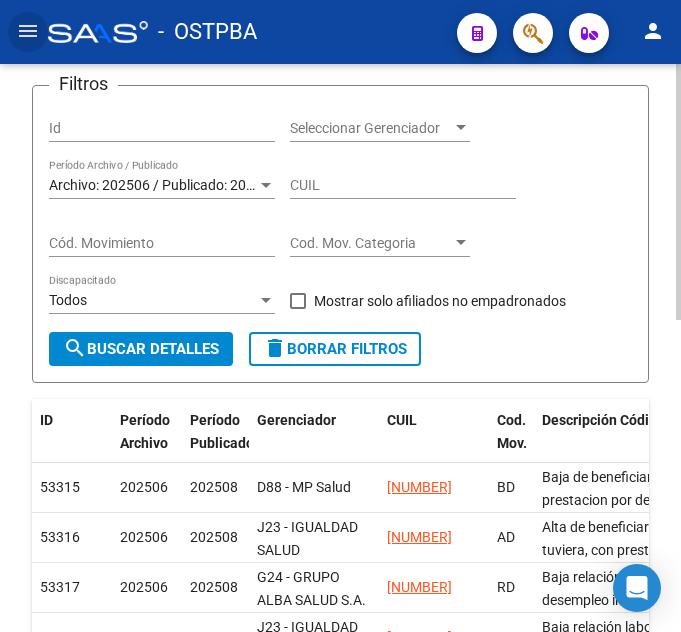 scroll, scrollTop: 90, scrollLeft: 0, axis: vertical 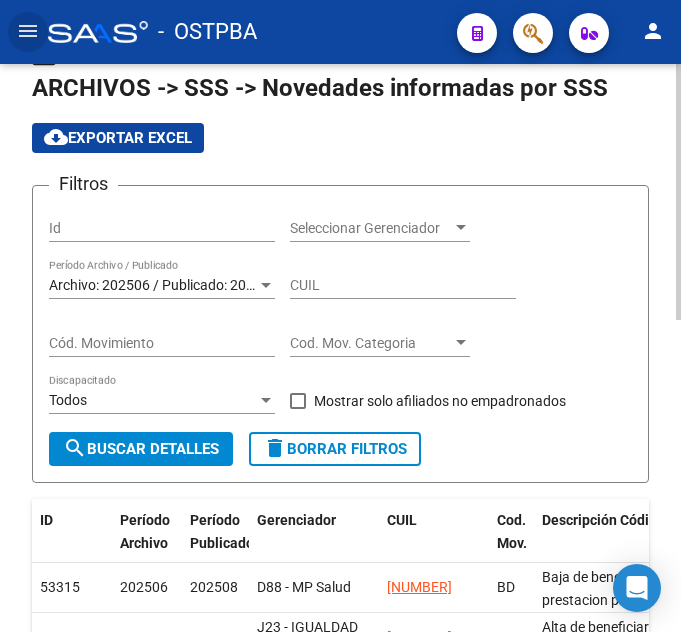 click on "Archivo: 202506 / Publicado: 202508 Período Archivo / Publicado" 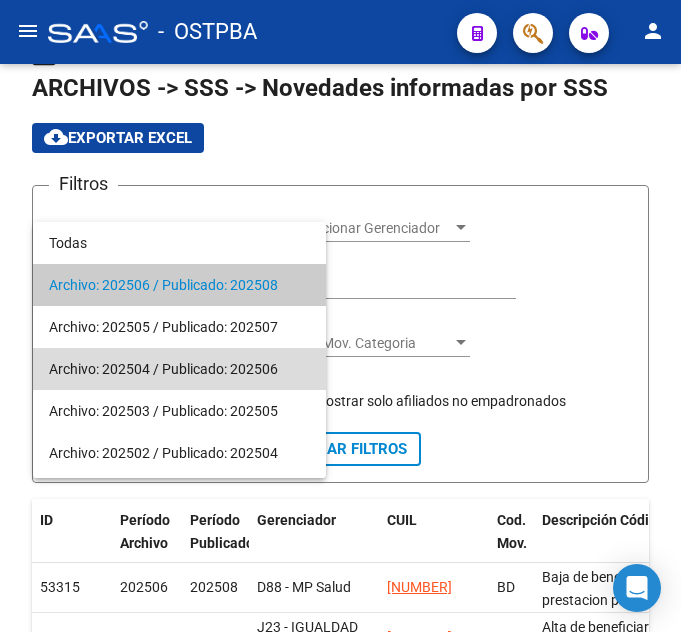 click on "Archivo: 202504 / Publicado: 202506" at bounding box center (179, 369) 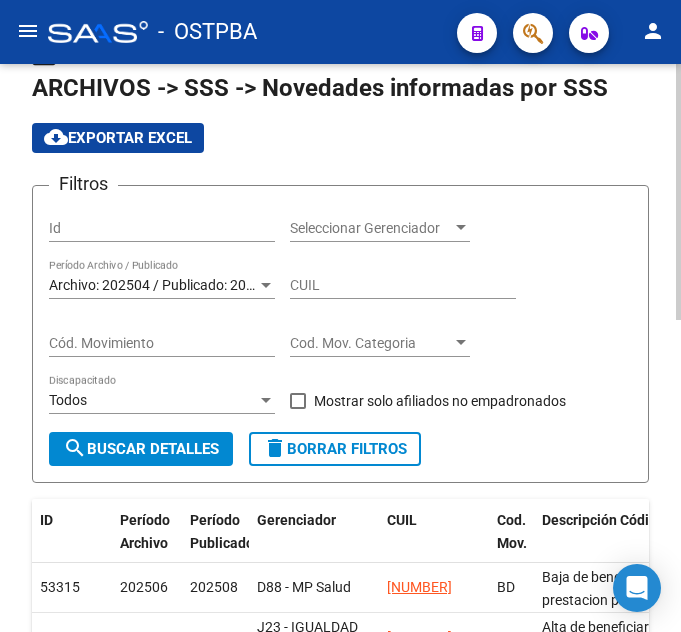 click on "Seleccionar Gerenciador Seleccionar Gerenciador" 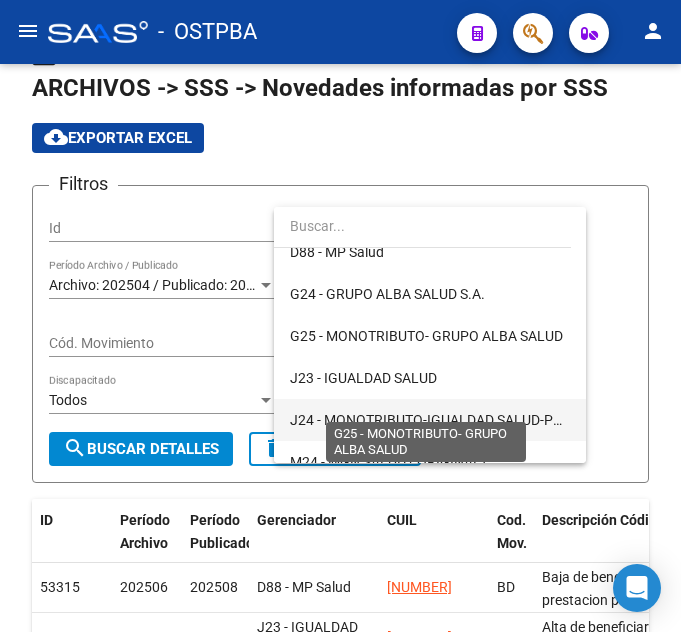 scroll, scrollTop: 300, scrollLeft: 0, axis: vertical 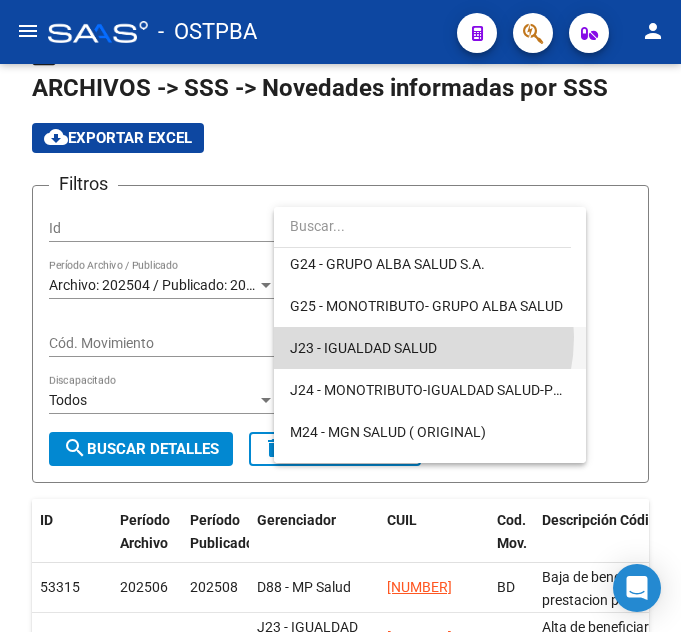 click on "J23 - IGUALDAD SALUD" at bounding box center (430, 348) 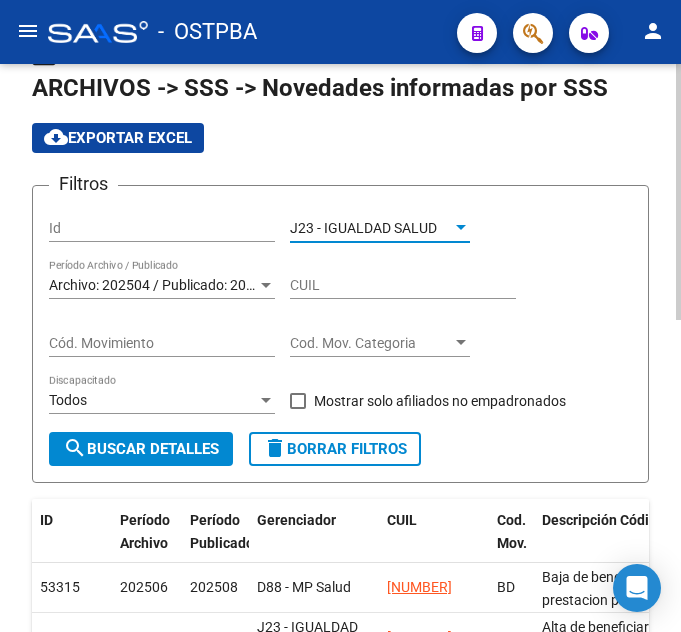 click on "search  Buscar Detalles" 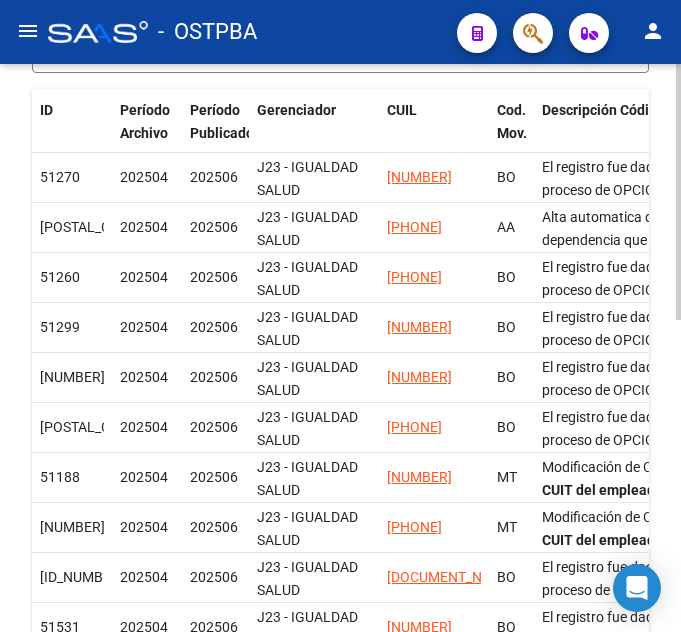 scroll, scrollTop: 690, scrollLeft: 0, axis: vertical 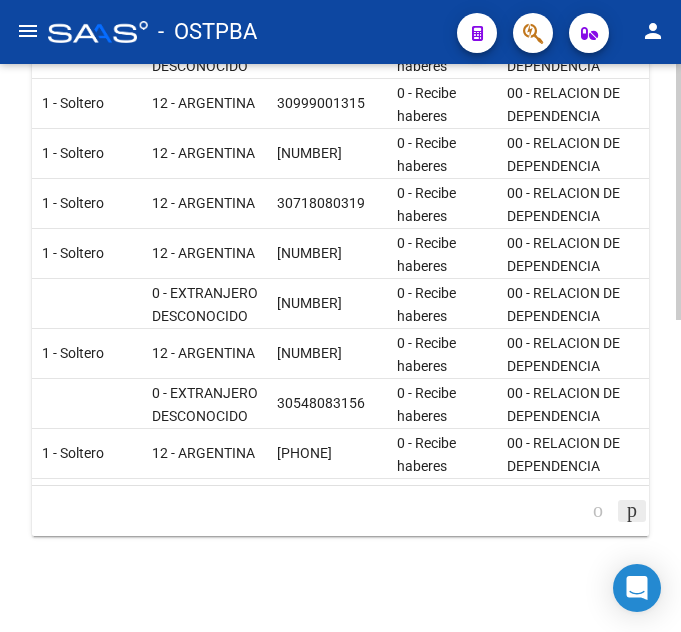 click 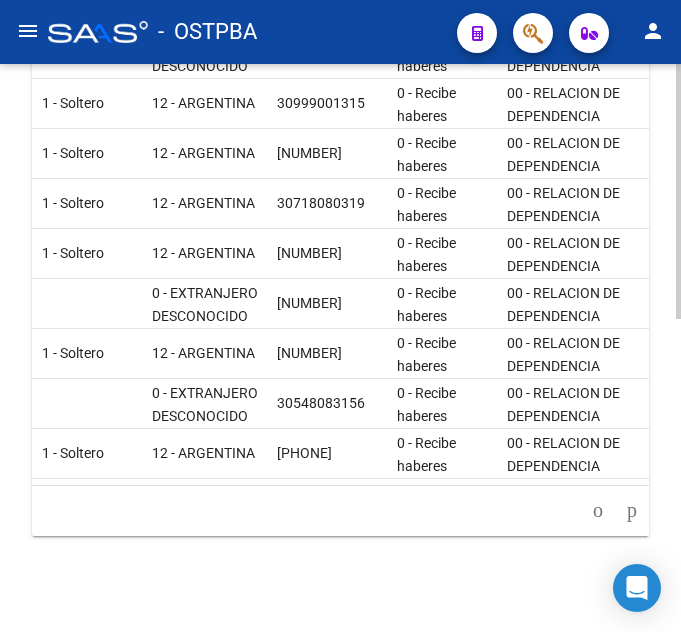 click 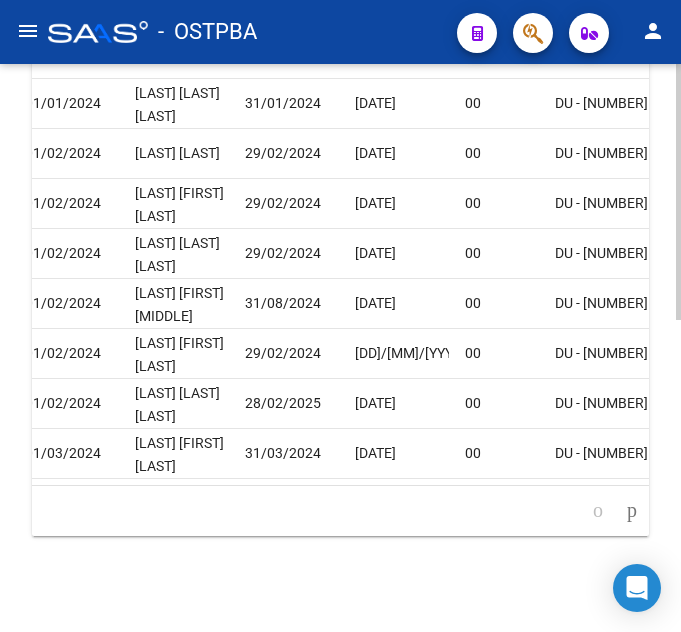 scroll, scrollTop: 0, scrollLeft: 0, axis: both 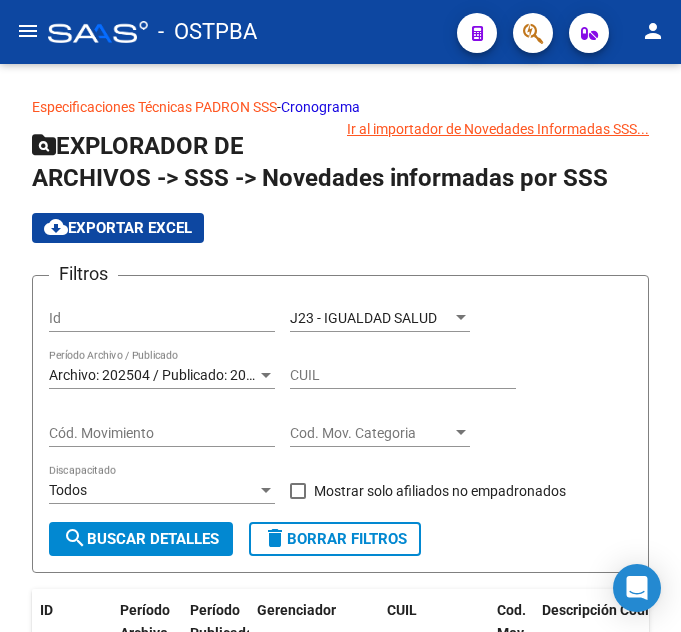 click on "menu" 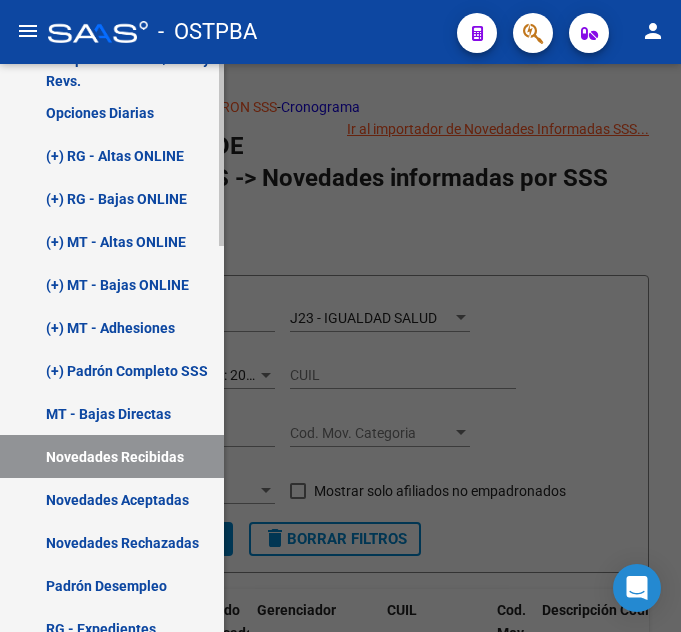 scroll, scrollTop: 600, scrollLeft: 0, axis: vertical 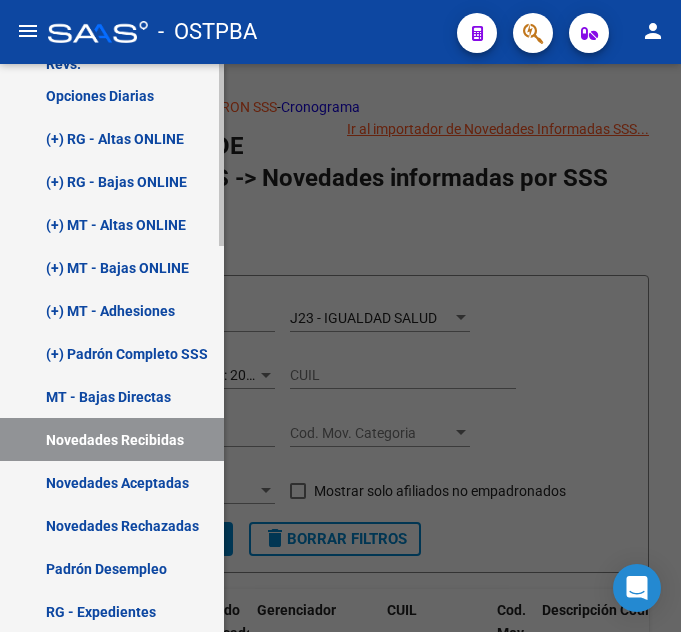 click on "(+) Padrón Completo SSS" at bounding box center (112, 353) 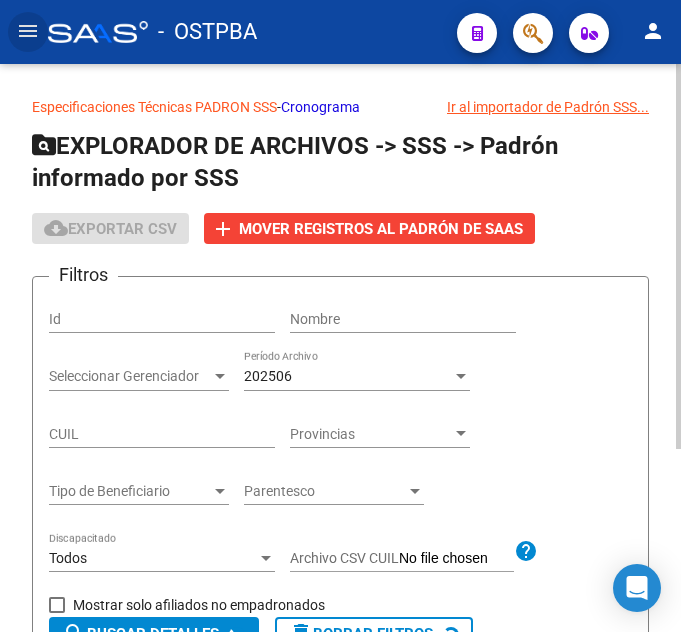 click on "202506 Período Archivo" 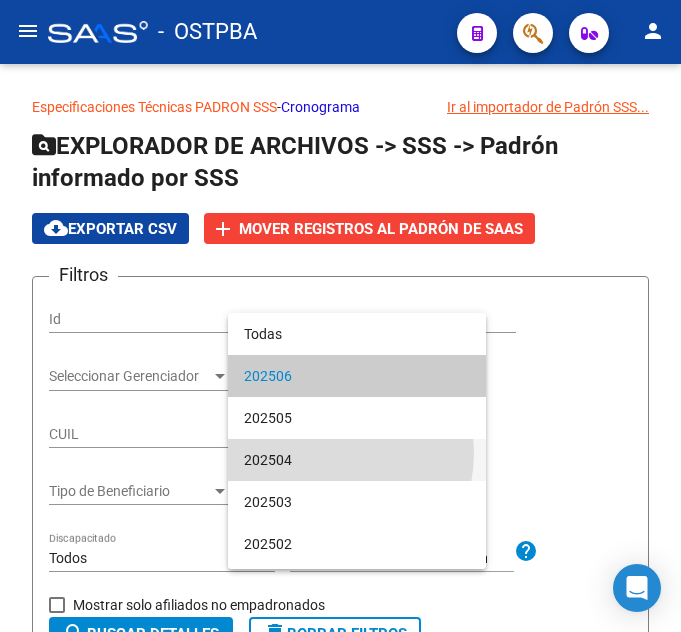 click on "202504" at bounding box center [357, 460] 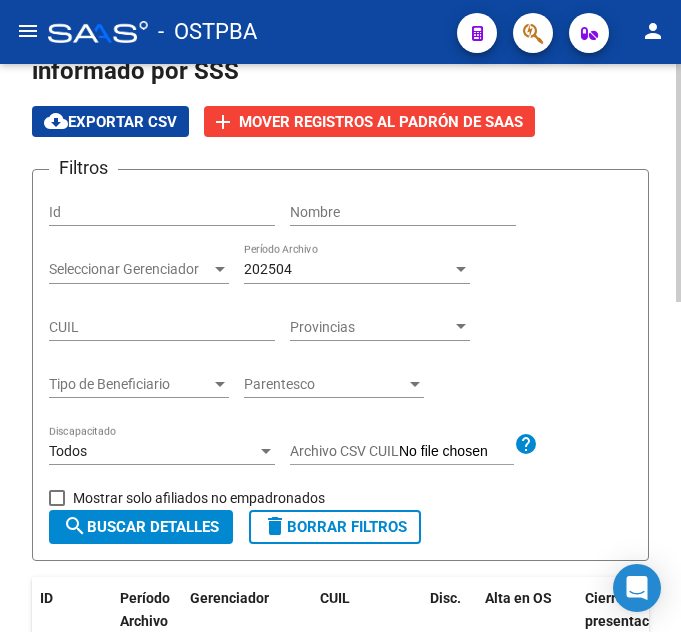 scroll, scrollTop: 100, scrollLeft: 0, axis: vertical 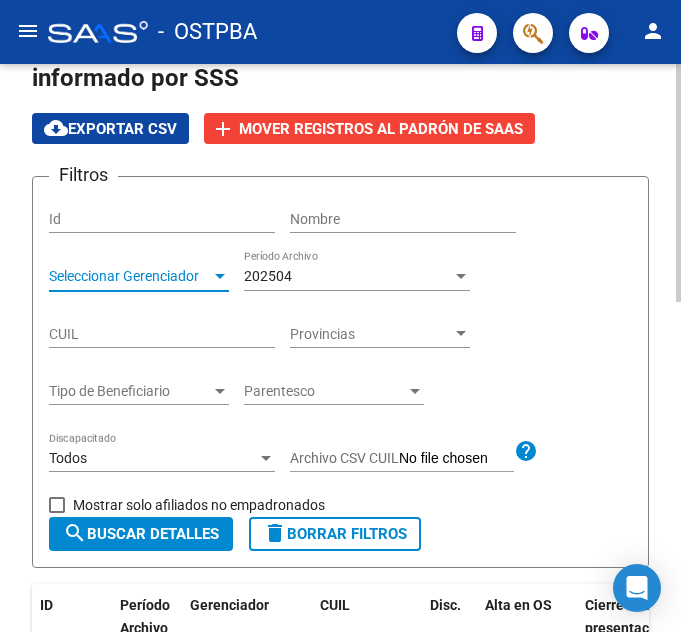 click on "Seleccionar Gerenciador" at bounding box center [130, 276] 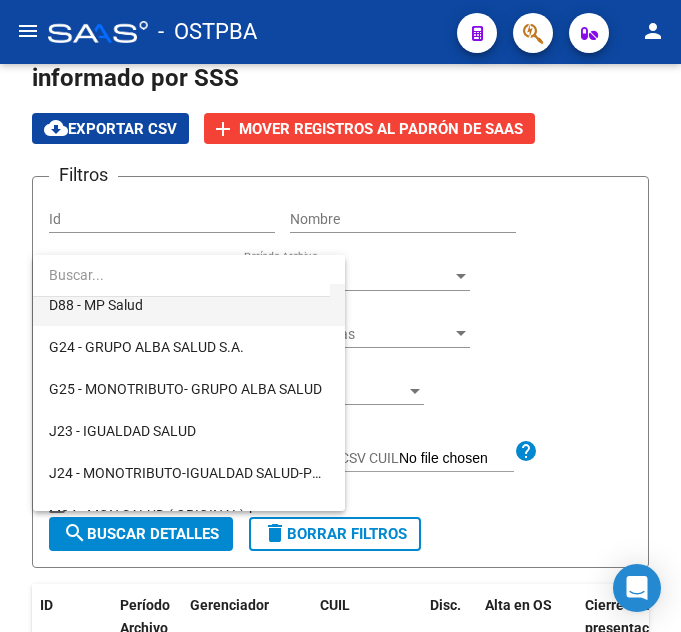 scroll, scrollTop: 300, scrollLeft: 0, axis: vertical 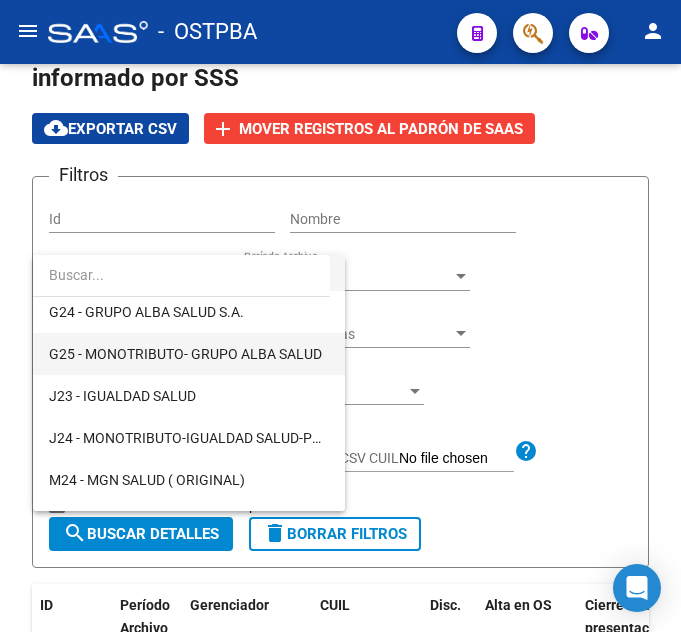 click on "G25 - MONOTRIBUTO- GRUPO ALBA SALUD" at bounding box center [185, 354] 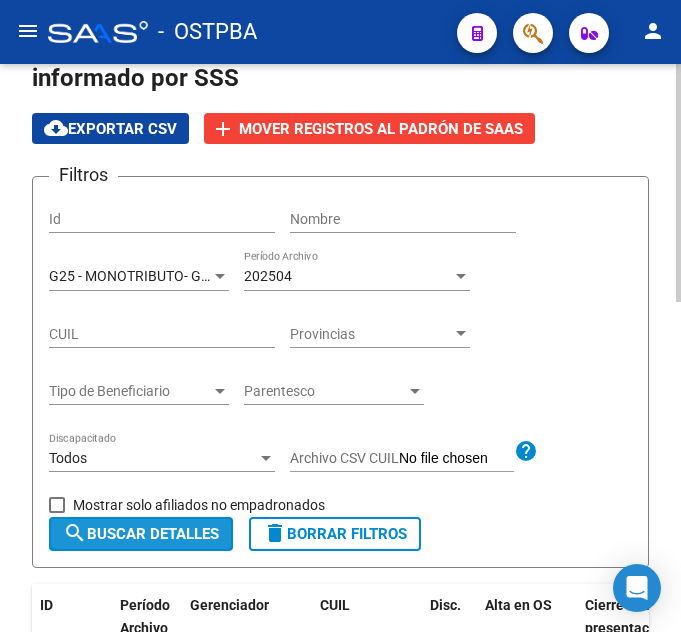 click on "search  Buscar Detalles" 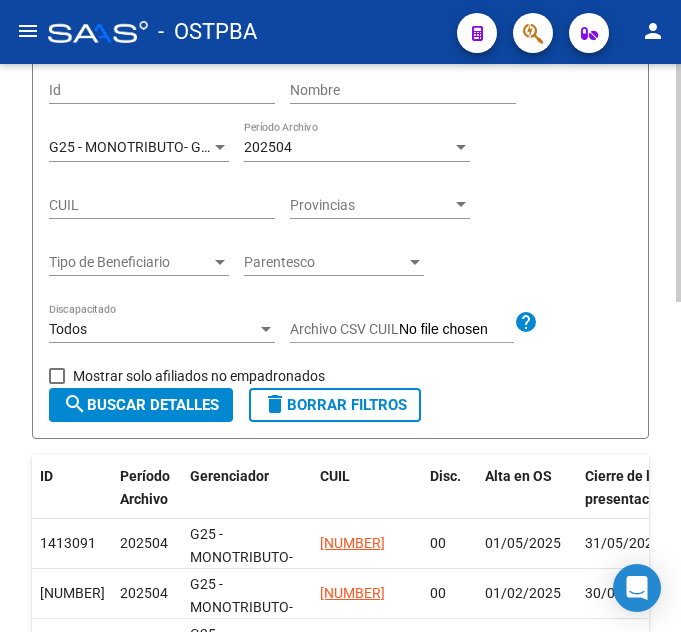 scroll, scrollTop: 186, scrollLeft: 0, axis: vertical 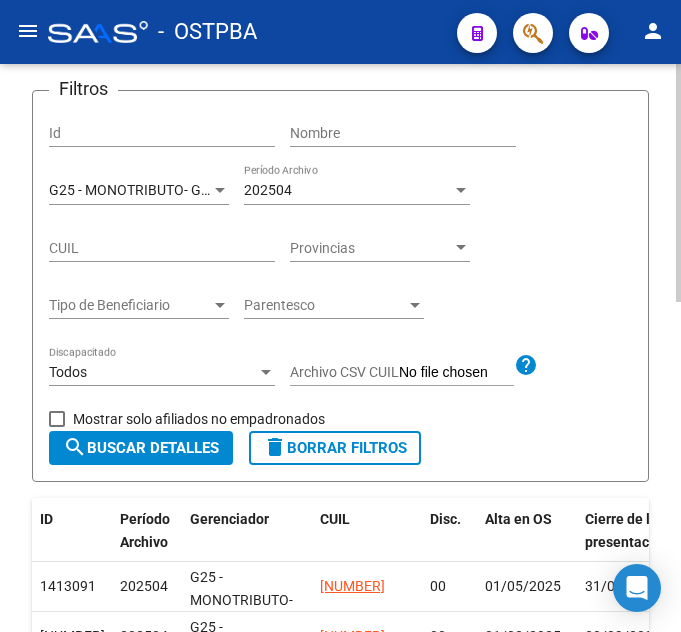 click on "Tipo de Beneficiario" at bounding box center [130, 305] 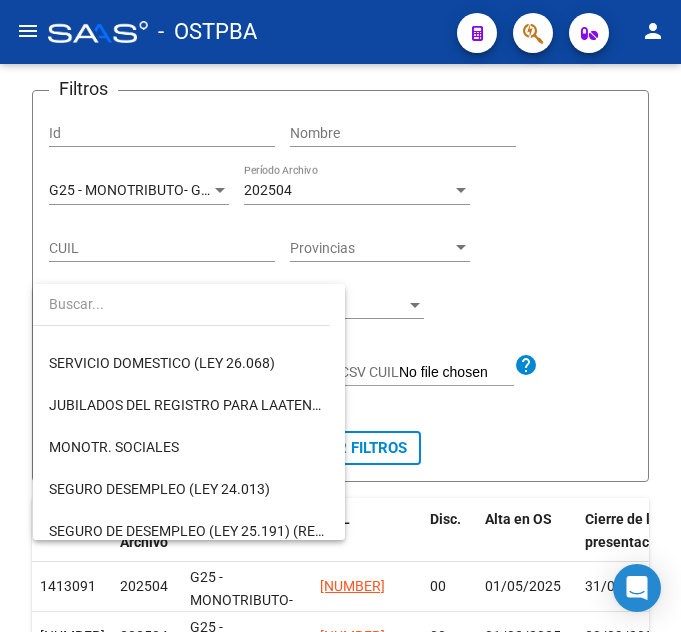 scroll, scrollTop: 200, scrollLeft: 0, axis: vertical 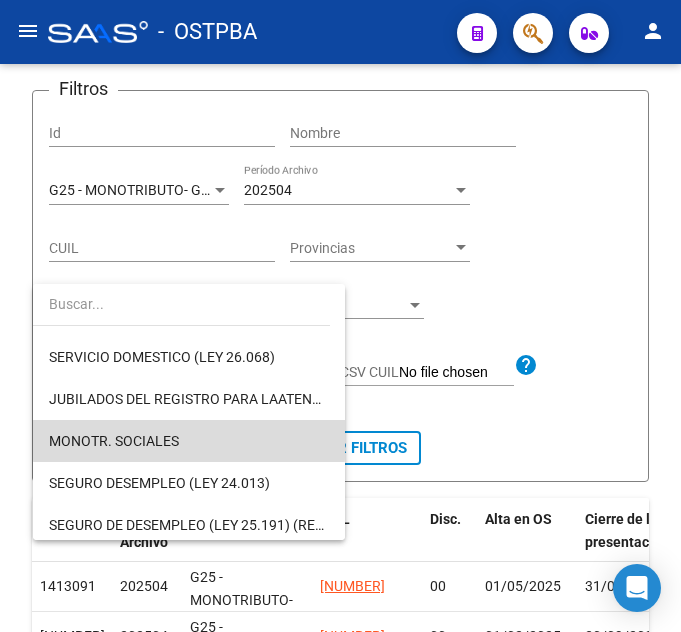 click on "MONOTR. SOCIALES" at bounding box center [189, 441] 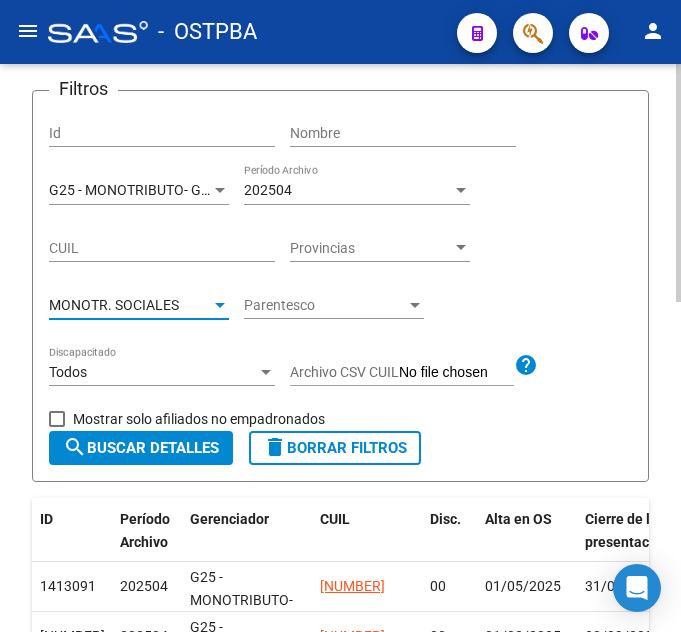click on "search  Buscar Detalles" 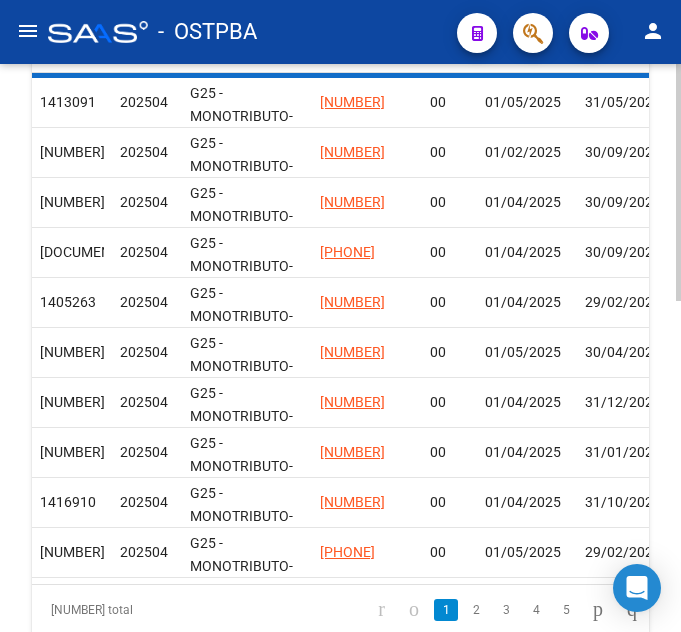 scroll, scrollTop: 686, scrollLeft: 0, axis: vertical 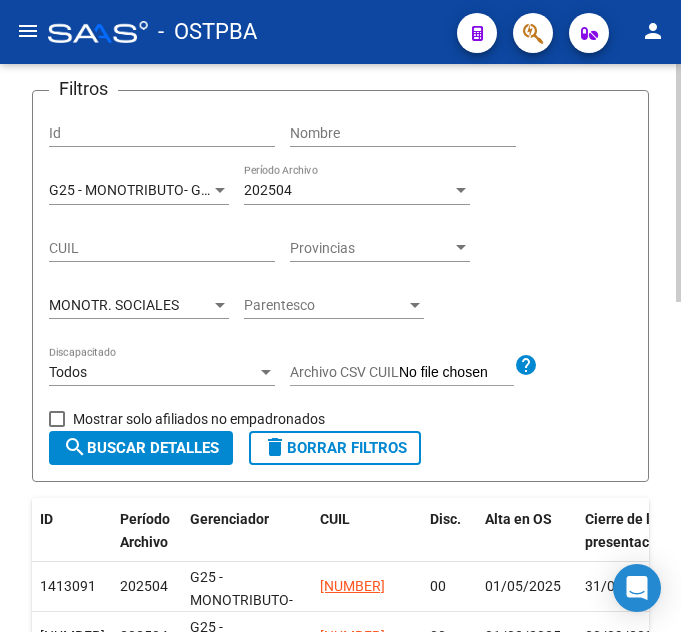 click on "Parentesco Parentesco" 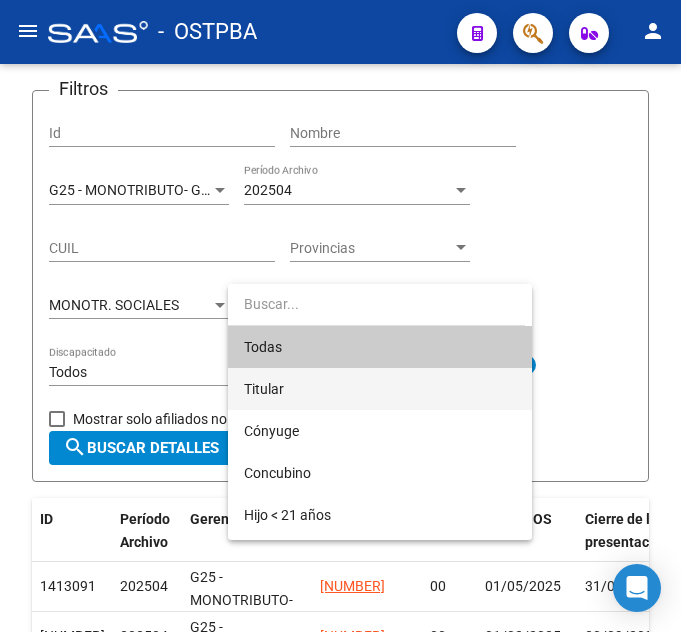 click on "Titular" at bounding box center (380, 389) 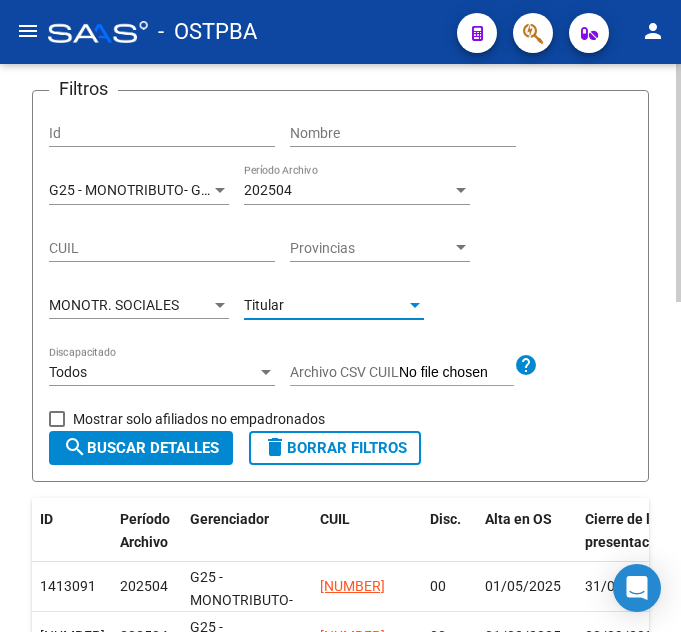 click on "search  Buscar Detalles" 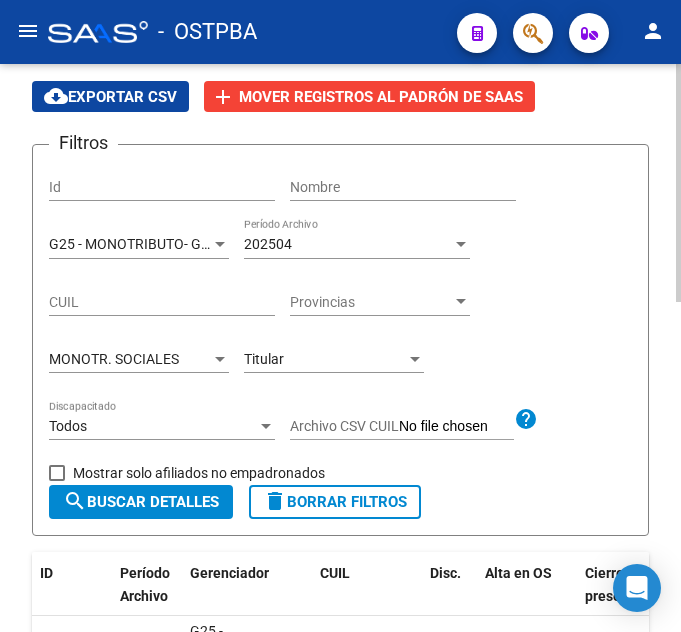 scroll, scrollTop: 86, scrollLeft: 0, axis: vertical 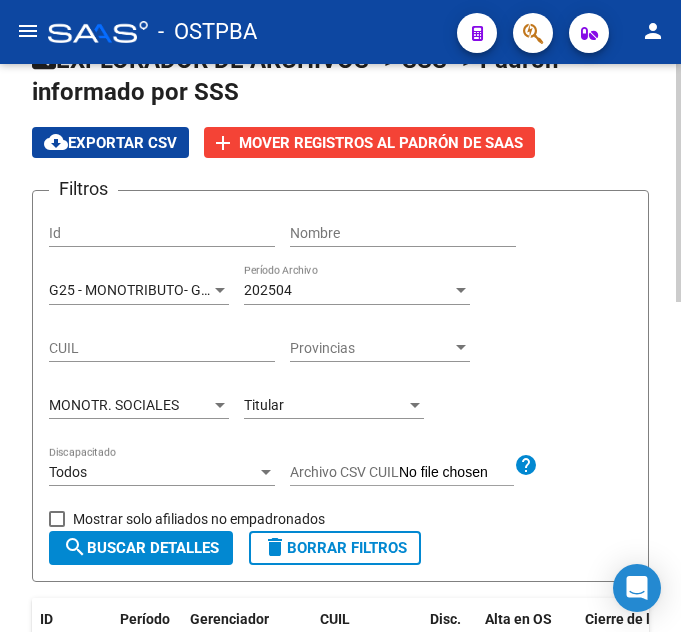 click on "MONOTR. SOCIALES" at bounding box center [114, 405] 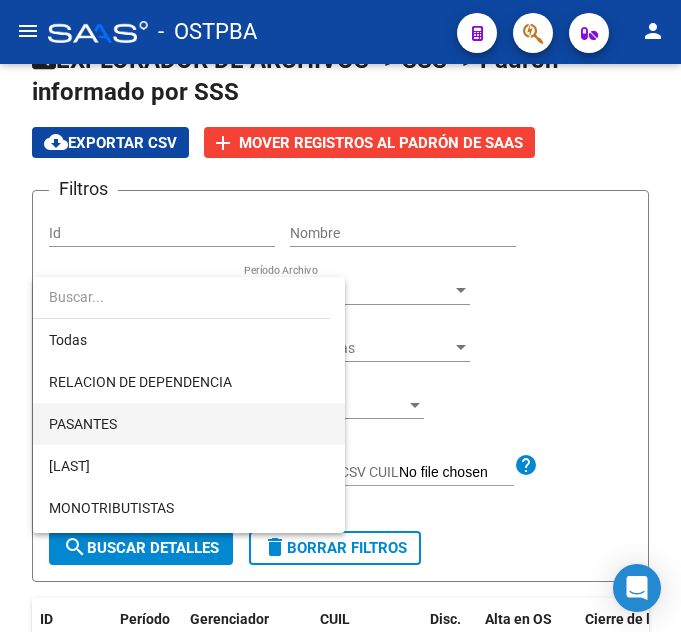 scroll, scrollTop: 100, scrollLeft: 0, axis: vertical 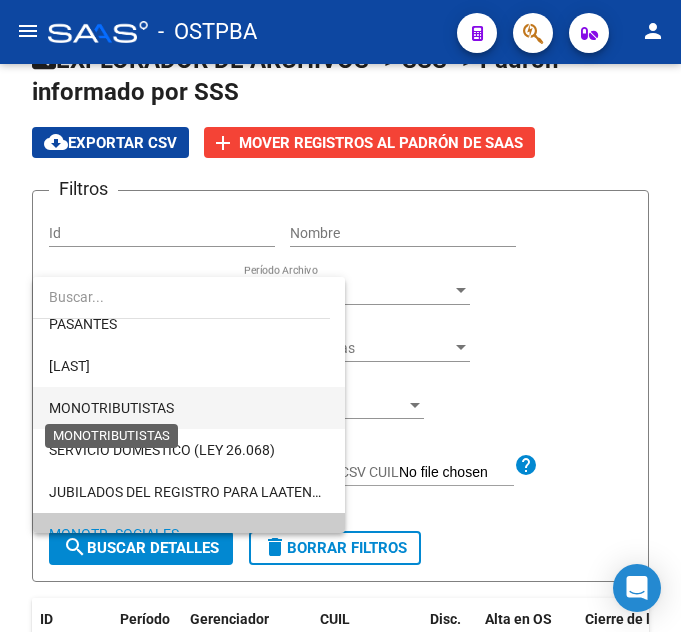 click on "MONOTRIBUTISTAS" at bounding box center [111, 408] 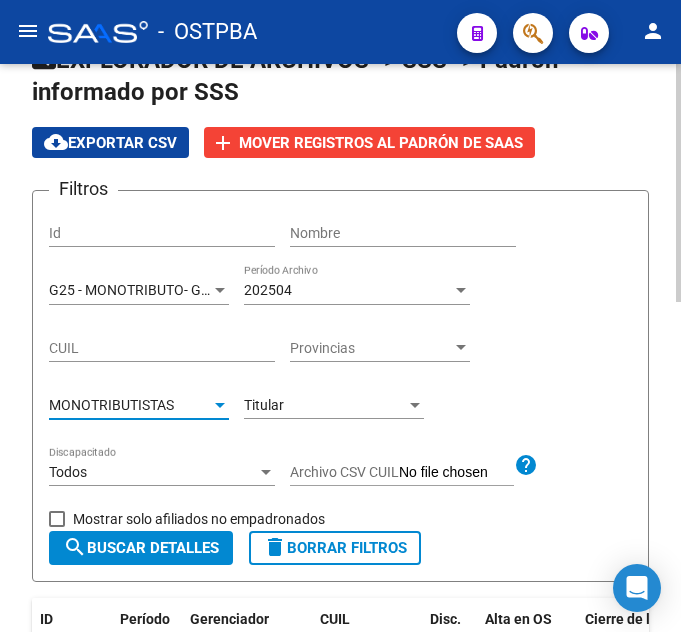 click on "Titular Parentesco" 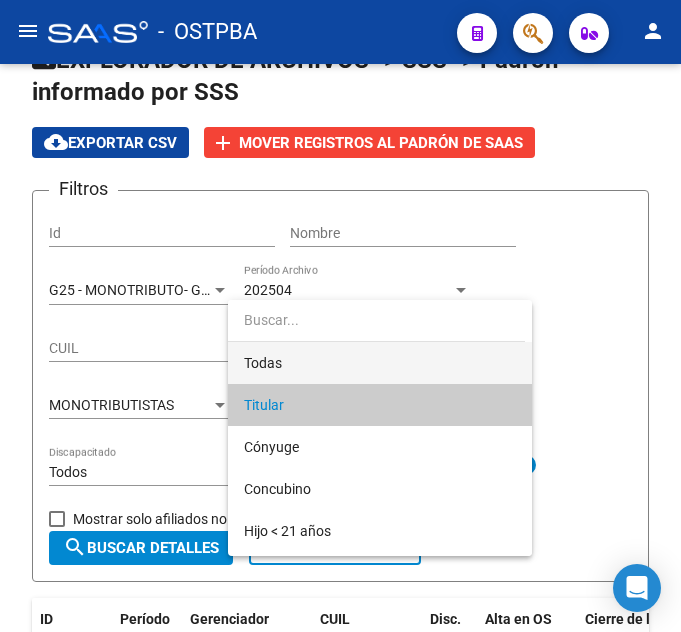 click on "Todas" at bounding box center [380, 363] 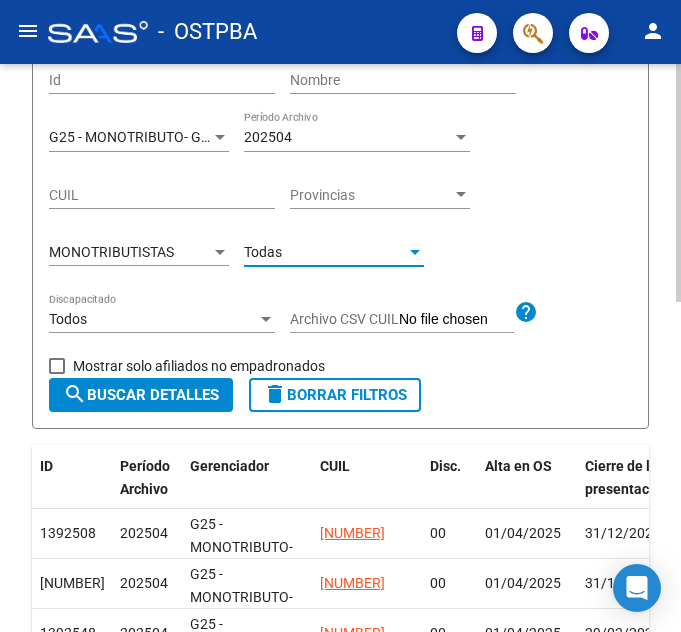 scroll, scrollTop: 286, scrollLeft: 0, axis: vertical 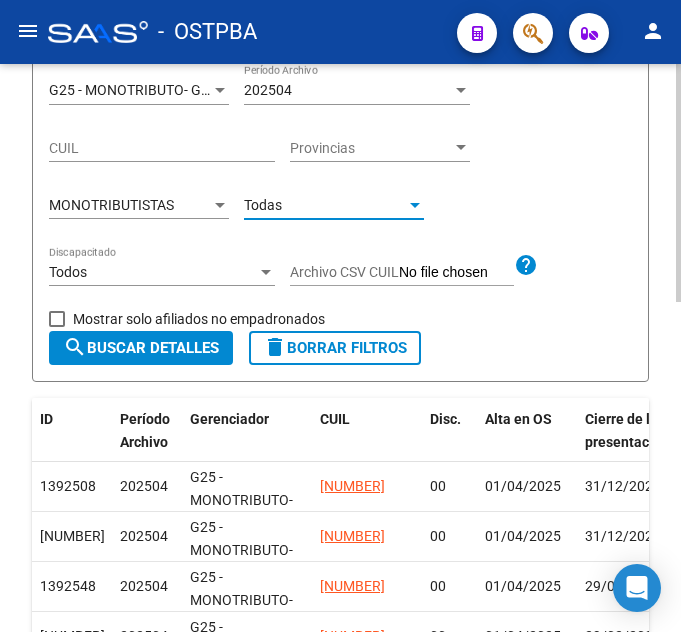 click on "search  Buscar Detalles" 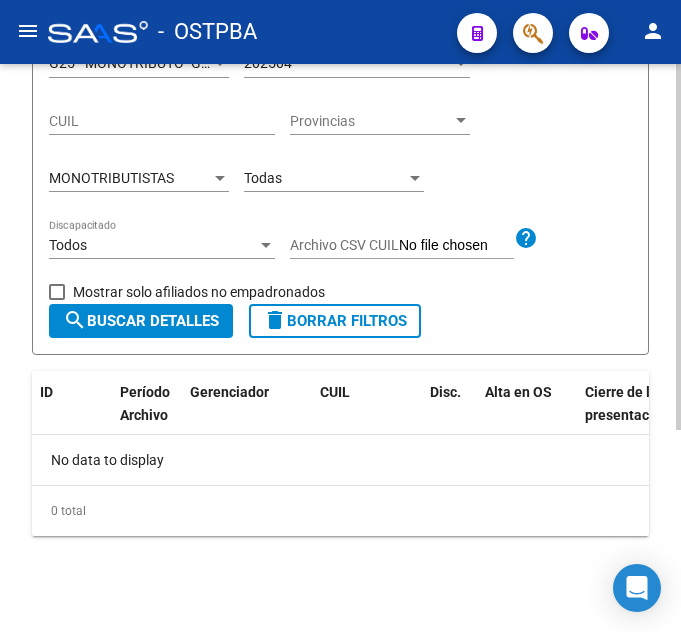 scroll, scrollTop: 314, scrollLeft: 0, axis: vertical 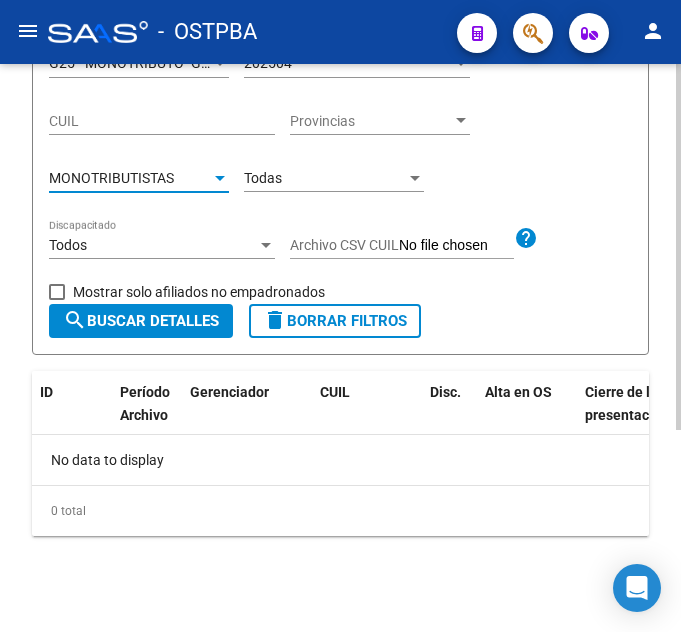 click on "MONOTRIBUTISTAS" at bounding box center (130, 178) 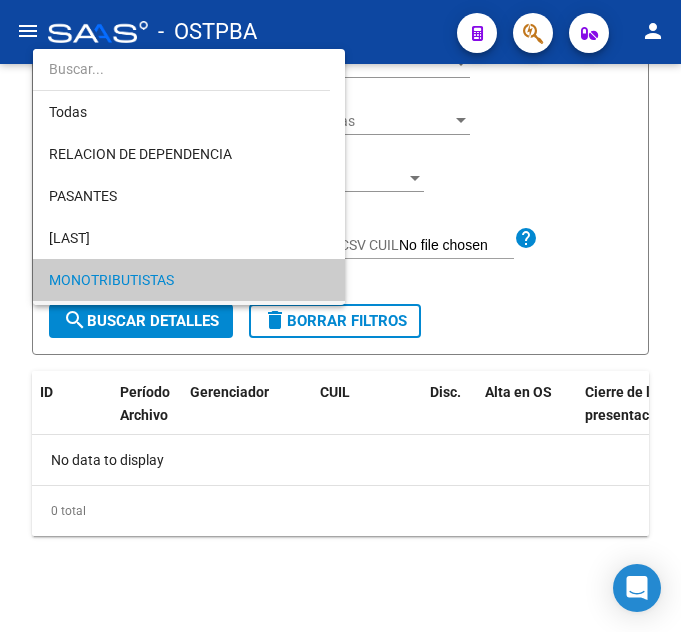 scroll, scrollTop: 103, scrollLeft: 0, axis: vertical 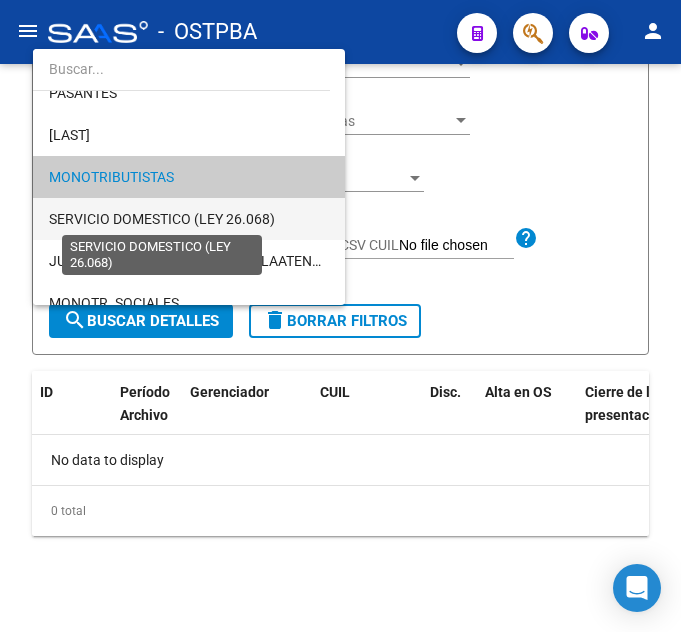 click on "SERVICIO DOMESTICO (LEY 26.068)" at bounding box center (162, 219) 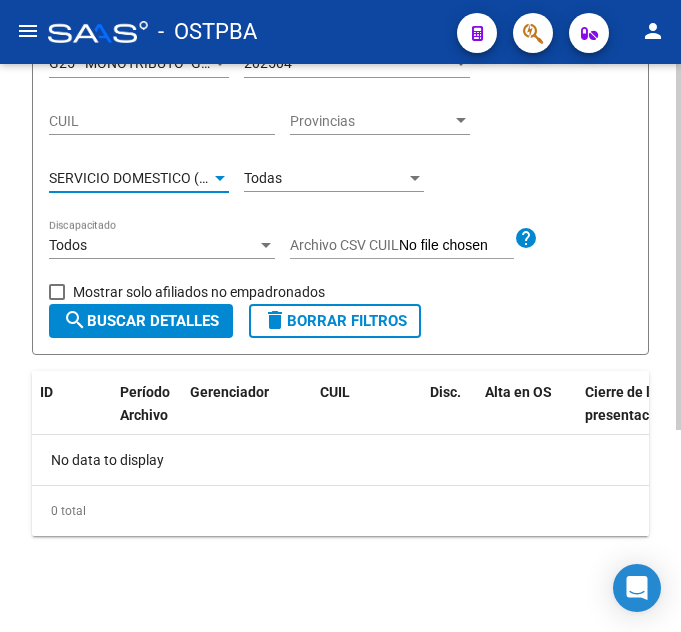 click on "SERVICIO DOMESTICO (LEY 26.068)" at bounding box center [162, 178] 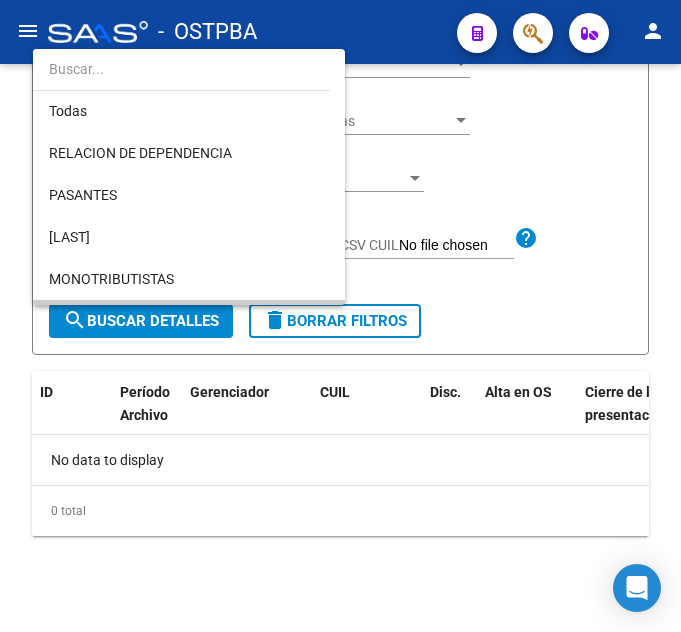 scroll, scrollTop: 0, scrollLeft: 0, axis: both 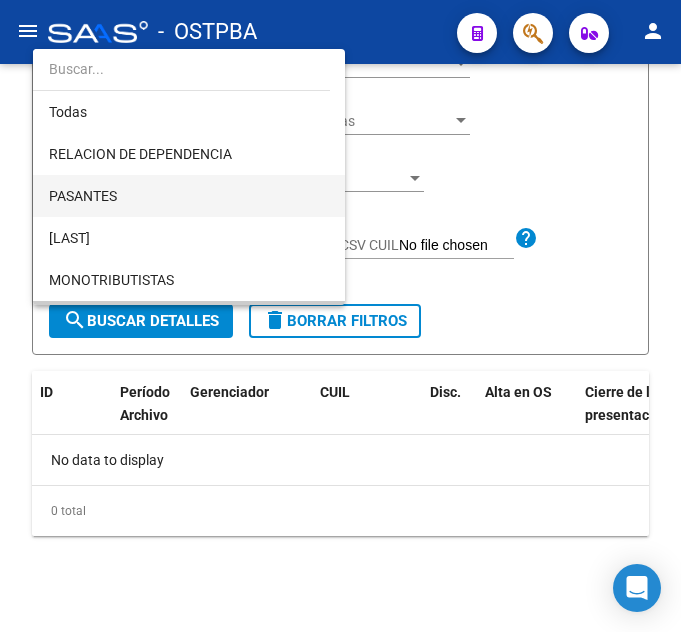 click on "PASANTES" at bounding box center [189, 196] 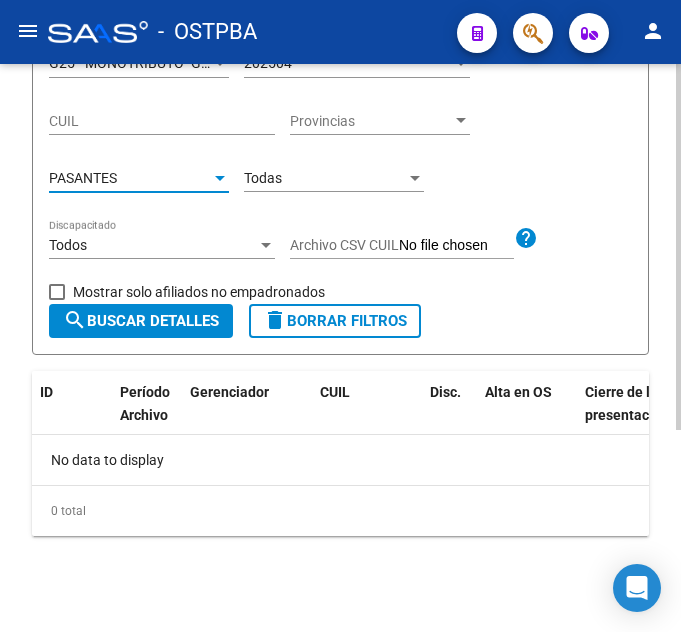 click on "PASANTES" at bounding box center [130, 178] 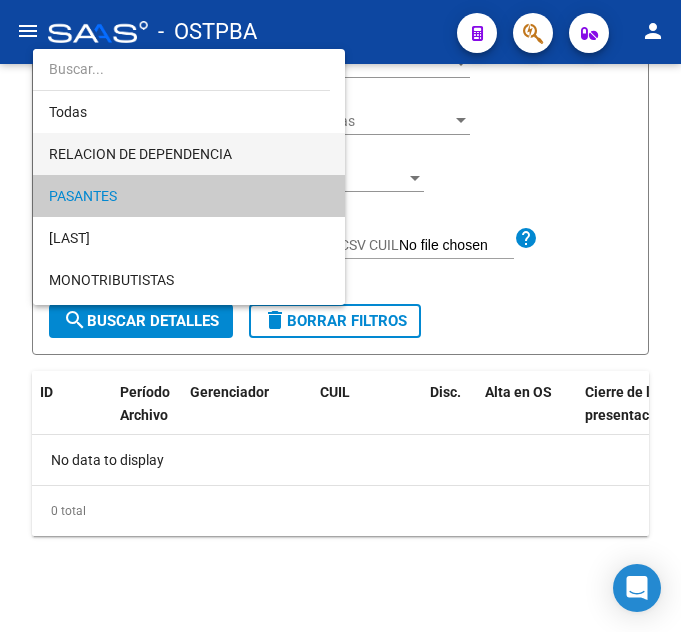 scroll, scrollTop: 19, scrollLeft: 0, axis: vertical 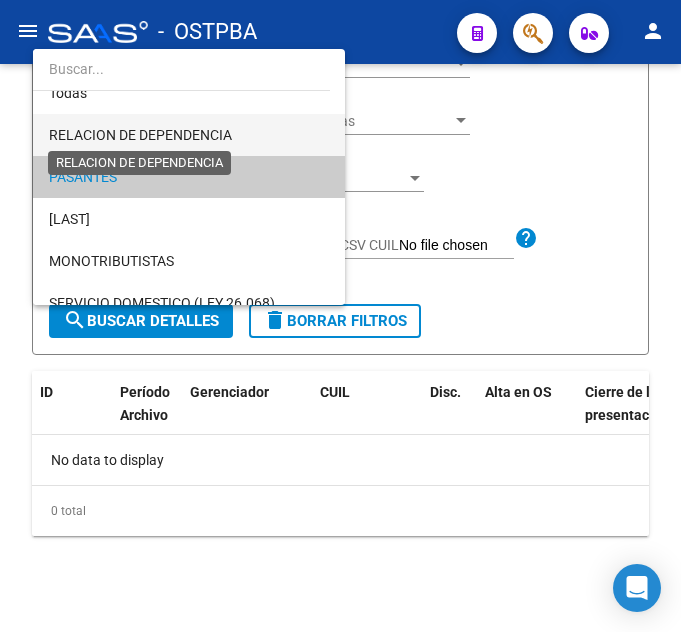 click on "RELACION DE DEPENDENCIA" at bounding box center [140, 135] 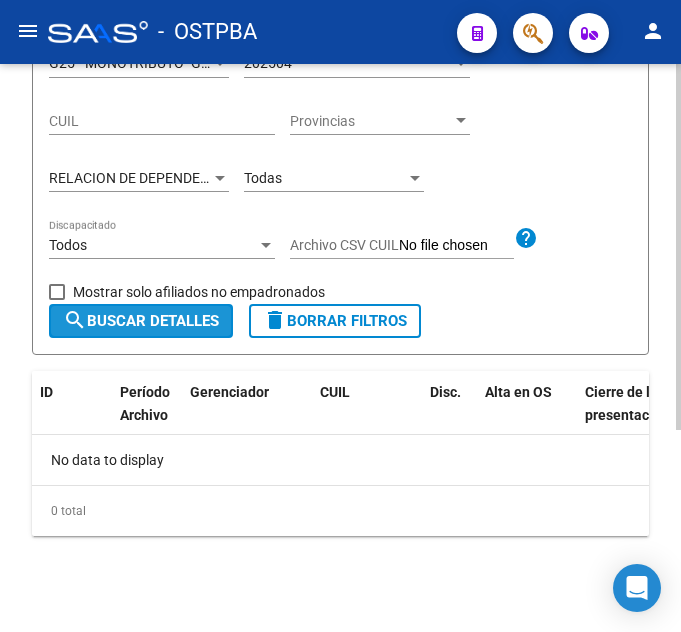 click on "search  Buscar Detalles" 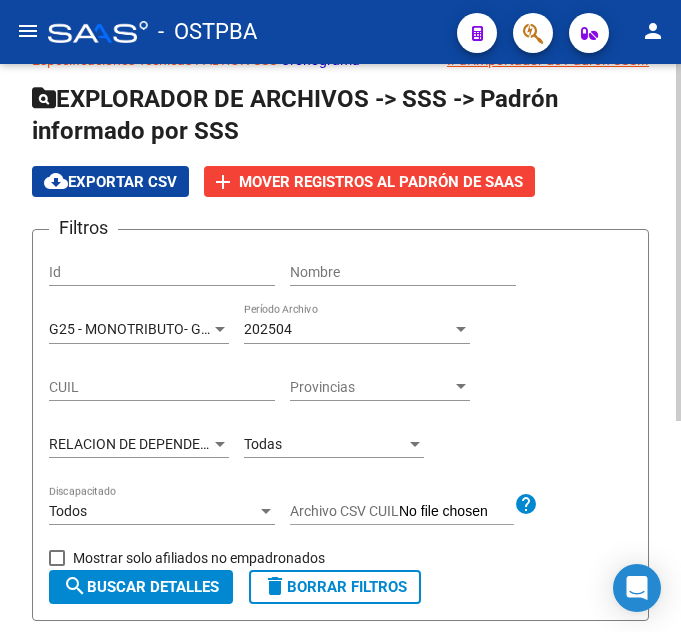 scroll, scrollTop: 36, scrollLeft: 0, axis: vertical 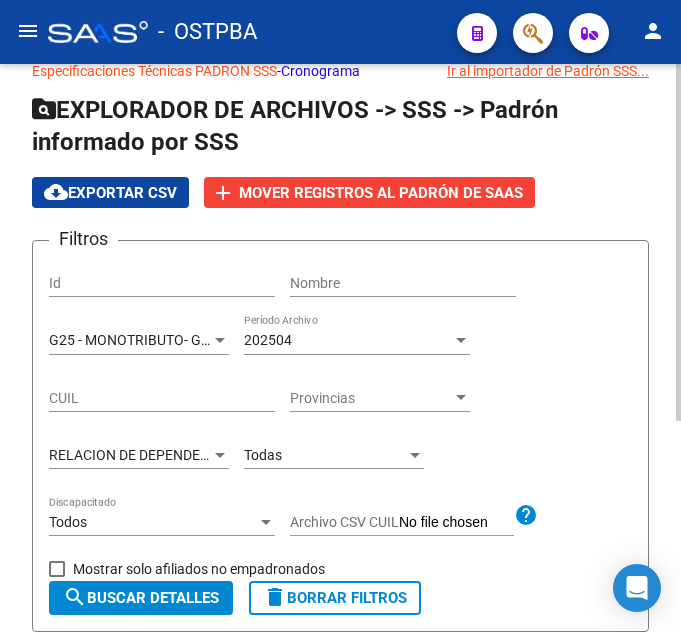 click on "RELACION DE DEPENDENCIA Tipo de Beneficiario" 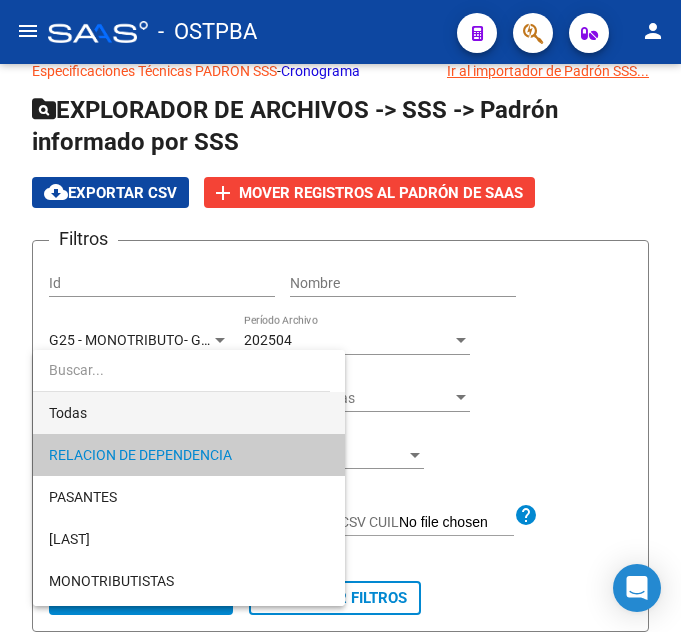 click on "Todas" at bounding box center [189, 413] 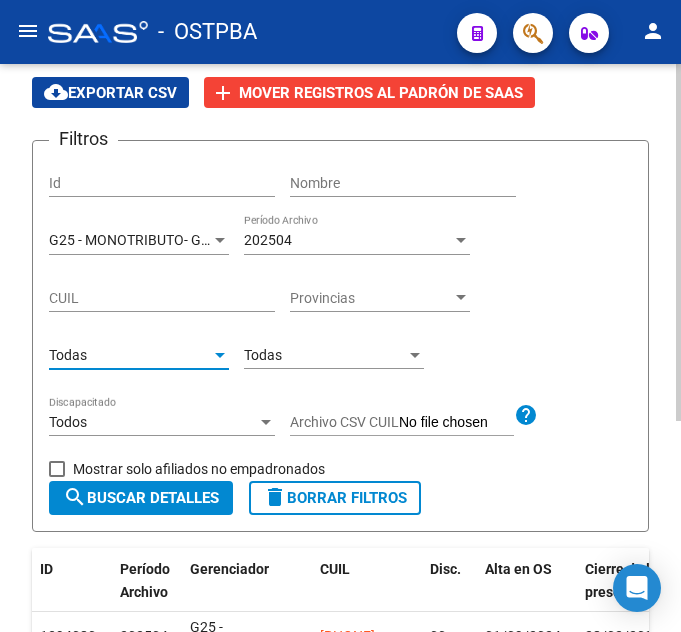 click on "search  Buscar Detalles" 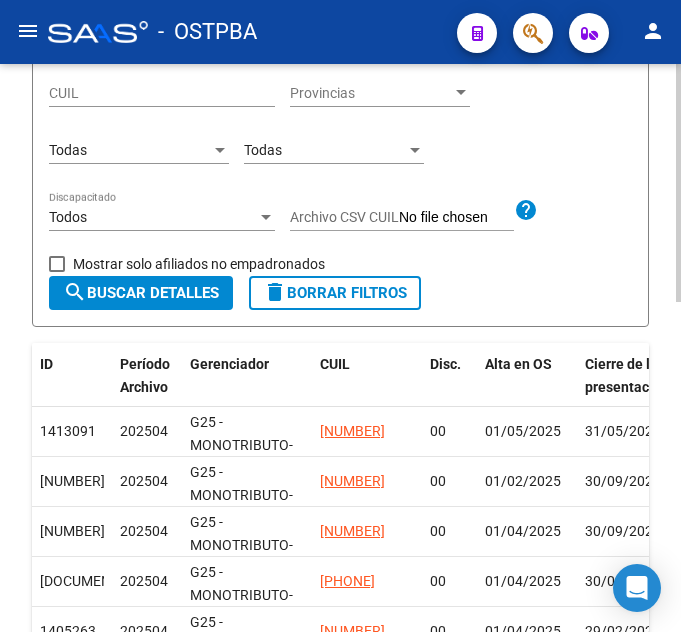 scroll, scrollTop: 786, scrollLeft: 0, axis: vertical 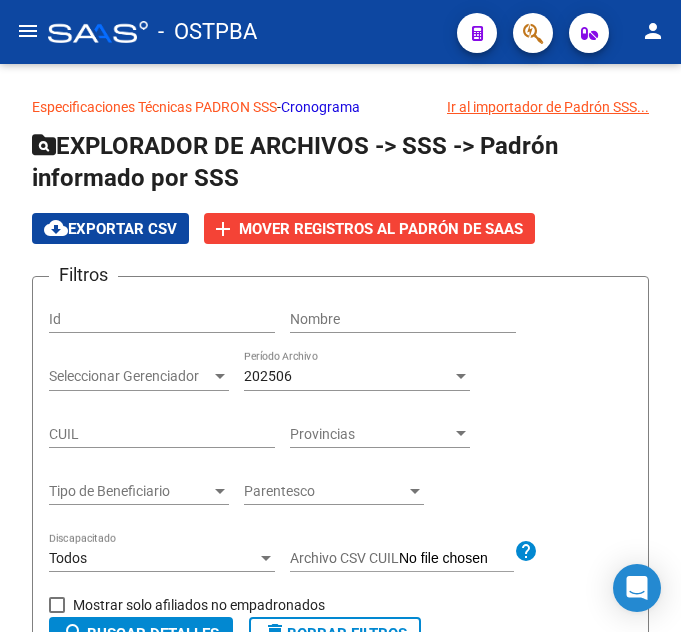 click on "menu" 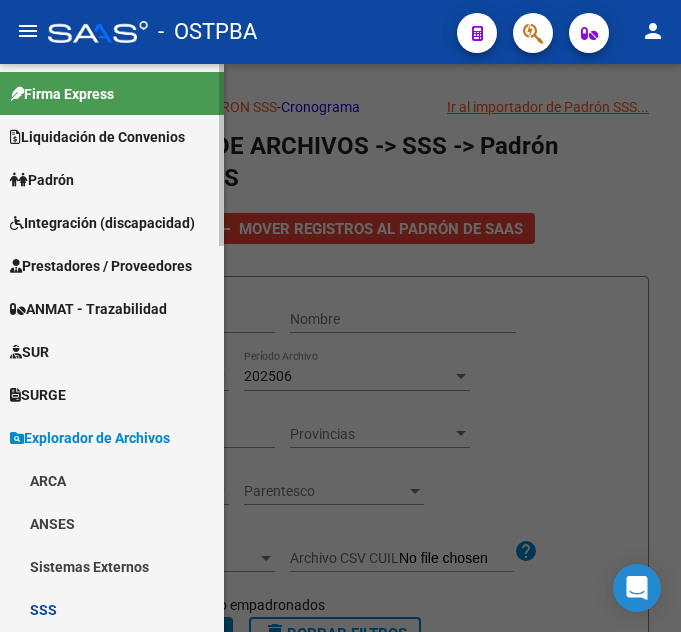 click on "Padrón" at bounding box center (112, 179) 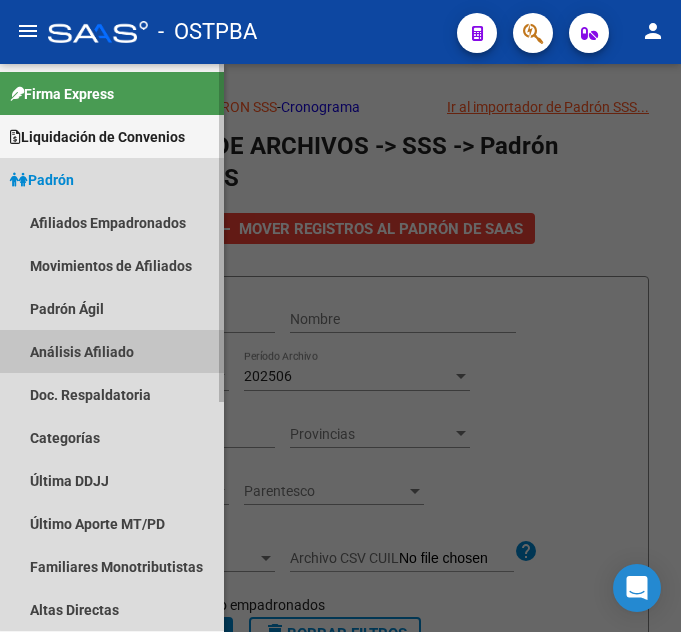 click on "Análisis Afiliado" at bounding box center (112, 351) 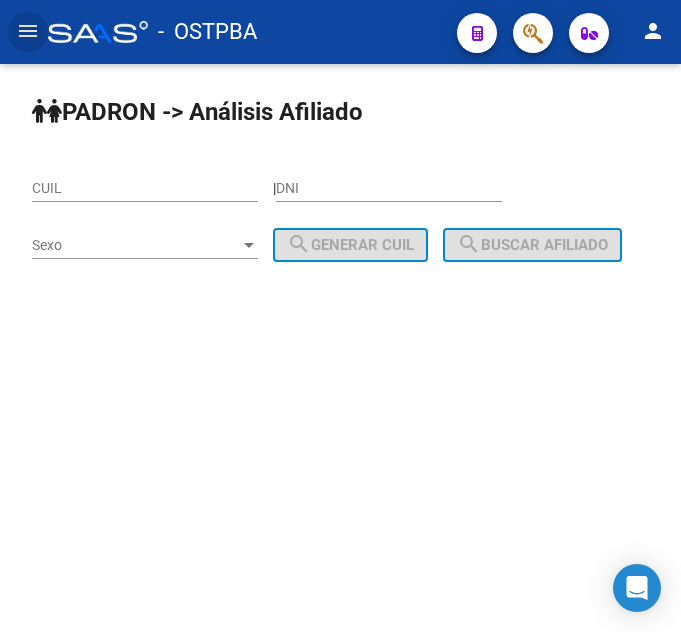 click on "menu -   OSTPBA  person" 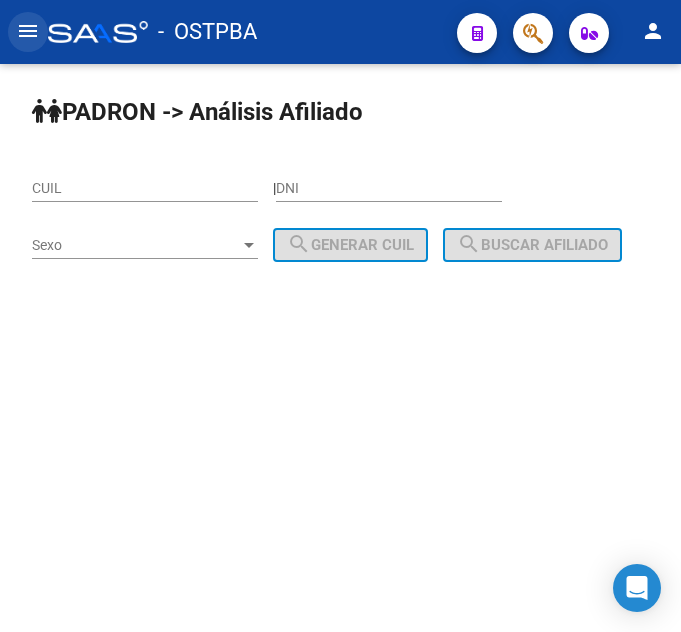 drag, startPoint x: 16, startPoint y: 21, endPoint x: 84, endPoint y: 121, distance: 120.92973 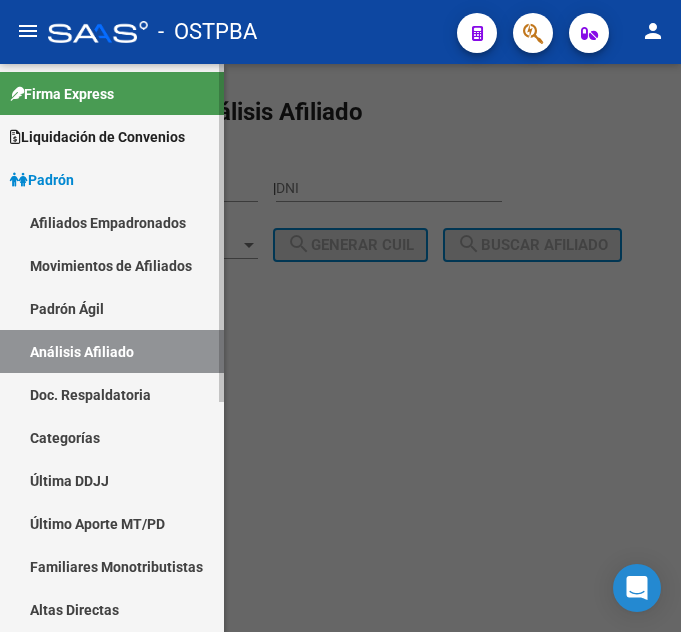 click on "Movimientos de Afiliados" at bounding box center (112, 265) 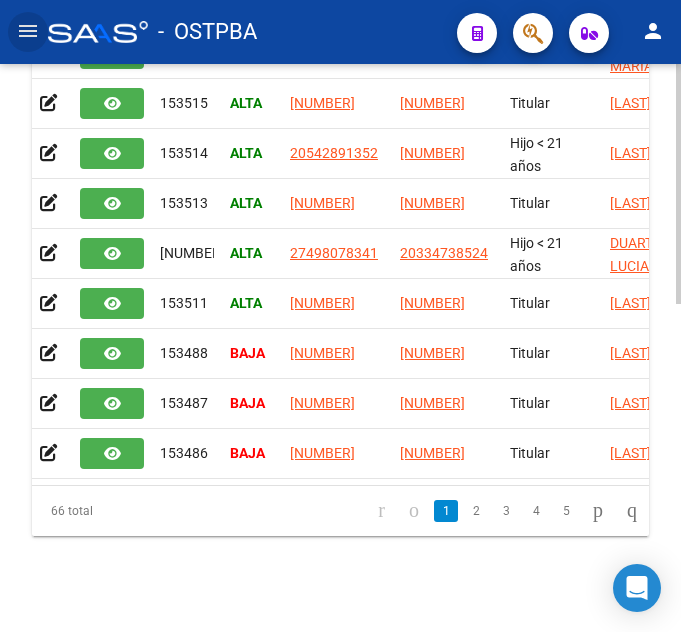 scroll, scrollTop: 778, scrollLeft: 0, axis: vertical 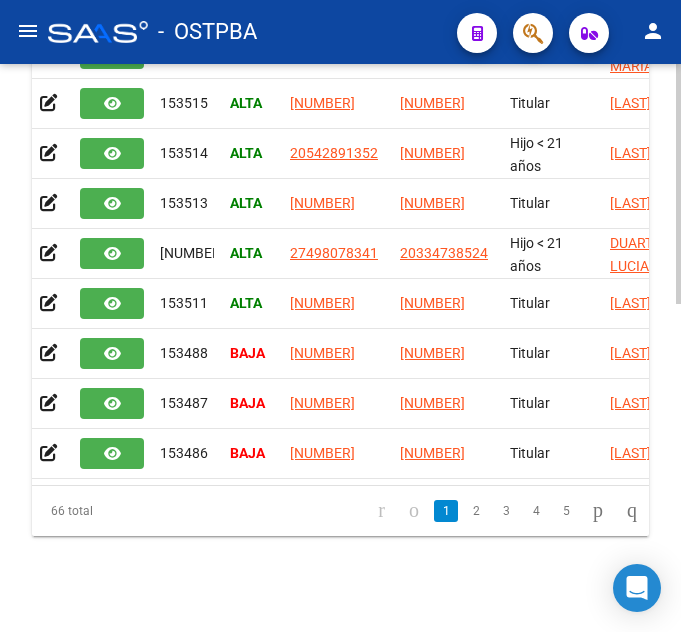 drag, startPoint x: 112, startPoint y: 467, endPoint x: 206, endPoint y: 477, distance: 94.53042 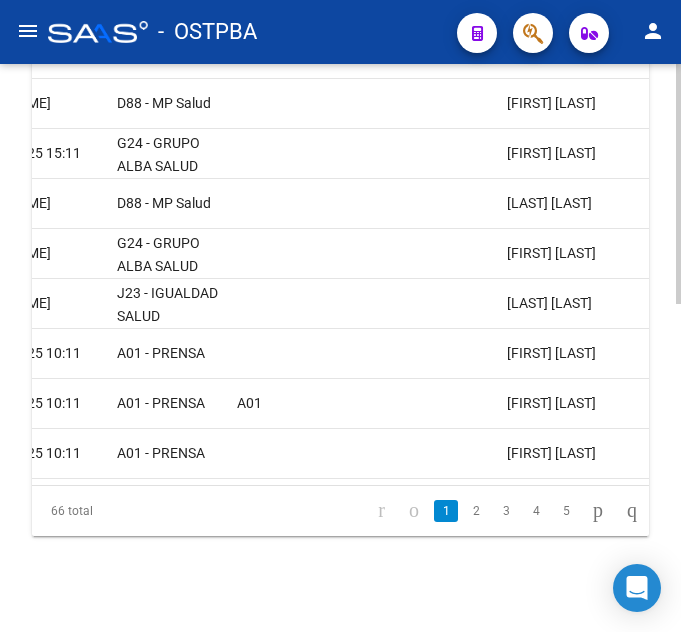 scroll, scrollTop: 0, scrollLeft: 1211, axis: horizontal 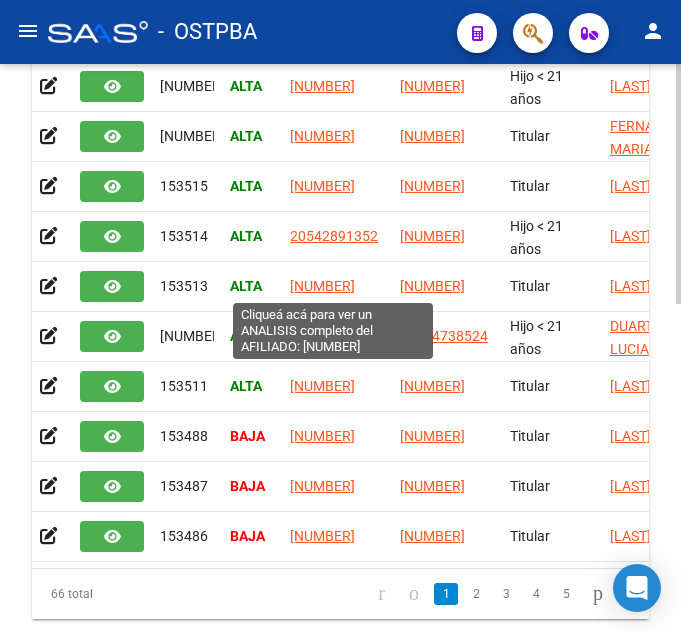 click on "27322561267" 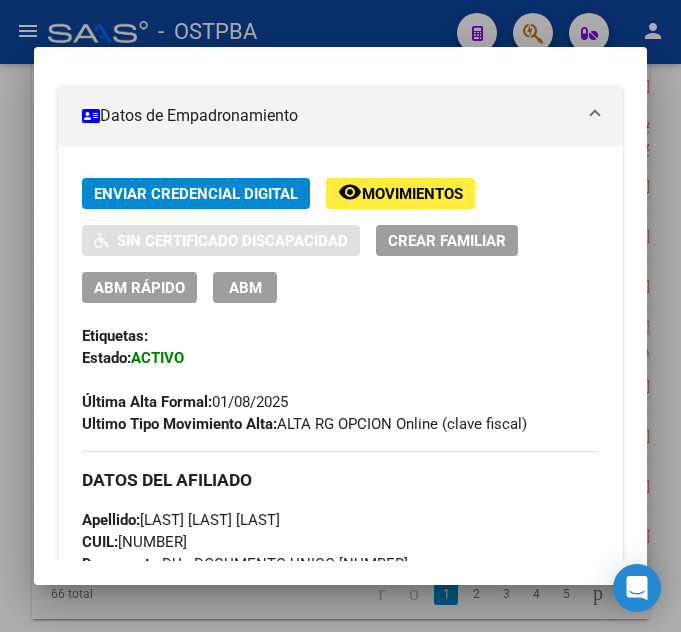 scroll, scrollTop: 400, scrollLeft: 0, axis: vertical 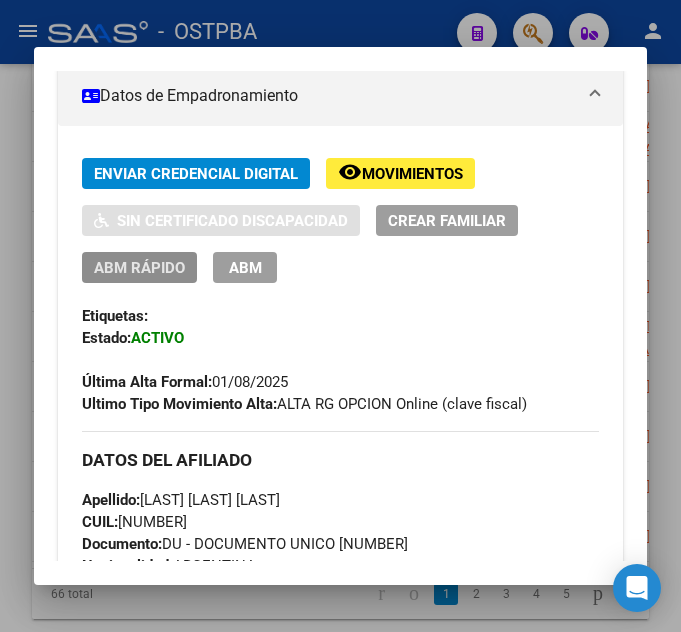 click on "ABM Rápido" 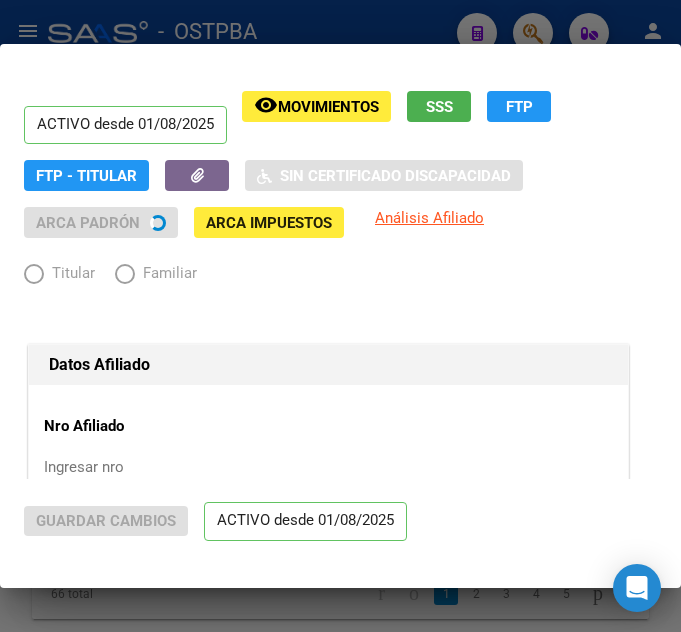 radio on "true" 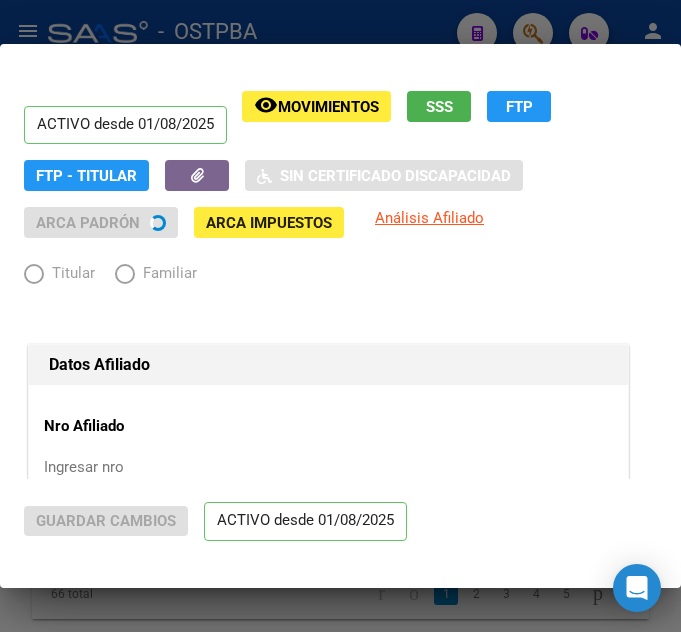 type on "30-71630783-9" 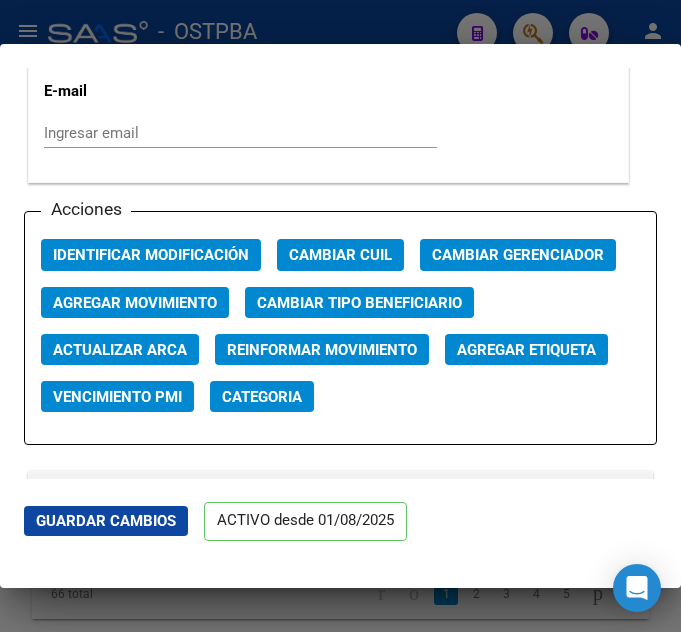 scroll, scrollTop: 2900, scrollLeft: 0, axis: vertical 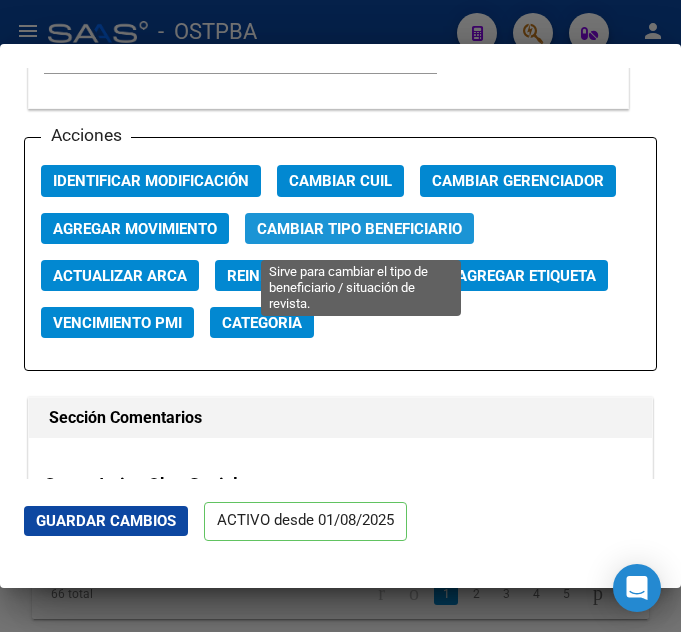 click on "Cambiar Tipo Beneficiario" 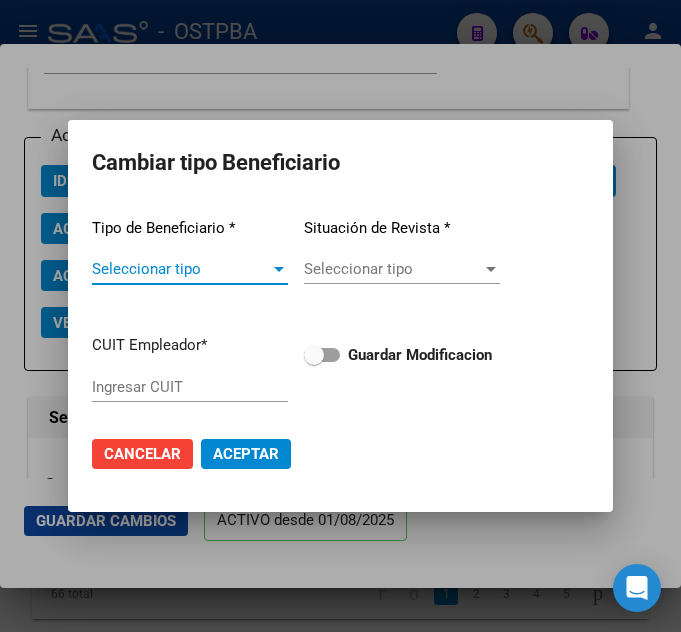 click at bounding box center (279, 269) 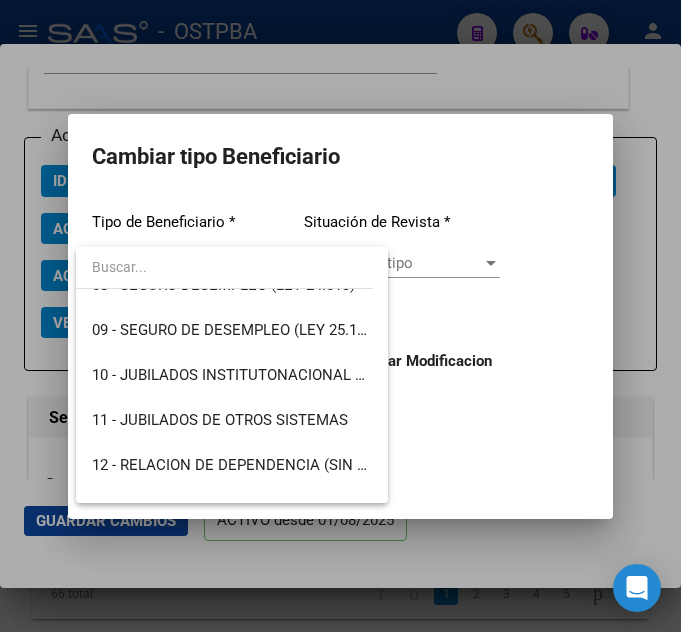 scroll, scrollTop: 374, scrollLeft: 0, axis: vertical 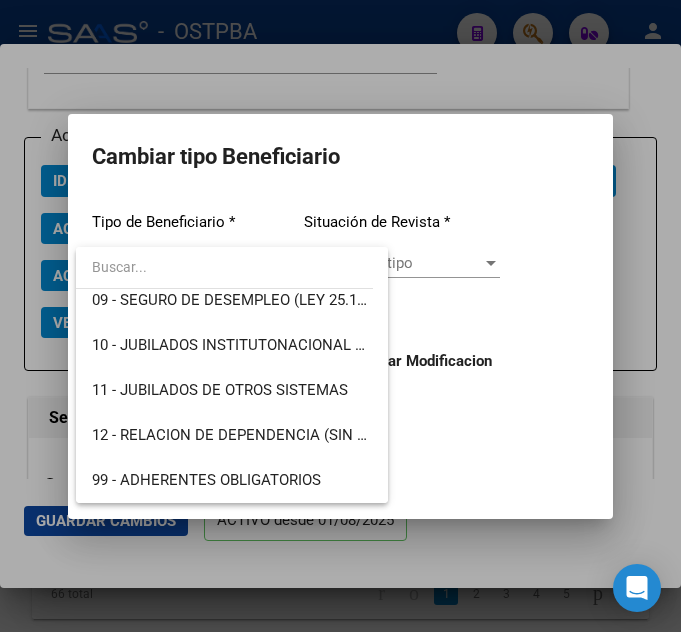 click at bounding box center [340, 316] 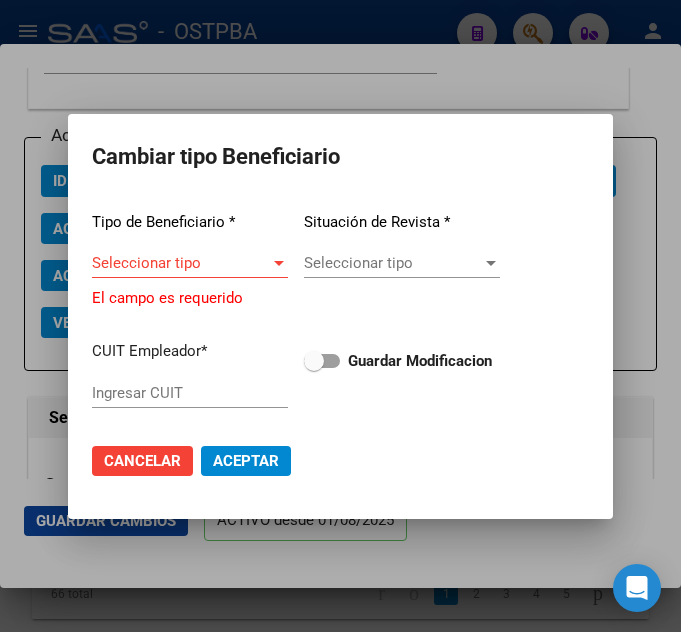 click on "Seleccionar tipo" at bounding box center [181, 263] 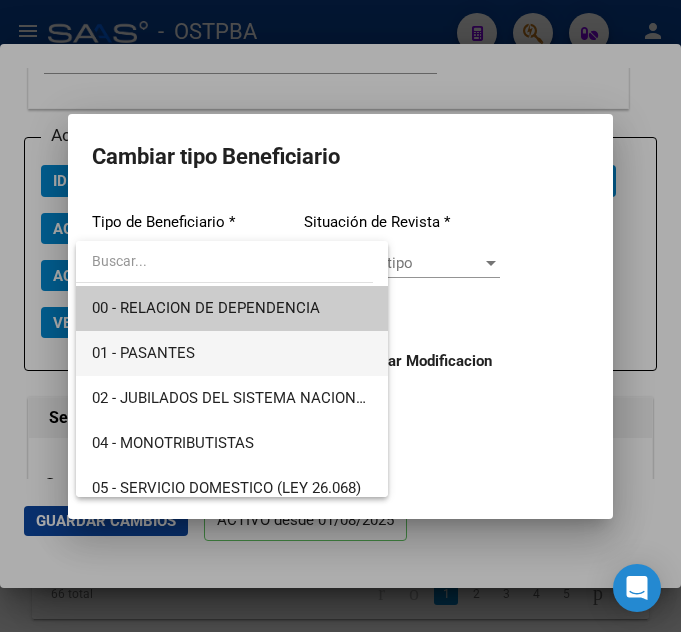 scroll, scrollTop: 374, scrollLeft: 0, axis: vertical 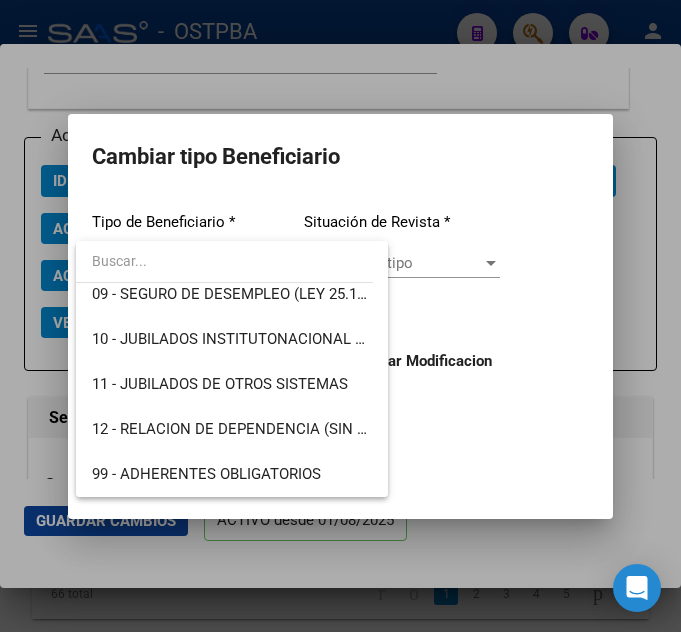 click at bounding box center (340, 316) 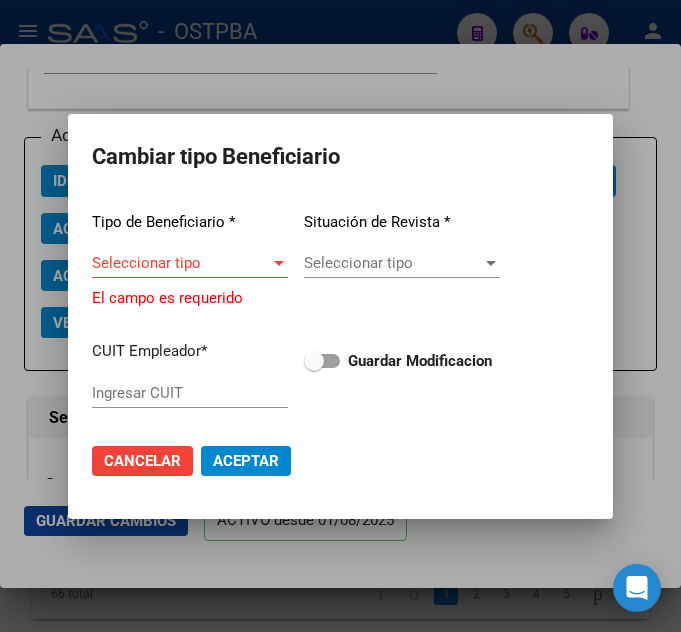 click at bounding box center (340, 316) 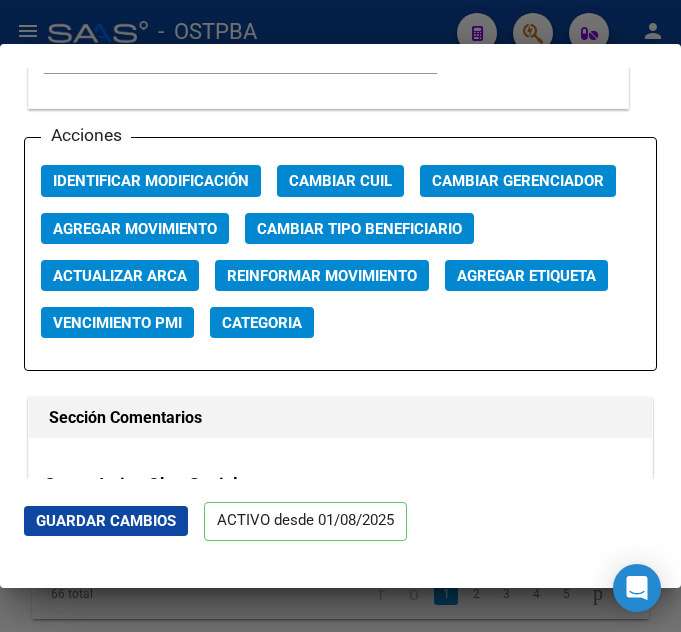 click at bounding box center (340, 316) 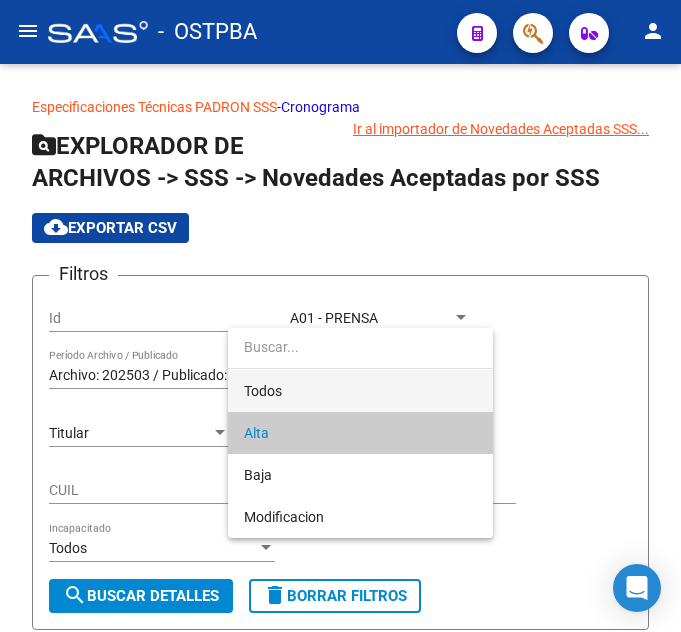 scroll, scrollTop: 0, scrollLeft: 0, axis: both 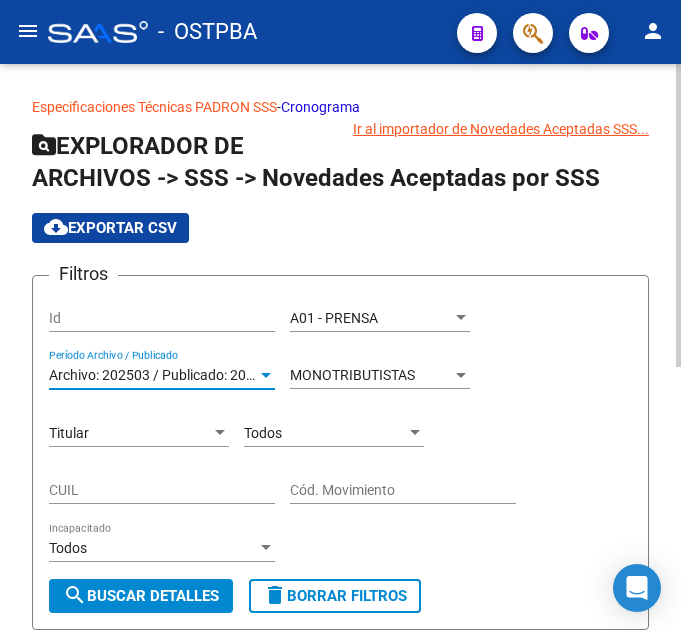 click on "Archivo: 202503 / Publicado: 202505" at bounding box center [163, 375] 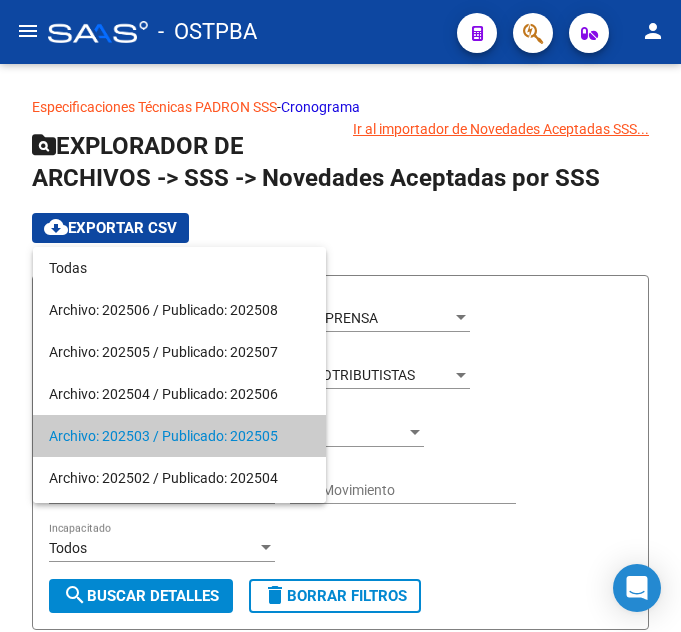 scroll, scrollTop: 61, scrollLeft: 0, axis: vertical 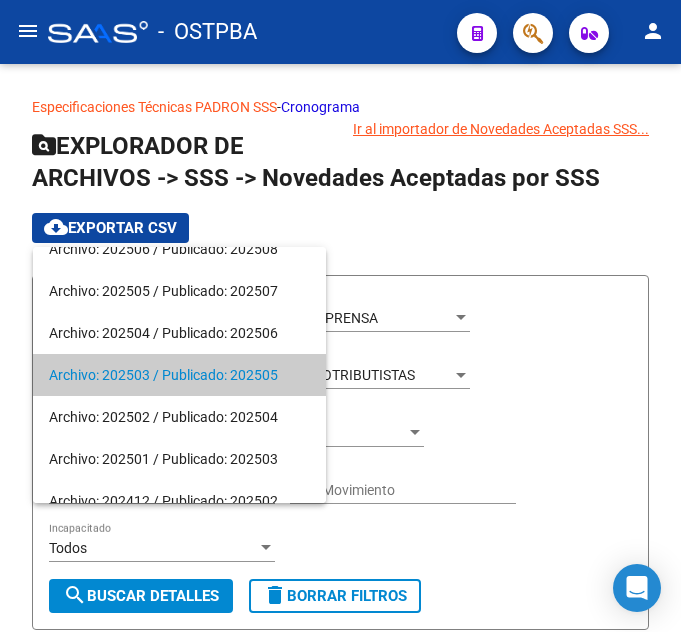 click at bounding box center (340, 316) 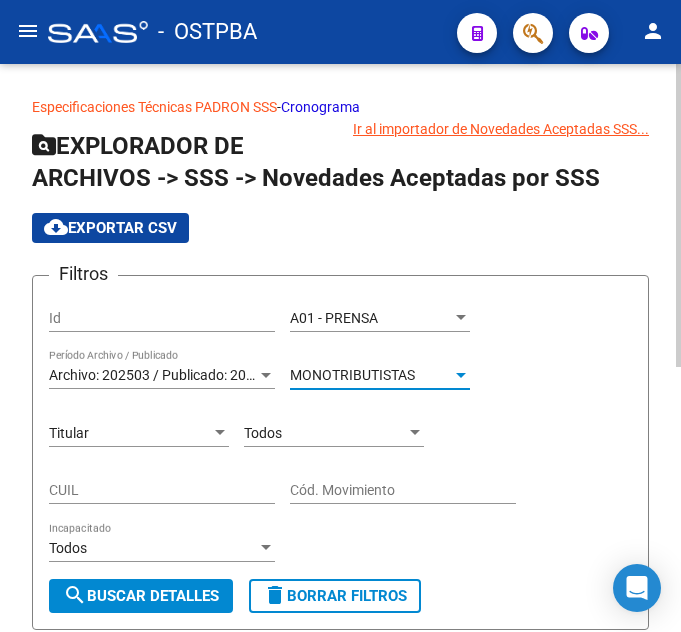 click on "MONOTRIBUTISTAS" at bounding box center (352, 375) 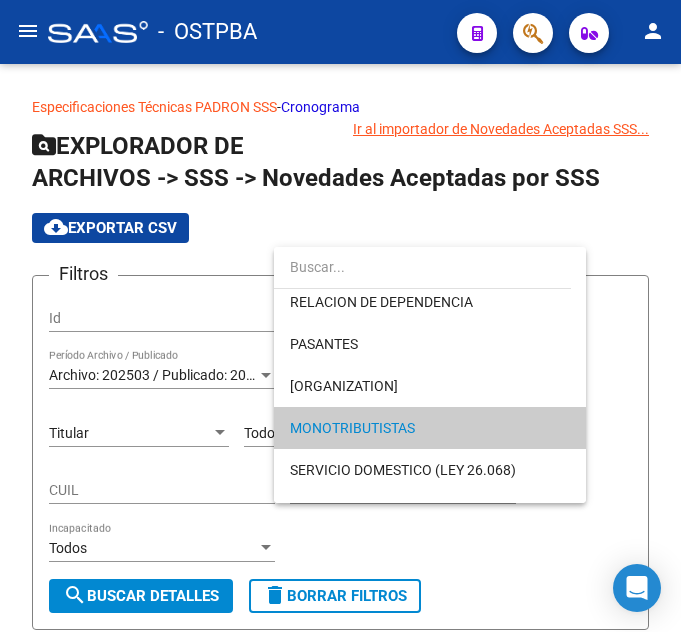 scroll, scrollTop: 0, scrollLeft: 0, axis: both 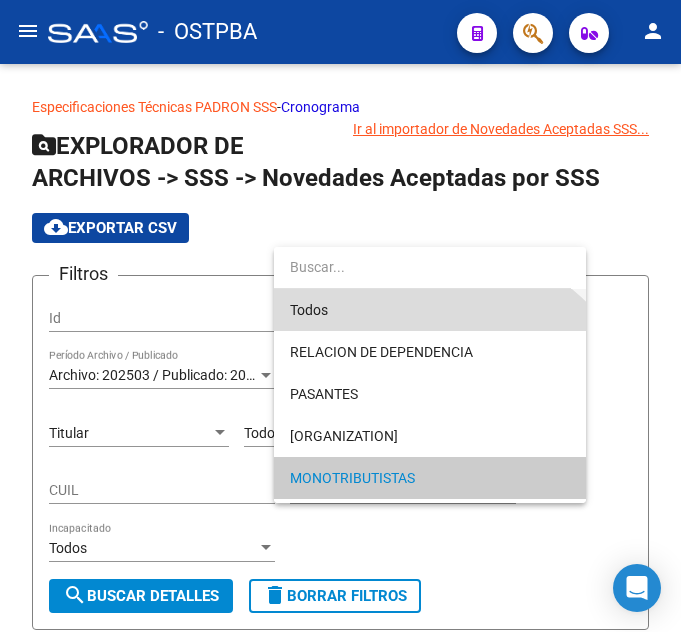 click on "Todos" at bounding box center (430, 310) 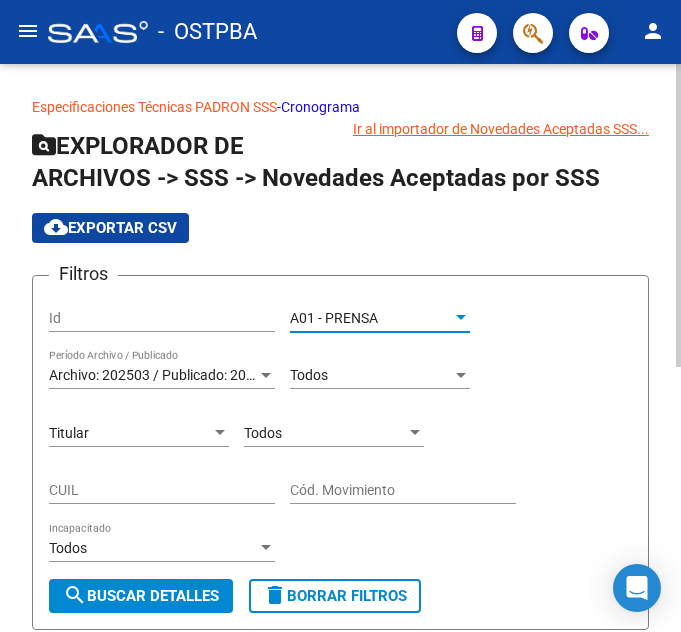 click on "A01 - PRENSA" at bounding box center (371, 318) 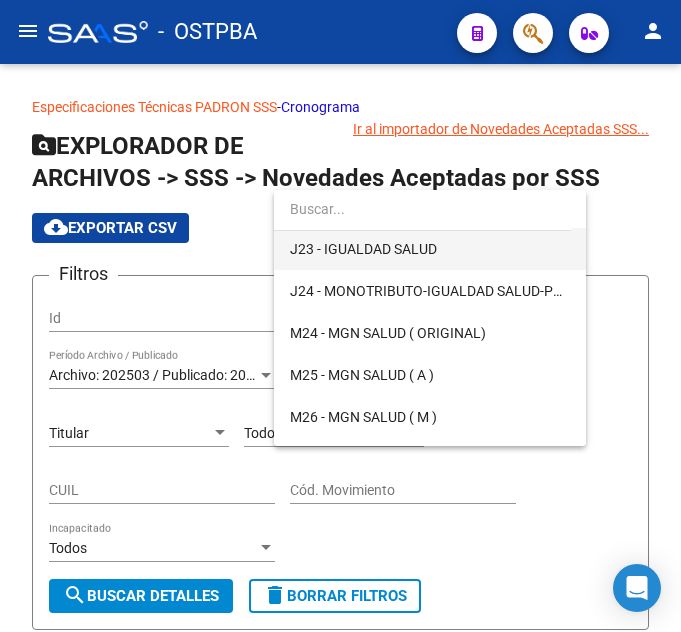 scroll, scrollTop: 419, scrollLeft: 0, axis: vertical 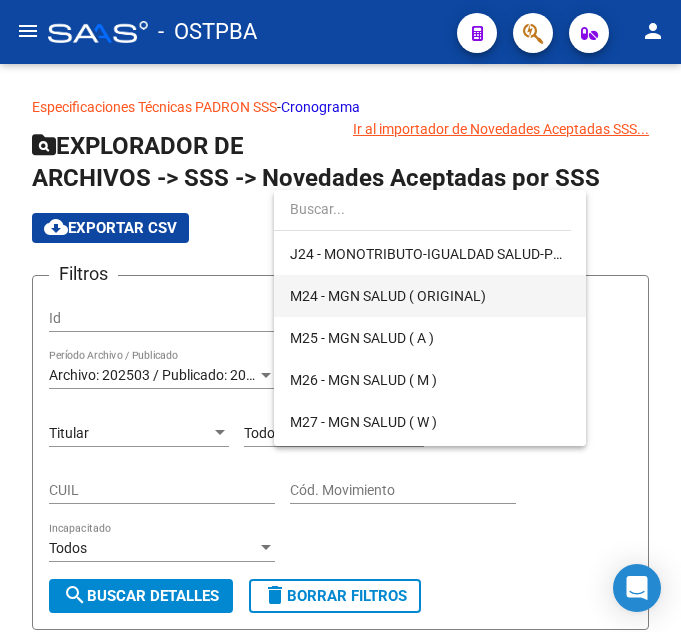 click on "M24 - MGN SALUD ( ORIGINAL)" at bounding box center [430, 296] 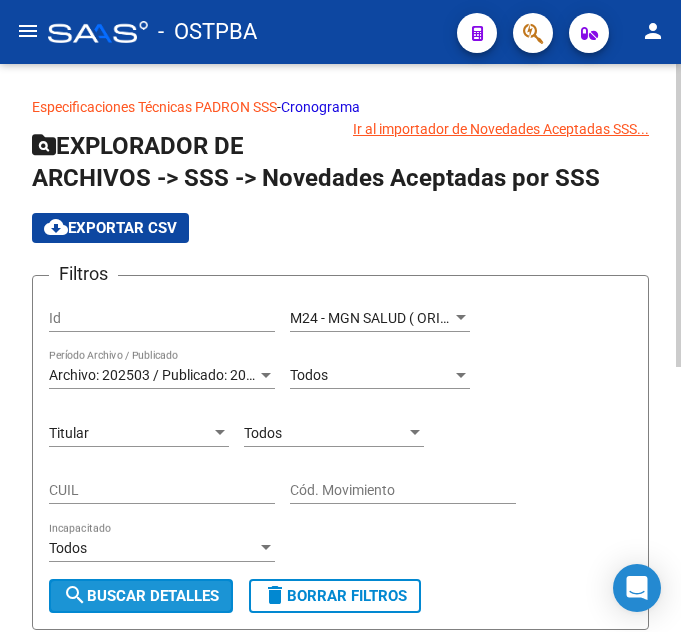 click on "search  Buscar Detalles" 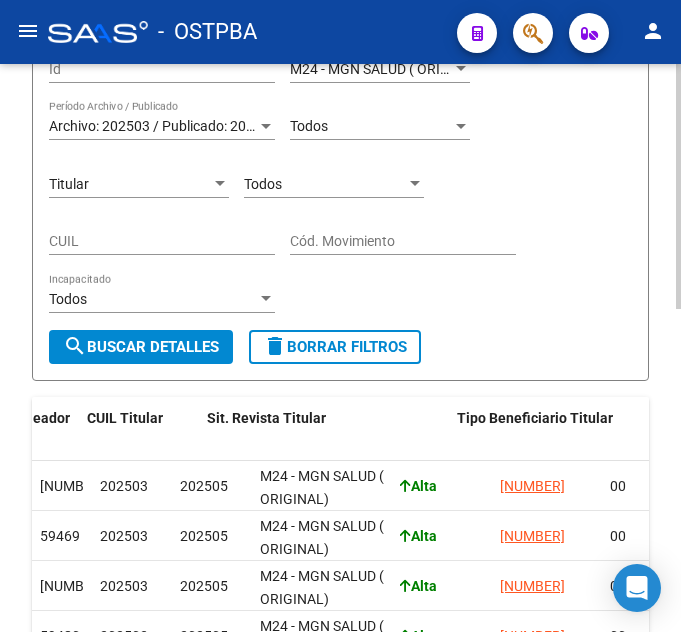 scroll, scrollTop: 247, scrollLeft: 0, axis: vertical 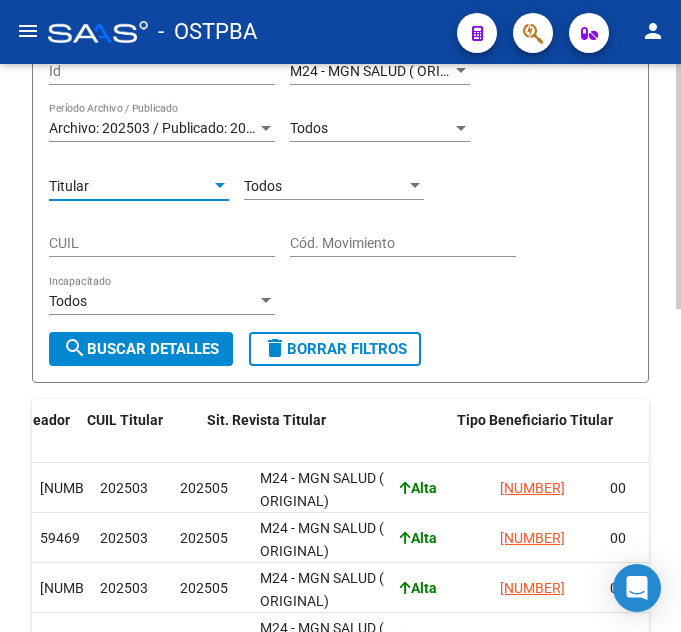 click on "Titular" at bounding box center (130, 186) 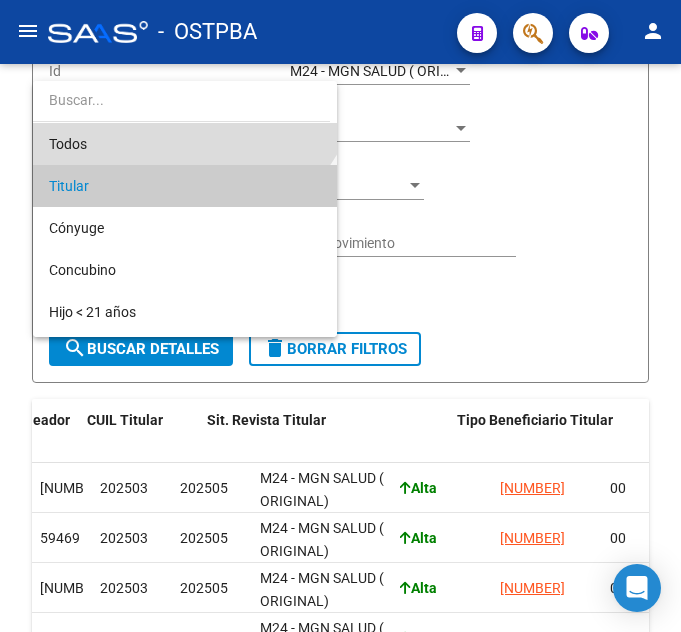 click on "Todos" at bounding box center [185, 144] 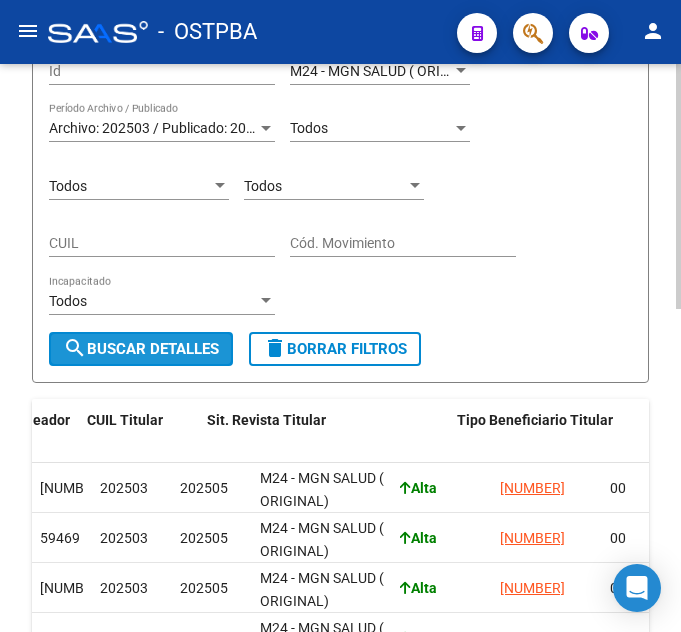click on "search  Buscar Detalles" 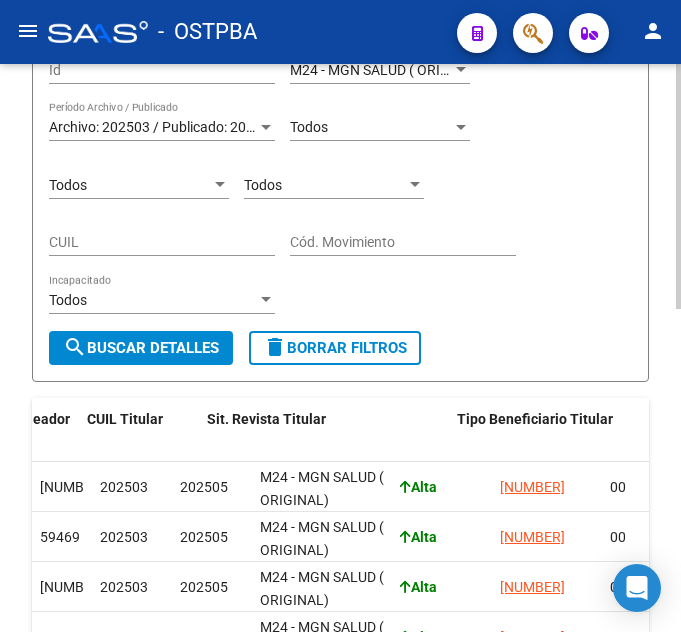 scroll, scrollTop: 47, scrollLeft: 0, axis: vertical 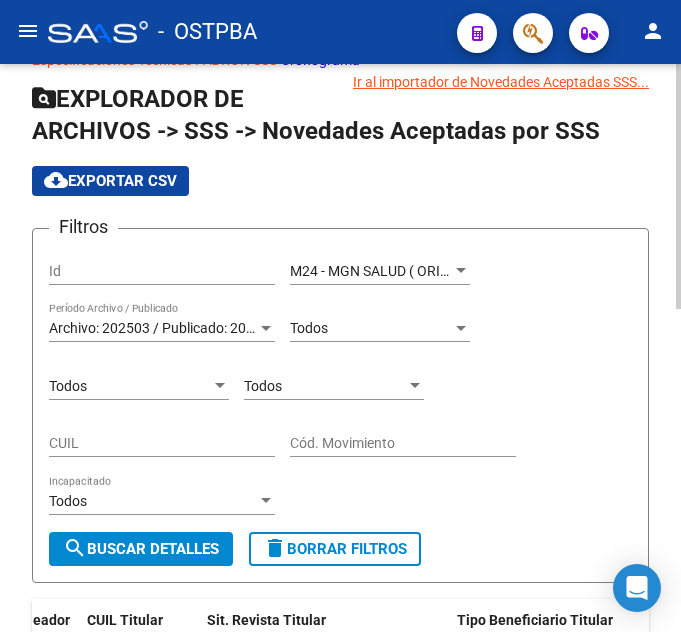 click on "Todos" at bounding box center (371, 328) 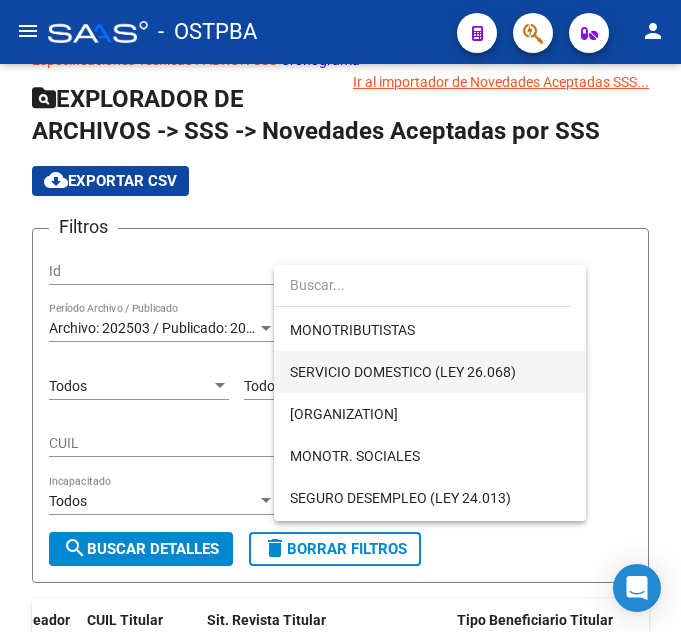 scroll, scrollTop: 200, scrollLeft: 0, axis: vertical 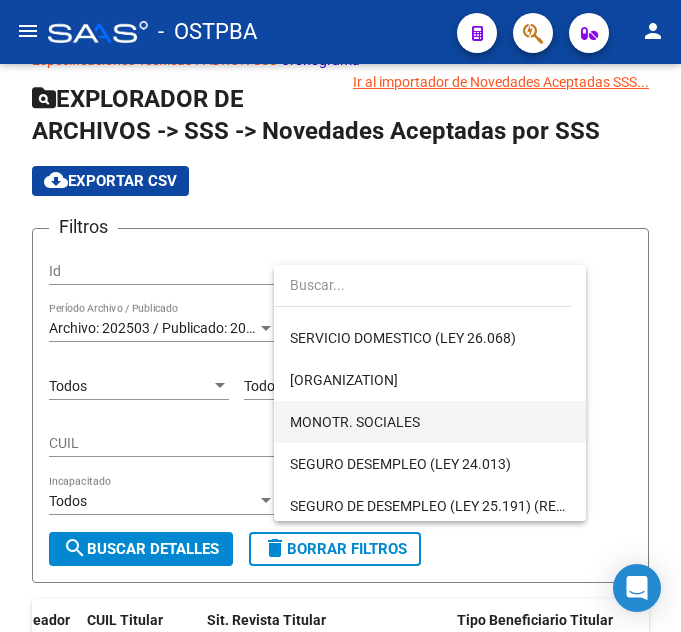 click on "MONOTR. SOCIALES" at bounding box center (430, 422) 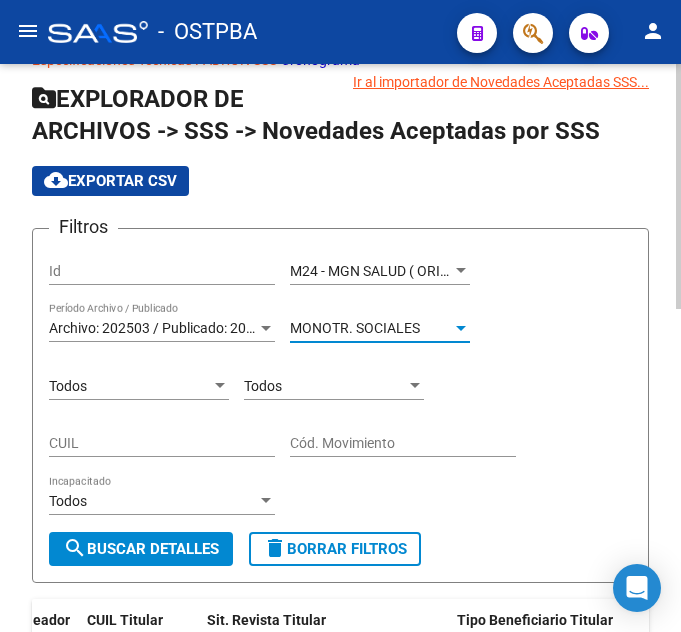 click on "search  Buscar Detalles" 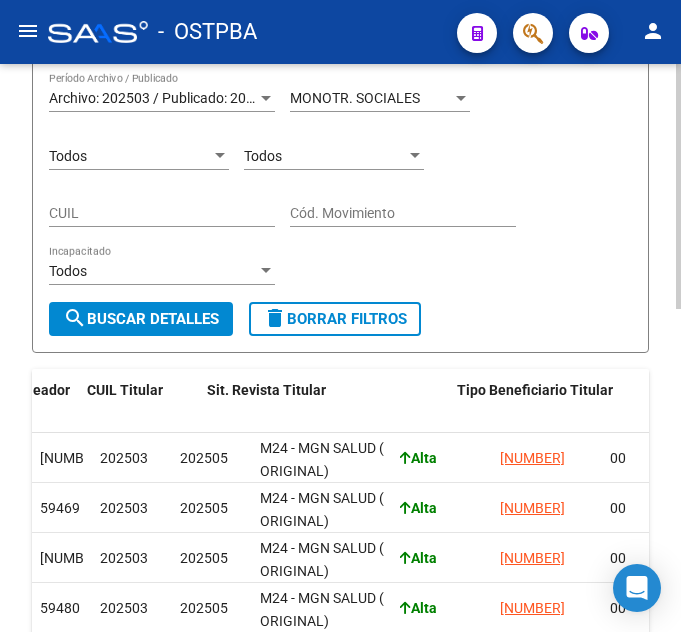 scroll, scrollTop: 247, scrollLeft: 0, axis: vertical 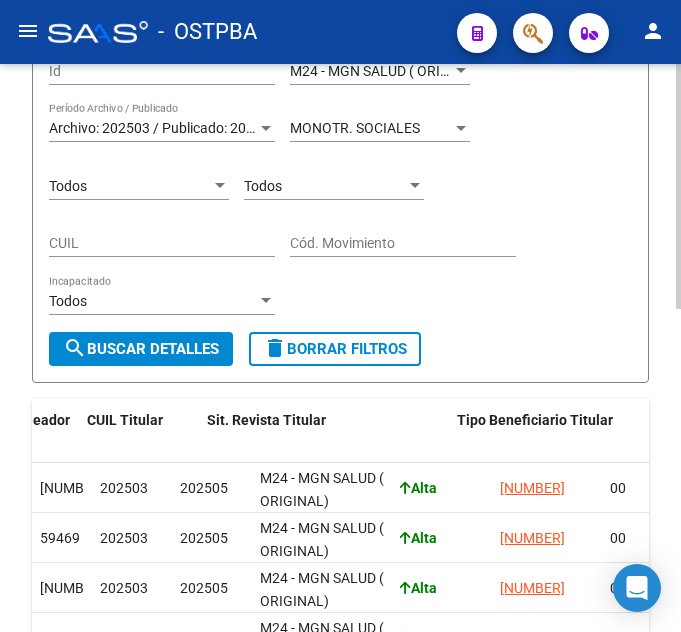 click on "Todos" at bounding box center (130, 186) 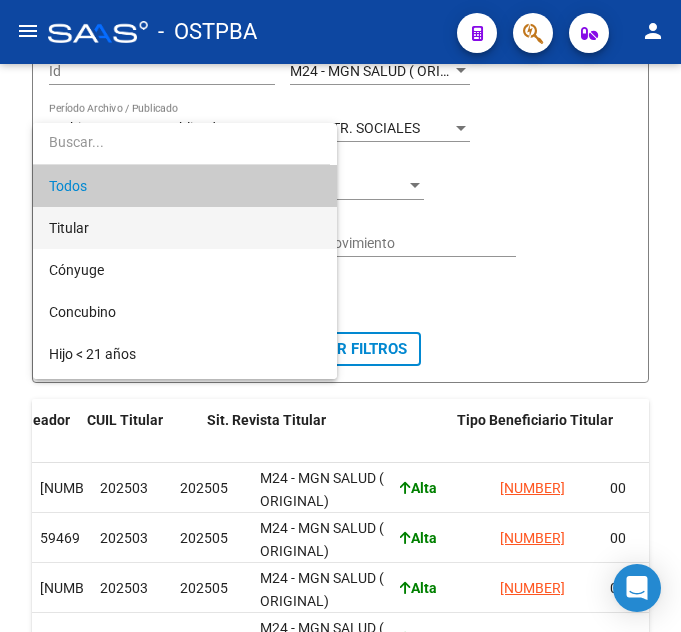 click on "Titular" at bounding box center [185, 228] 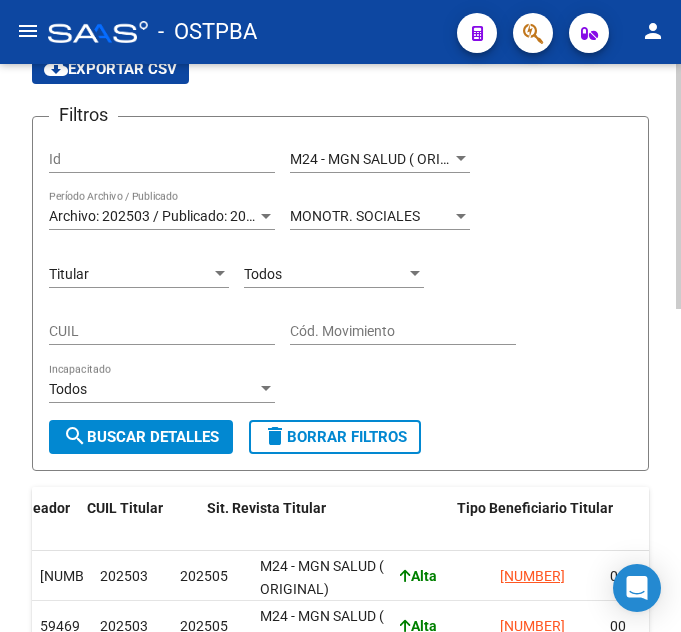 scroll, scrollTop: 147, scrollLeft: 0, axis: vertical 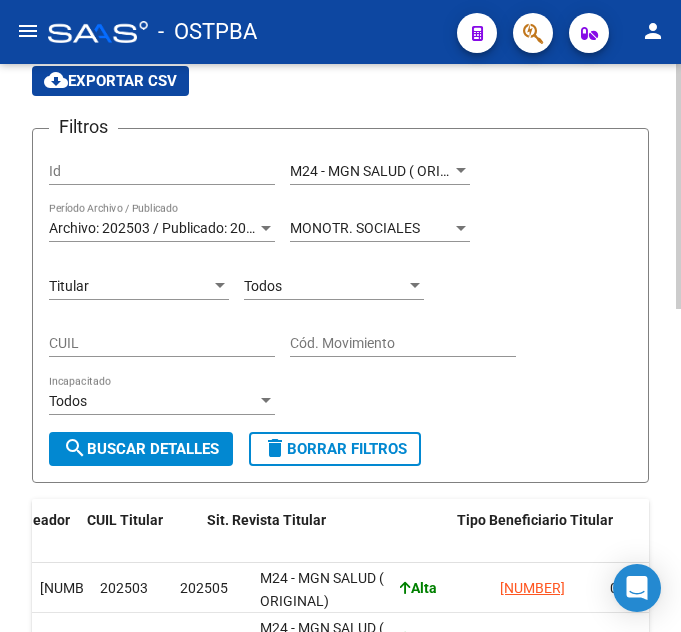 click on "Todos" at bounding box center (325, 286) 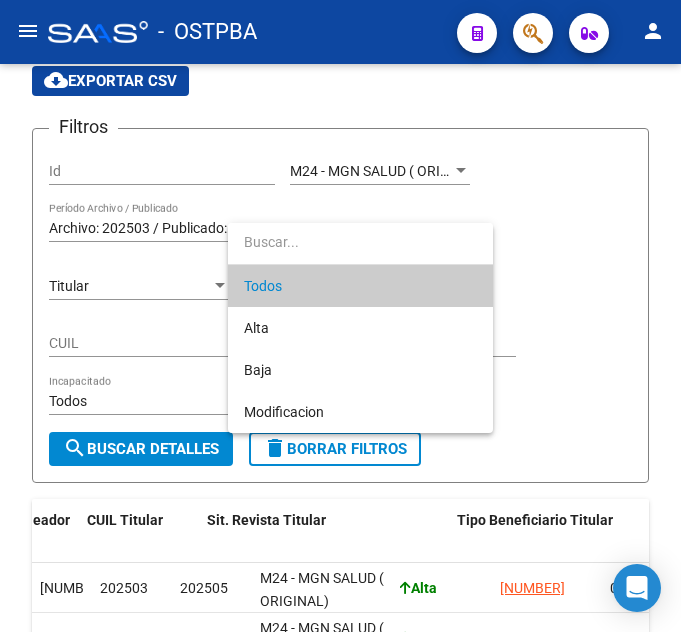 click at bounding box center (340, 316) 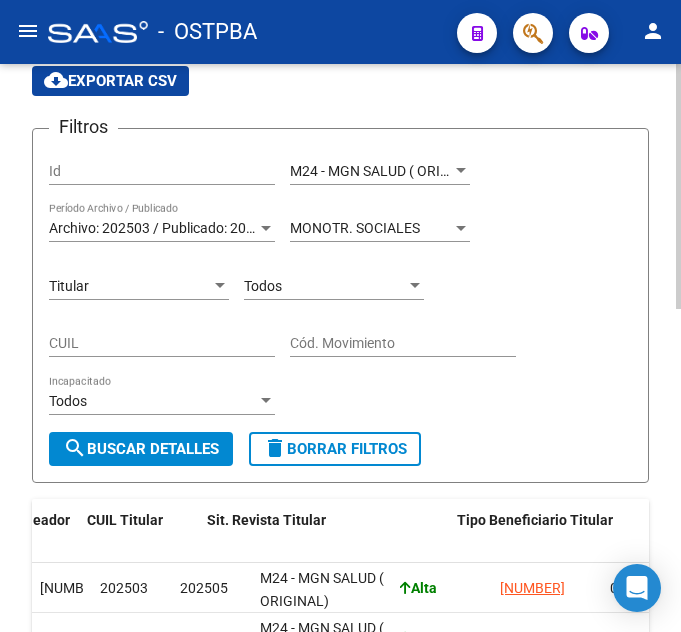 click on "Todos" at bounding box center [325, 286] 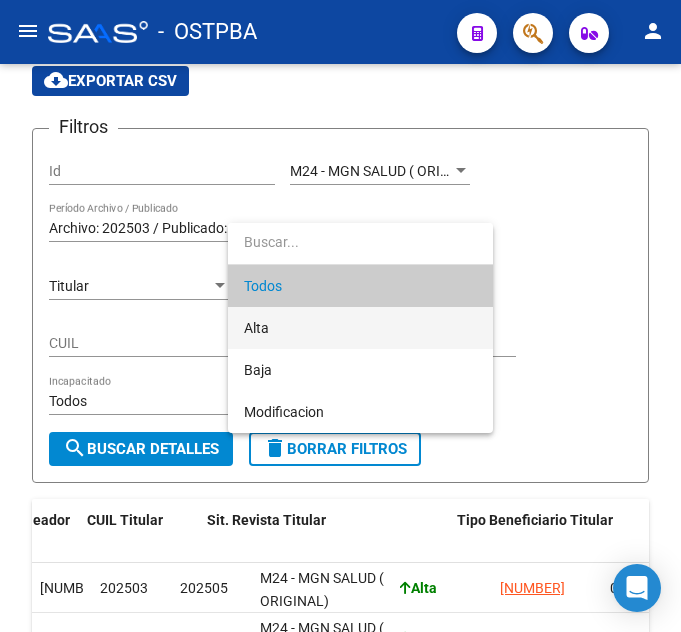 click on "Alta" at bounding box center [360, 328] 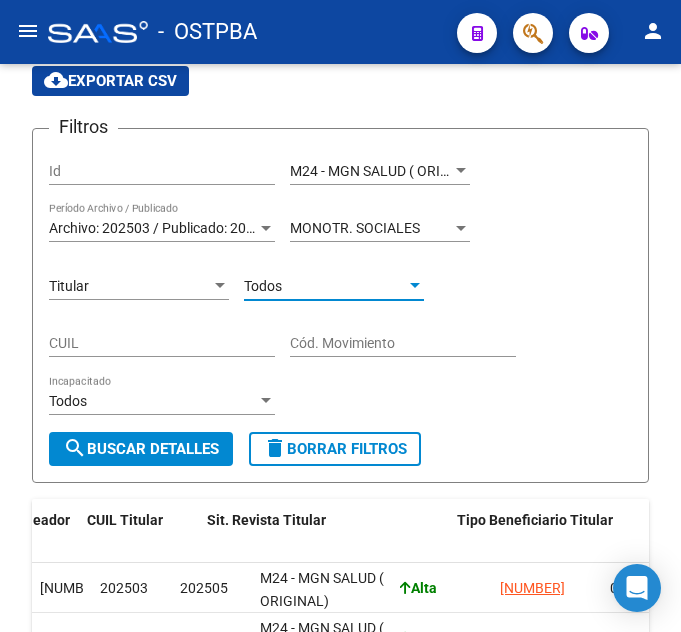 type on "A" 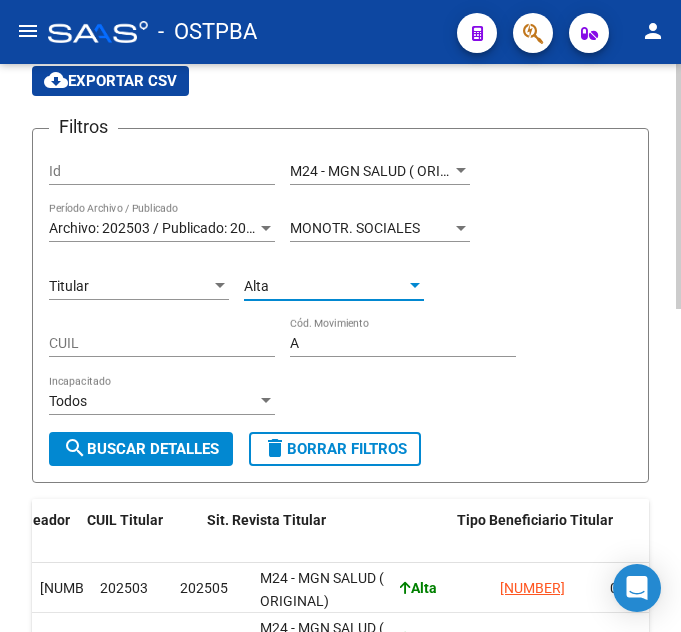 click on "search  Buscar Detalles" 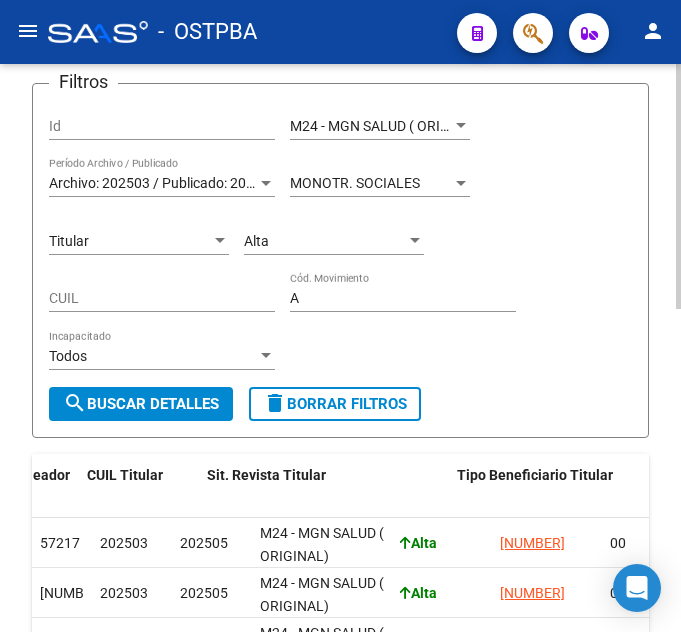 scroll, scrollTop: 142, scrollLeft: 0, axis: vertical 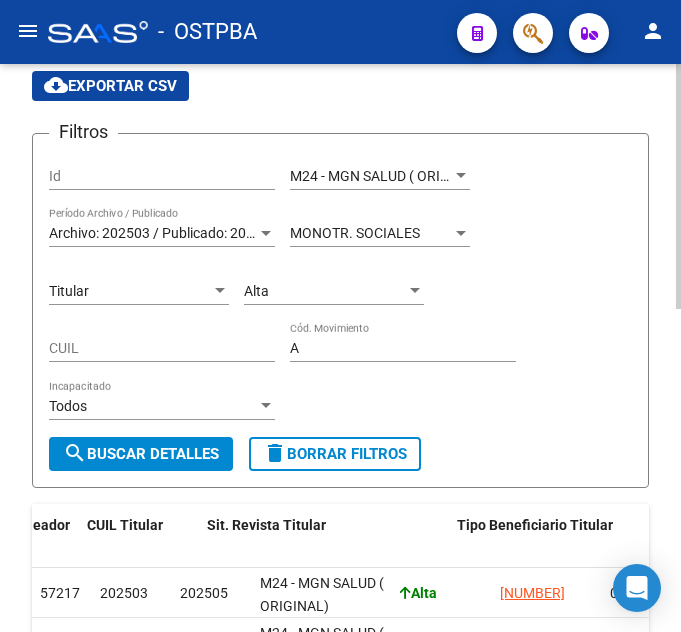 click on "Titular" at bounding box center [130, 291] 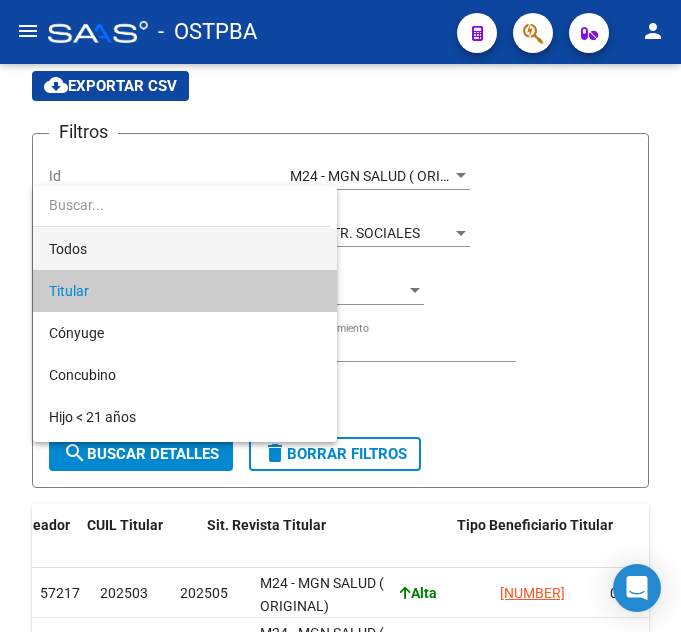 click on "Todos" at bounding box center (185, 249) 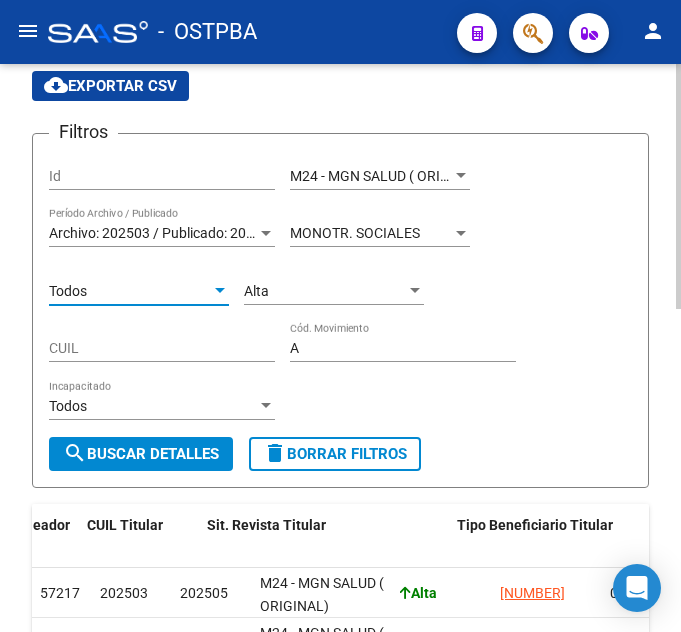 click on "search  Buscar Detalles" 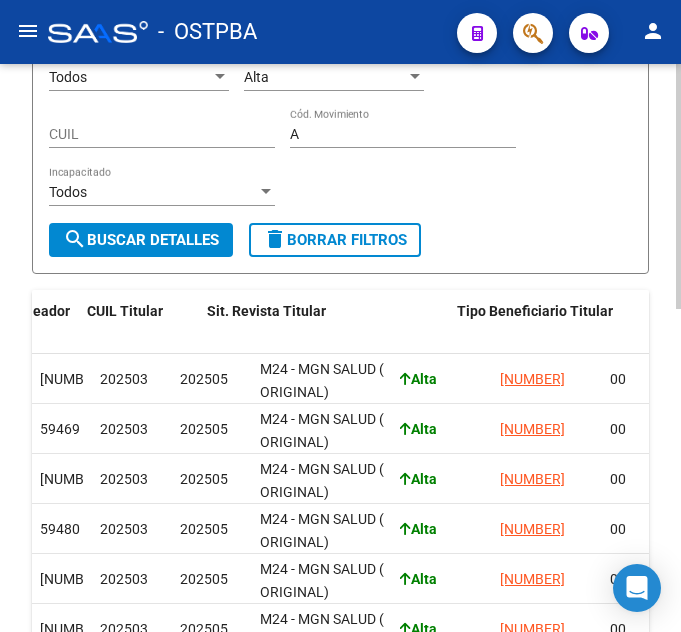 scroll, scrollTop: 237, scrollLeft: 0, axis: vertical 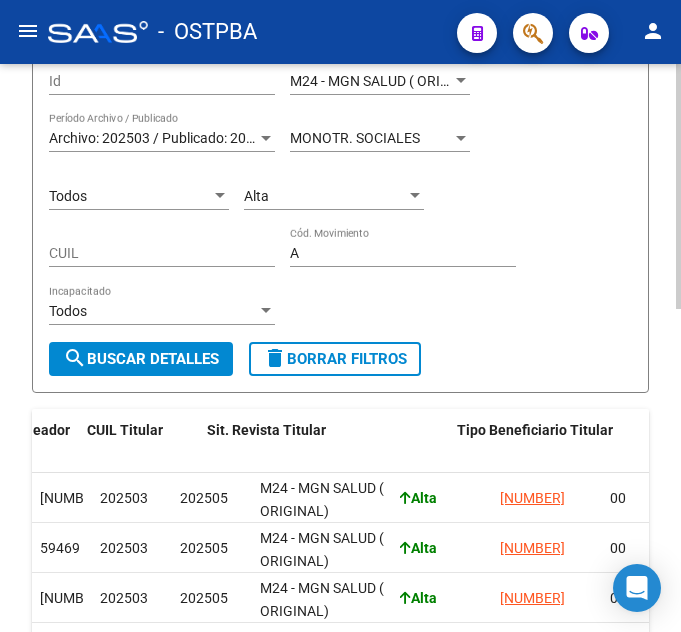 click on "Alta" at bounding box center (325, 196) 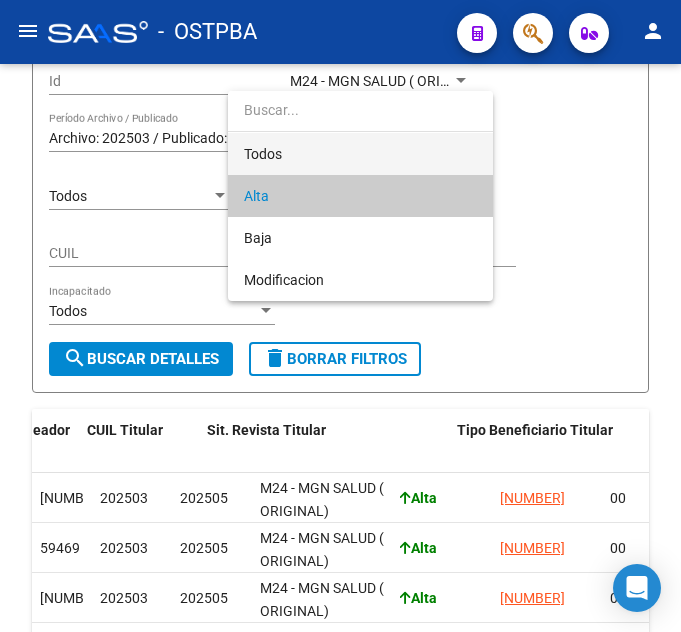 click on "Todos" at bounding box center [360, 154] 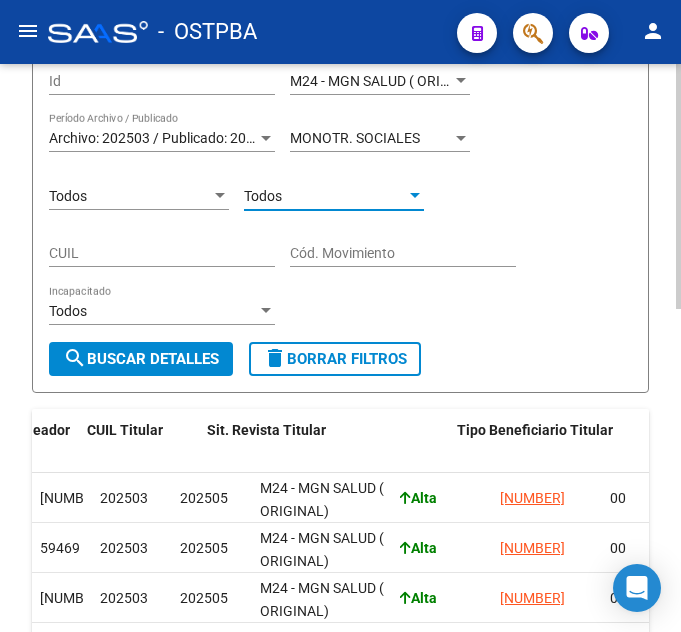 click on "MONOTR. SOCIALES" at bounding box center (371, 138) 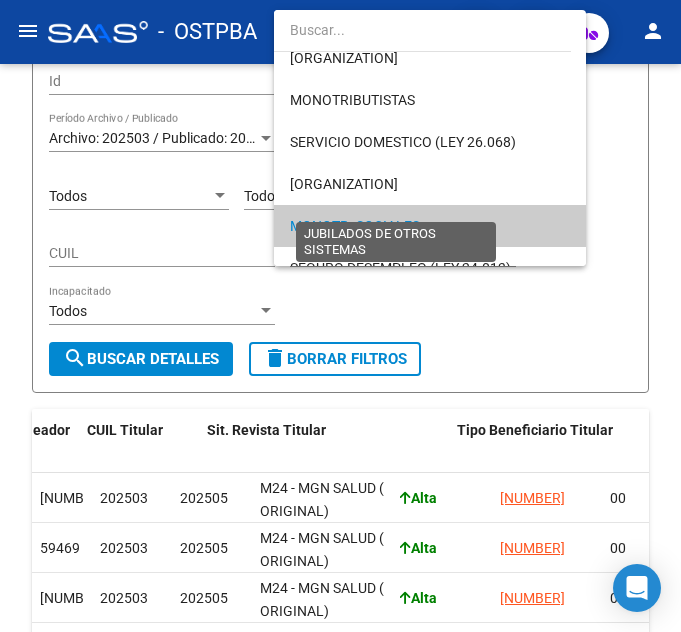 scroll, scrollTop: 74, scrollLeft: 0, axis: vertical 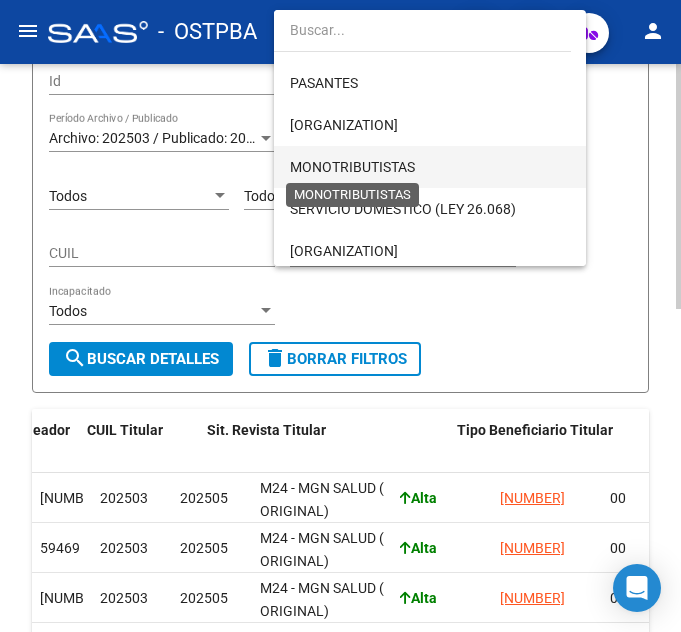 drag, startPoint x: 396, startPoint y: 168, endPoint x: 248, endPoint y: 233, distance: 161.64467 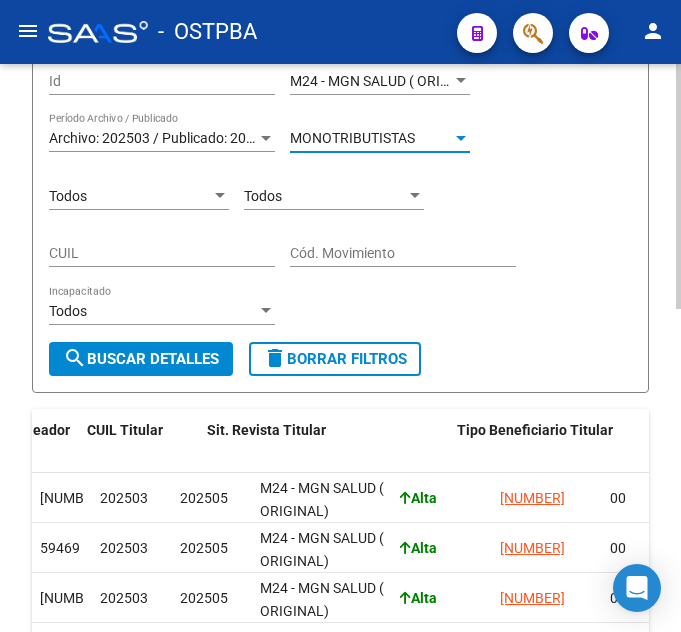 click on "search  Buscar Detalles" 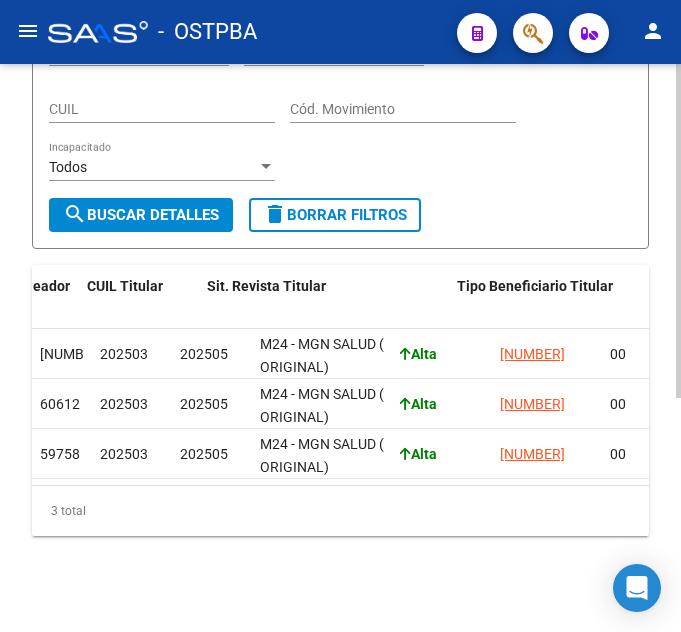 scroll, scrollTop: 397, scrollLeft: 0, axis: vertical 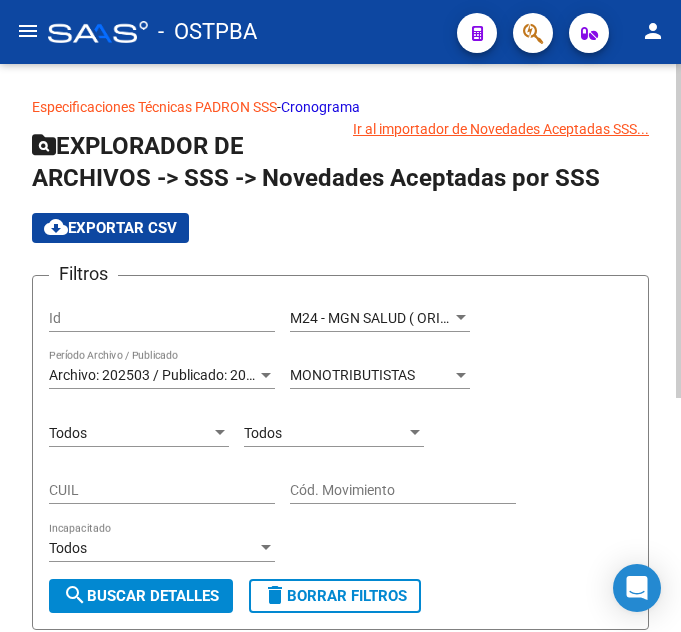 click on "MONOTRIBUTISTAS" at bounding box center [352, 375] 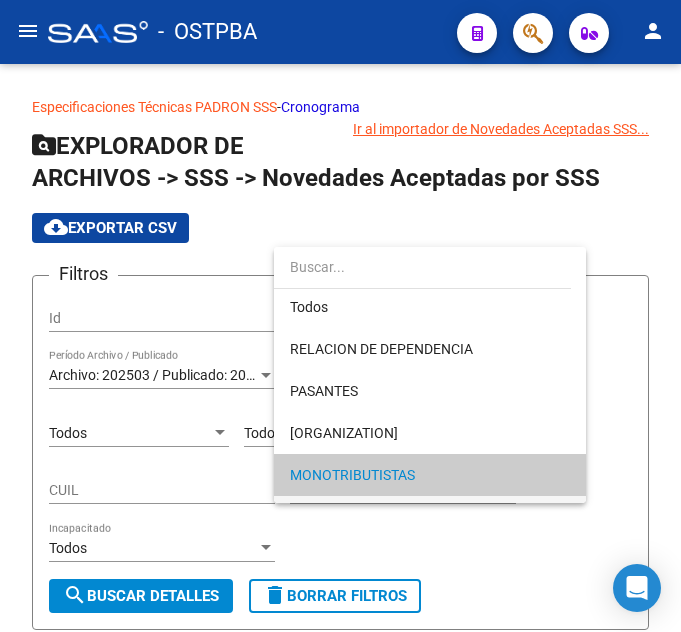 scroll, scrollTop: 0, scrollLeft: 0, axis: both 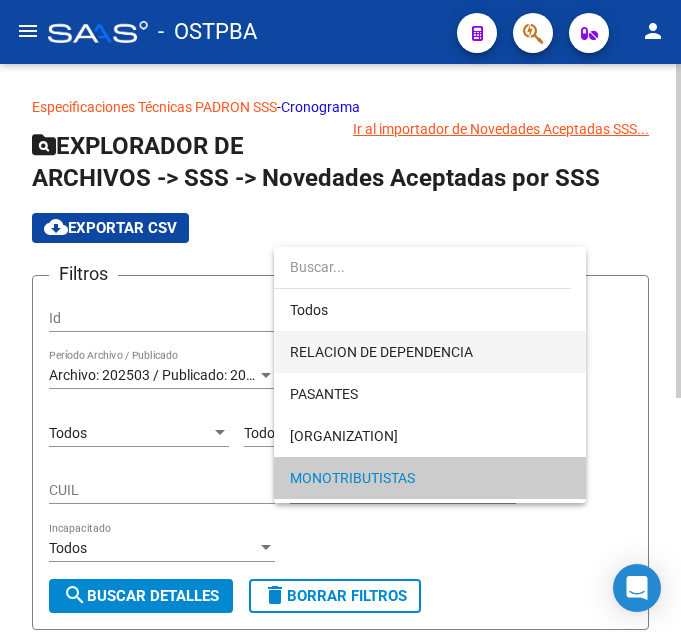 click on "RELACION DE DEPENDENCIA" at bounding box center [430, 352] 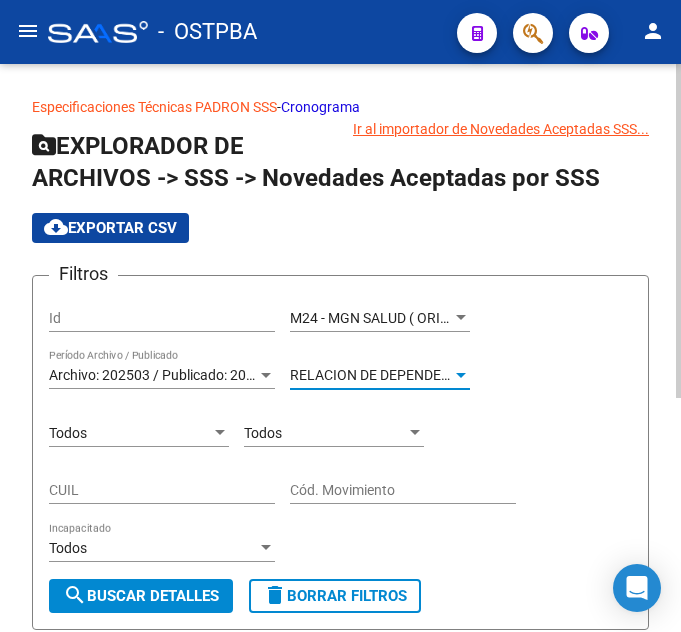 click on "search  Buscar Detalles" 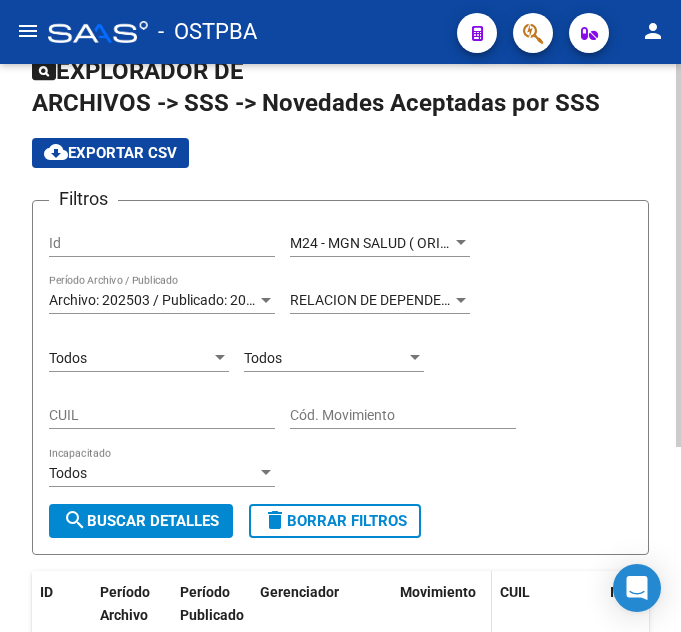 scroll, scrollTop: 175, scrollLeft: 0, axis: vertical 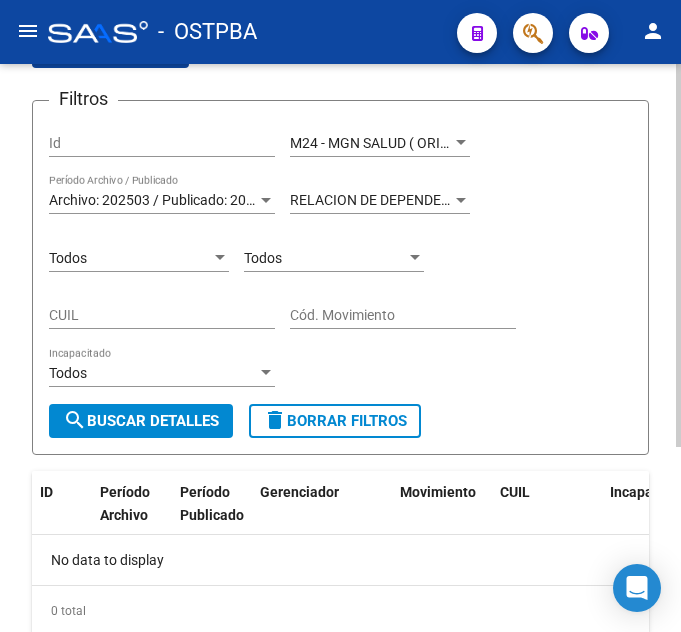 click on "RELACION DE DEPENDENCIA Tipo de Beneficiario" 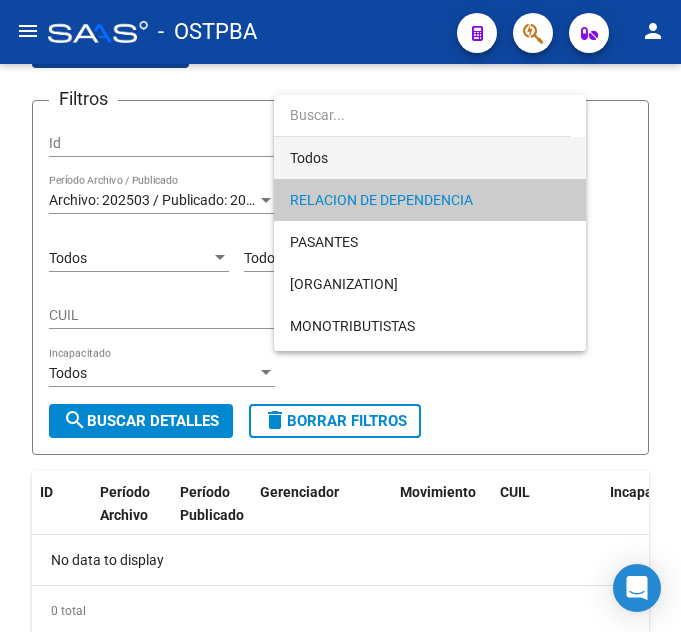 click on "Todos" at bounding box center (430, 158) 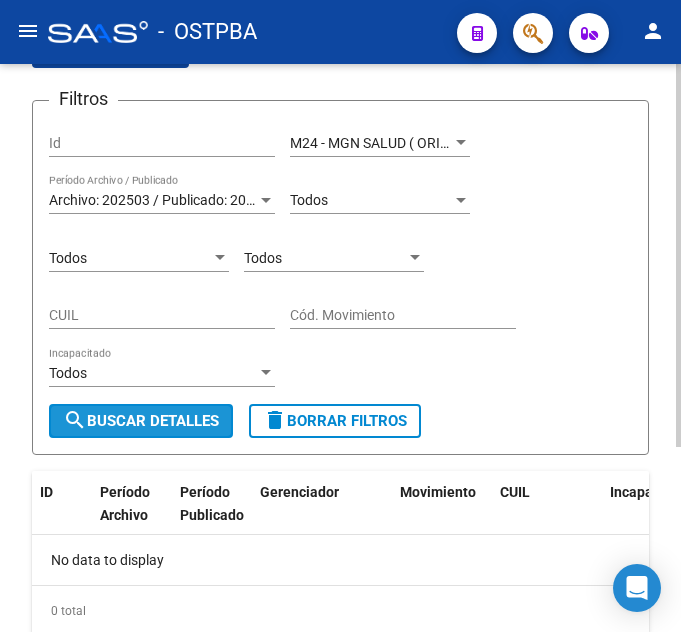 click on "search  Buscar Detalles" 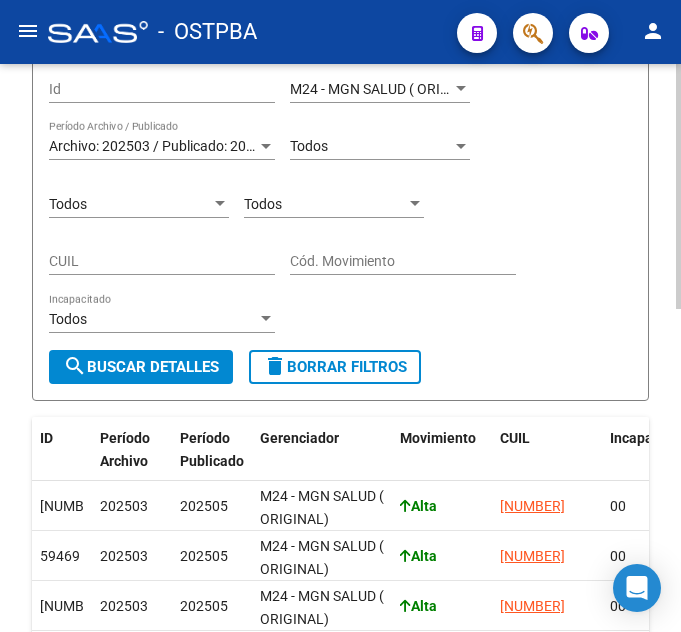 scroll, scrollTop: 147, scrollLeft: 0, axis: vertical 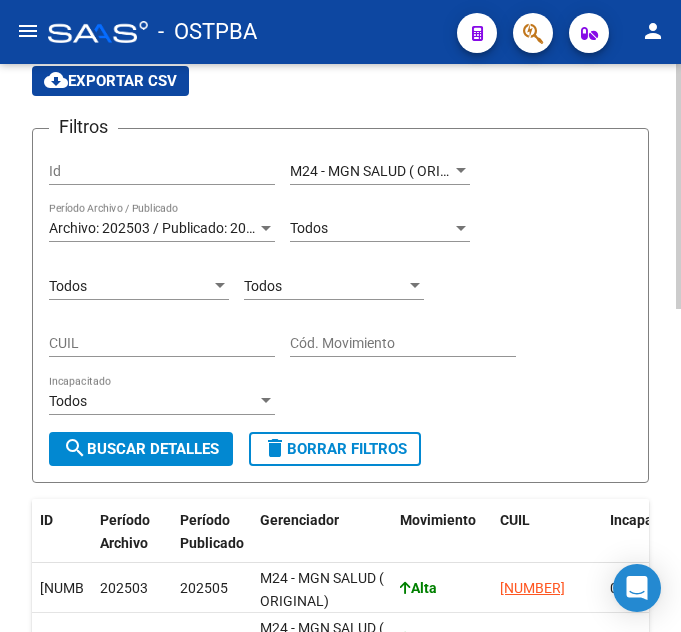 click on "M24 - MGN SALUD ( ORIGINAL) Seleccionar Gerenciador" 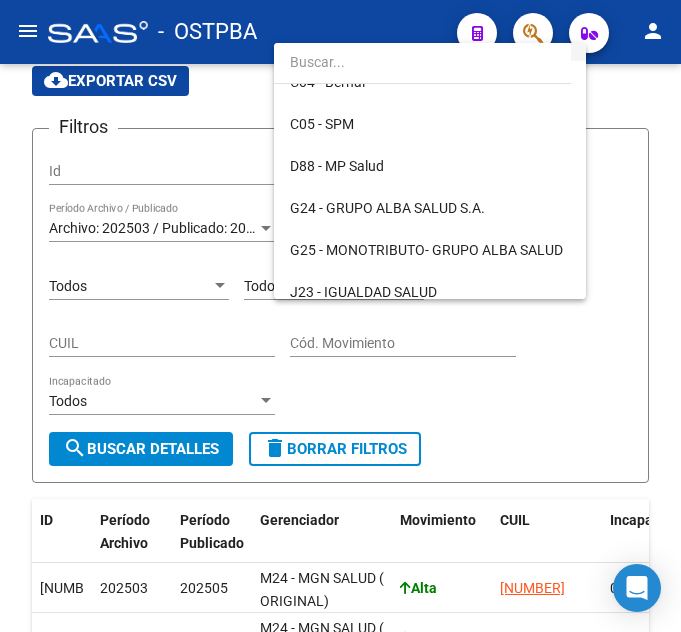 scroll, scrollTop: 200, scrollLeft: 0, axis: vertical 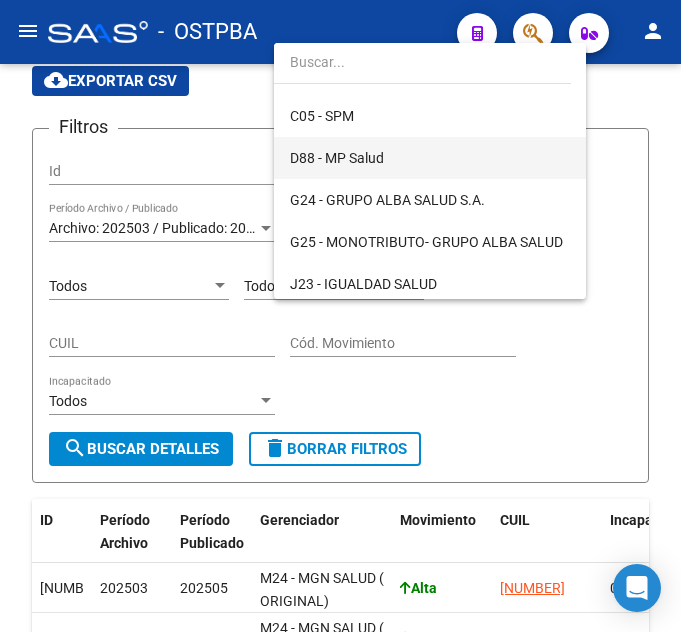 click on "D88 - MP Salud" at bounding box center (430, 158) 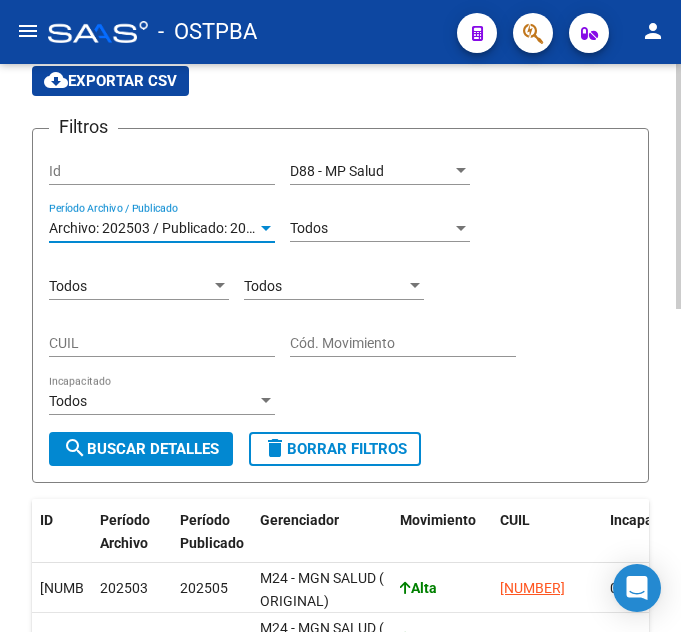 click on "Archivo: 202503 / Publicado: 202505" at bounding box center [163, 228] 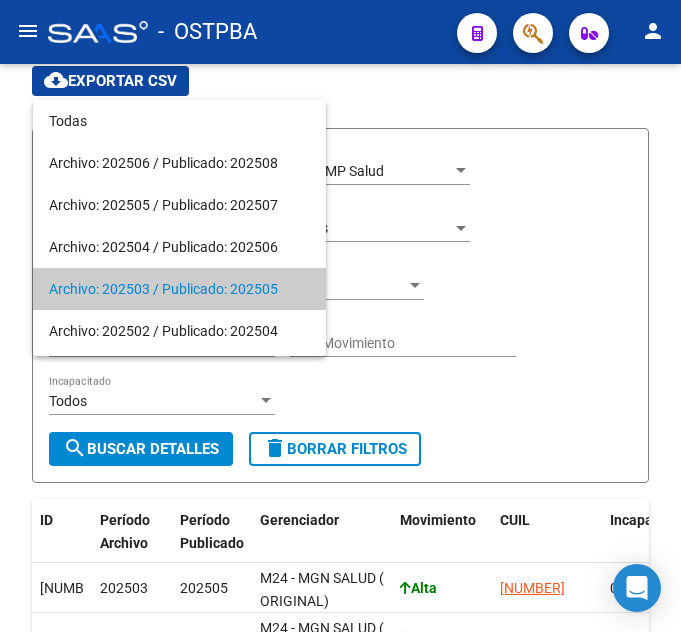 scroll, scrollTop: 61, scrollLeft: 0, axis: vertical 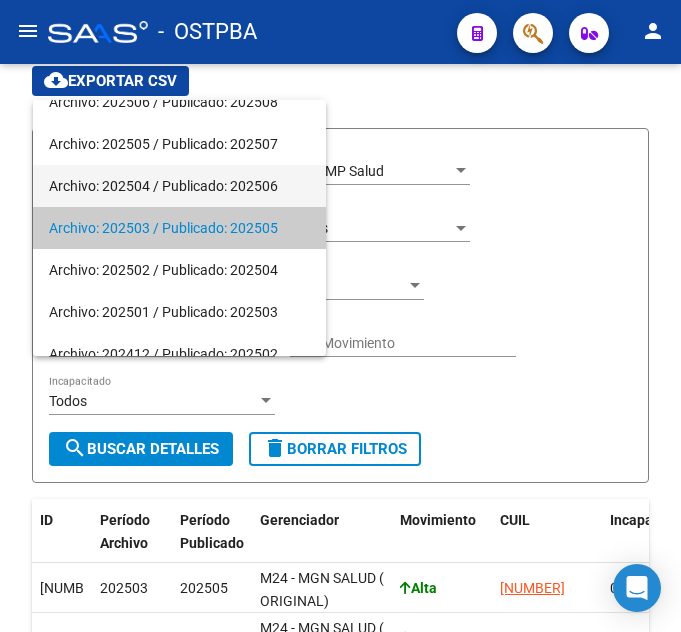 click on "Archivo: 202504 / Publicado: 202506" at bounding box center (179, 186) 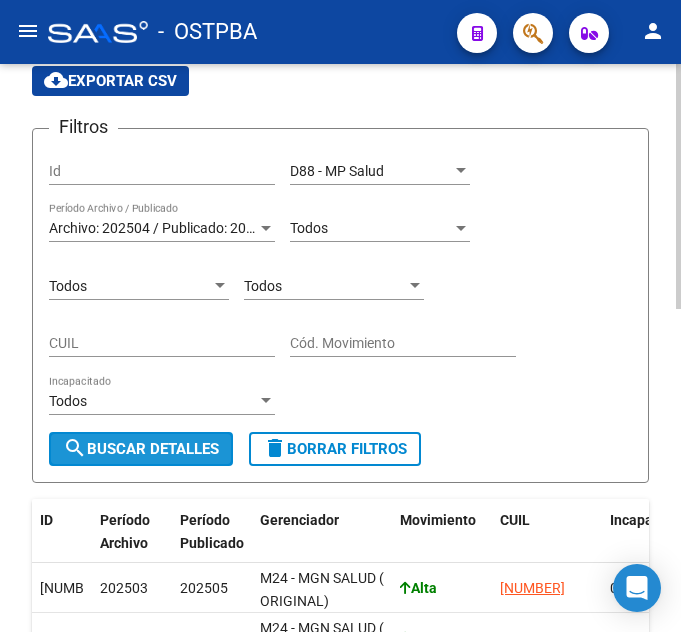 click on "search  Buscar Detalles" 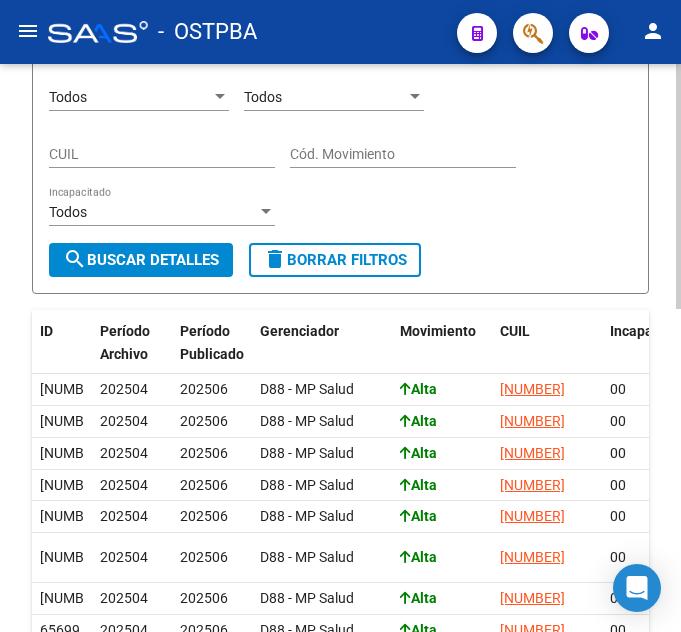 scroll, scrollTop: 142, scrollLeft: 0, axis: vertical 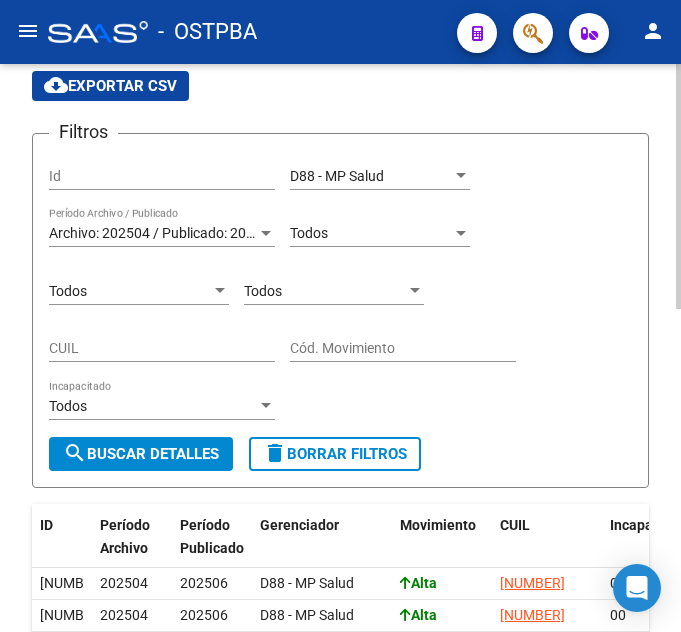 click on "Todos Parentesco" 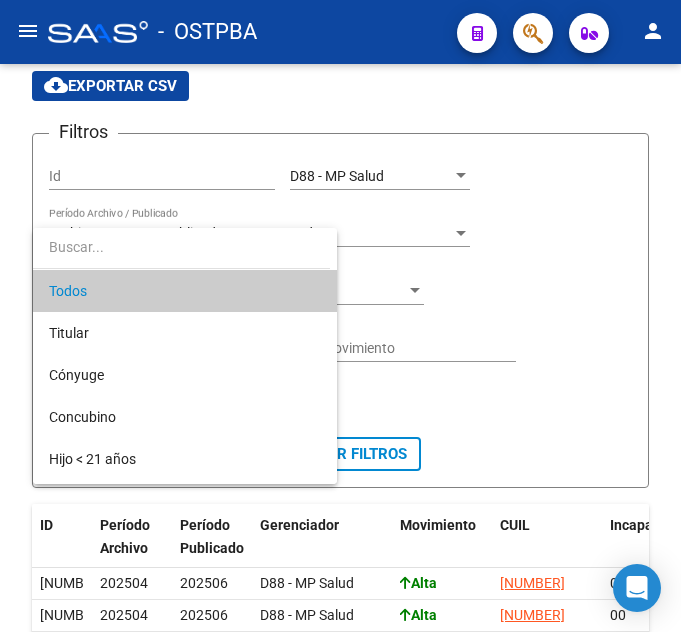 click at bounding box center [340, 316] 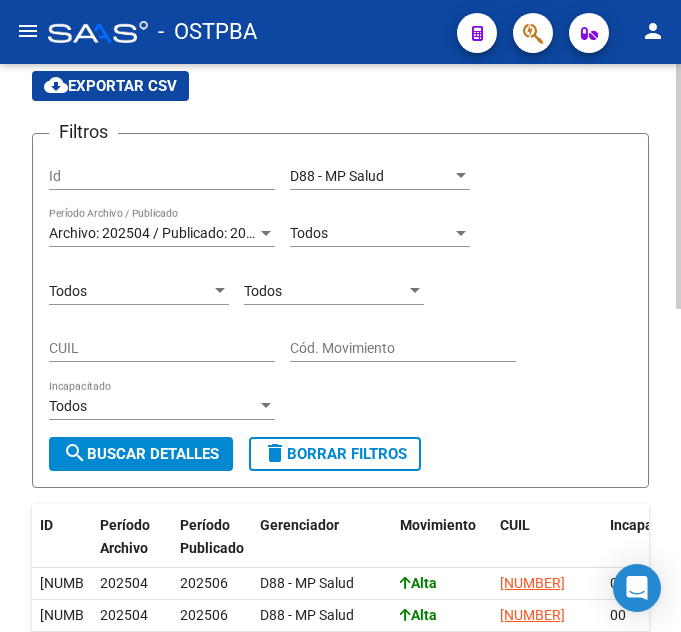 click on "Todos" at bounding box center (371, 233) 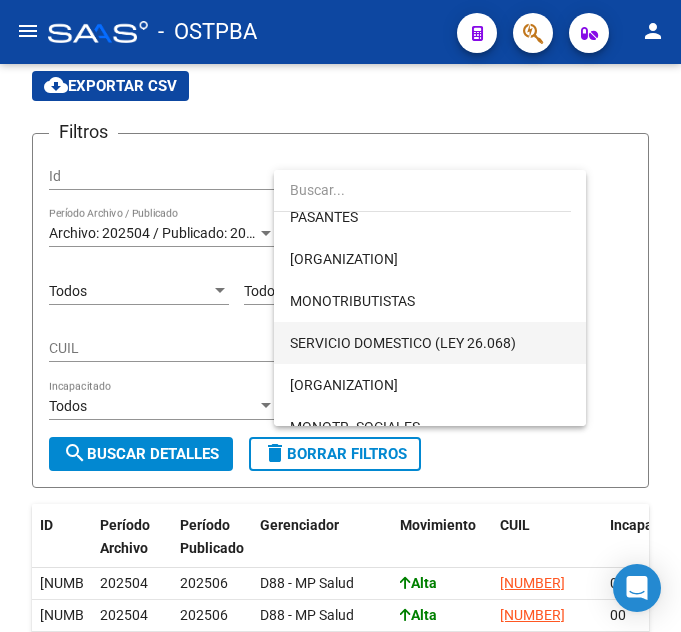 scroll, scrollTop: 200, scrollLeft: 0, axis: vertical 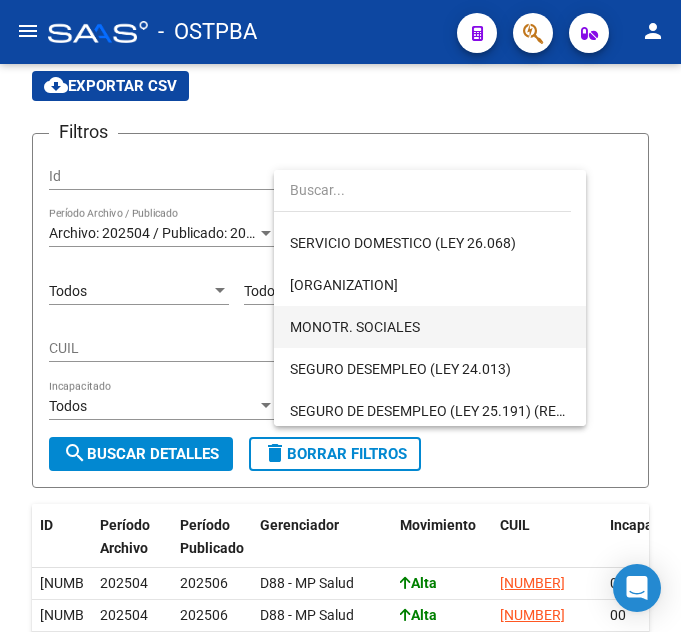 click on "MONOTR. SOCIALES" at bounding box center (430, 327) 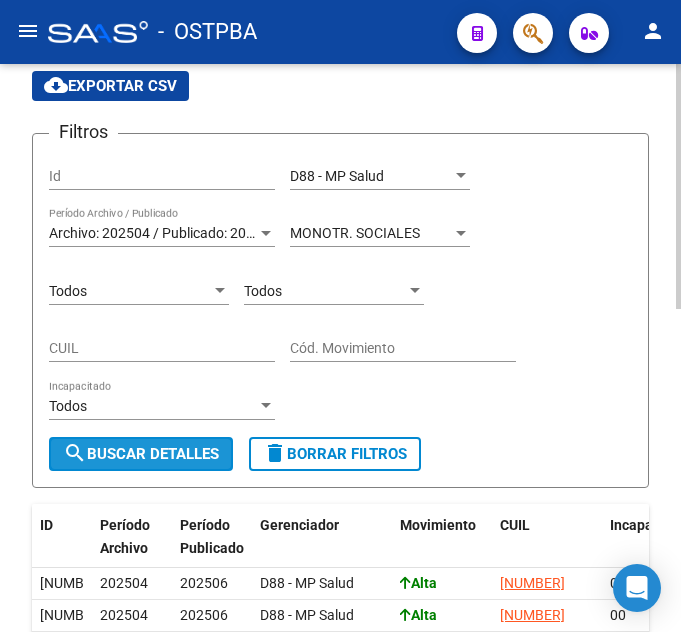 click on "search  Buscar Detalles" 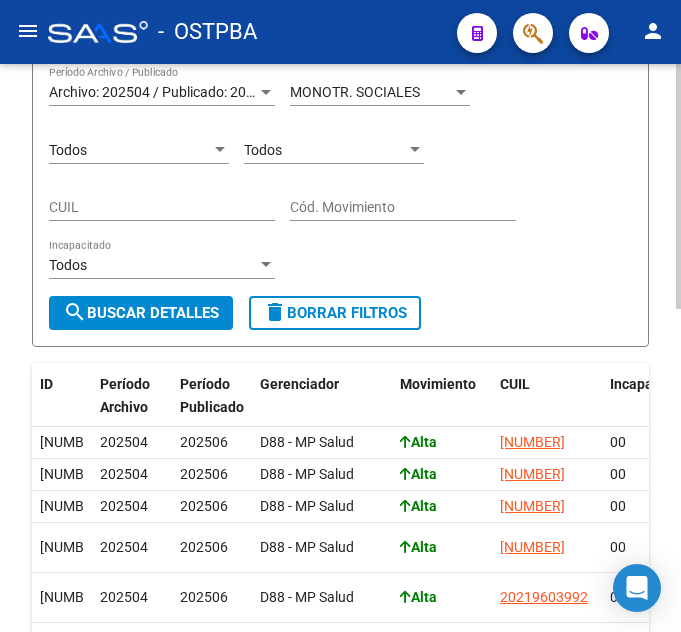 scroll, scrollTop: 237, scrollLeft: 0, axis: vertical 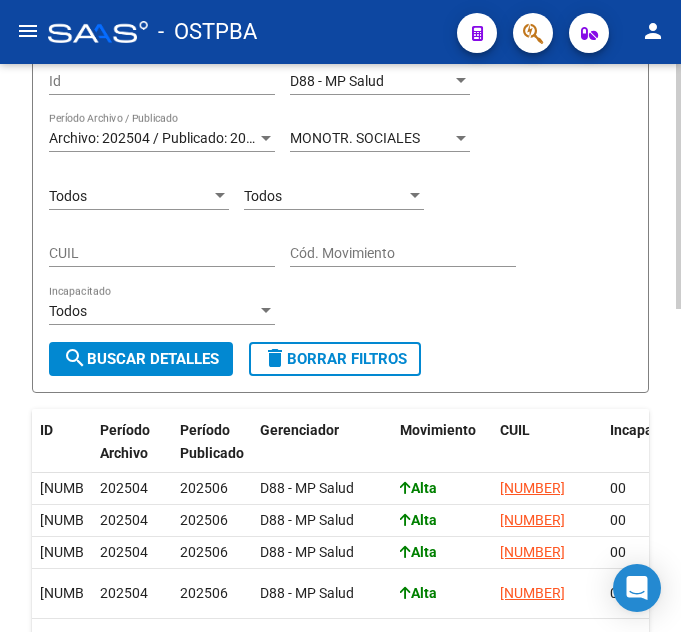 click on "Todos" at bounding box center (325, 196) 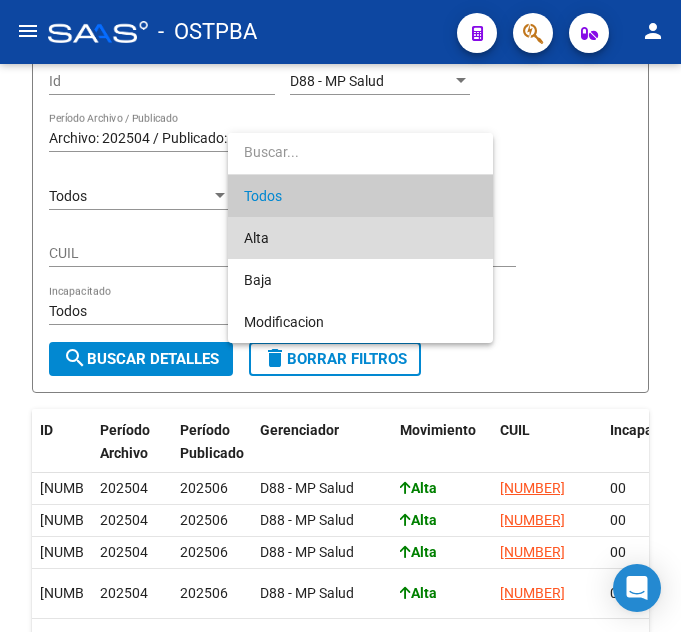 click on "Alta" at bounding box center (360, 238) 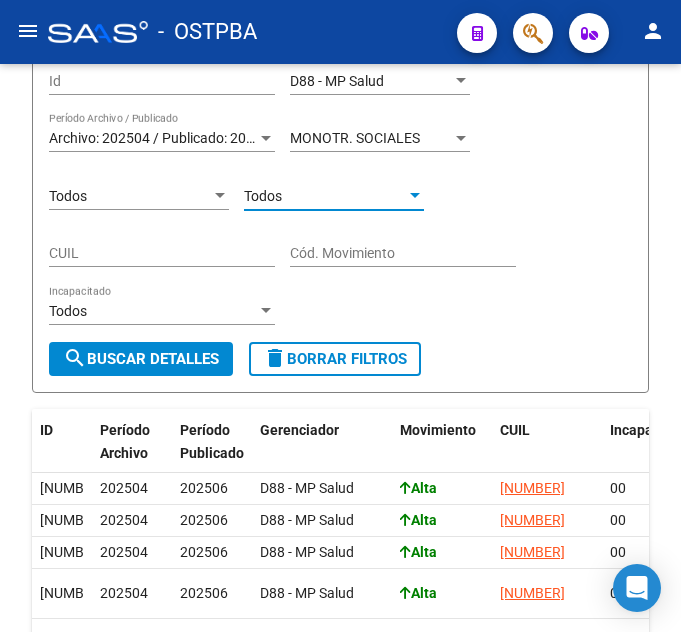type on "A" 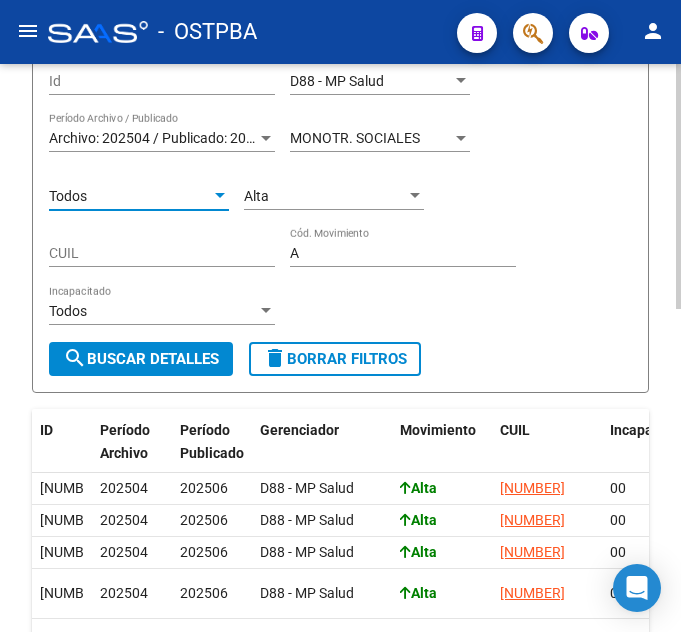 click on "Todos" at bounding box center [130, 196] 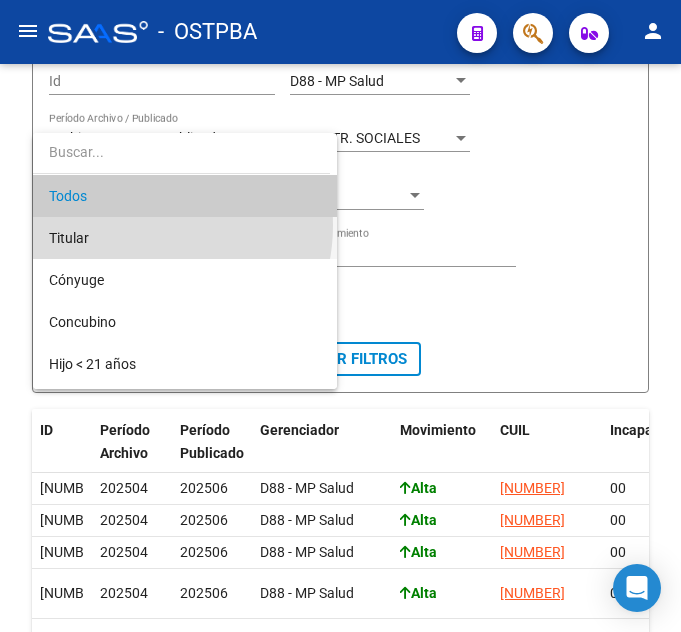click on "Titular" at bounding box center [185, 238] 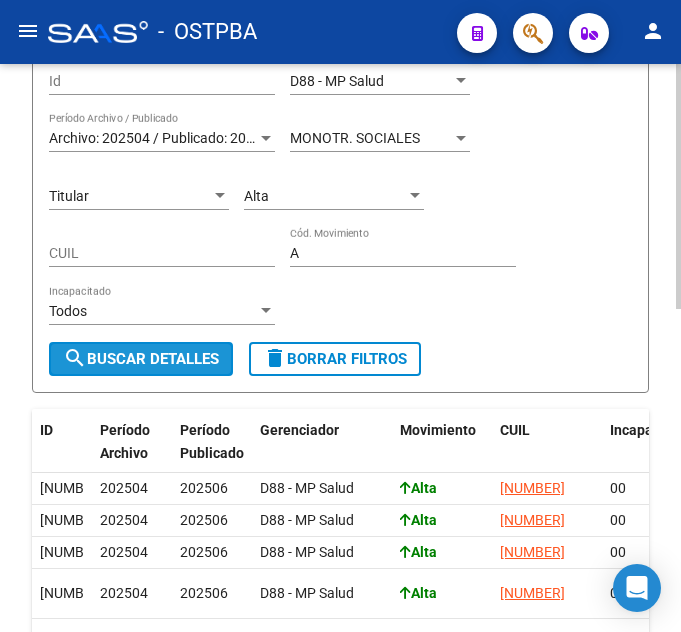 click on "search  Buscar Detalles" 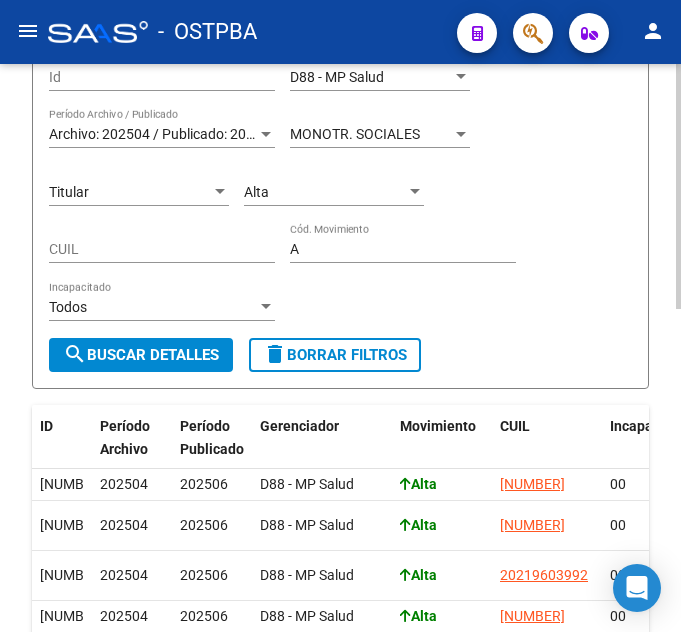 scroll, scrollTop: 147, scrollLeft: 0, axis: vertical 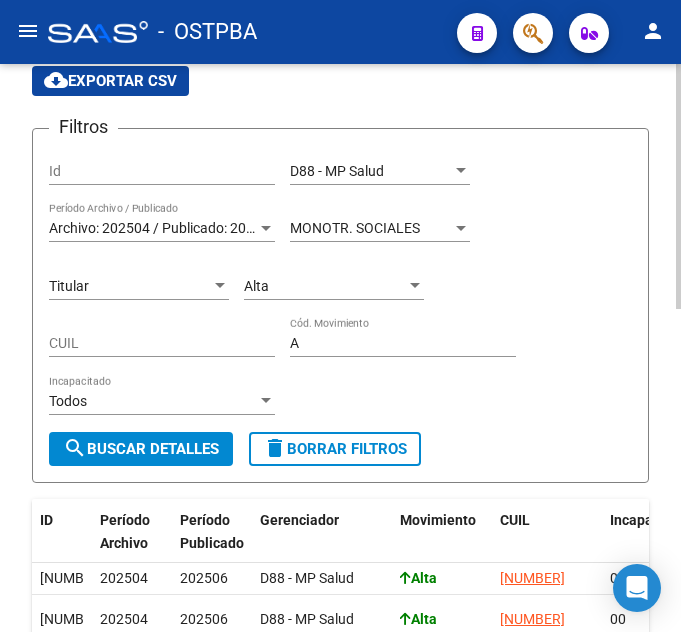 click on "Alta Cód. Movimiento" 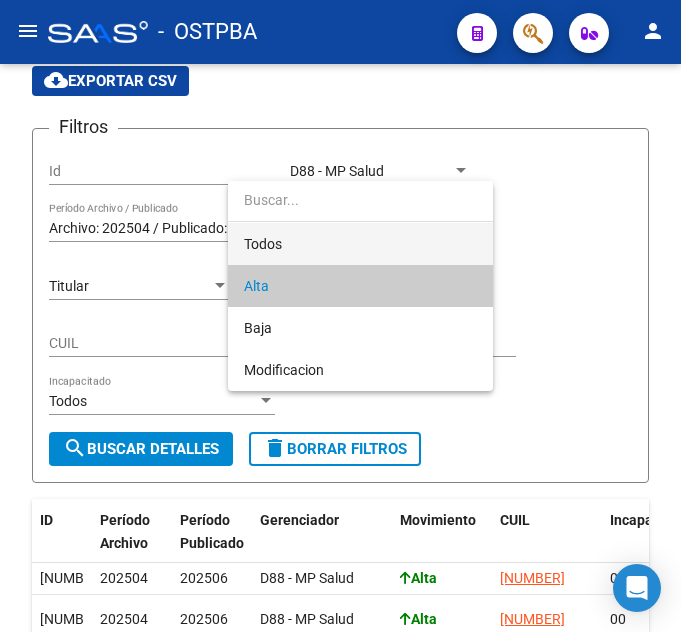 click on "Todos" at bounding box center (360, 244) 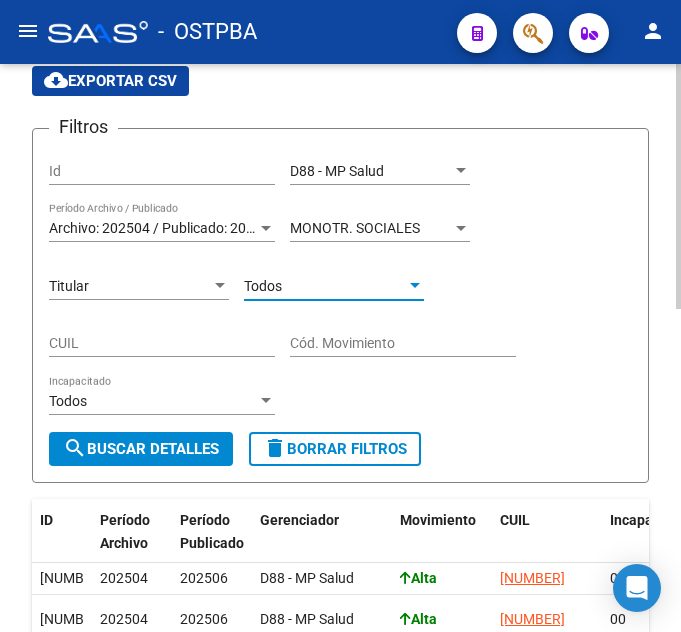 click on "Todos" at bounding box center [325, 286] 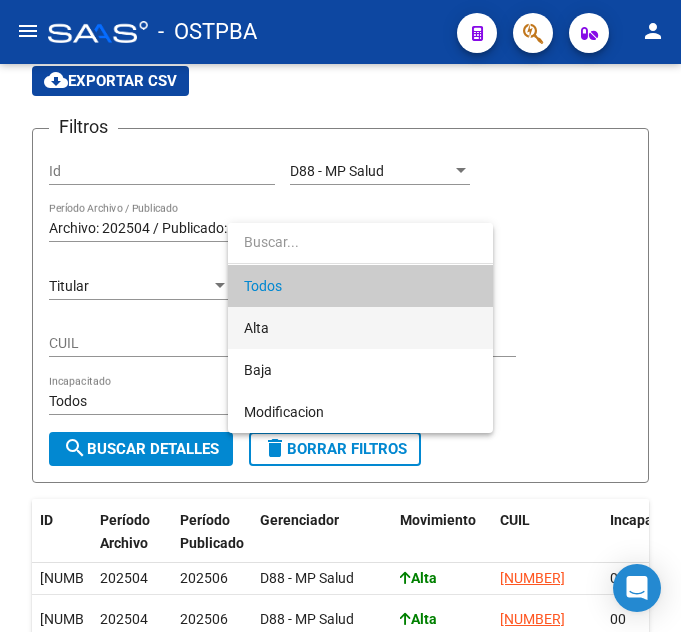 click on "Alta" at bounding box center [360, 328] 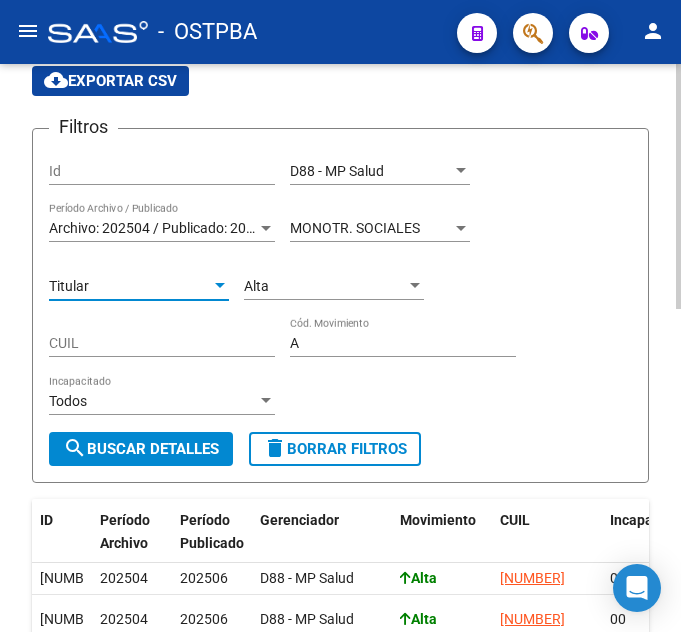 click on "Titular" at bounding box center (130, 286) 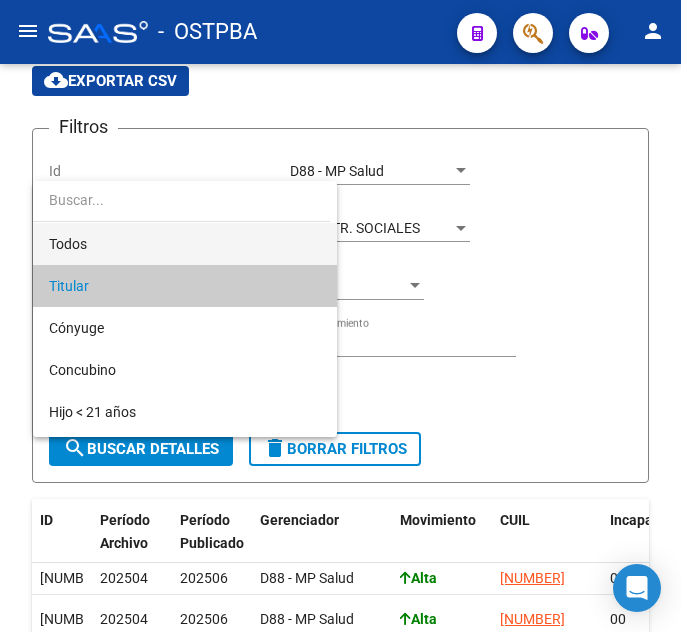 click on "Todos" at bounding box center (185, 244) 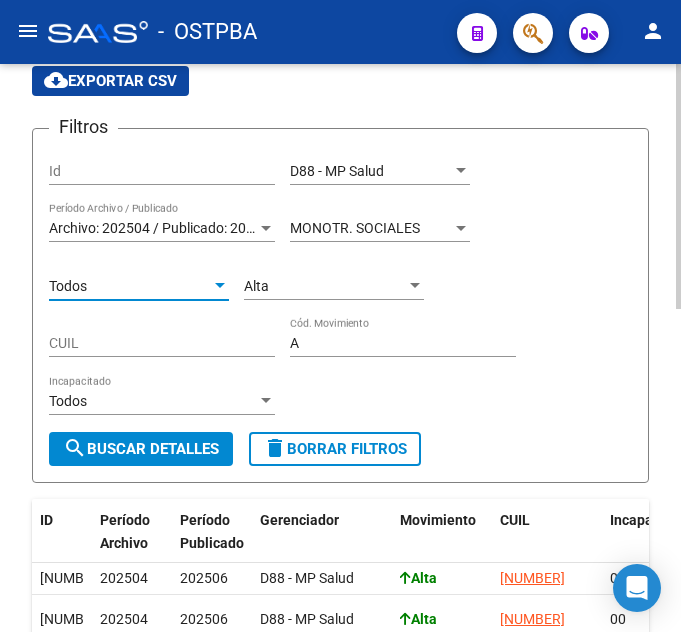 click on "search  Buscar Detalles" 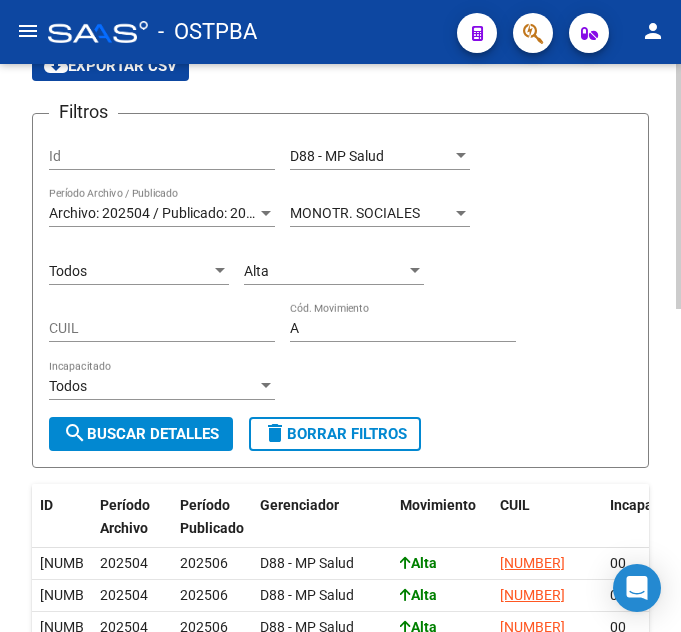 scroll, scrollTop: 142, scrollLeft: 0, axis: vertical 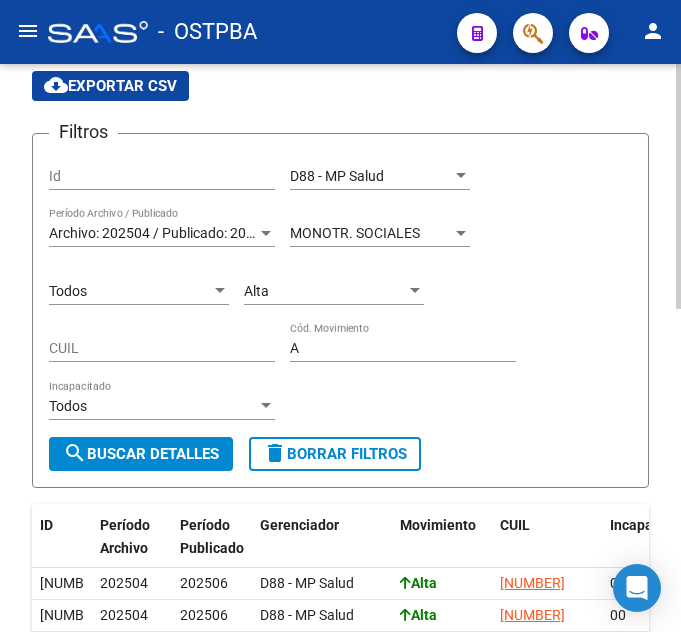 click on "Alta" at bounding box center (325, 291) 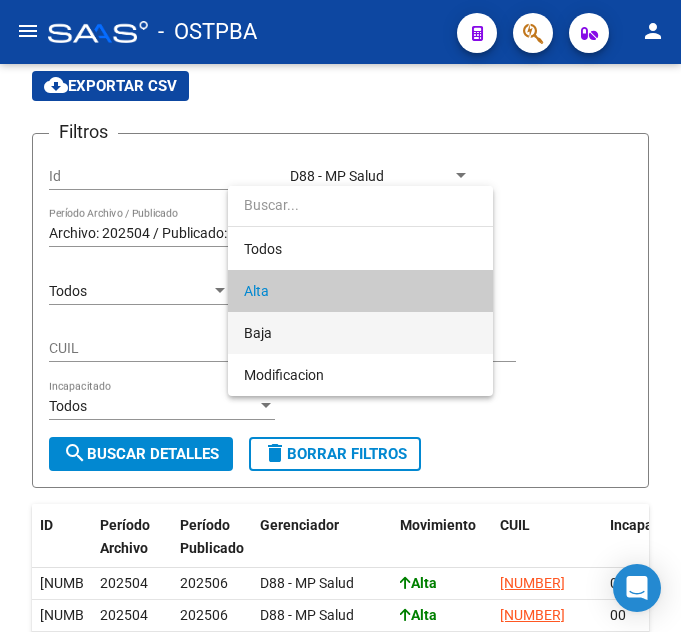 click on "Baja" at bounding box center [360, 333] 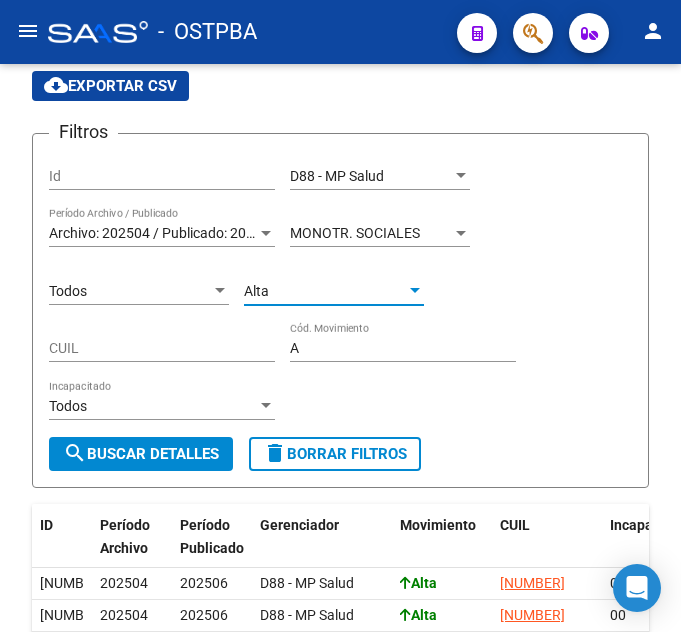 type on "B" 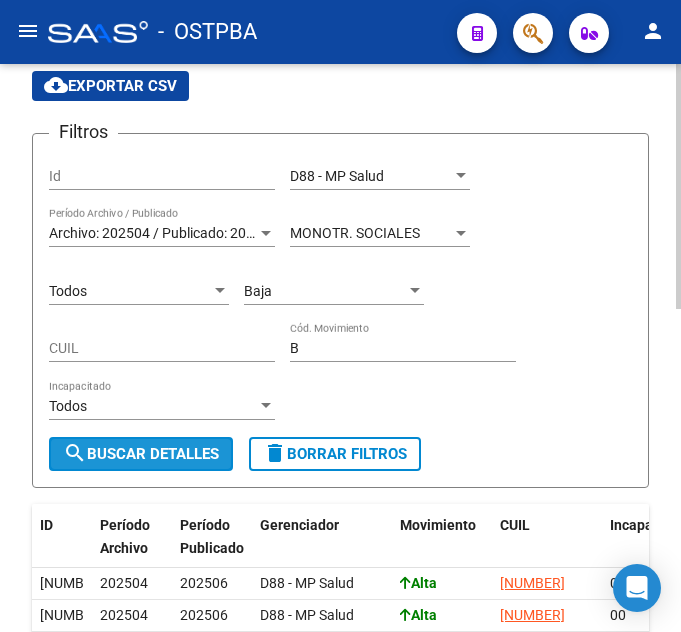 click on "search  Buscar Detalles" 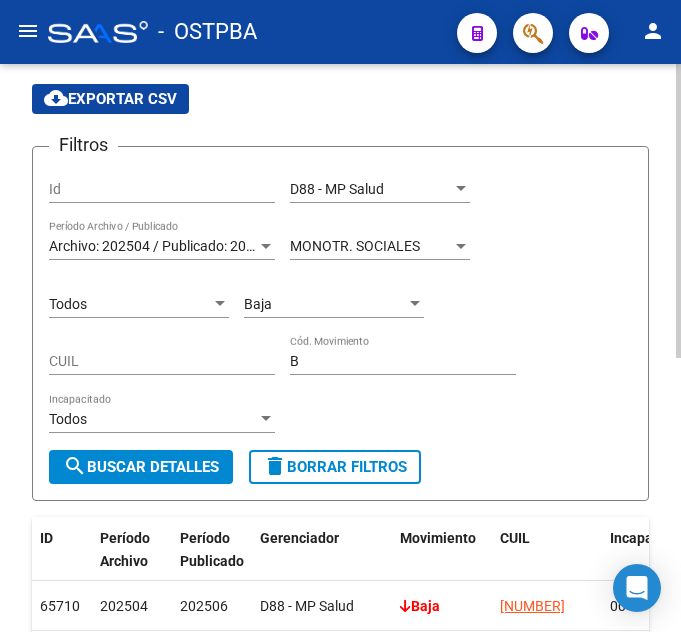 scroll, scrollTop: 29, scrollLeft: 0, axis: vertical 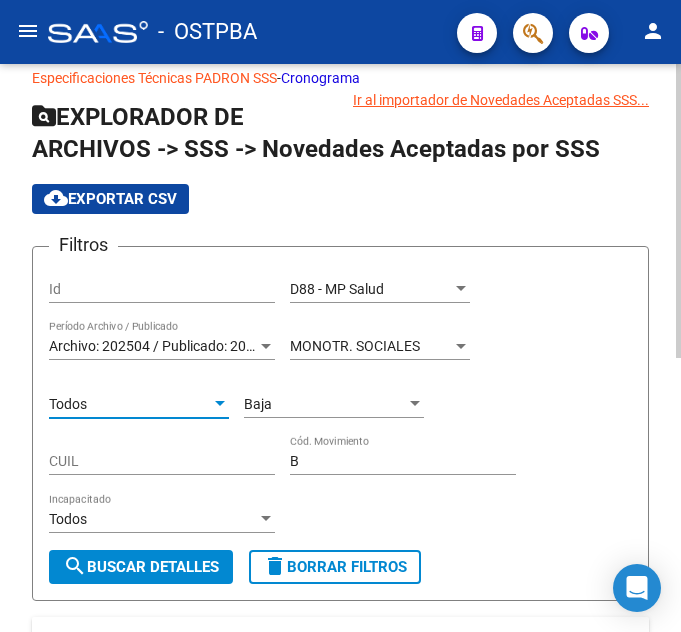 click on "Todos" at bounding box center [130, 404] 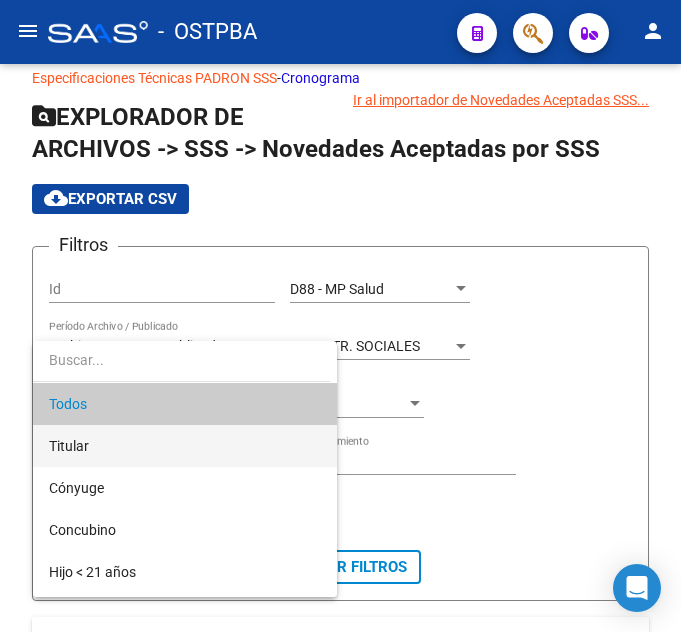 click on "Titular" at bounding box center (185, 446) 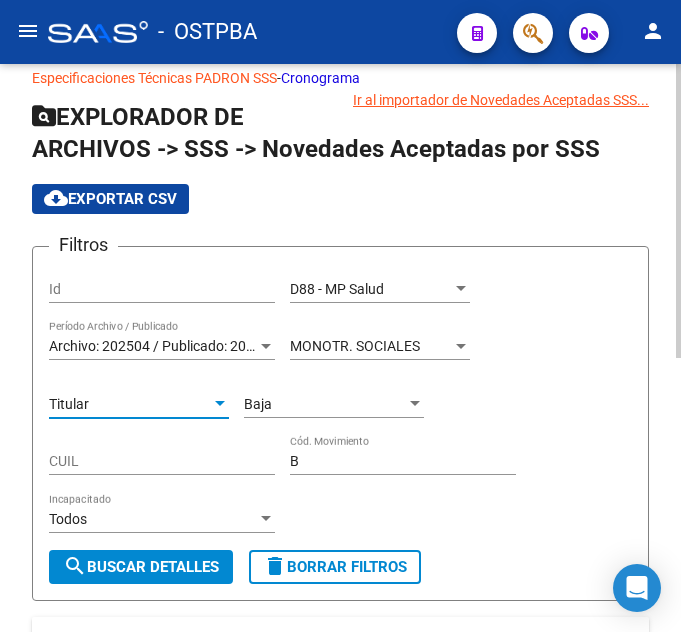 click on "search  Buscar Detalles" 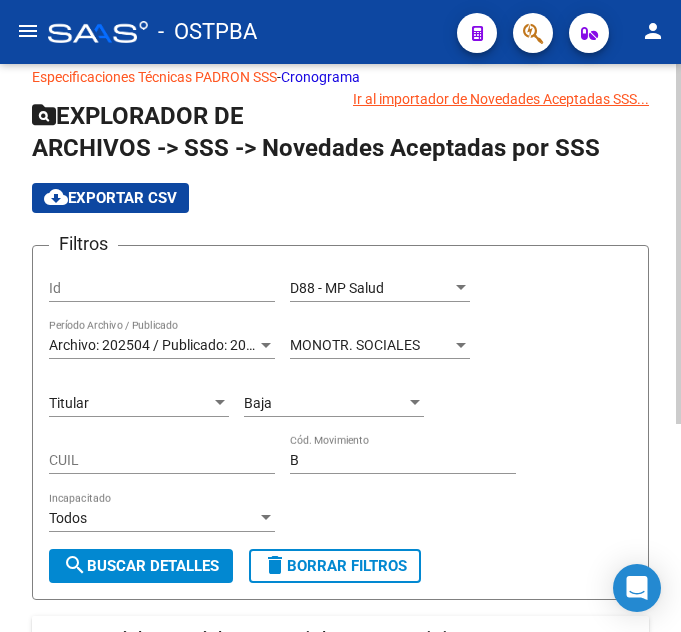 scroll, scrollTop: 0, scrollLeft: 0, axis: both 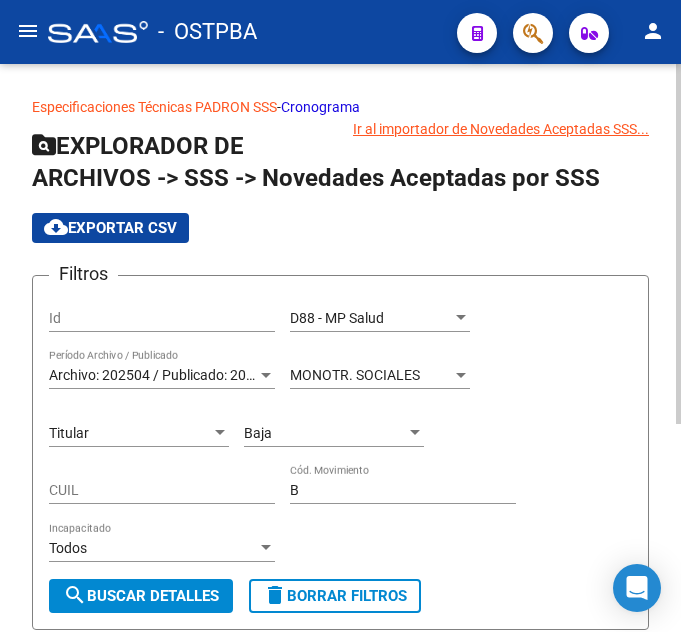 click on "Baja Cód. Movimiento" 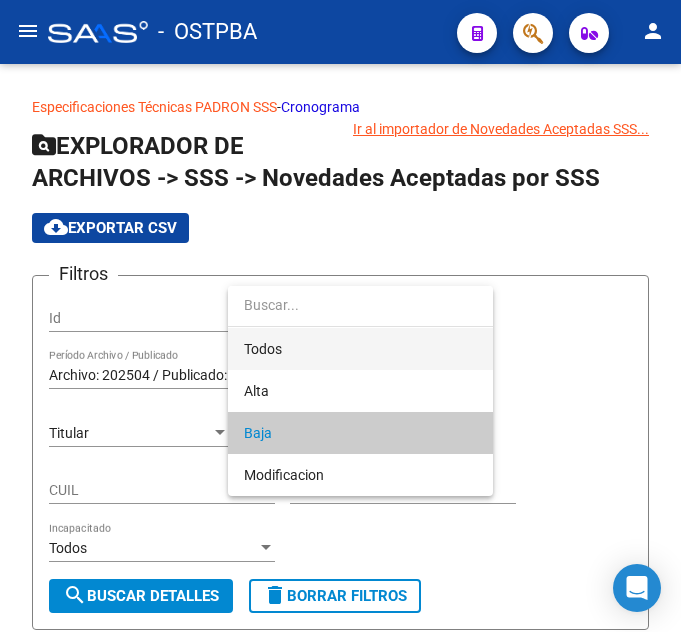 click on "Todos" at bounding box center [360, 349] 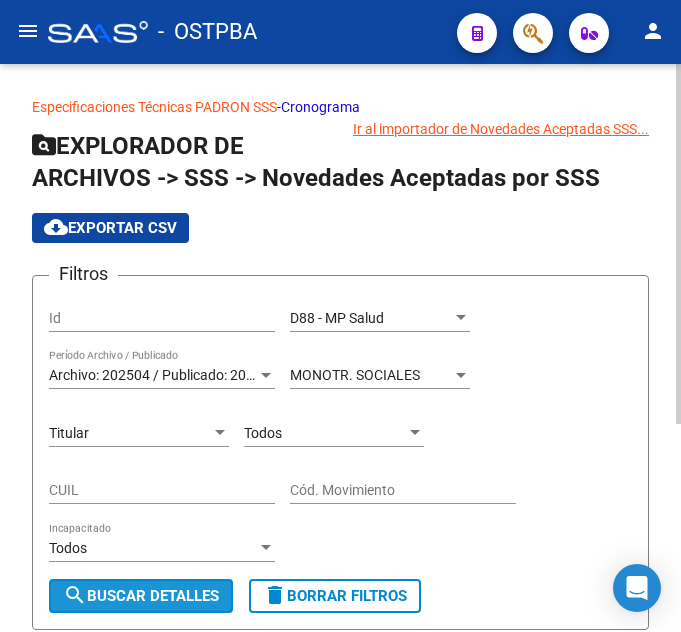 click on "search  Buscar Detalles" 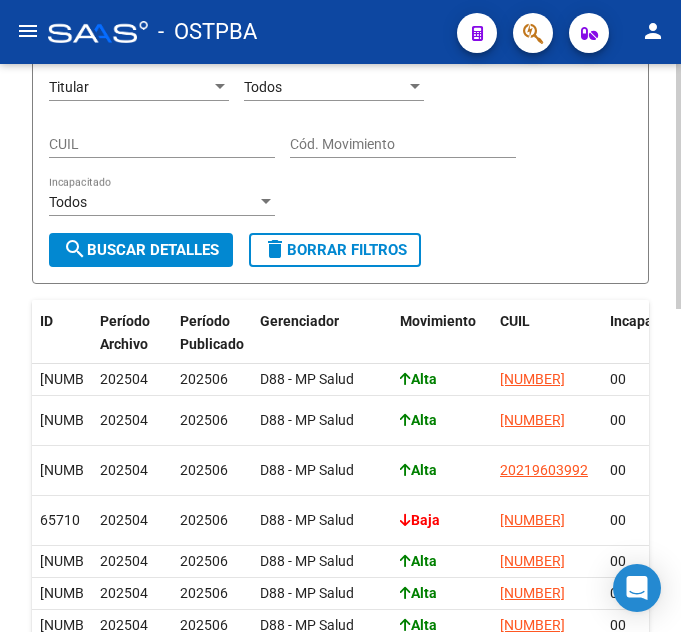 scroll, scrollTop: 234, scrollLeft: 0, axis: vertical 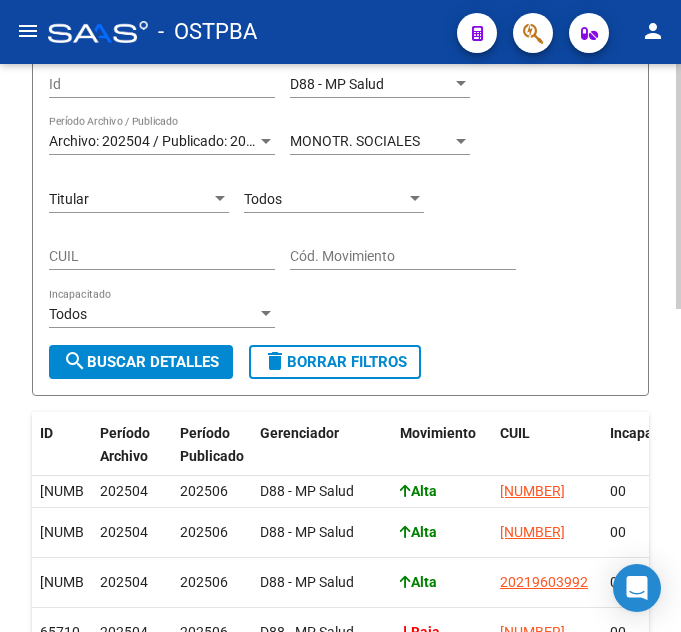 click on "Titular" at bounding box center (130, 199) 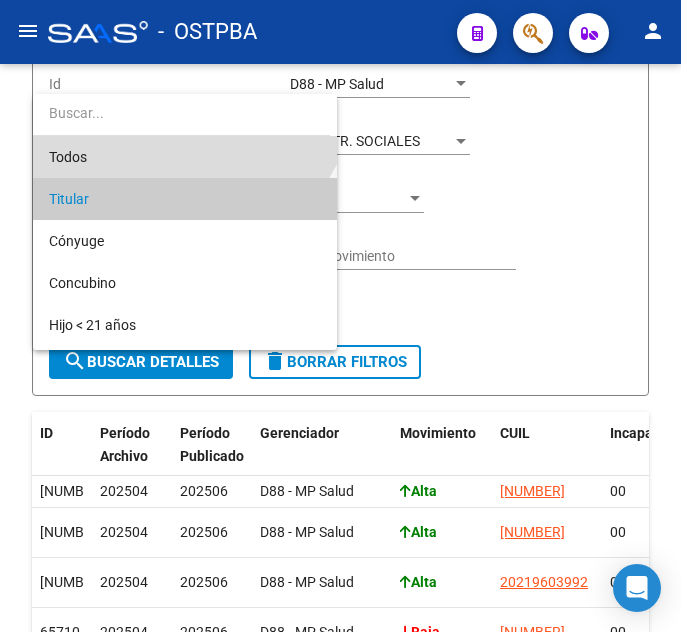 click on "Todos" at bounding box center [185, 157] 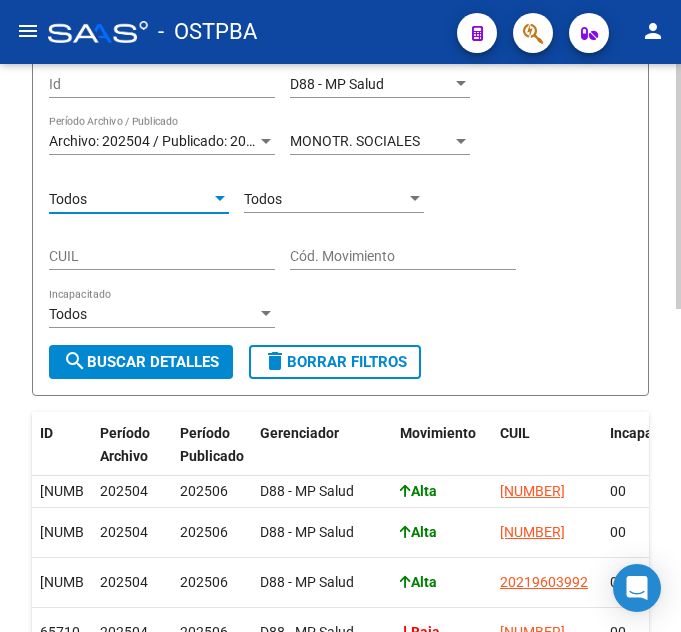 click on "search  Buscar Detalles" 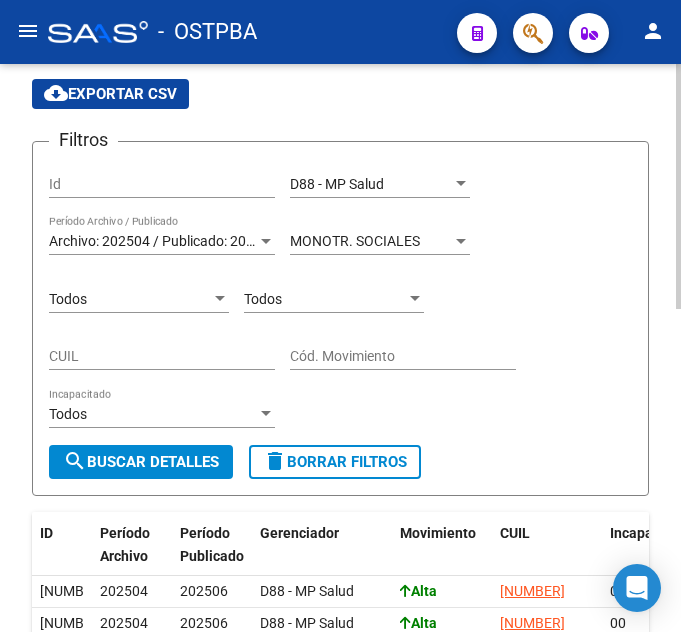 scroll, scrollTop: 129, scrollLeft: 0, axis: vertical 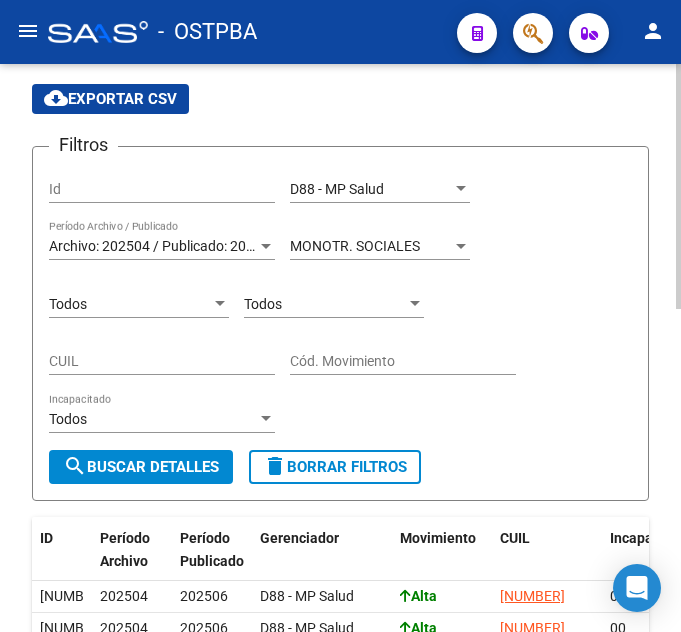 click on "MONOTR. SOCIALES Tipo de Beneficiario" 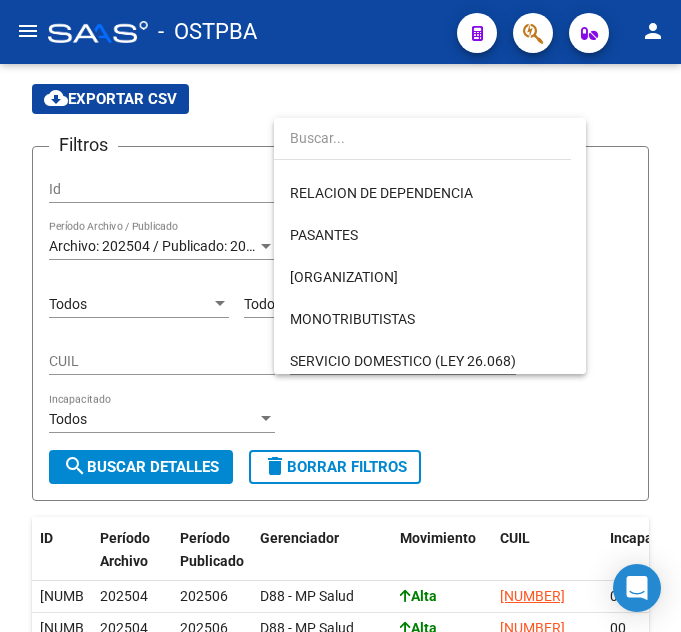 scroll, scrollTop: 29, scrollLeft: 0, axis: vertical 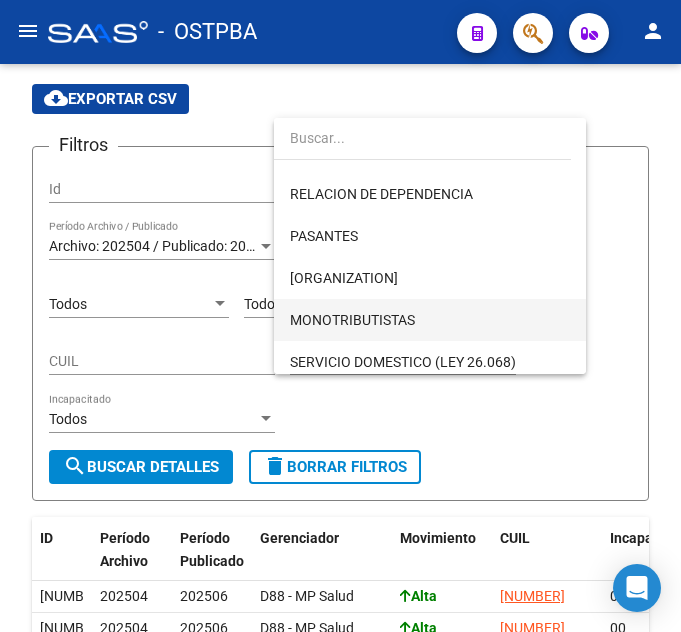 click on "MONOTRIBUTISTAS" at bounding box center (430, 320) 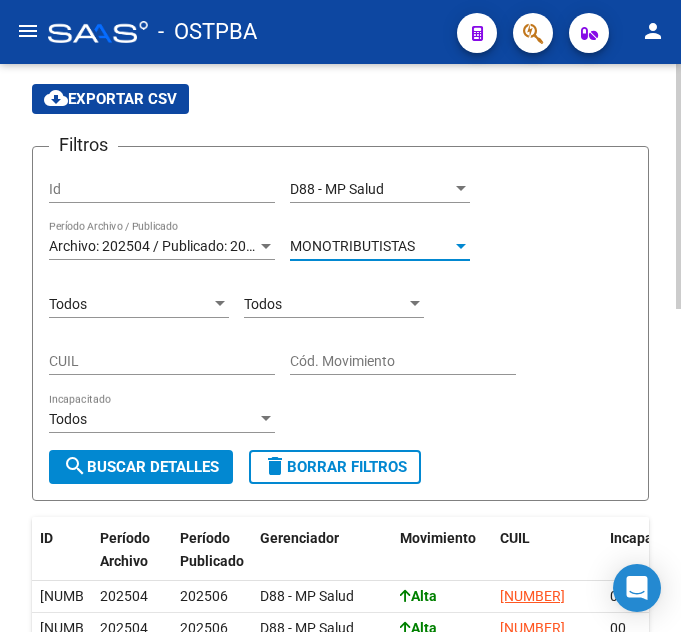 click on "search  Buscar Detalles" 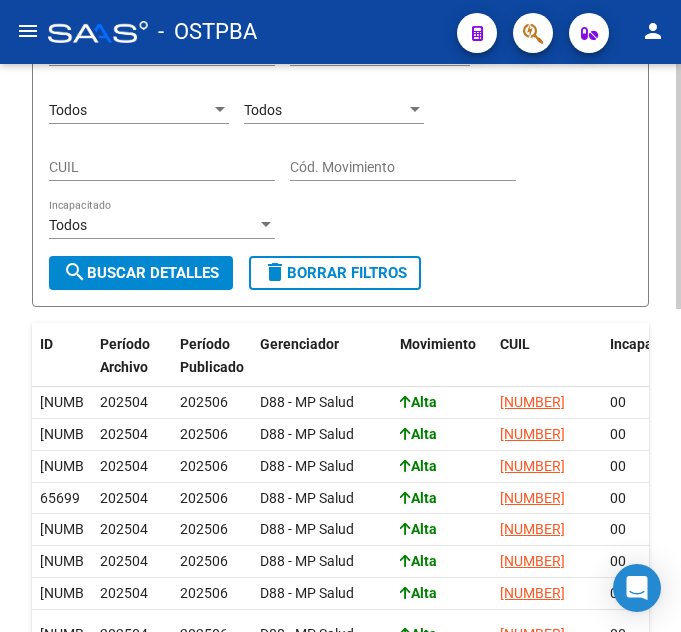 scroll, scrollTop: 224, scrollLeft: 0, axis: vertical 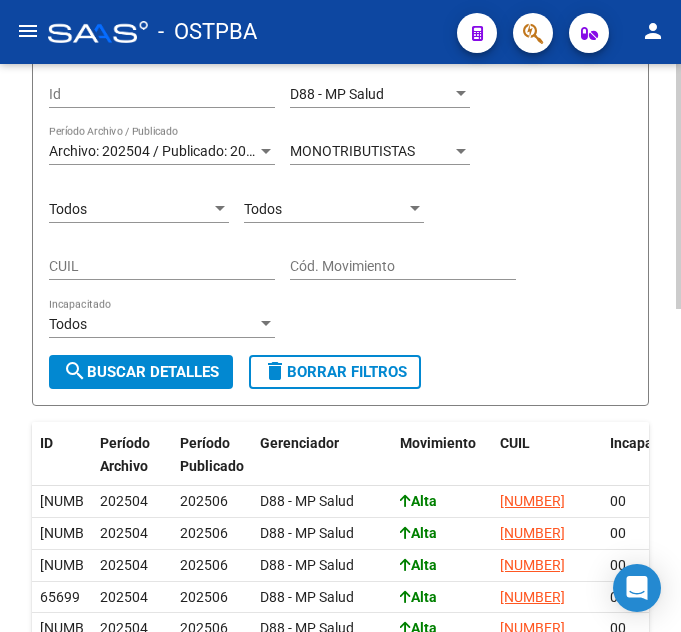 click on "Todos" at bounding box center [325, 209] 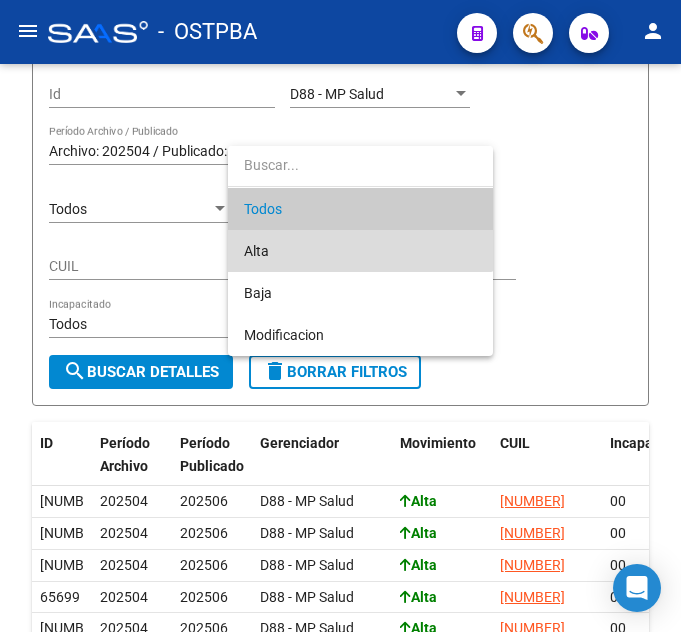 click on "Alta" at bounding box center (360, 251) 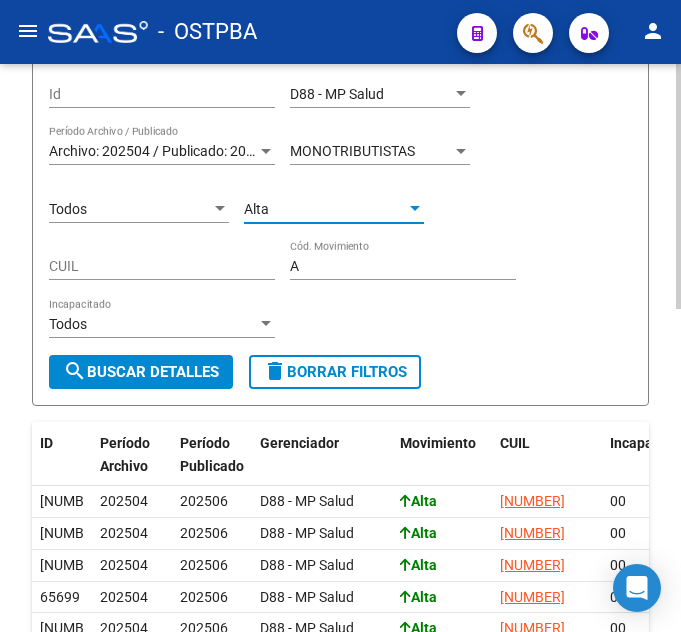 click on "Todos" at bounding box center [130, 209] 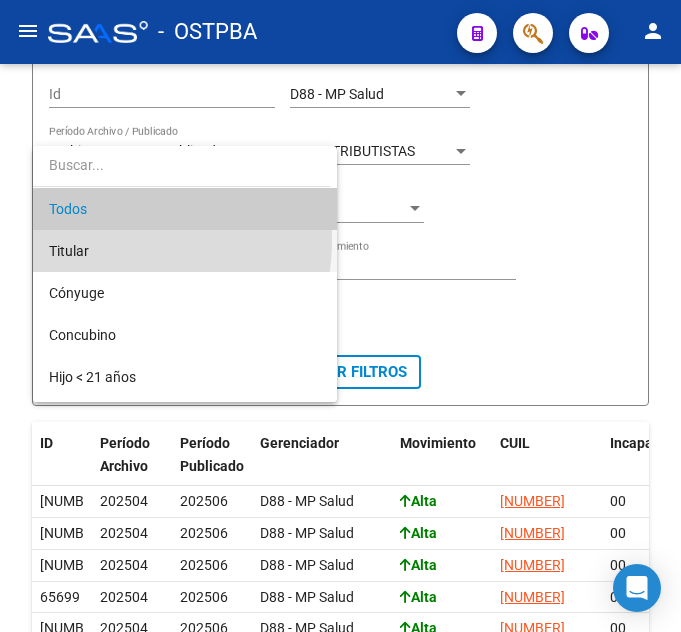 click on "Titular" at bounding box center [185, 251] 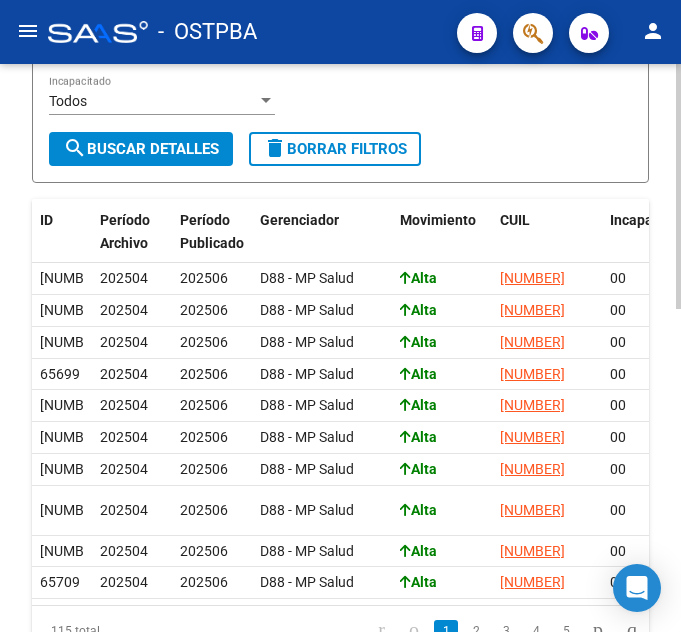 scroll, scrollTop: 247, scrollLeft: 0, axis: vertical 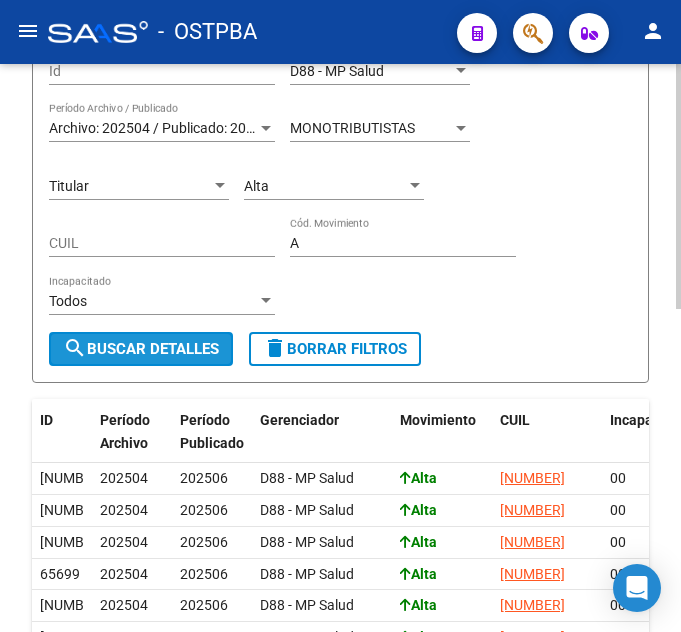 click on "search  Buscar Detalles" 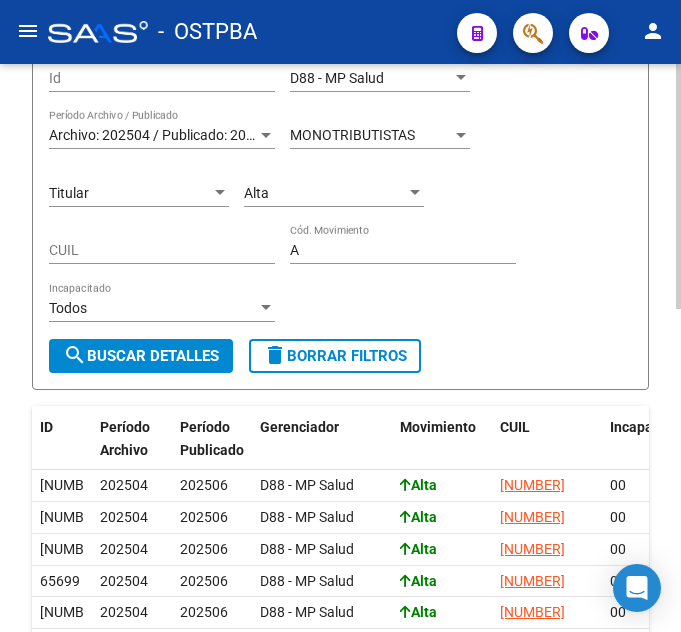 scroll, scrollTop: 0, scrollLeft: 0, axis: both 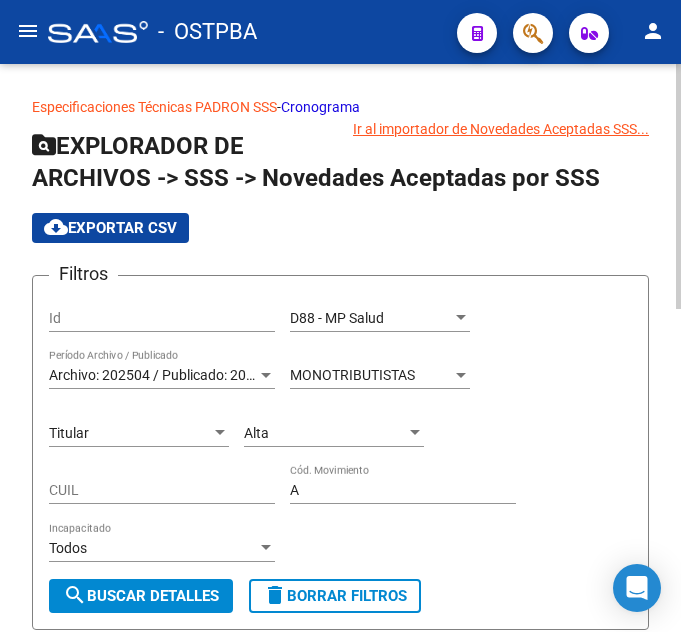 click on "Alta" at bounding box center (325, 433) 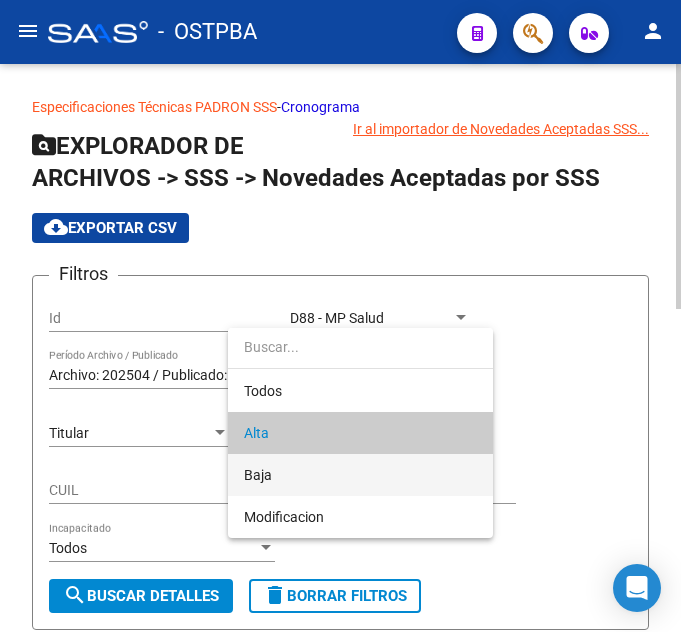 click on "Baja" at bounding box center (258, 475) 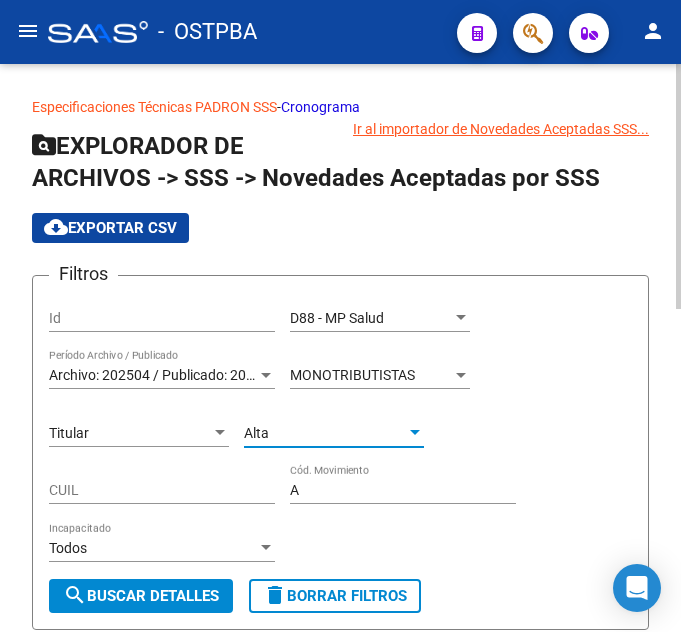 type on "B" 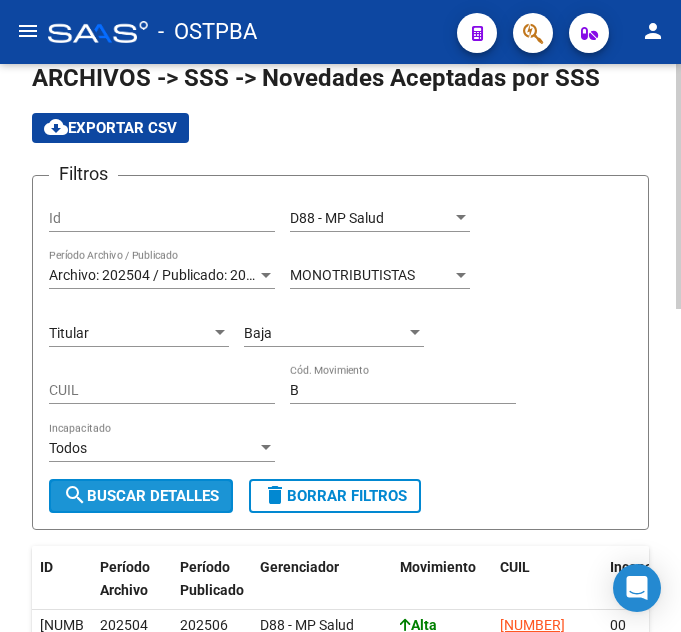 click on "search  Buscar Detalles" 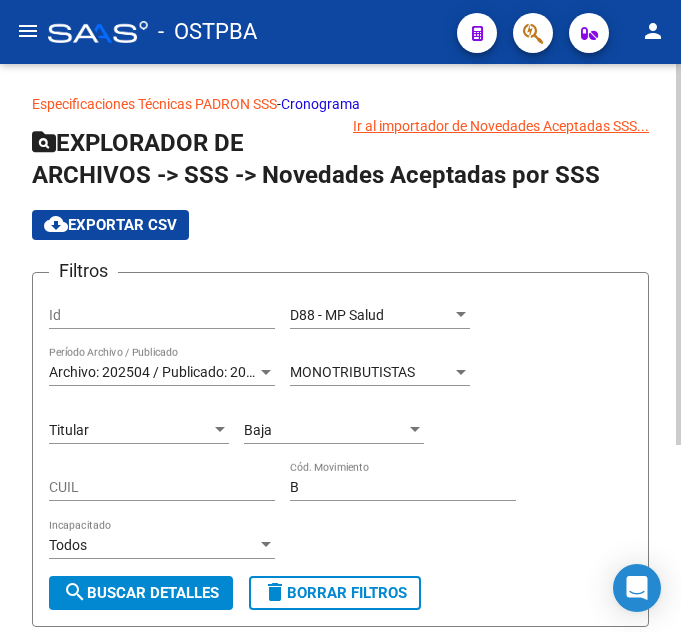 scroll, scrollTop: 0, scrollLeft: 0, axis: both 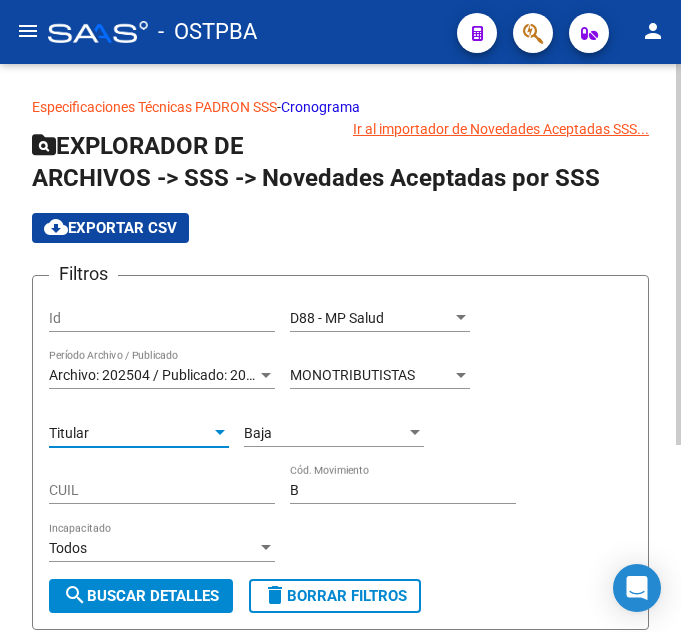 click on "Titular" at bounding box center [130, 433] 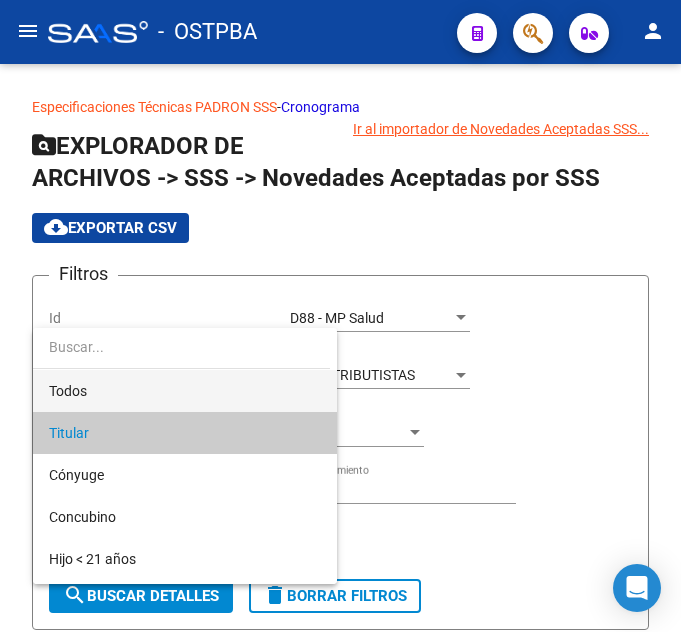 click on "Todos" at bounding box center (185, 391) 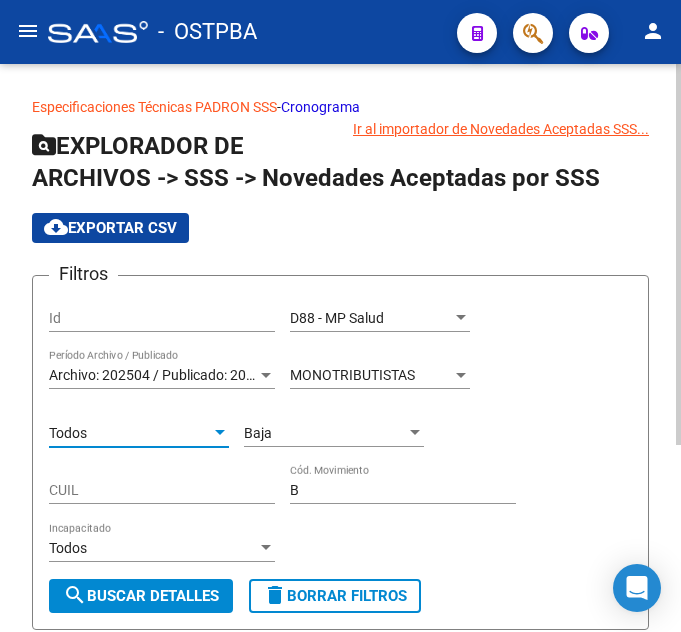 click on "search  Buscar Detalles" 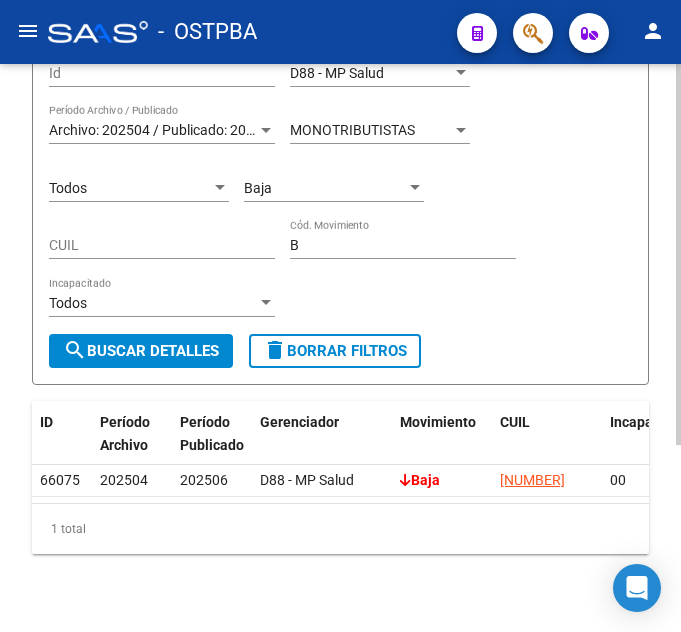 scroll, scrollTop: 279, scrollLeft: 0, axis: vertical 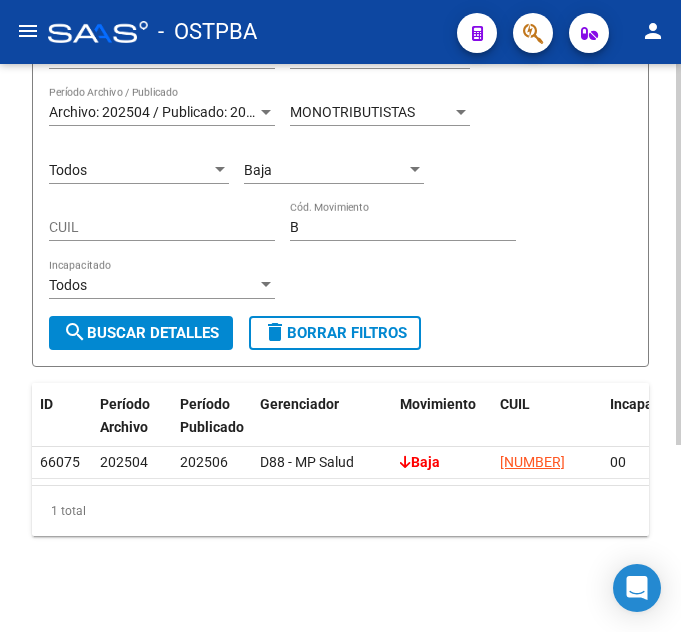 click on "Todos" at bounding box center [130, 170] 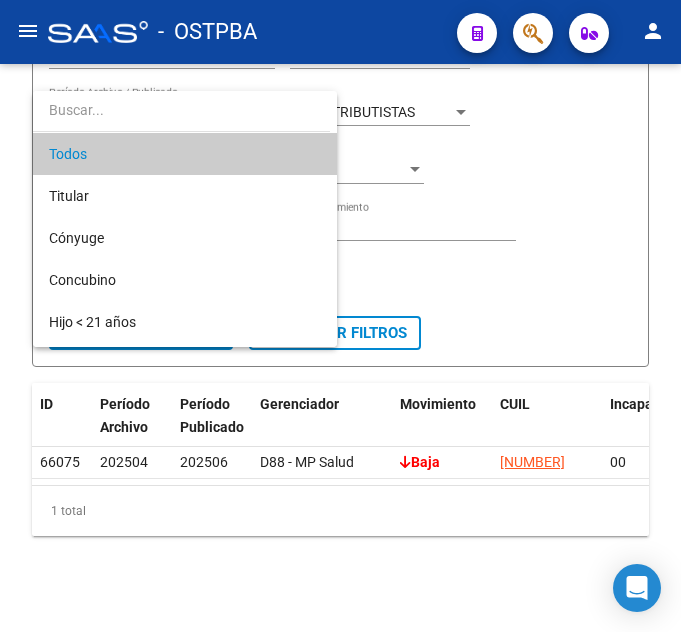 click at bounding box center (340, 316) 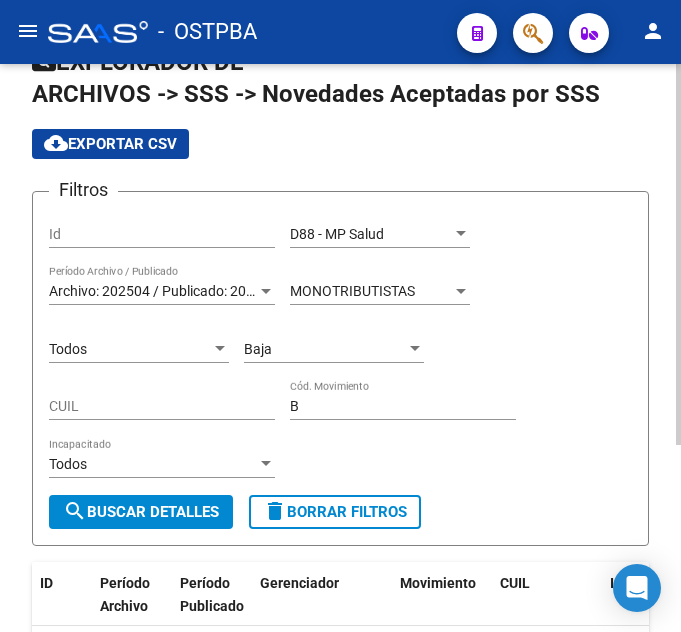 scroll, scrollTop: 79, scrollLeft: 0, axis: vertical 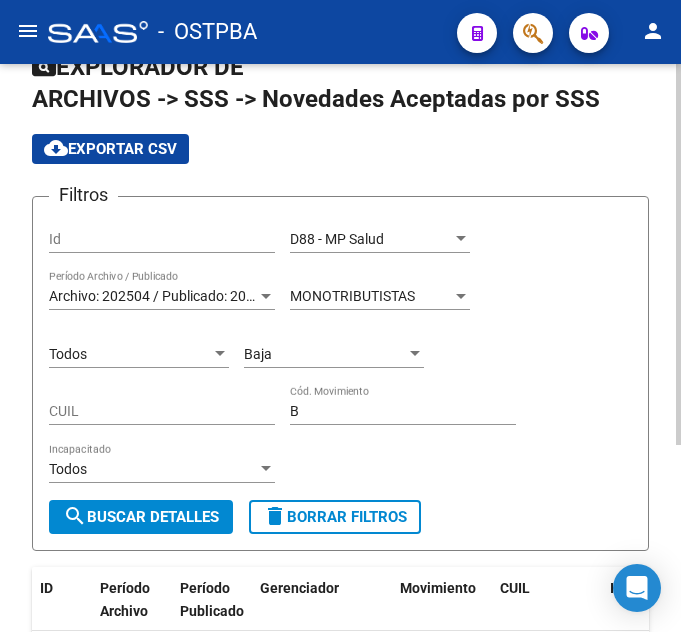 click on "Baja Cód. Movimiento" 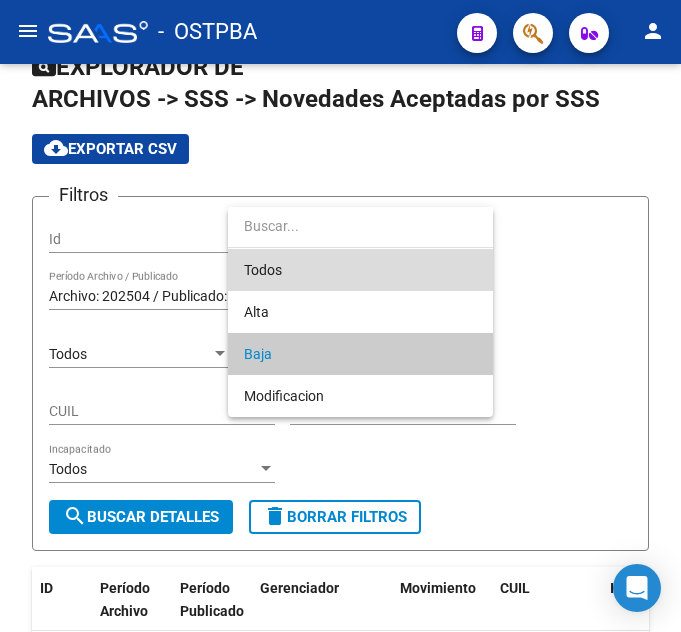 click on "Todos" at bounding box center [360, 270] 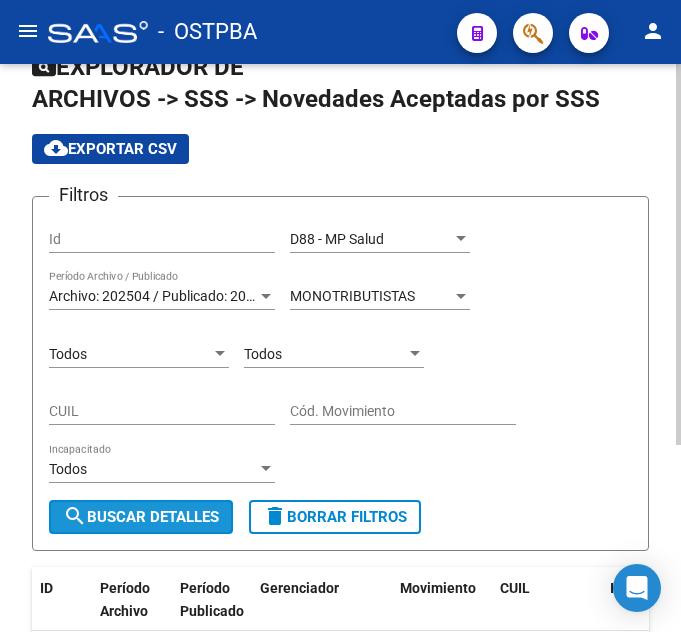 click on "search  Buscar Detalles" 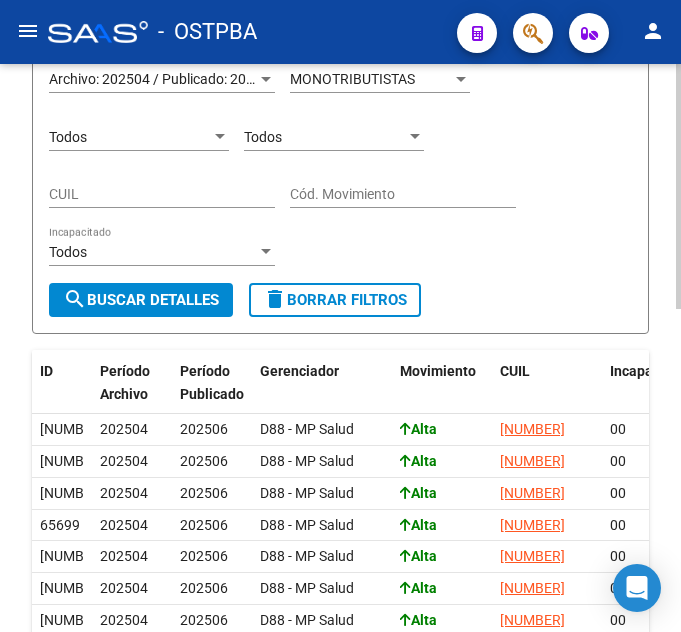 scroll, scrollTop: 247, scrollLeft: 0, axis: vertical 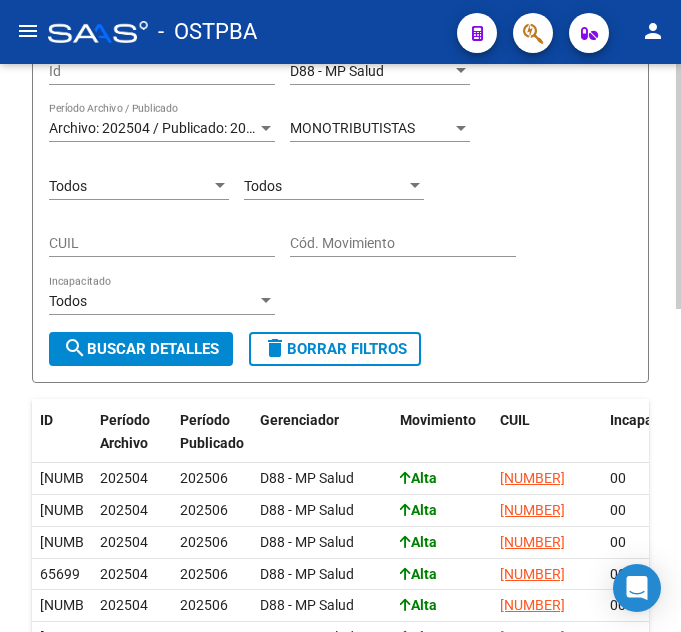 click on "Todos" at bounding box center (325, 186) 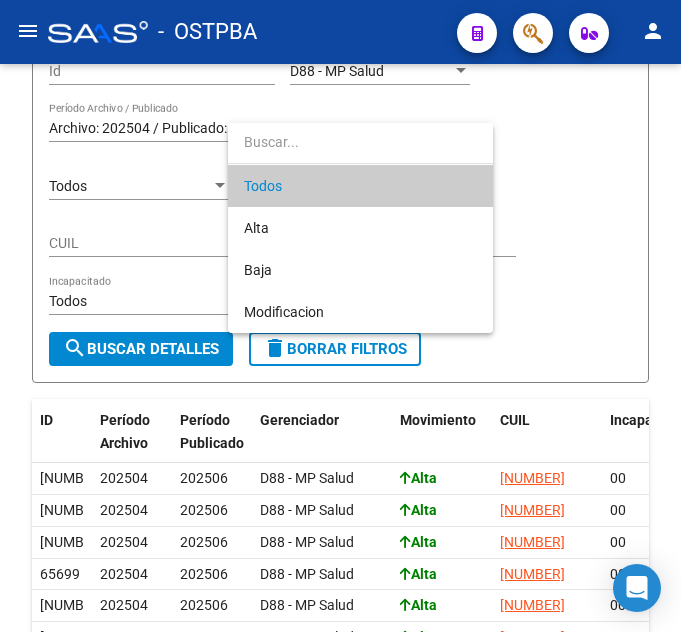 click on "Todos" at bounding box center (360, 186) 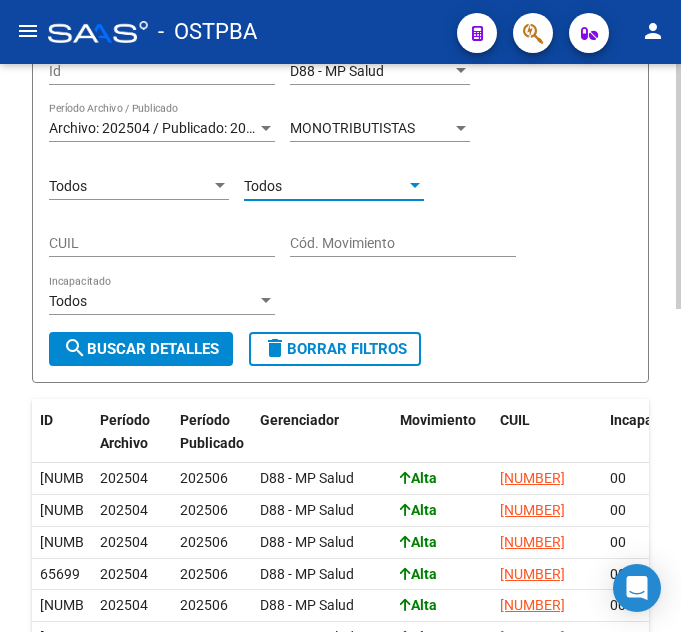 click on "Todos" at bounding box center [130, 186] 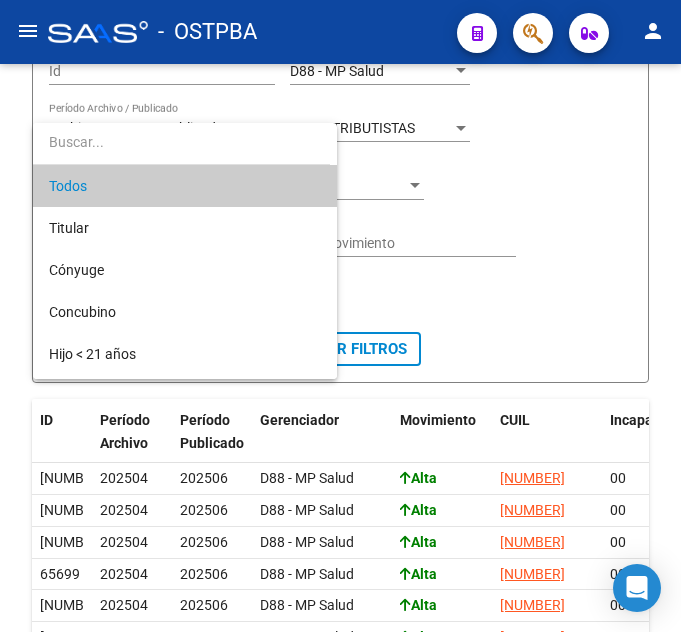 click on "Todos" at bounding box center (185, 186) 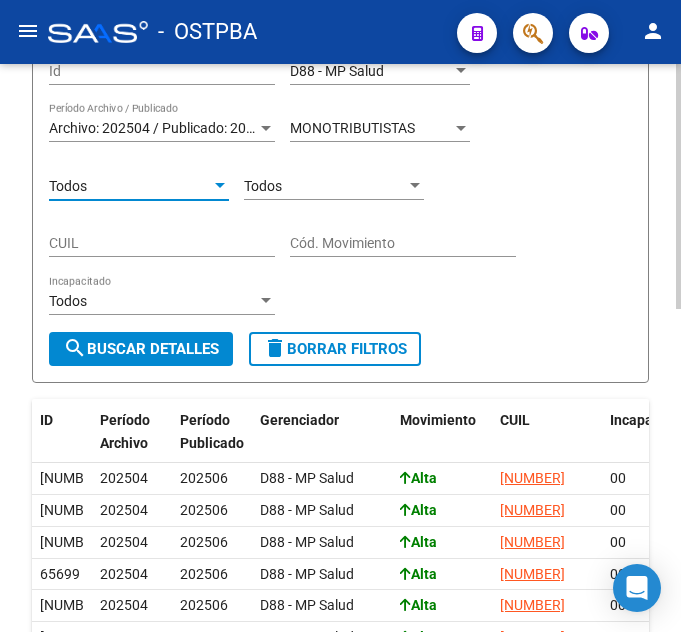 click on "search  Buscar Detalles" 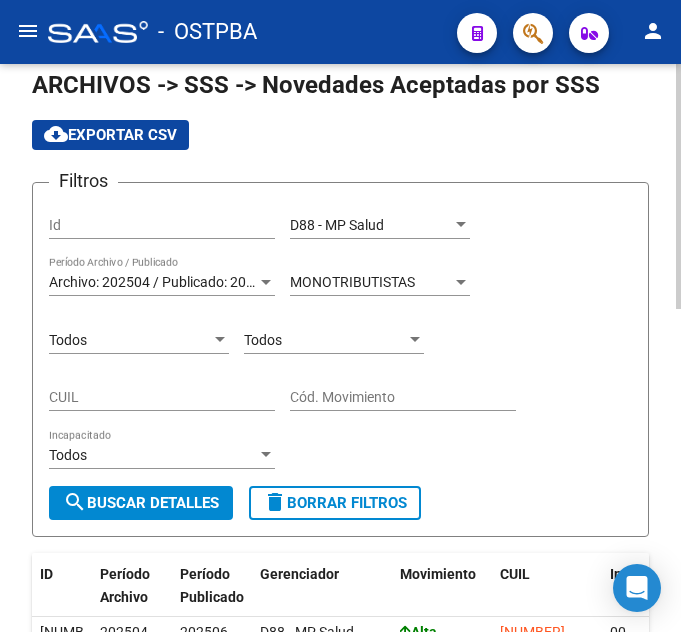 scroll, scrollTop: 47, scrollLeft: 0, axis: vertical 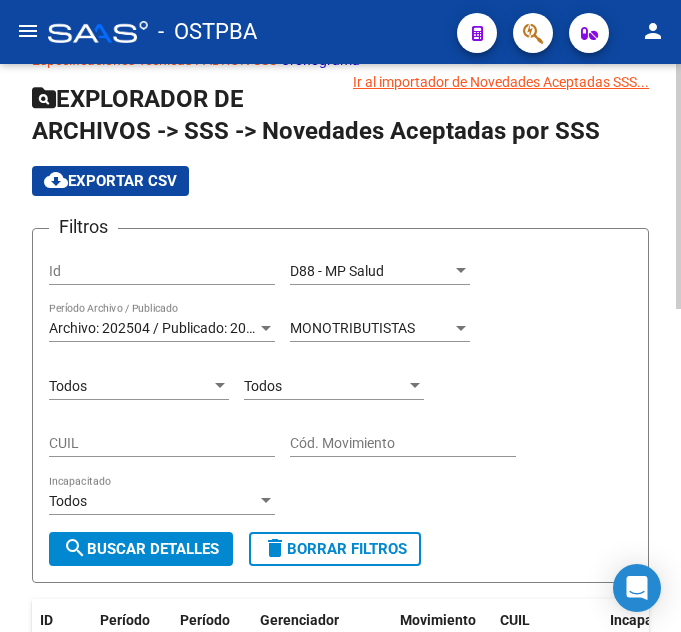 click on "Todos" at bounding box center (325, 386) 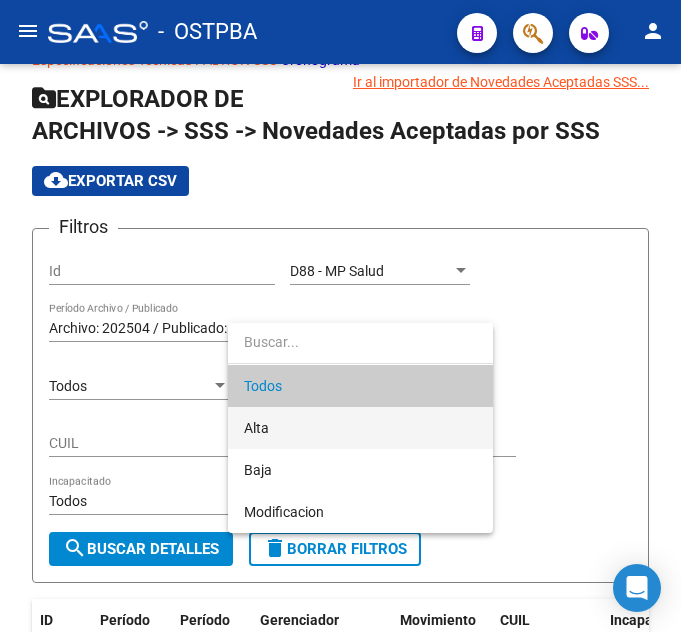 click on "Alta" at bounding box center (360, 428) 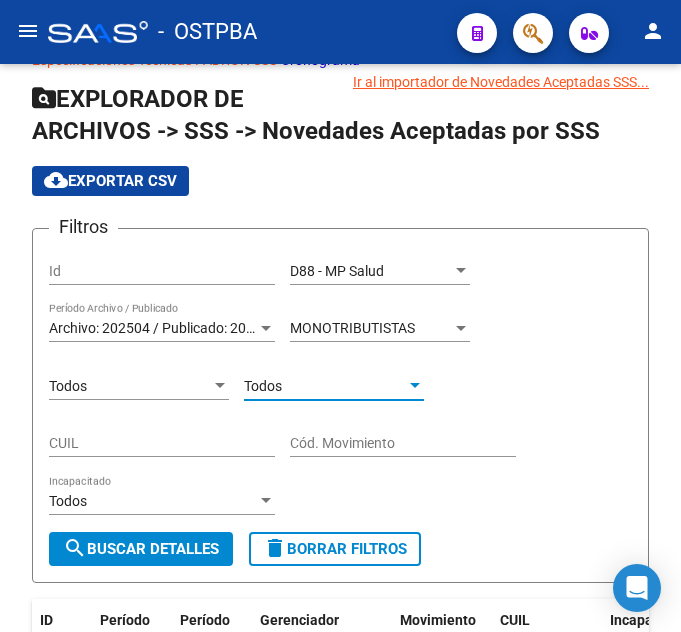 type on "A" 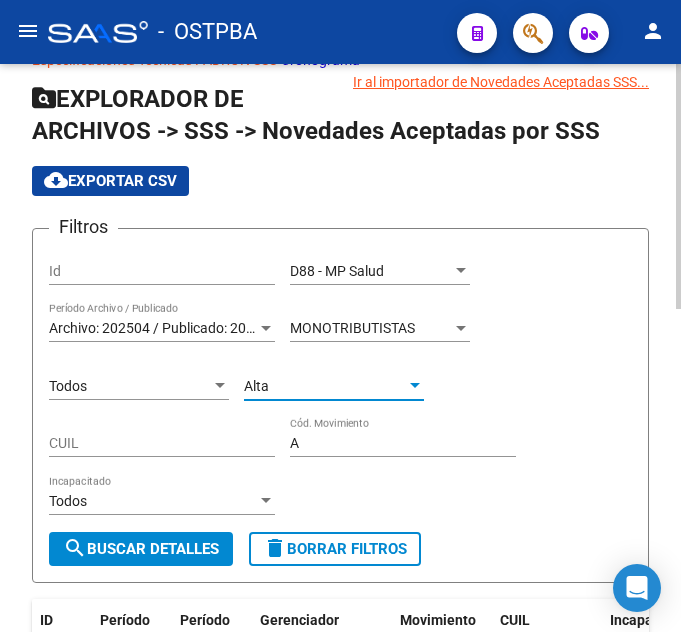click on "search  Buscar Detalles" 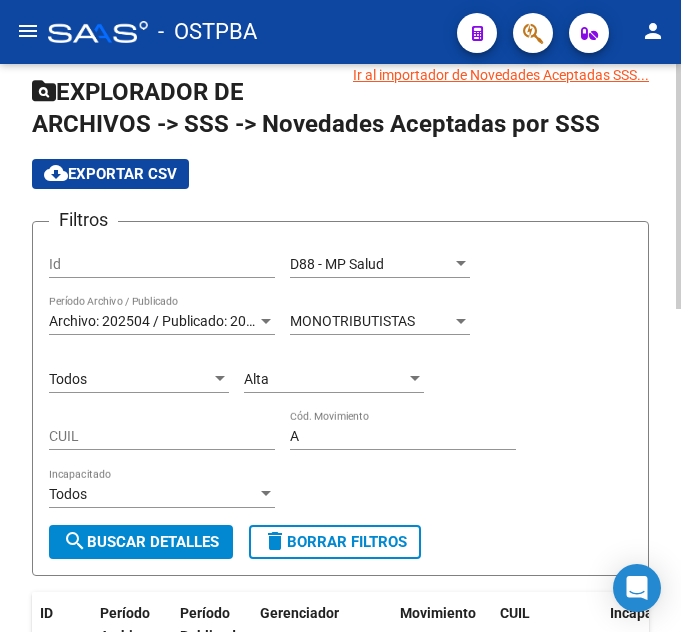 scroll, scrollTop: 47, scrollLeft: 0, axis: vertical 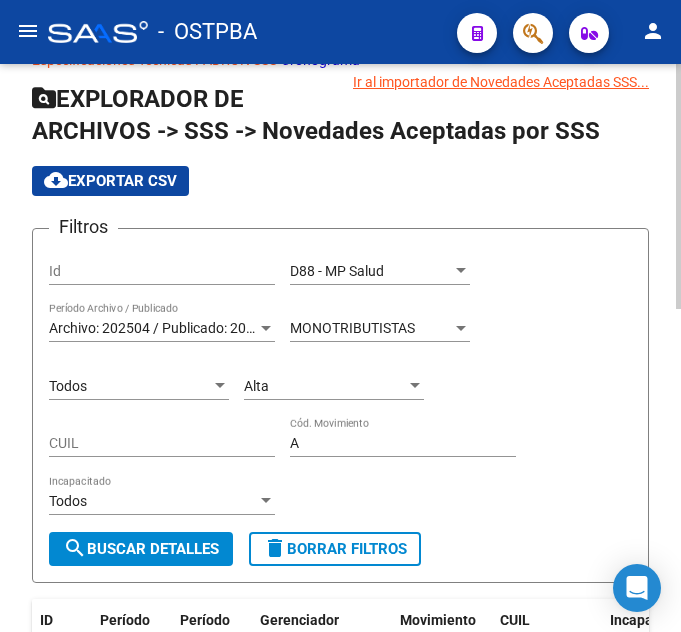 click on "Todos" at bounding box center (130, 386) 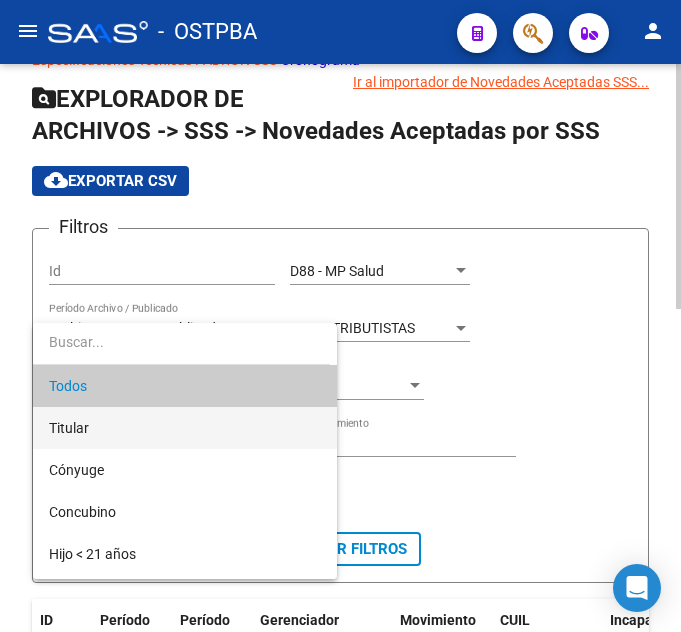 click on "Titular" at bounding box center [185, 428] 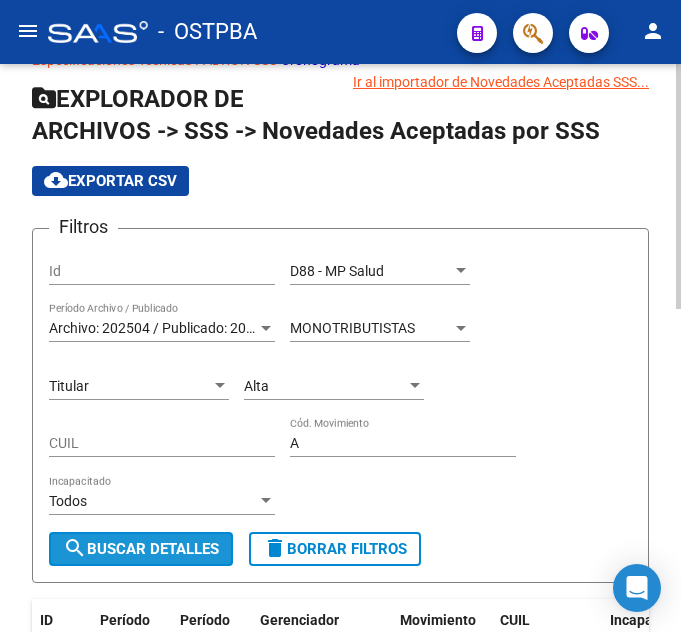click on "search  Buscar Detalles" 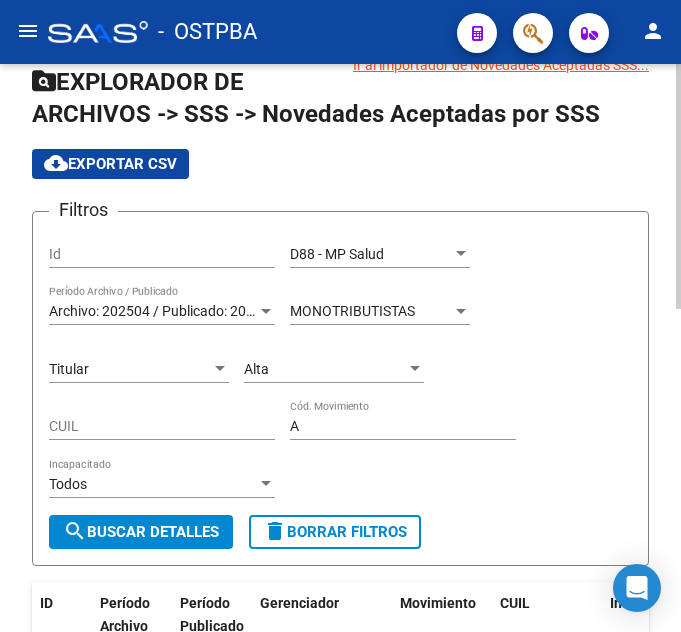 scroll, scrollTop: 47, scrollLeft: 0, axis: vertical 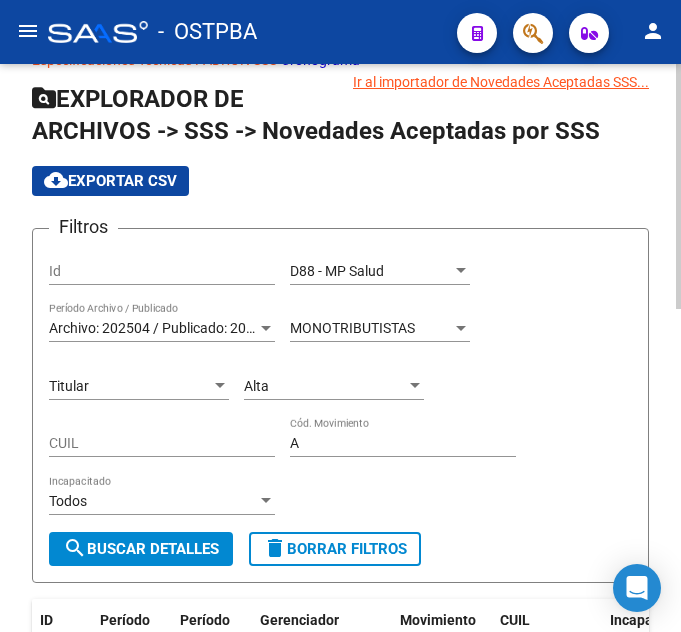 click on "Alta Cód. Movimiento" 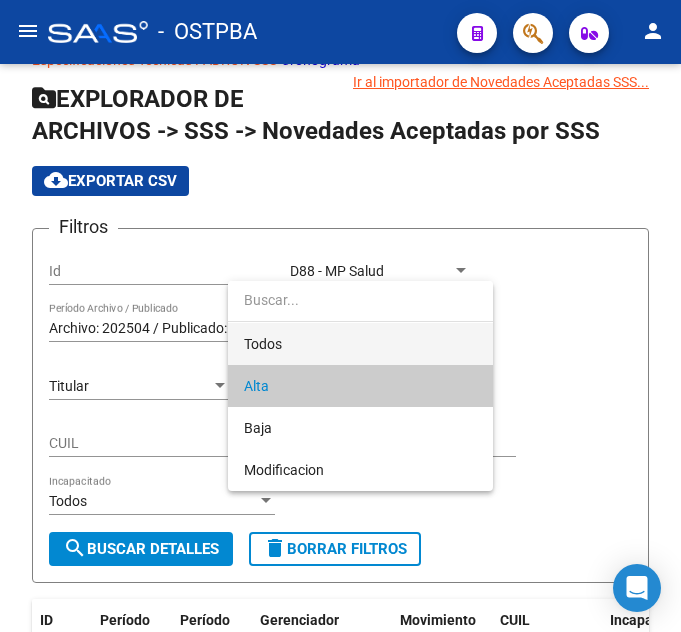 click on "Todos" at bounding box center [360, 344] 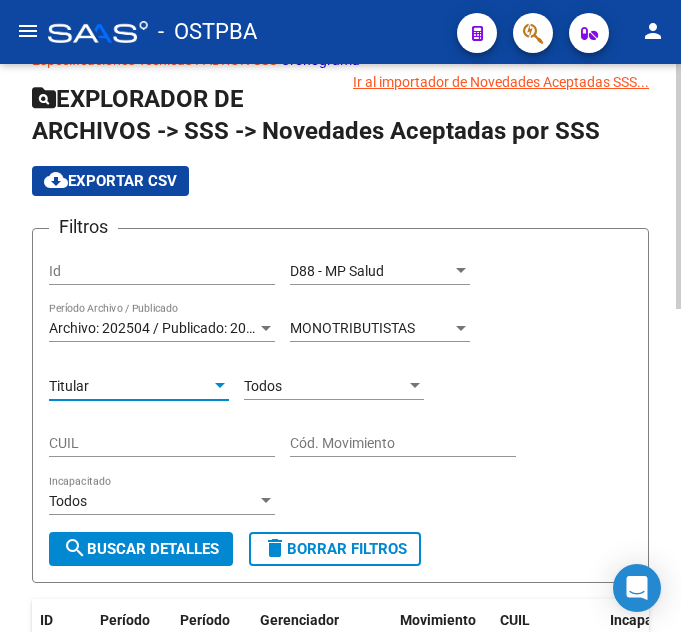 click on "Titular" at bounding box center (130, 386) 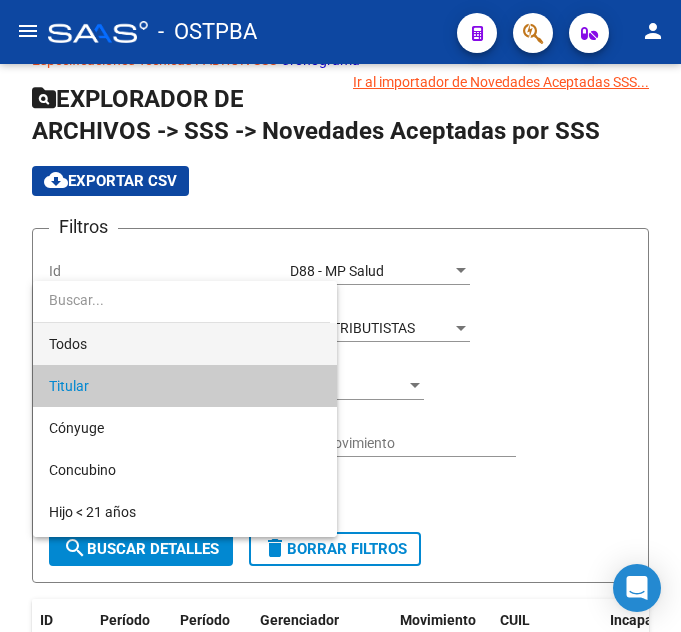 click on "Todos" at bounding box center [185, 344] 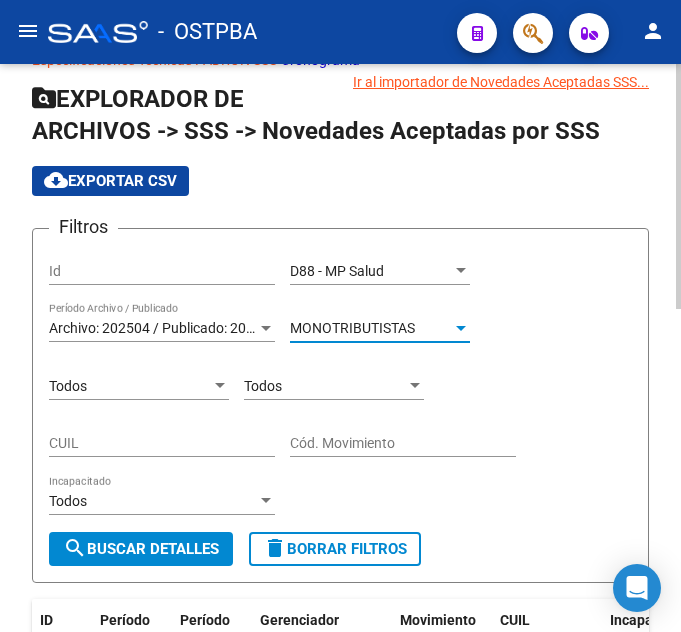 click on "MONOTRIBUTISTAS" at bounding box center [352, 328] 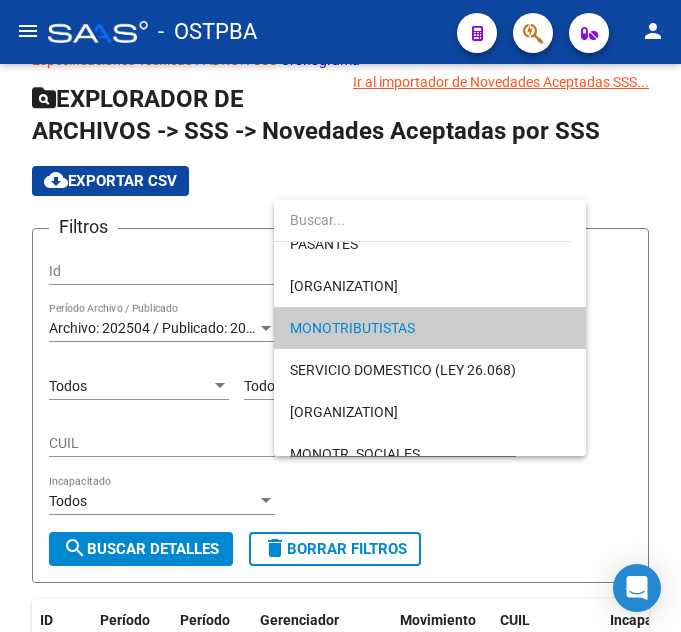 scroll, scrollTop: 0, scrollLeft: 0, axis: both 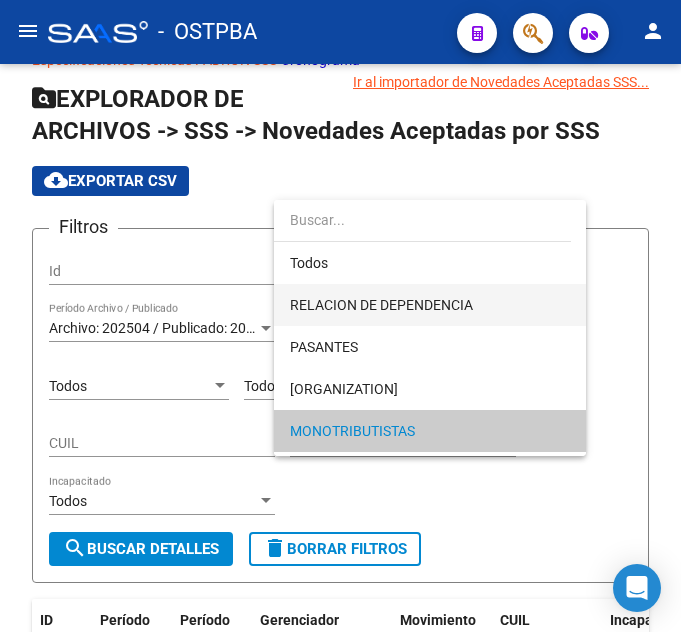 click on "RELACION DE DEPENDENCIA" at bounding box center [381, 305] 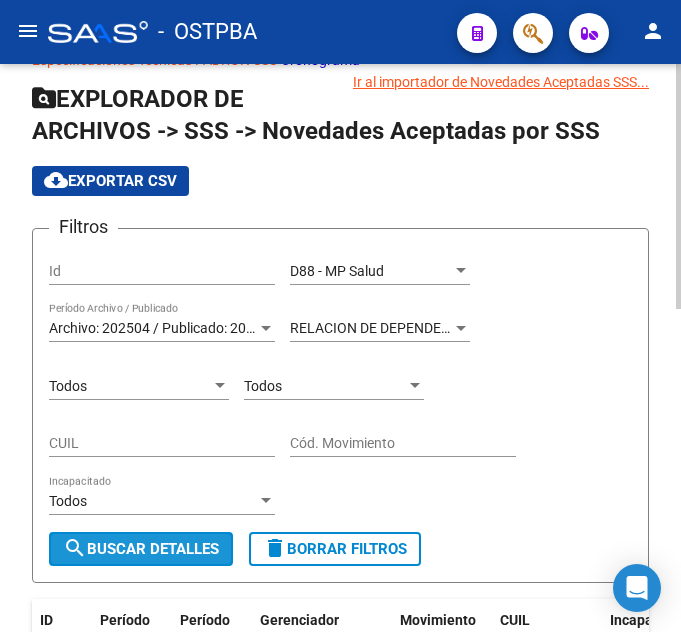 click on "search  Buscar Detalles" 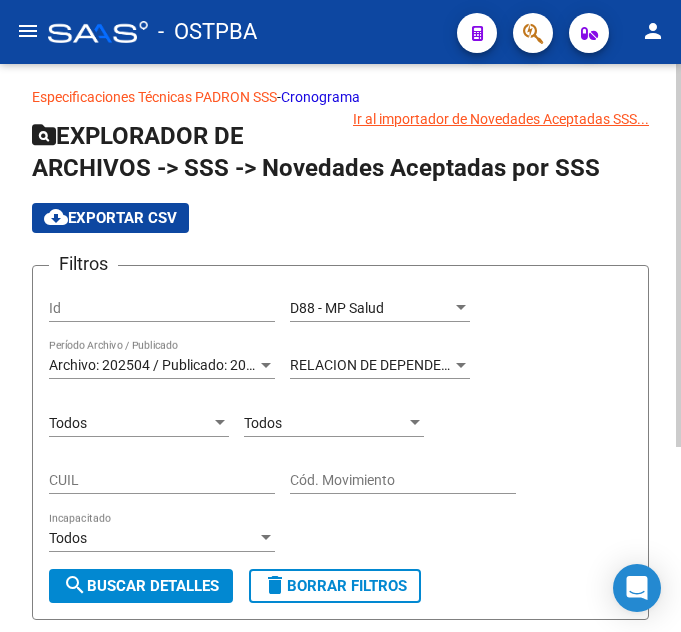 scroll, scrollTop: 0, scrollLeft: 0, axis: both 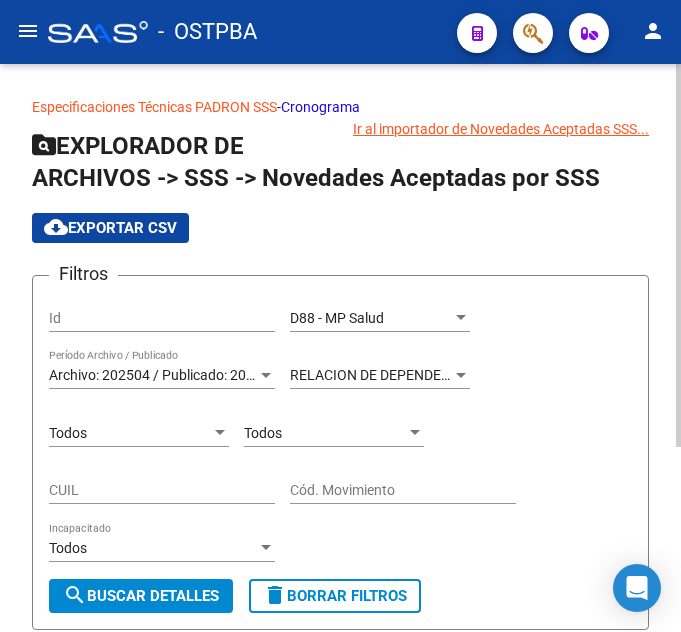 click on "RELACION DE DEPENDENCIA Tipo de Beneficiario" 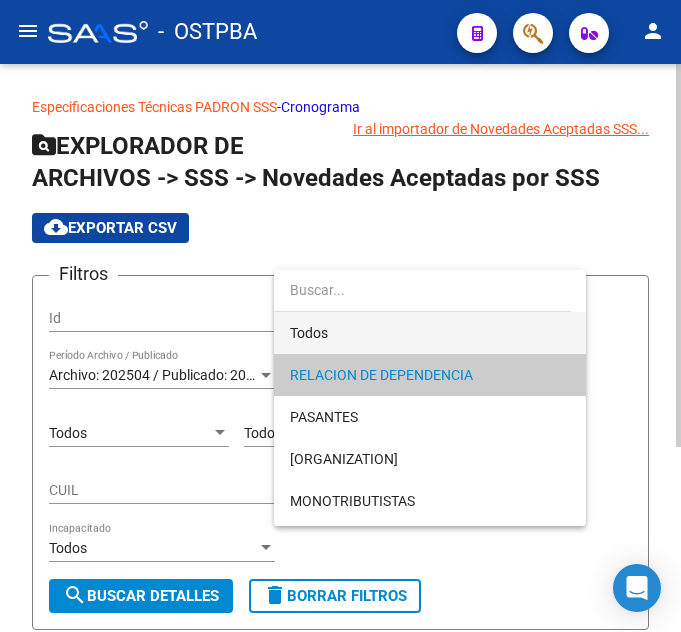 click on "Todos" at bounding box center (430, 333) 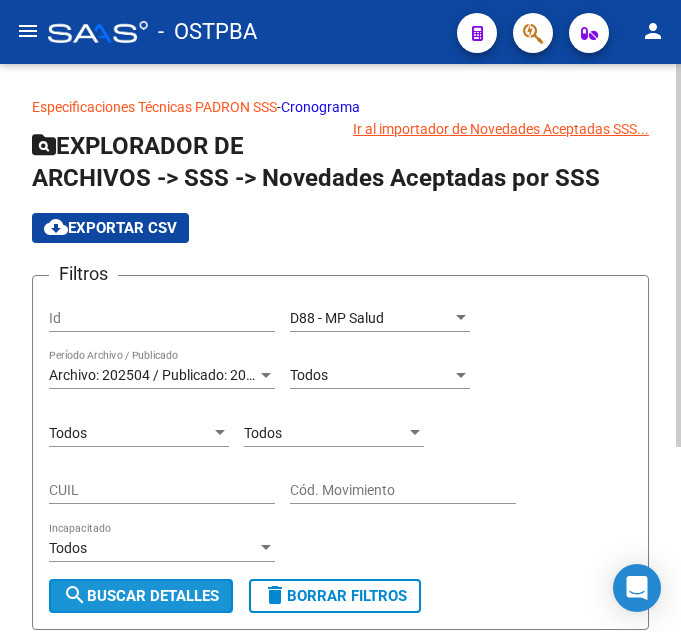 click on "search  Buscar Detalles" 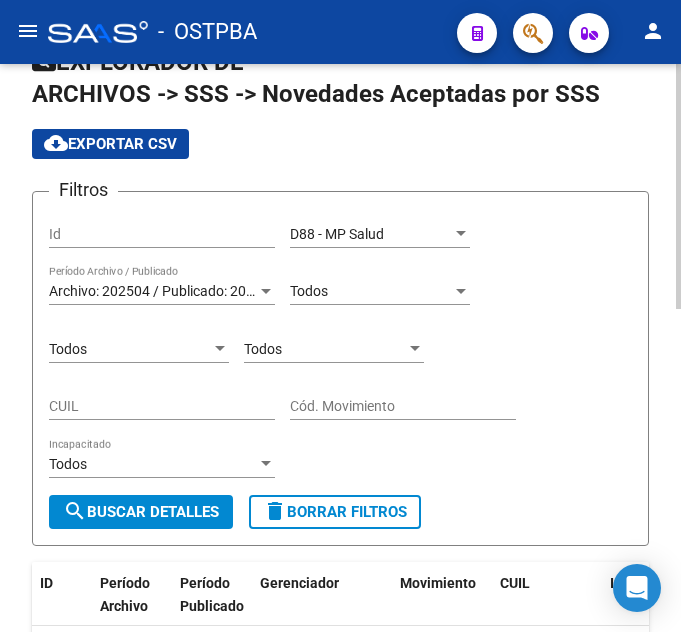scroll, scrollTop: 0, scrollLeft: 0, axis: both 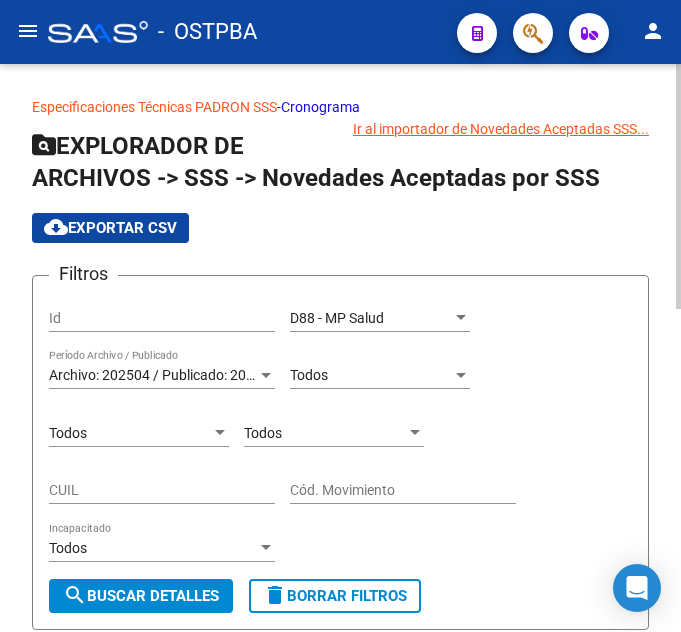 click on "D88 - MP Salud" at bounding box center [371, 318] 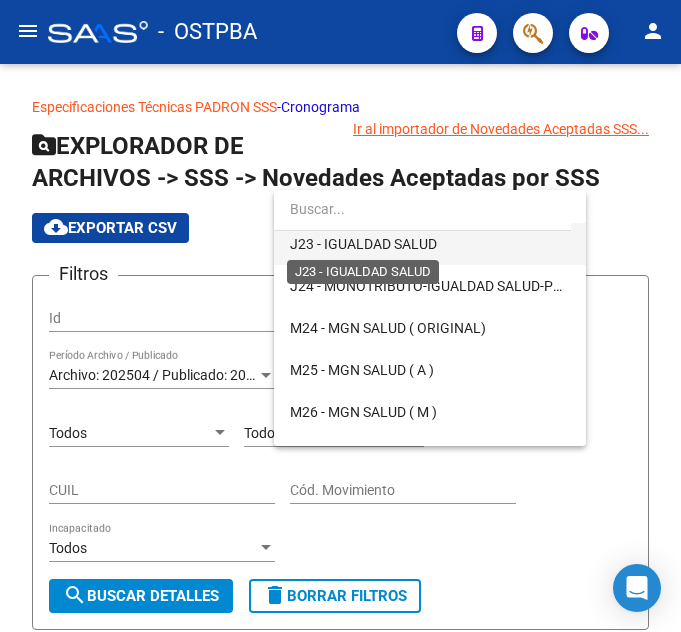click on "J23 - IGUALDAD SALUD" at bounding box center [363, 244] 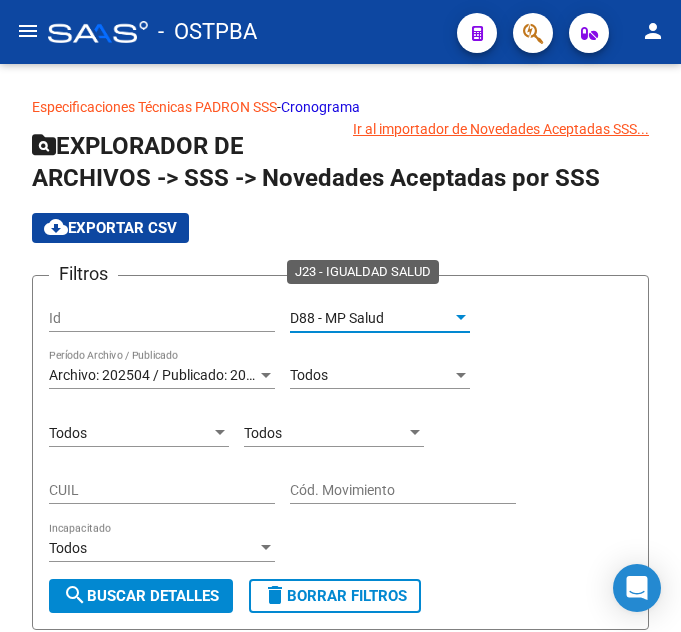 scroll, scrollTop: 378, scrollLeft: 0, axis: vertical 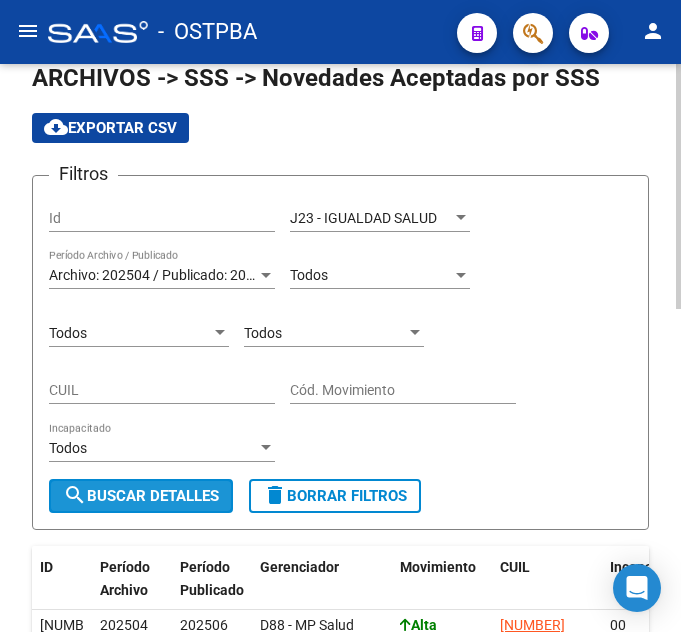 click on "search  Buscar Detalles" 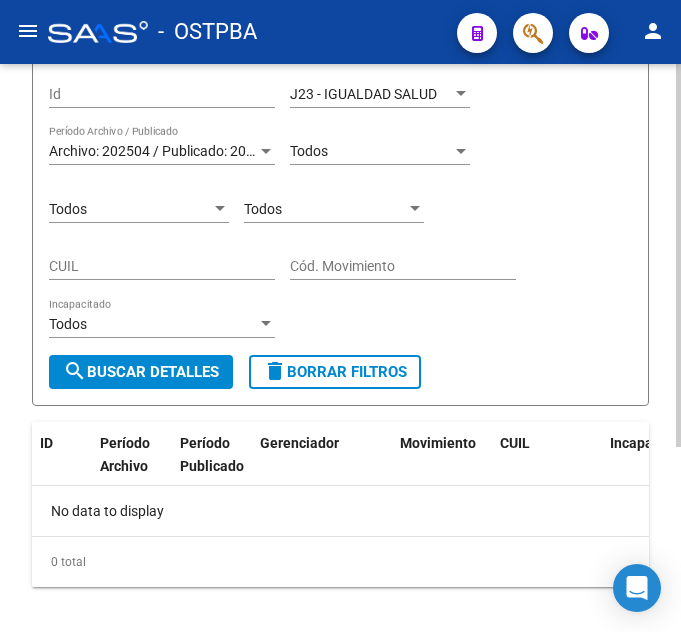 scroll, scrollTop: 175, scrollLeft: 0, axis: vertical 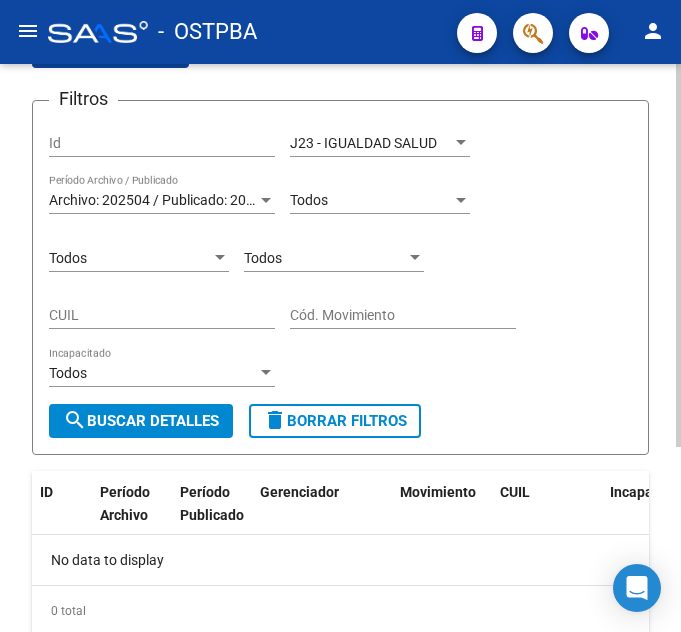 click on "search  Buscar Detalles" 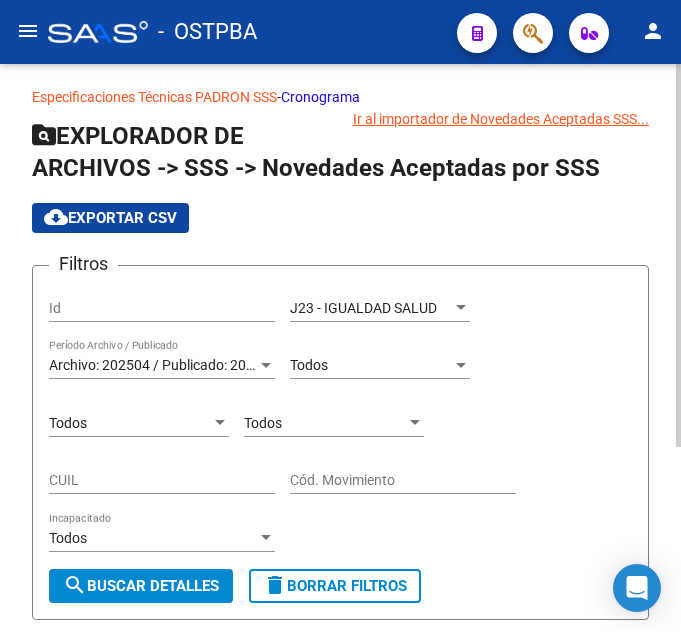 scroll, scrollTop: 0, scrollLeft: 0, axis: both 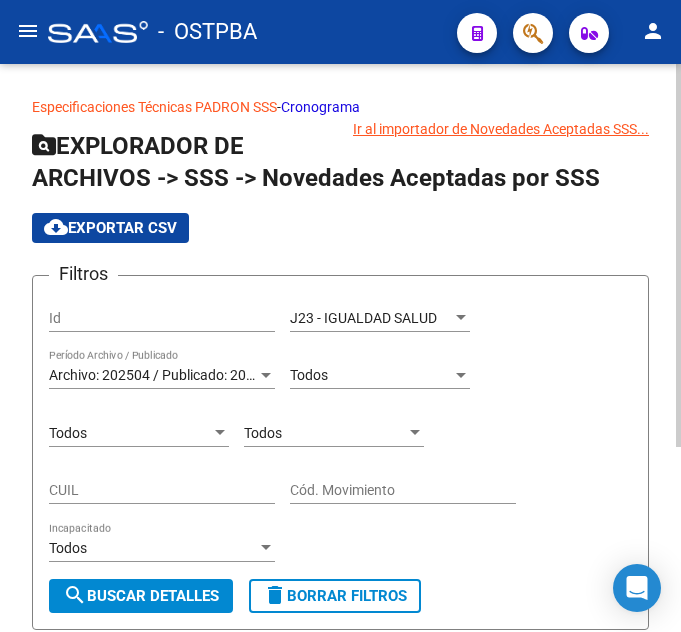 click on "Todos" at bounding box center [130, 433] 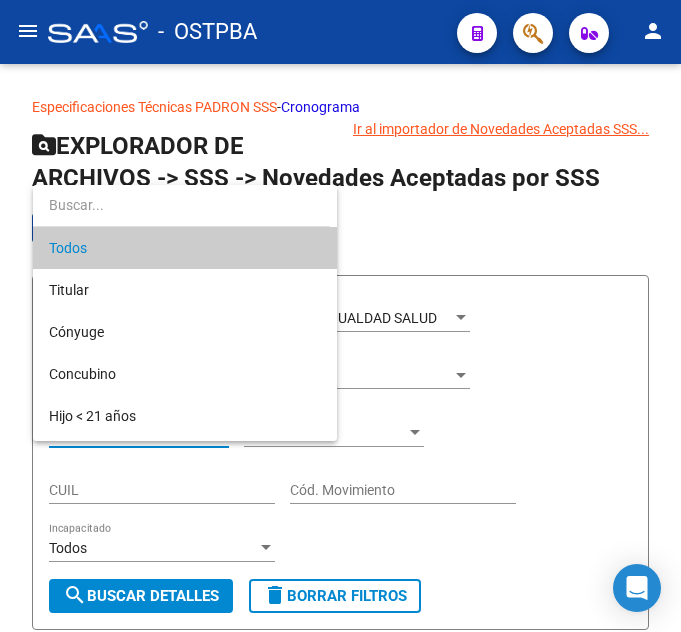 click on "Todos" at bounding box center [185, 248] 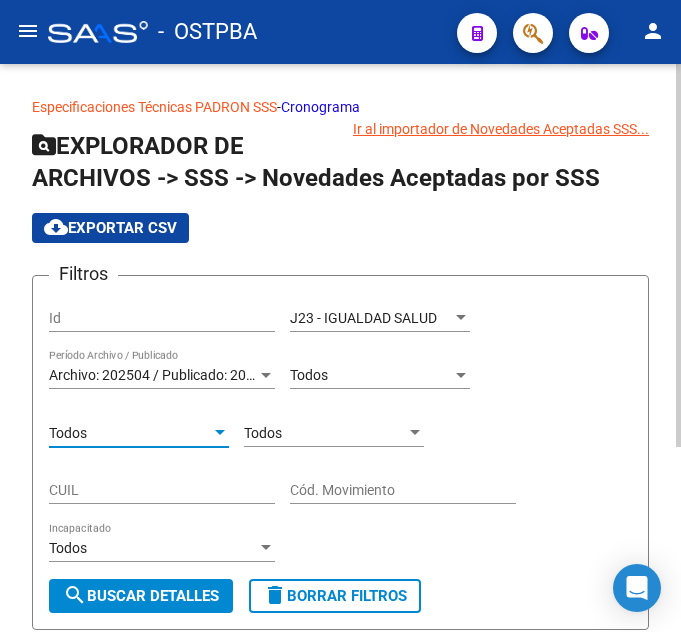 click on "Todos" at bounding box center [325, 433] 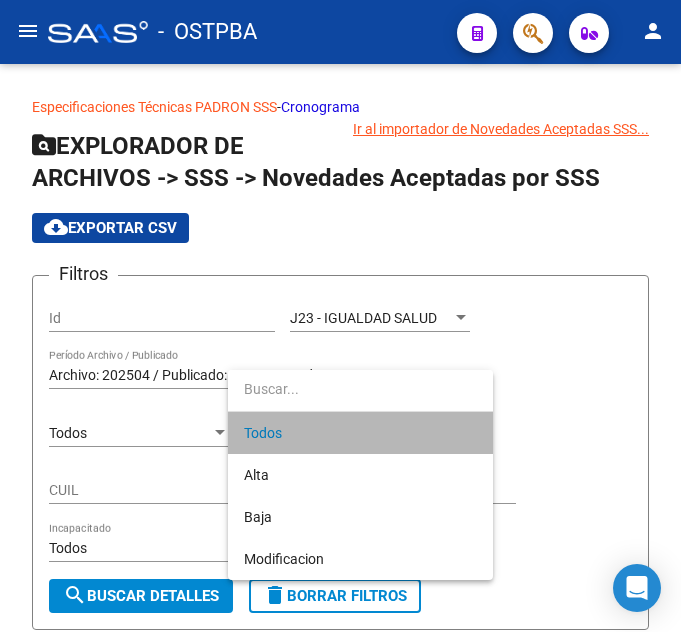 click on "Todos" at bounding box center (360, 433) 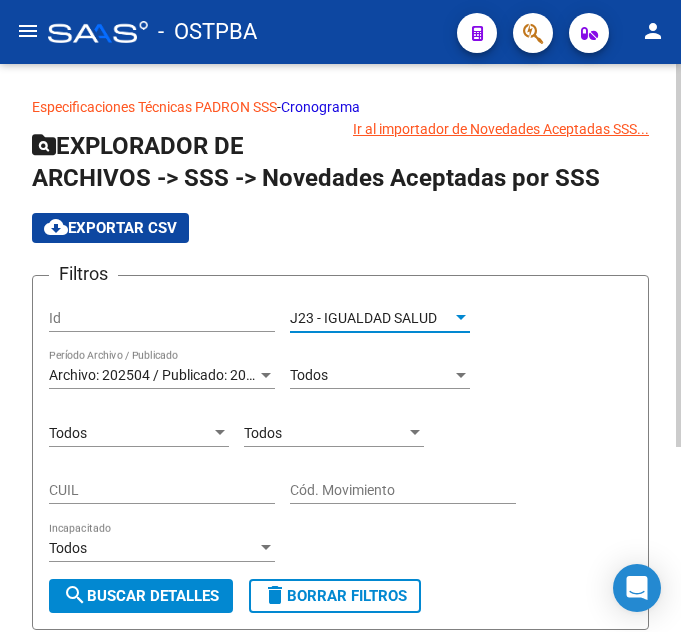 click on "J23 - IGUALDAD SALUD" at bounding box center (371, 318) 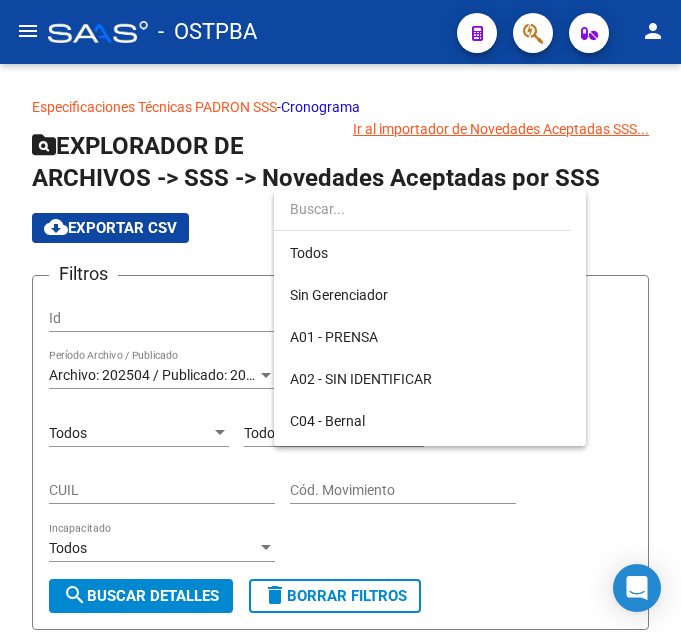scroll, scrollTop: 313, scrollLeft: 0, axis: vertical 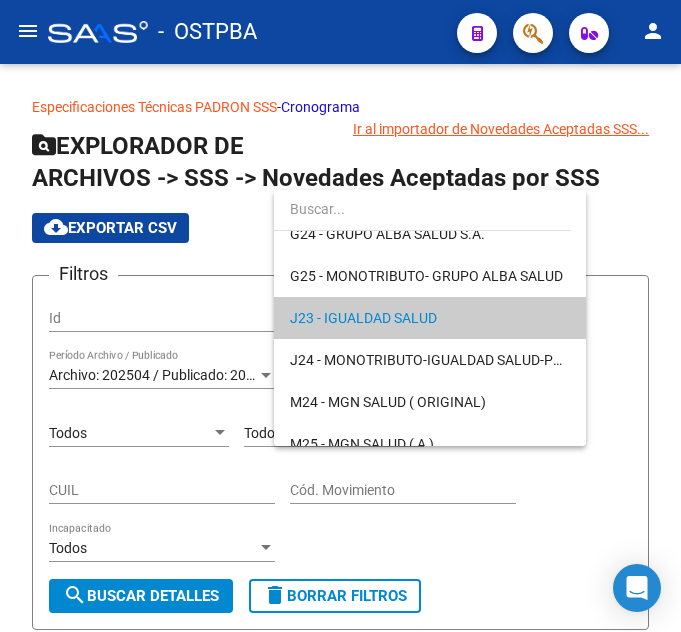 click on "J23 - IGUALDAD SALUD" at bounding box center [430, 318] 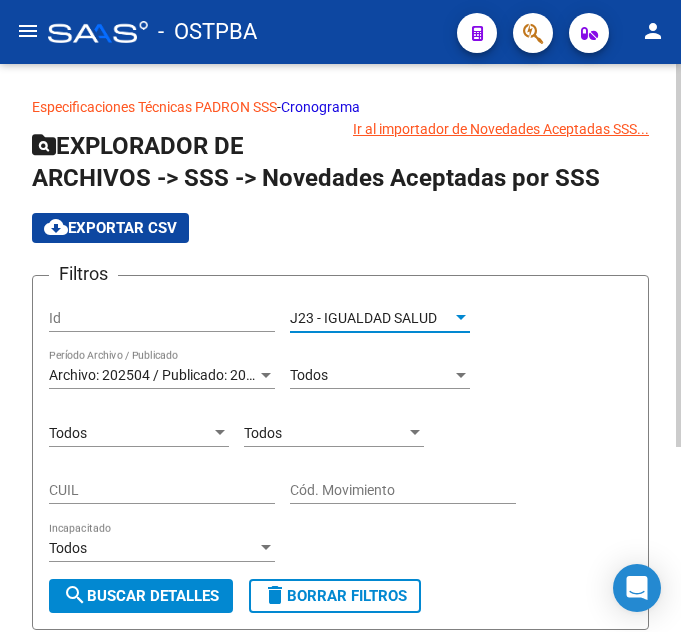 click on "Filtros Id J23 - IGUALDAD SALUD Seleccionar Gerenciador Archivo: 202504 / Publicado: 202506 Período Archivo / Publicado Todos Tipo de Beneficiario Todos Parentesco Todos Cód. Movimiento CUIL Cód. Movimiento Todos Incapacitado search  Buscar Detalles  delete  Borrar Filtros" 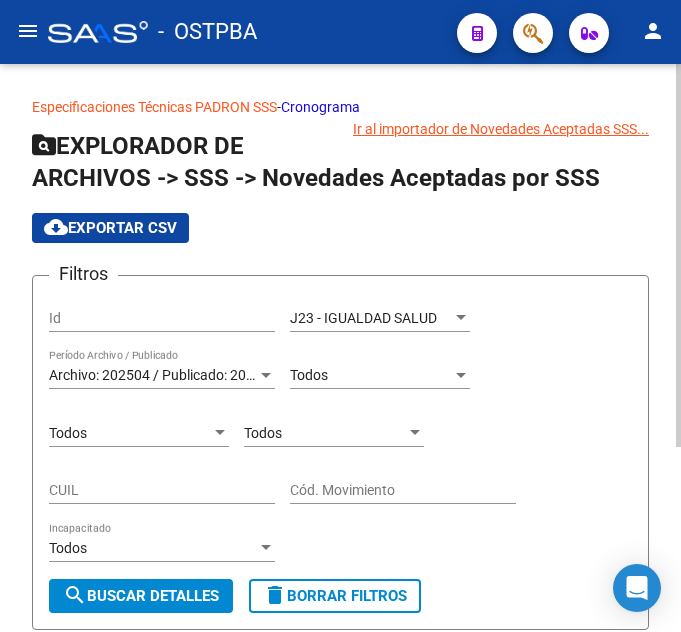 click on "search  Buscar Detalles" 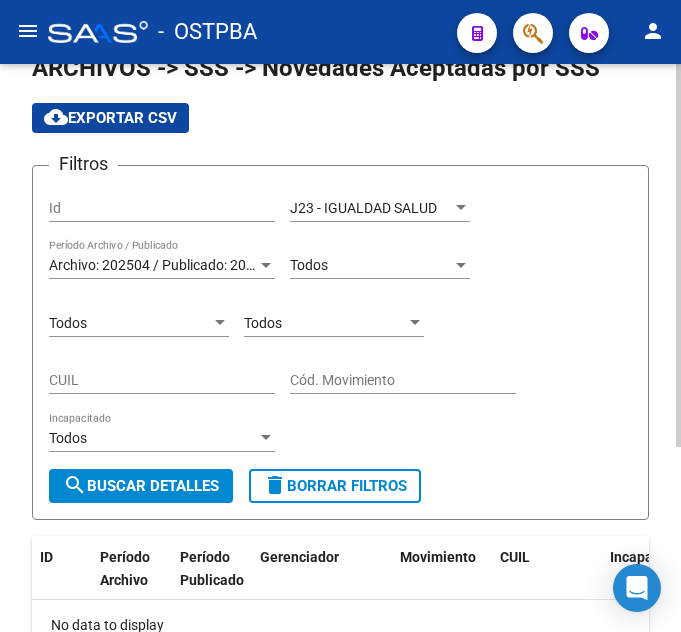 scroll, scrollTop: 75, scrollLeft: 0, axis: vertical 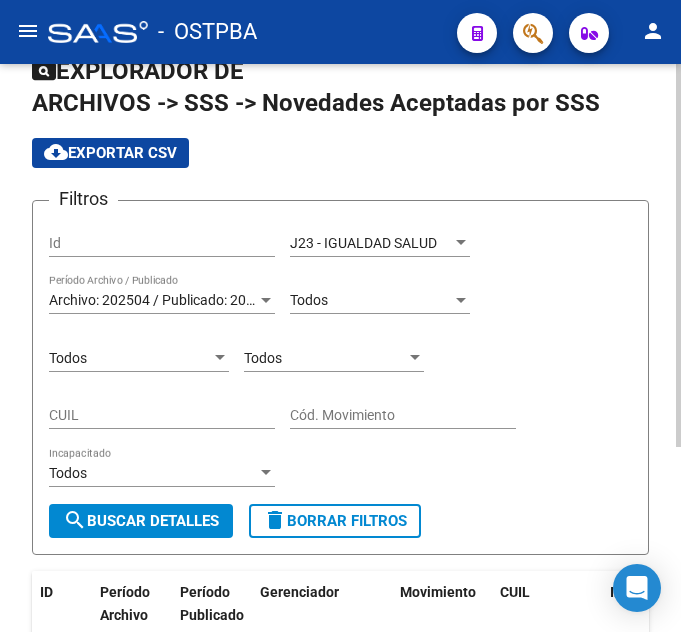 click on "J23 - IGUALDAD SALUD Seleccionar Gerenciador" 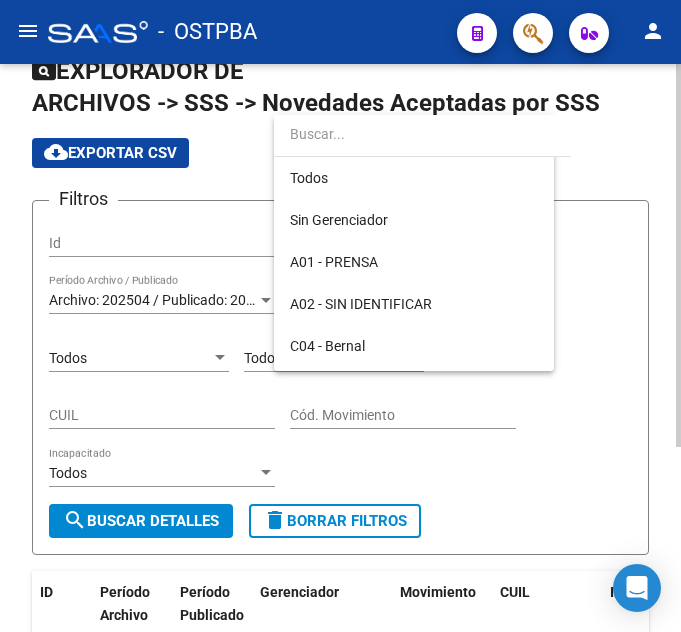 scroll, scrollTop: 313, scrollLeft: 0, axis: vertical 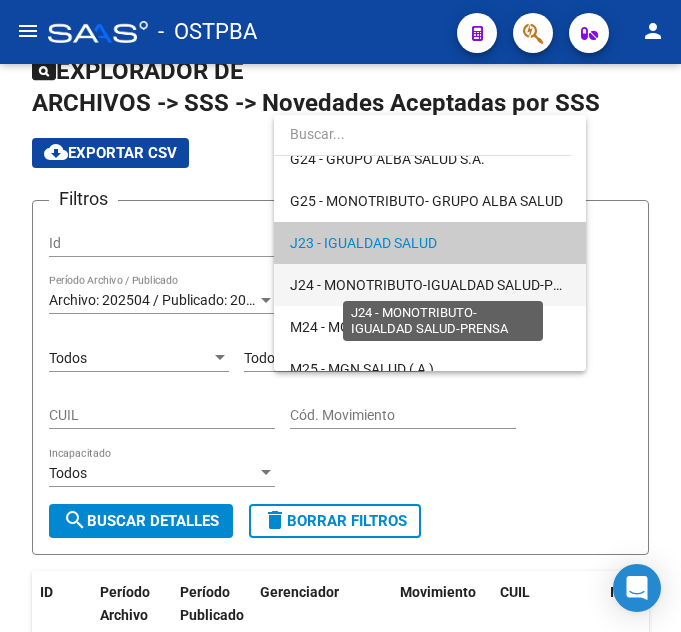 click on "J24 - MONOTRIBUTO-IGUALDAD SALUD-PRENSA" at bounding box center (443, 285) 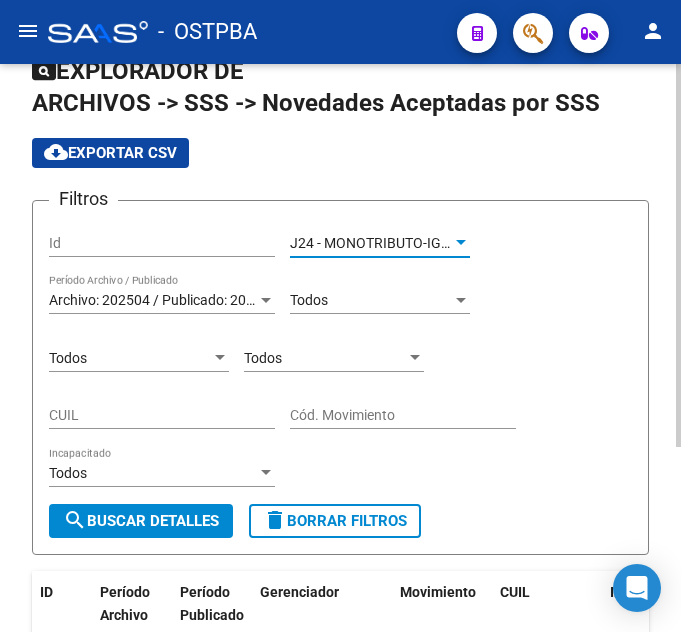 click on "J24 - MONOTRIBUTO-IGUALDAD SALUD-PRENSA" at bounding box center (443, 243) 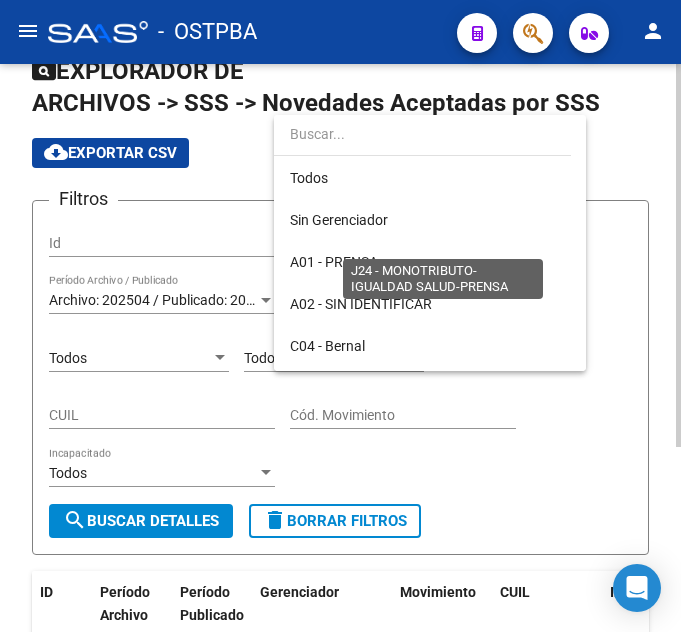 scroll, scrollTop: 355, scrollLeft: 0, axis: vertical 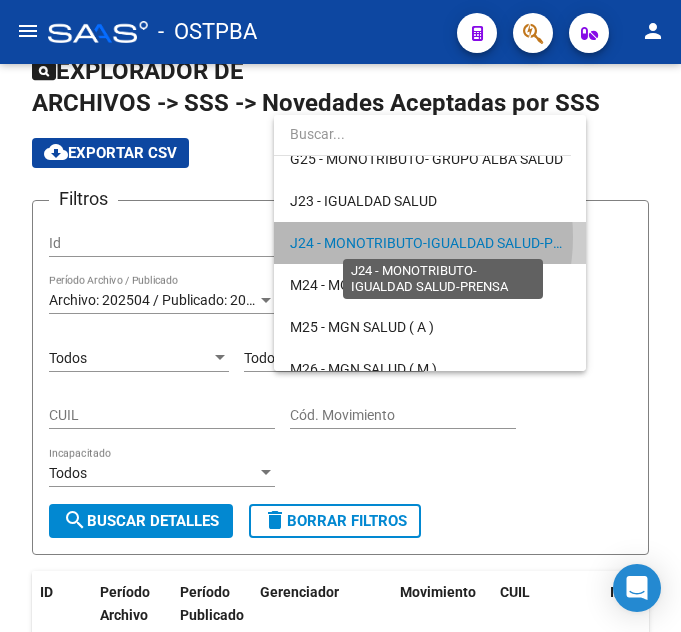click on "J24 - MONOTRIBUTO-IGUALDAD SALUD-PRENSA" at bounding box center [443, 243] 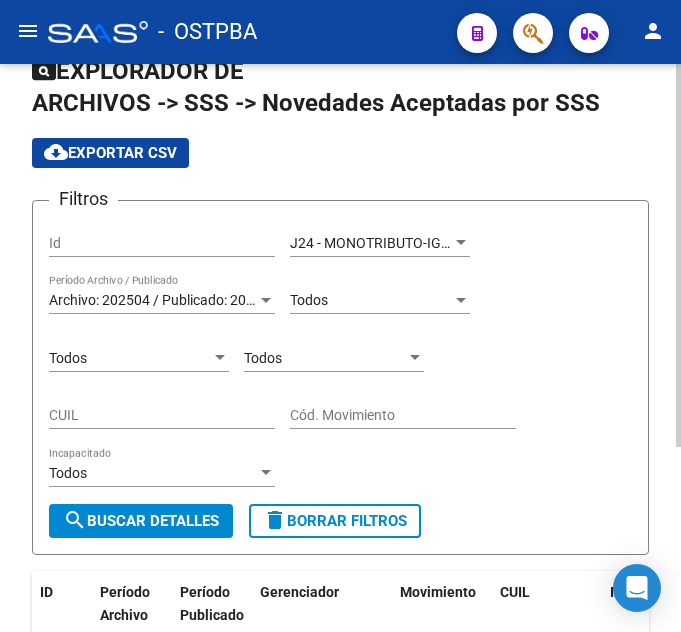 click on "search  Buscar Detalles" 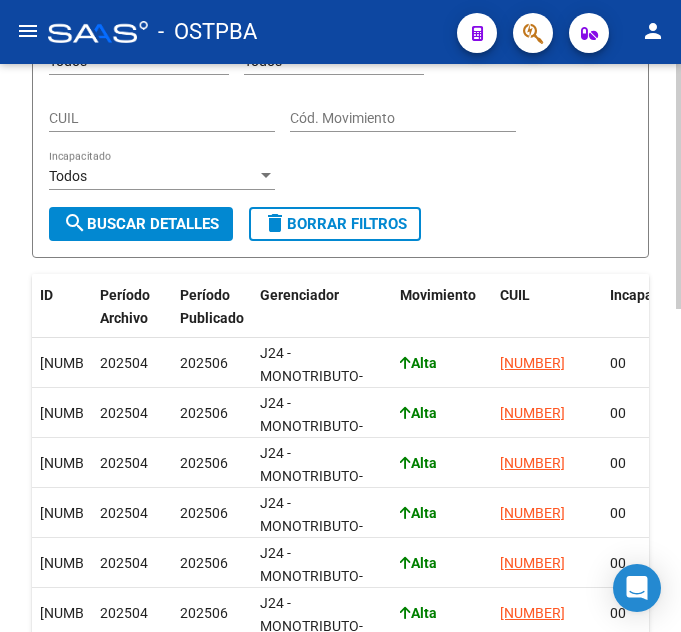 scroll, scrollTop: 347, scrollLeft: 0, axis: vertical 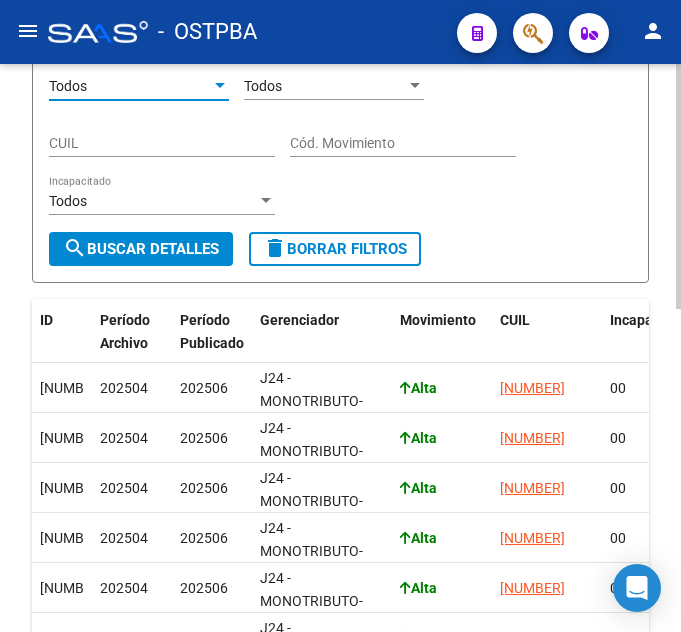 click on "Todos" at bounding box center [130, 86] 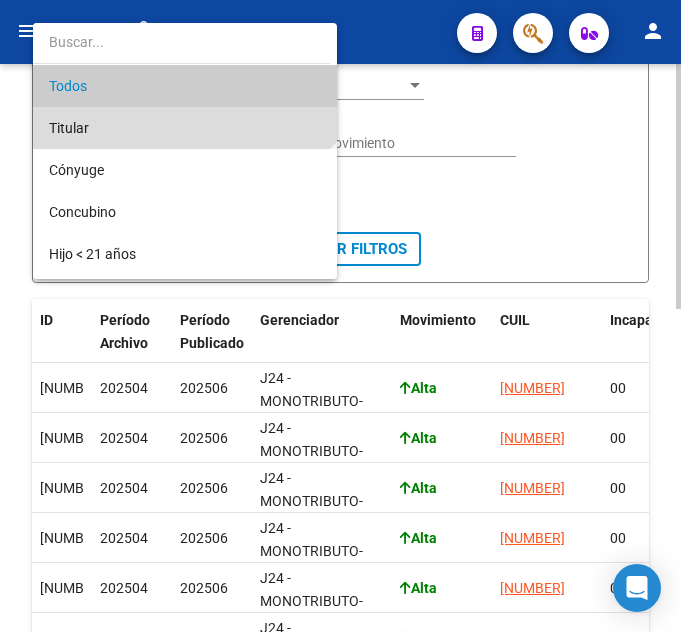 drag, startPoint x: 169, startPoint y: 121, endPoint x: 181, endPoint y: 134, distance: 17.691807 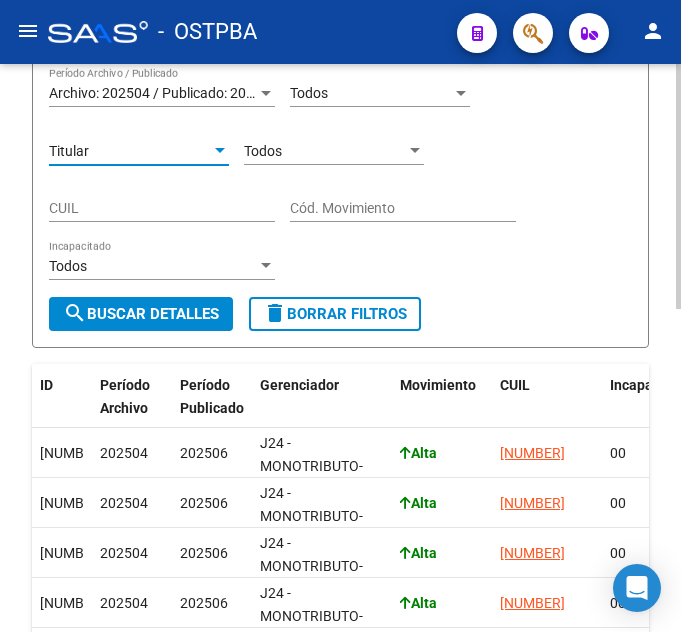 scroll, scrollTop: 247, scrollLeft: 0, axis: vertical 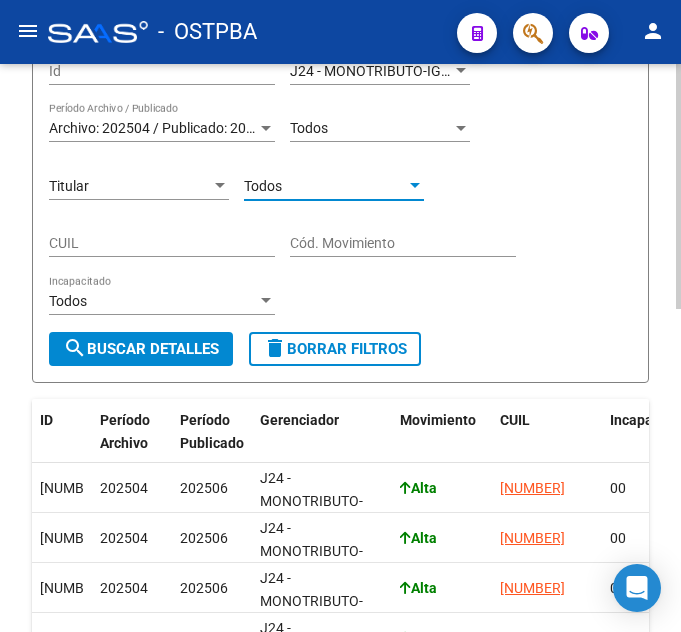 click on "Todos" at bounding box center [325, 186] 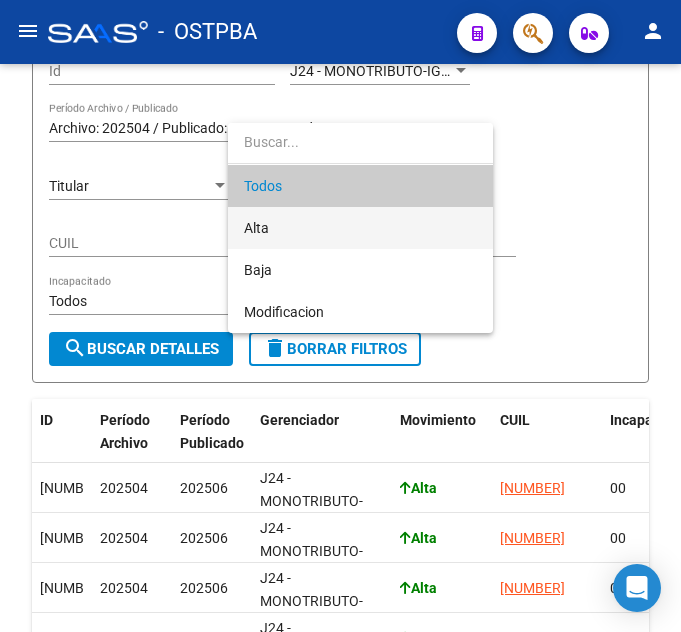 click on "Alta" at bounding box center [360, 228] 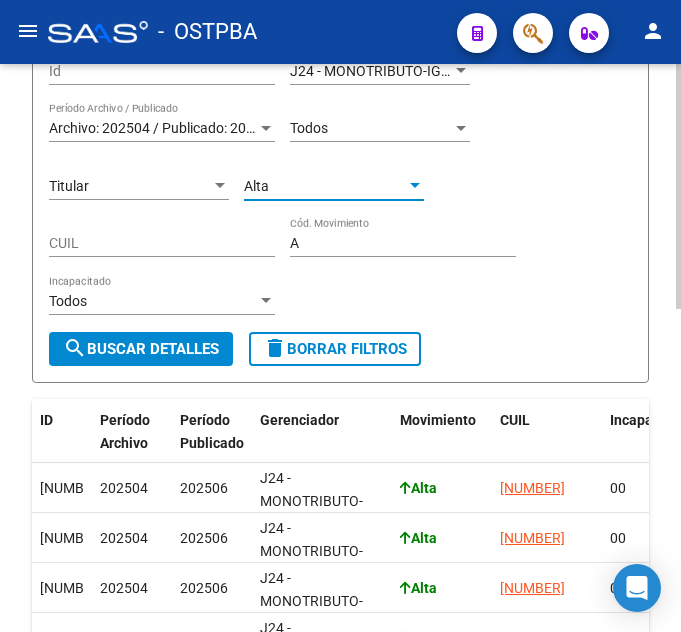 click on "Todos Tipo de Beneficiario" 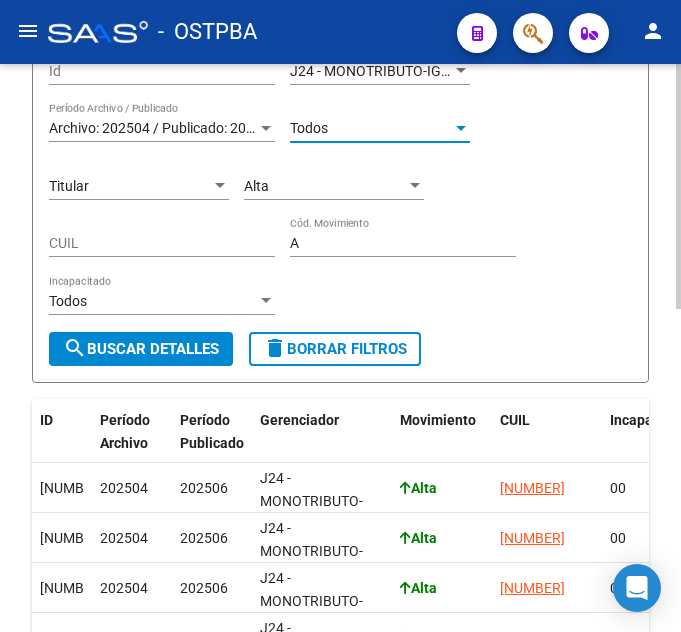 click on "Todos" at bounding box center (371, 128) 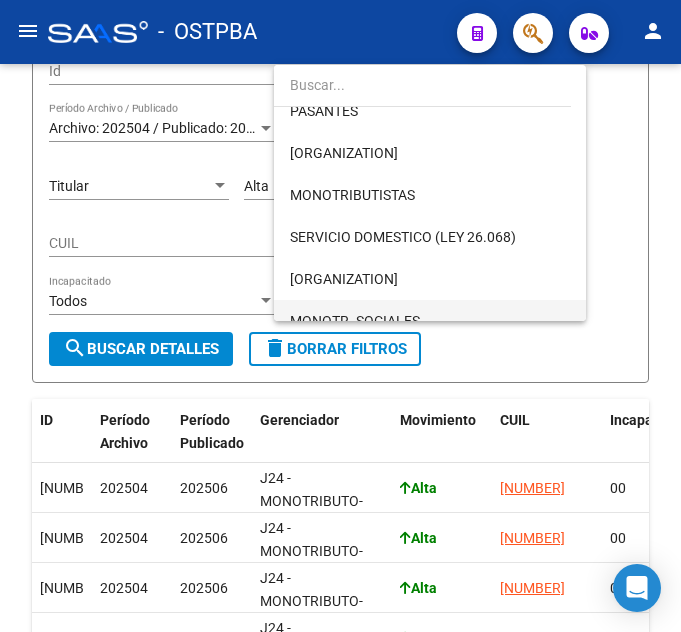 scroll, scrollTop: 200, scrollLeft: 0, axis: vertical 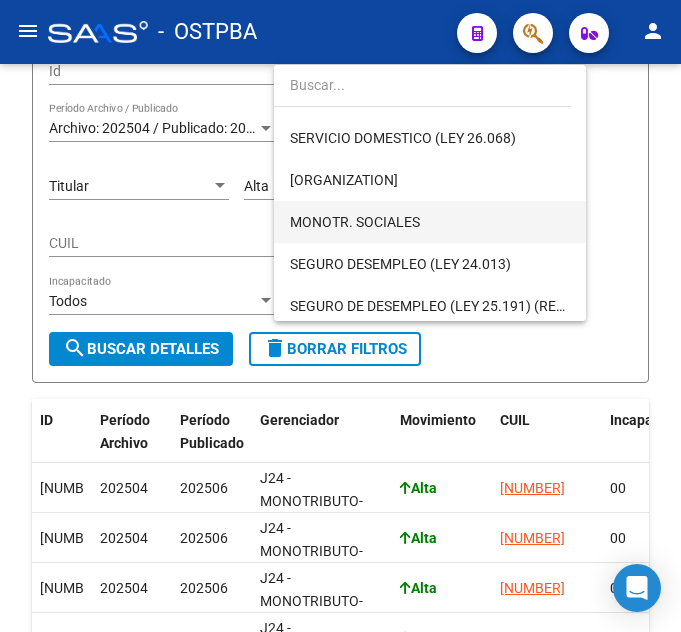 click on "MONOTR. SOCIALES" at bounding box center (430, 222) 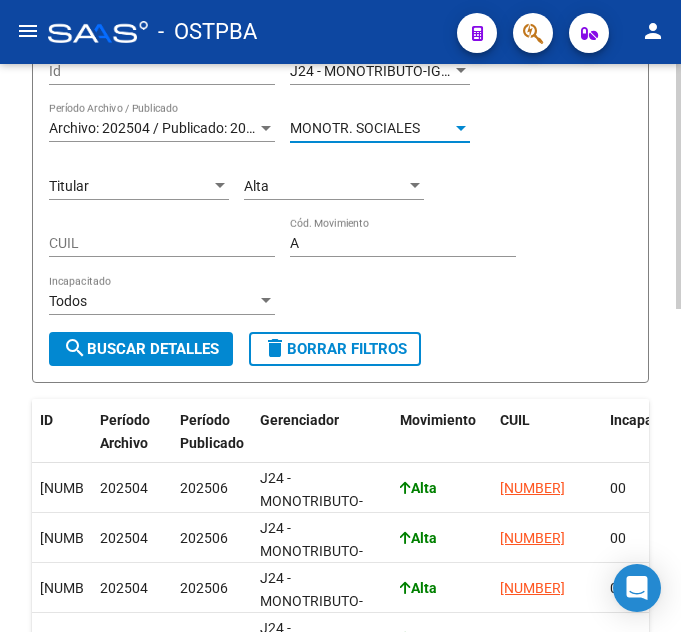 click on "search  Buscar Detalles" 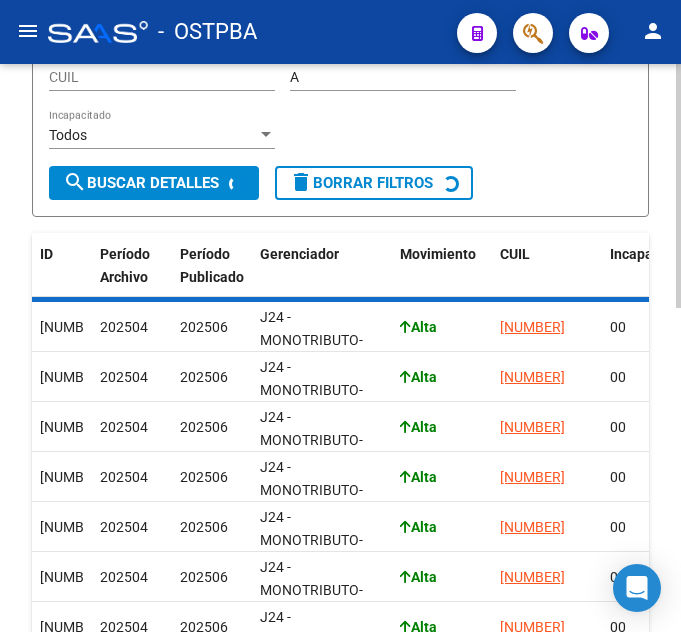 scroll, scrollTop: 747, scrollLeft: 0, axis: vertical 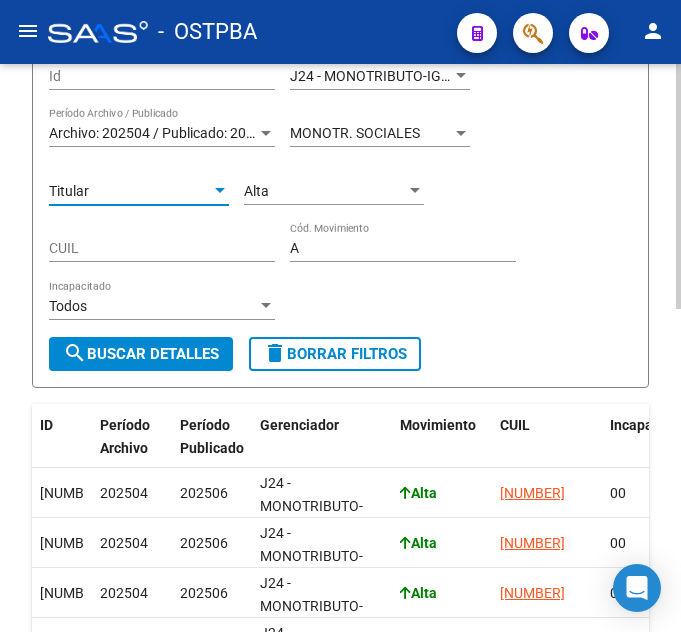 click on "Titular" at bounding box center (130, 191) 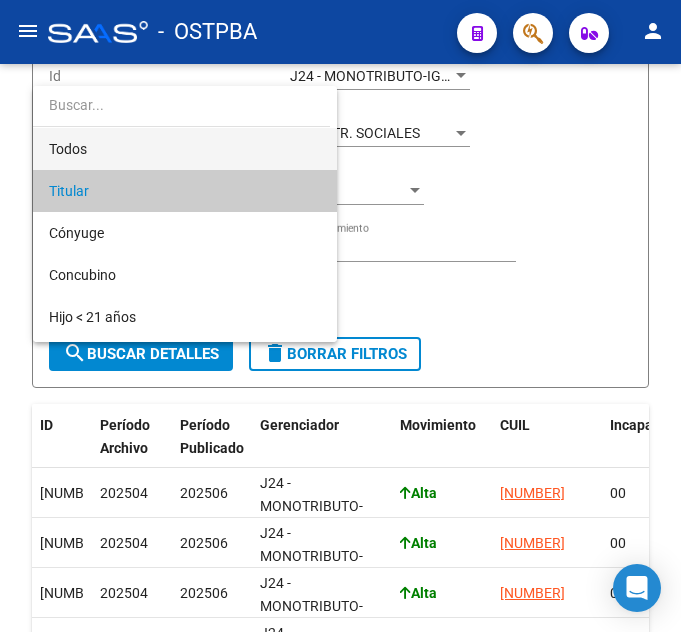 click on "Todos" at bounding box center [185, 149] 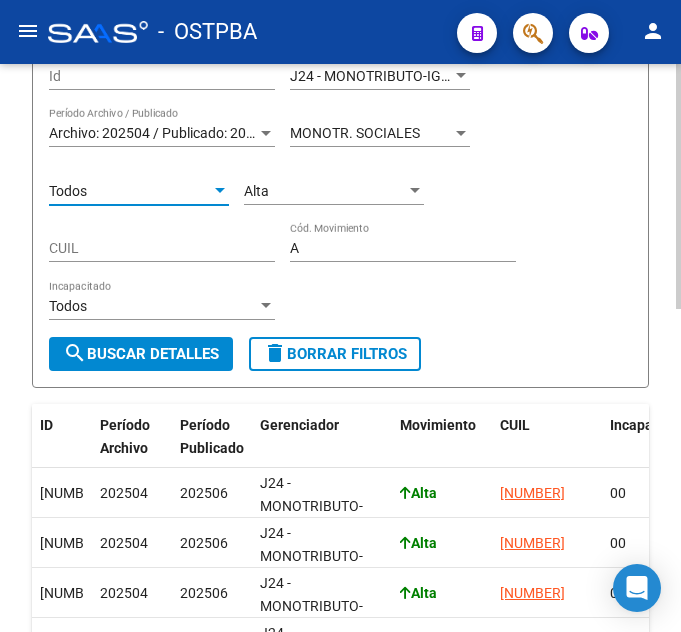 click on "search  Buscar Detalles" 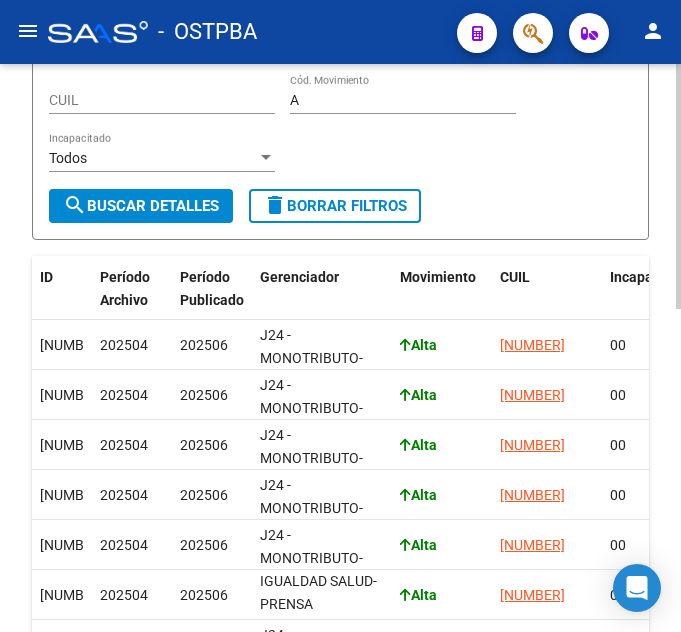 scroll, scrollTop: 247, scrollLeft: 0, axis: vertical 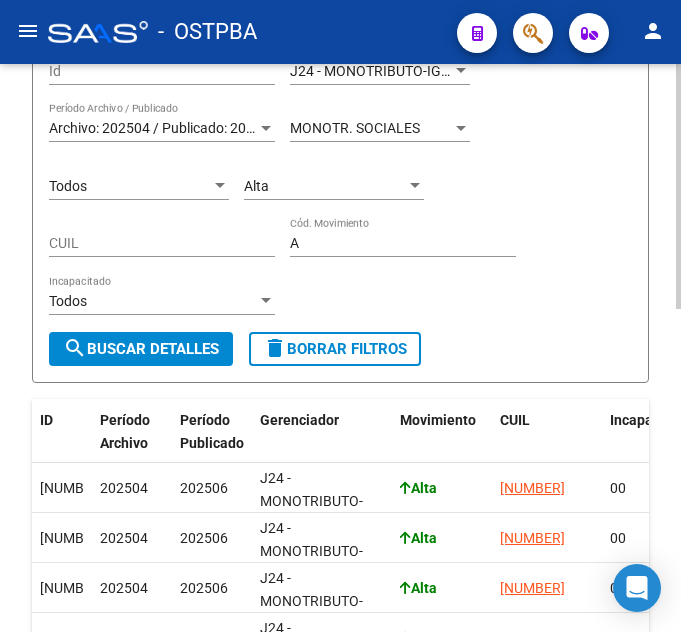 click on "search  Buscar Detalles" 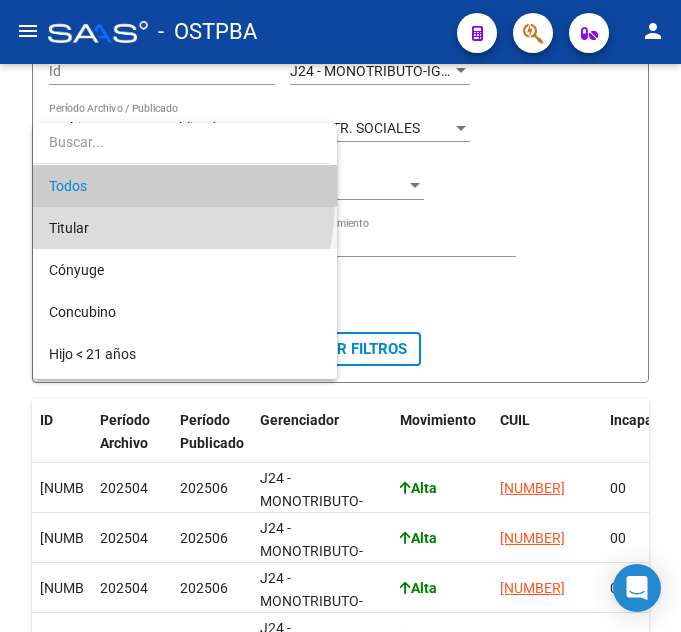 click on "Titular" at bounding box center (185, 228) 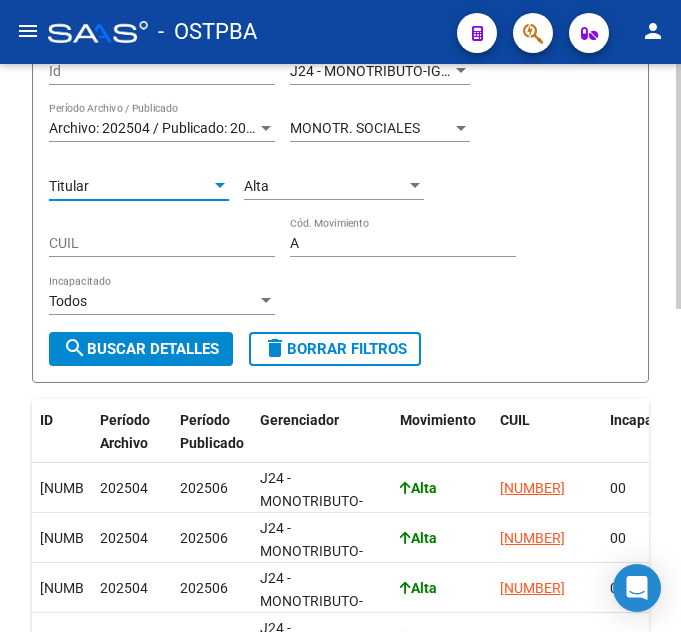click on "search" 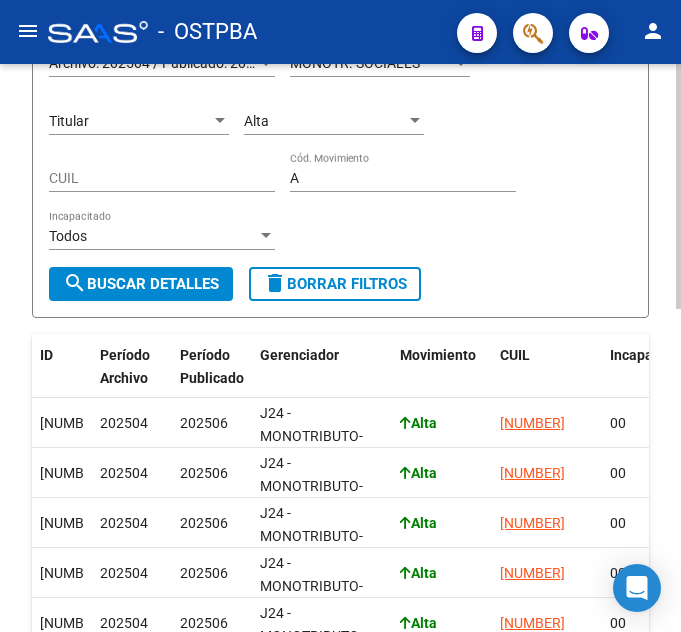 scroll, scrollTop: 147, scrollLeft: 0, axis: vertical 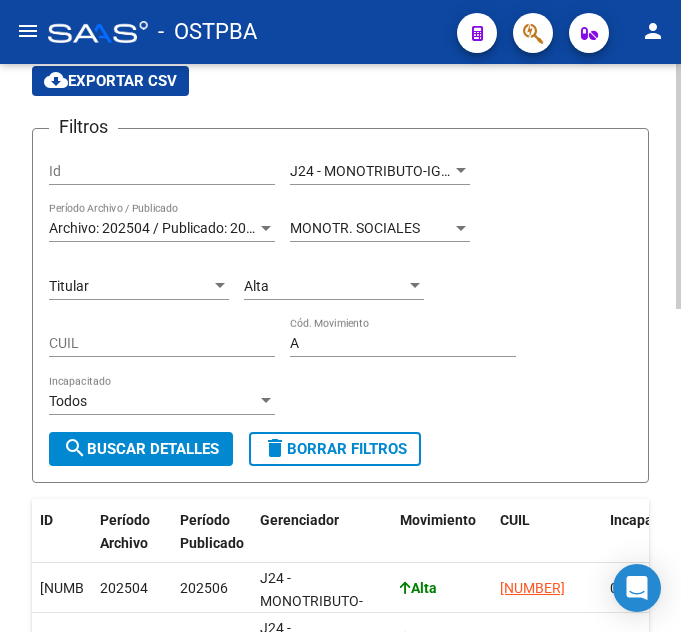 click on "Alta" at bounding box center (325, 286) 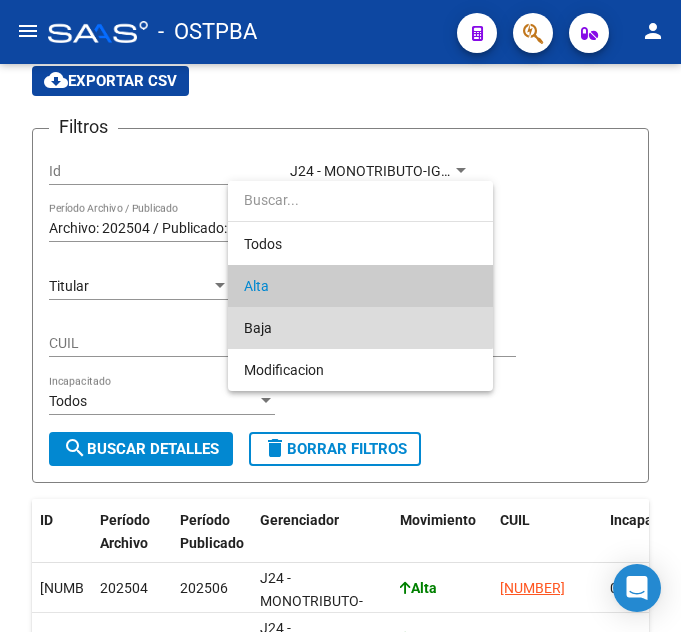 click on "Baja" at bounding box center [360, 328] 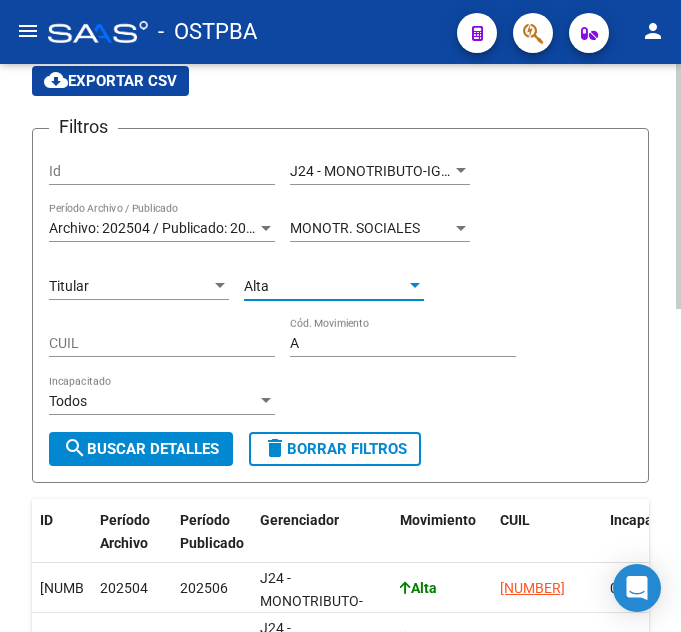 type on "B" 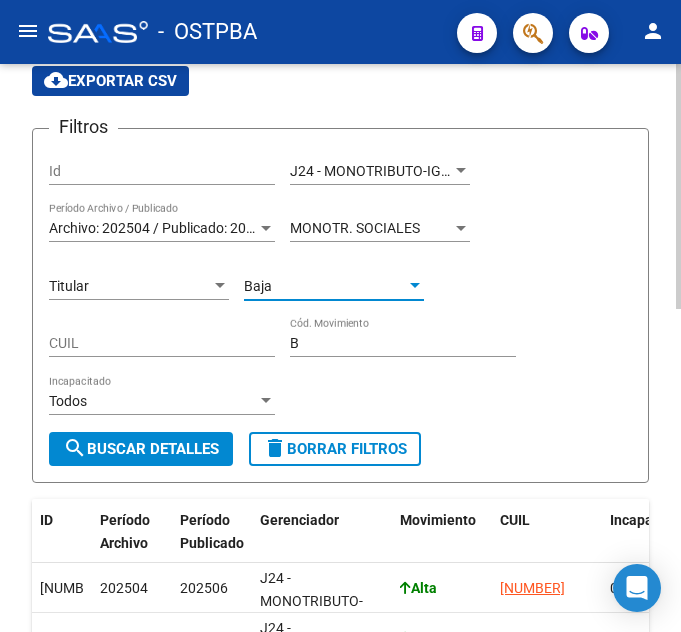 click on "Filtros Id J24 - MONOTRIBUTO-IGUALDAD SALUD-PRENSA Seleccionar Gerenciador Archivo: 202504 / Publicado: 202506 Período Archivo / Publicado MONOTR. SOCIALES Tipo de Beneficiario Titular Parentesco Baja Cód. Movimiento CUIL B Cód. Movimiento Todos Incapacitado search  Buscar Detalles  delete  Borrar Filtros" 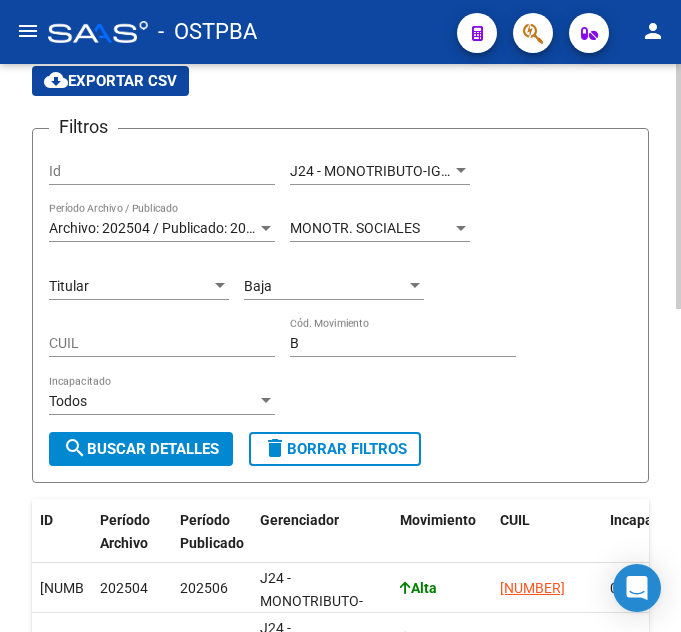 click on "search  Buscar Detalles" 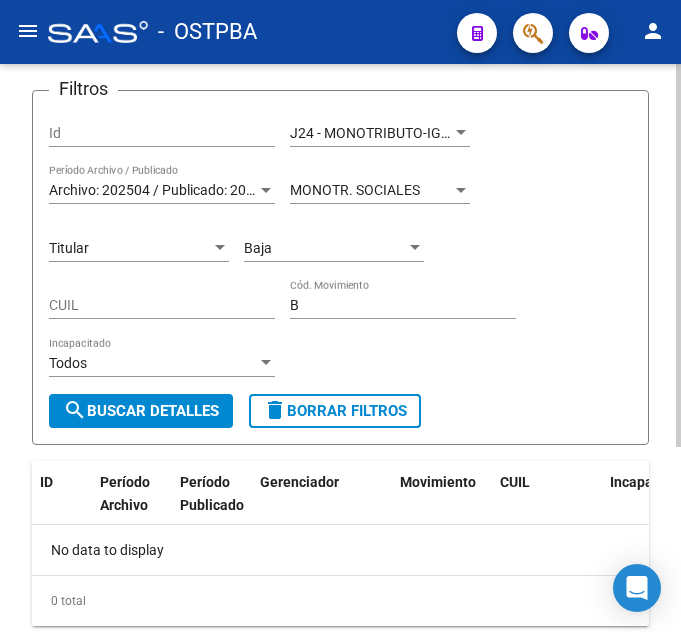 scroll, scrollTop: 75, scrollLeft: 0, axis: vertical 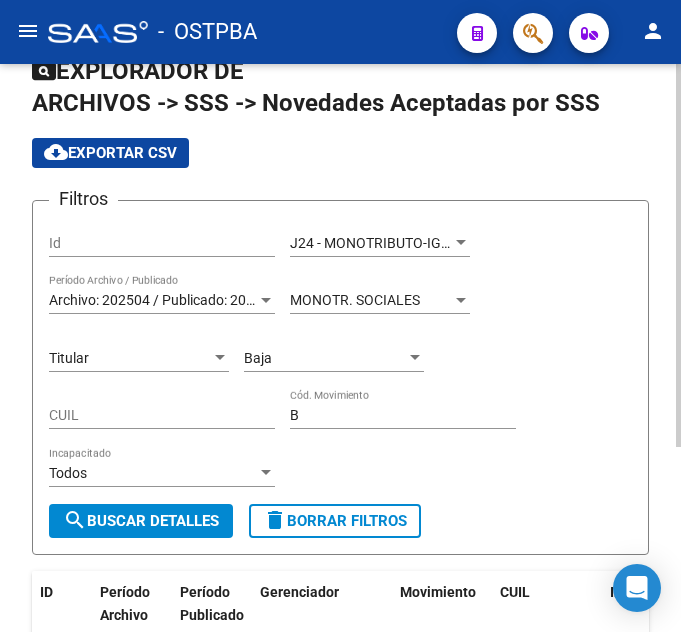 click on "Titular Parentesco" 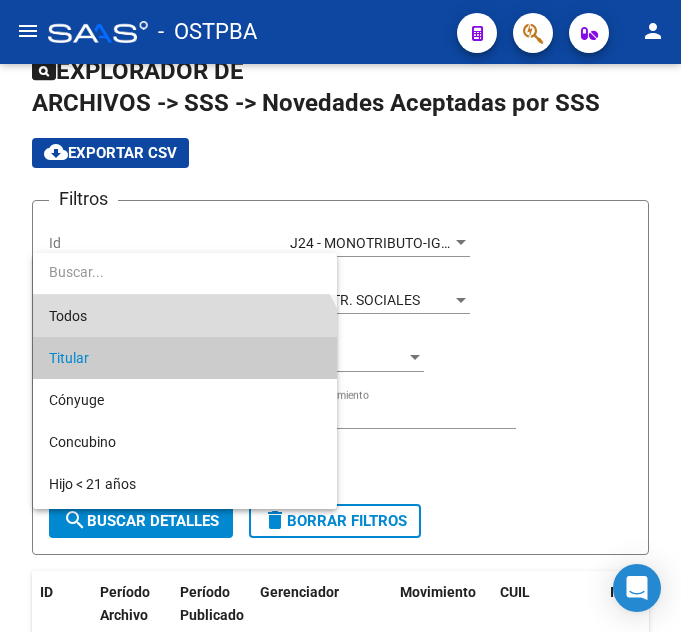click on "Todos" at bounding box center (185, 316) 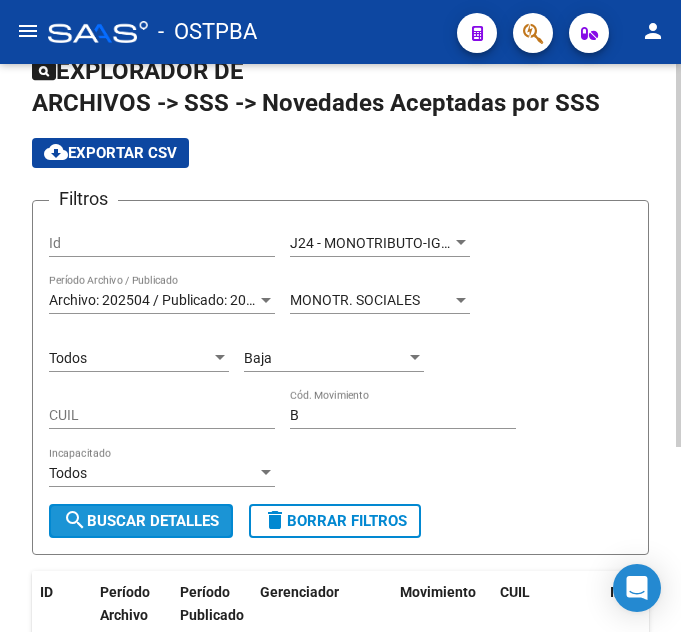 click on "search  Buscar Detalles" 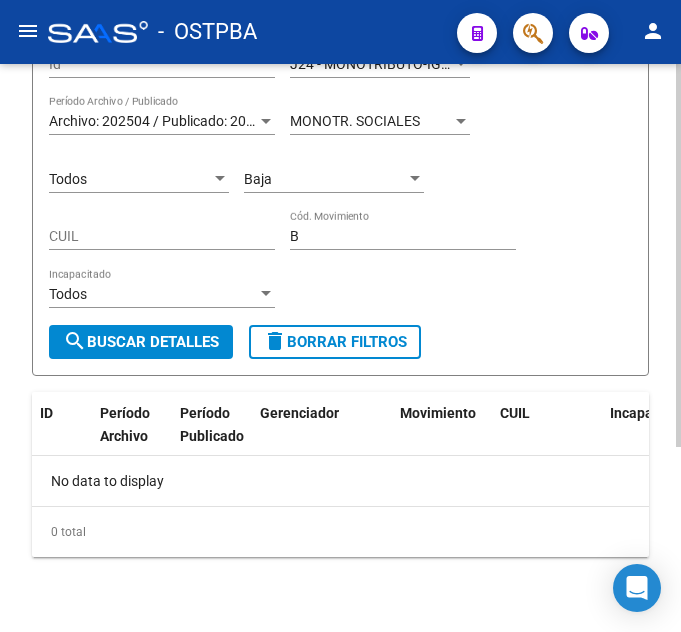 scroll, scrollTop: 275, scrollLeft: 0, axis: vertical 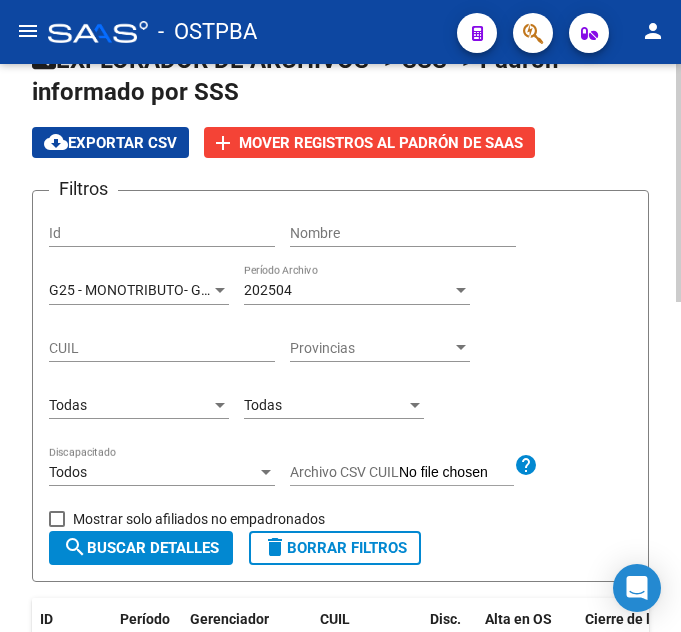 click on "G25 - MONOTRIBUTO- GRUPO ALBA SALUD Seleccionar Gerenciador" 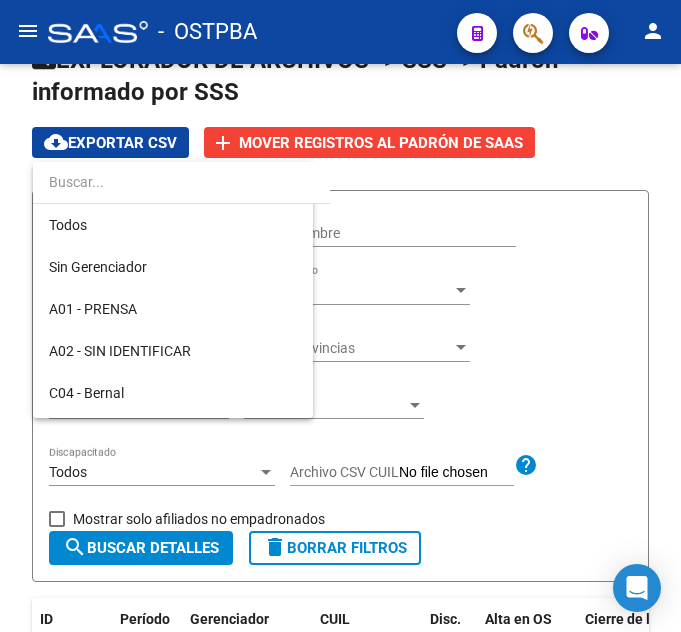 scroll, scrollTop: 271, scrollLeft: 0, axis: vertical 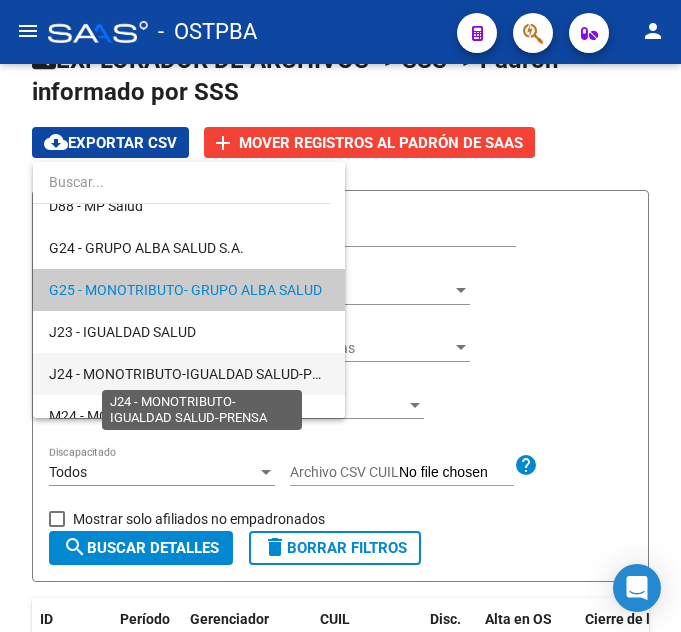 click on "J24 - MONOTRIBUTO-IGUALDAD SALUD-PRENSA" at bounding box center [202, 374] 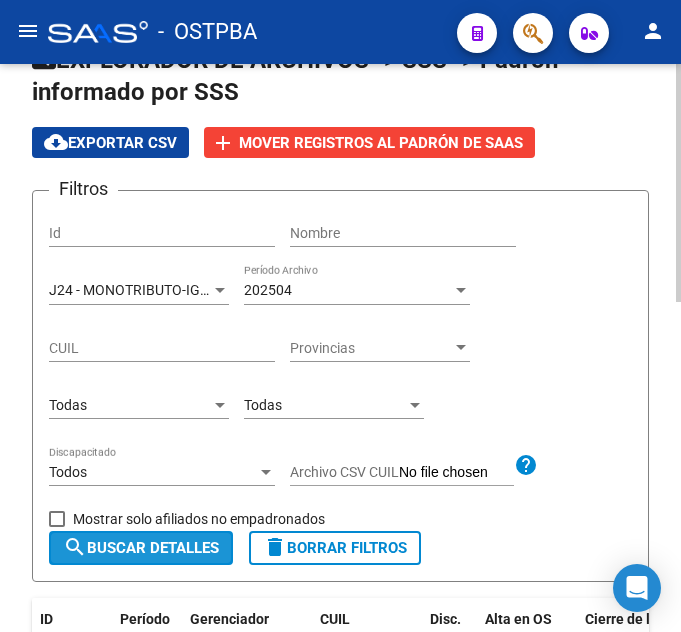click on "search  Buscar Detalles" 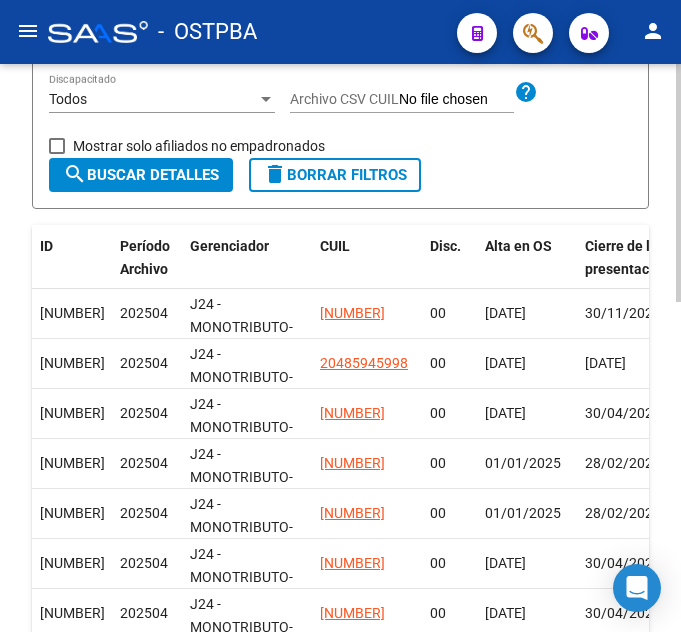 scroll, scrollTop: 286, scrollLeft: 0, axis: vertical 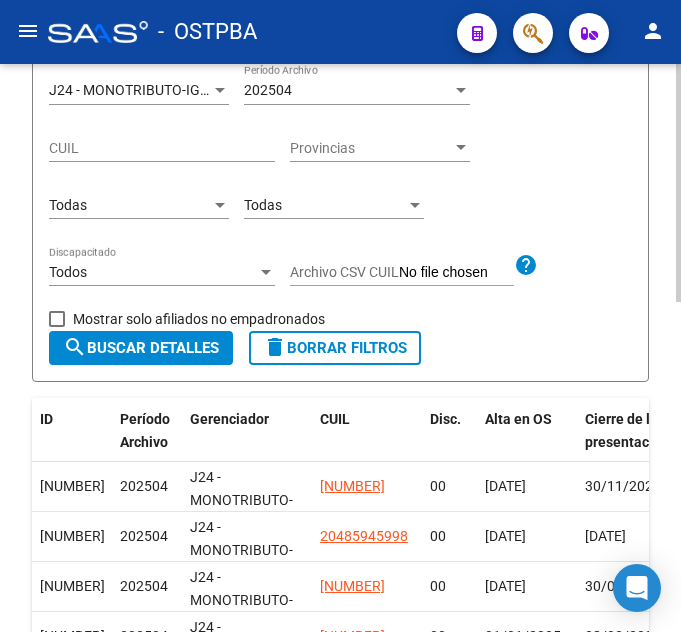 click on "Todas Tipo de Beneficiario" 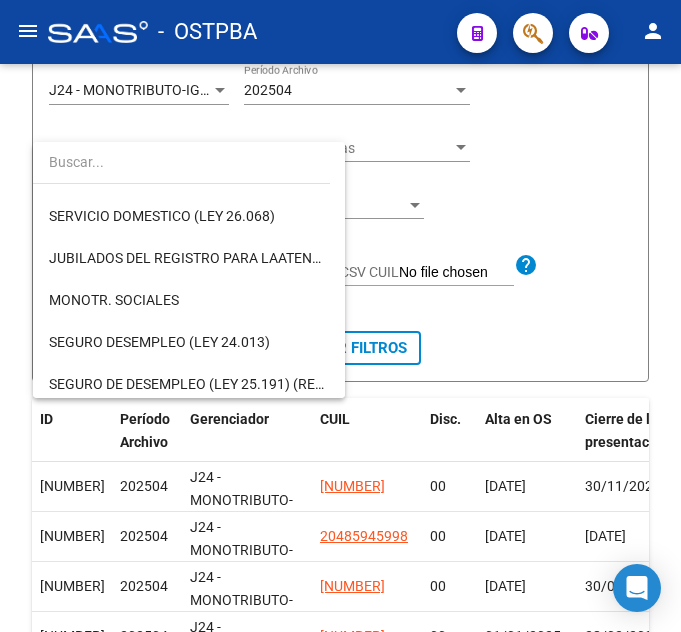 scroll, scrollTop: 200, scrollLeft: 0, axis: vertical 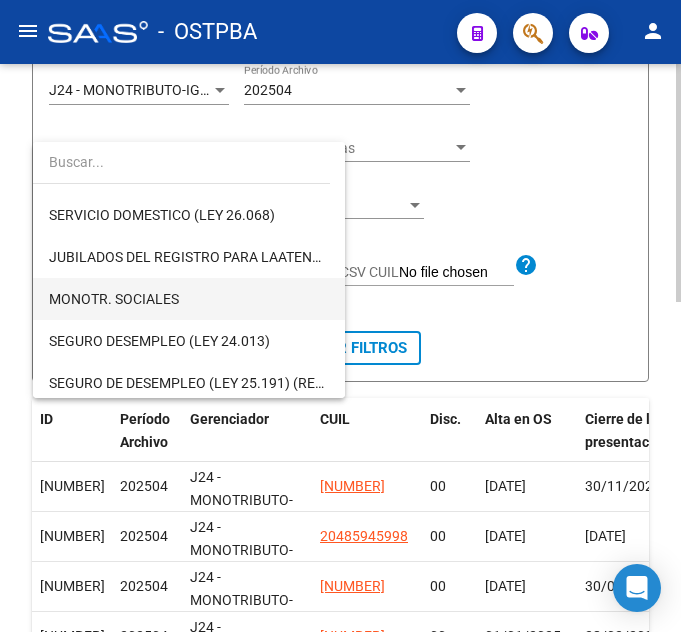 drag, startPoint x: 196, startPoint y: 295, endPoint x: 187, endPoint y: 305, distance: 13.453624 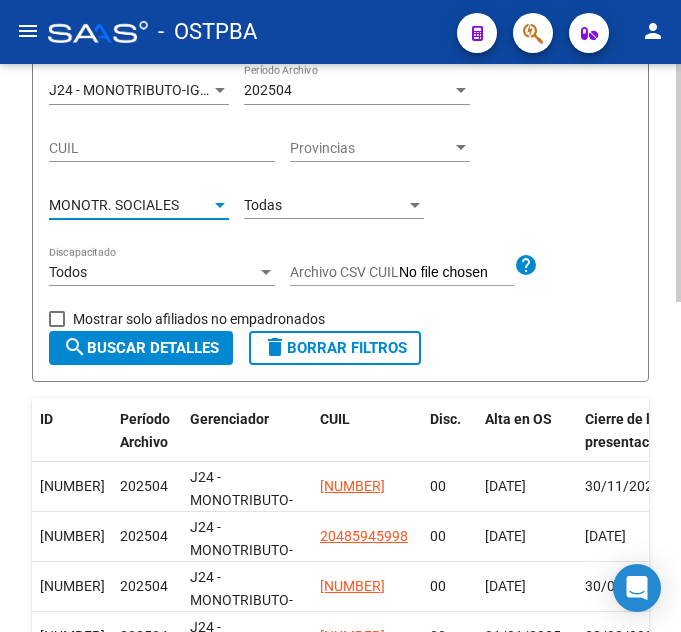 click on "search  Buscar Detalles" 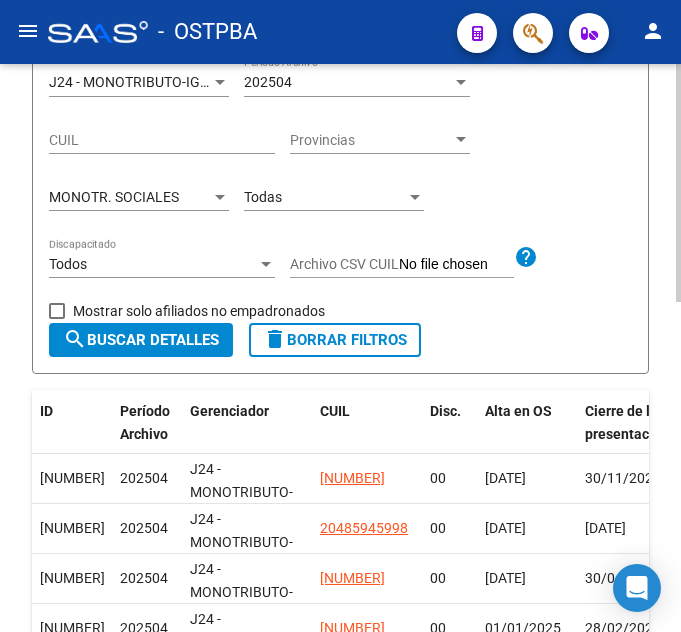 scroll, scrollTop: 286, scrollLeft: 0, axis: vertical 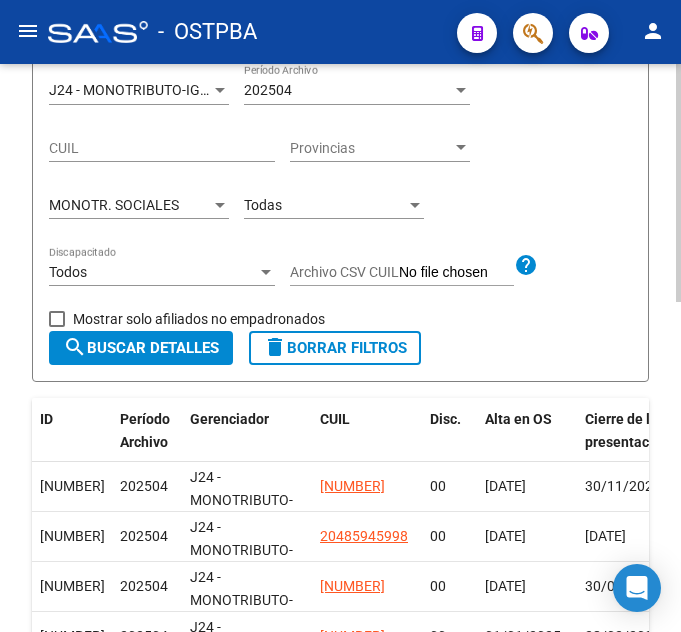 click on "Todas" at bounding box center (325, 205) 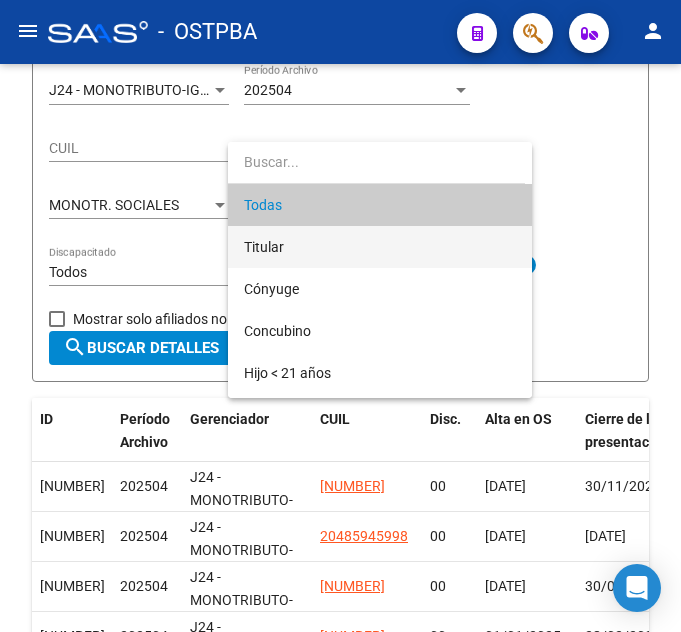 click on "Titular" at bounding box center [380, 247] 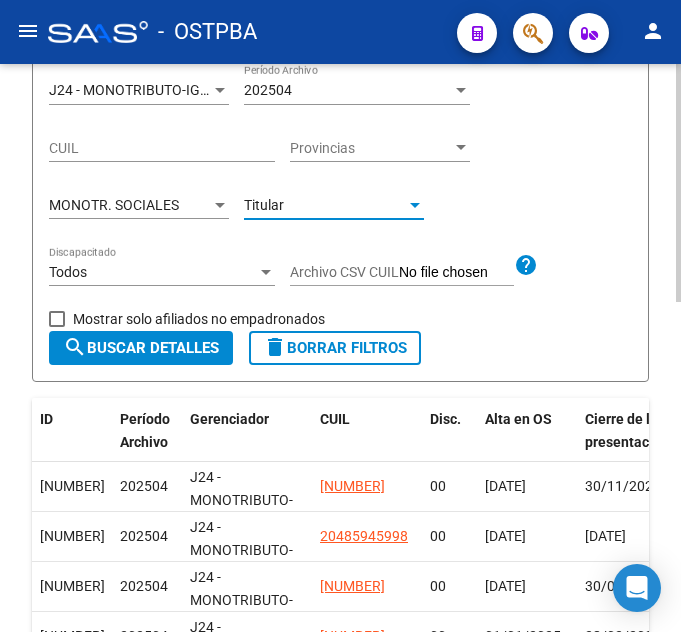 click on "search  Buscar Detalles" 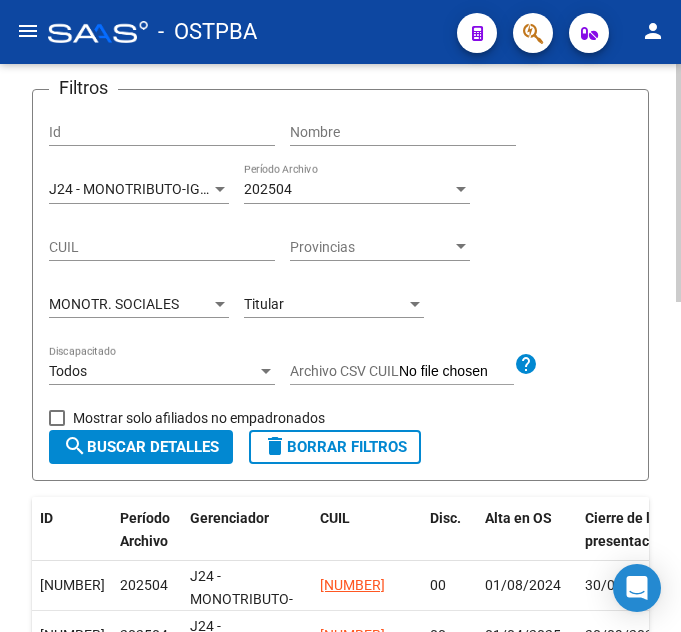 scroll, scrollTop: 186, scrollLeft: 0, axis: vertical 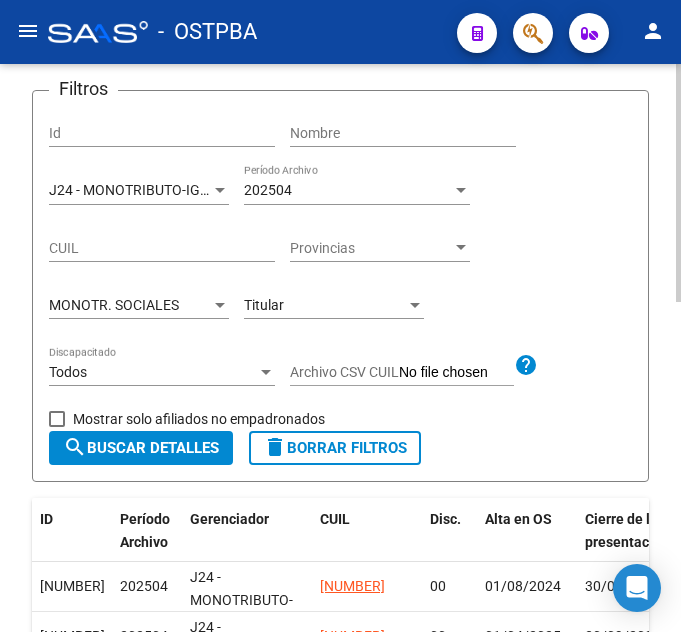 click on "Titular Parentesco" 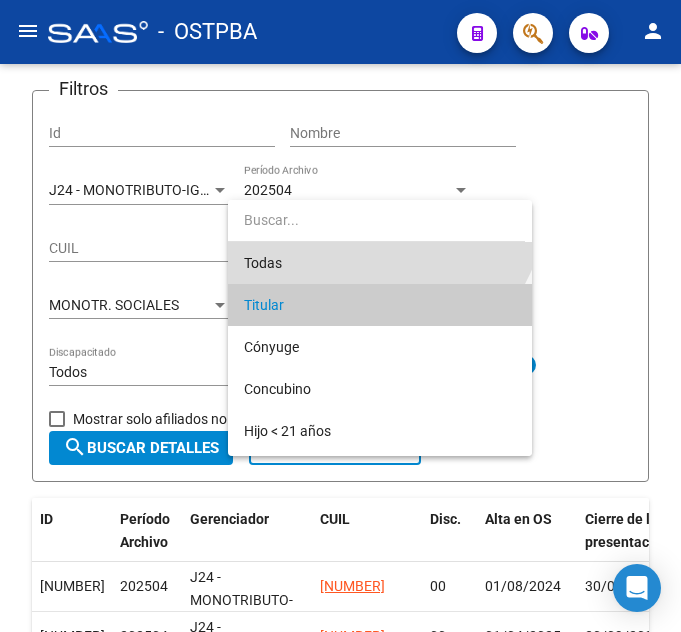 click on "Todas" at bounding box center (380, 263) 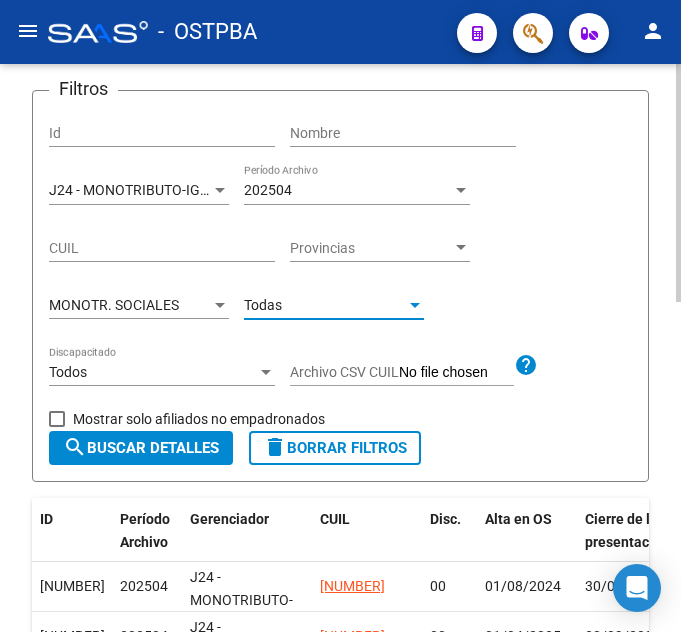 click on "MONOTR. SOCIALES" at bounding box center (114, 305) 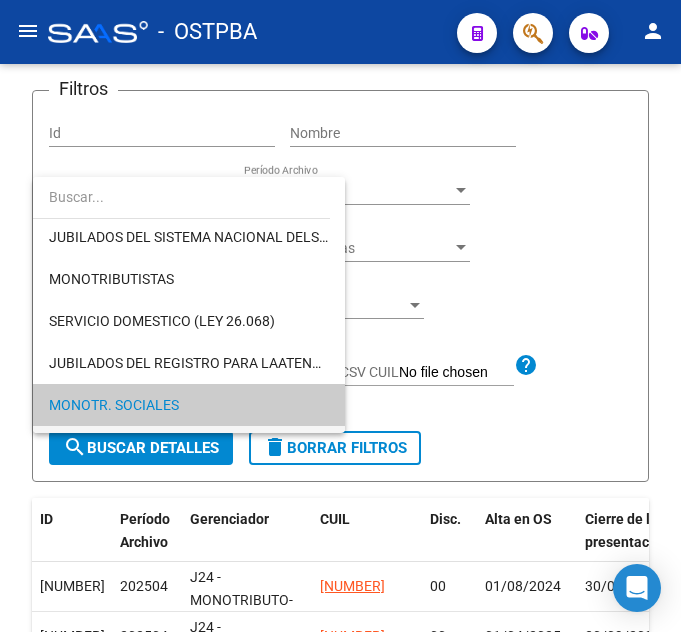 scroll, scrollTop: 0, scrollLeft: 0, axis: both 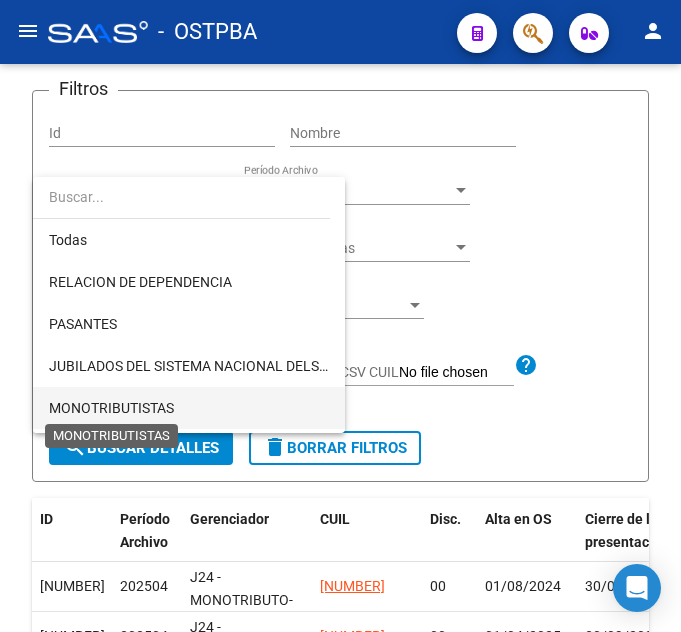 click on "MONOTRIBUTISTAS" at bounding box center (111, 408) 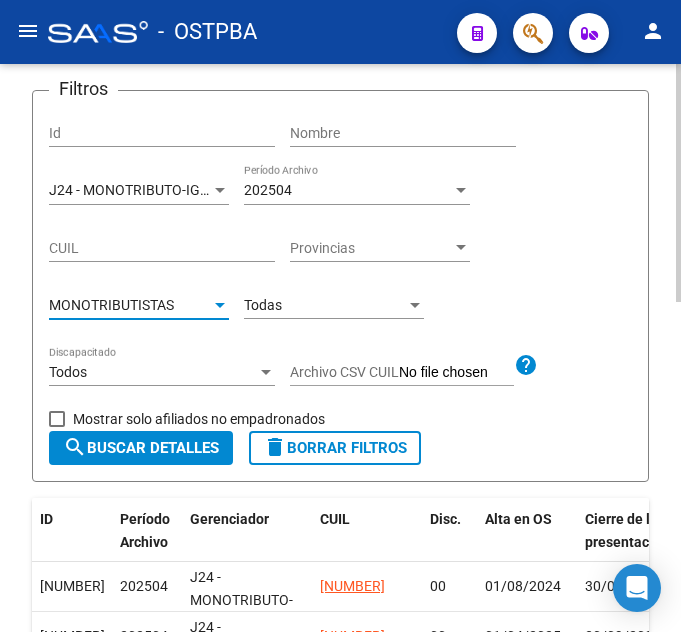 click on "search  Buscar Detalles" 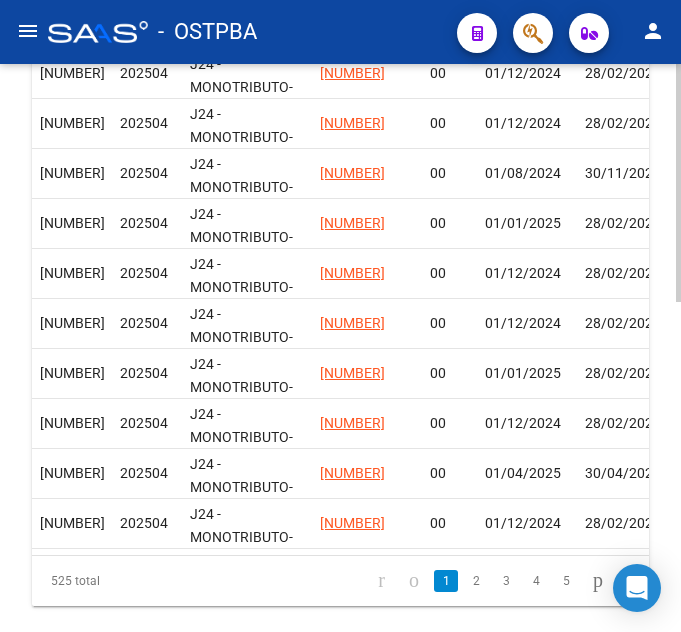 scroll, scrollTop: 386, scrollLeft: 0, axis: vertical 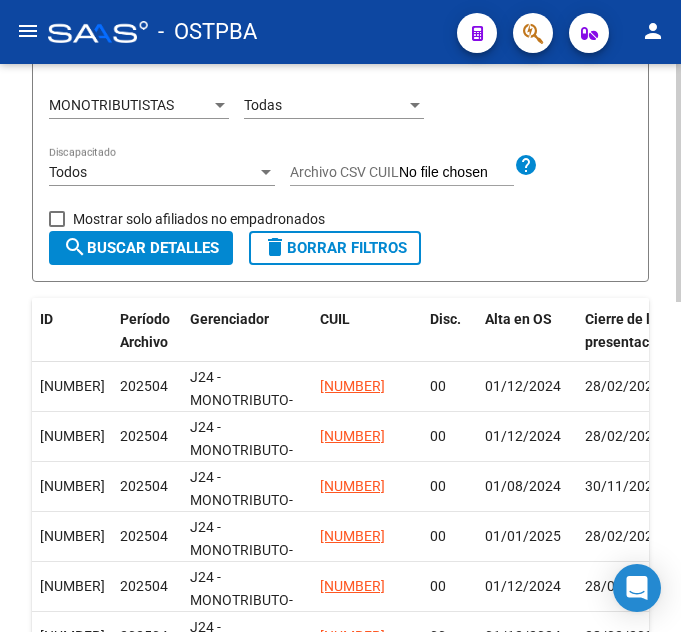 click on "Todas Parentesco" 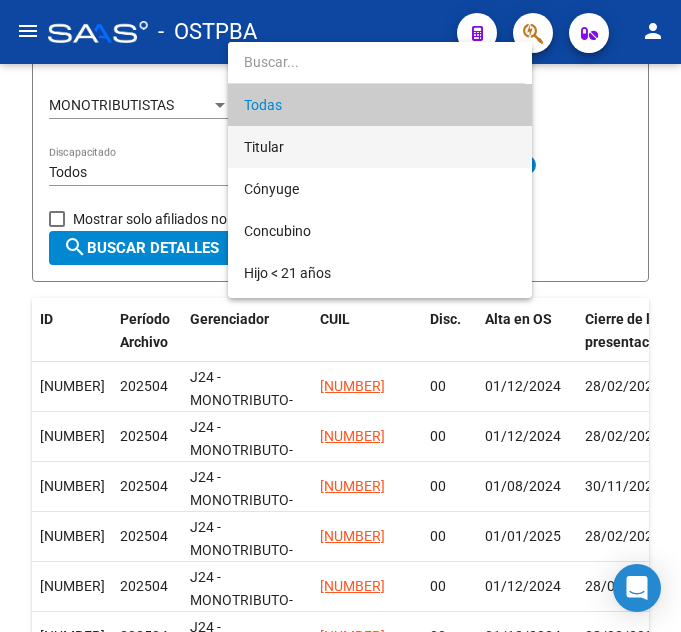 click on "Titular" at bounding box center [380, 147] 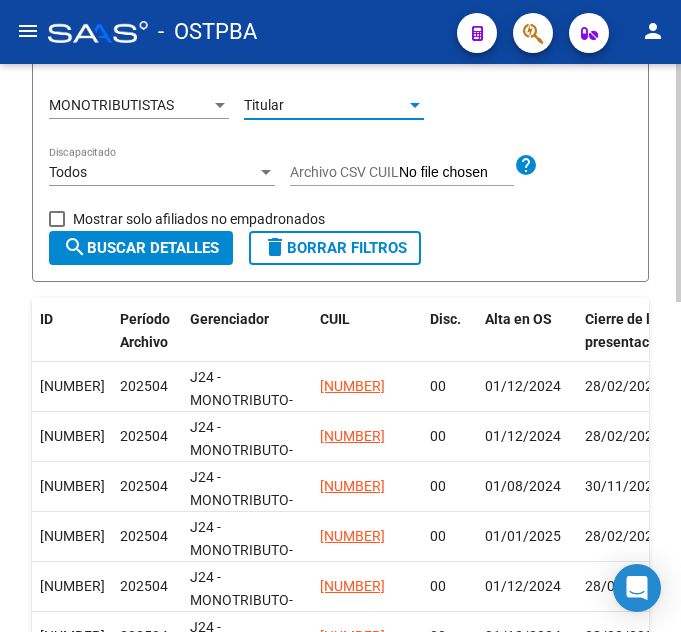 click on "search  Buscar Detalles" 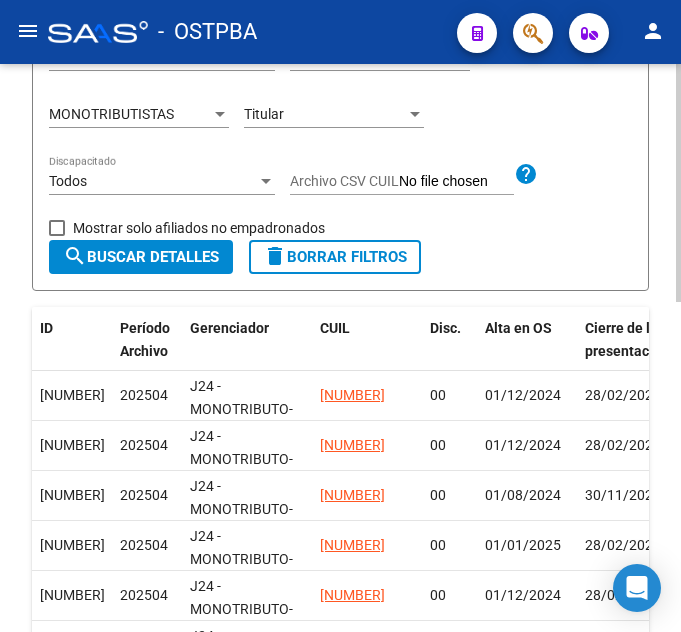 scroll, scrollTop: 286, scrollLeft: 0, axis: vertical 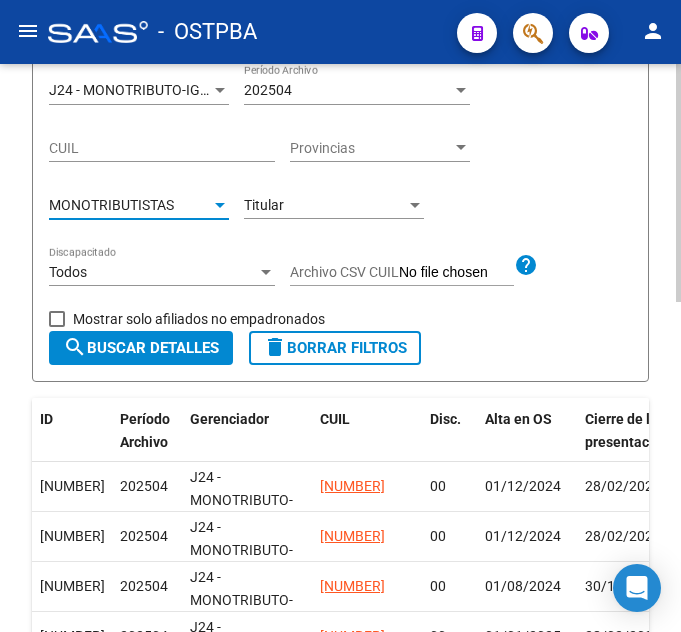 click on "MONOTRIBUTISTAS" at bounding box center (130, 205) 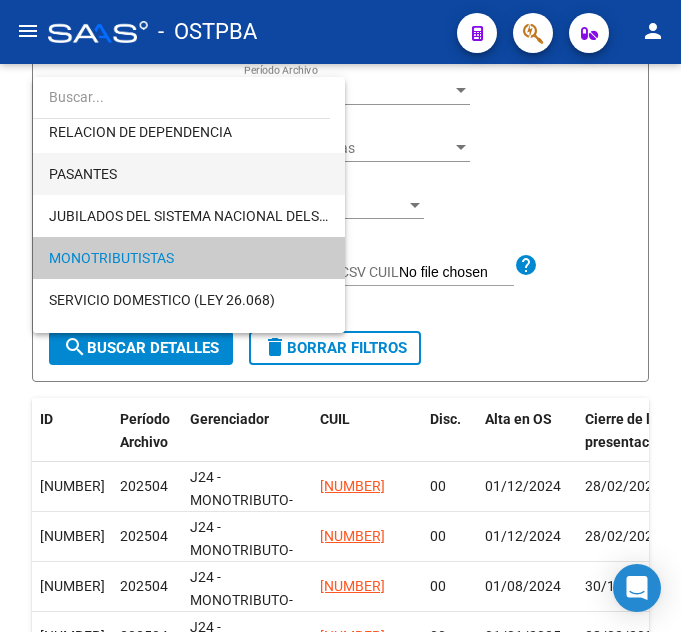 scroll, scrollTop: 0, scrollLeft: 0, axis: both 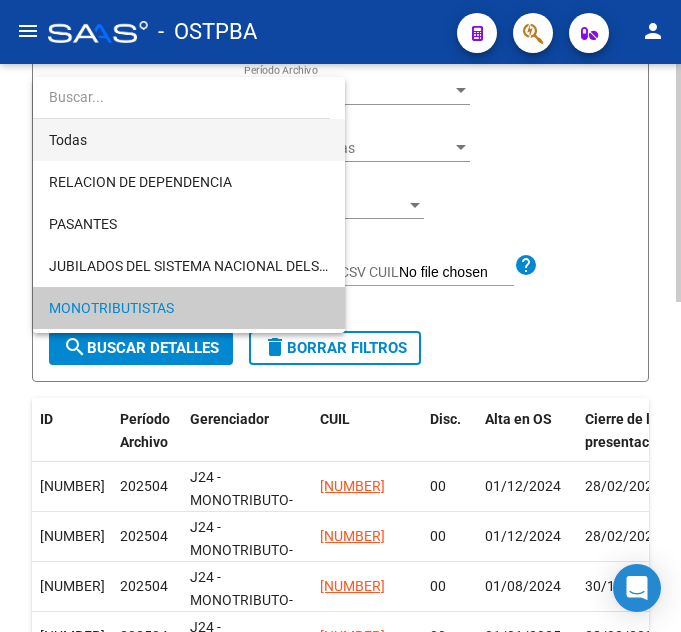 drag, startPoint x: 165, startPoint y: 132, endPoint x: 169, endPoint y: 153, distance: 21.377558 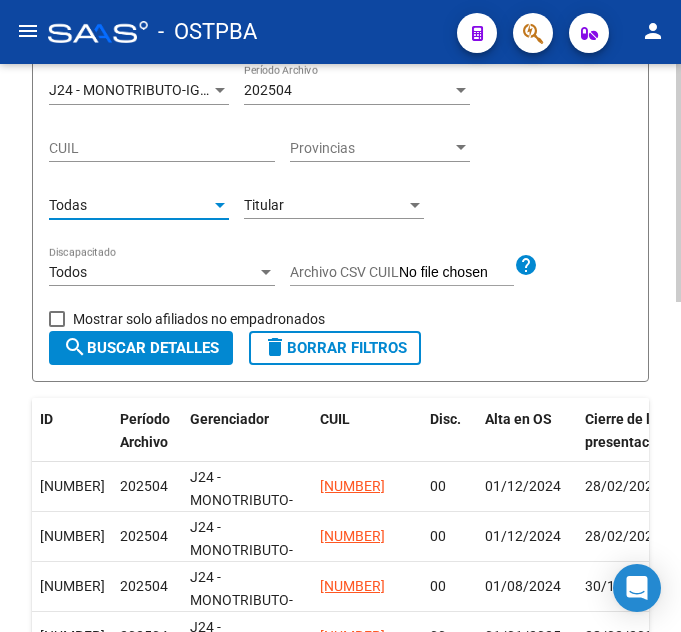click on "Titular" at bounding box center [325, 205] 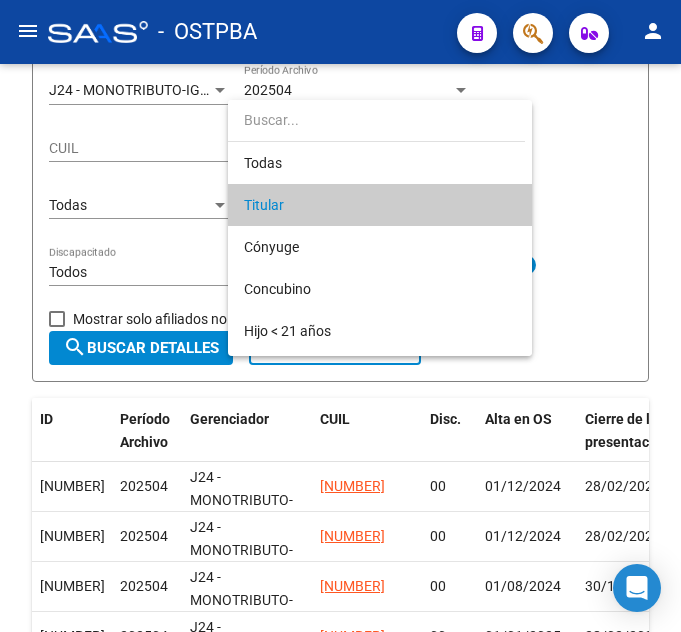 click at bounding box center [376, 120] 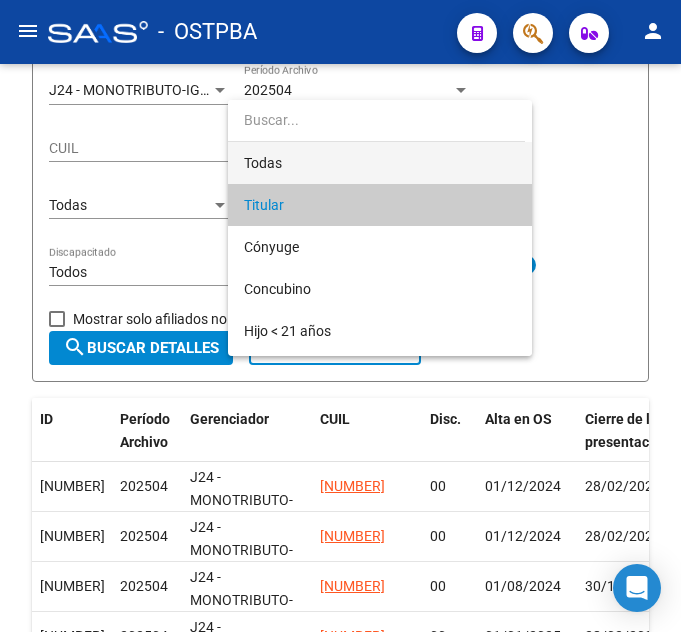 click on "Todas" at bounding box center [380, 163] 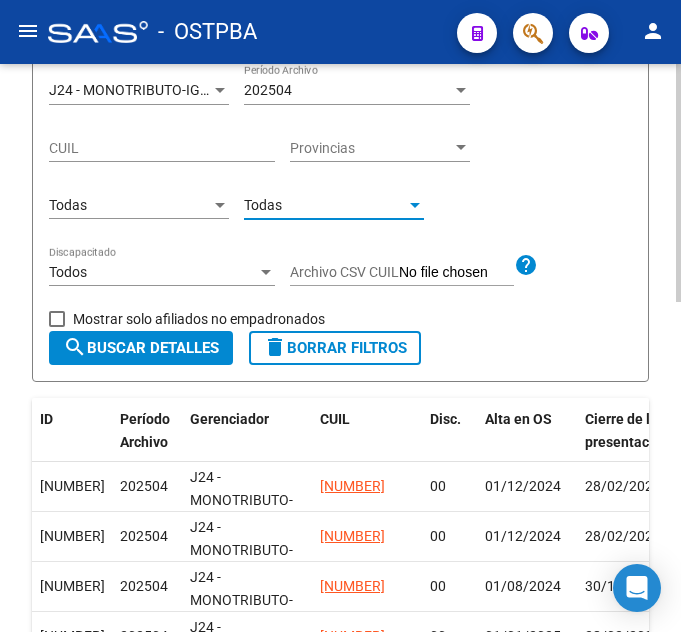 click on "search  Buscar Detalles" 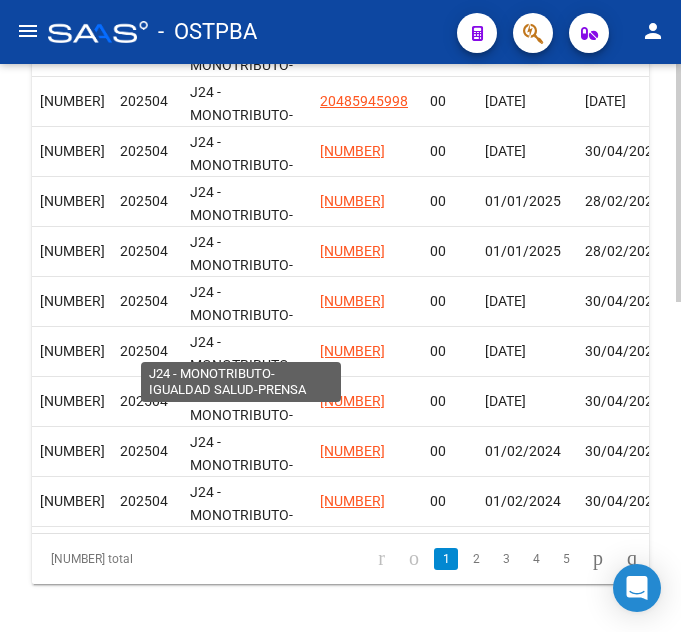 scroll, scrollTop: 686, scrollLeft: 0, axis: vertical 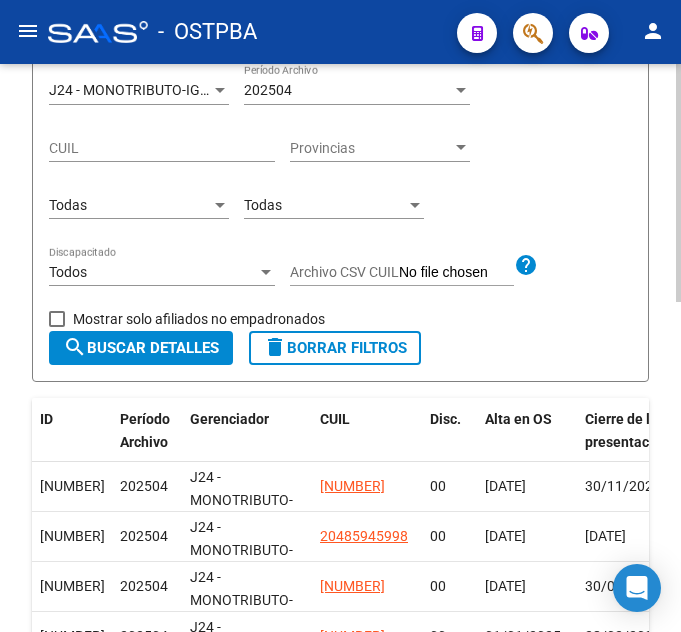 click on "Todas" at bounding box center (130, 205) 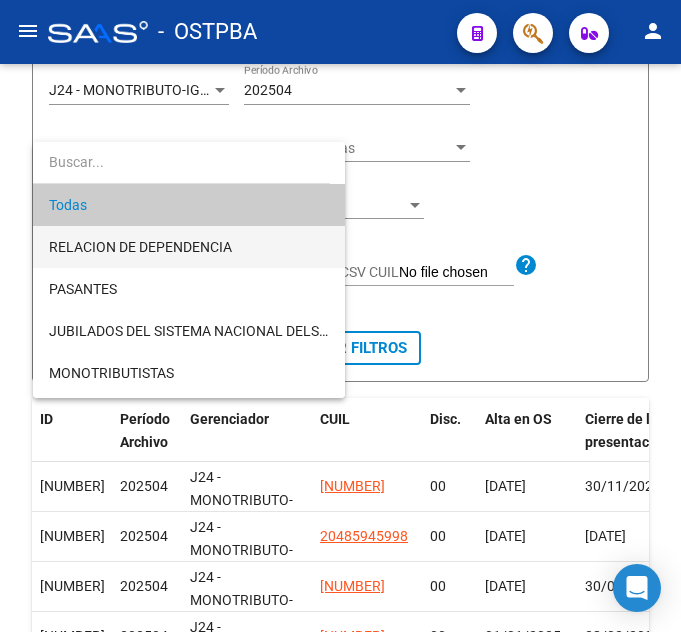 click on "RELACION DE DEPENDENCIA" at bounding box center [140, 247] 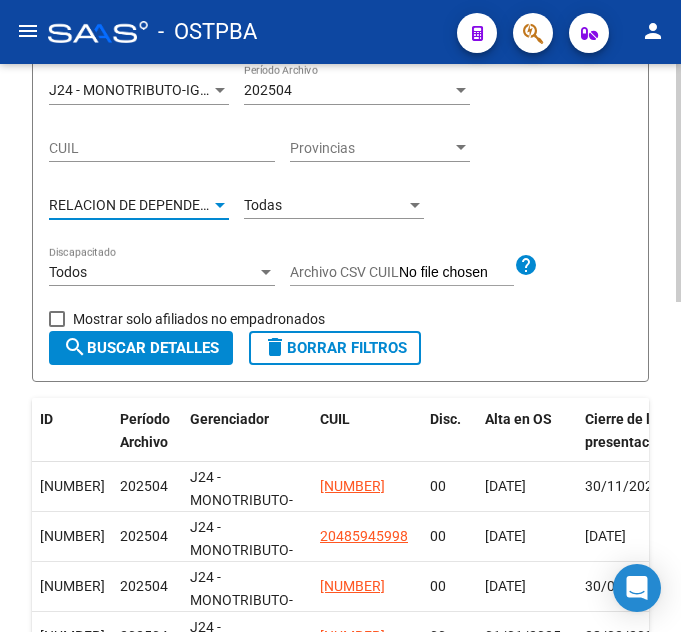 click on "Filtros Id Nombre J24 - MONOTRIBUTO-IGUALDAD SALUD-PRENSA Seleccionar Gerenciador [NUMBER] Período Archivo CUIL Provincias Provincias RELACION DE DEPENDENCIA Tipo de Beneficiario Todas Parentesco Todos Discapacitado Archivo CSV CUIL help   Mostrar solo afiliados no empadronados search  Buscar Detalles  delete  Borrar Filtros" 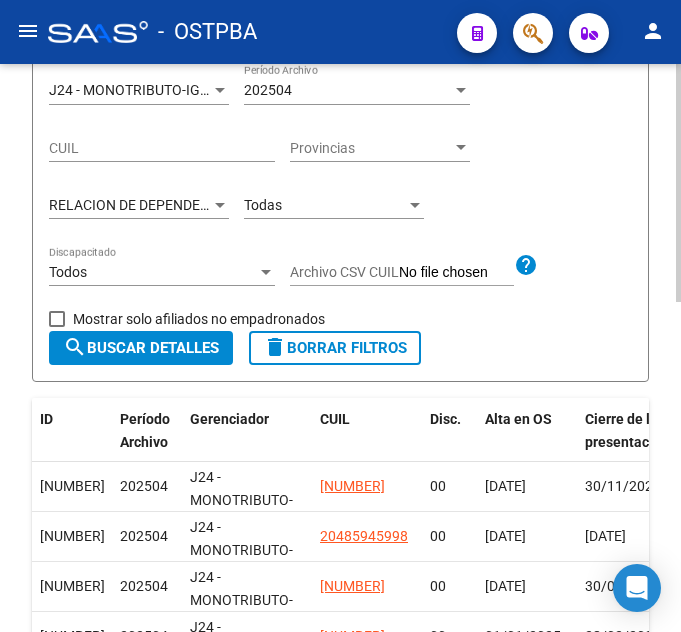click on "search  Buscar Detalles" 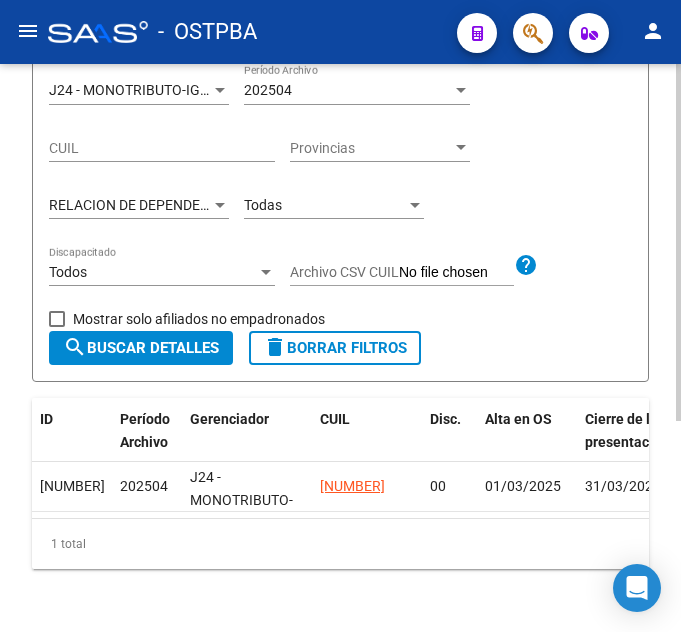 click on "RELACION DE DEPENDENCIA Tipo de Beneficiario" 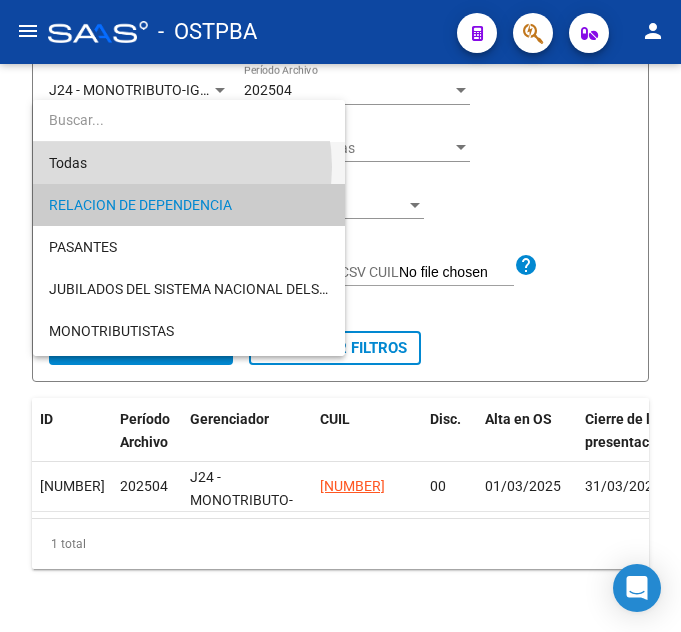 click on "Todas" at bounding box center [189, 163] 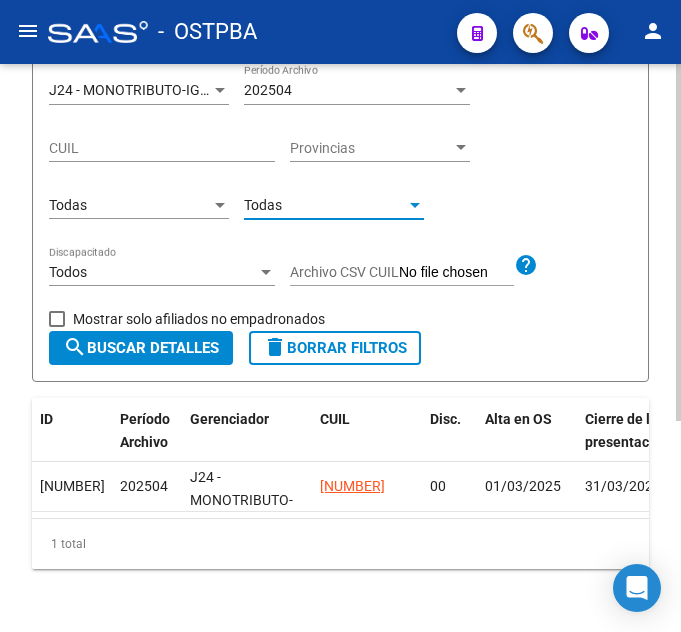 click on "Todas" at bounding box center [263, 205] 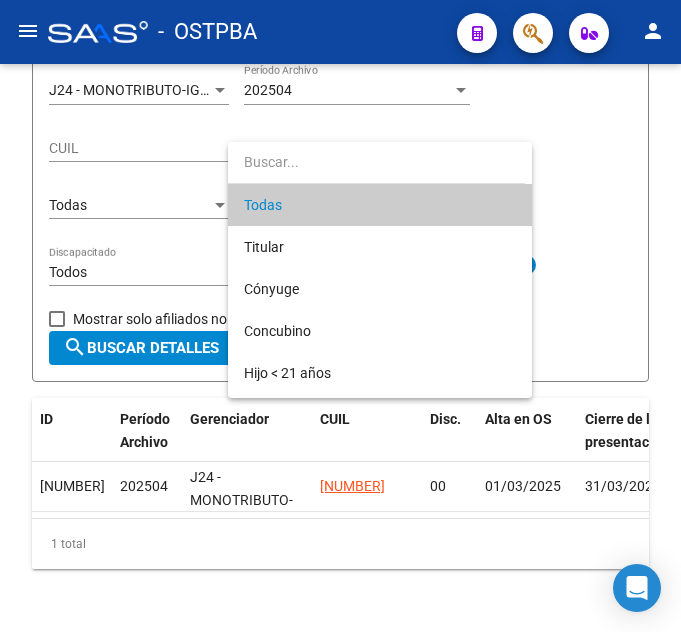 click at bounding box center (376, 162) 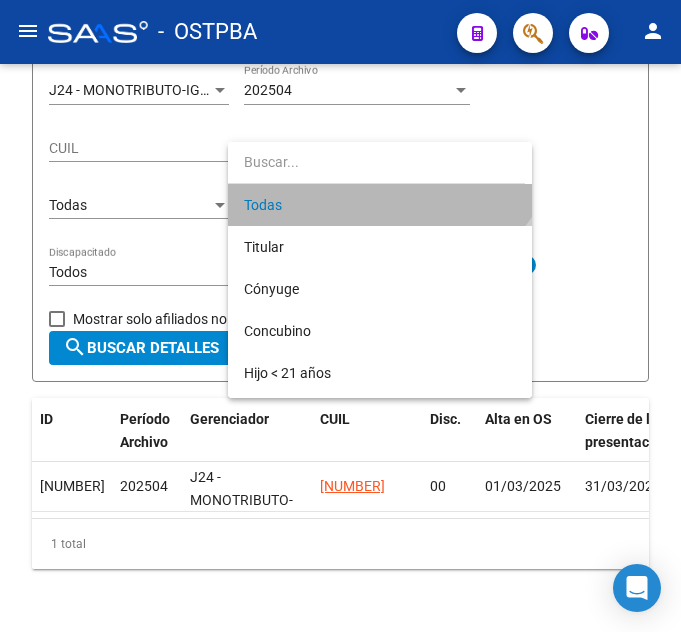 click on "Todas" at bounding box center [380, 205] 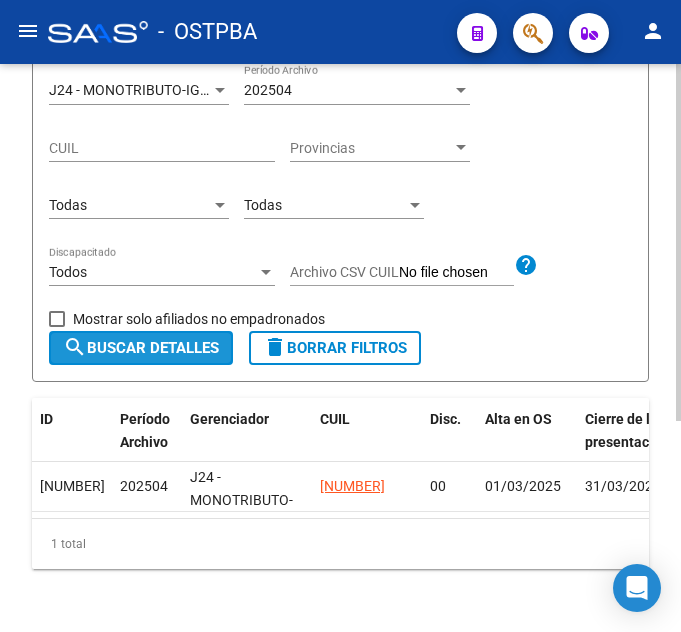 click on "search  Buscar Detalles" 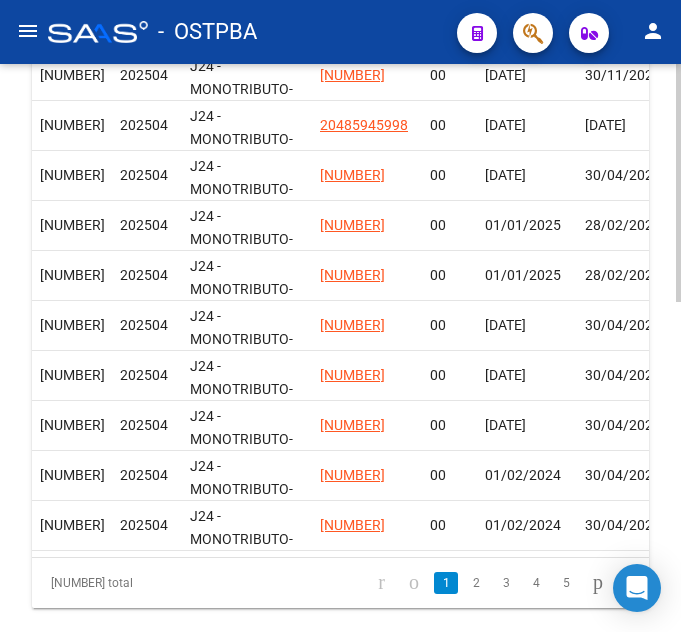 scroll, scrollTop: 786, scrollLeft: 0, axis: vertical 